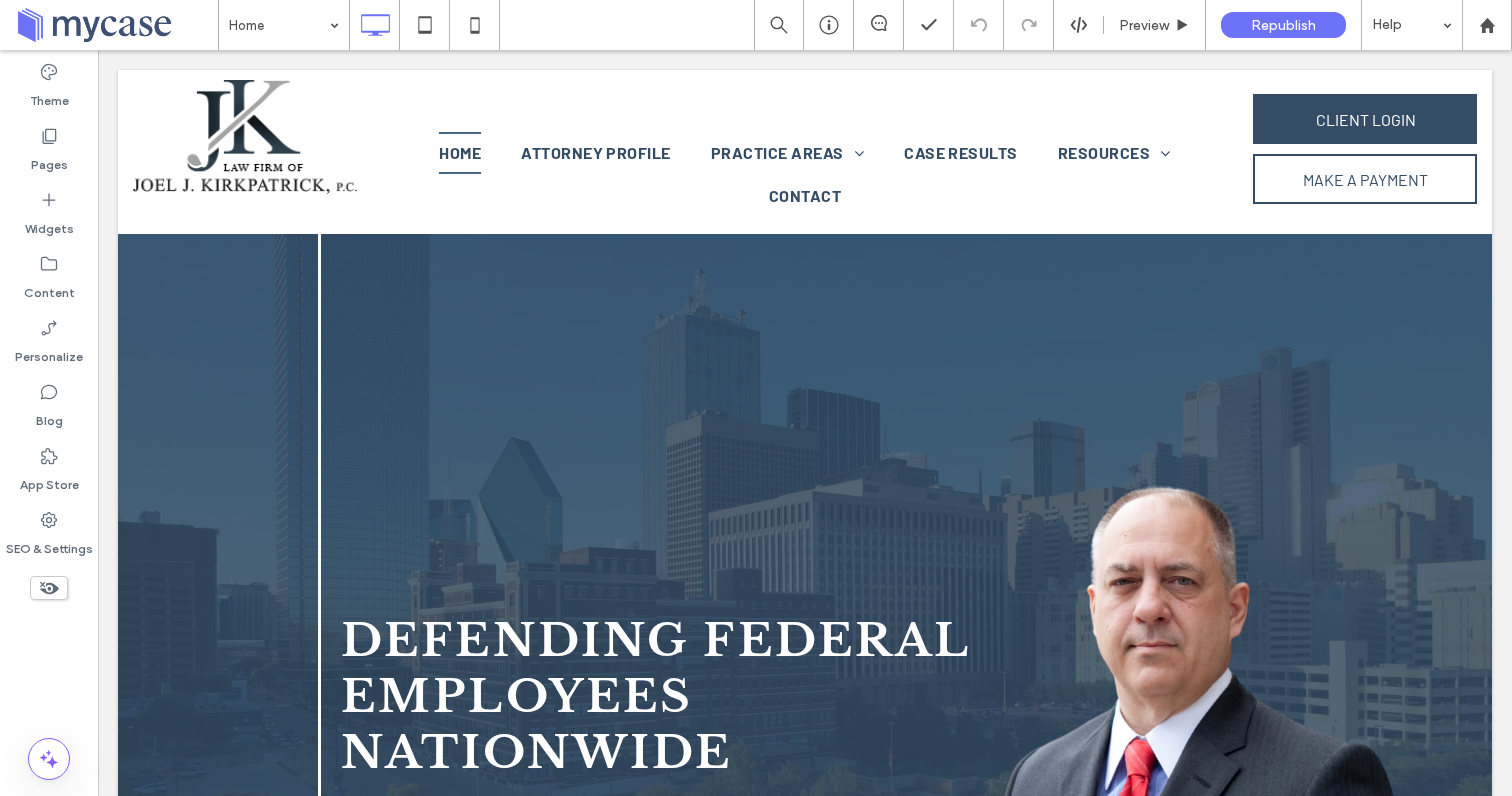 scroll, scrollTop: 6520, scrollLeft: 0, axis: vertical 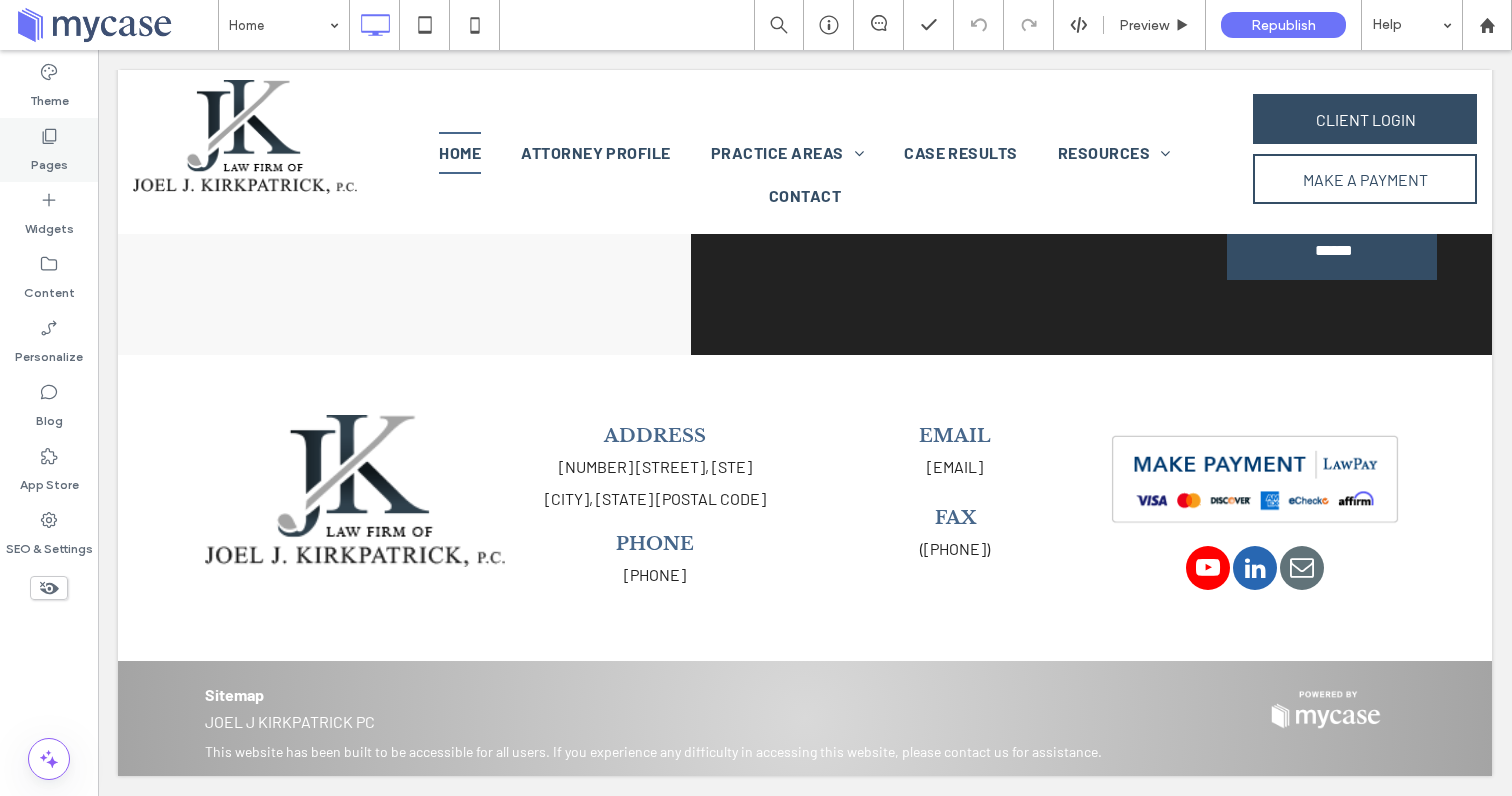 click on "Pages" at bounding box center (49, 150) 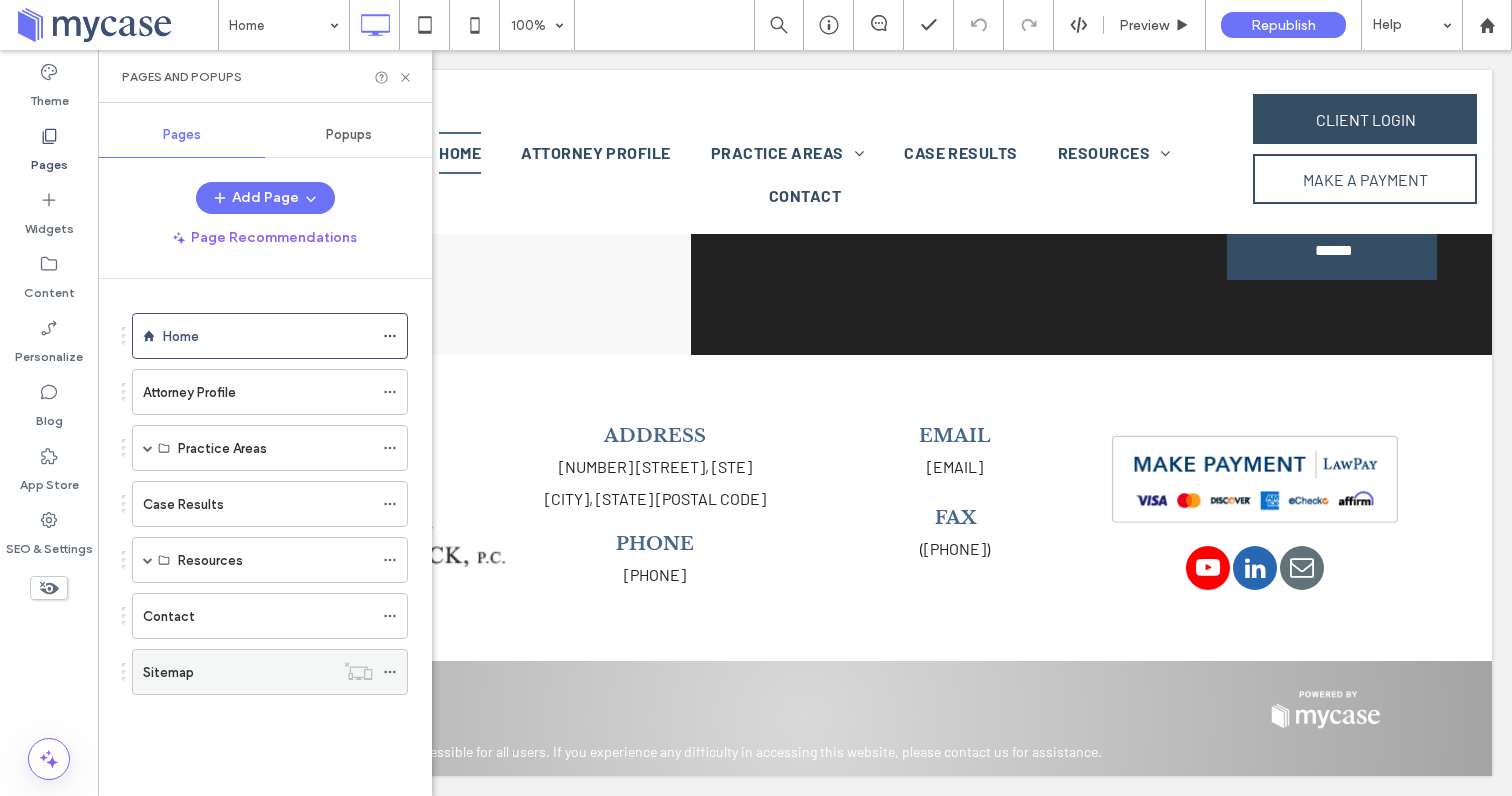 click on "Sitemap" at bounding box center (168, 672) 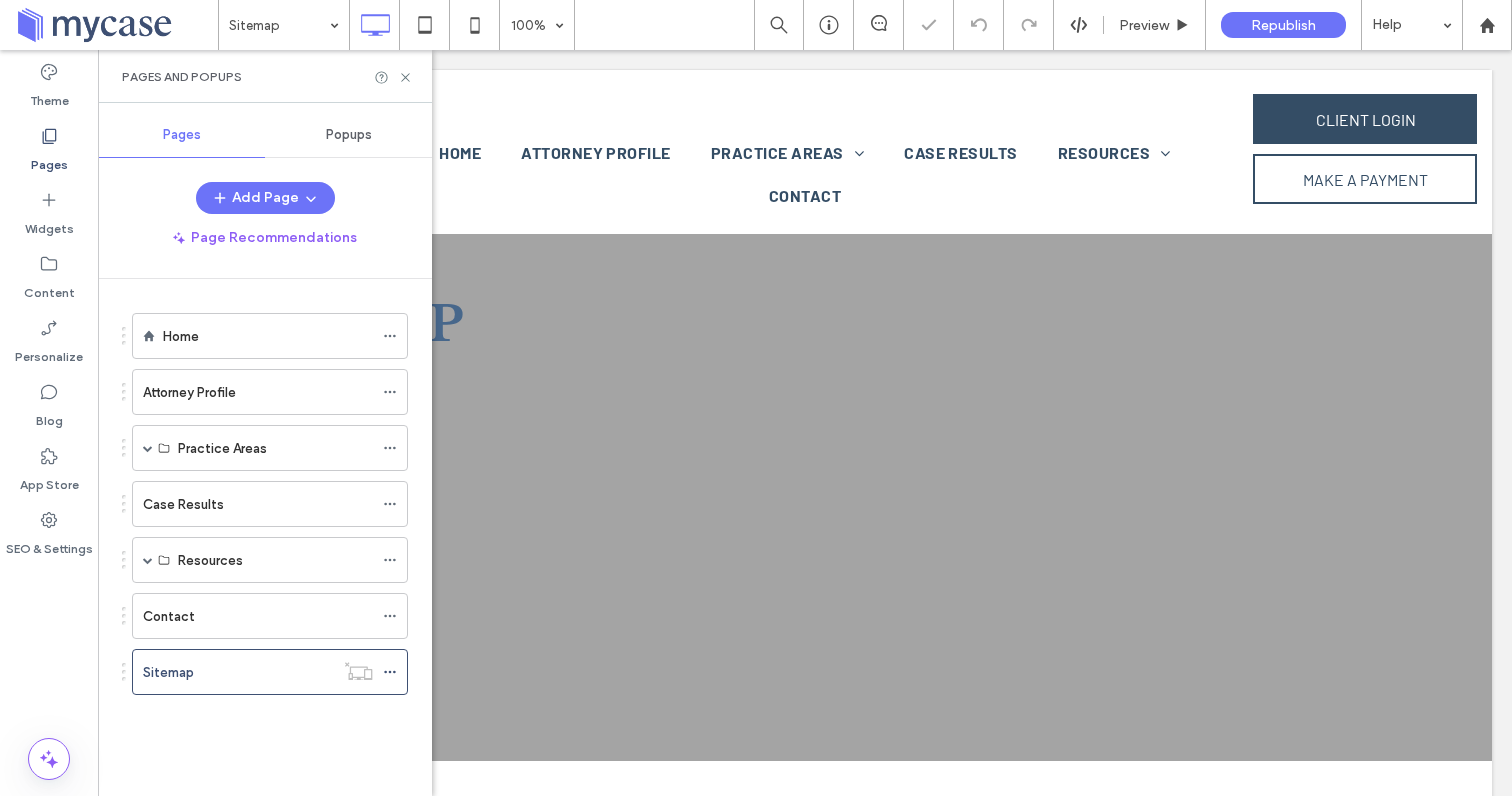 scroll, scrollTop: 0, scrollLeft: 0, axis: both 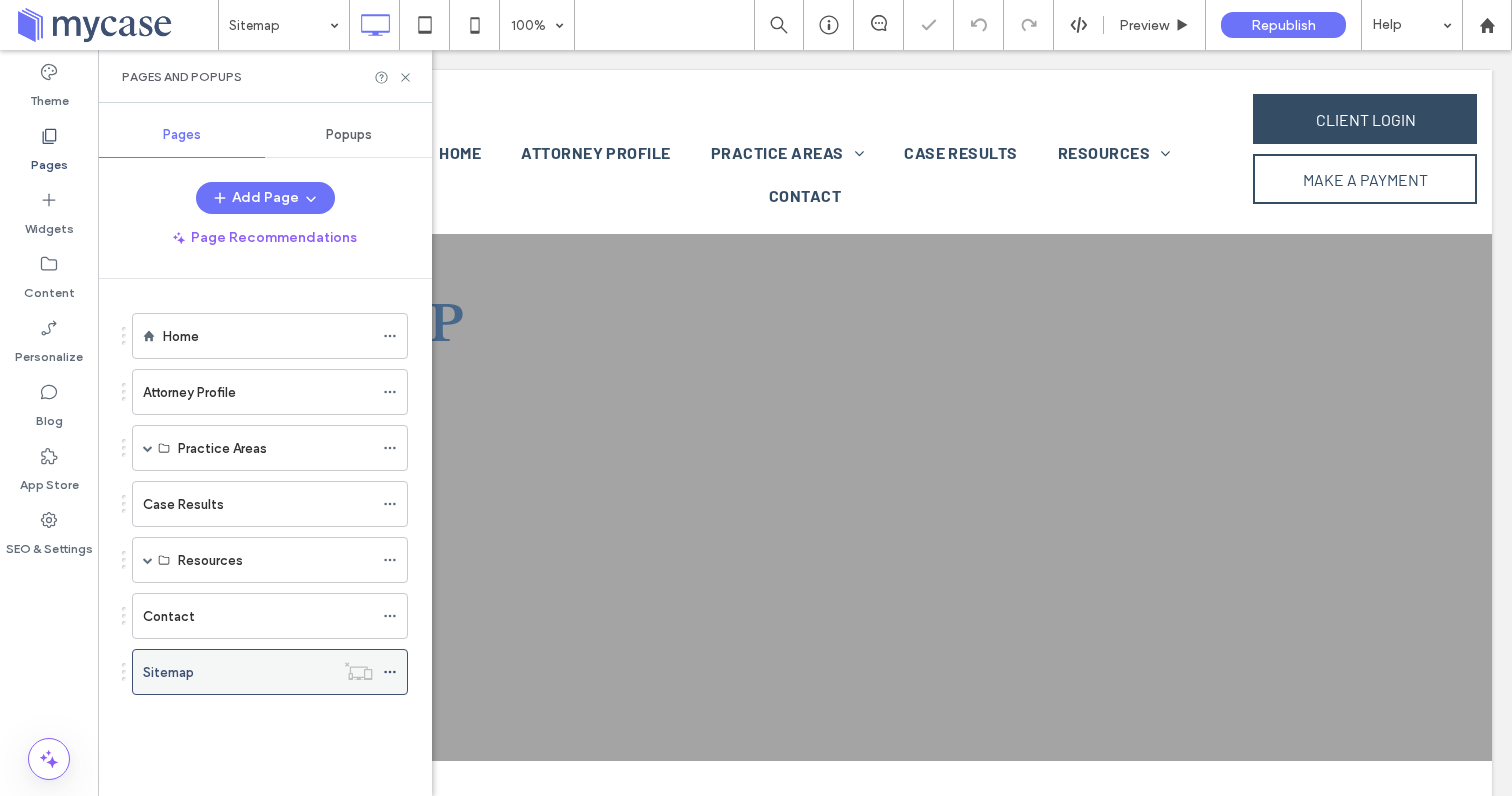 click 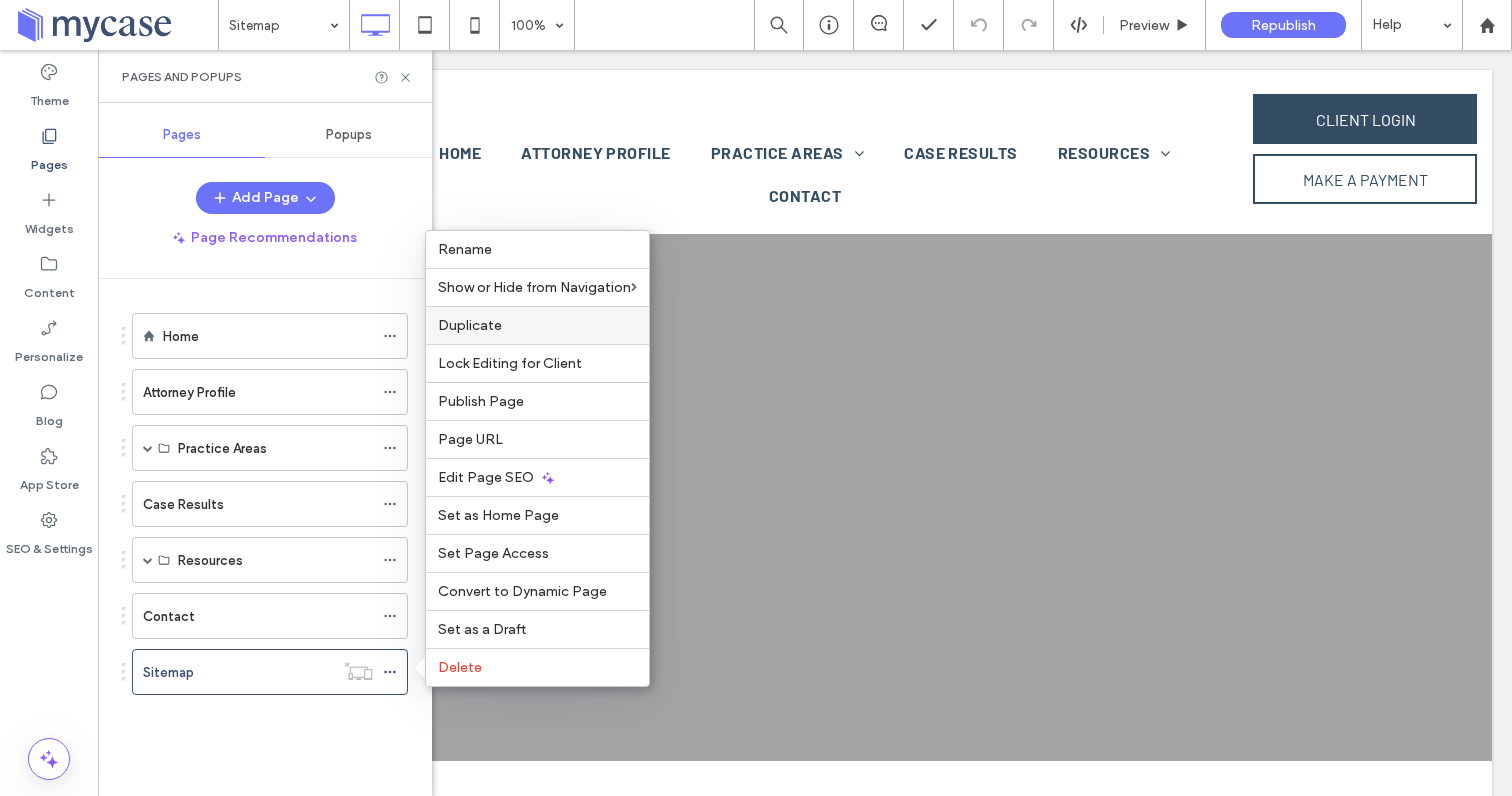 click on "Duplicate" at bounding box center (470, 325) 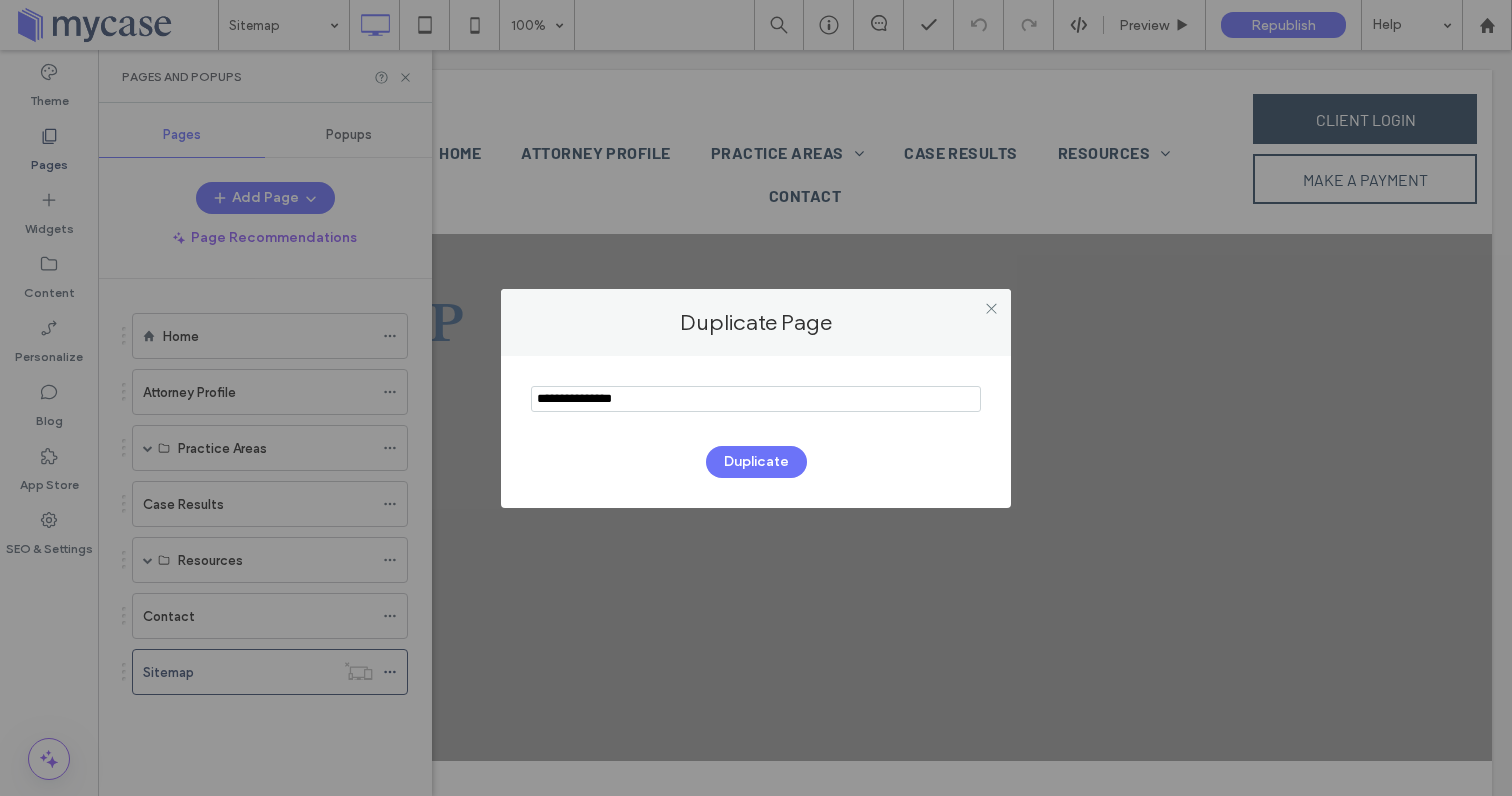 drag, startPoint x: 636, startPoint y: 405, endPoint x: 369, endPoint y: 374, distance: 268.7936 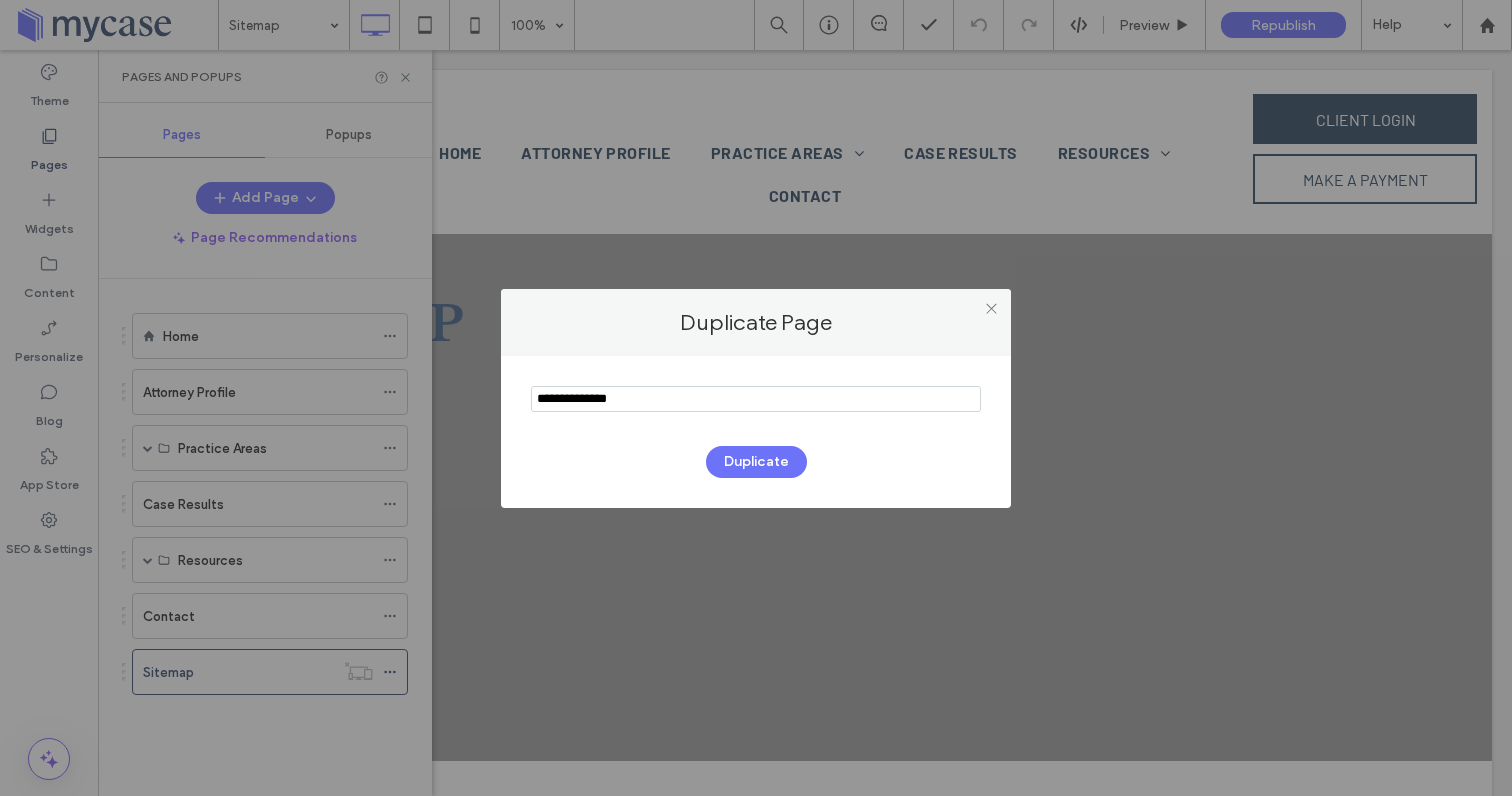 click at bounding box center (756, 399) 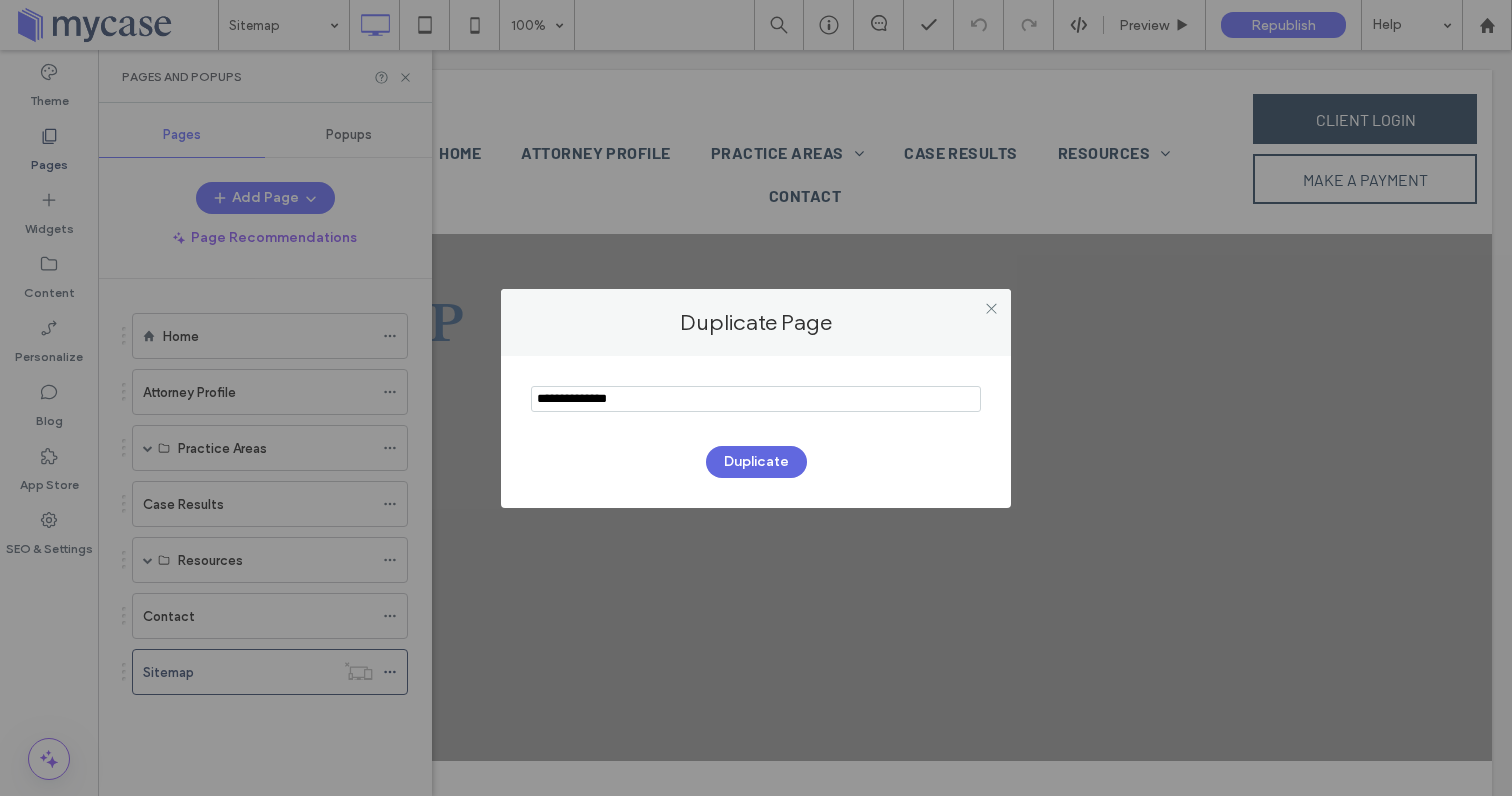type on "**********" 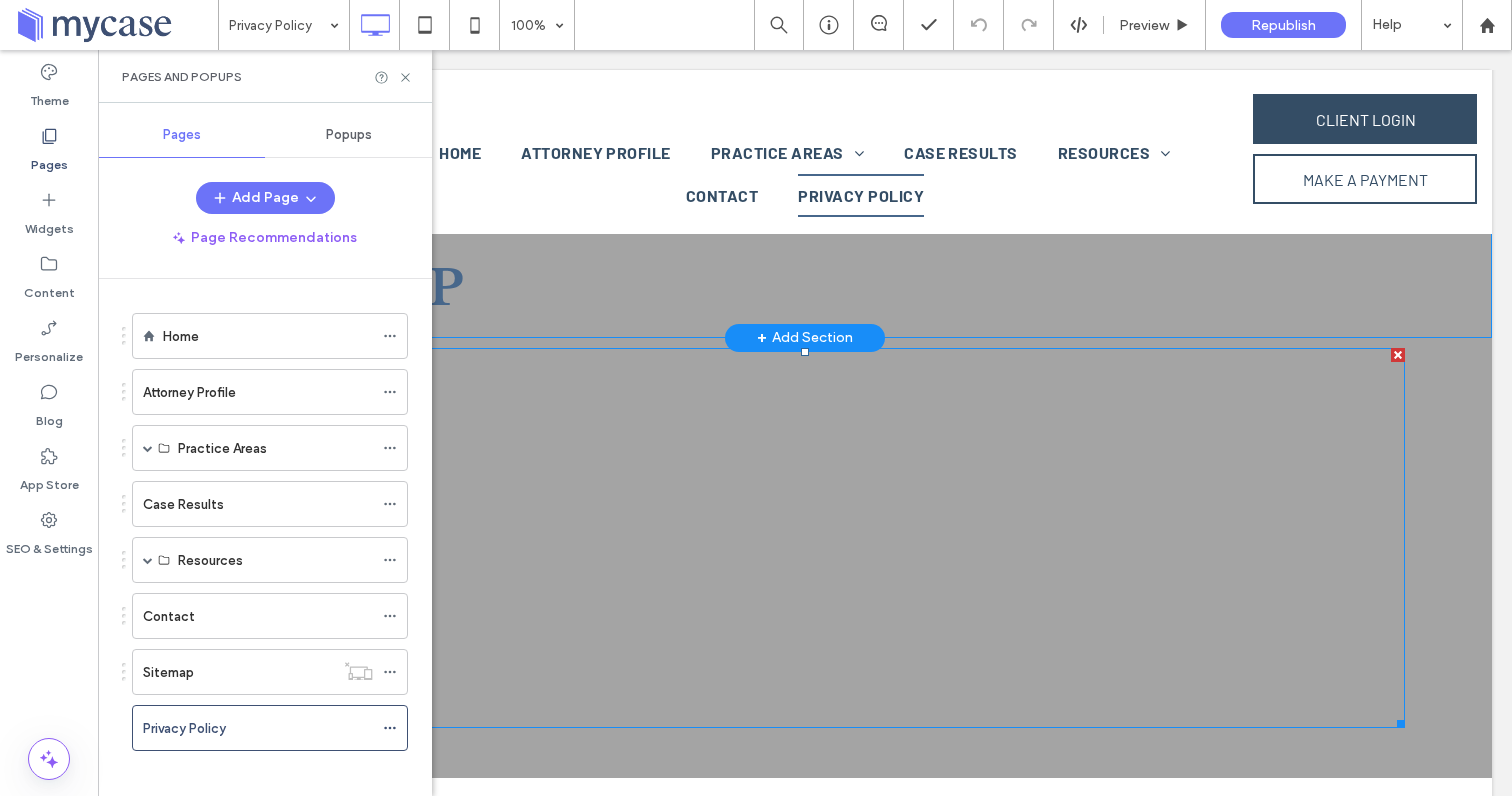 scroll, scrollTop: 0, scrollLeft: 0, axis: both 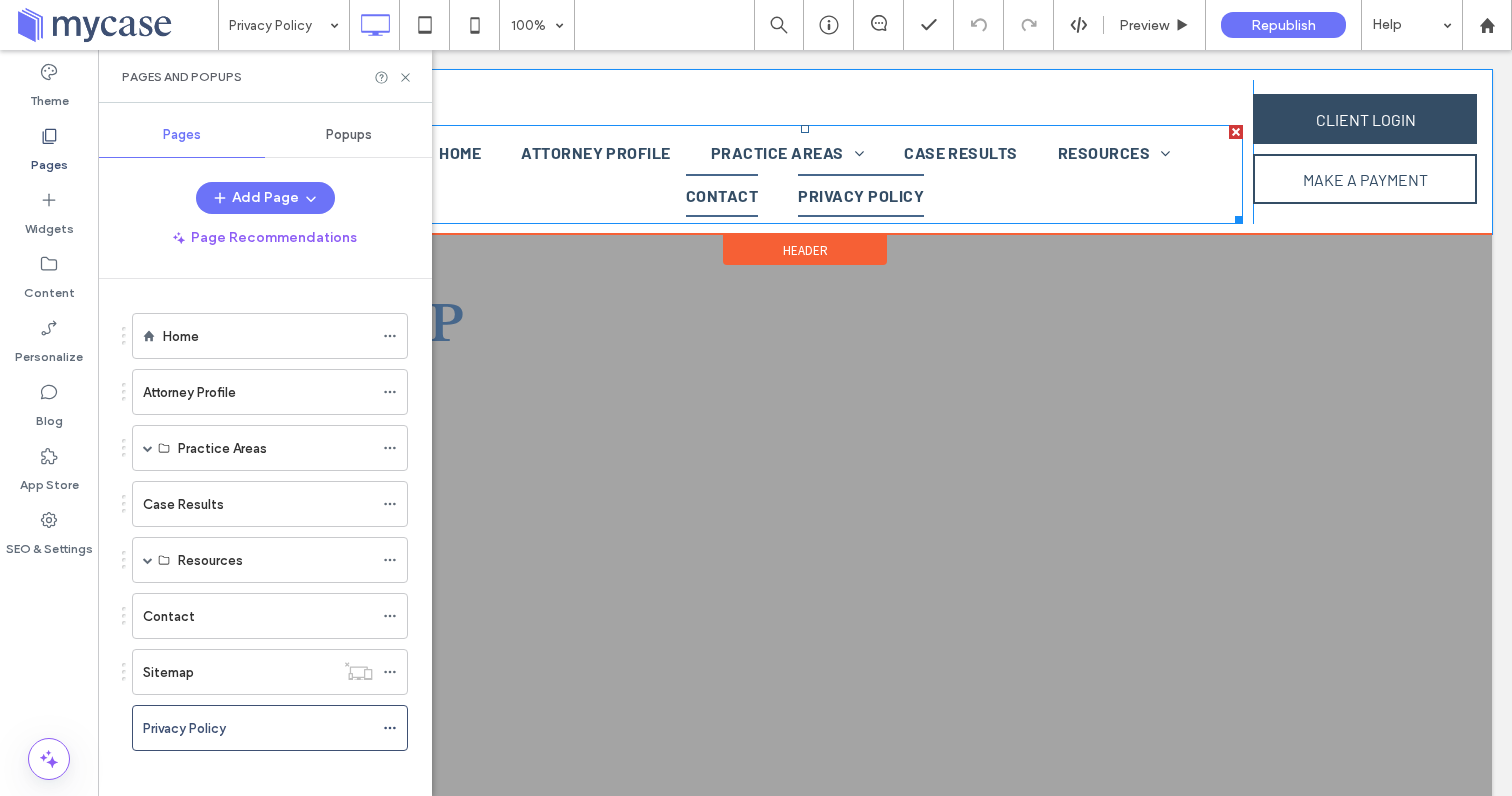 click on "Contact" at bounding box center (722, 195) 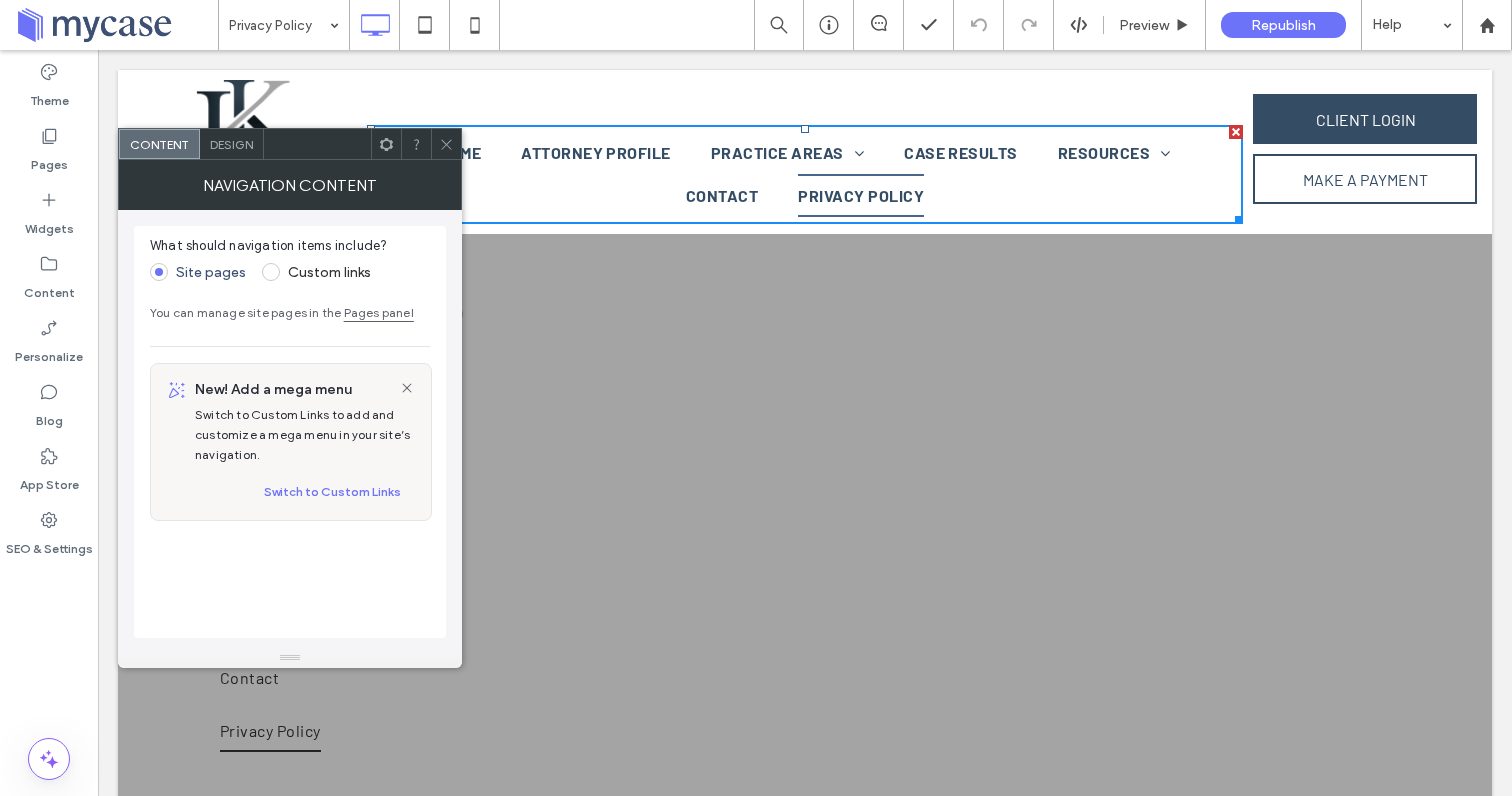click 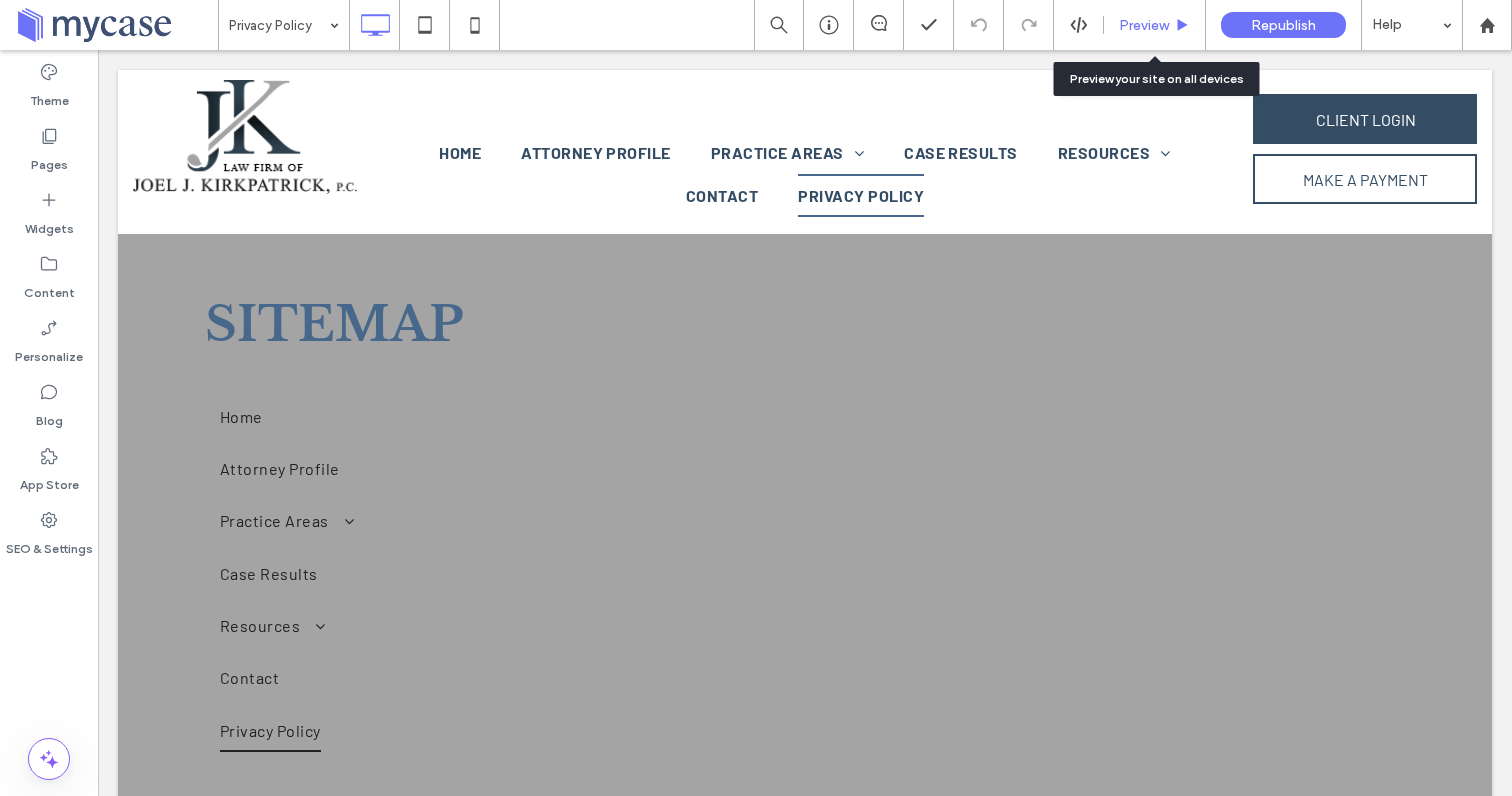click on "Preview" at bounding box center (1144, 25) 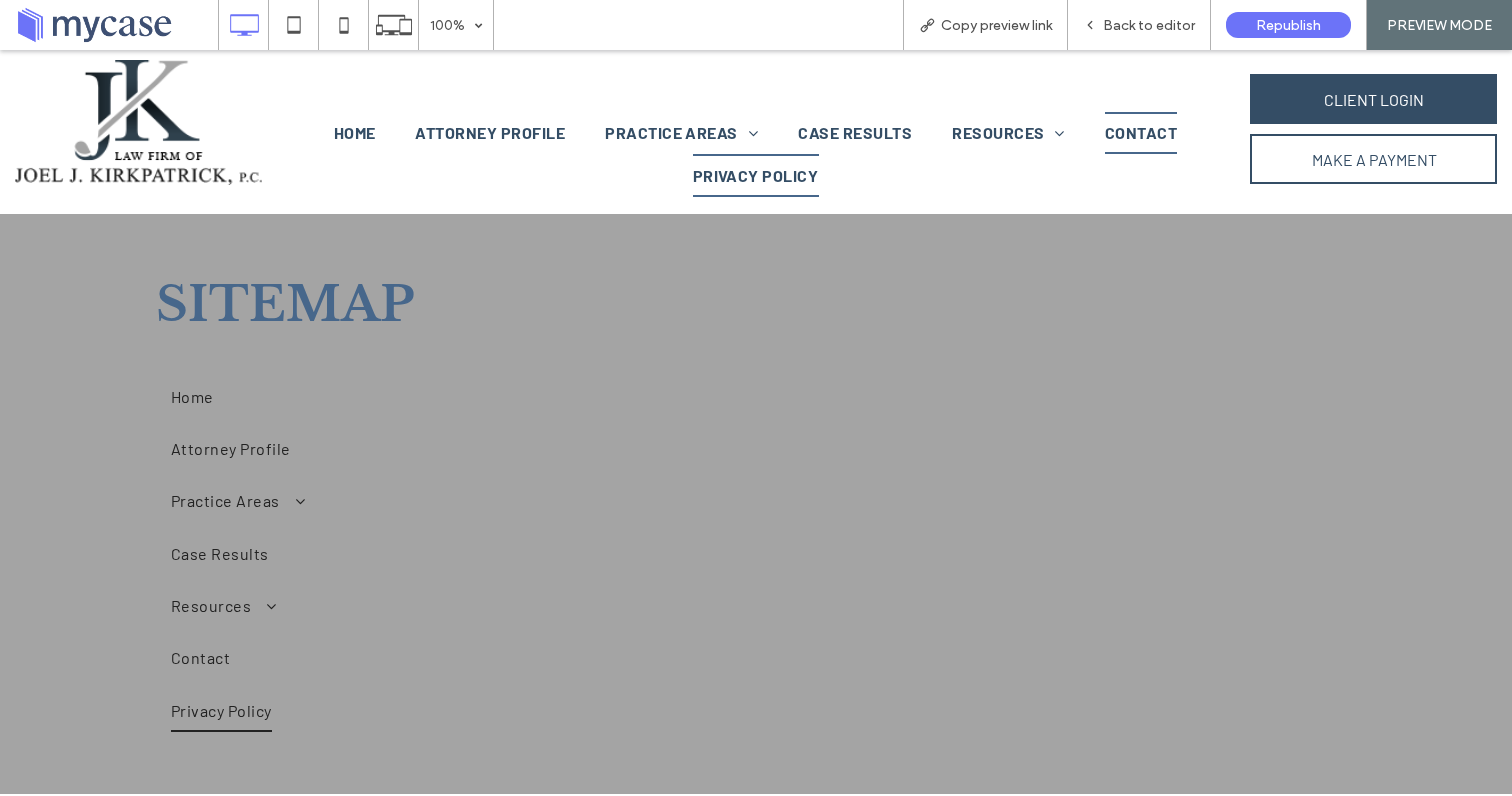 click on "Contact" at bounding box center [1141, 133] 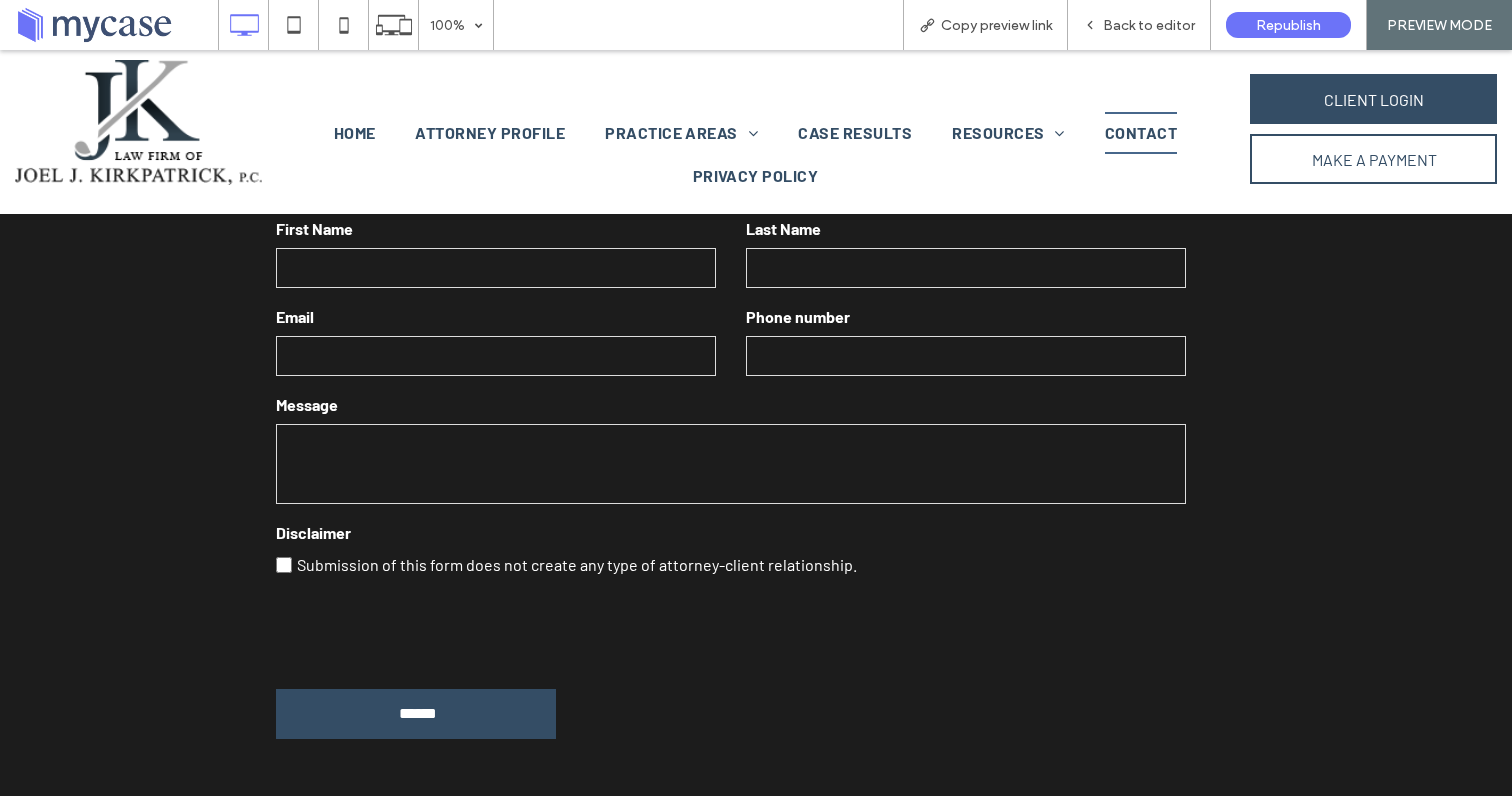 scroll, scrollTop: 0, scrollLeft: 0, axis: both 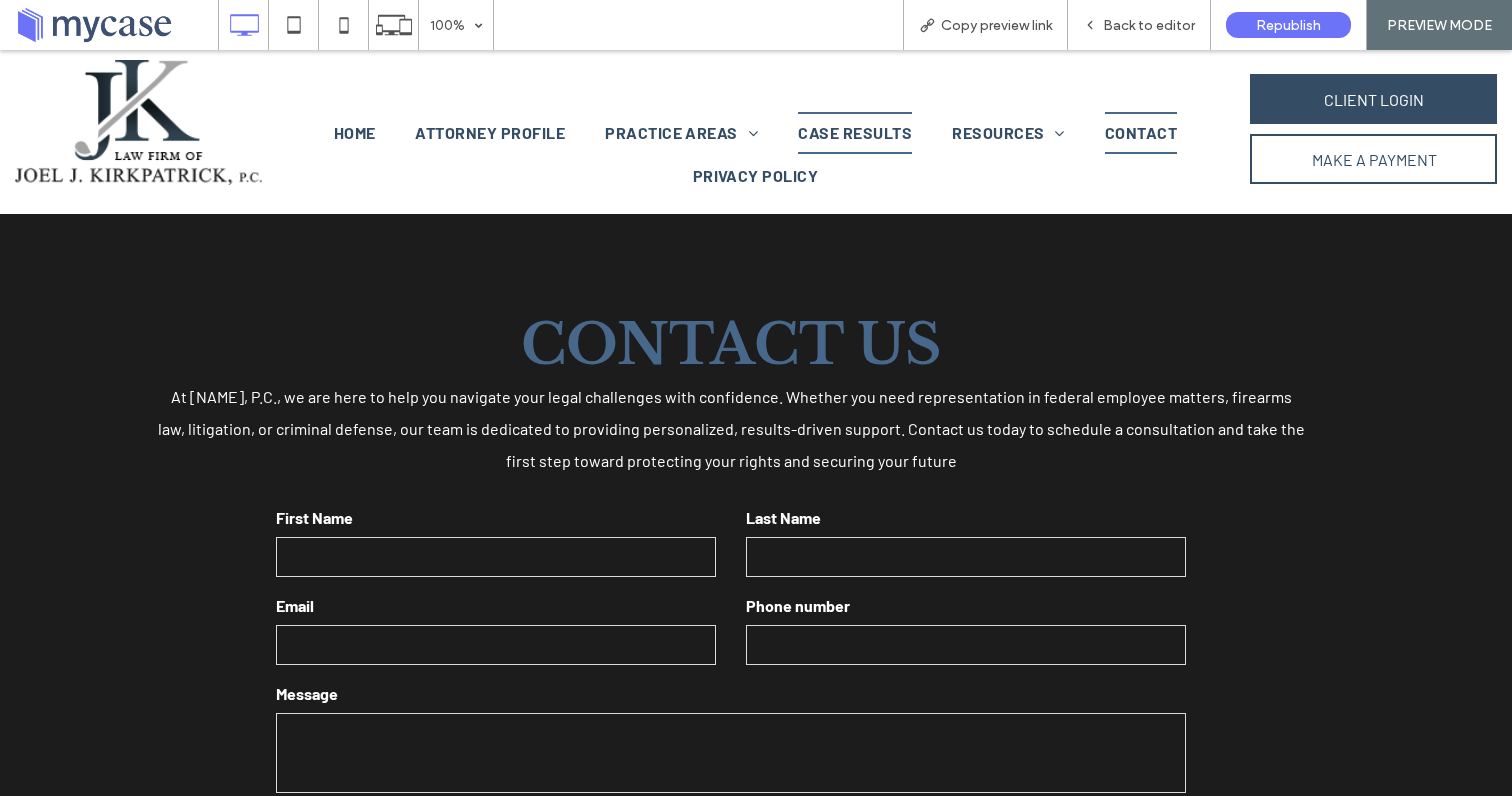 click on "Case Results" at bounding box center [855, 133] 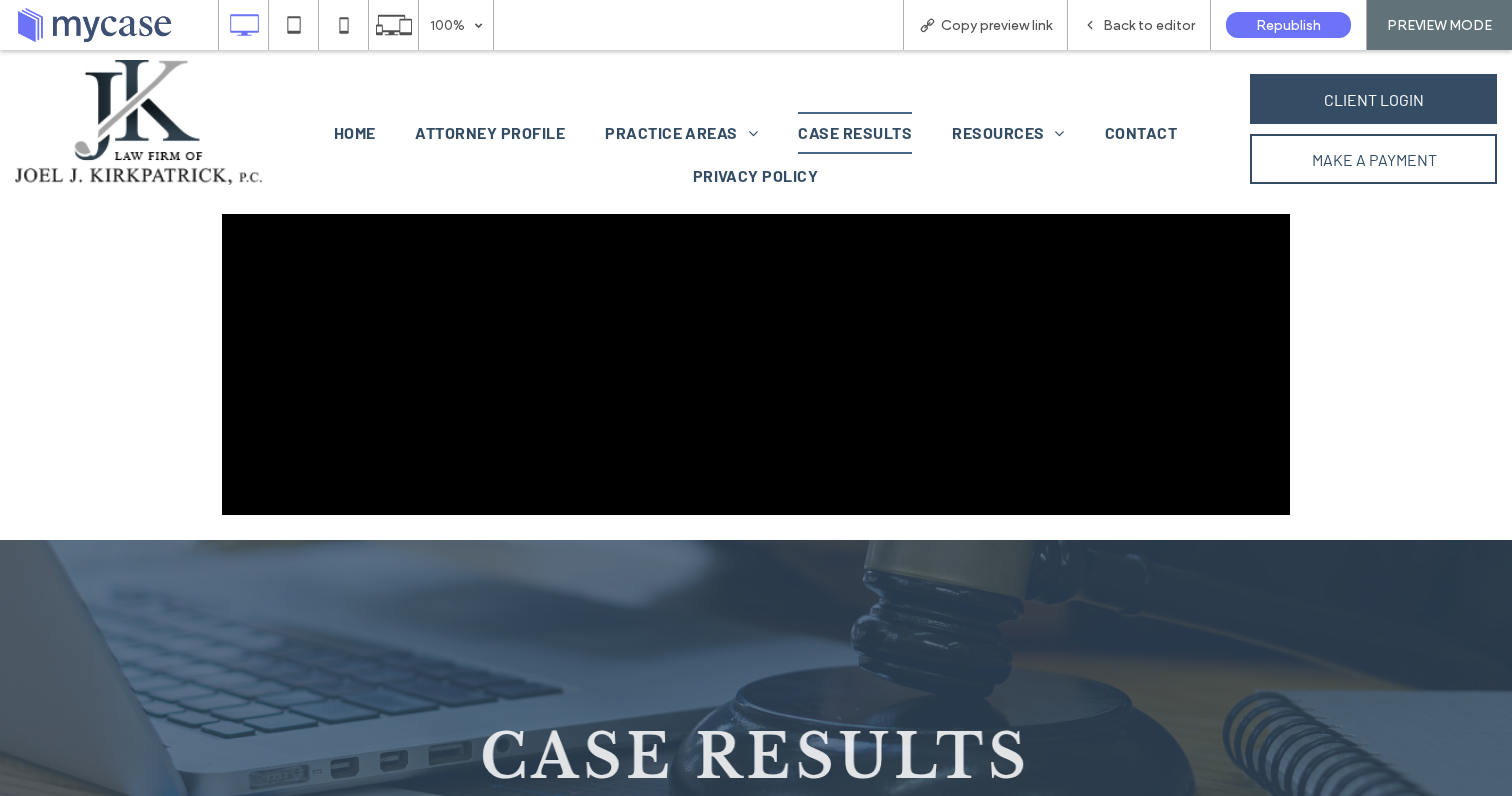 scroll, scrollTop: 0, scrollLeft: 0, axis: both 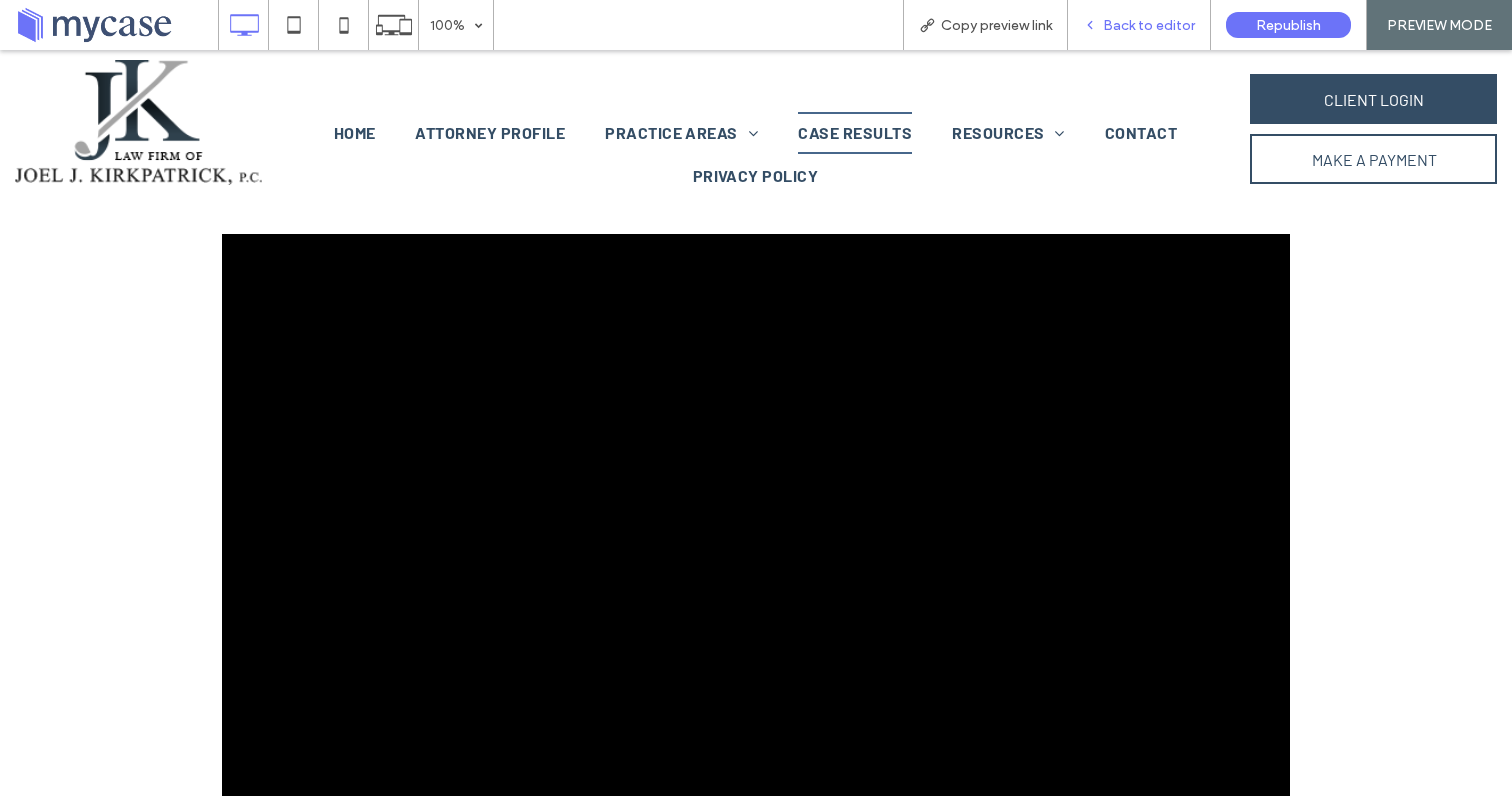 click on "Back to editor" at bounding box center (1139, 25) 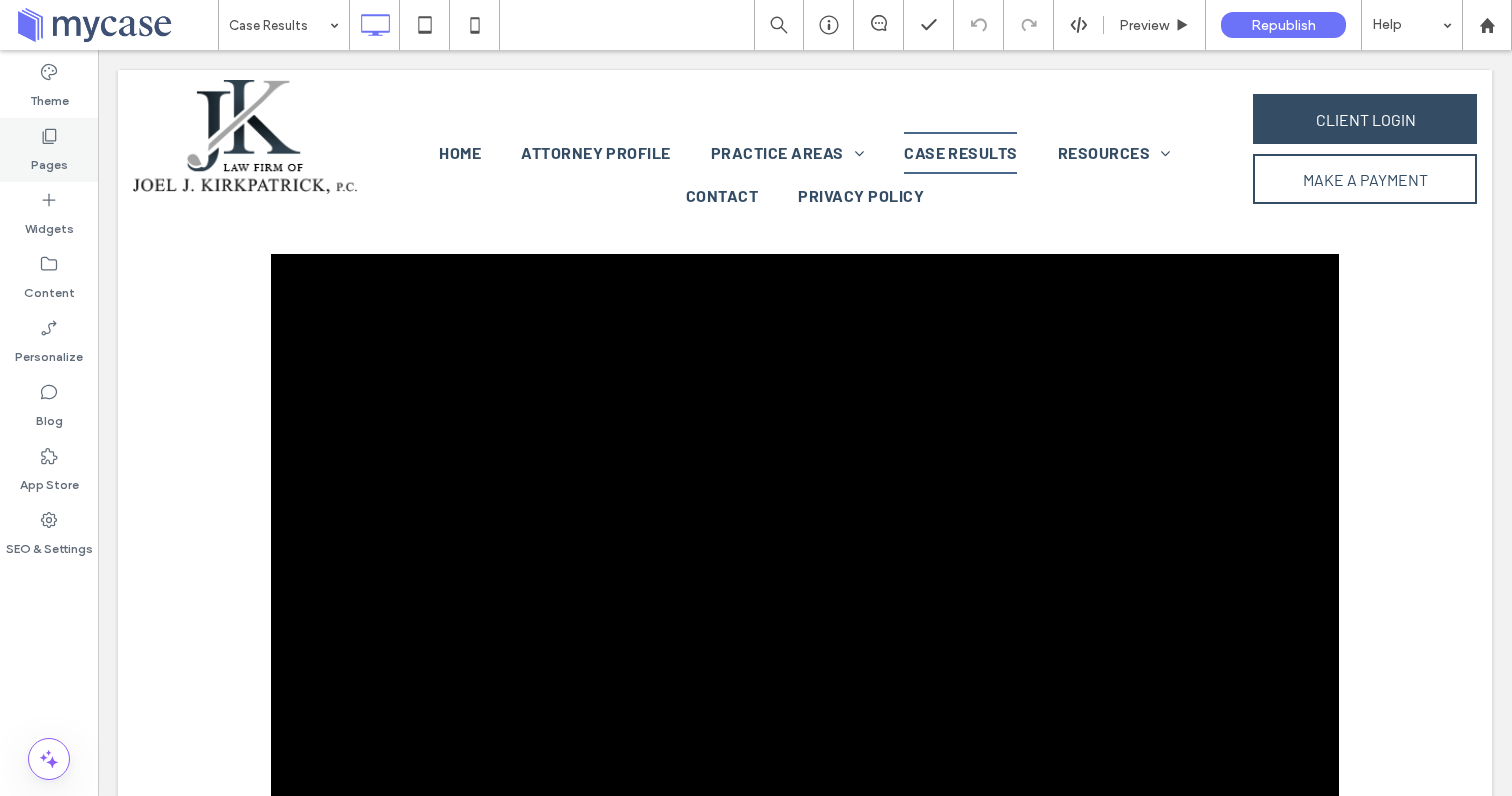 click on "Pages" at bounding box center (49, 160) 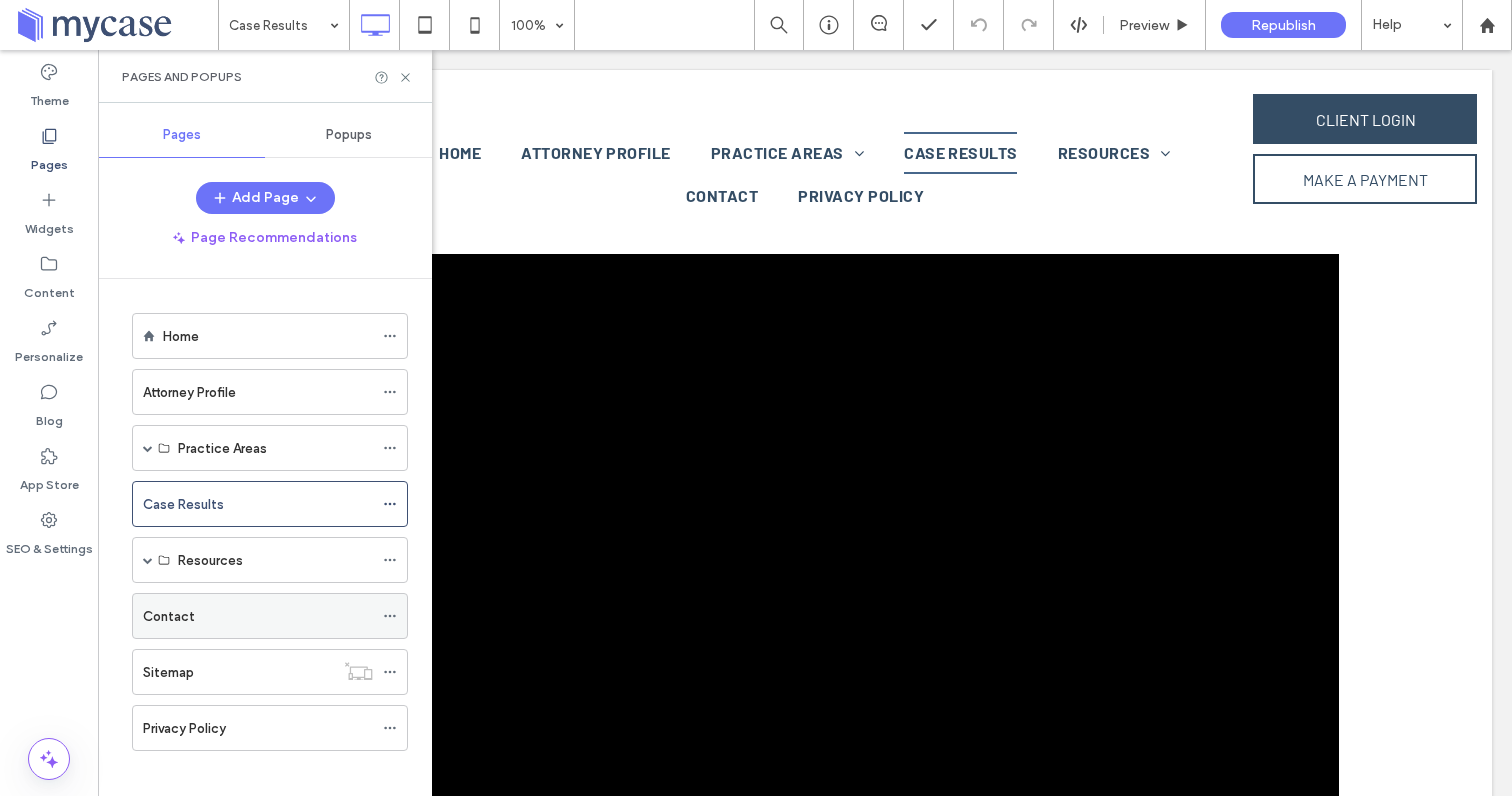 scroll, scrollTop: 15, scrollLeft: 0, axis: vertical 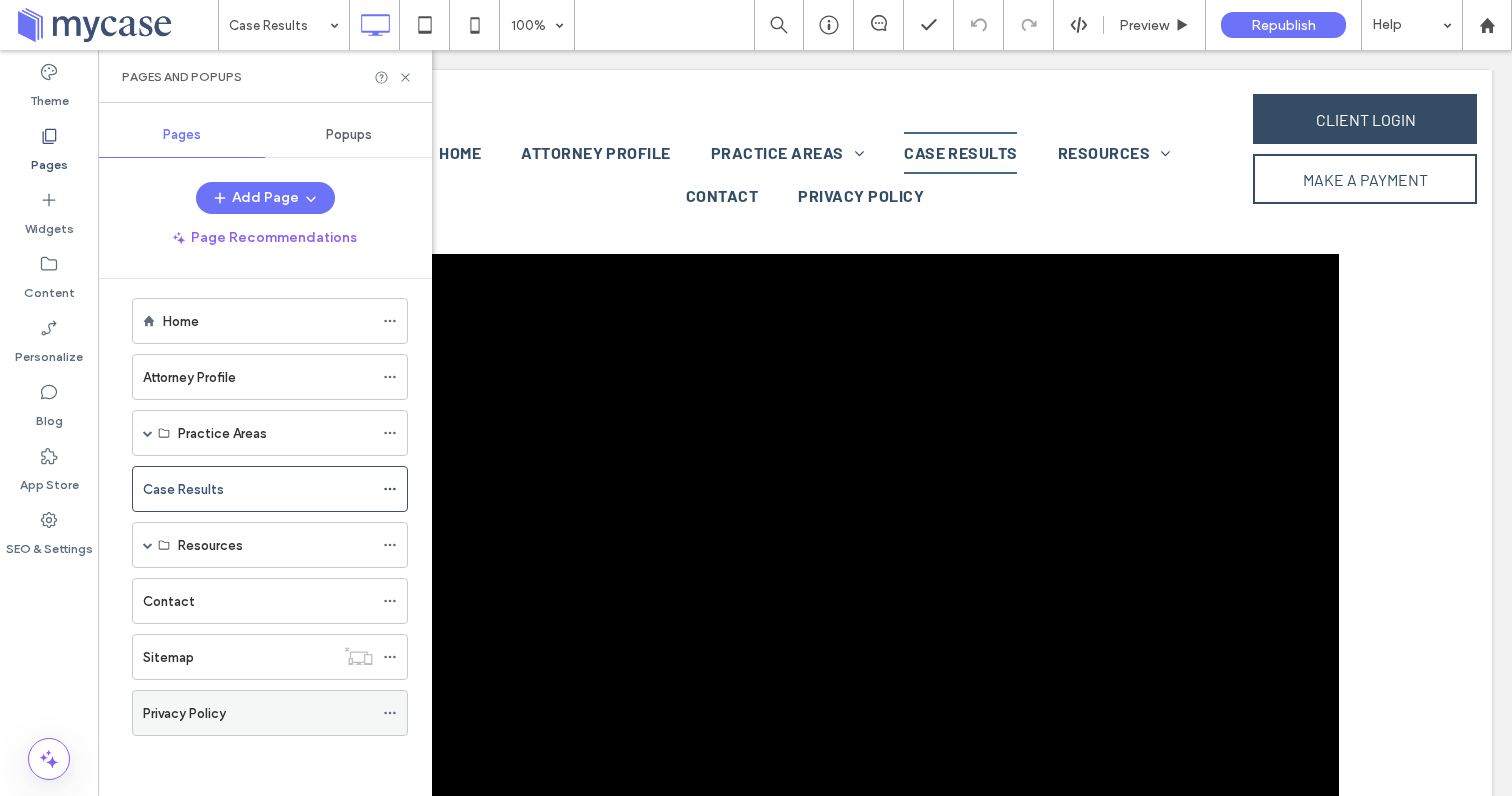 click 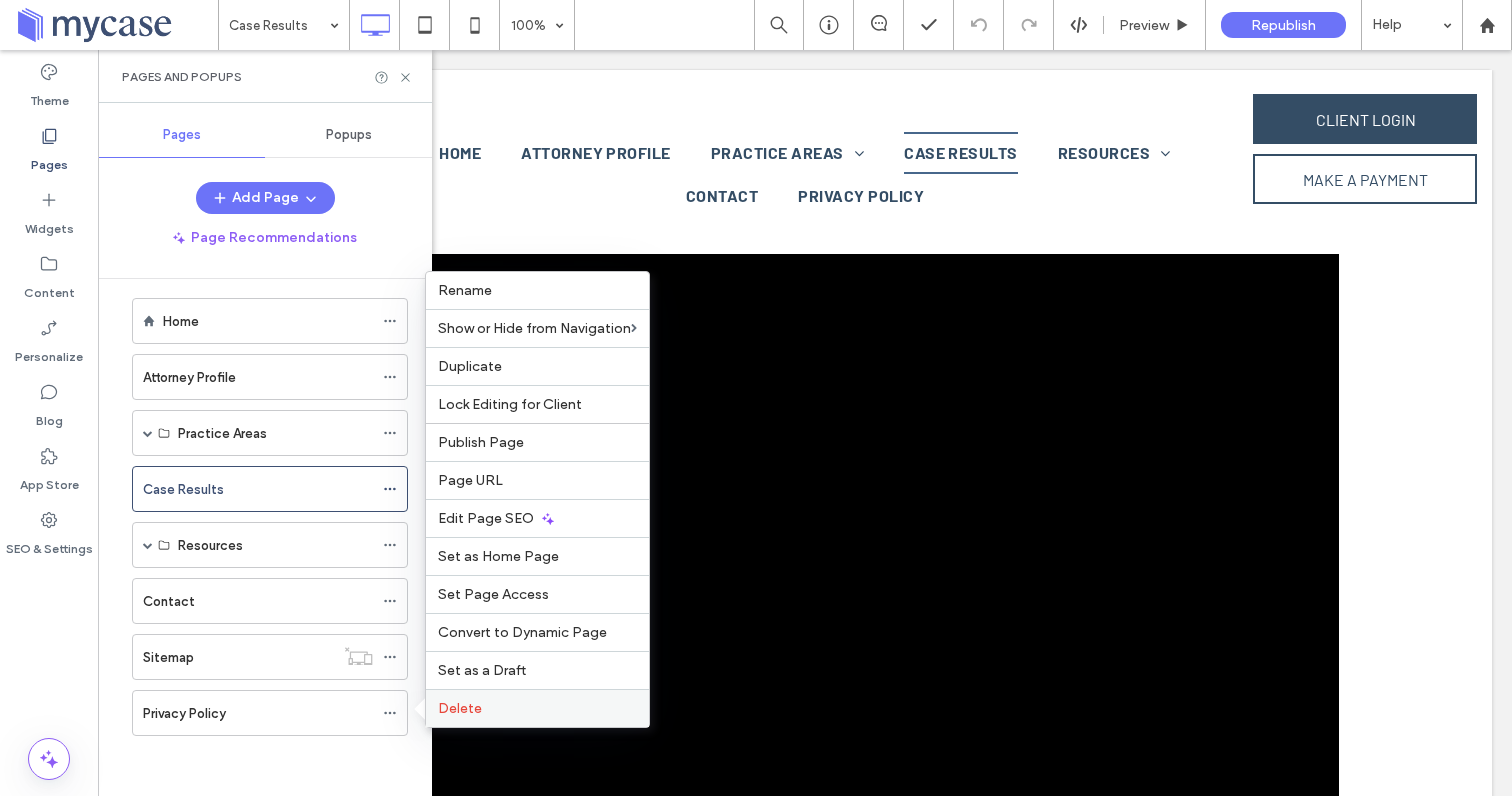click on "Delete" at bounding box center (460, 708) 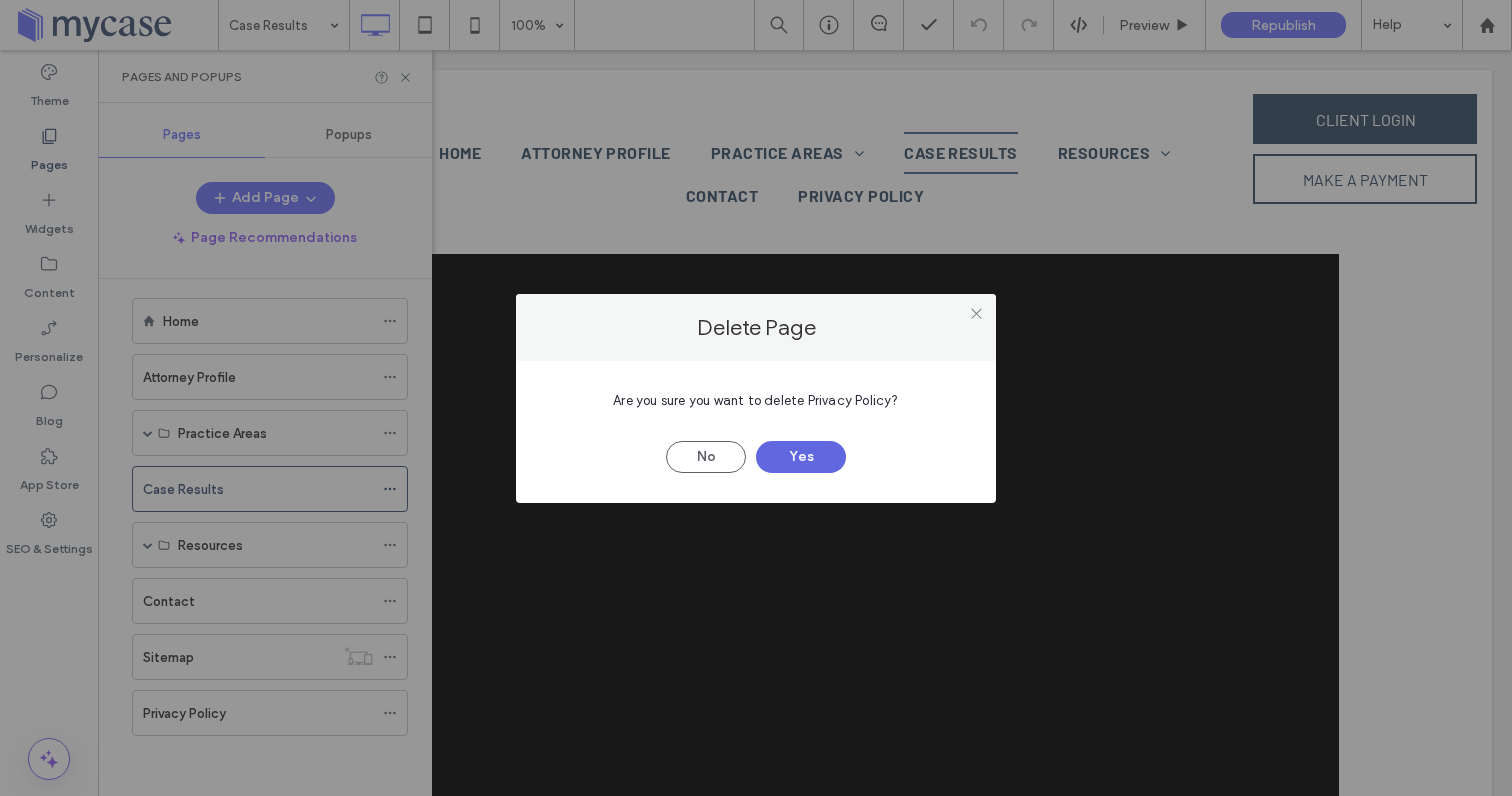 click on "Yes" at bounding box center (801, 457) 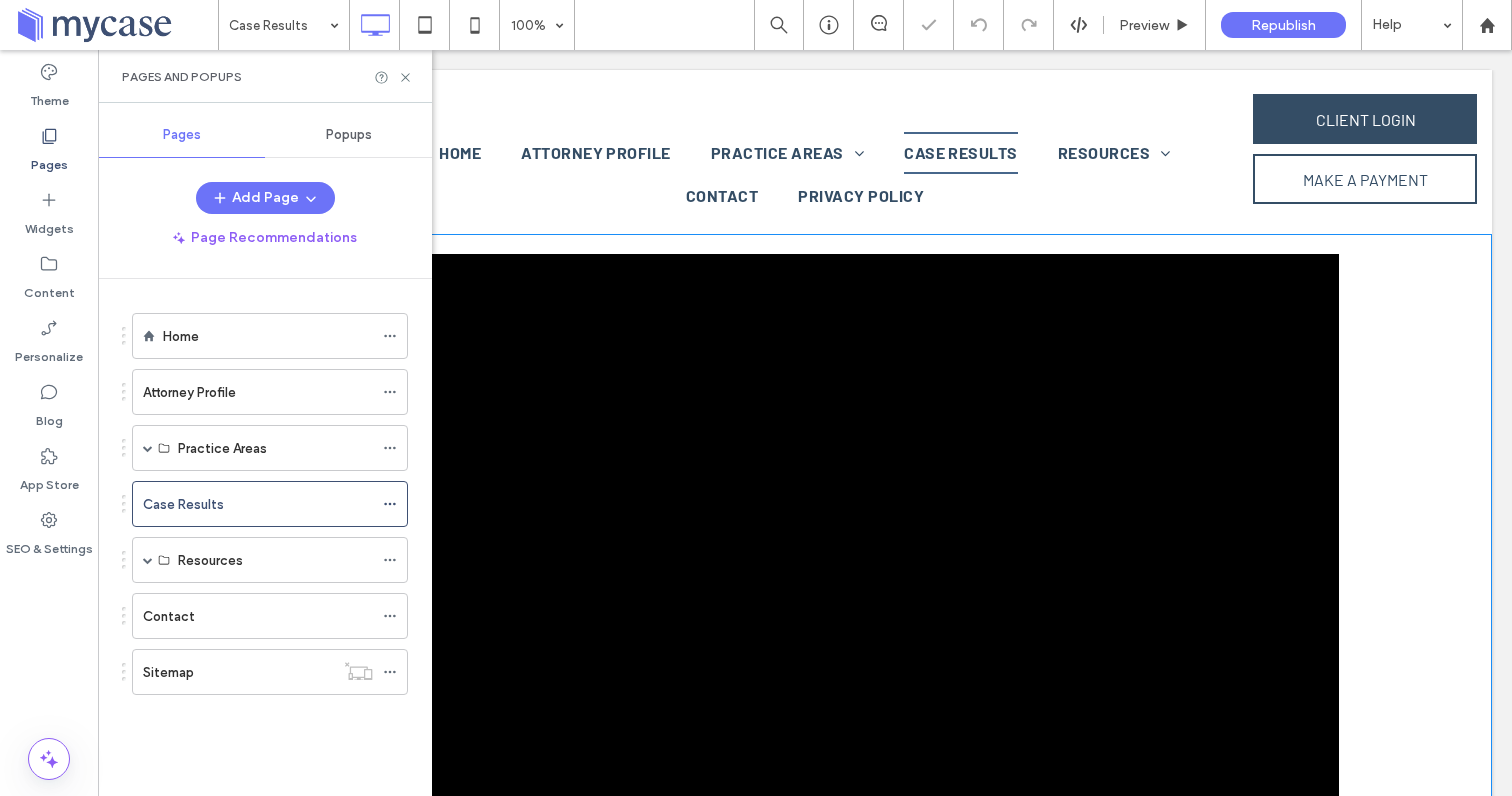 scroll, scrollTop: 0, scrollLeft: 0, axis: both 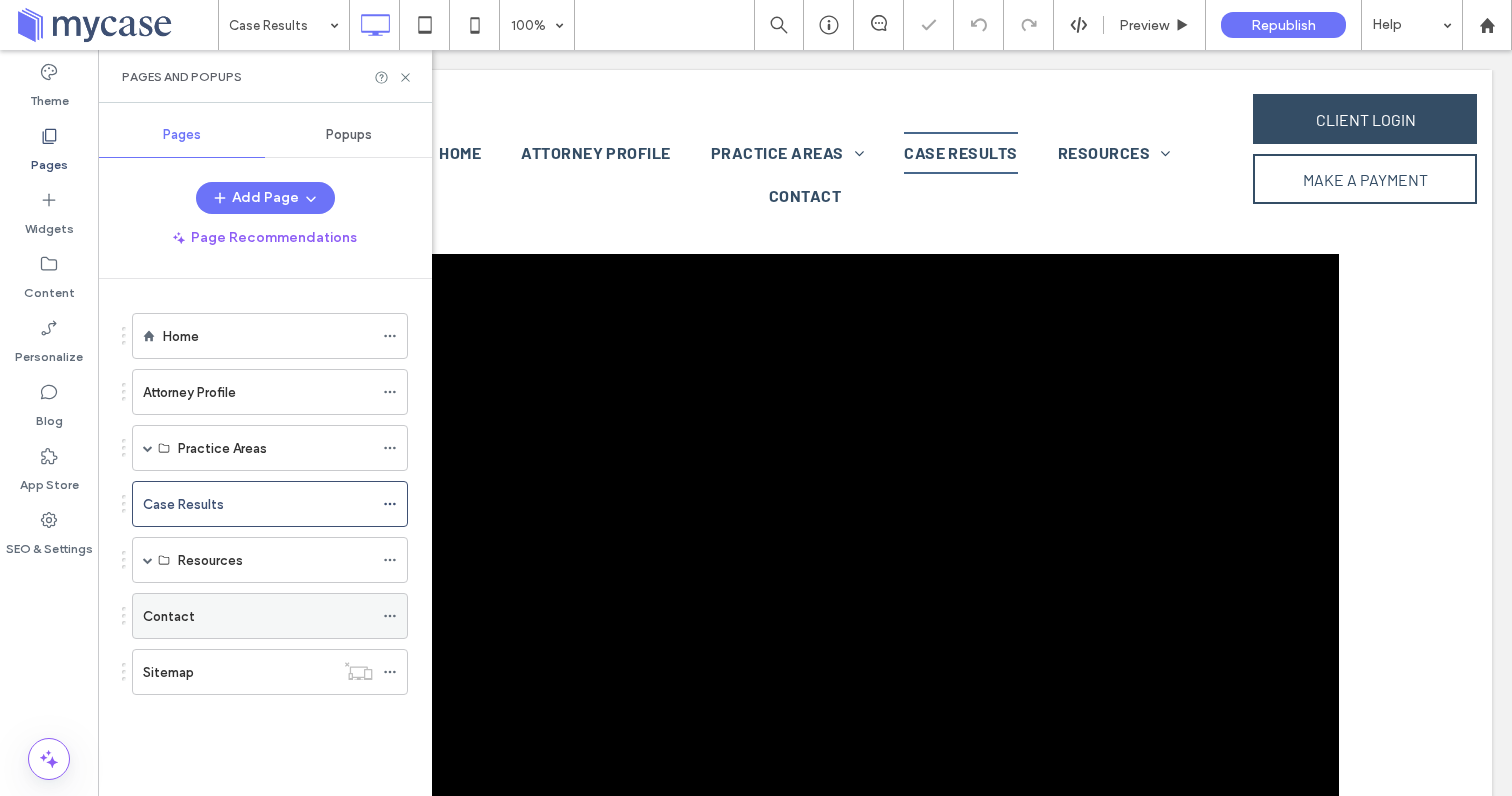 click 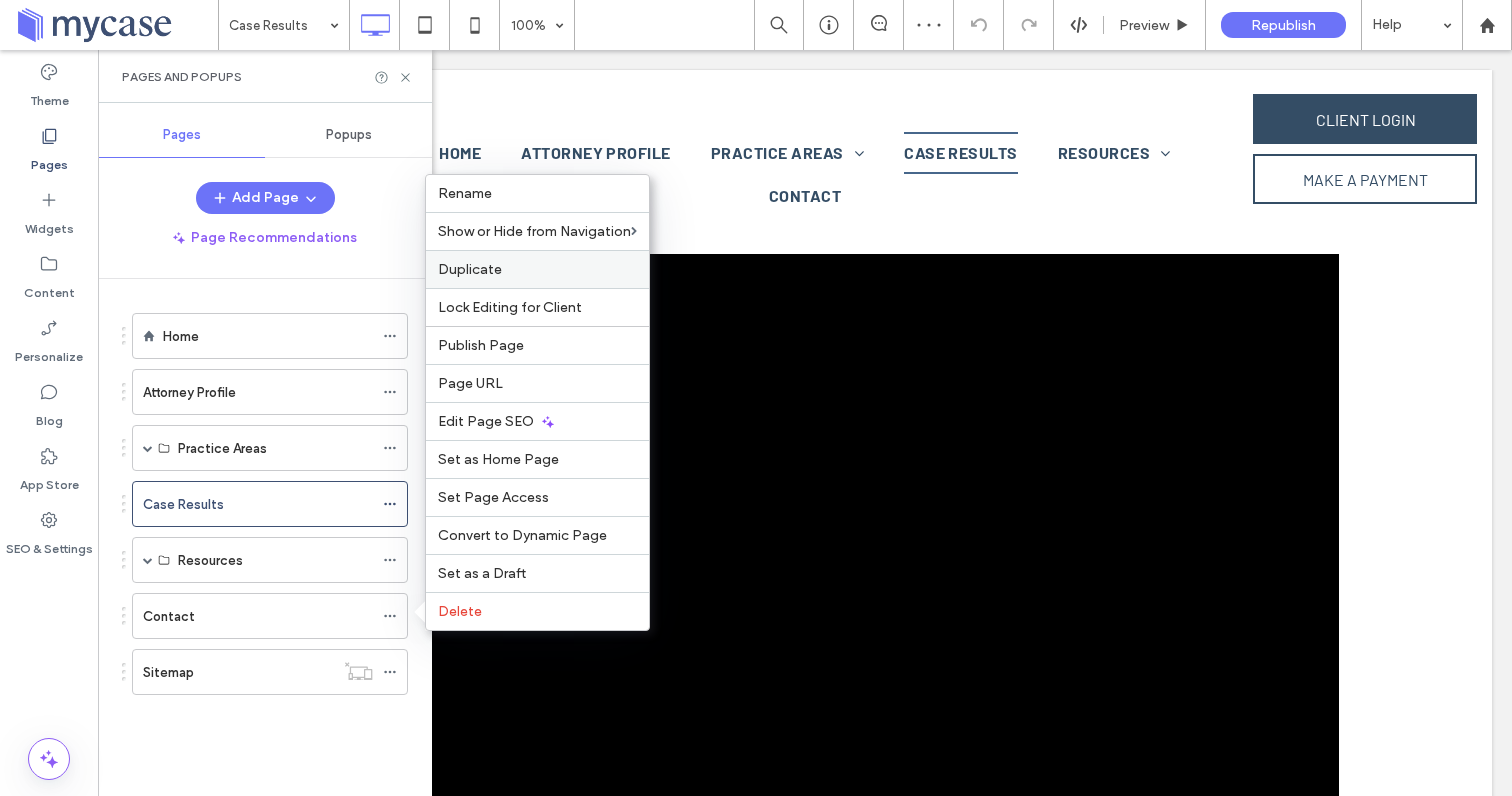 click on "Duplicate" at bounding box center [470, 269] 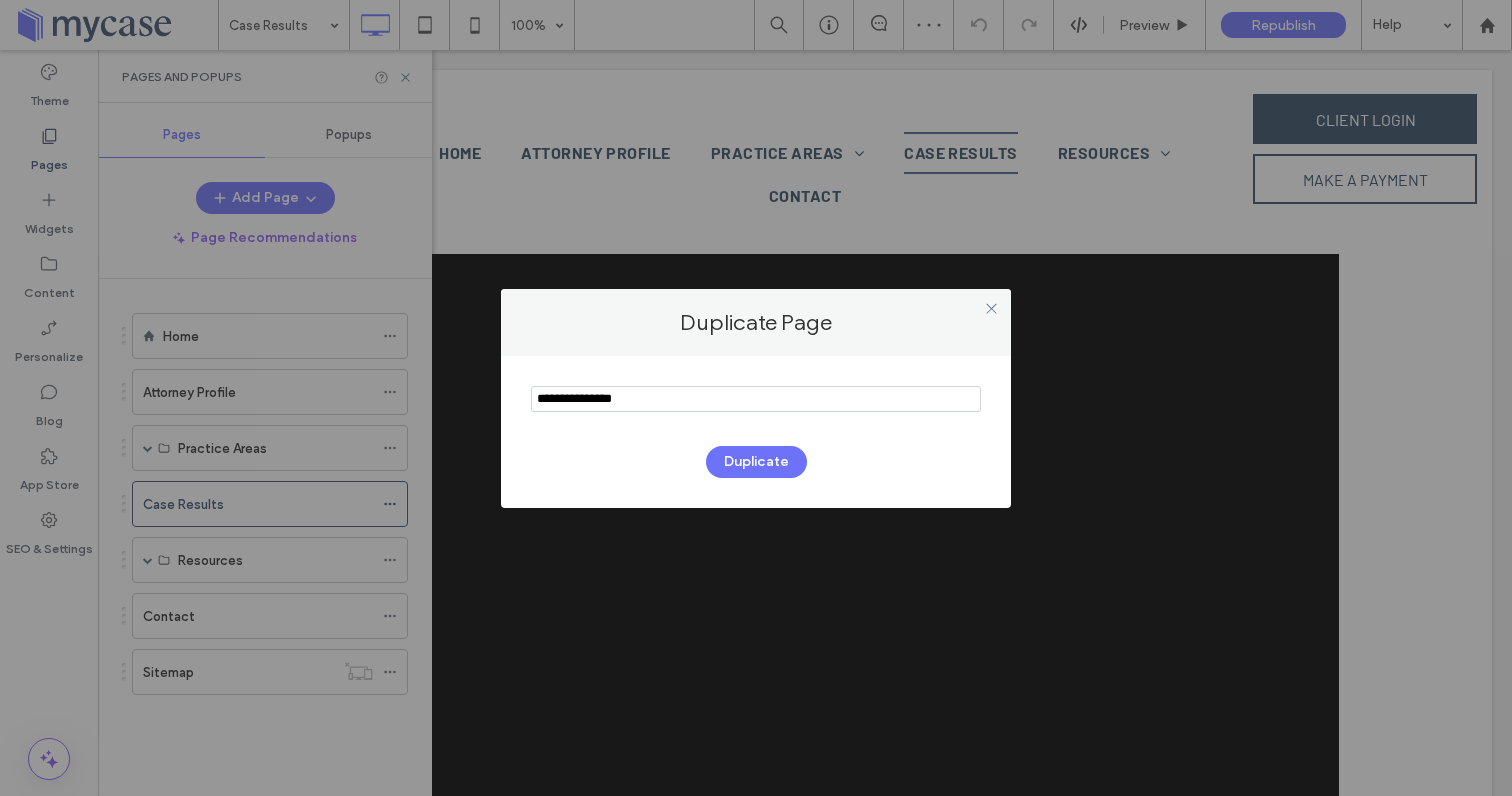 click at bounding box center (756, 399) 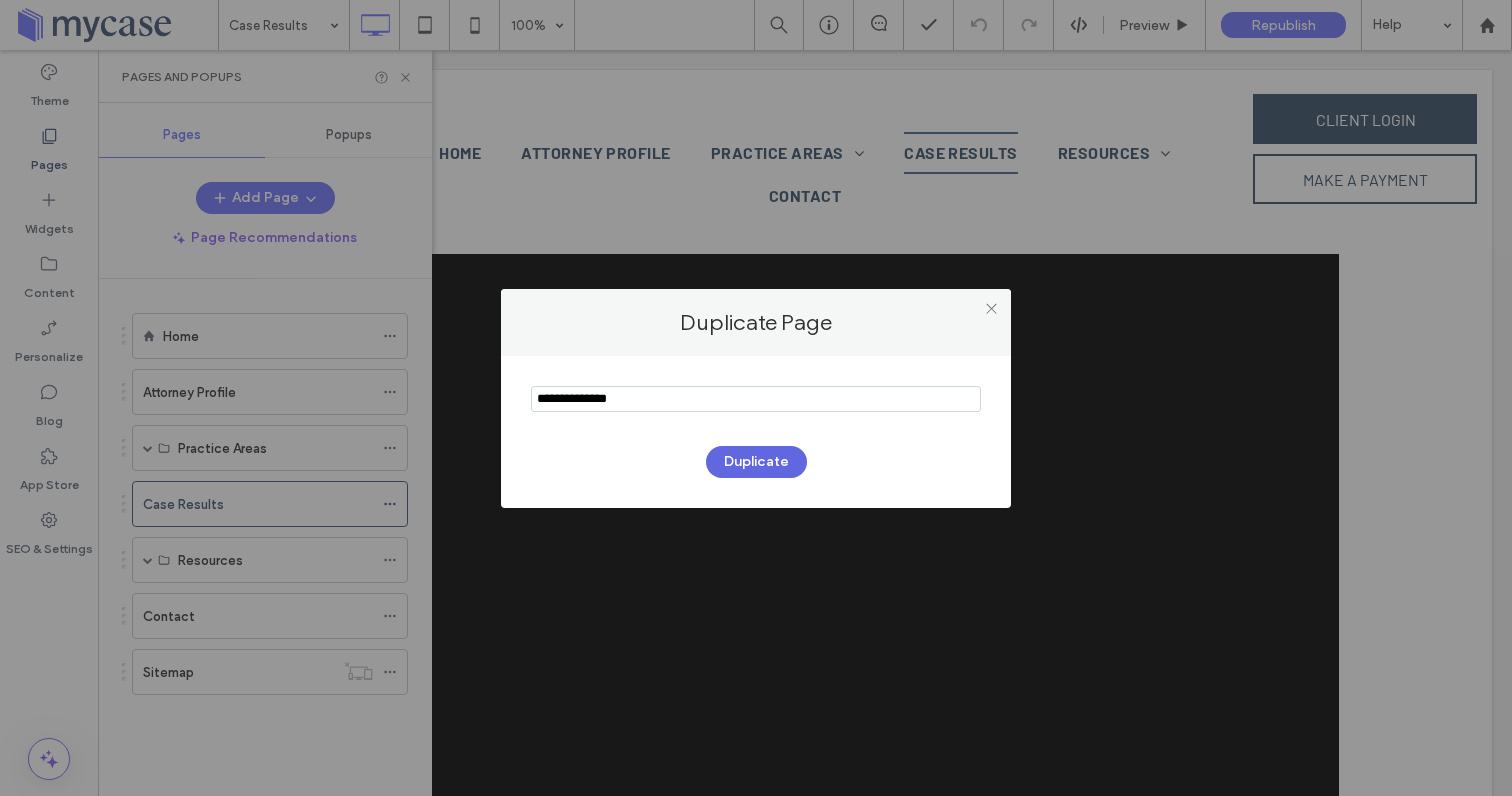 type on "**********" 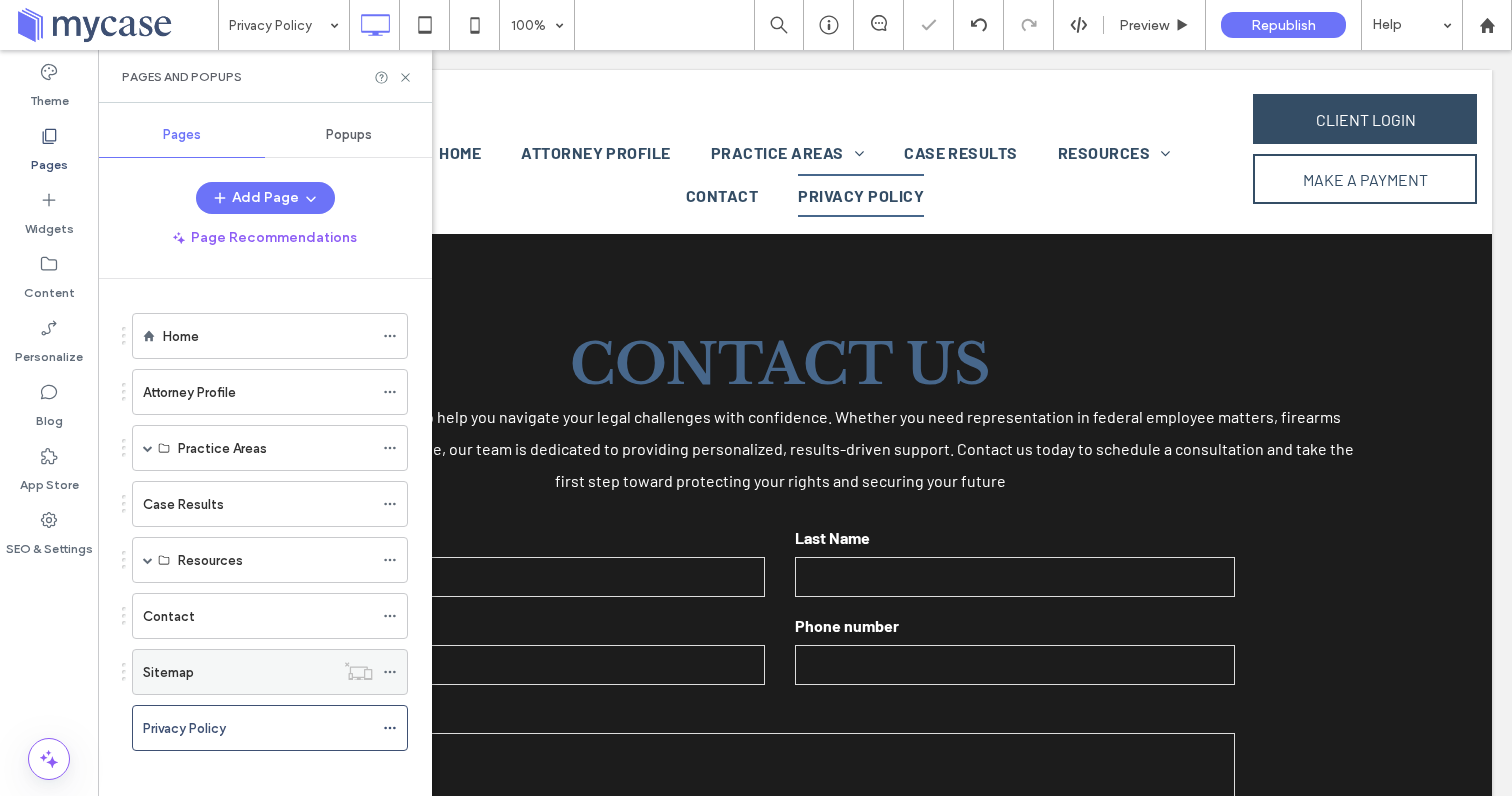 scroll, scrollTop: 0, scrollLeft: 0, axis: both 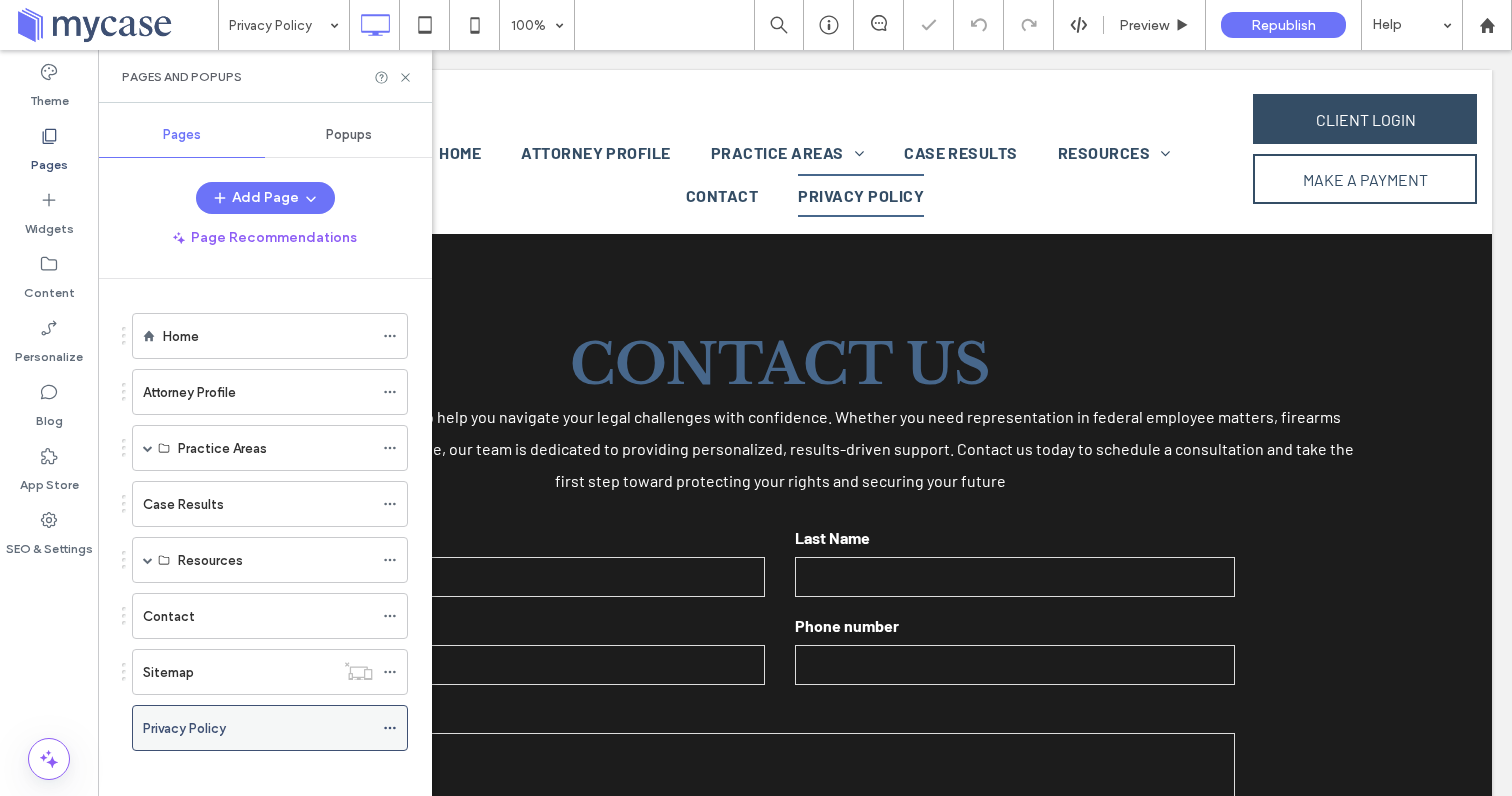 click 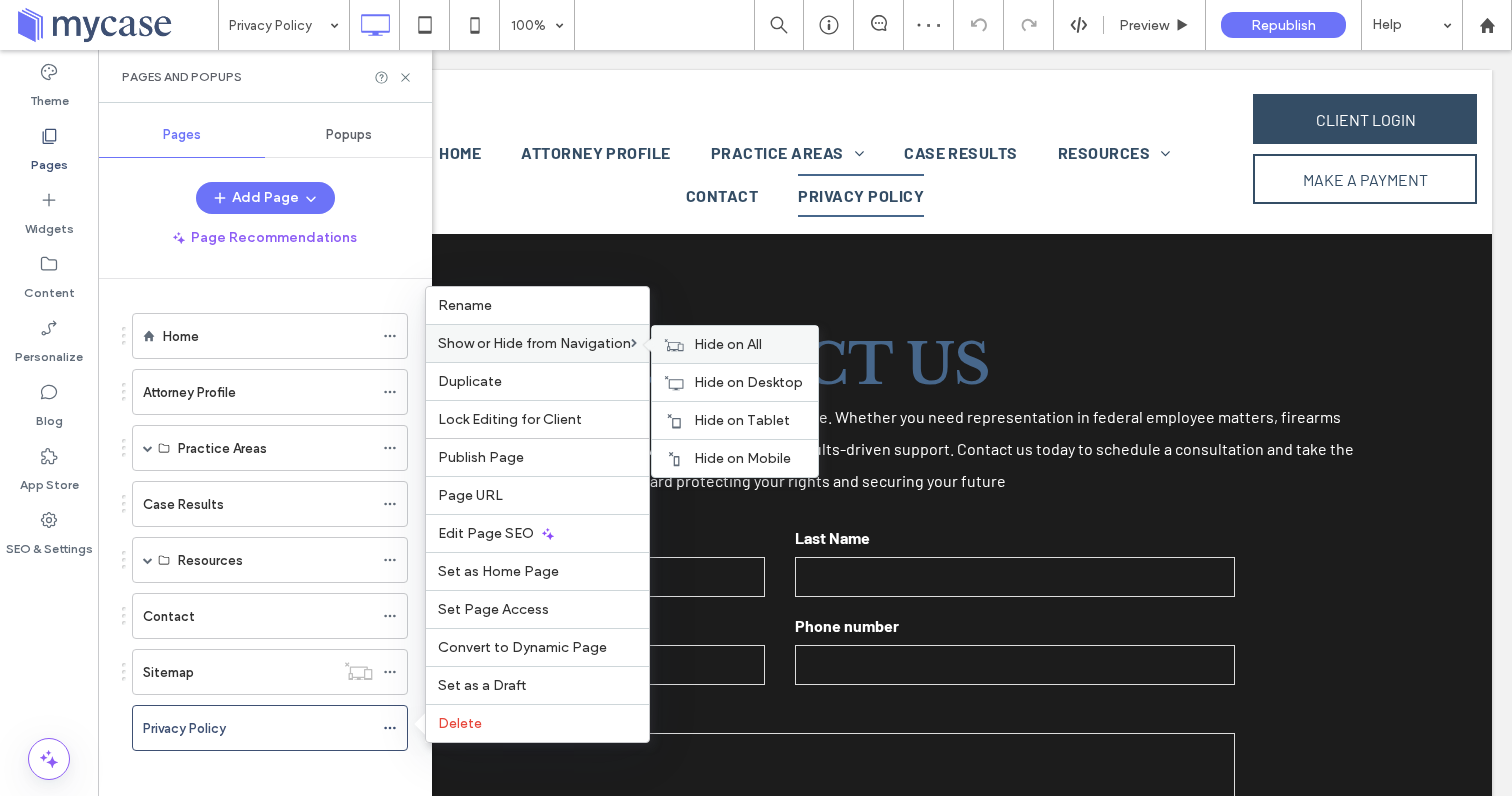 click on "Hide on All" at bounding box center [728, 344] 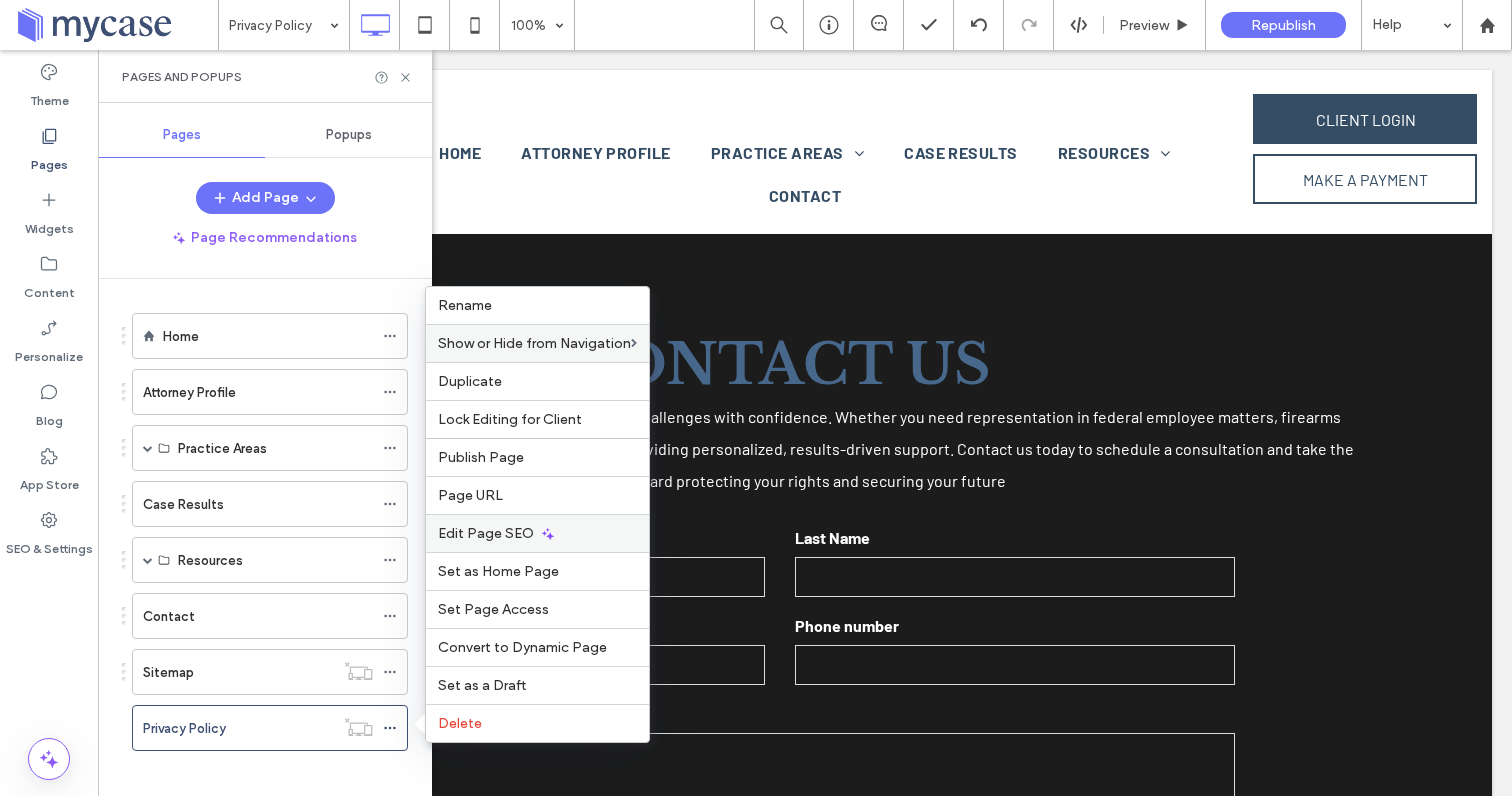 click on "Edit Page SEO" at bounding box center [486, 533] 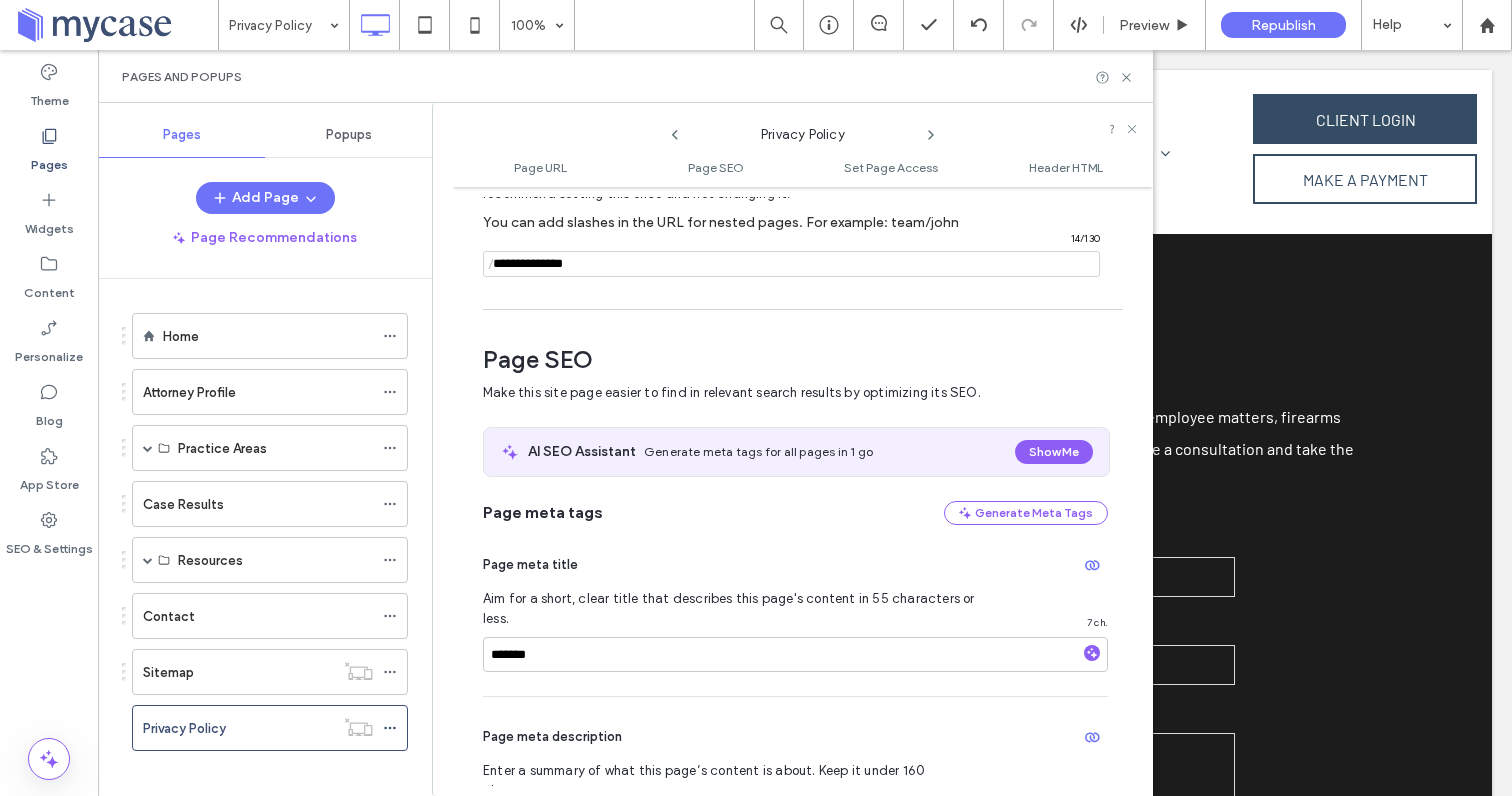 scroll, scrollTop: 275, scrollLeft: 0, axis: vertical 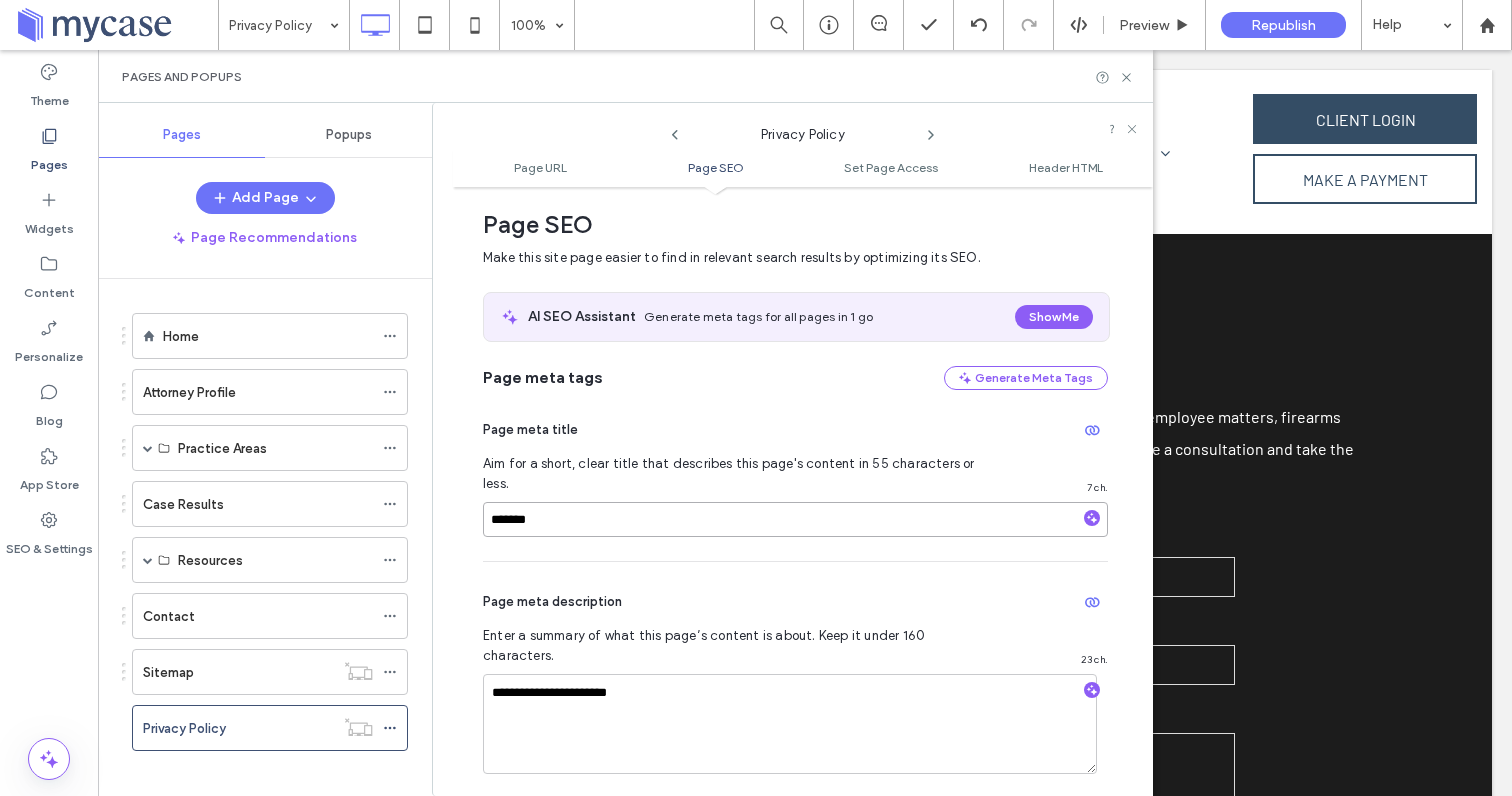 drag, startPoint x: 579, startPoint y: 510, endPoint x: 350, endPoint y: 474, distance: 231.81242 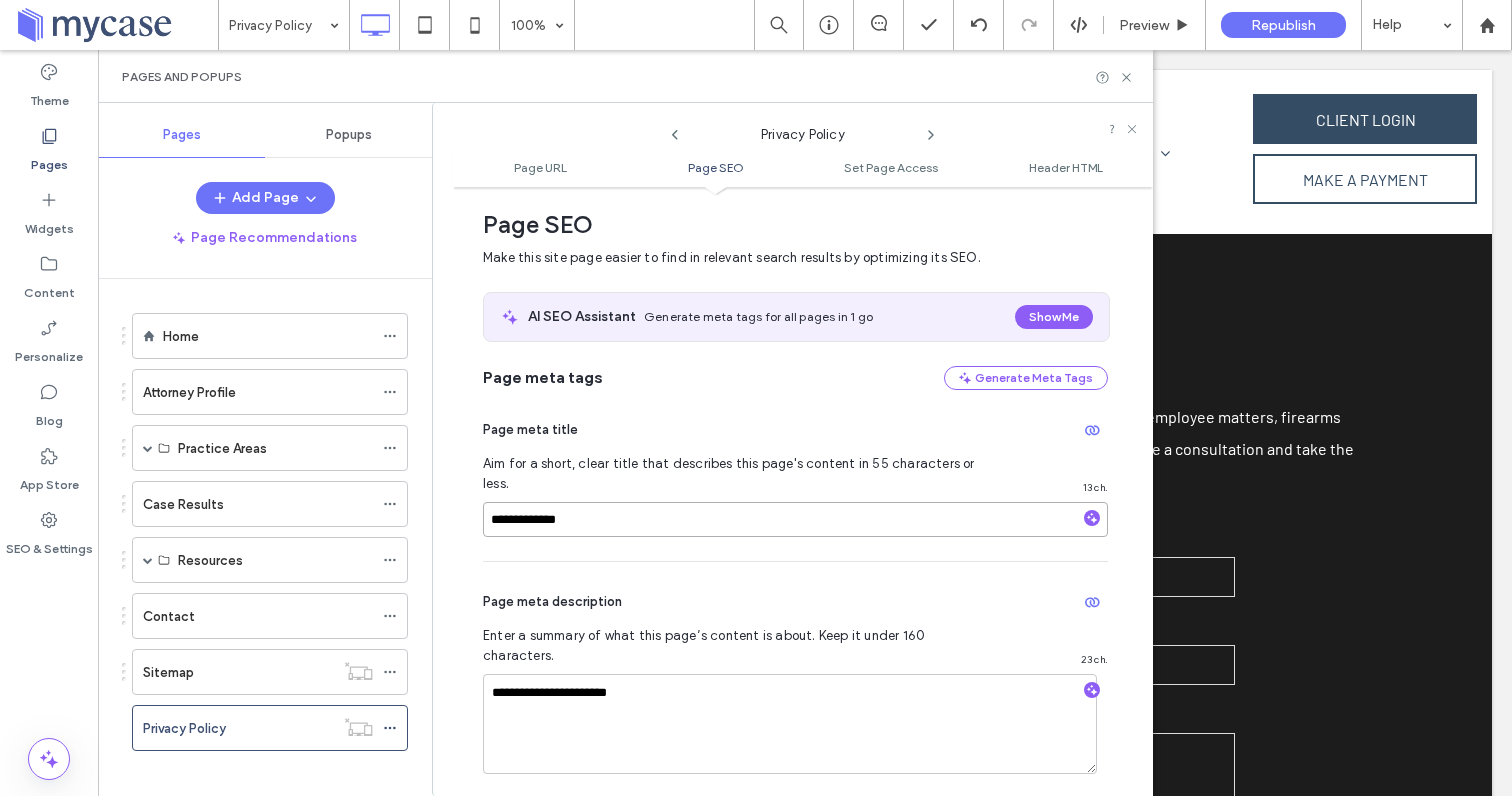 type on "**********" 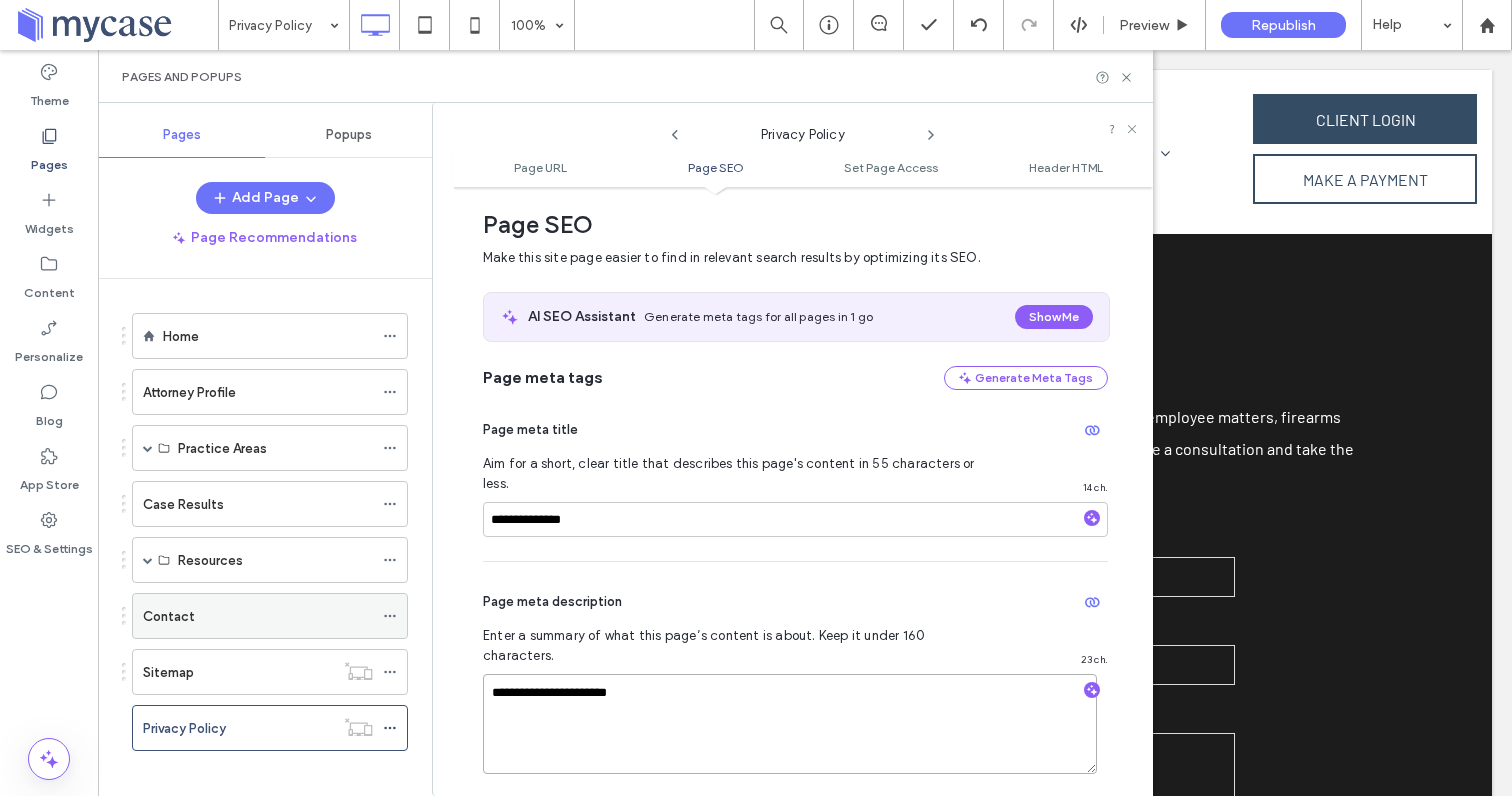 drag, startPoint x: 659, startPoint y: 660, endPoint x: 350, endPoint y: 617, distance: 311.97757 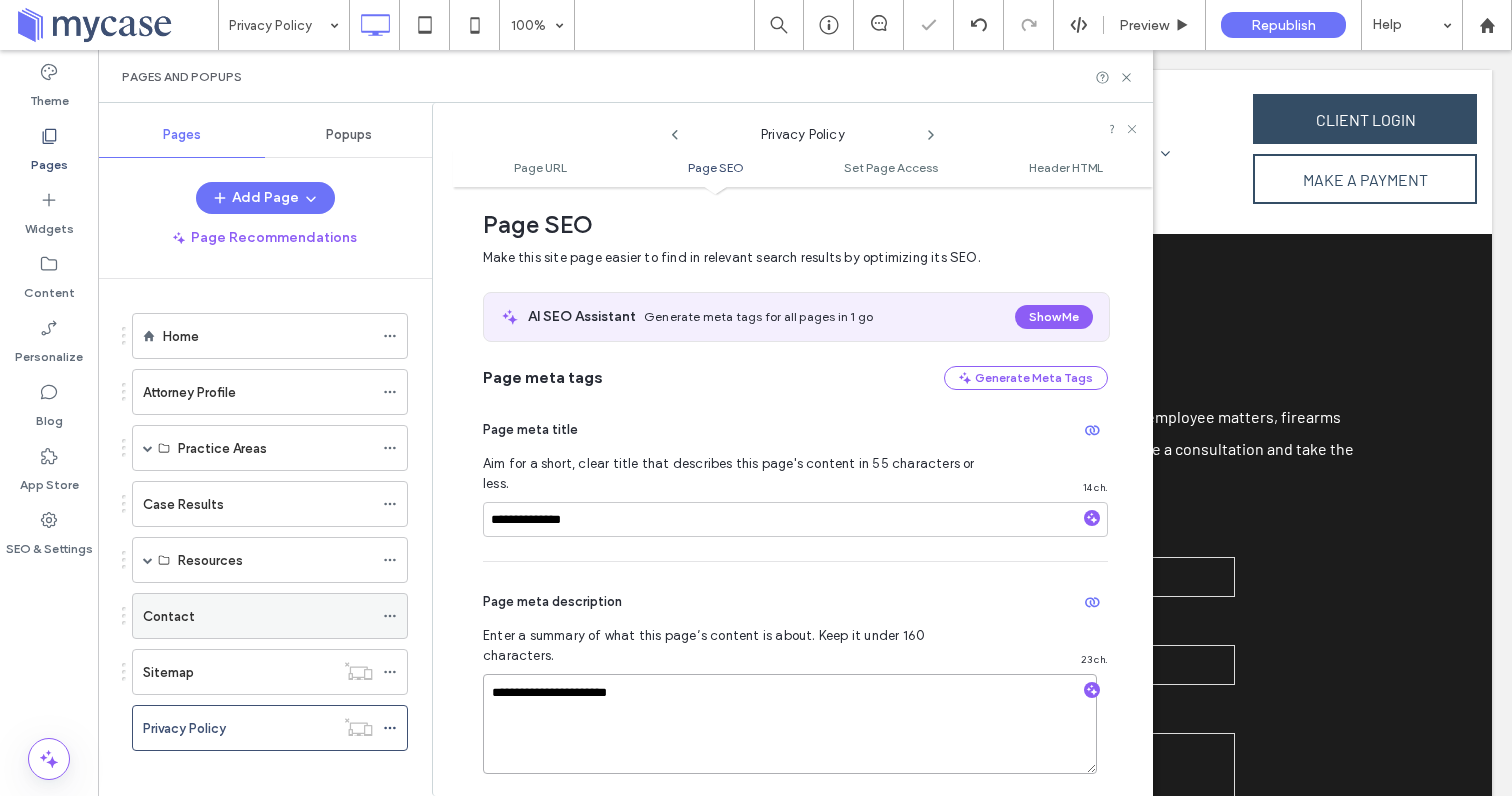 type 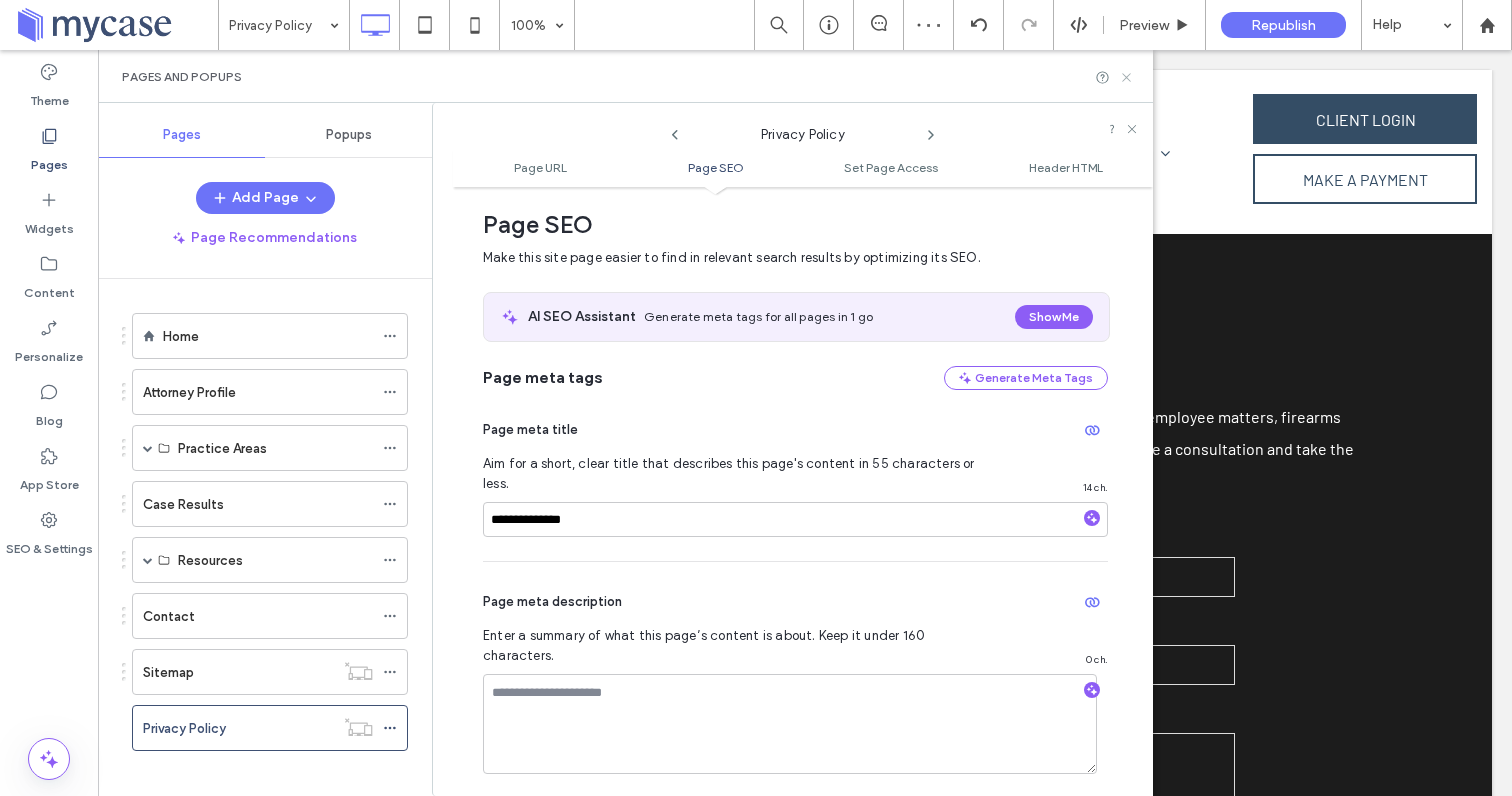 click 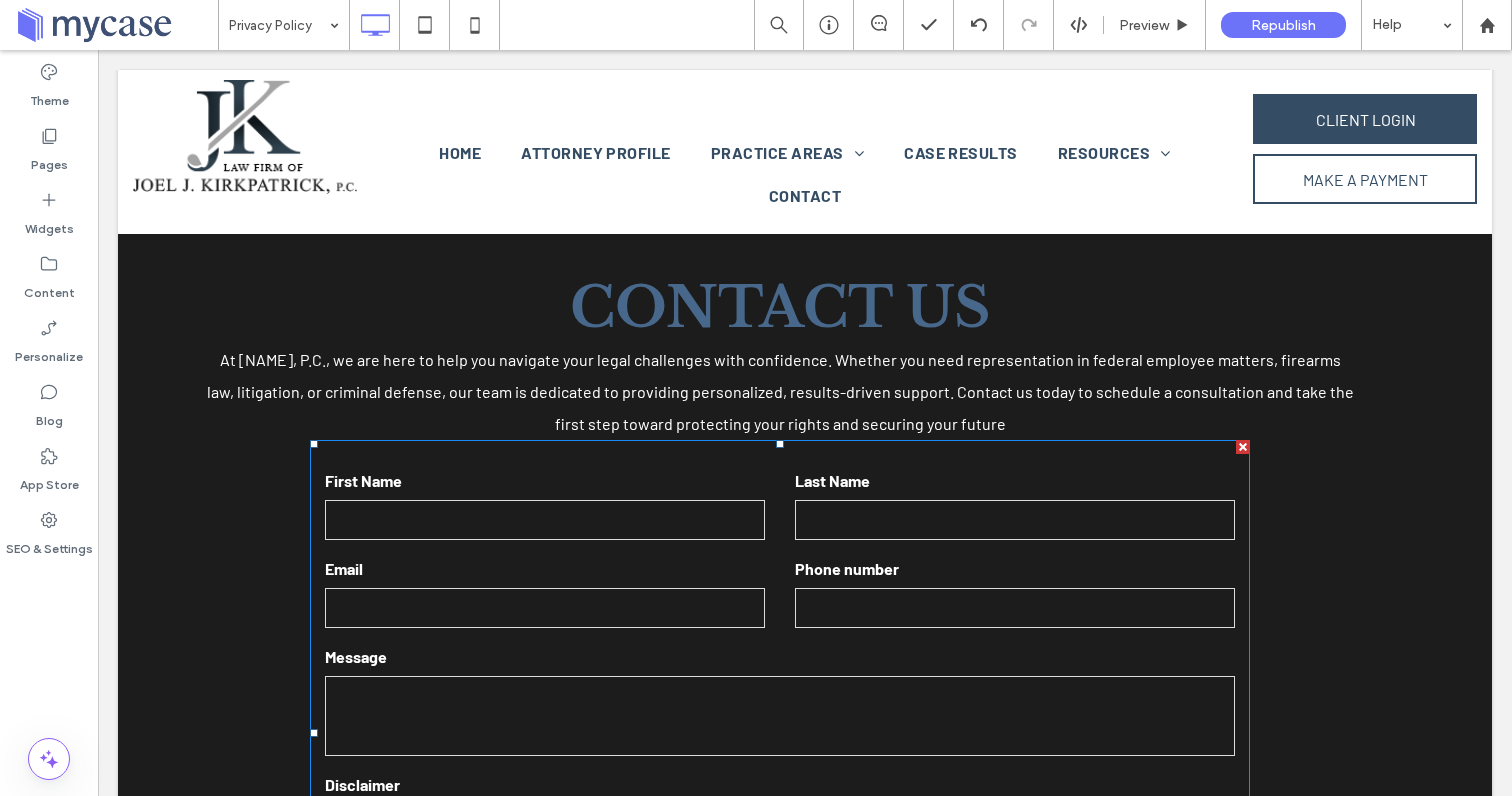 scroll, scrollTop: 0, scrollLeft: 0, axis: both 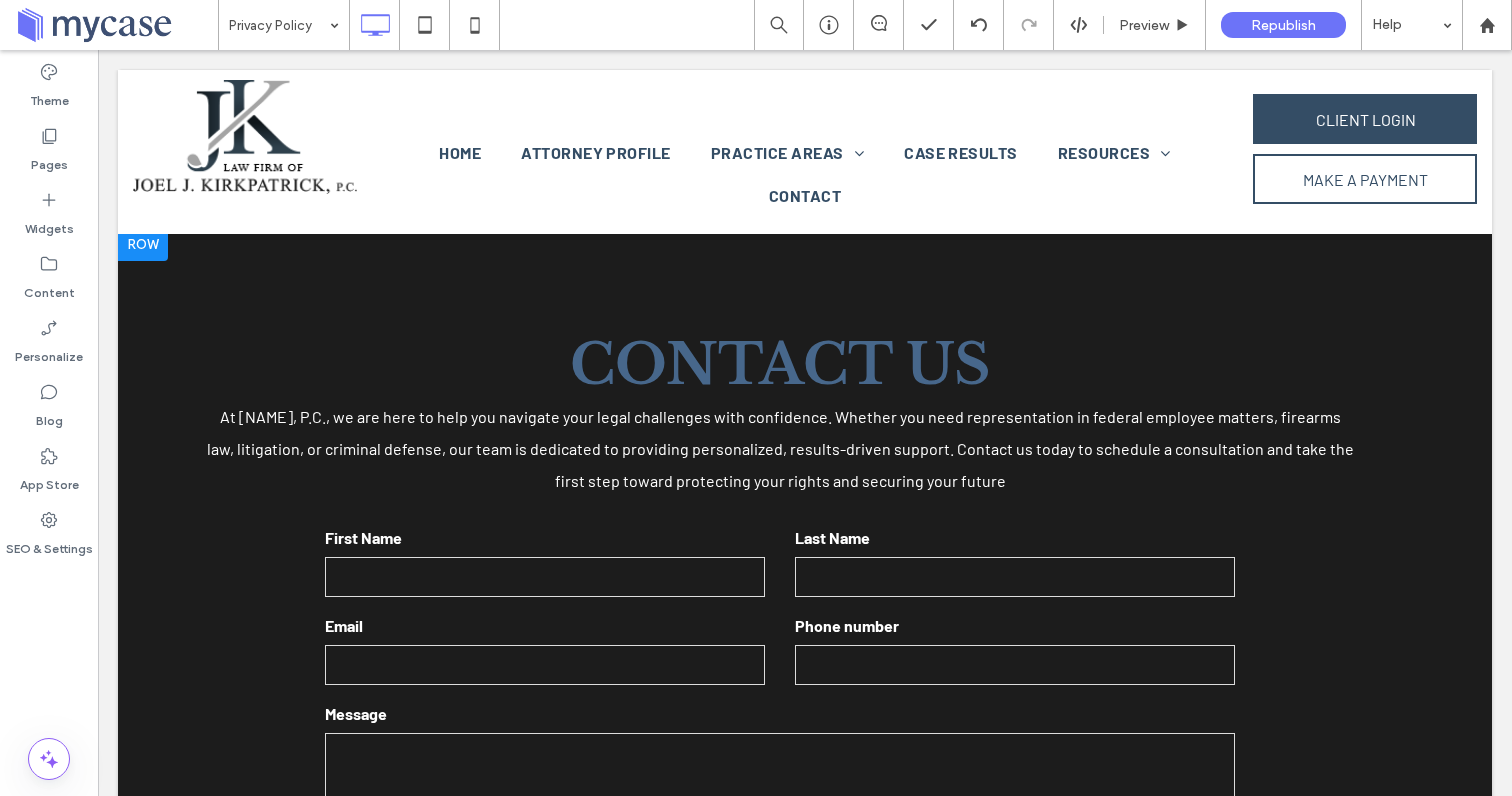 click on "Contact Us
At Joel J. Kirkpatrick, P.C., we are here to help you navigate your legal challenges with confidence. Whether you need representation in federal employee matters, firearms law, litigation, or criminal defense, our team is dedicated to providing personalized, results-driven support. Contact us today to schedule a consultation and take the first step toward protecting your rights and securing your future
First Name
Last Name
Email
Phone number
Message
Disclaimer
Submission of this form does not create any type of attorney-client relationship.
******
Thank you for contacting us. We will get back to you as soon as possible
Oops, there was an error sending your message. Please try again later
Click To Paste
Row + Add Section" at bounding box center (805, 681) 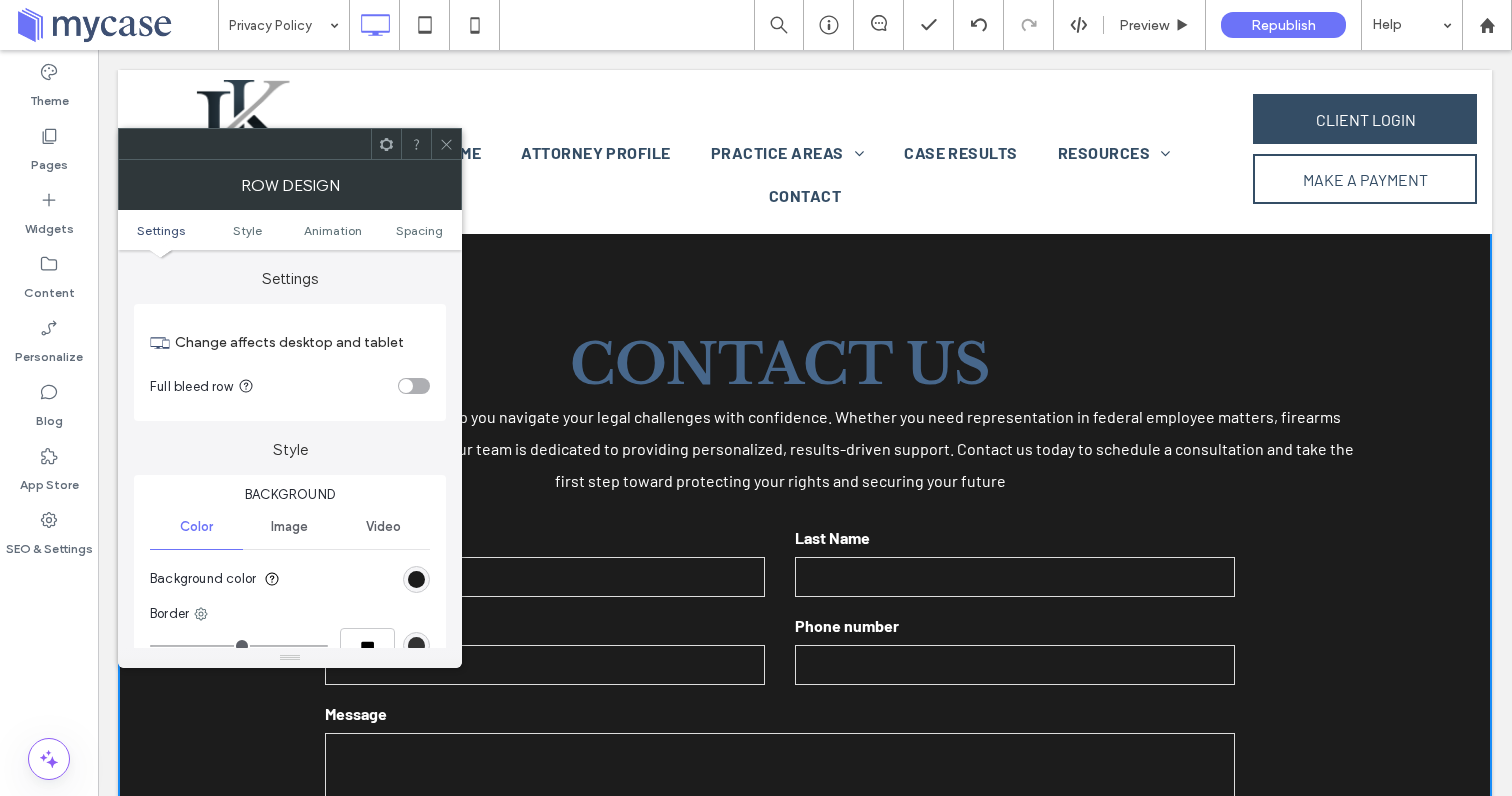 click on "Settings Style Animation Spacing" at bounding box center (290, 230) 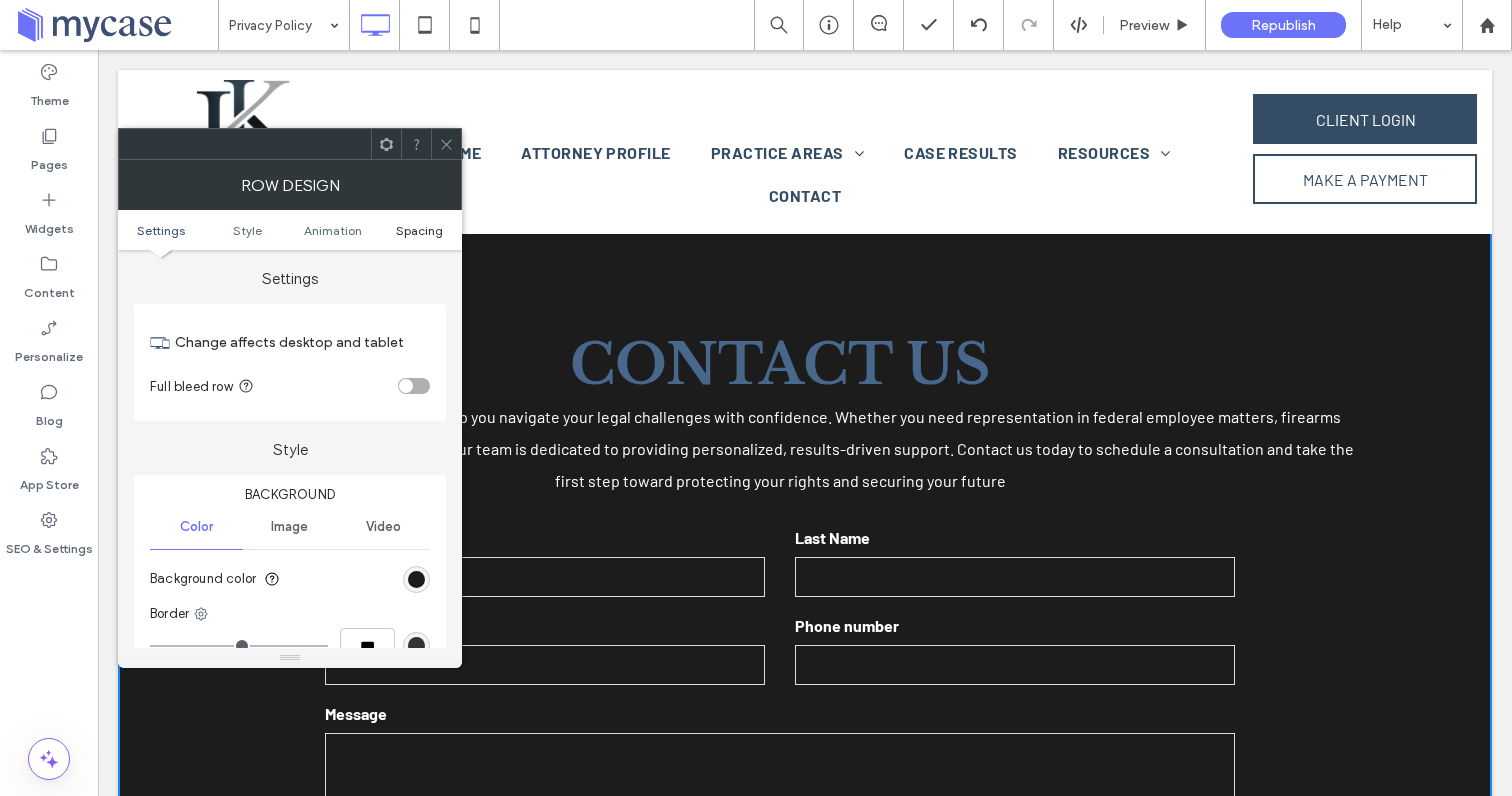 click on "Spacing" at bounding box center (419, 230) 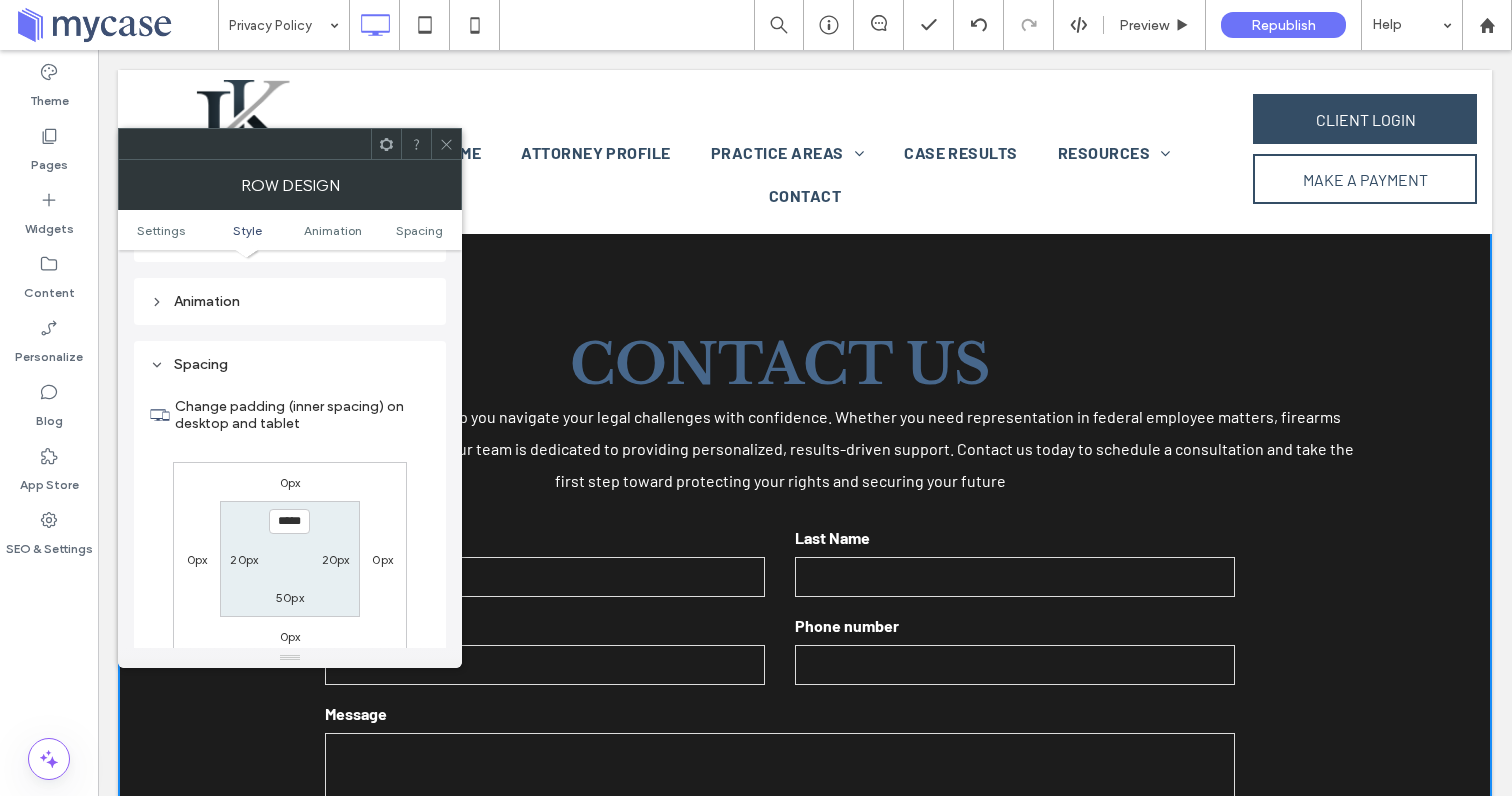 scroll, scrollTop: 421, scrollLeft: 0, axis: vertical 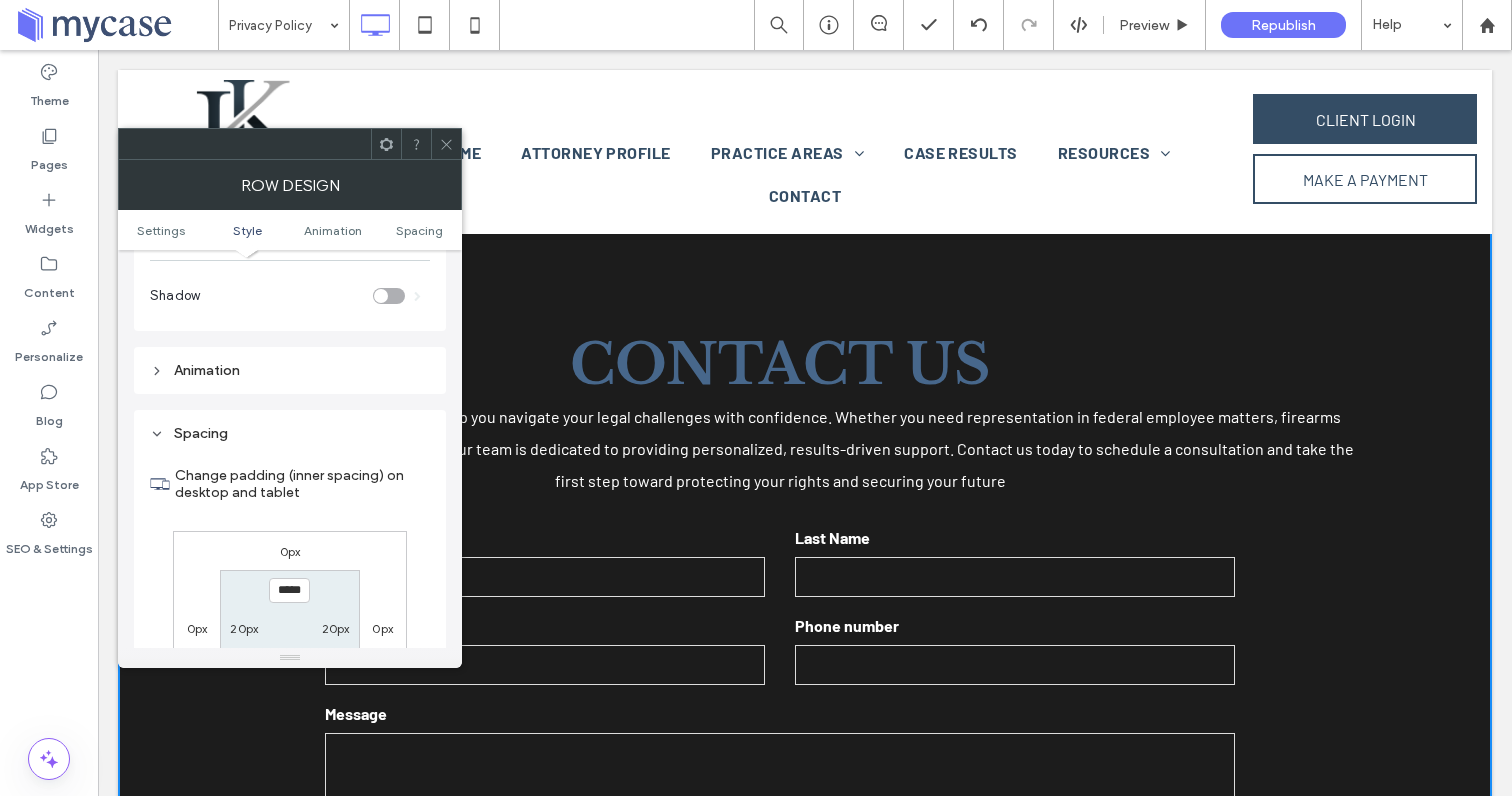 click 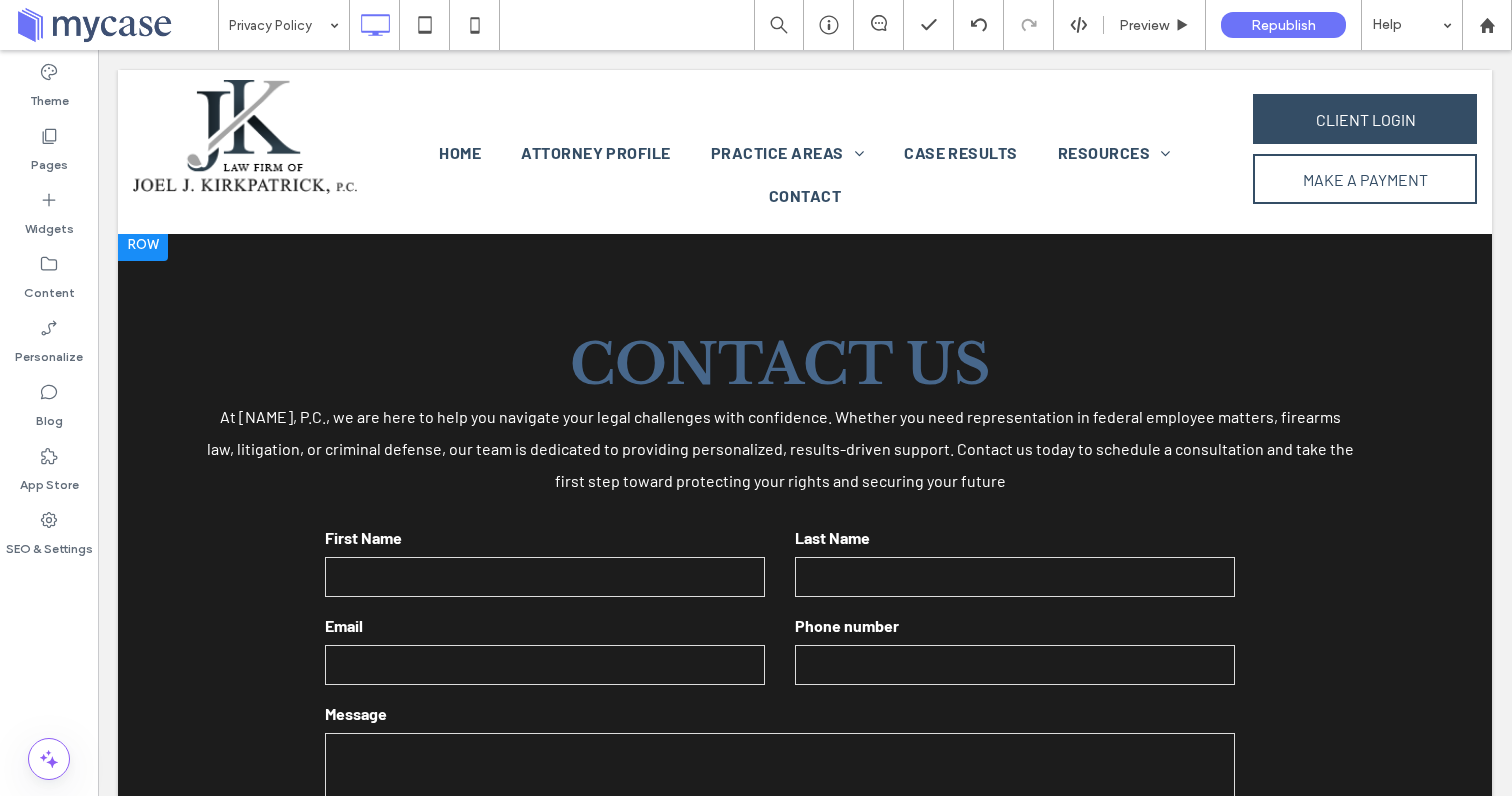 click on "Contact Us
At Joel J. Kirkpatrick, P.C., we are here to help you navigate your legal challenges with confidence. Whether you need representation in federal employee matters, firearms law, litigation, or criminal defense, our team is dedicated to providing personalized, results-driven support. Contact us today to schedule a consultation and take the first step toward protecting your rights and securing your future
First Name
Last Name
Email
Phone number
Message
Disclaimer
Submission of this form does not create any type of attorney-client relationship.
******
Thank you for contacting us. We will get back to you as soon as possible
Oops, there was an error sending your message. Please try again later
Click To Paste
Row + Add Section" at bounding box center (805, 681) 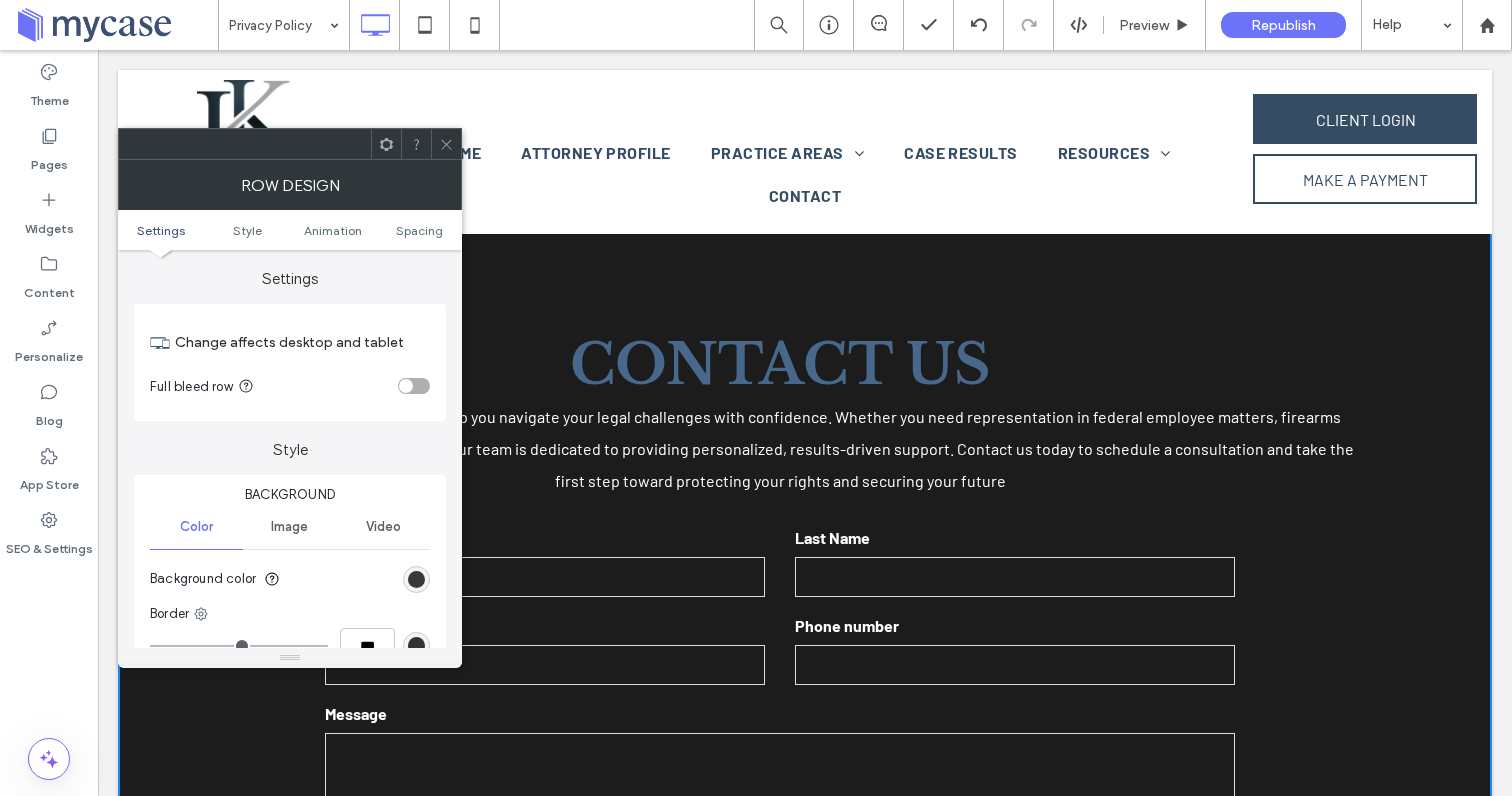 click at bounding box center (416, 579) 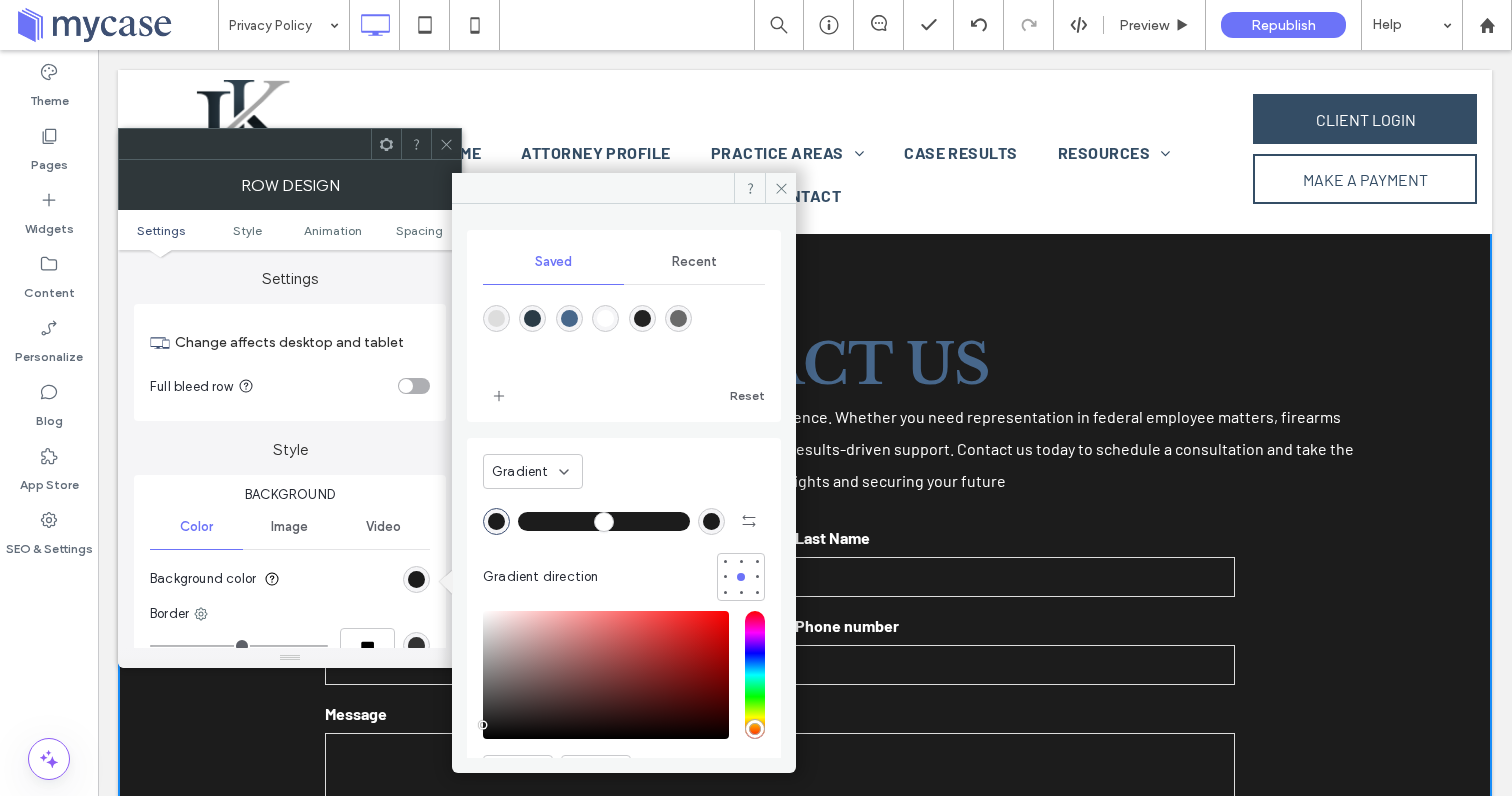 click at bounding box center [605, 318] 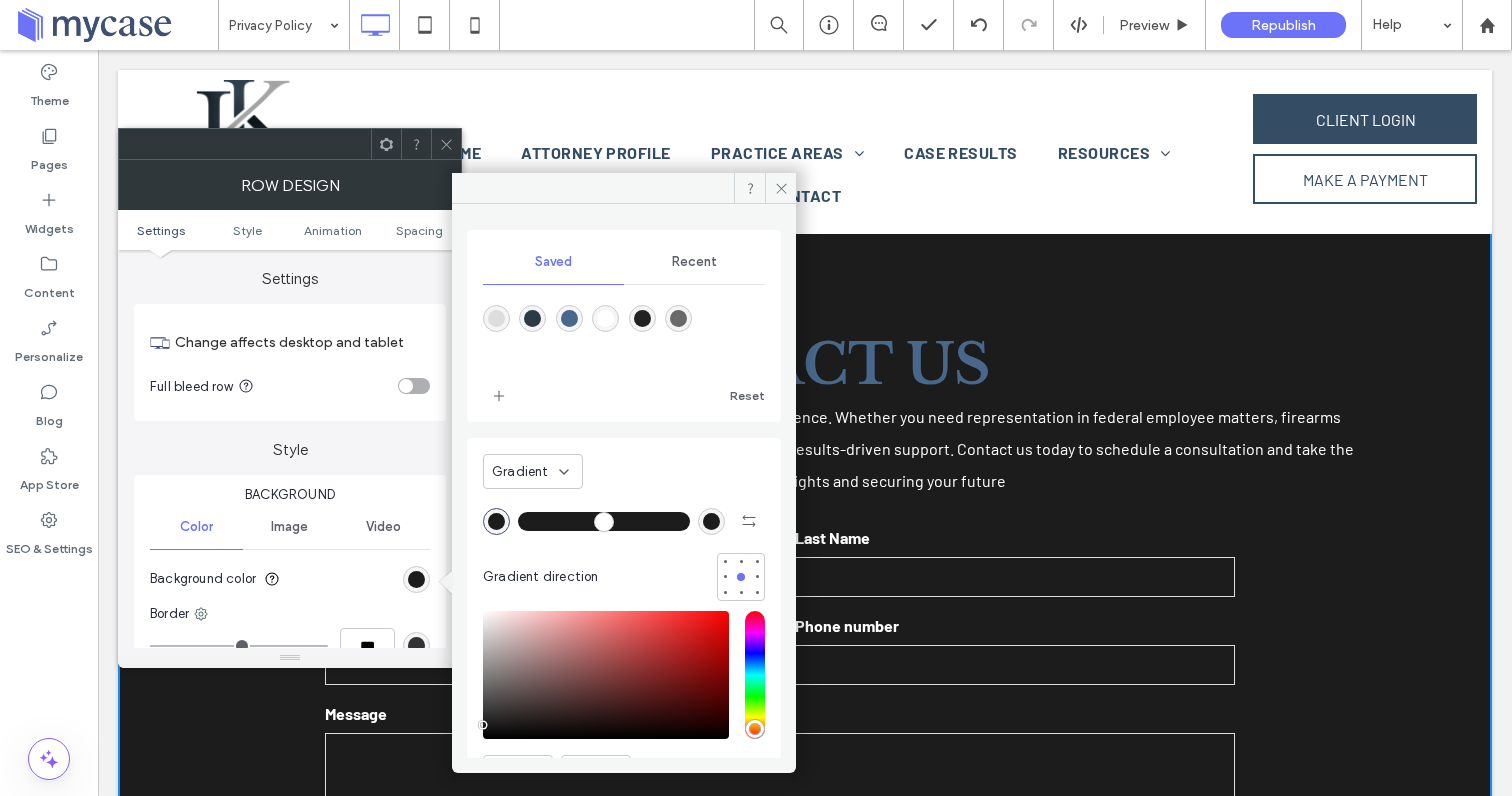 type on "*******" 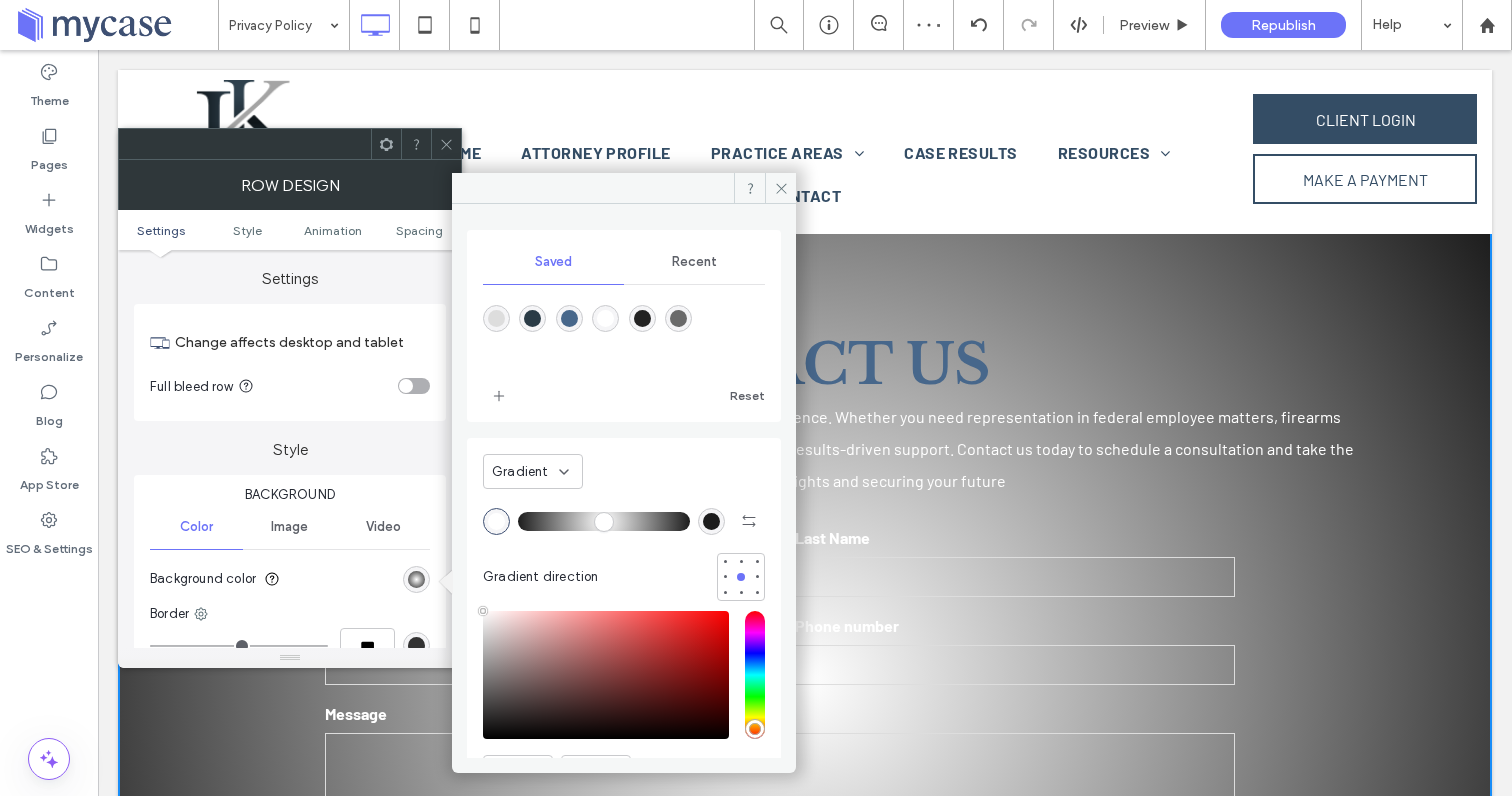 click on "Gradient" at bounding box center (533, 471) 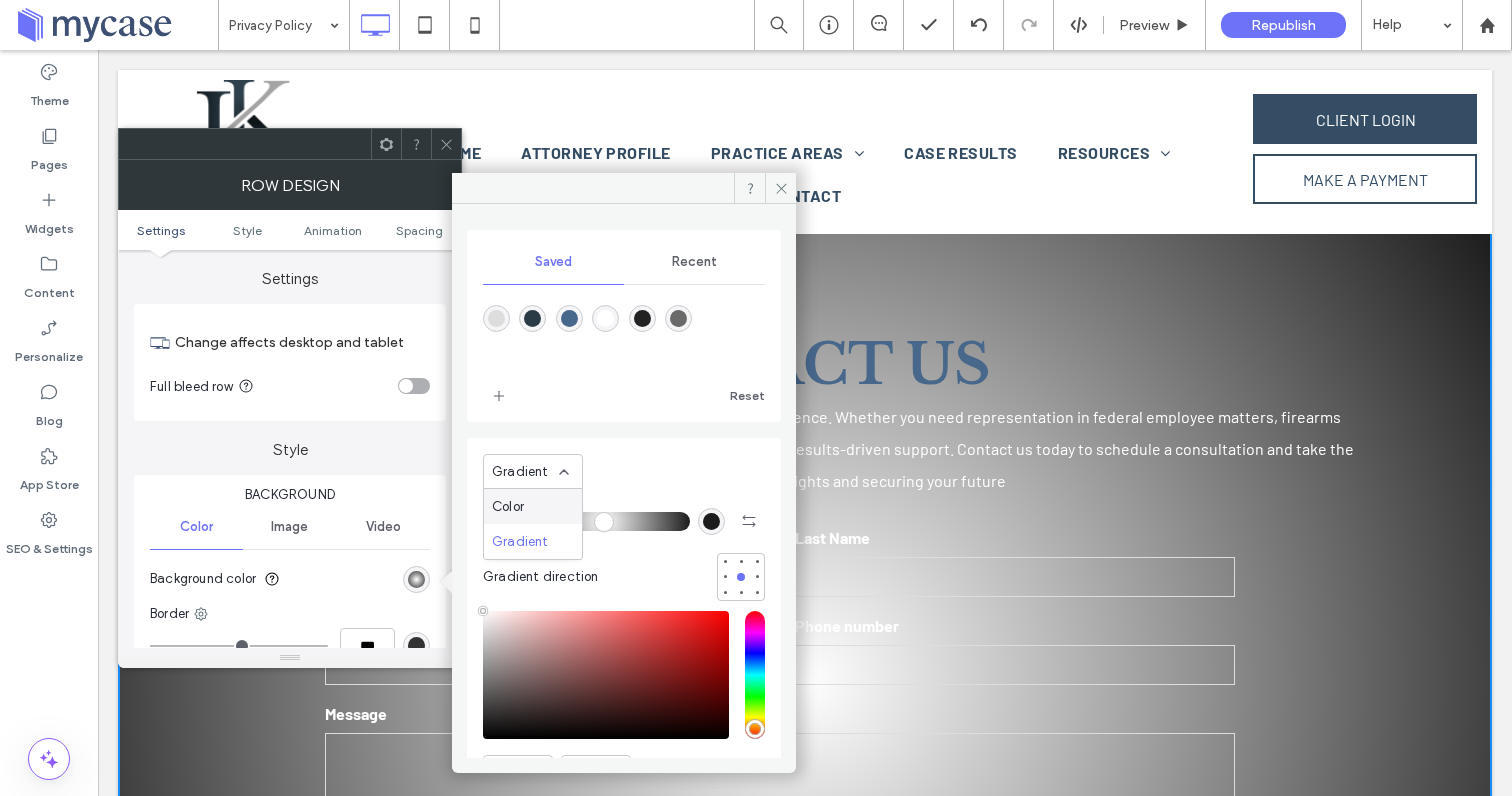 click on "Color" at bounding box center [533, 506] 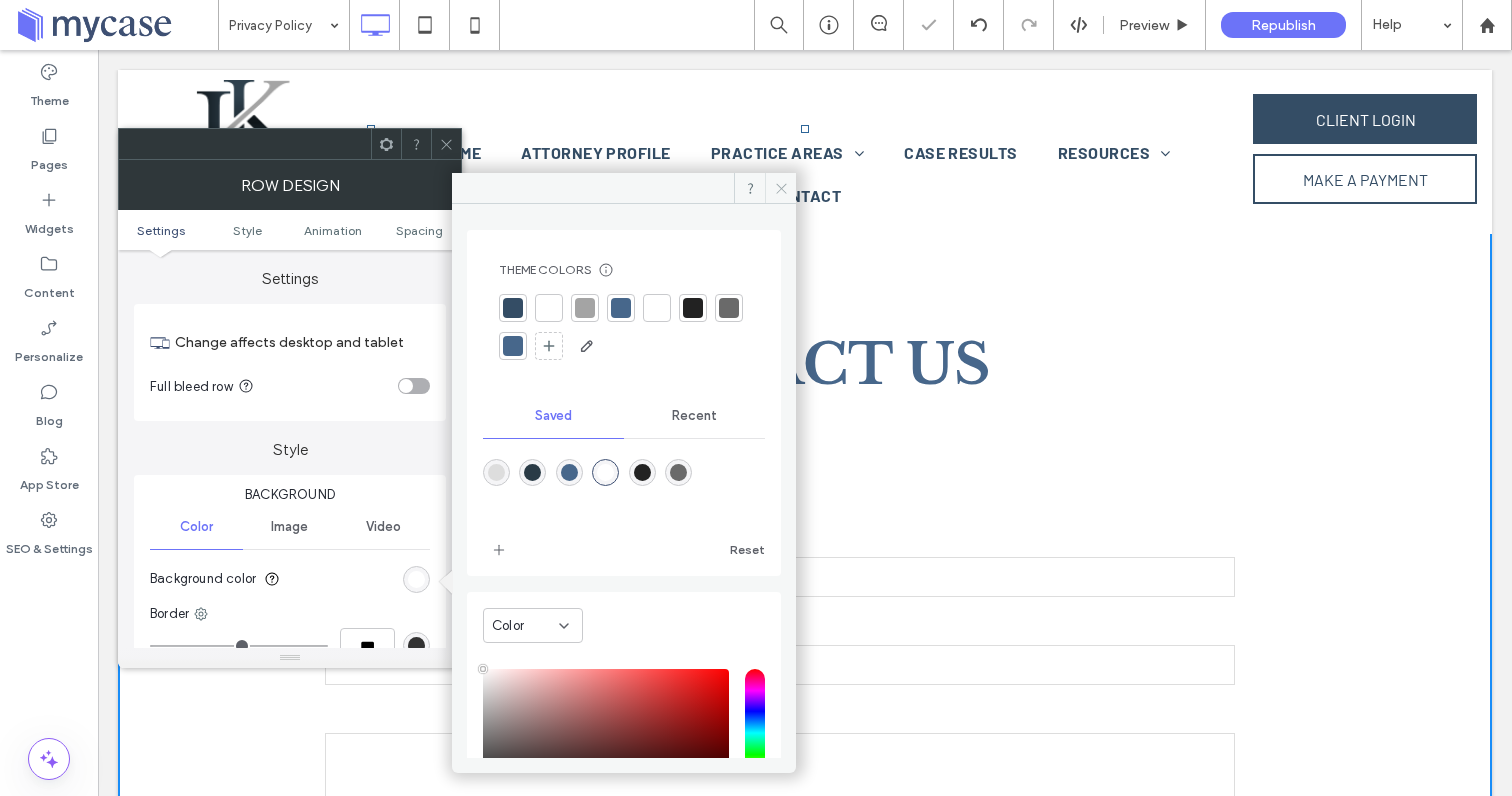 drag, startPoint x: 781, startPoint y: 189, endPoint x: 551, endPoint y: 216, distance: 231.57936 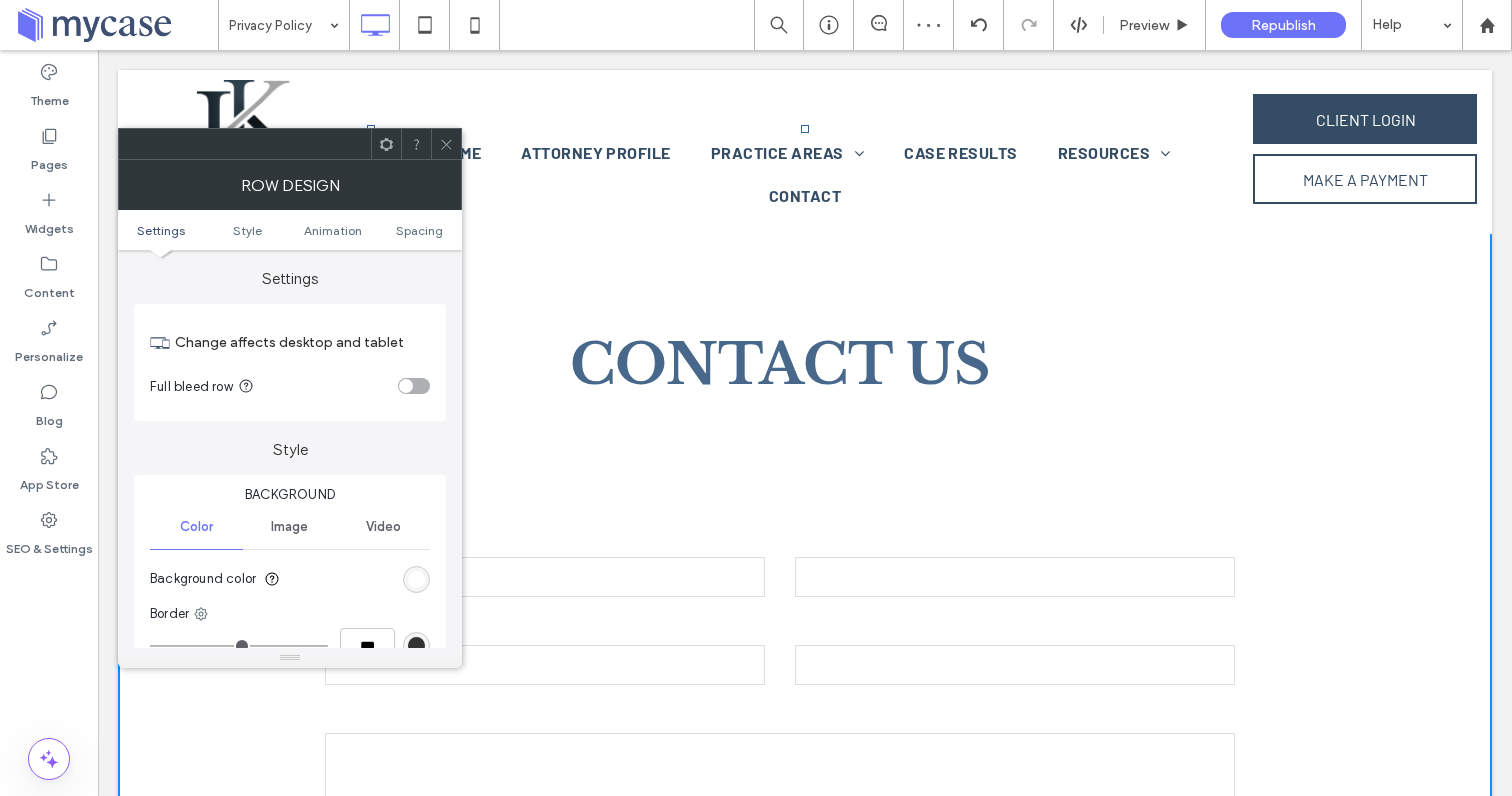 click 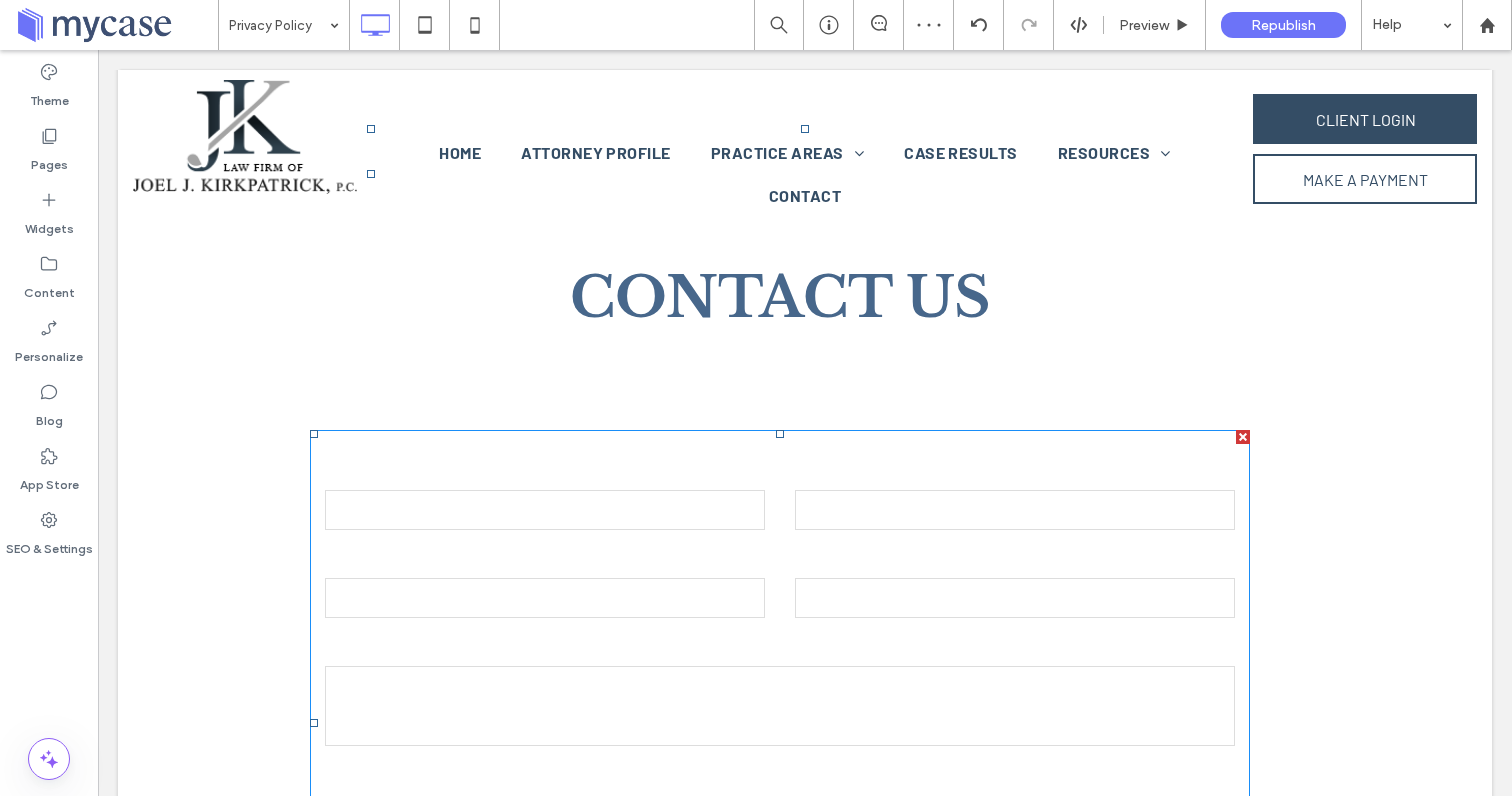 scroll, scrollTop: 117, scrollLeft: 0, axis: vertical 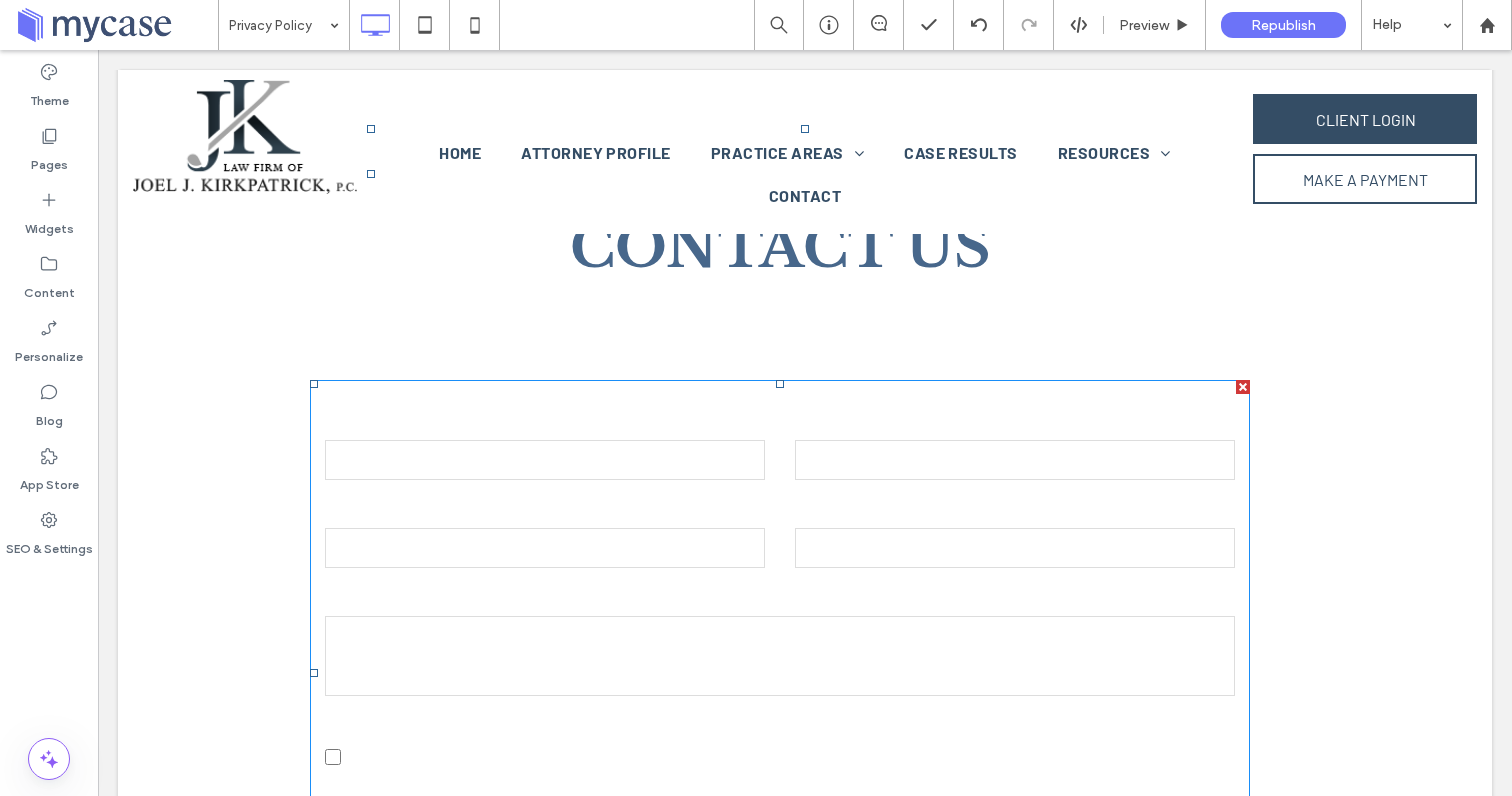 click at bounding box center [1243, 387] 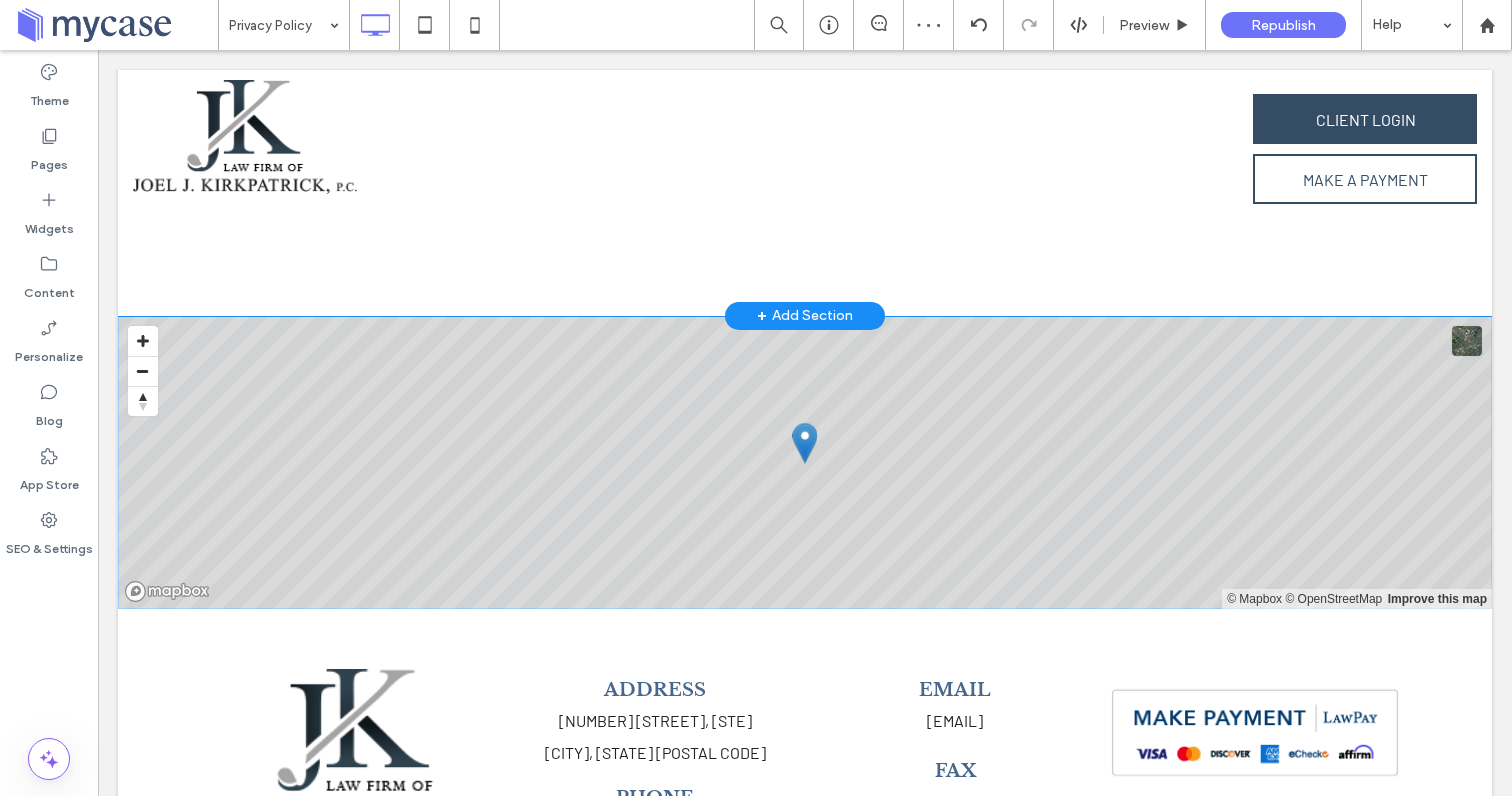 scroll, scrollTop: 261, scrollLeft: 0, axis: vertical 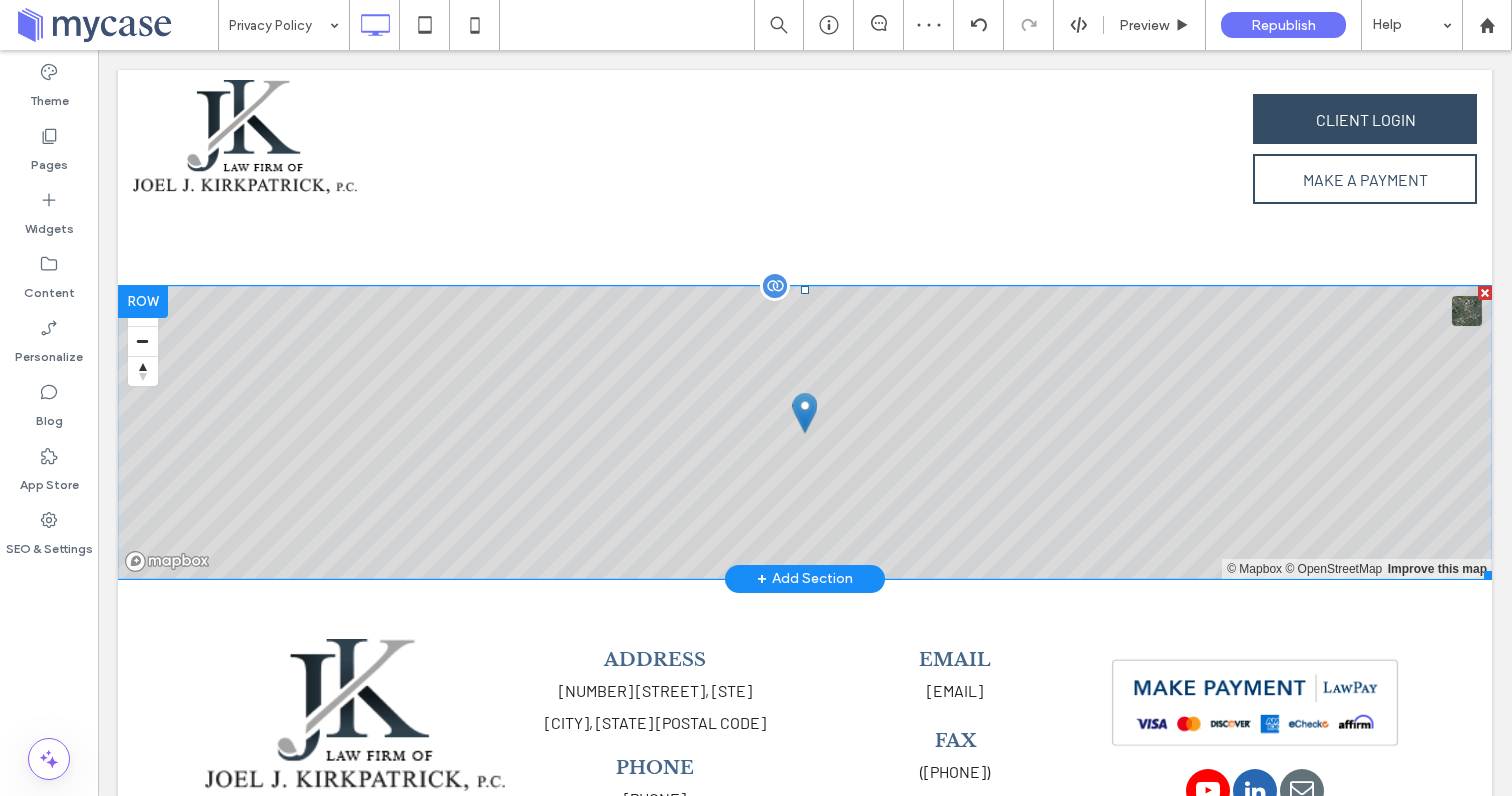 click at bounding box center (1485, 293) 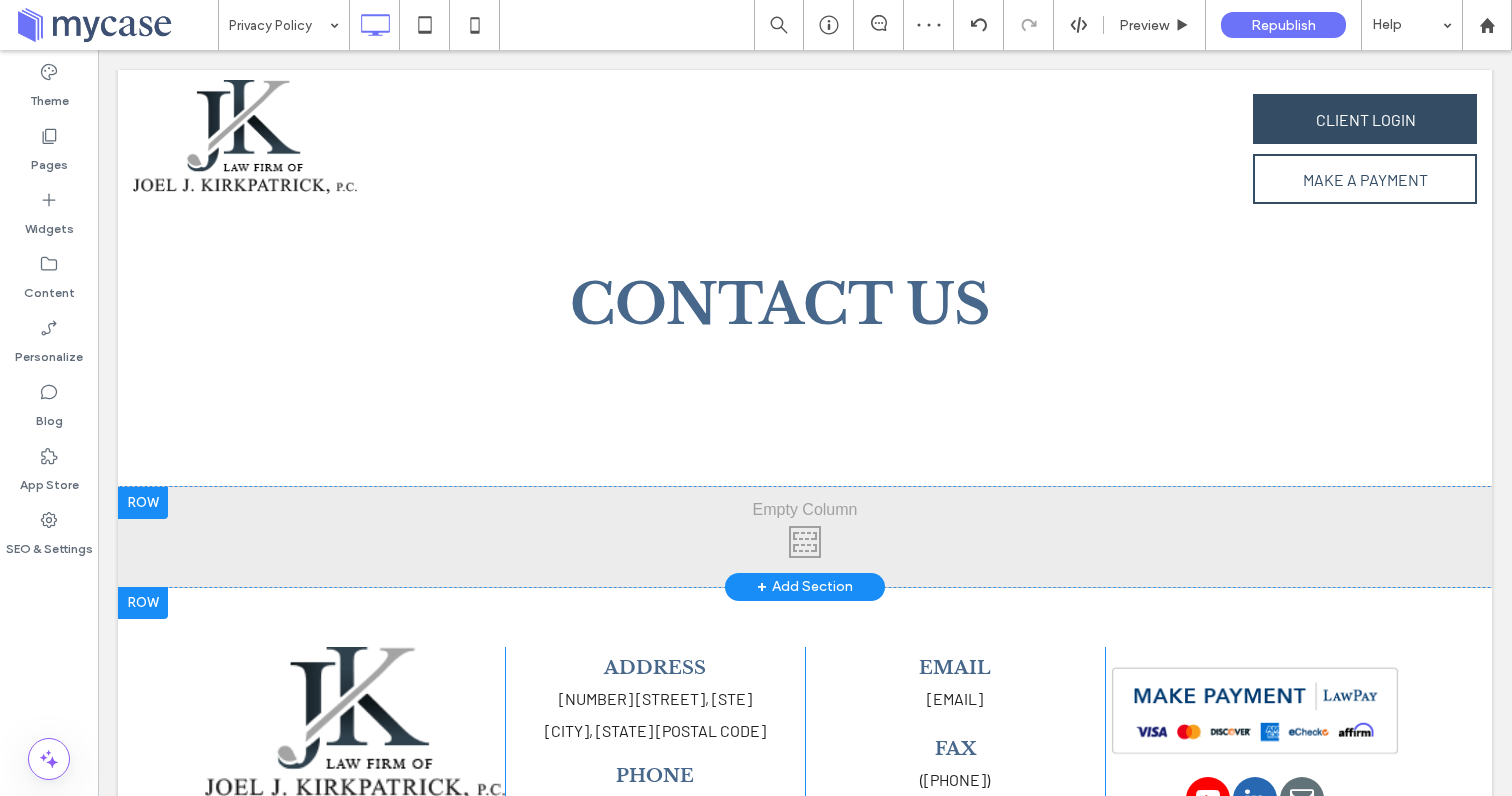 scroll, scrollTop: 0, scrollLeft: 0, axis: both 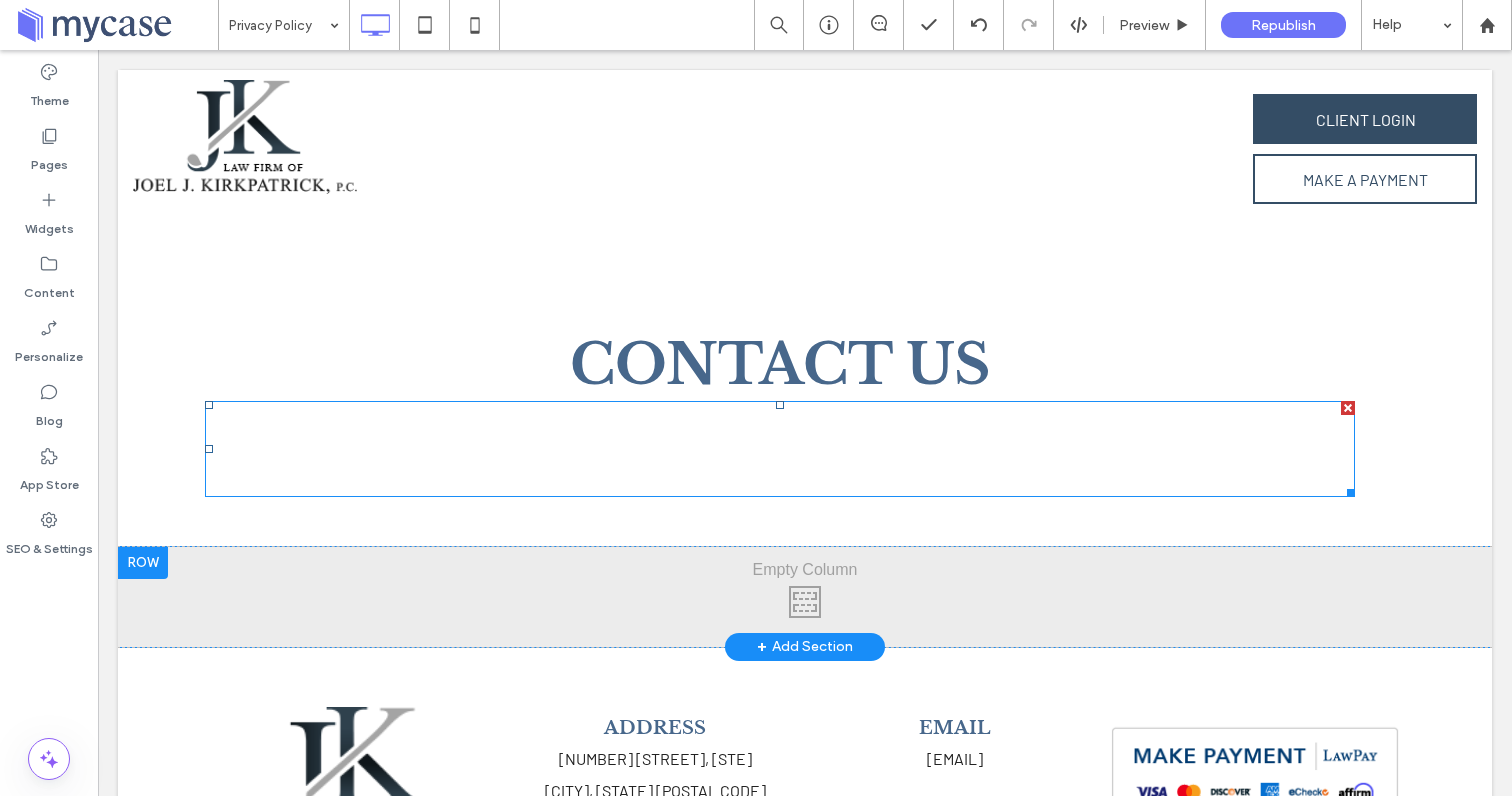 click on "At Joel J. Kirkpatrick, P.C., we are here to help you navigate your legal challenges with confidence. Whether you need representation in federal employee matters, firearms law, litigation, or criminal defense, our team is dedicated to providing personalized, results-driven support. Contact us today to schedule a consultation and take the first step toward protecting your rights and securing your future" at bounding box center (780, 449) 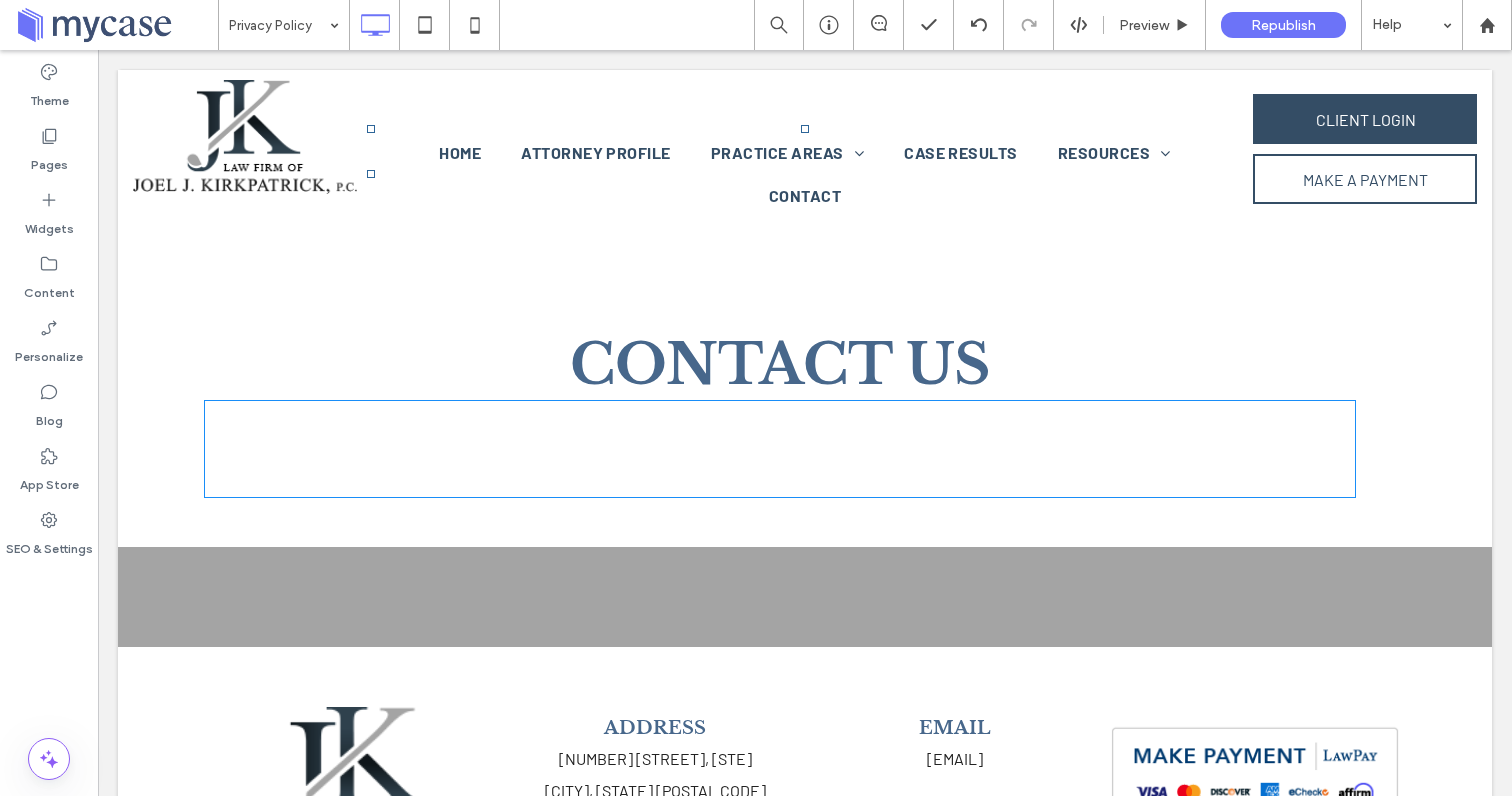 type on "******" 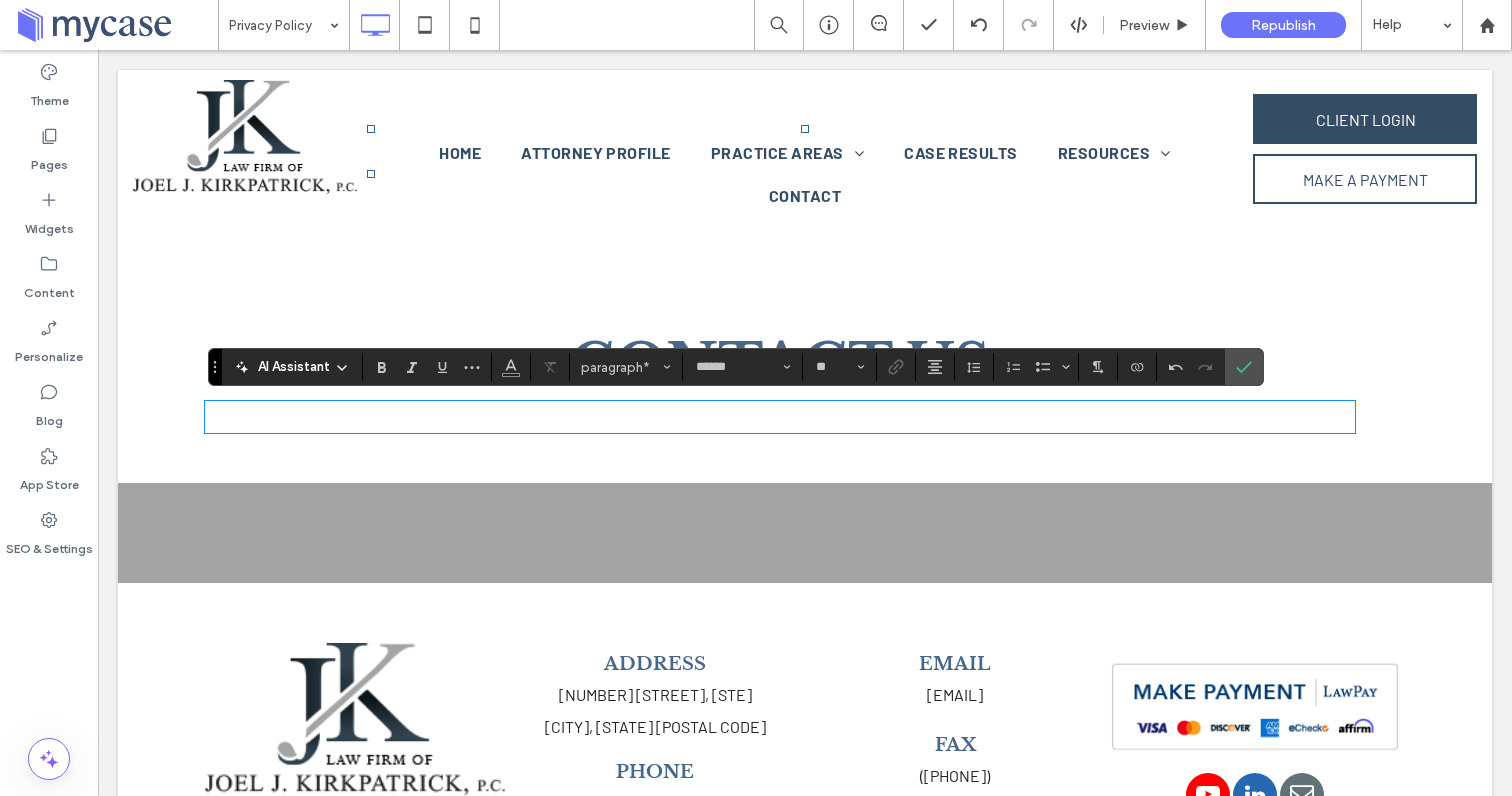 scroll, scrollTop: 0, scrollLeft: 0, axis: both 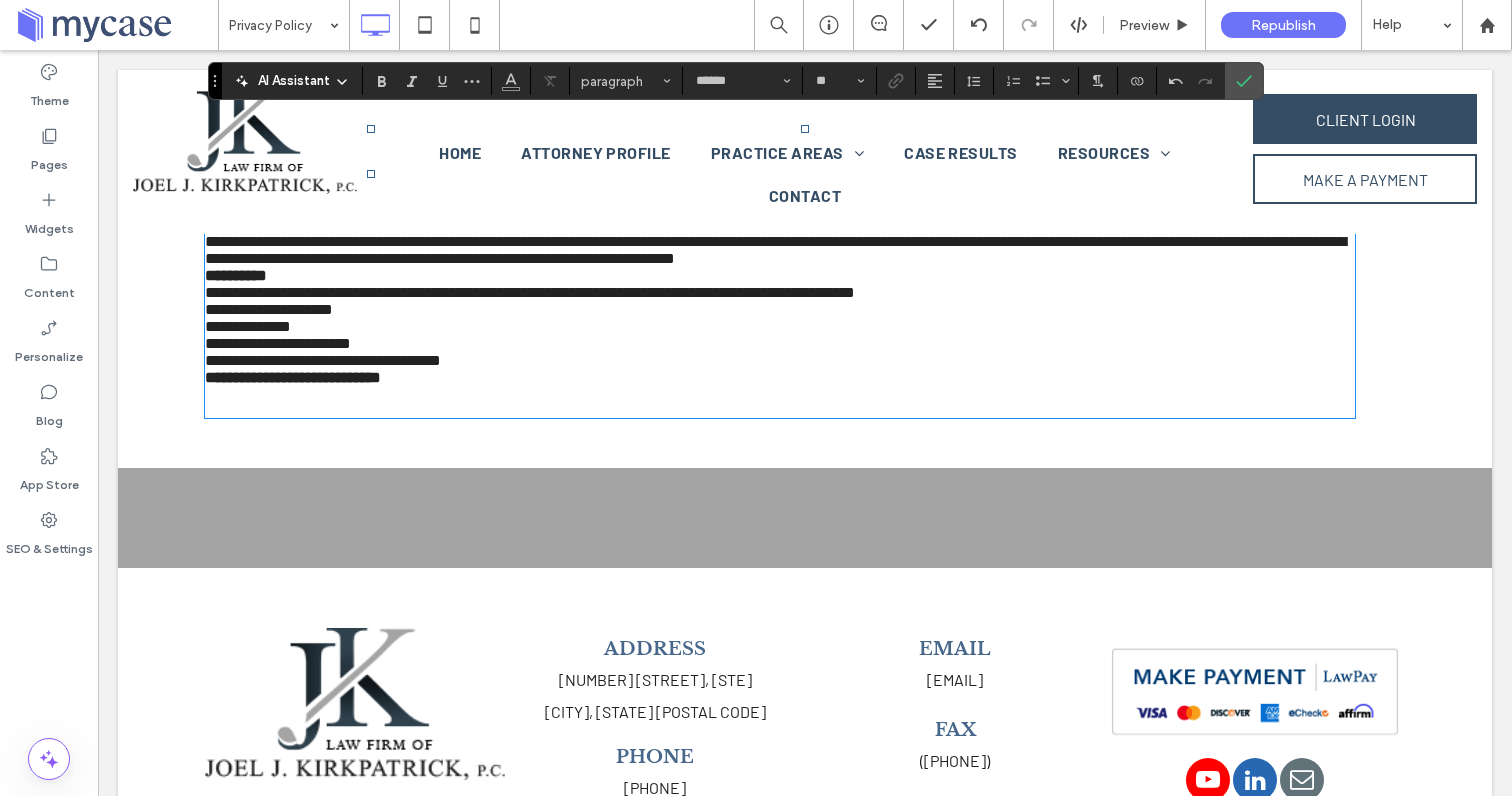 click on "**********" at bounding box center (780, 360) 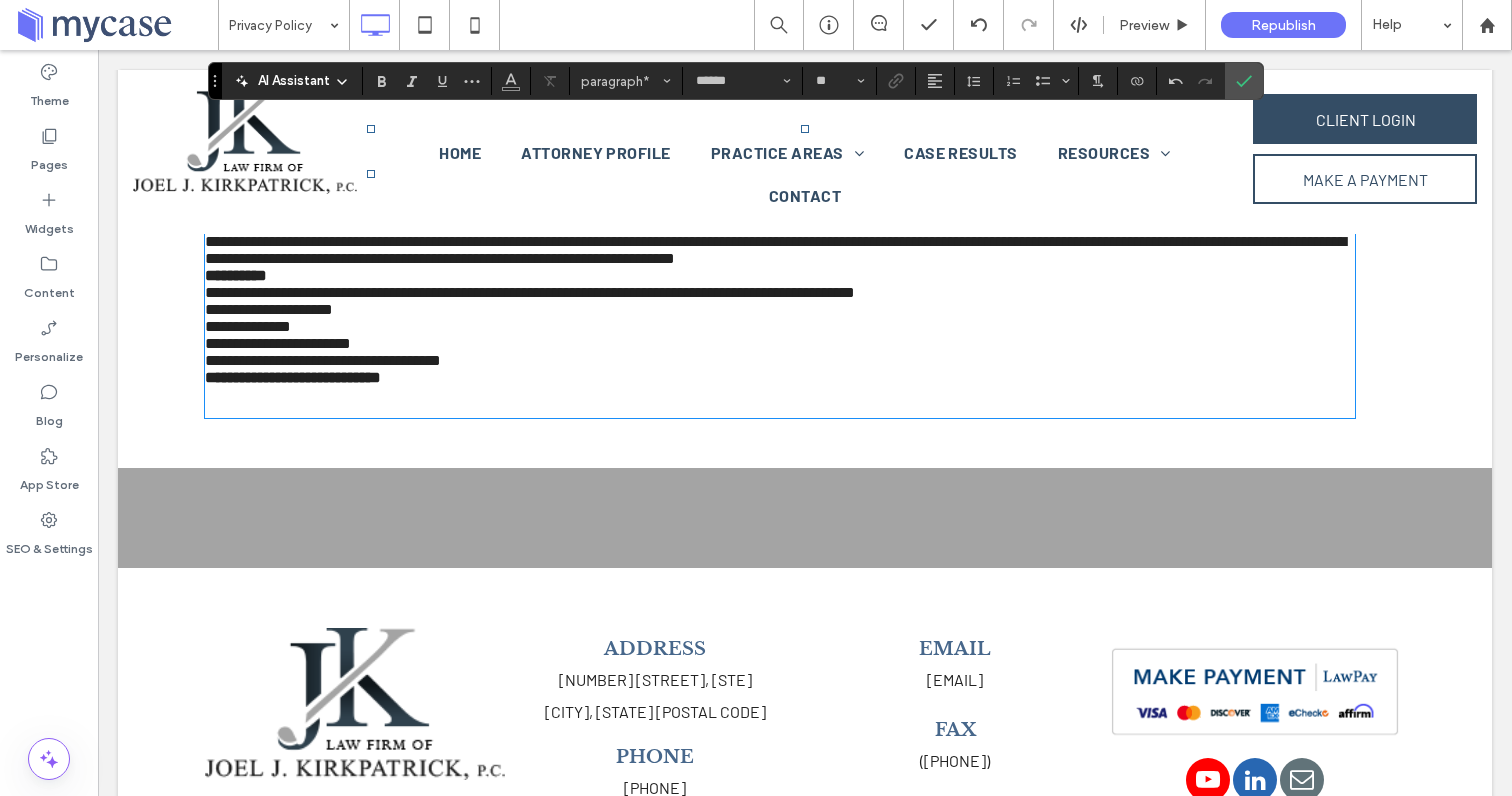 type 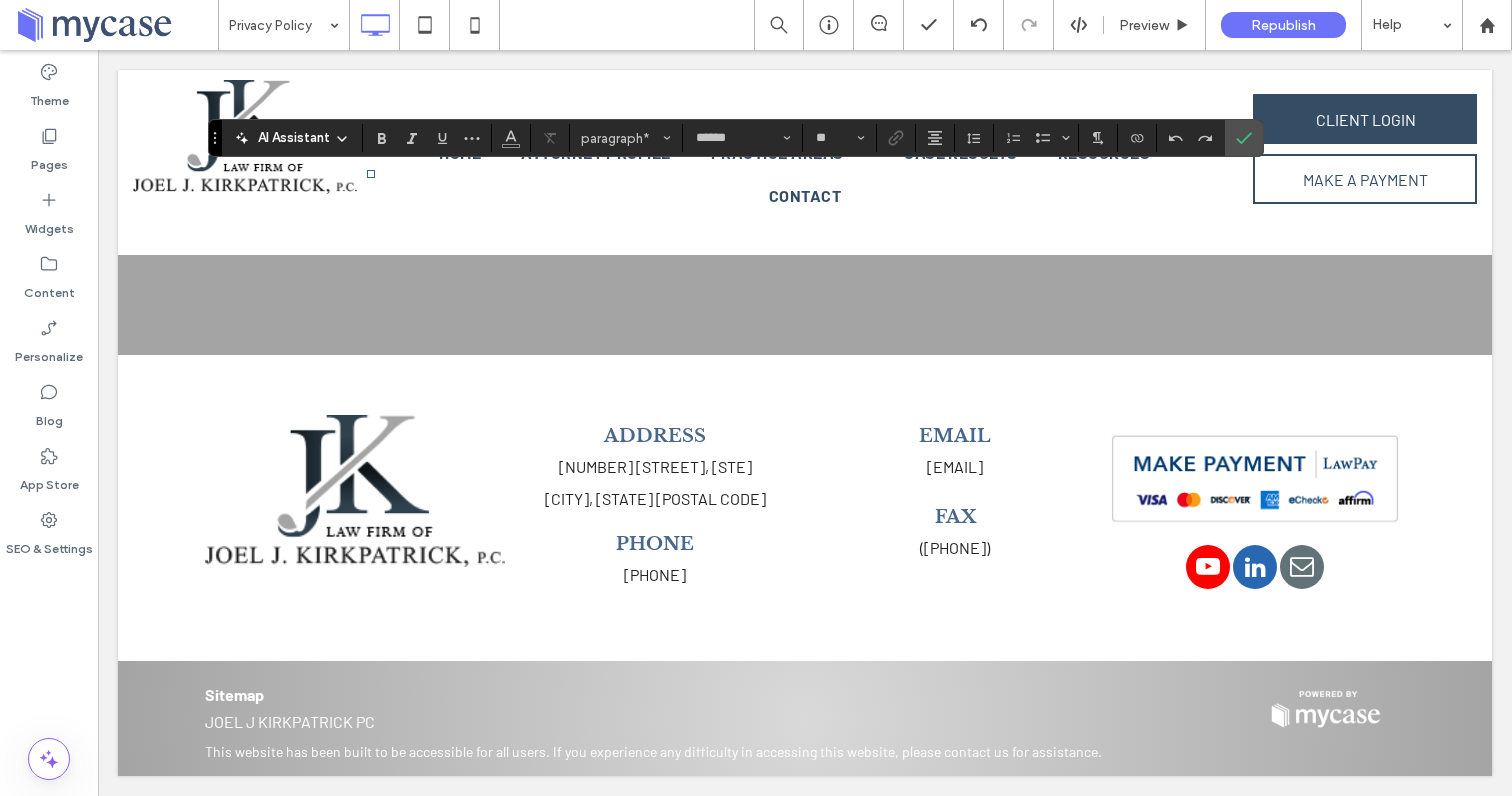 scroll, scrollTop: 0, scrollLeft: 0, axis: both 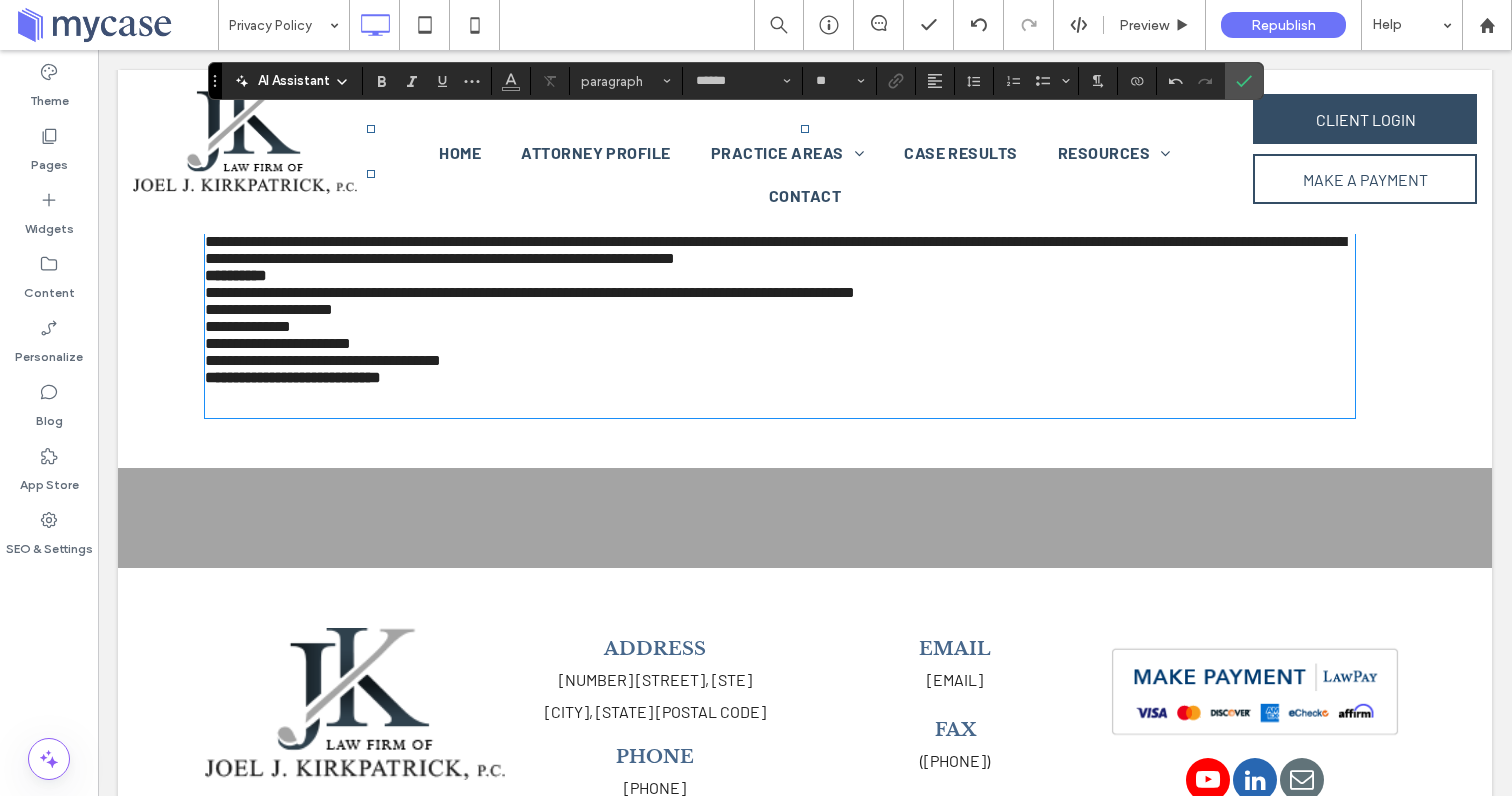 click on "**********" at bounding box center (780, 360) 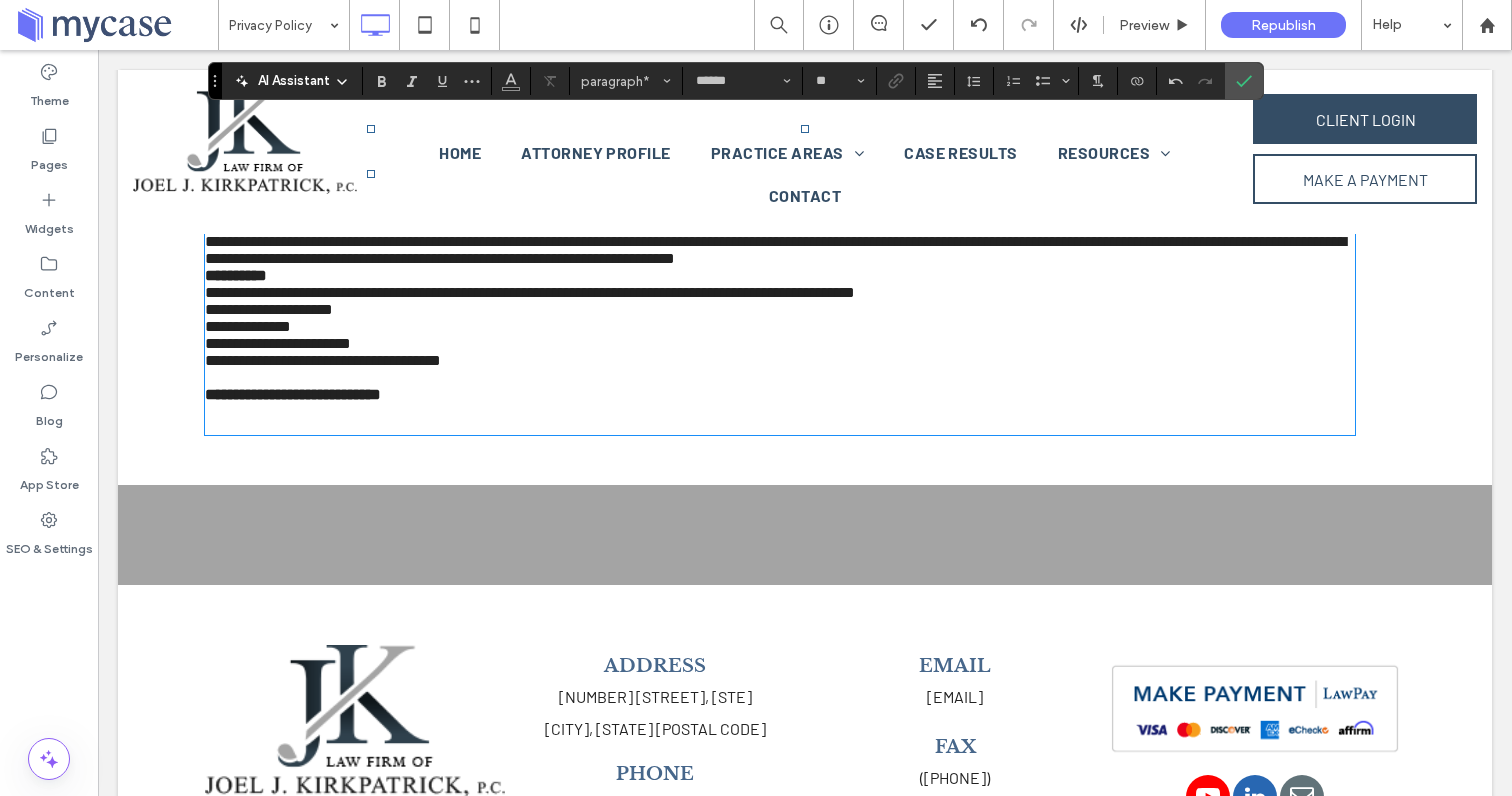 click on "**********" at bounding box center (780, 275) 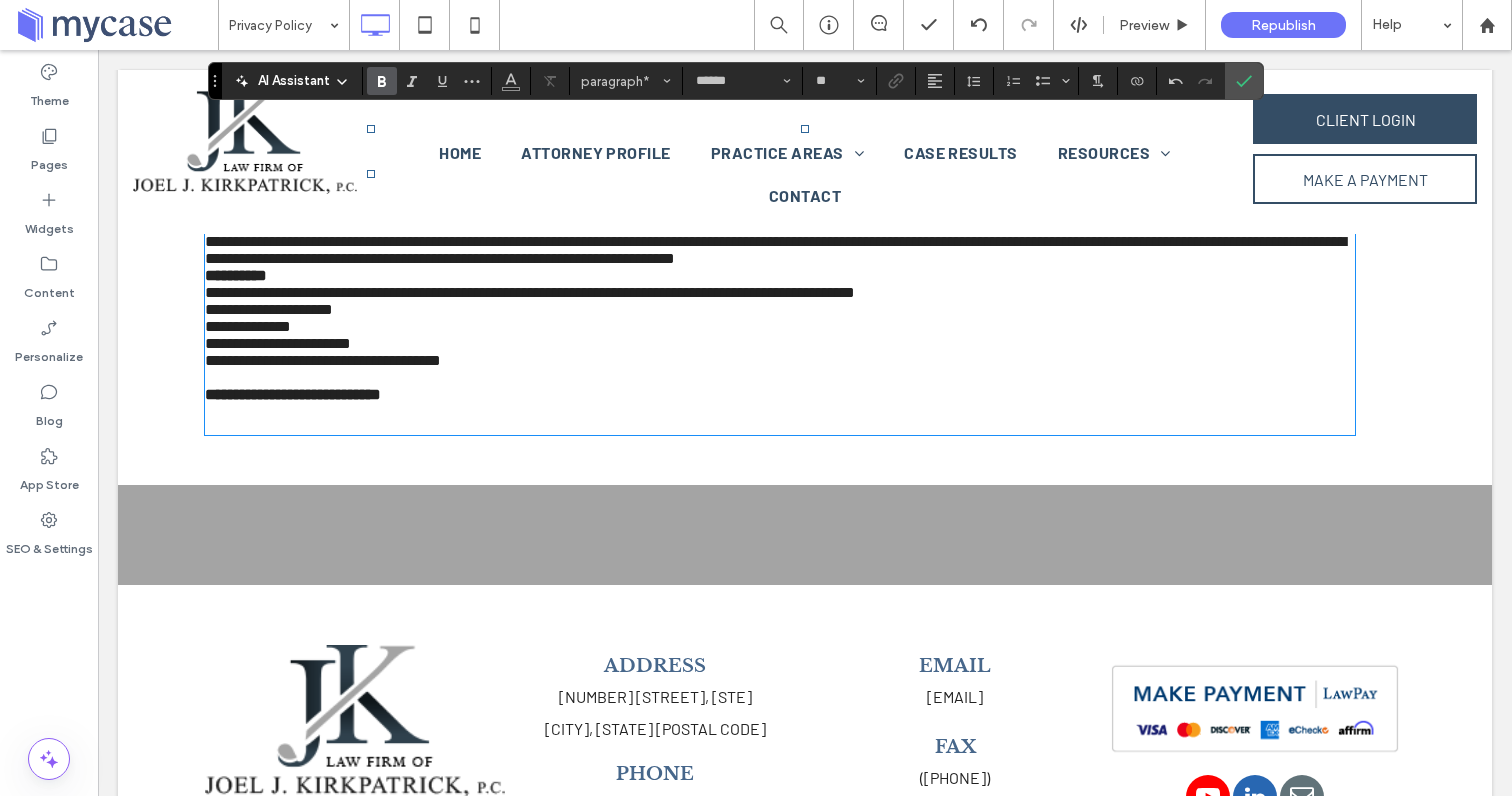 click on "**********" at bounding box center [780, 250] 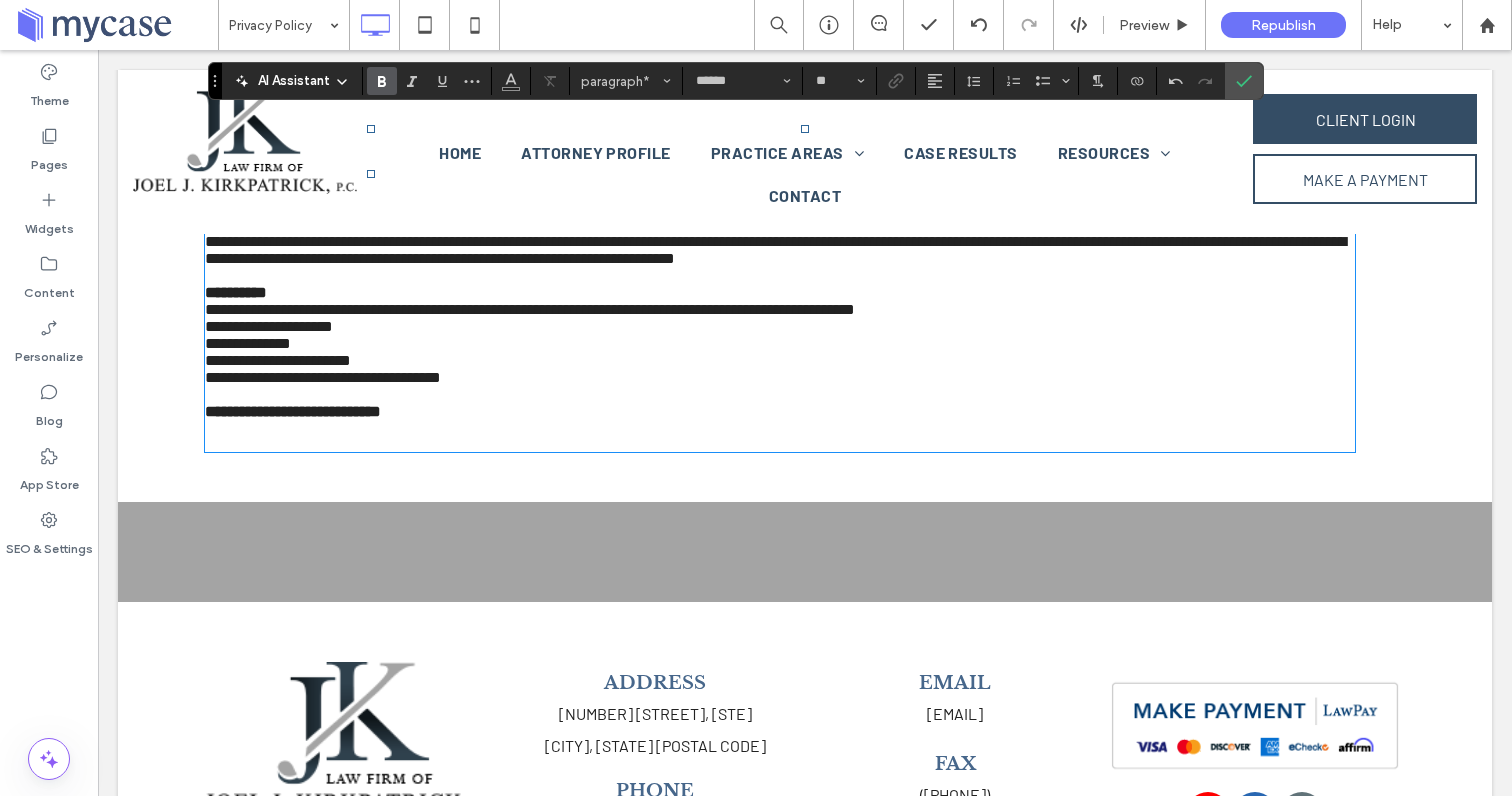 click on "**********" at bounding box center (780, 292) 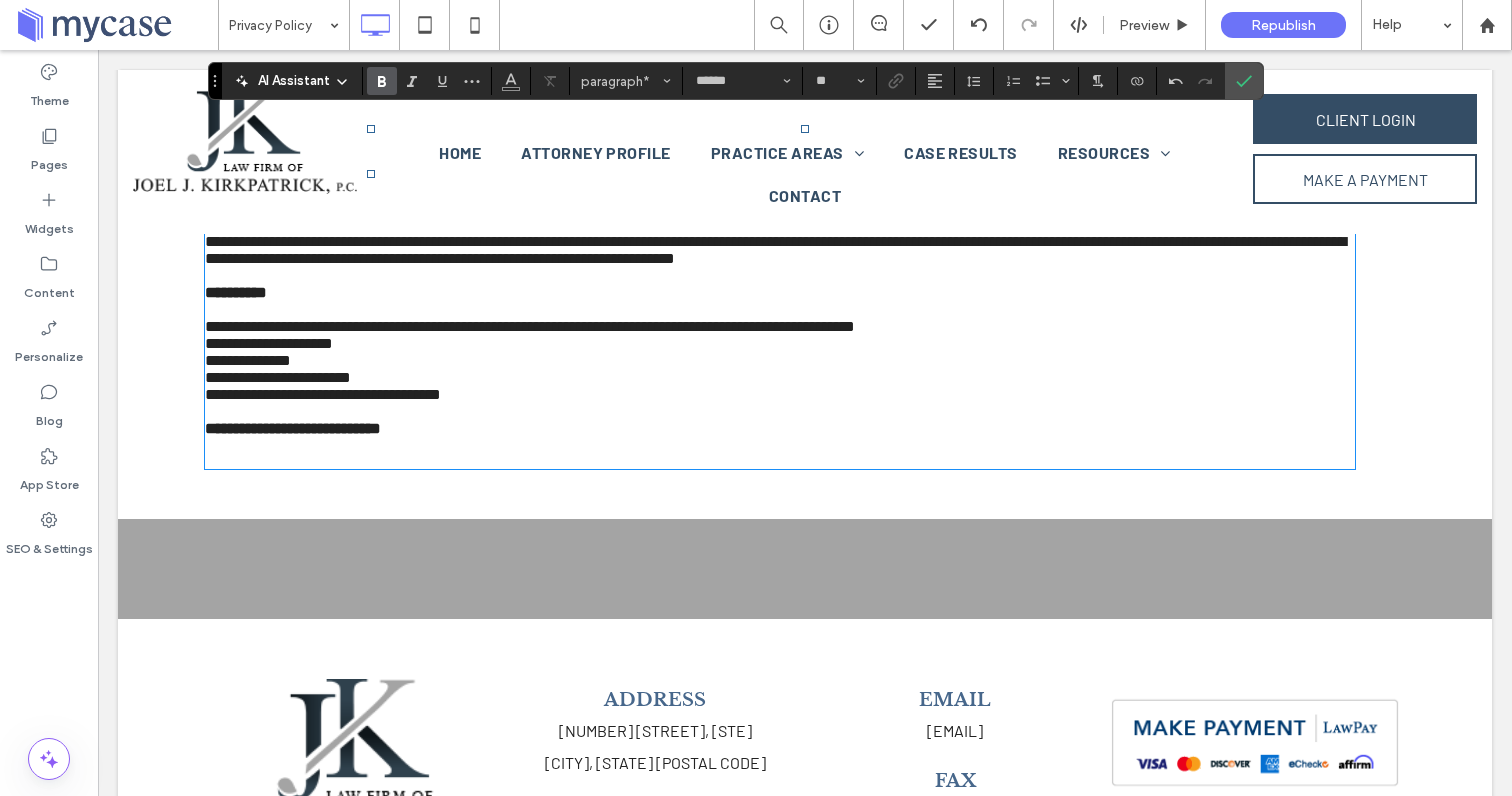 scroll, scrollTop: 780, scrollLeft: 0, axis: vertical 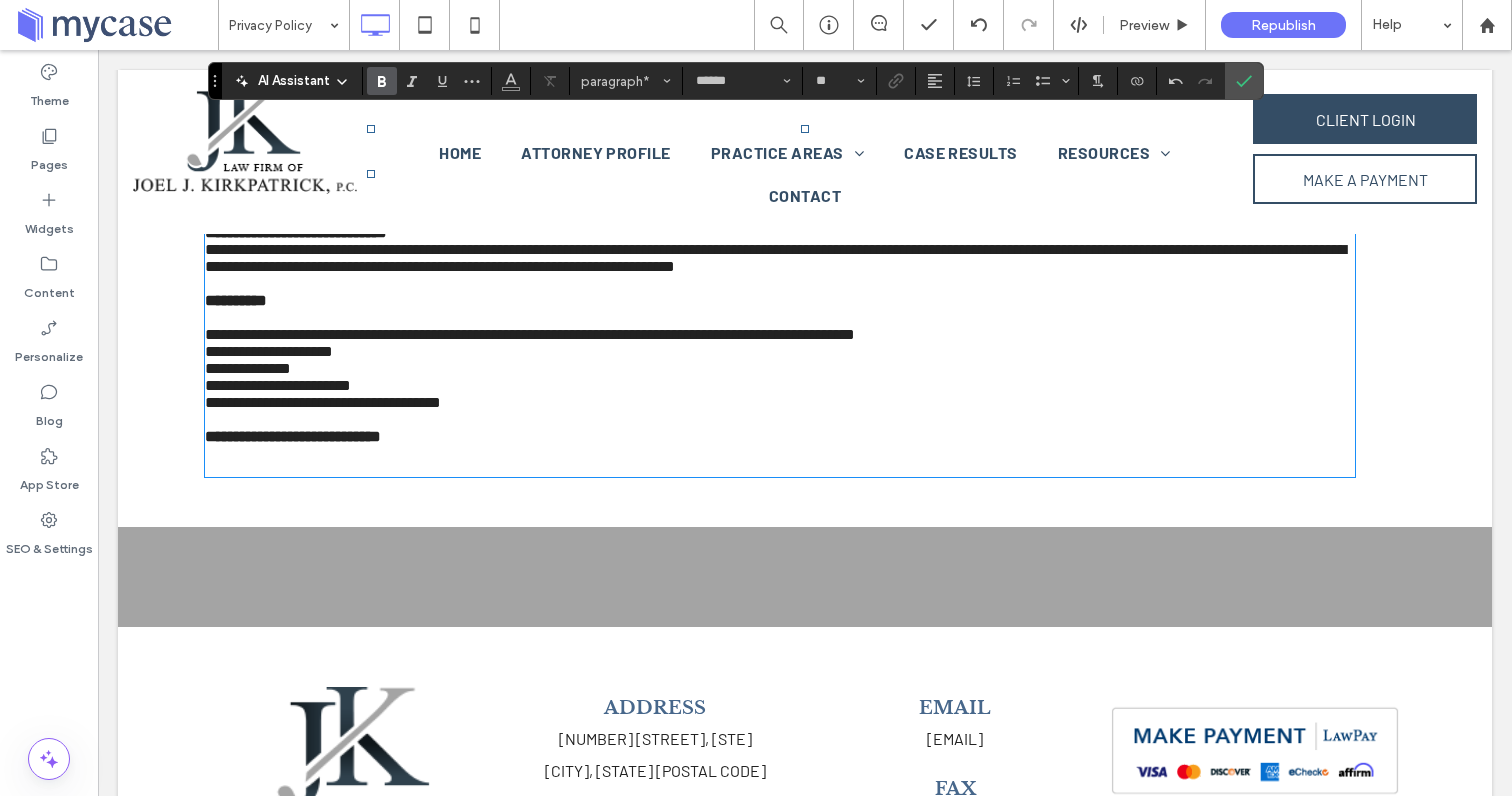click on "**********" at bounding box center (780, 334) 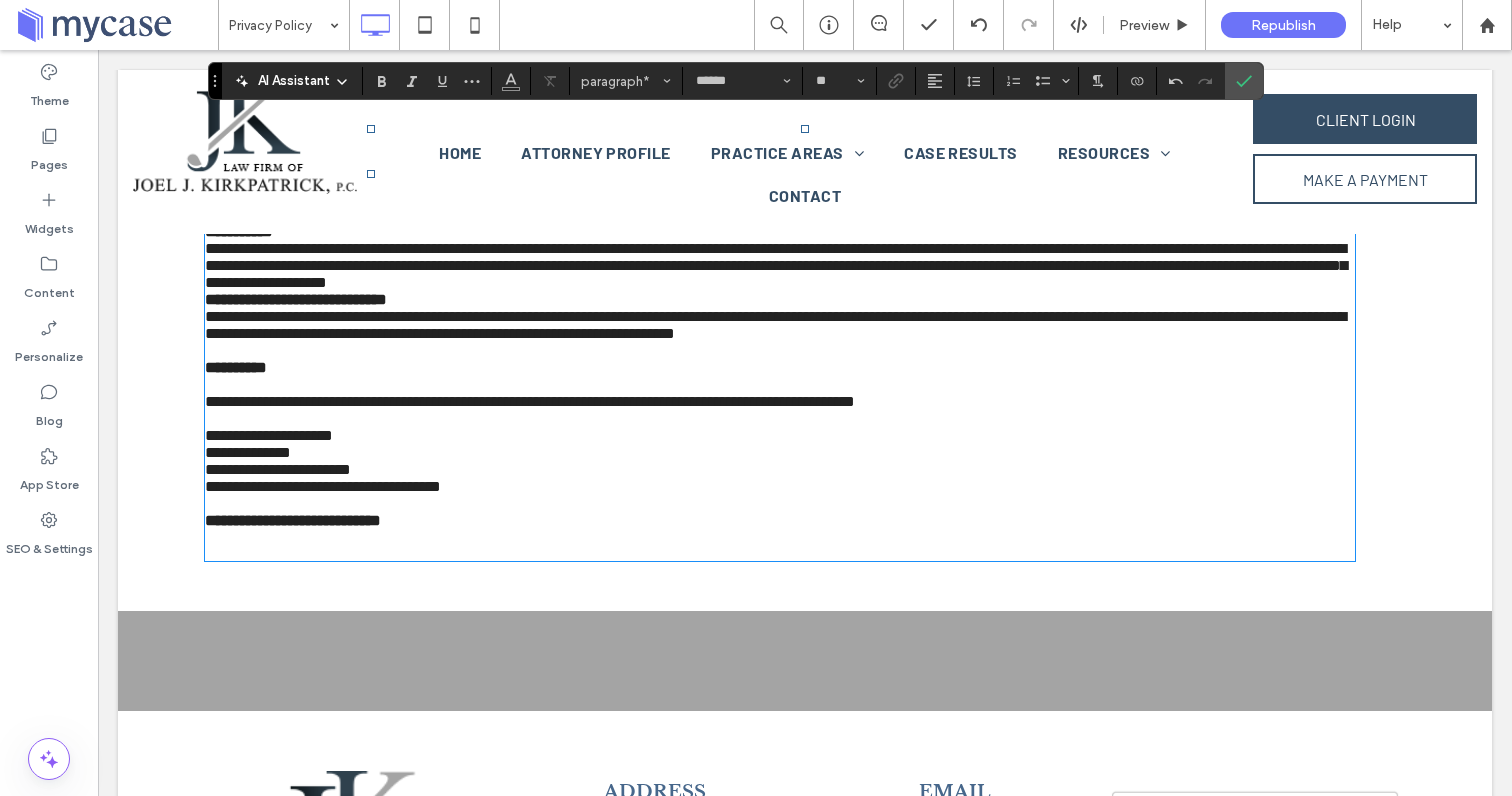 scroll, scrollTop: 687, scrollLeft: 0, axis: vertical 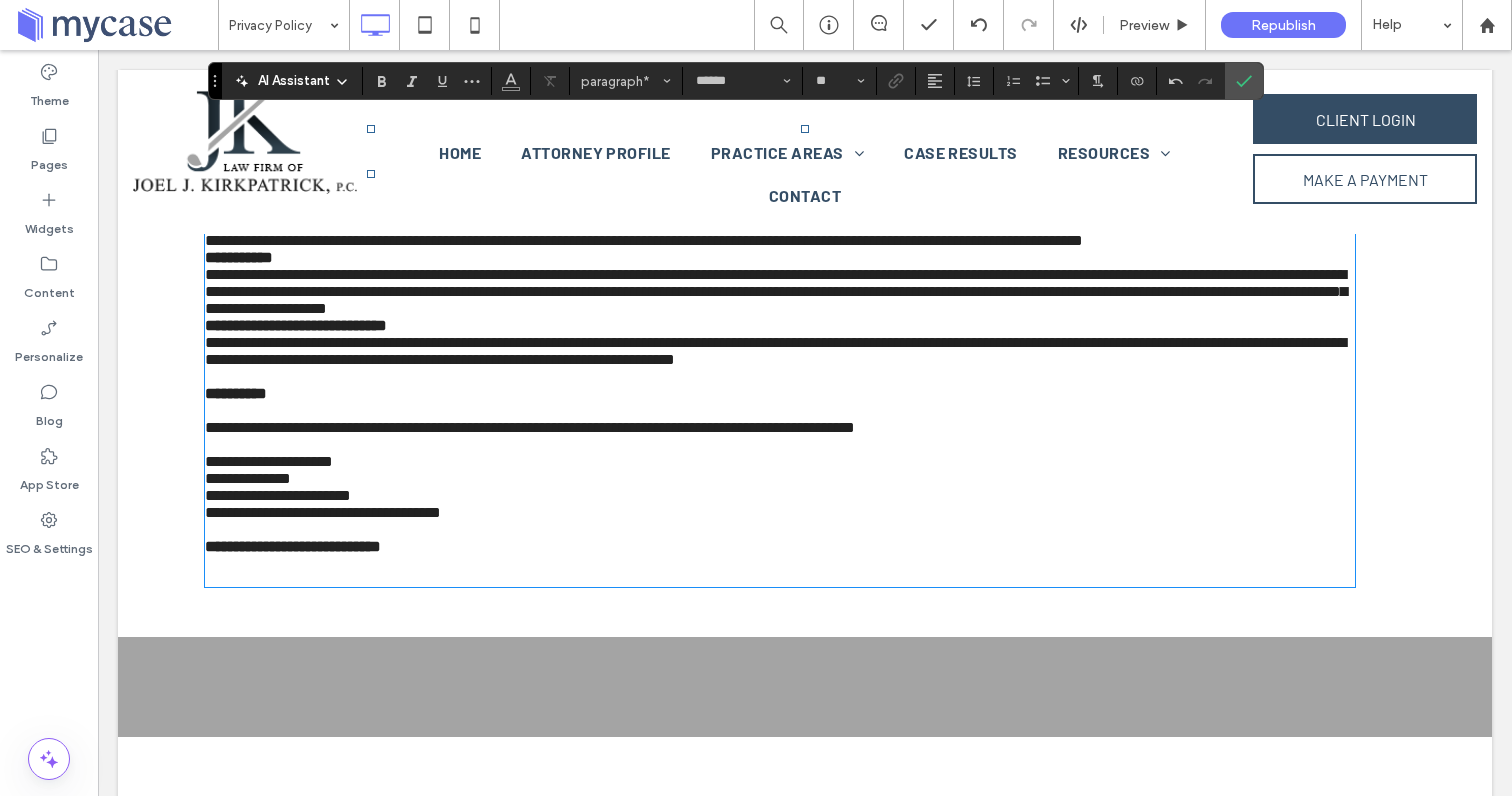 click on "**********" at bounding box center [780, 325] 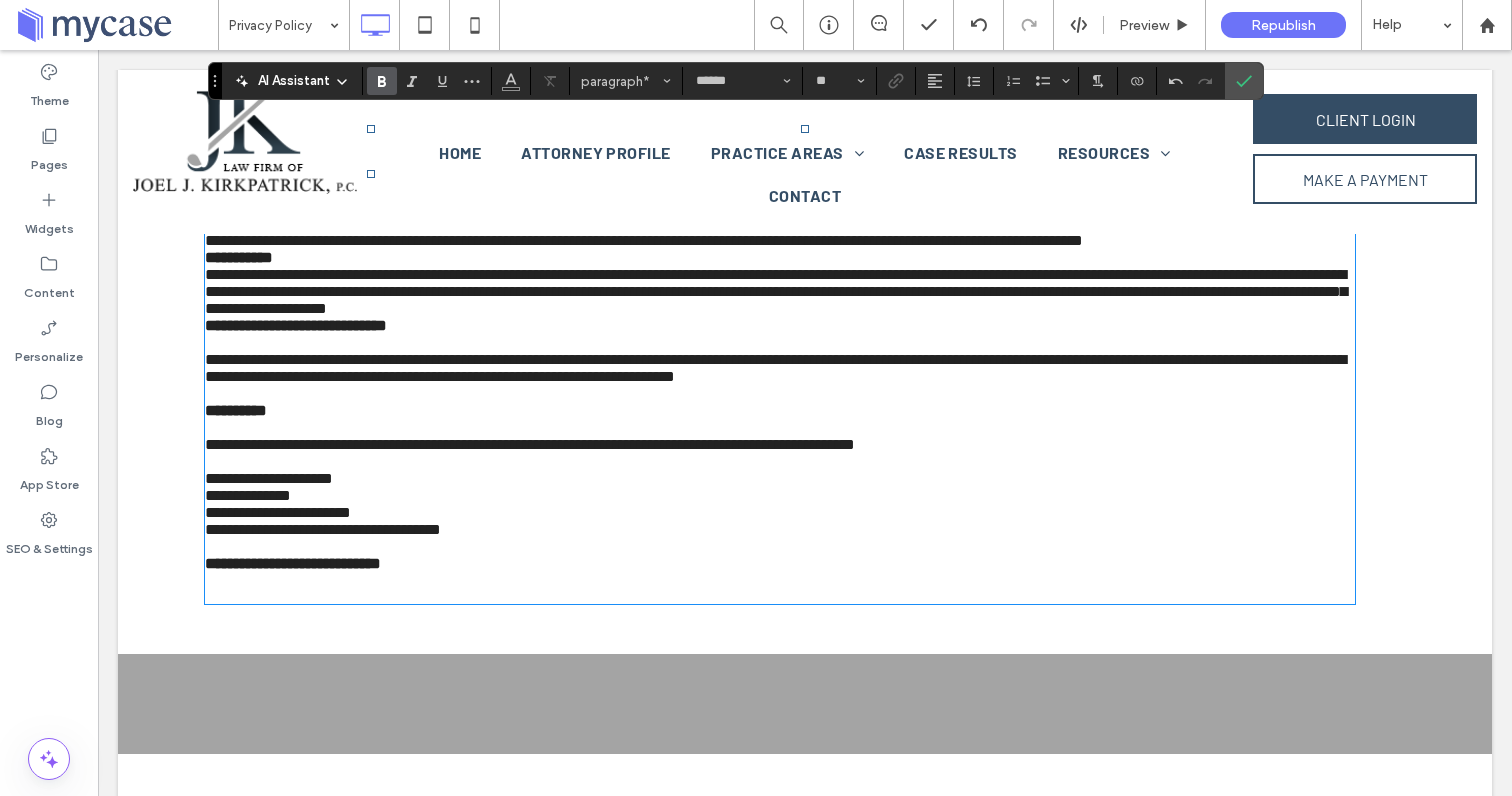 scroll, scrollTop: 686, scrollLeft: 0, axis: vertical 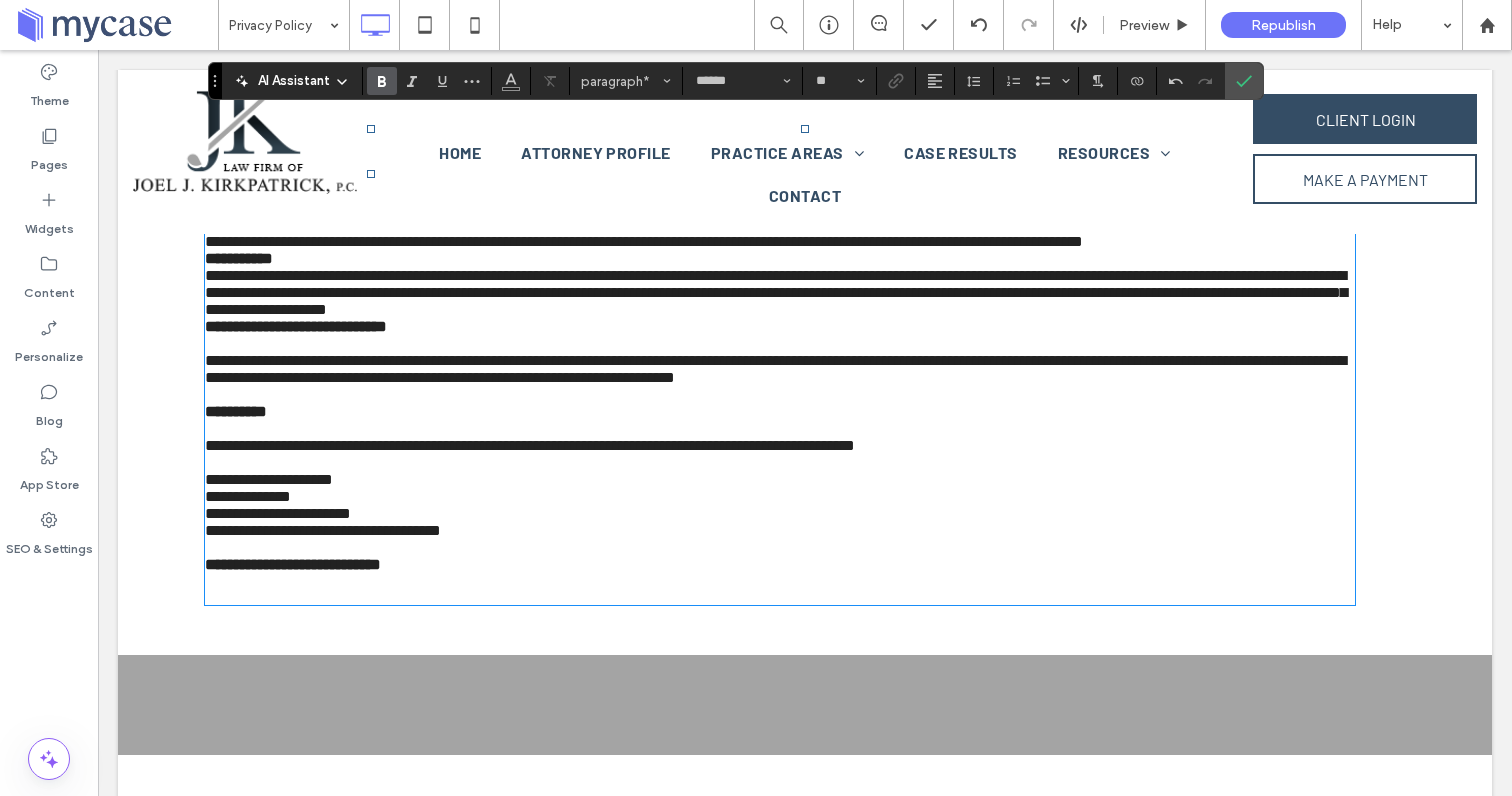 click on "**********" at bounding box center [780, 292] 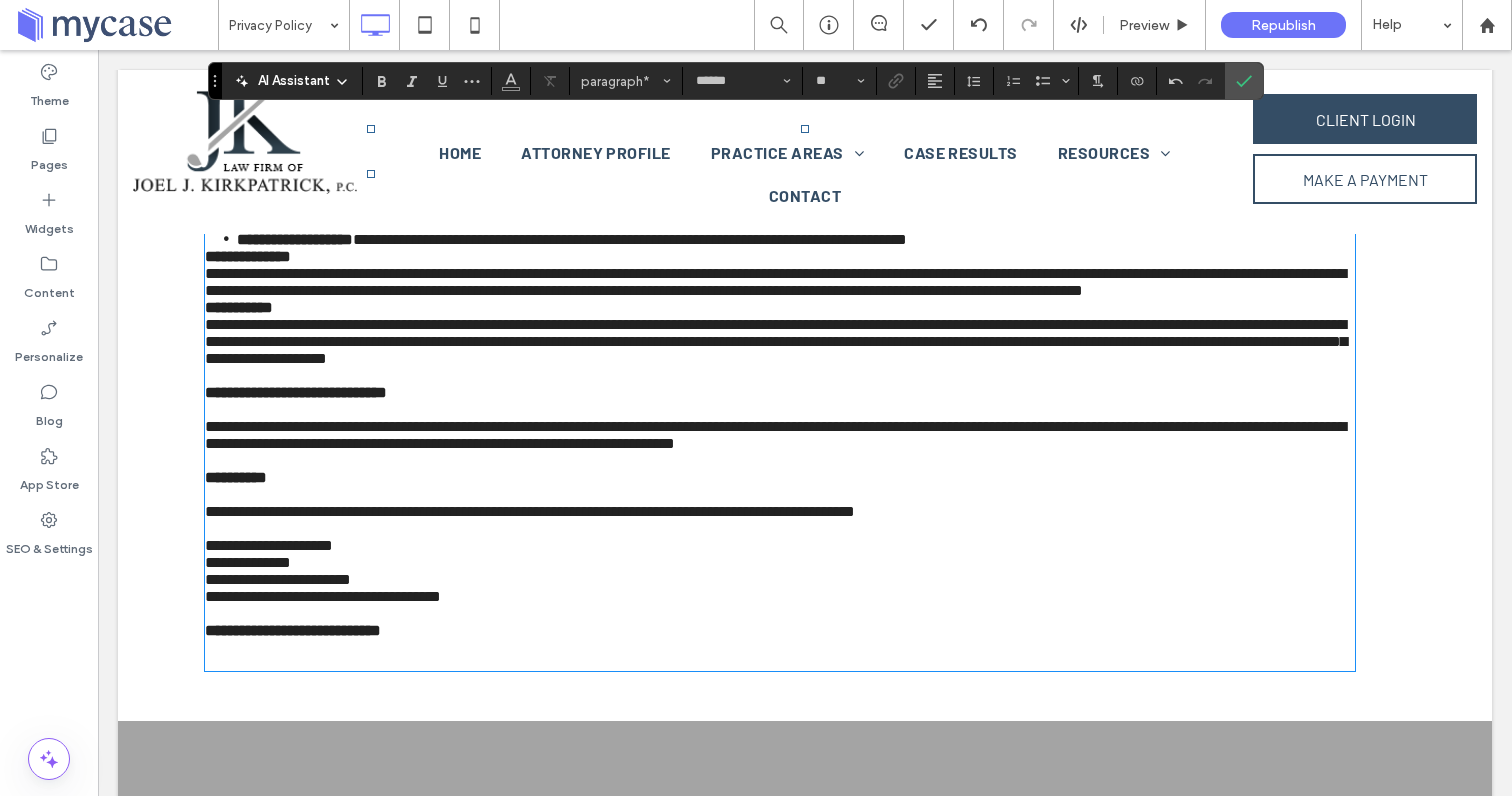 scroll, scrollTop: 625, scrollLeft: 0, axis: vertical 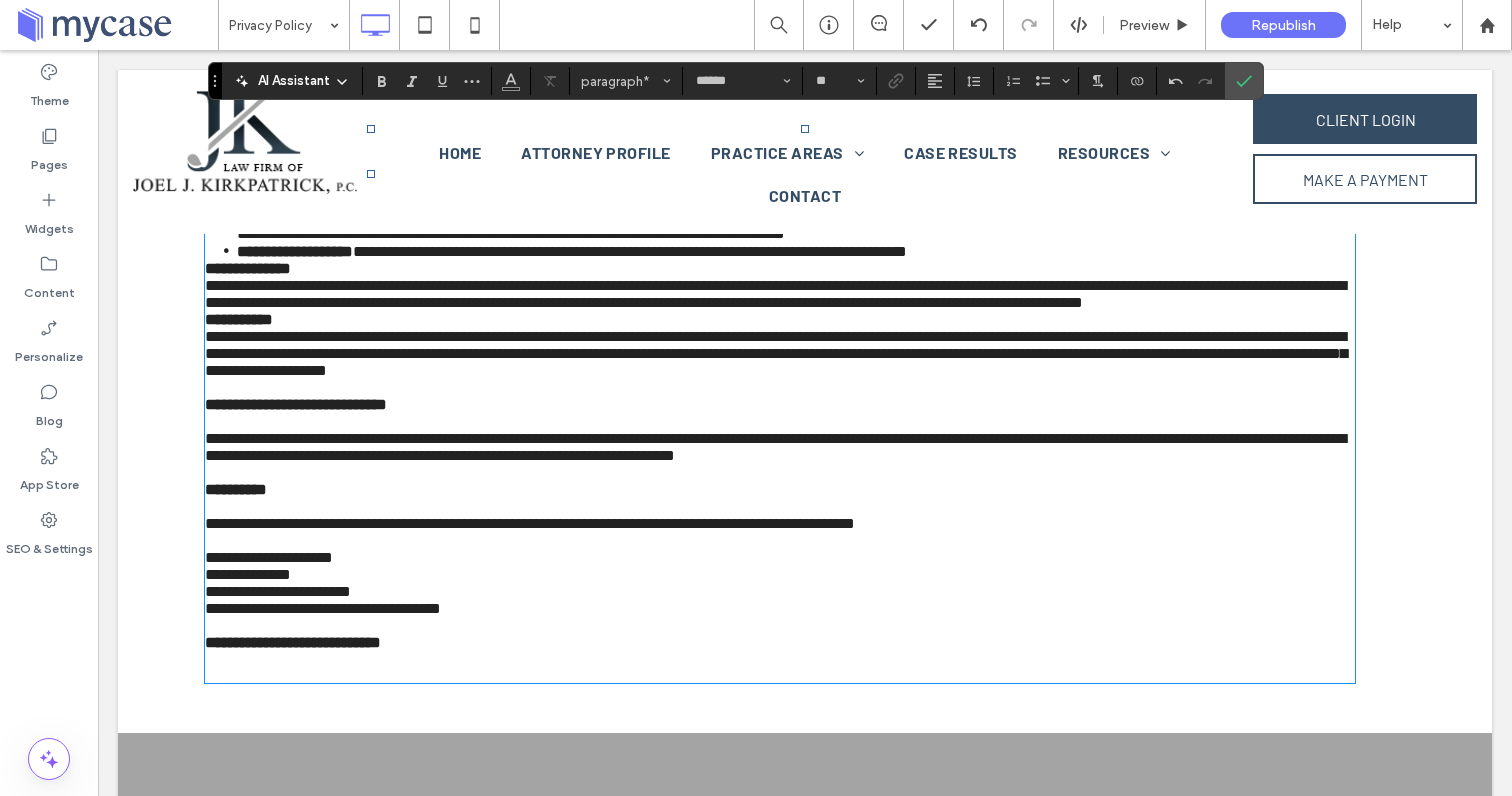 click on "**********" at bounding box center [780, 319] 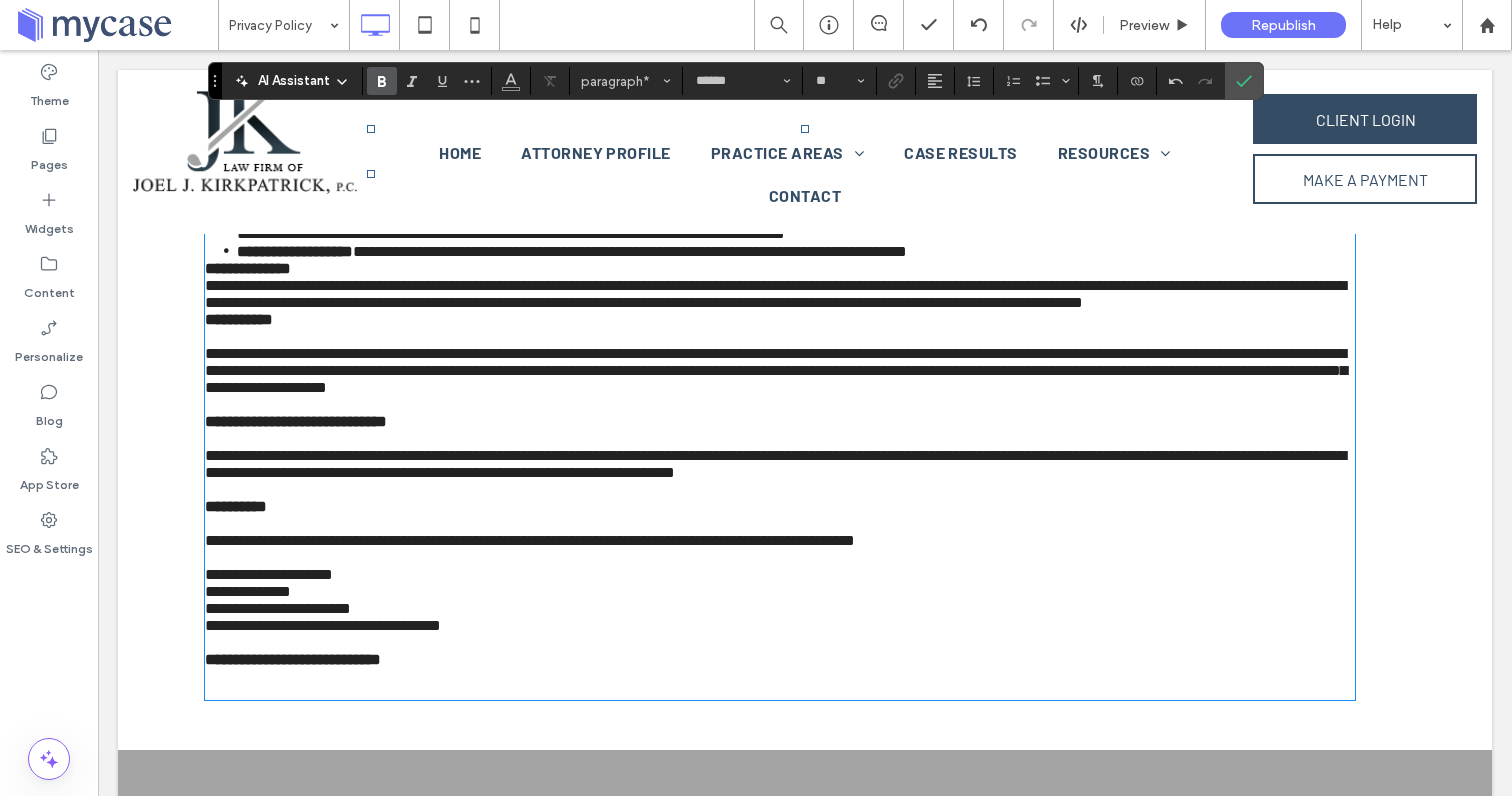 click on "**********" at bounding box center (239, 319) 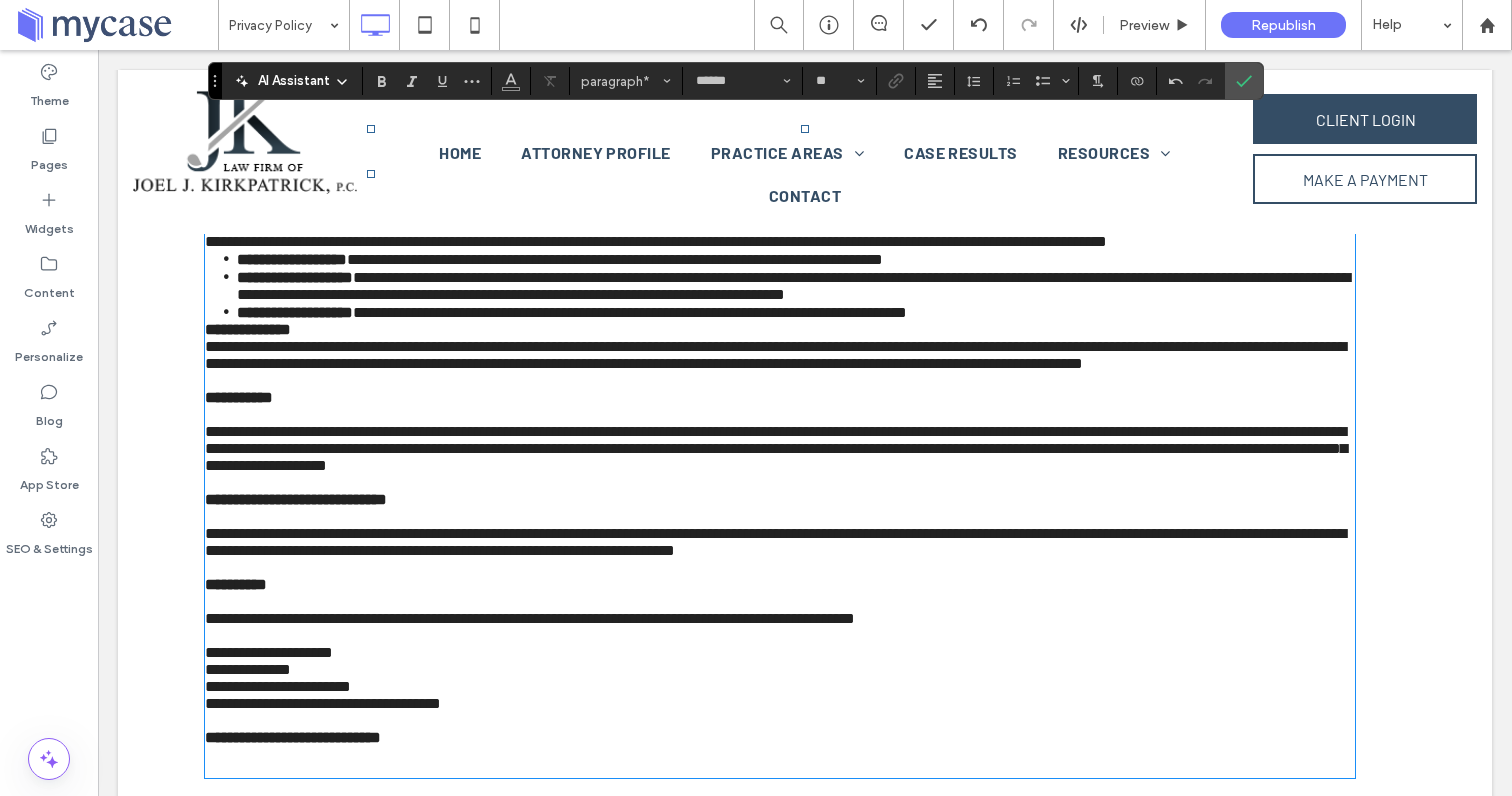 scroll, scrollTop: 558, scrollLeft: 0, axis: vertical 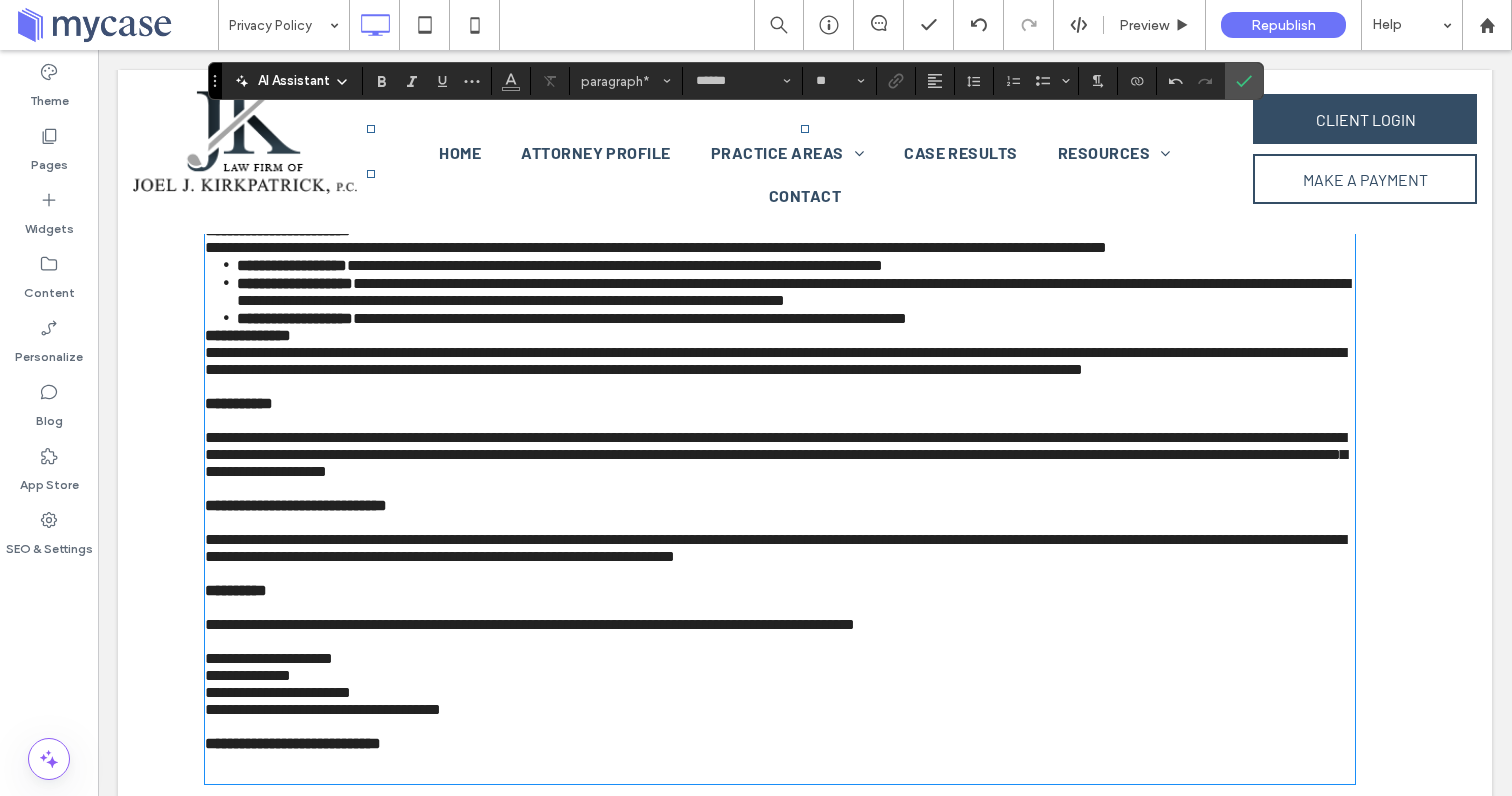 click on "**********" at bounding box center (796, 318) 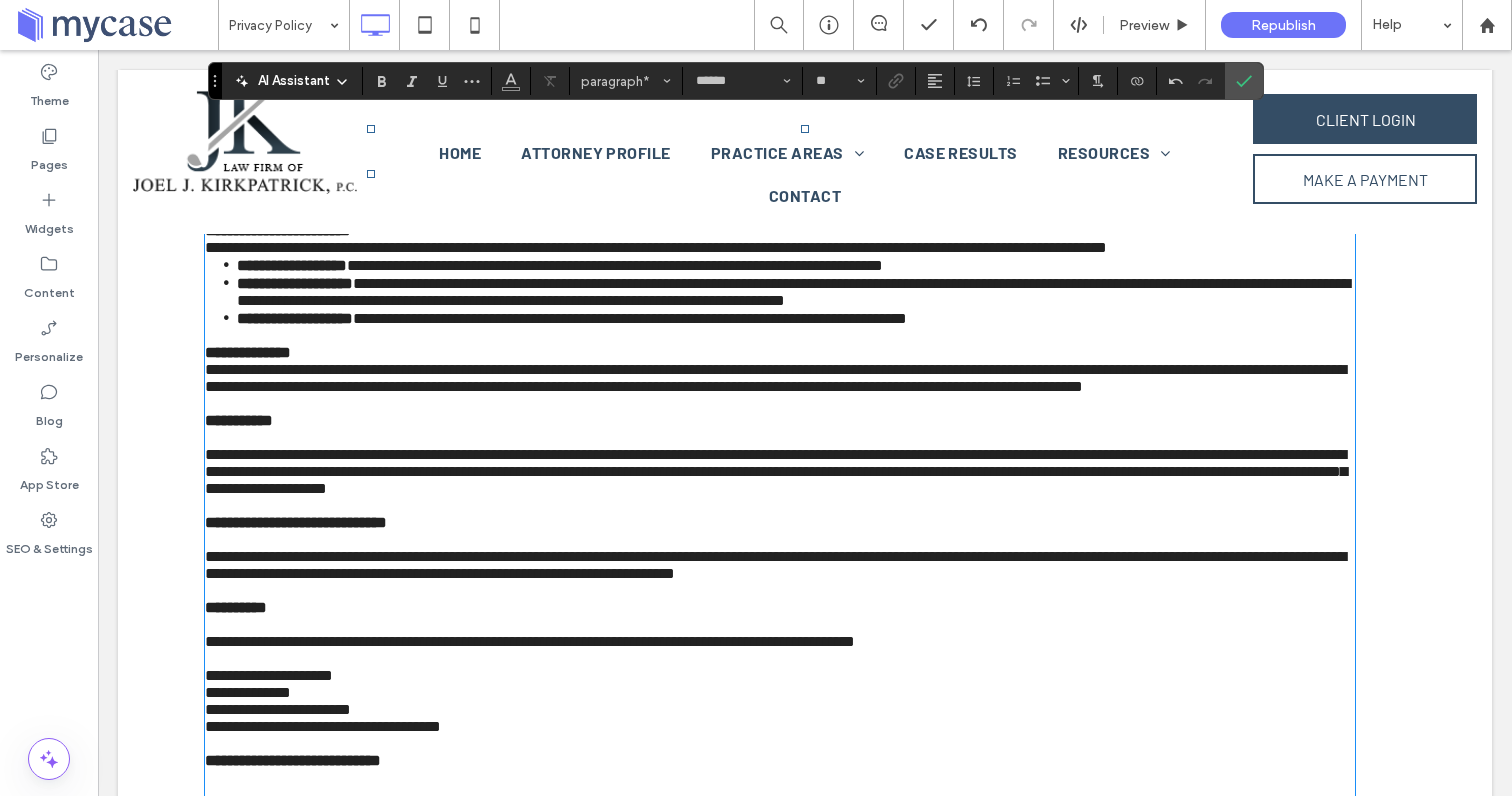 click on "**********" at bounding box center [775, 378] 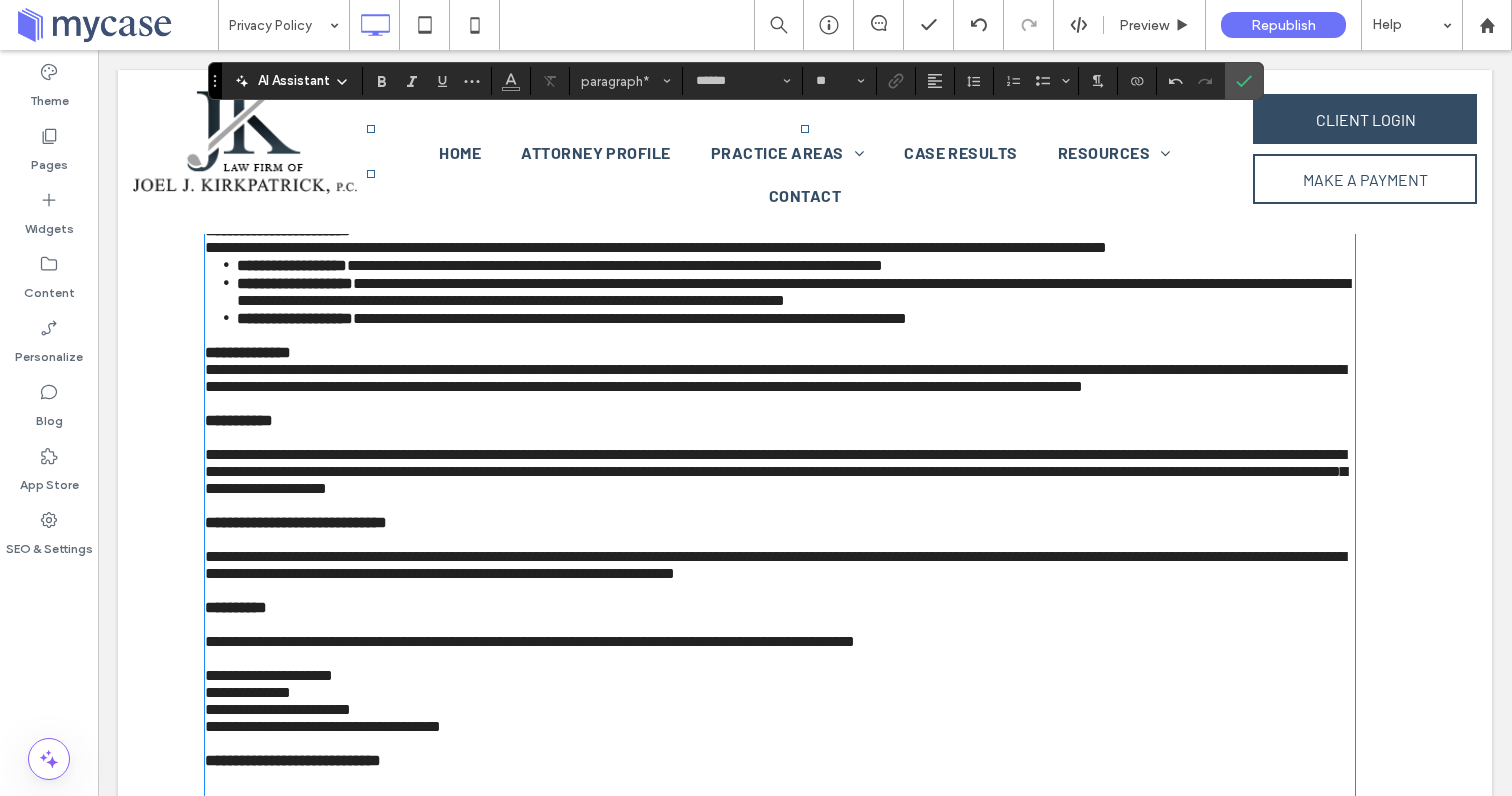 click on "**********" at bounding box center [780, 352] 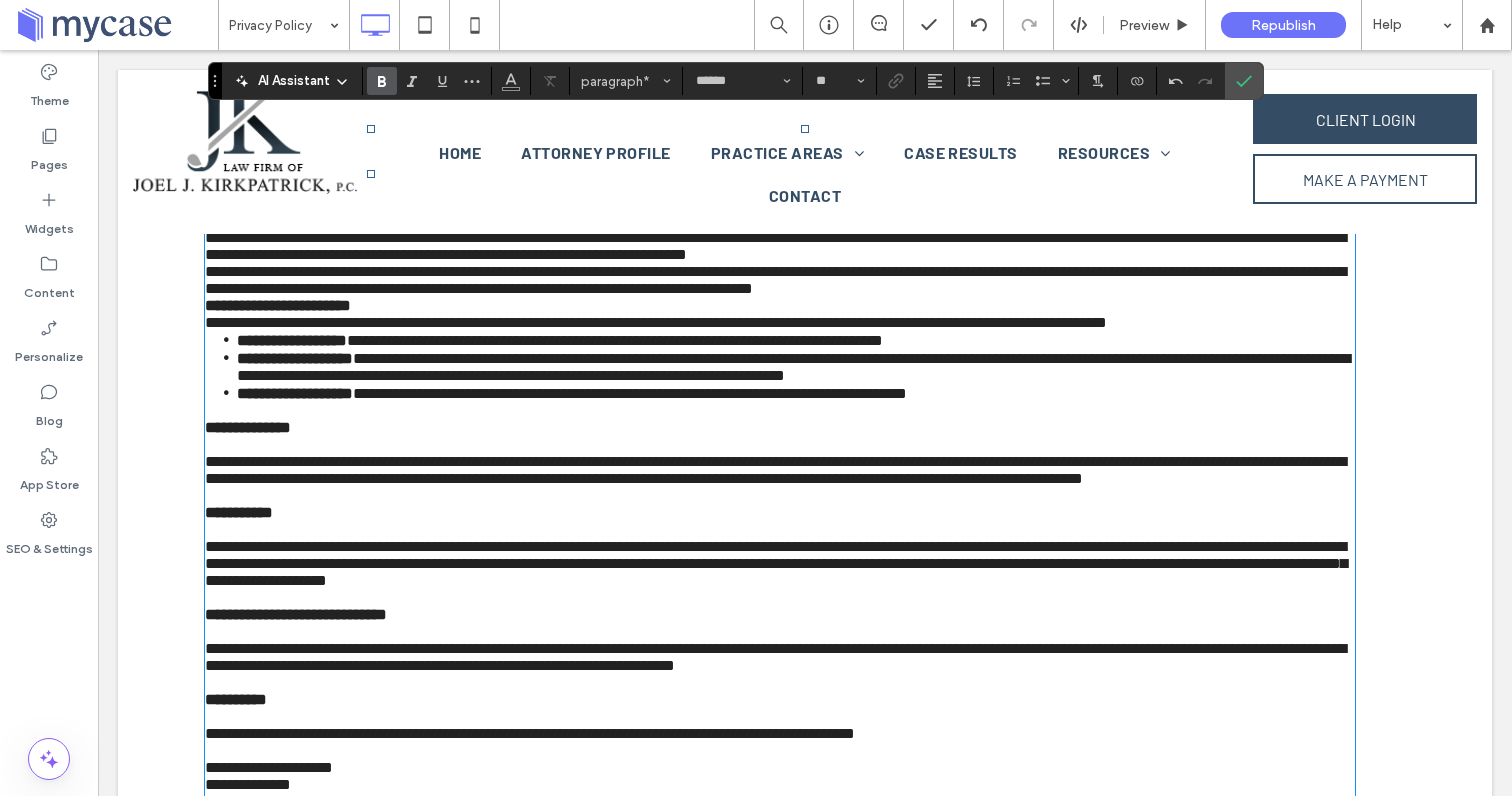 scroll, scrollTop: 443, scrollLeft: 0, axis: vertical 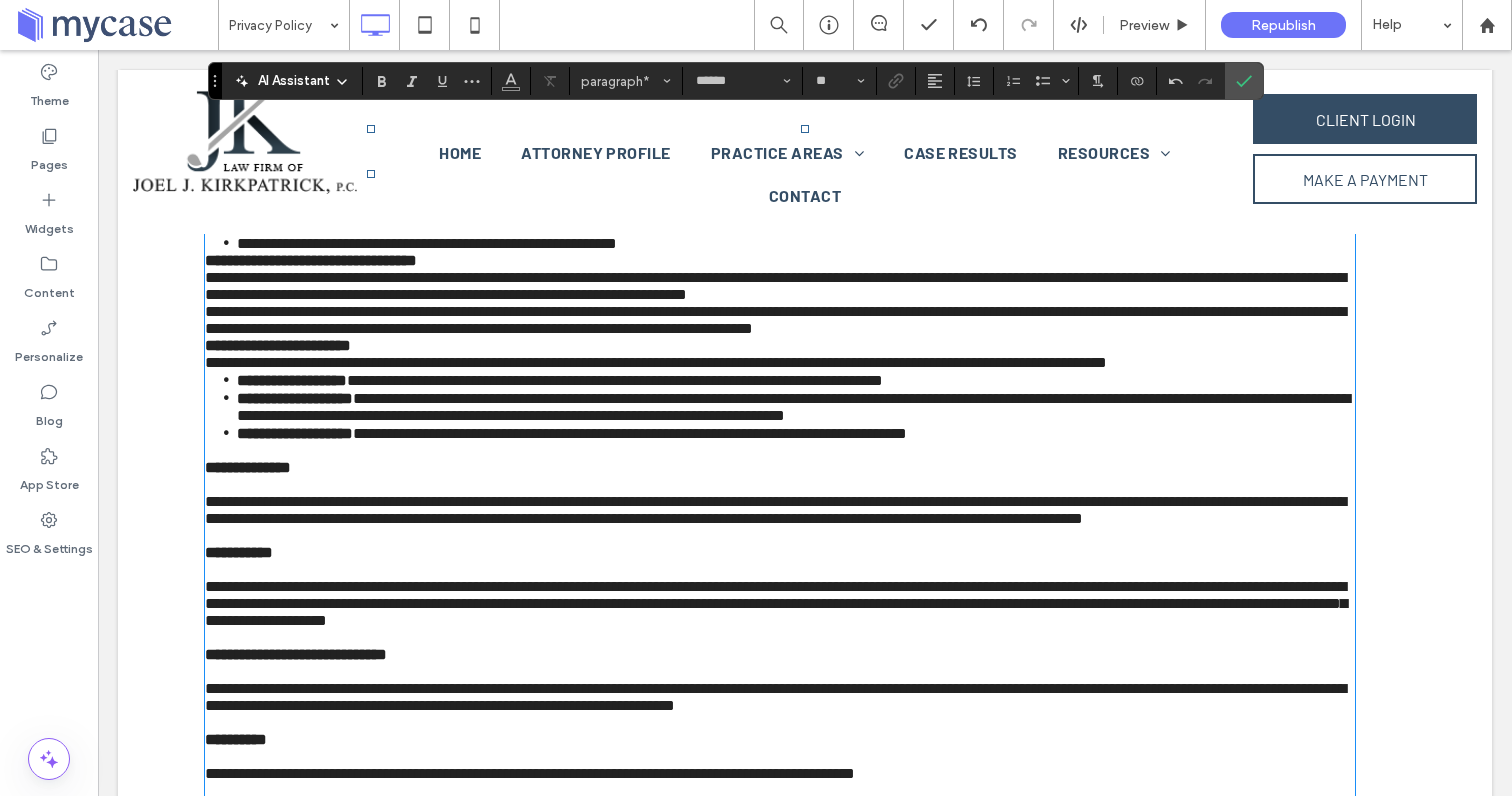 click on "**********" at bounding box center [780, 320] 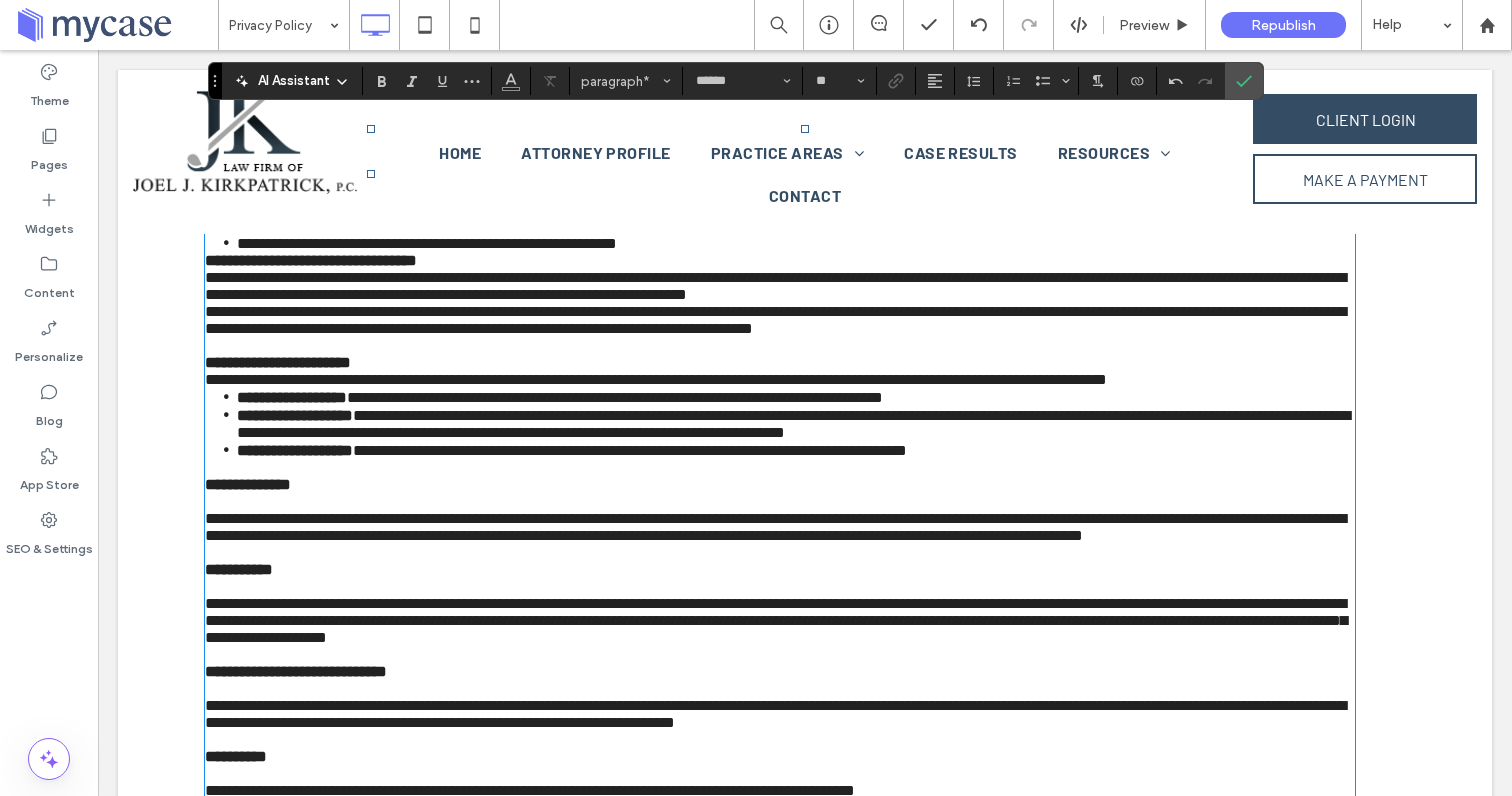 click on "**********" at bounding box center [780, 362] 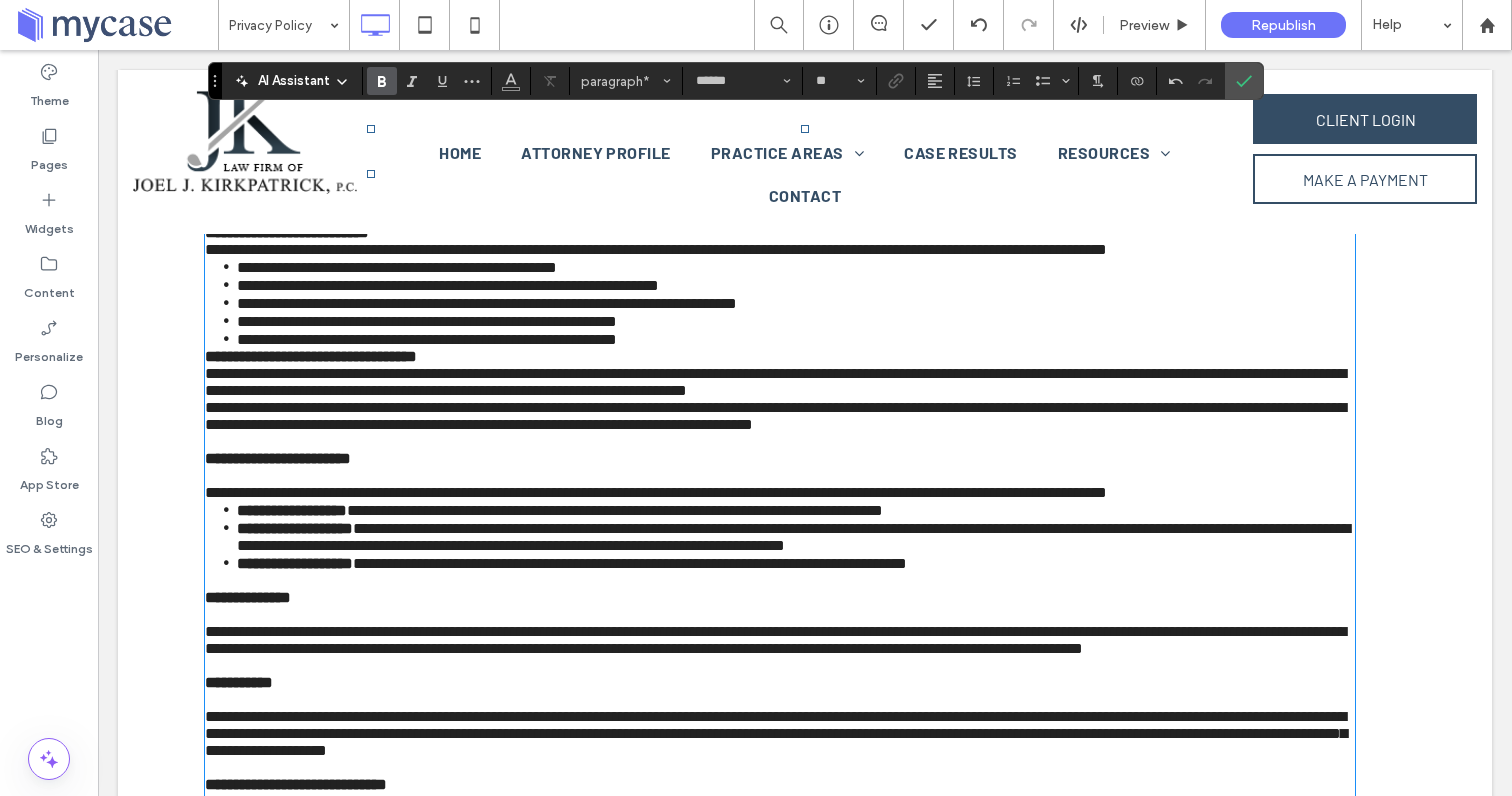 scroll, scrollTop: 321, scrollLeft: 0, axis: vertical 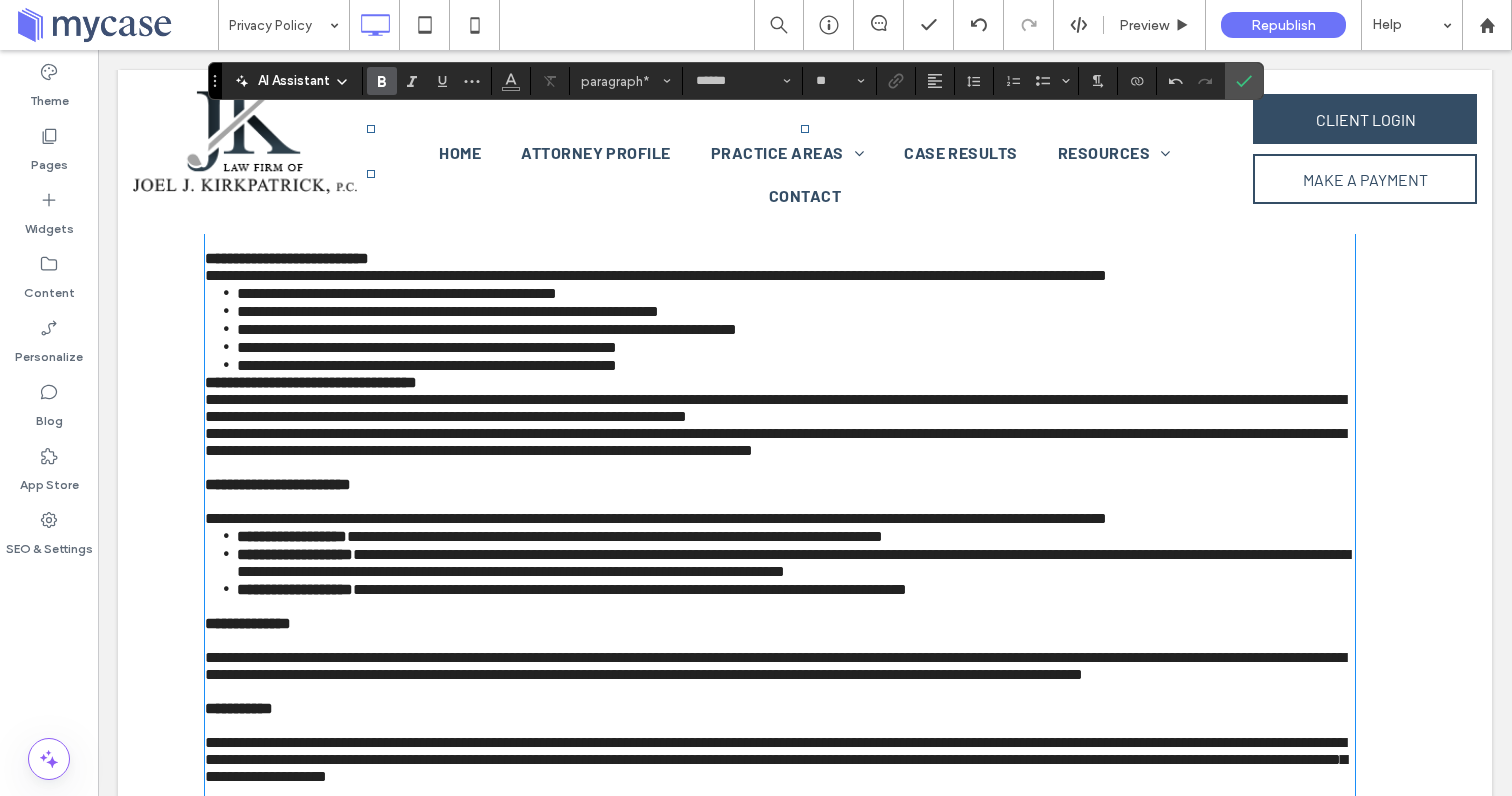click on "**********" at bounding box center [796, 365] 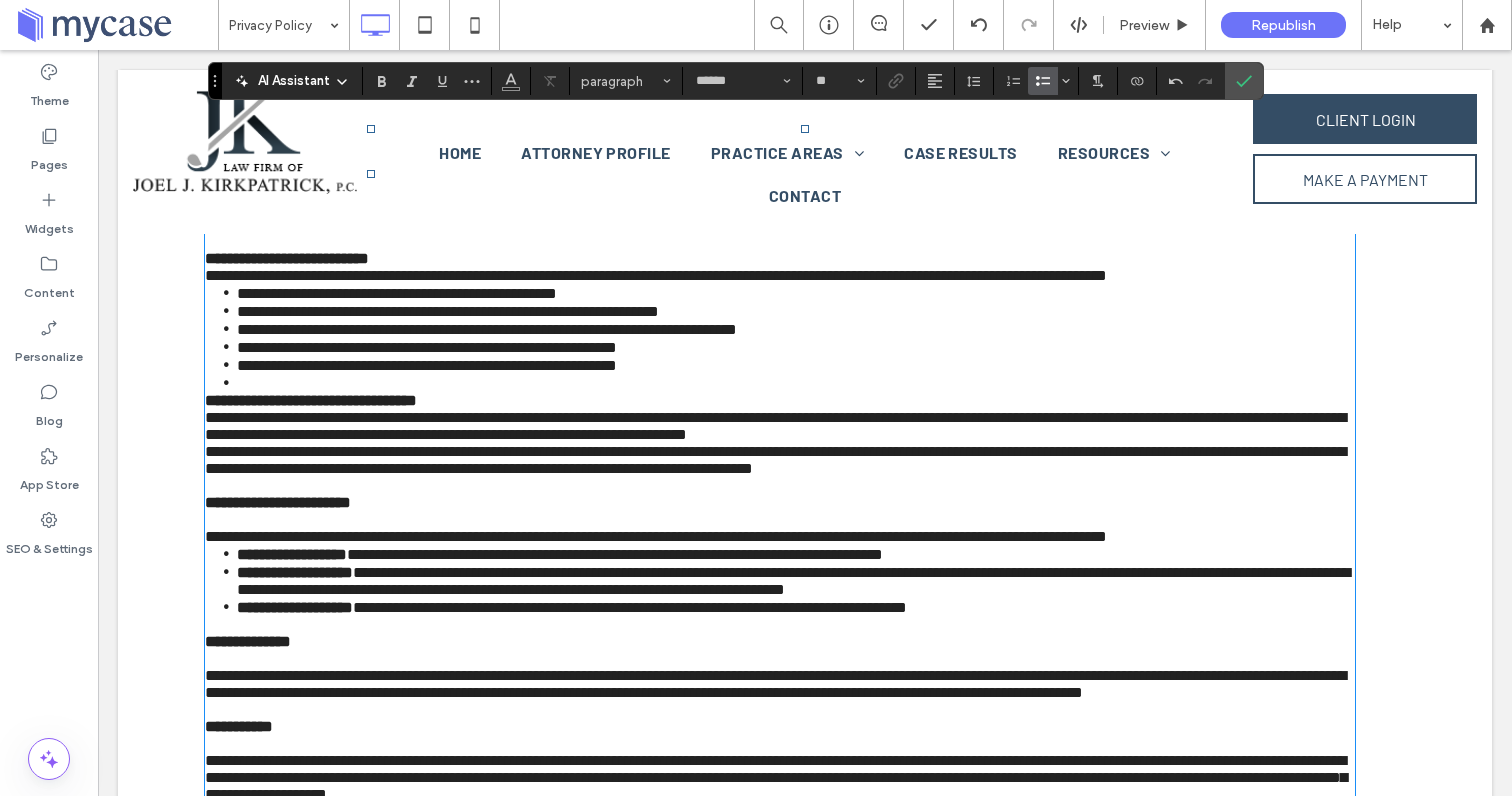 click on "**********" at bounding box center [780, 400] 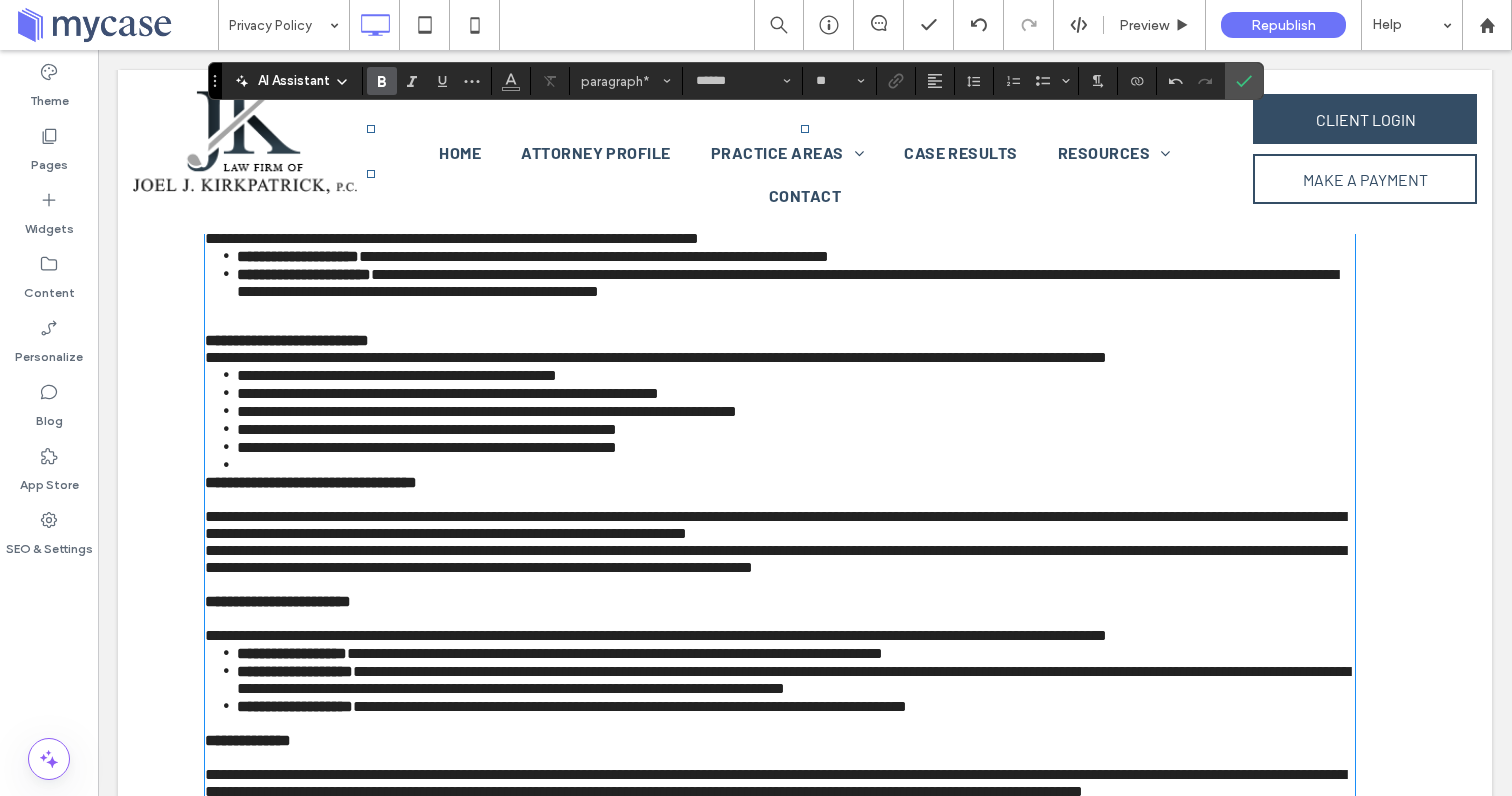 scroll, scrollTop: 204, scrollLeft: 0, axis: vertical 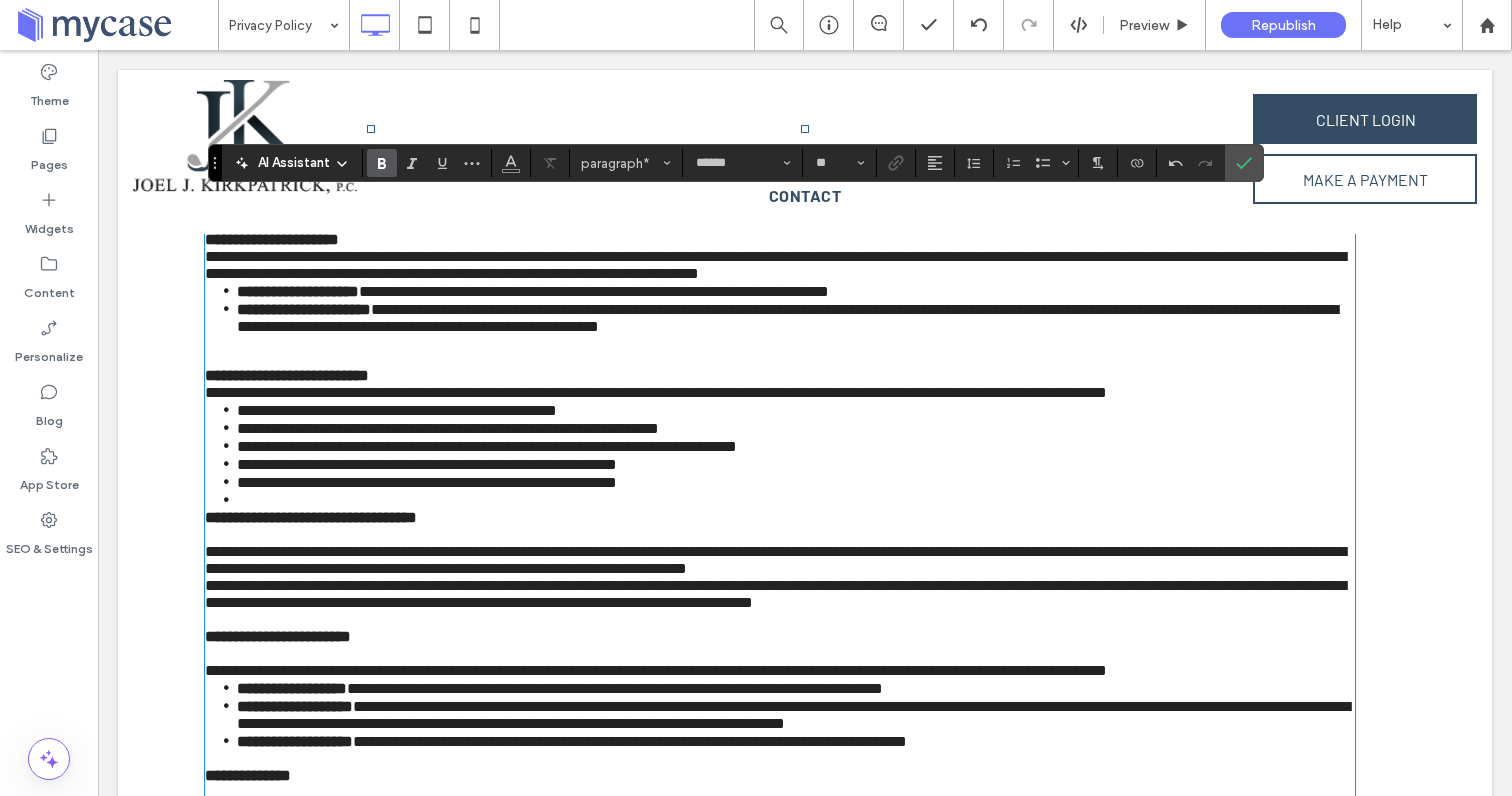 click on "**********" at bounding box center (780, 375) 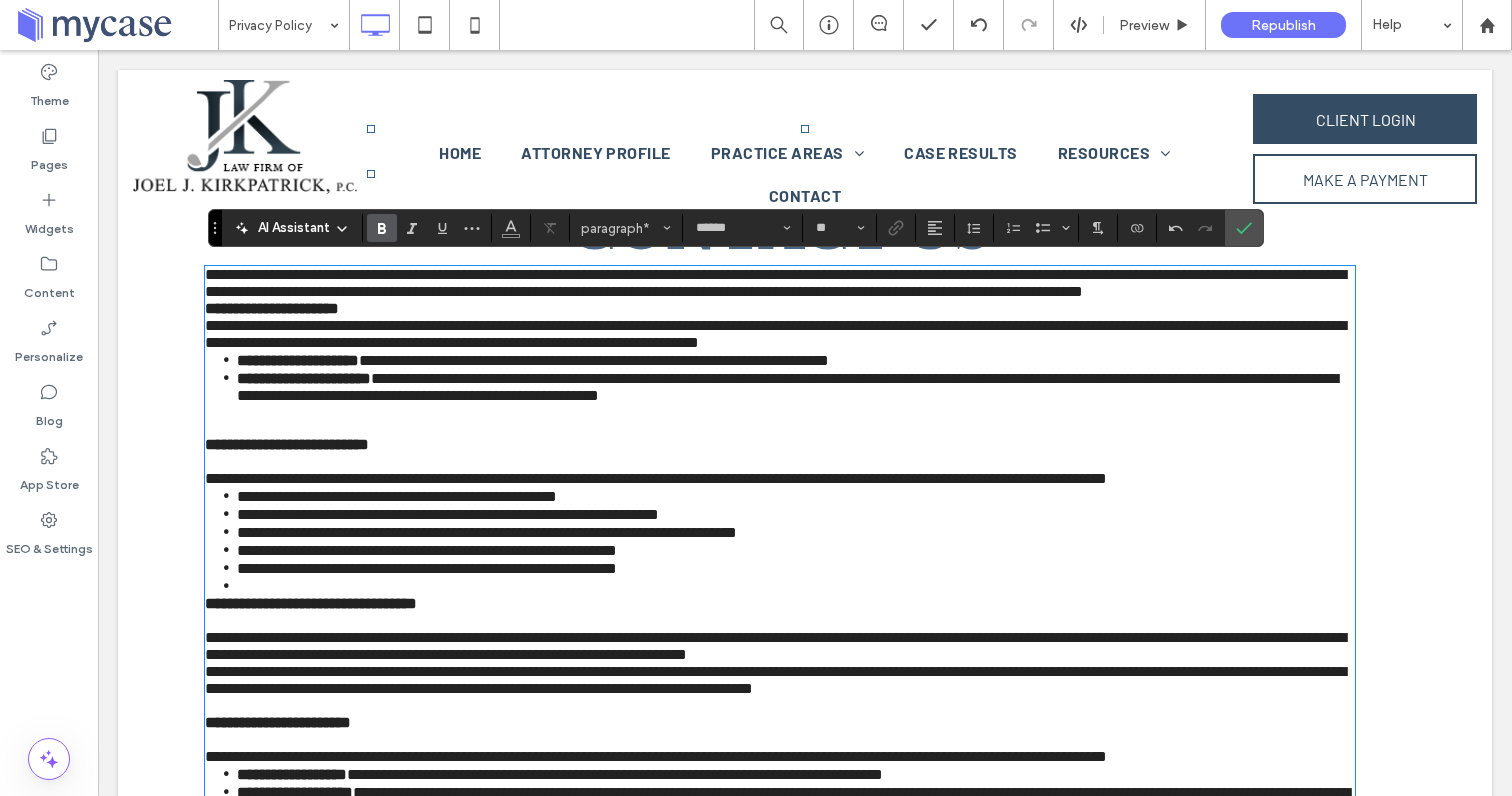 scroll, scrollTop: 121, scrollLeft: 0, axis: vertical 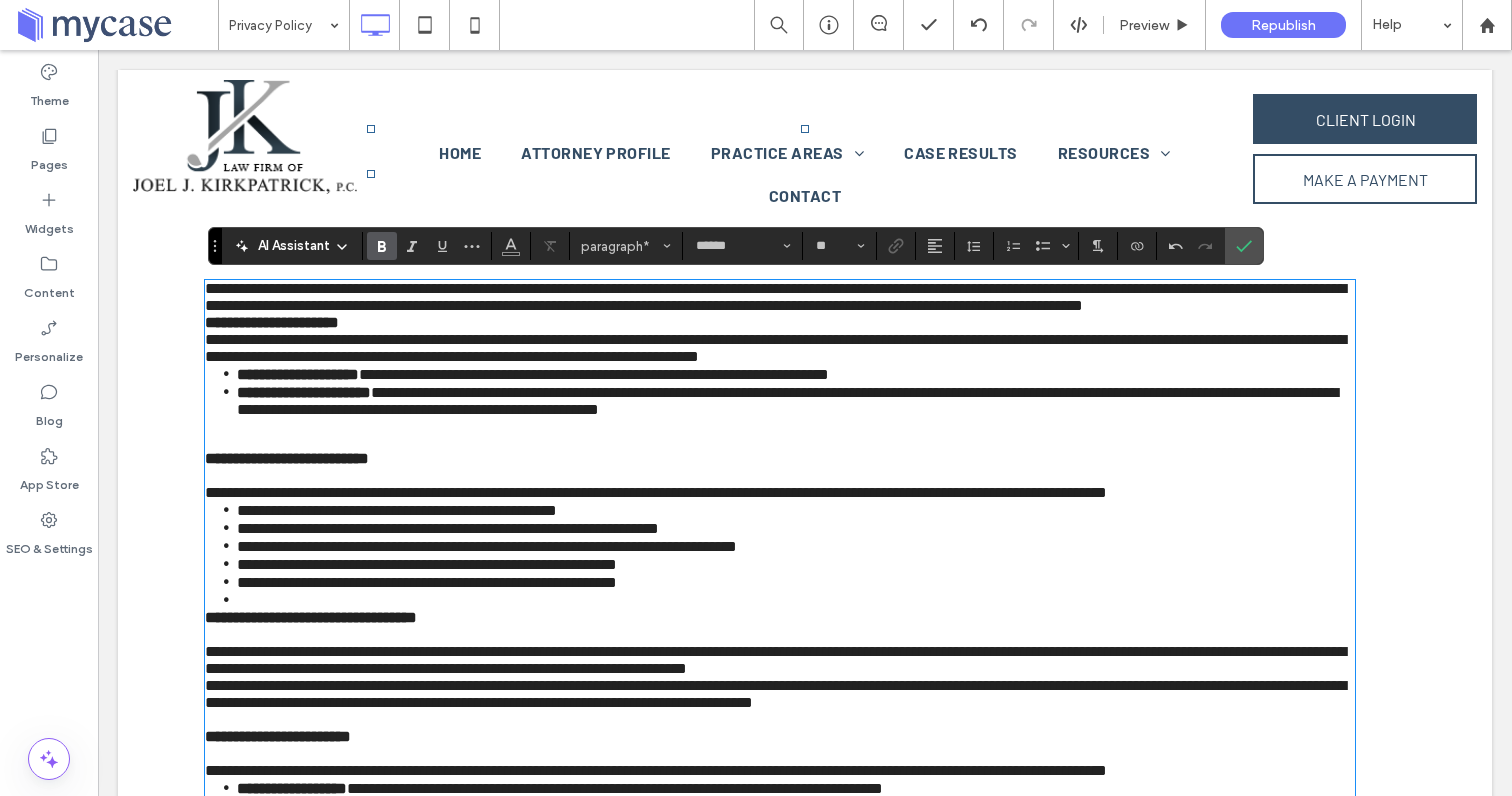 click on "**********" at bounding box center (780, 322) 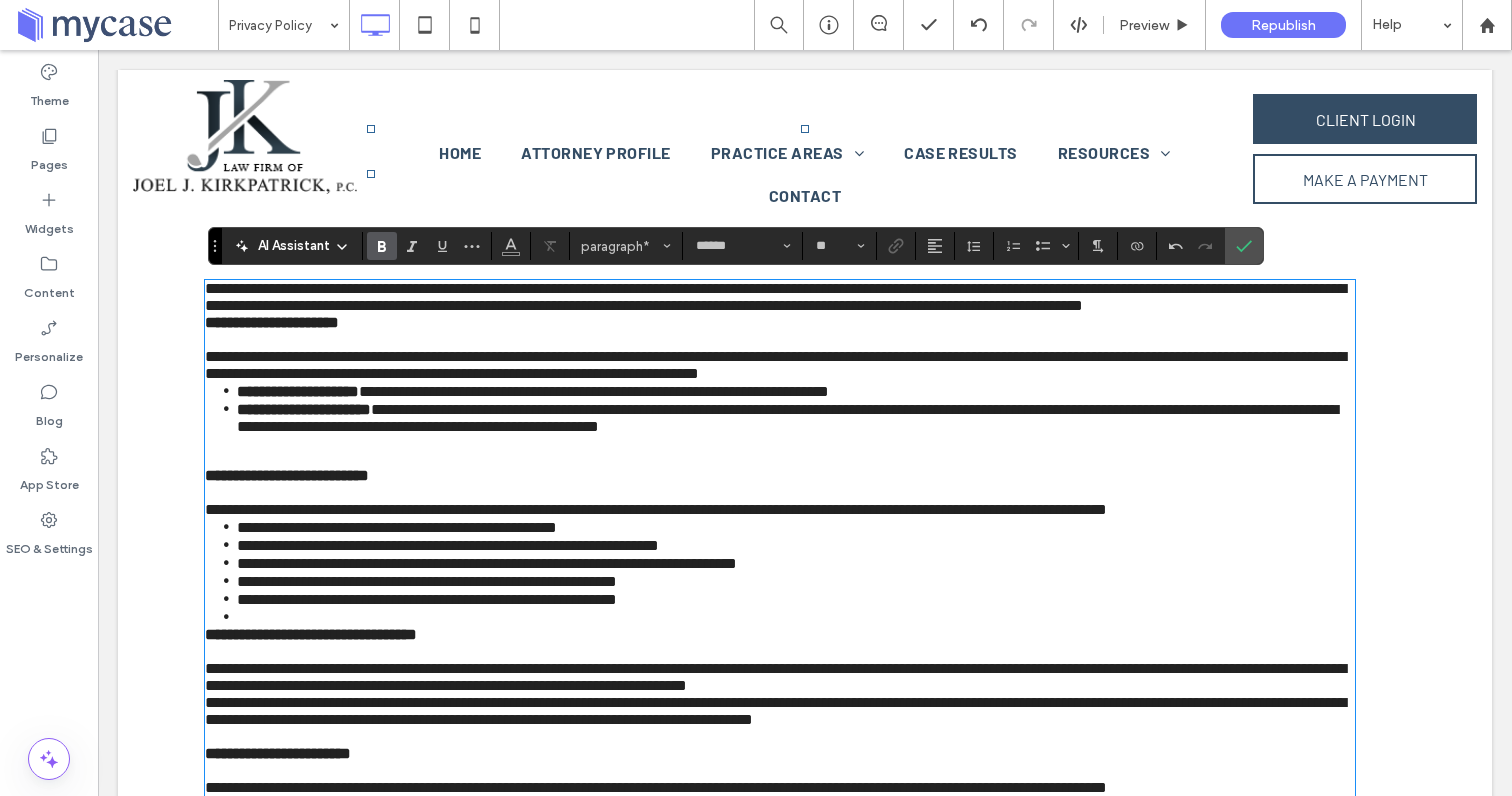 click on "**********" at bounding box center [780, 365] 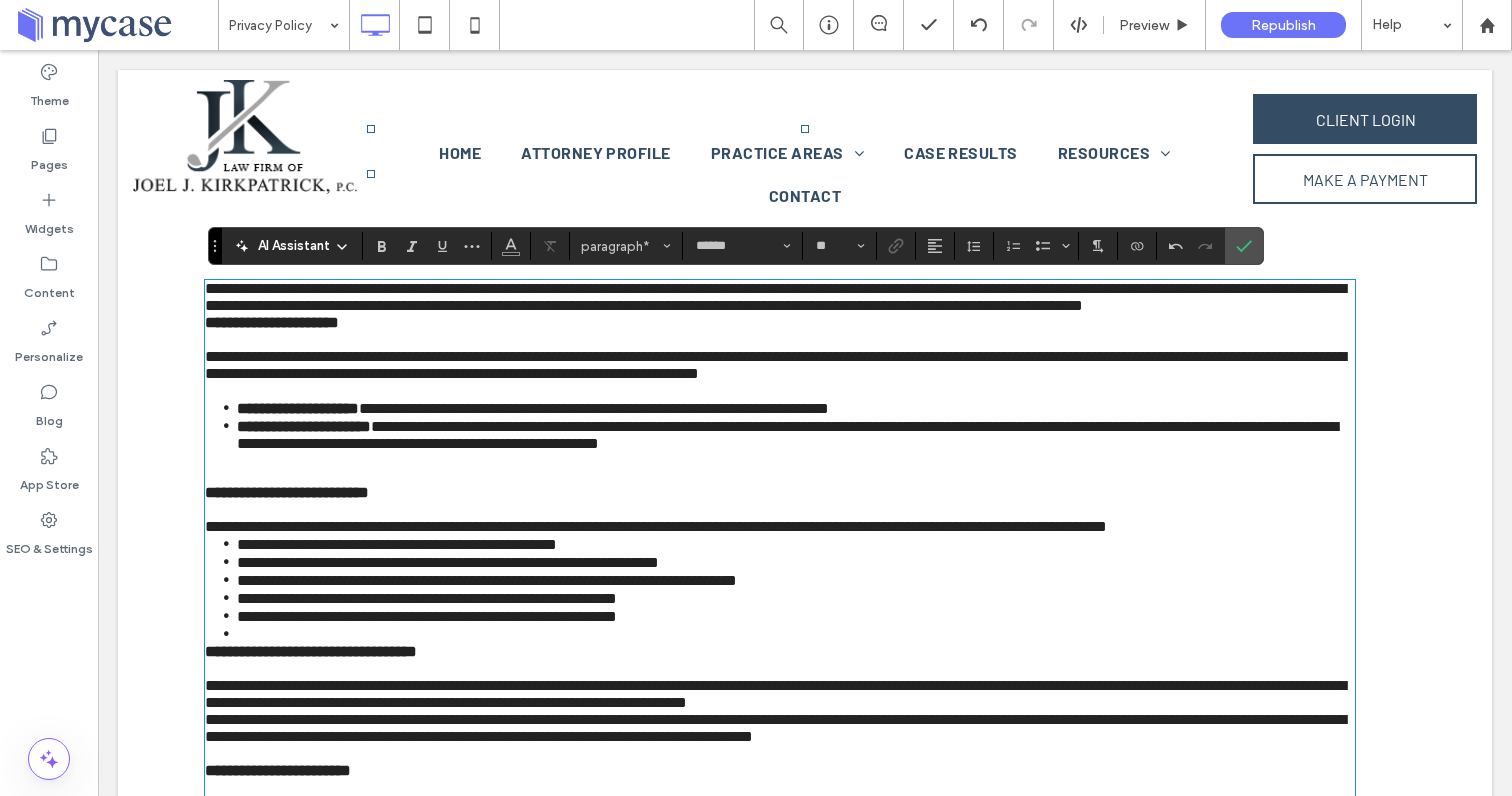 click on "﻿" at bounding box center (780, 468) 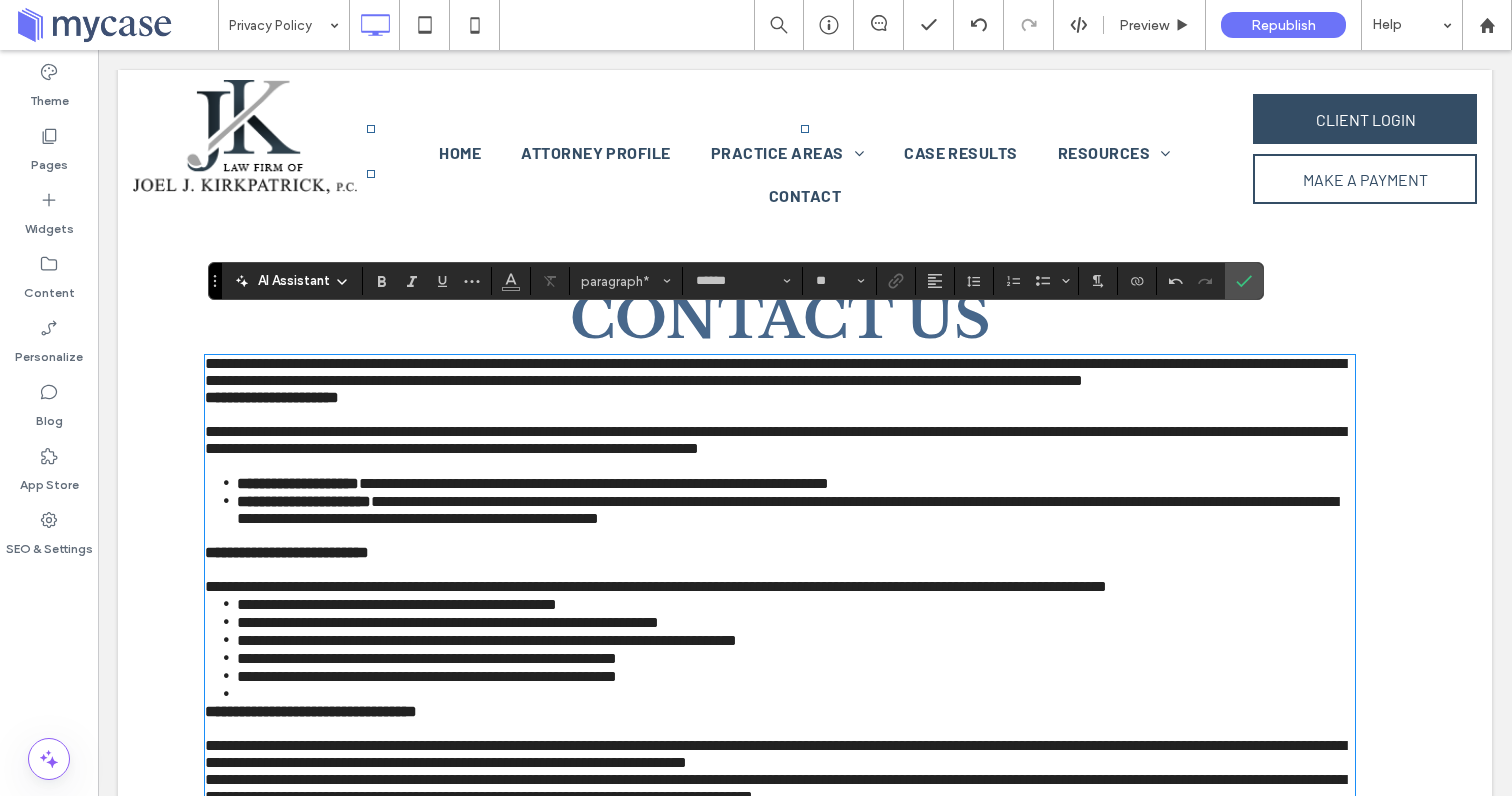 scroll, scrollTop: 20, scrollLeft: 0, axis: vertical 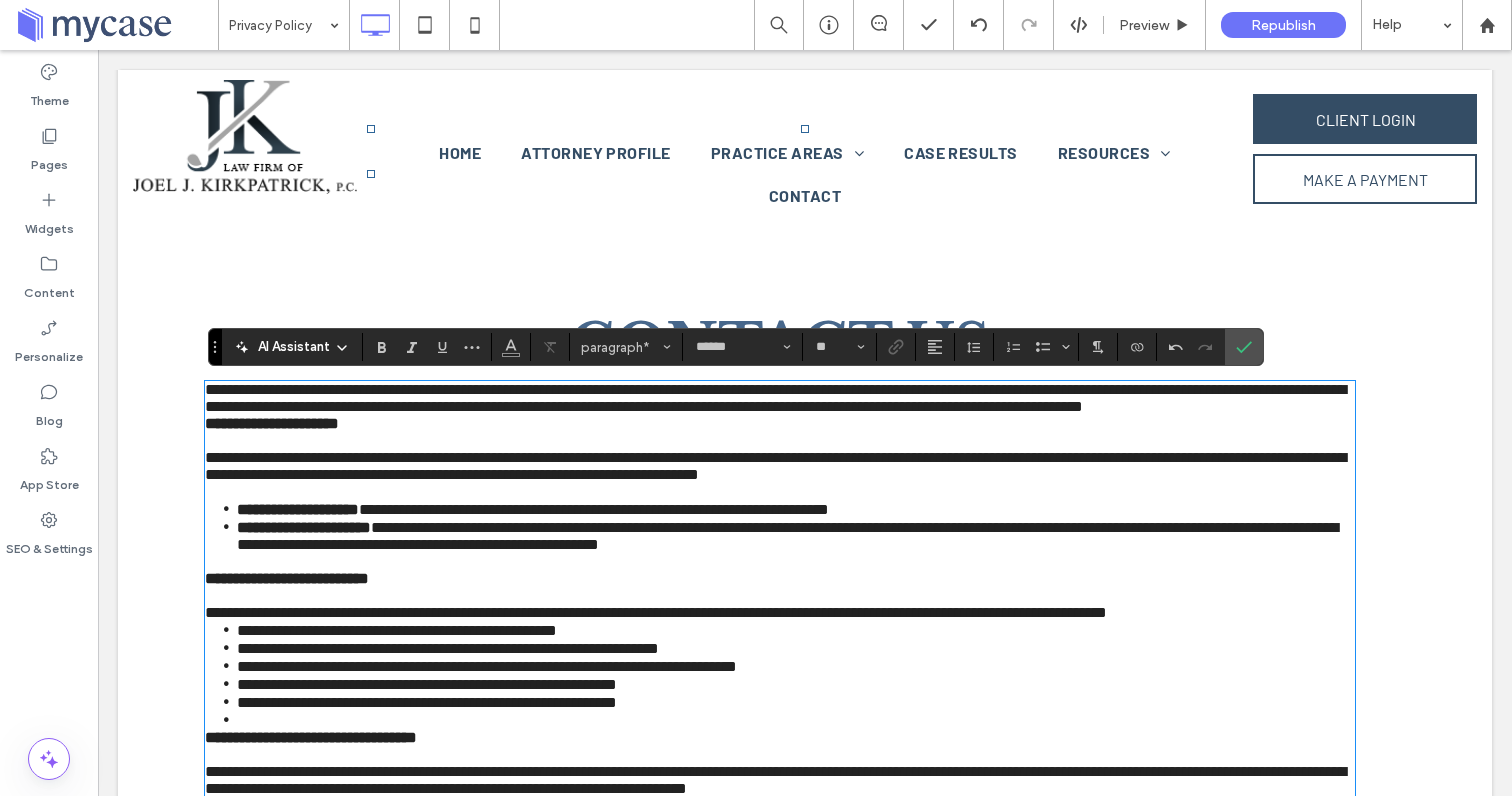 click on "**********" at bounding box center [780, 398] 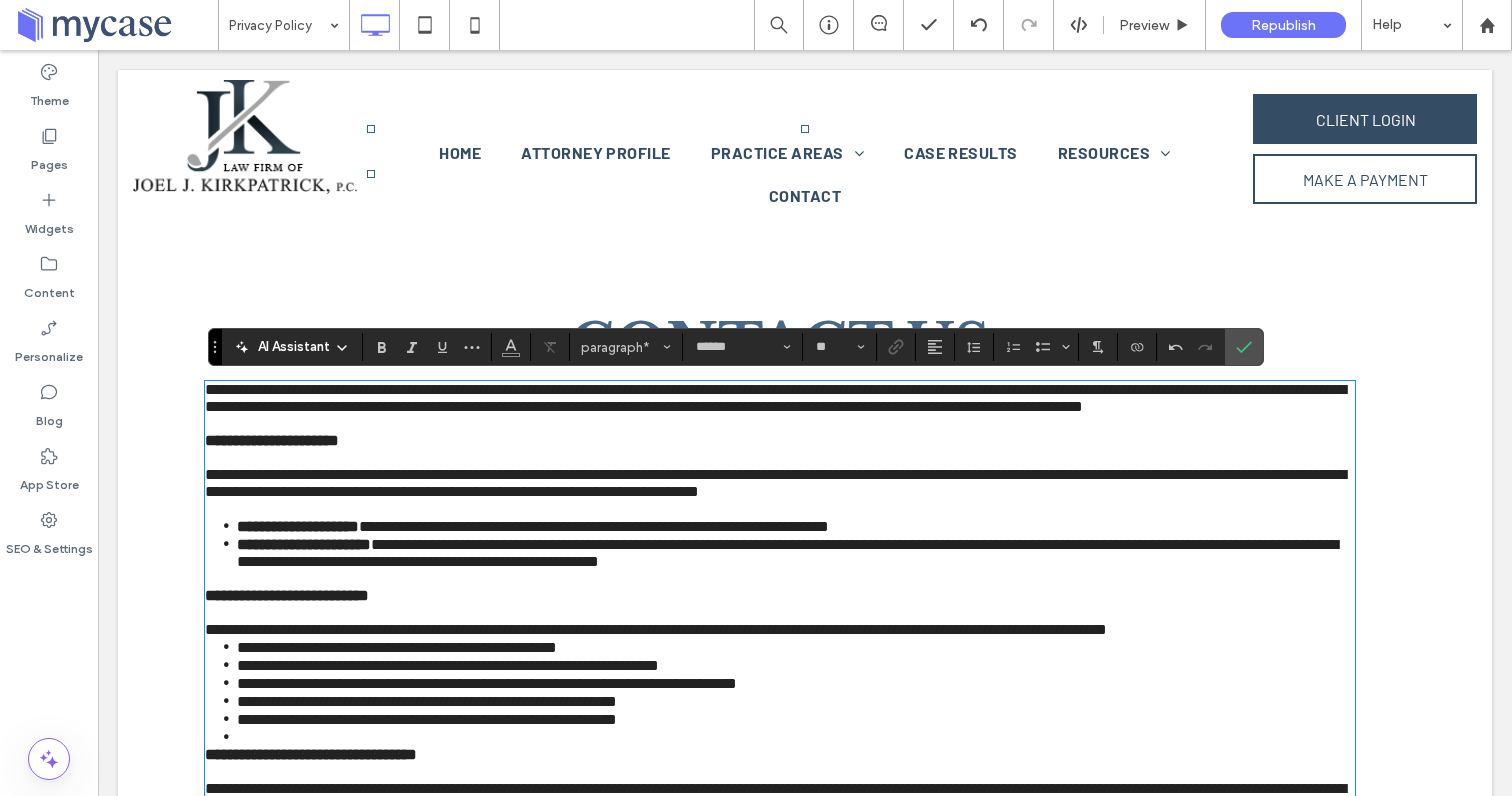 scroll, scrollTop: 73, scrollLeft: 0, axis: vertical 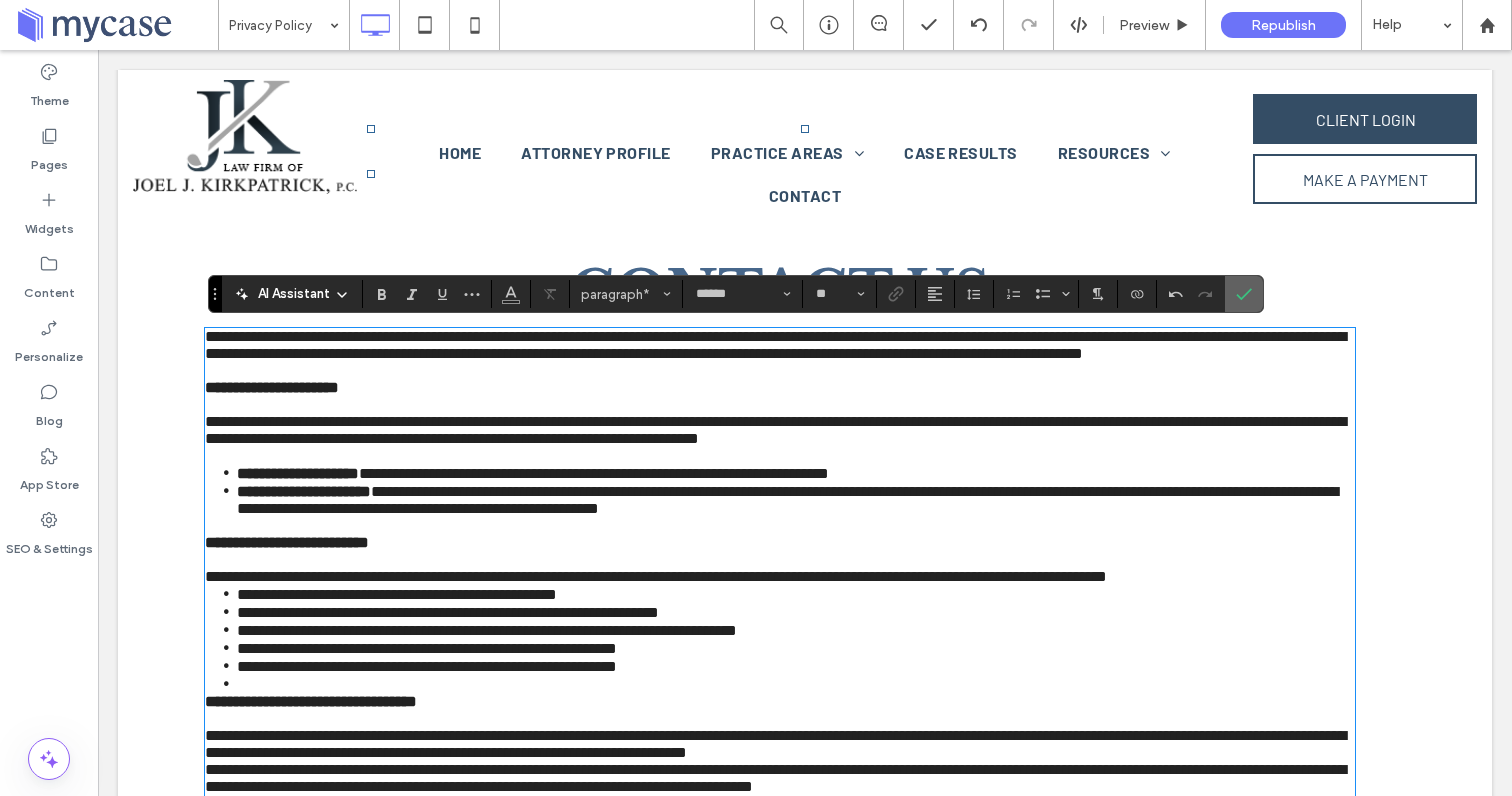 click at bounding box center (1244, 294) 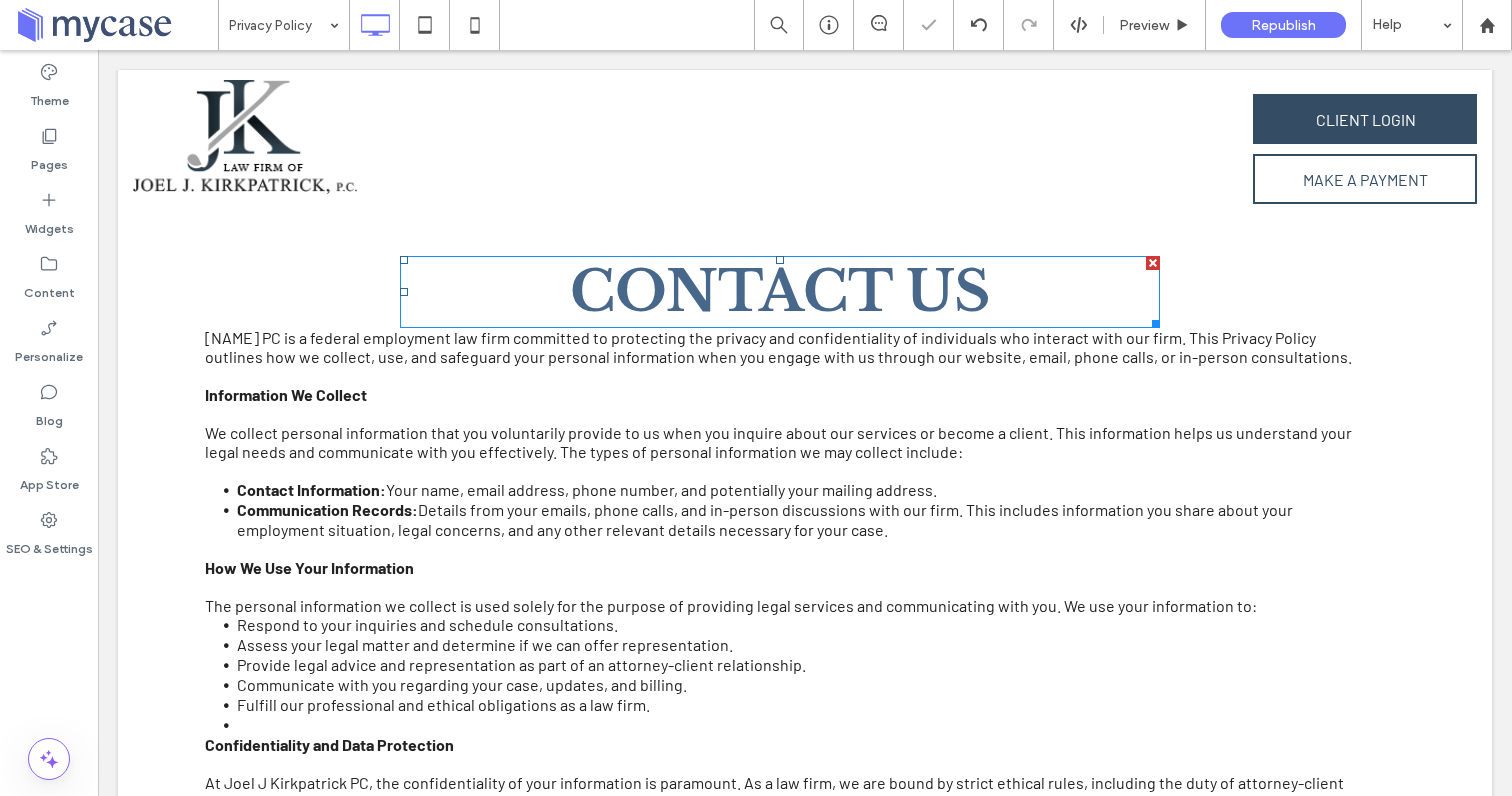 click on "Contact Us" at bounding box center [780, 292] 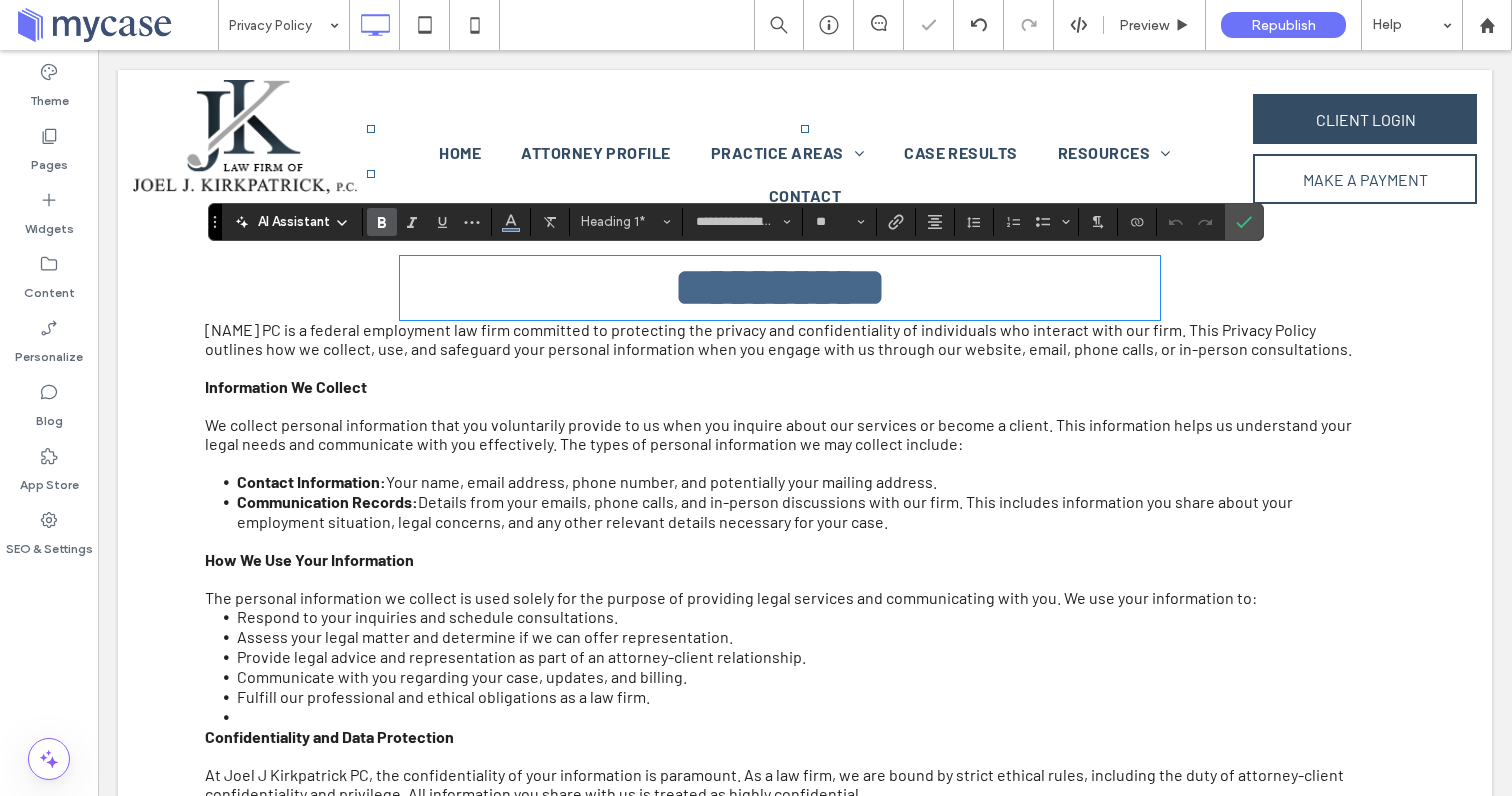type 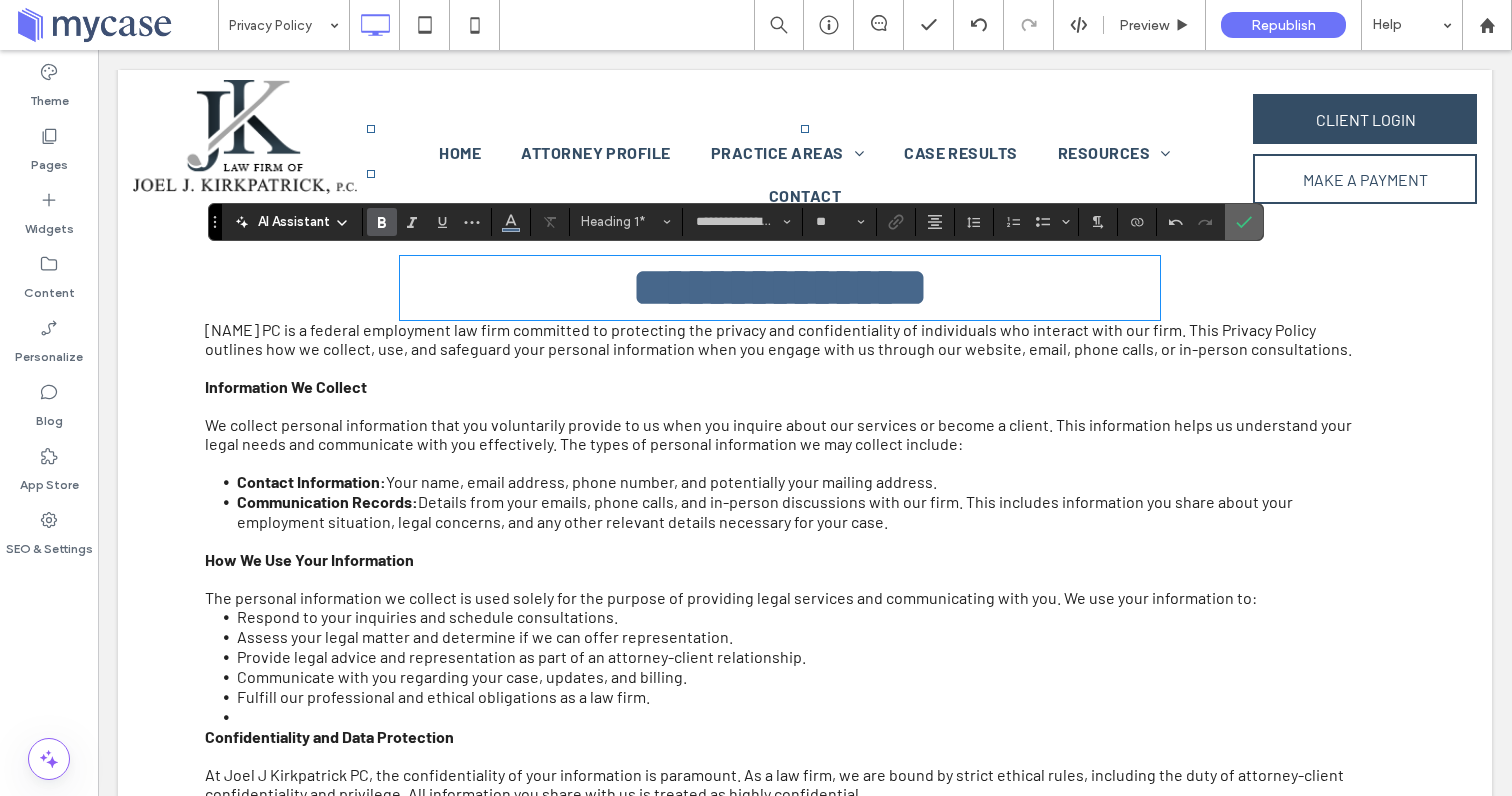 drag, startPoint x: 1243, startPoint y: 227, endPoint x: 1107, endPoint y: 205, distance: 137.76791 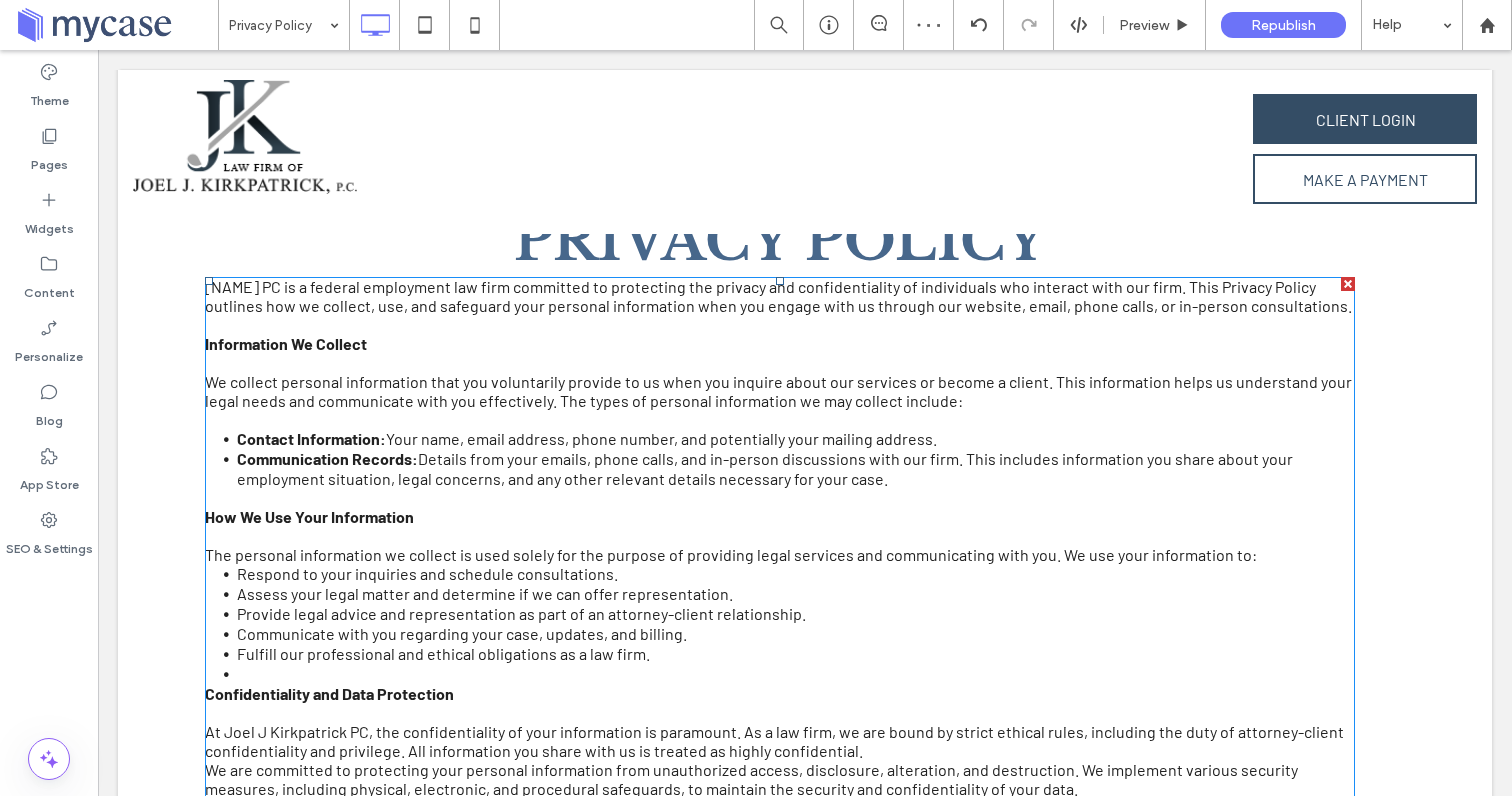 scroll, scrollTop: 158, scrollLeft: 0, axis: vertical 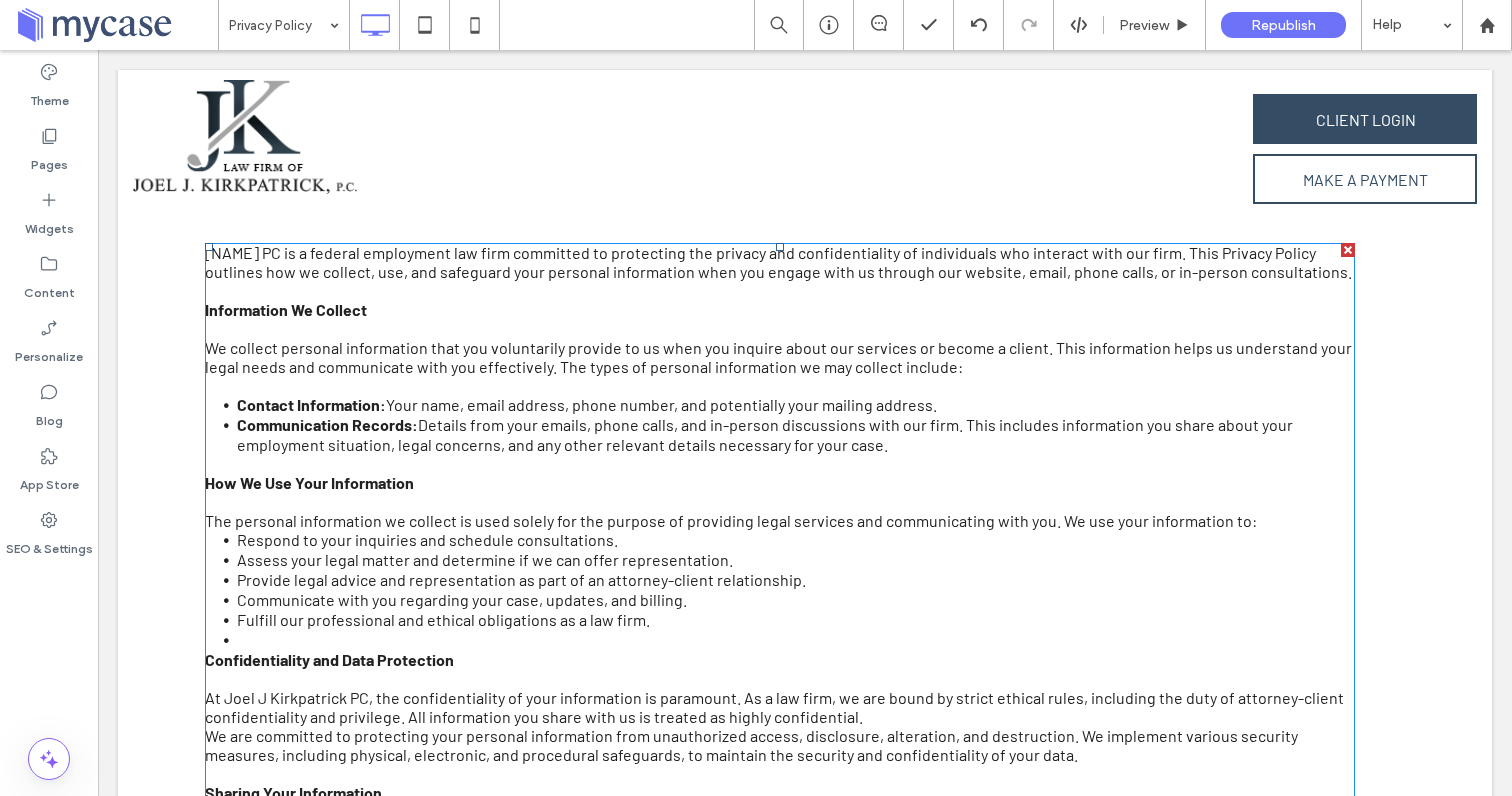 click on "Information We Collect" at bounding box center (780, 309) 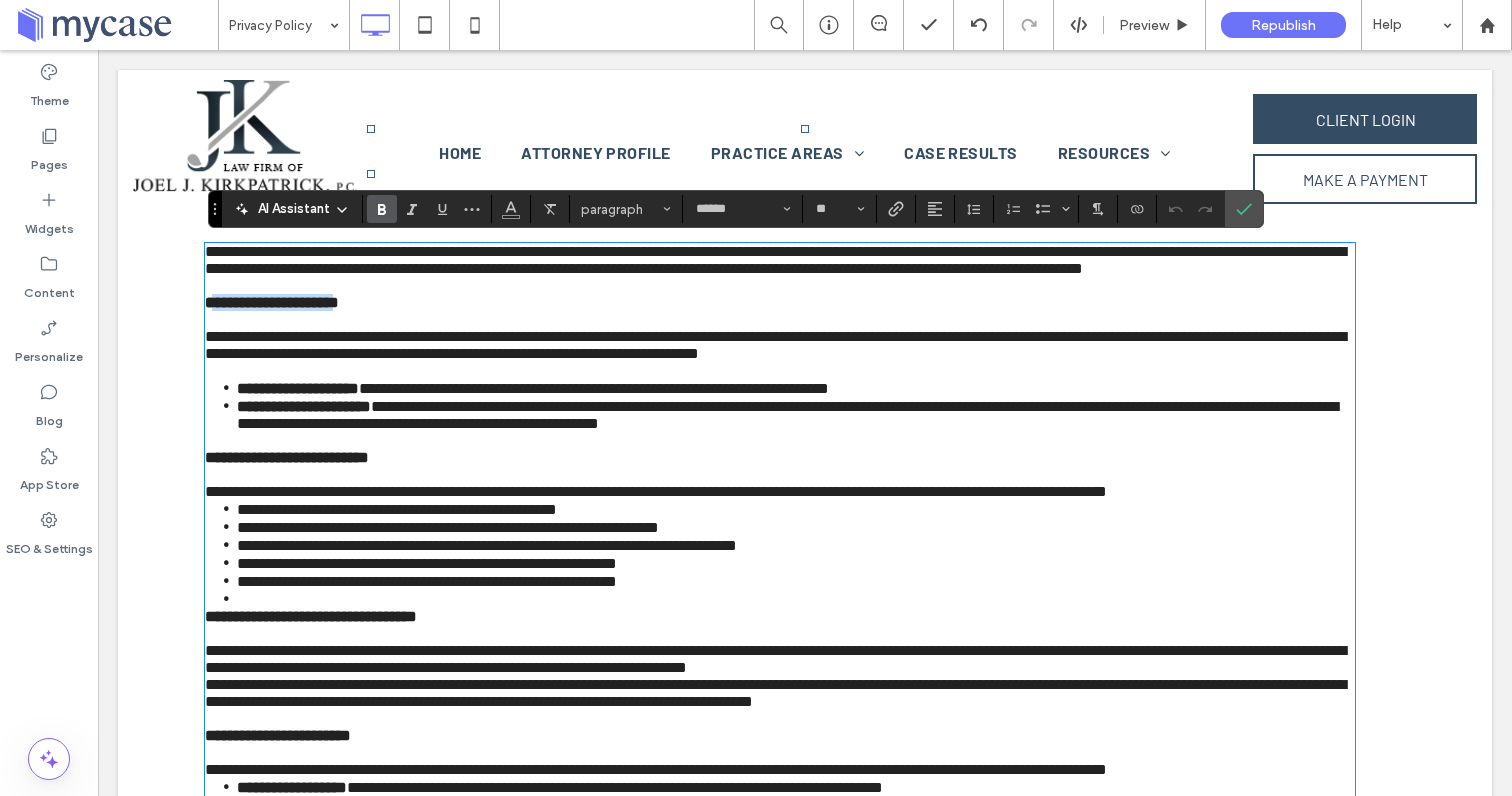 drag, startPoint x: 377, startPoint y: 338, endPoint x: 208, endPoint y: 328, distance: 169.2956 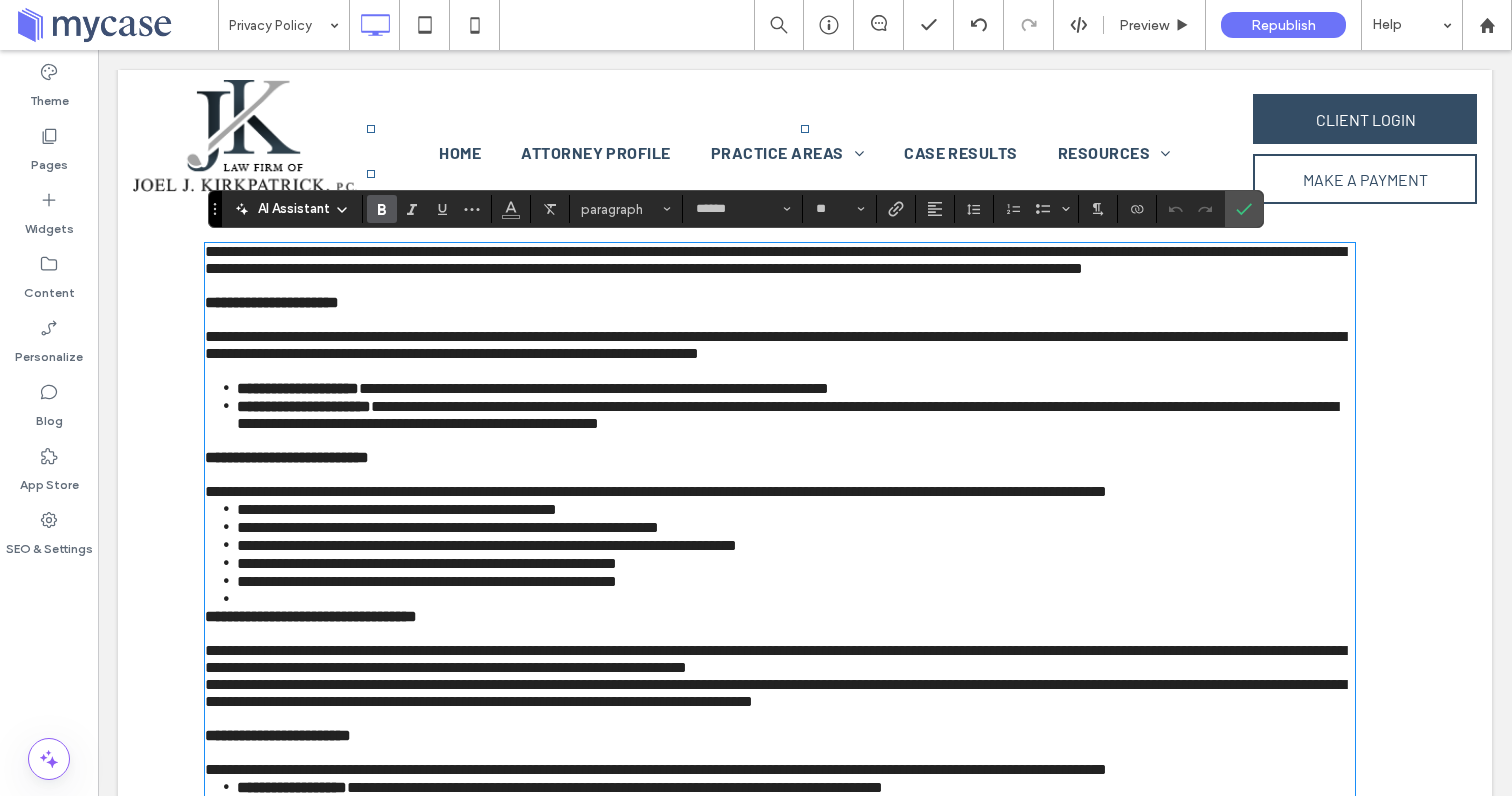 click on "**********" at bounding box center (780, 302) 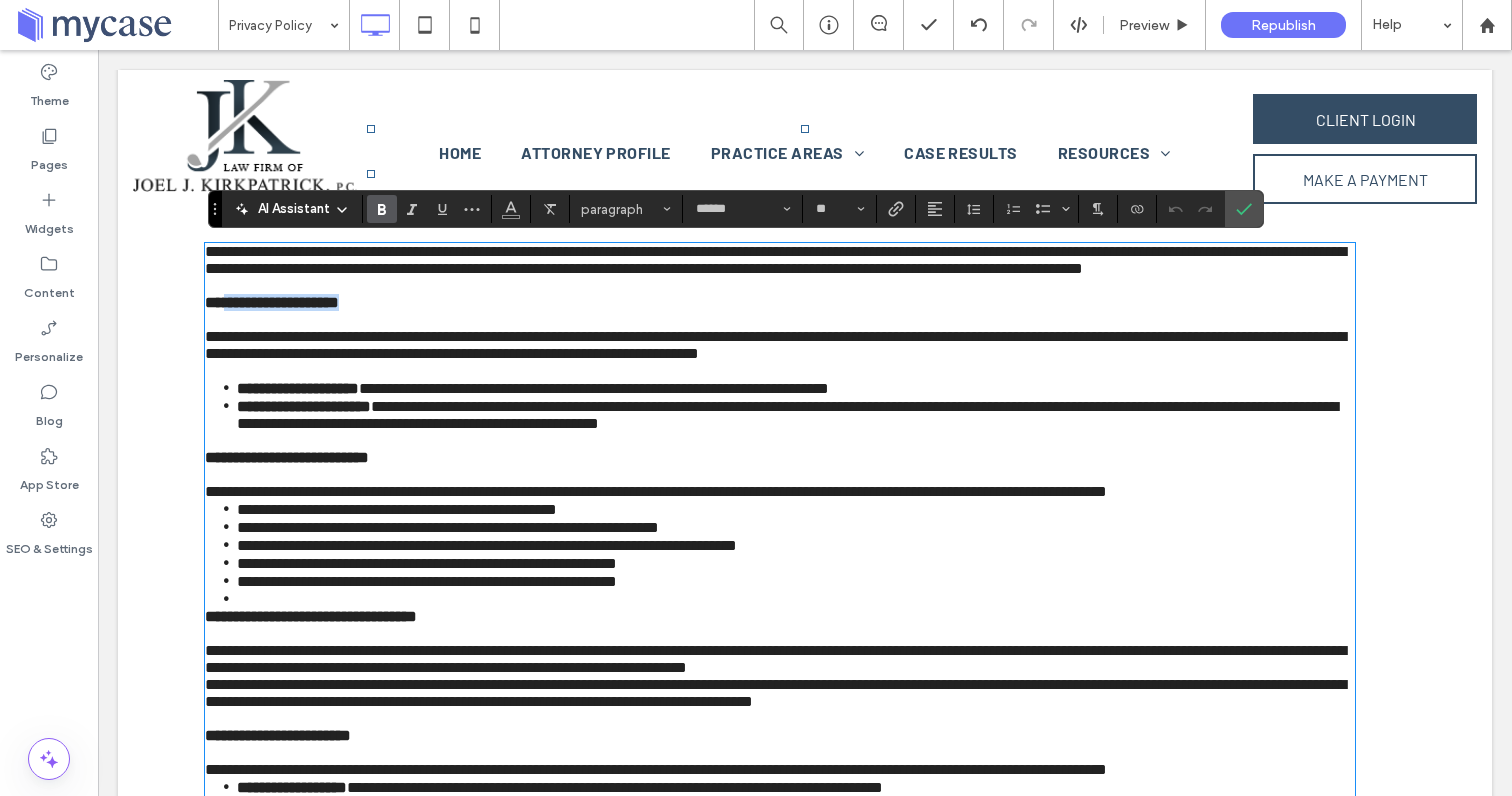 drag, startPoint x: 379, startPoint y: 329, endPoint x: 222, endPoint y: 323, distance: 157.11461 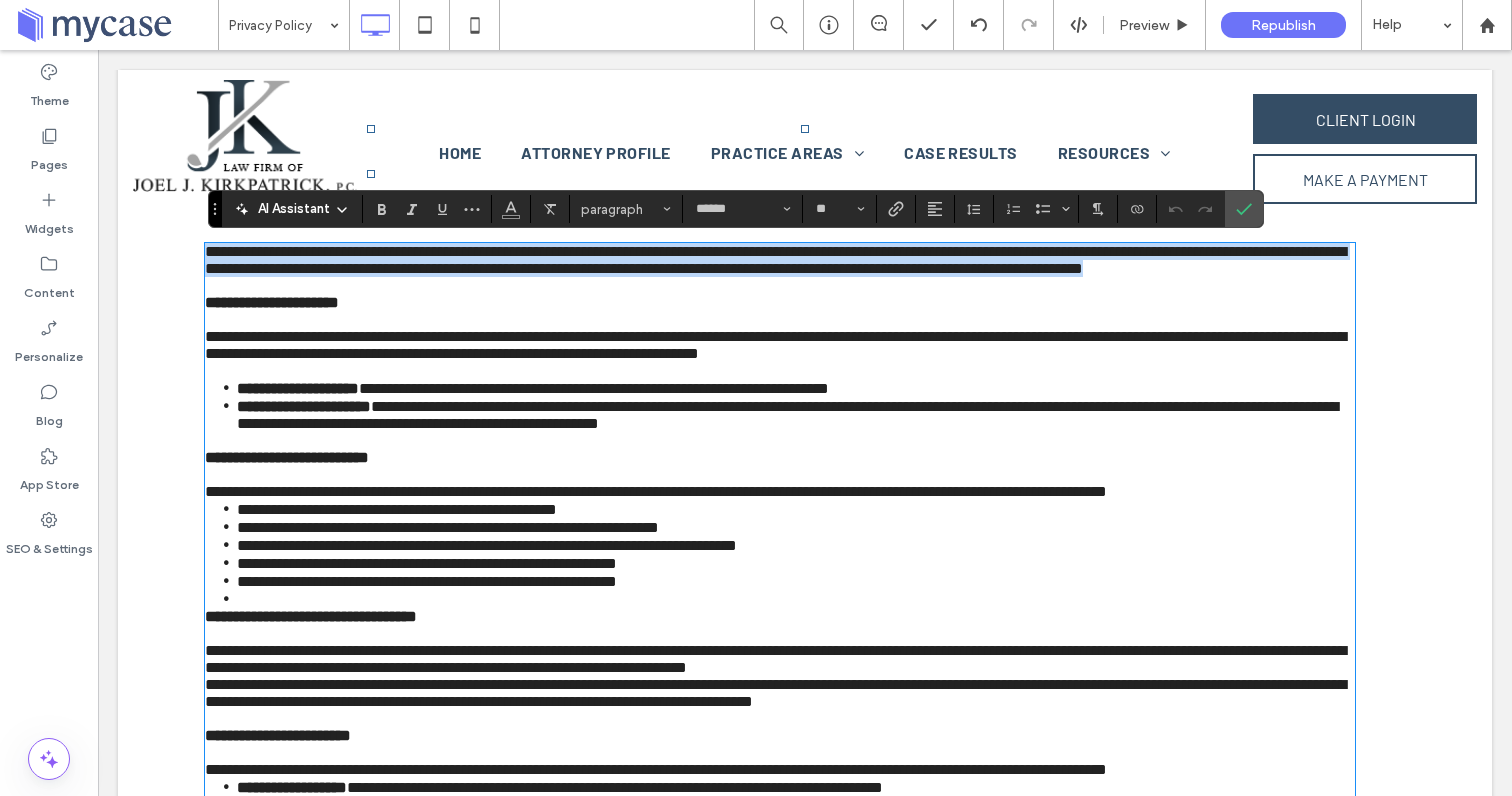 drag, startPoint x: 206, startPoint y: 255, endPoint x: 308, endPoint y: 297, distance: 110.308655 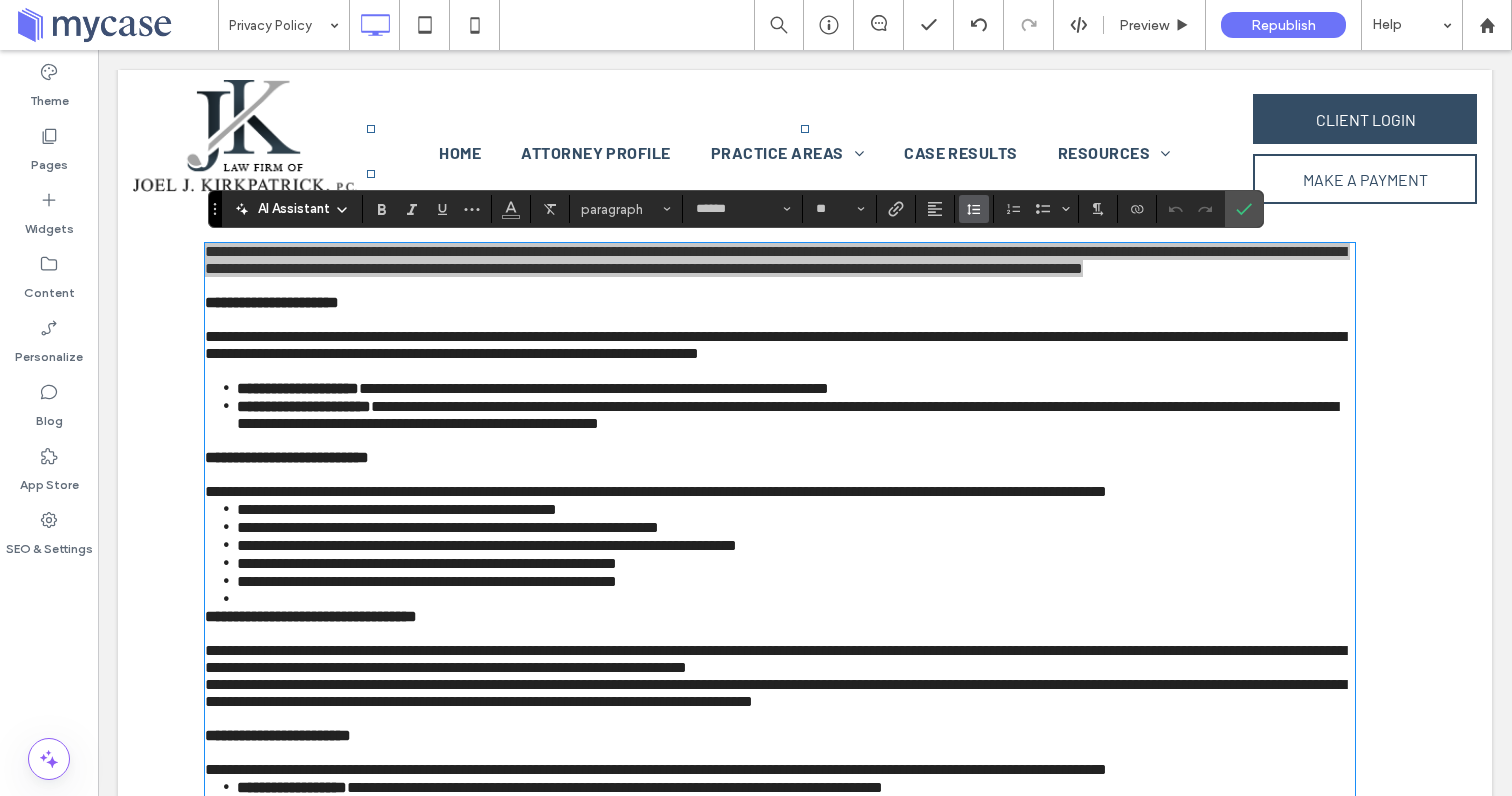 click 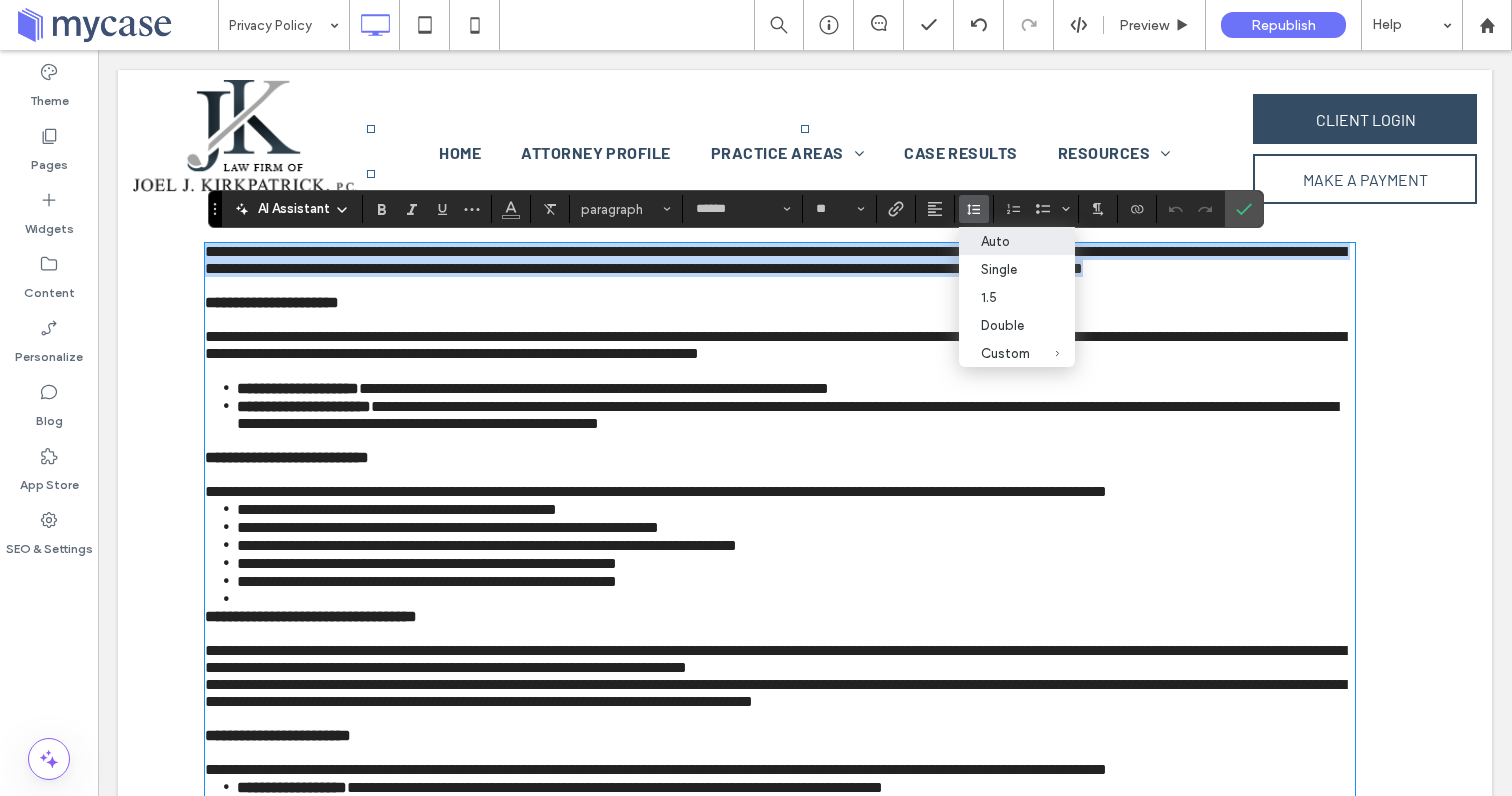 click on "**********" at bounding box center [775, 260] 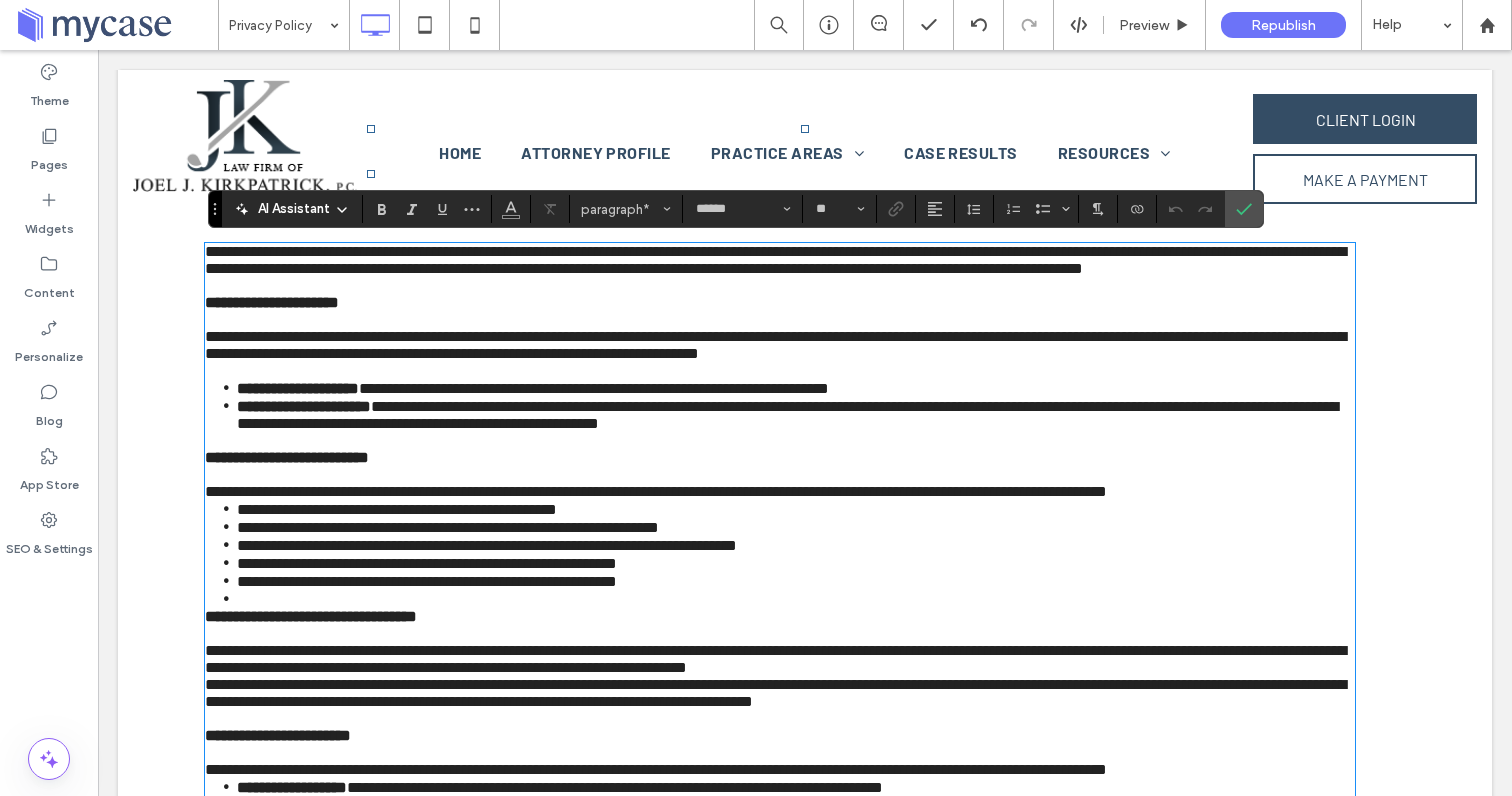 click on "**********" at bounding box center (775, 260) 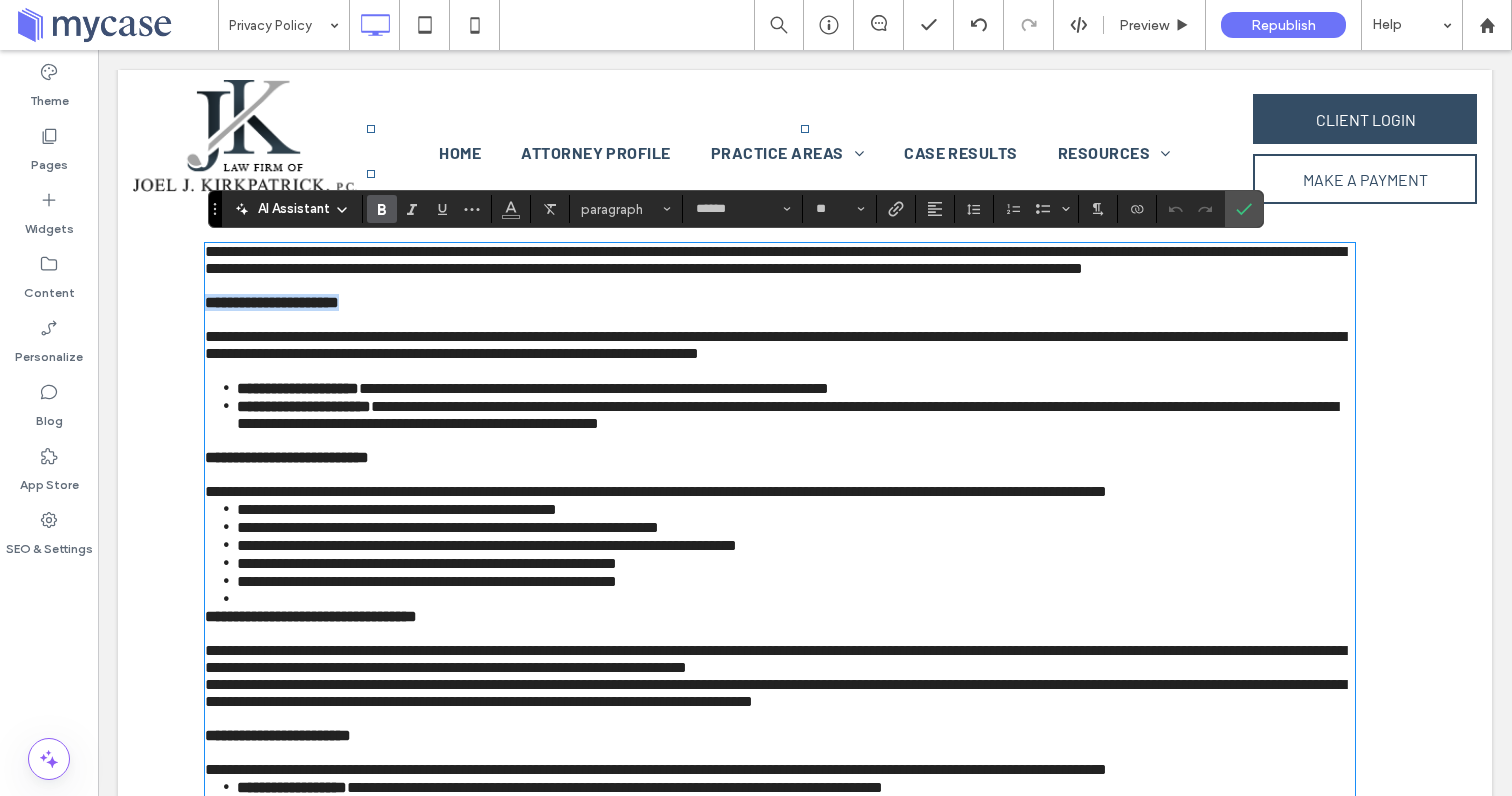 drag, startPoint x: 374, startPoint y: 334, endPoint x: 181, endPoint y: 326, distance: 193.16573 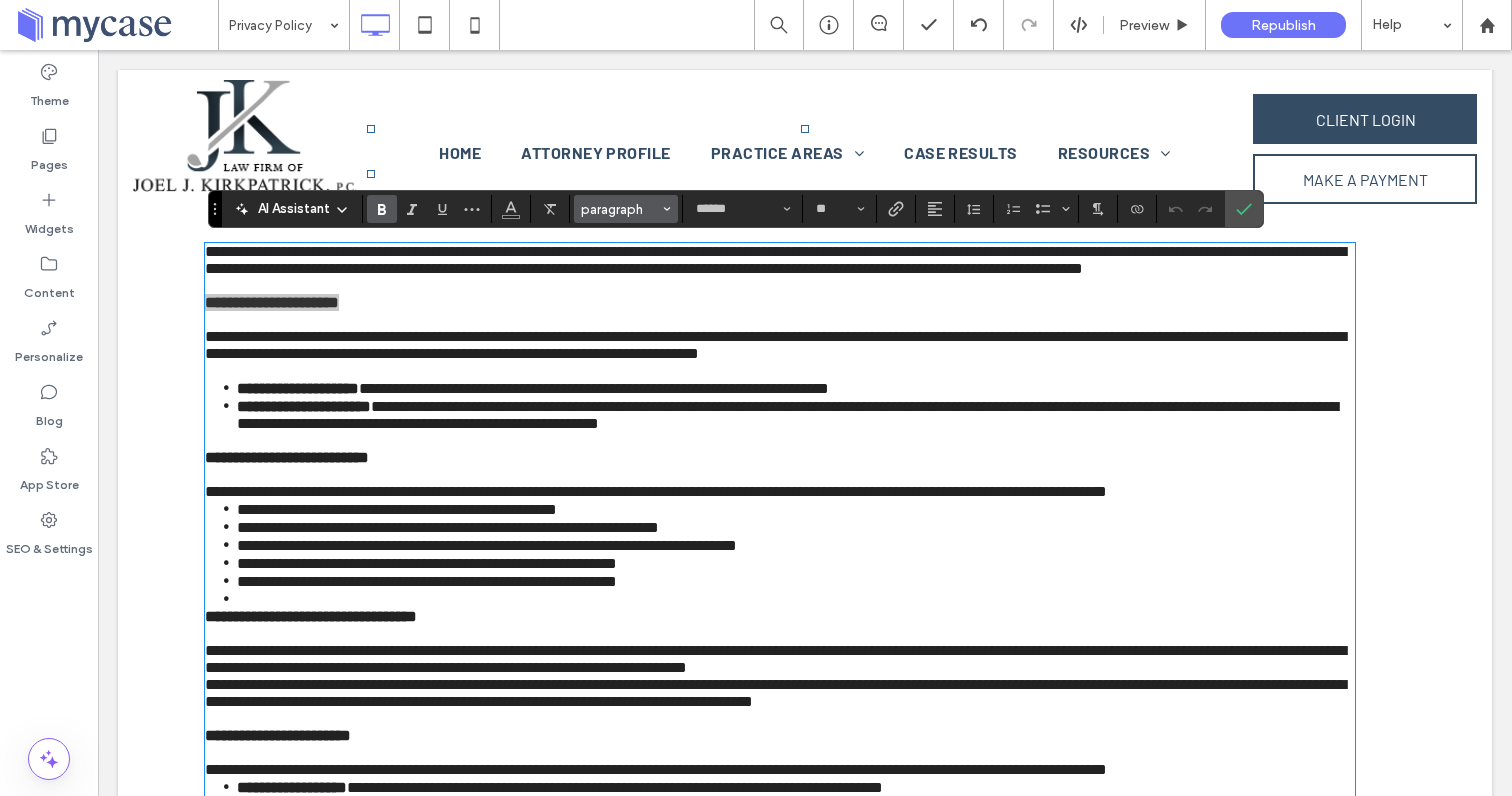 click on "paragraph" at bounding box center [620, 209] 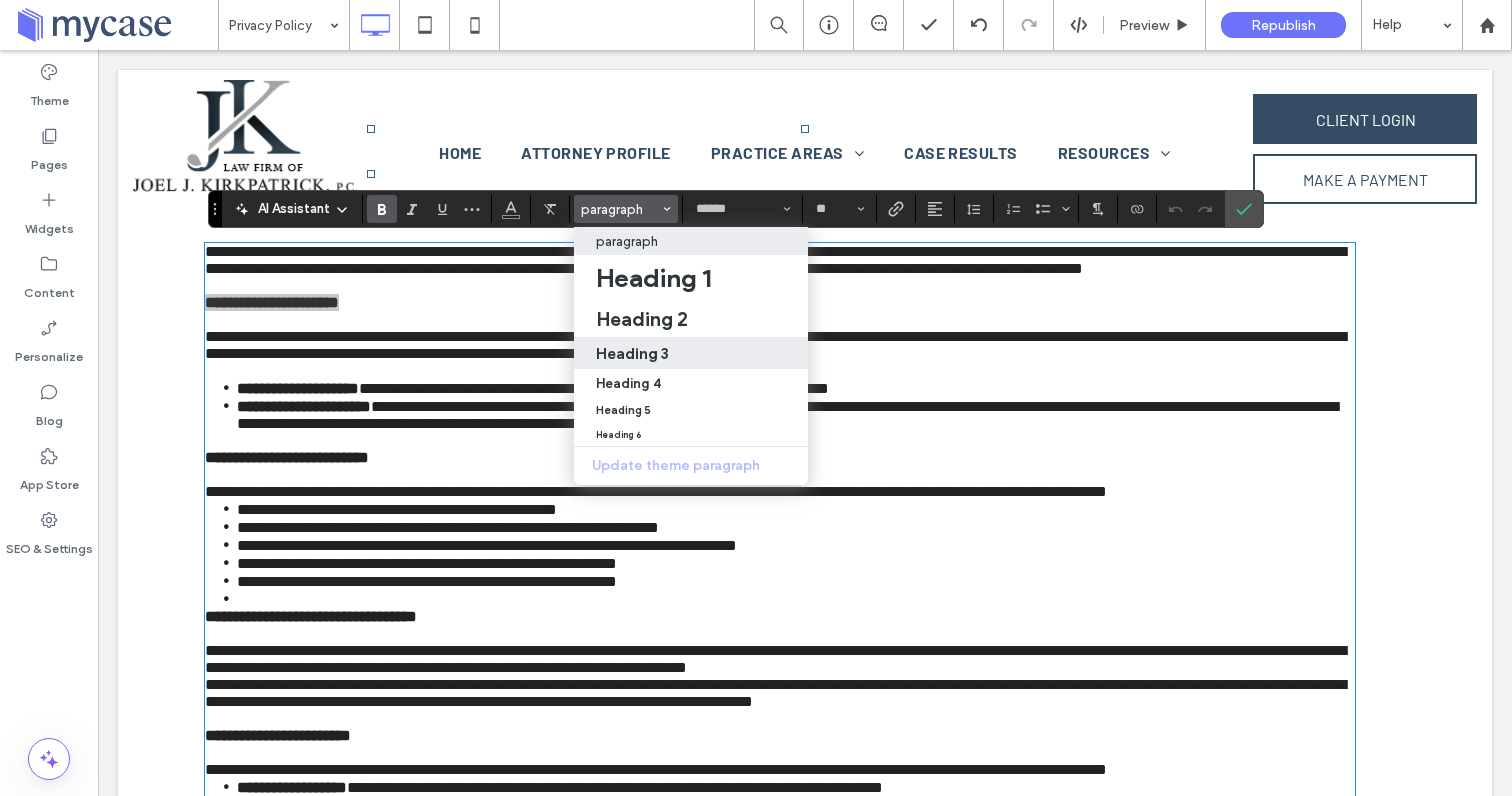 click on "Heading 3" at bounding box center [632, 353] 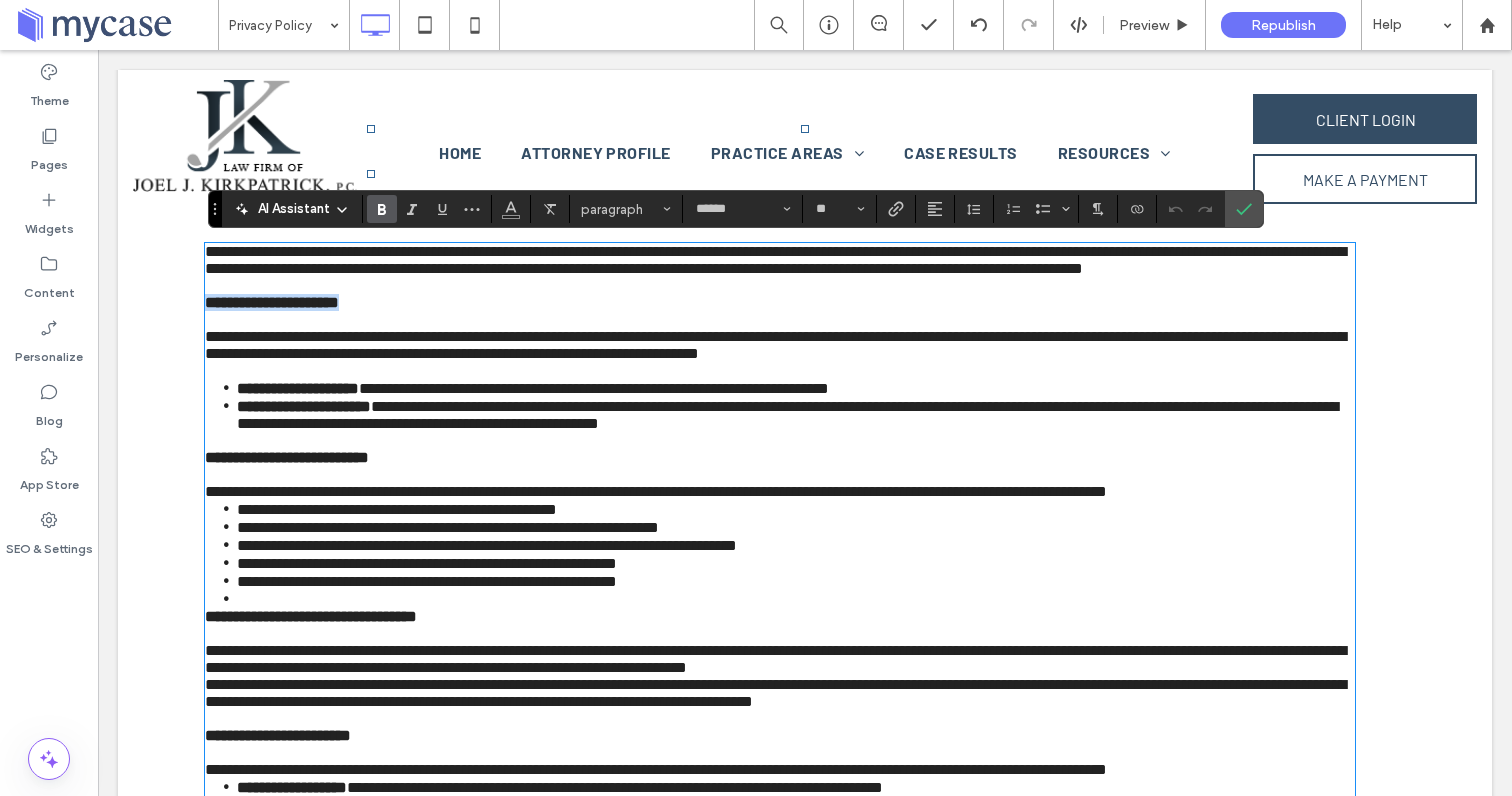 type on "**********" 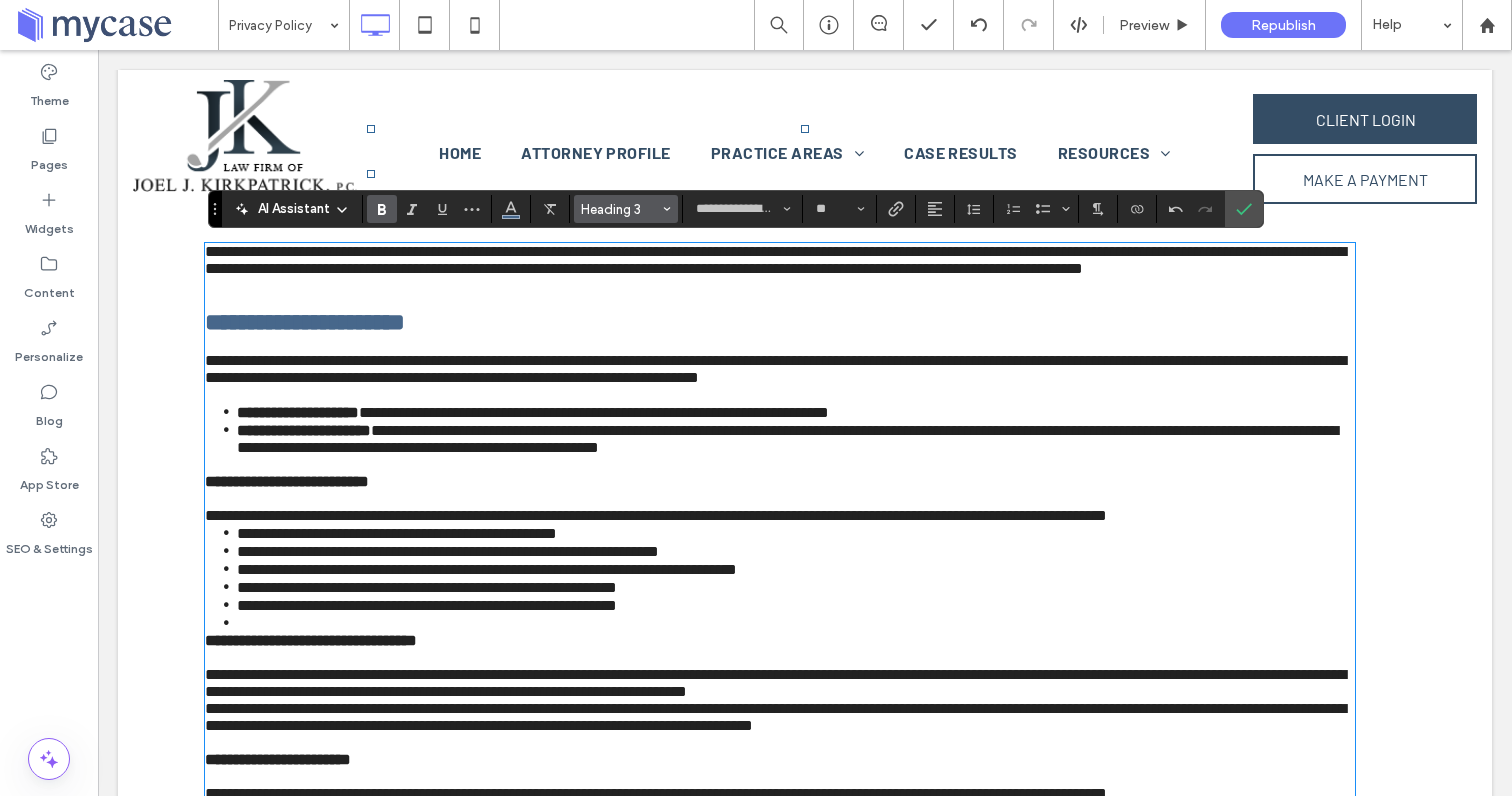 click on "Heading 3" at bounding box center (626, 209) 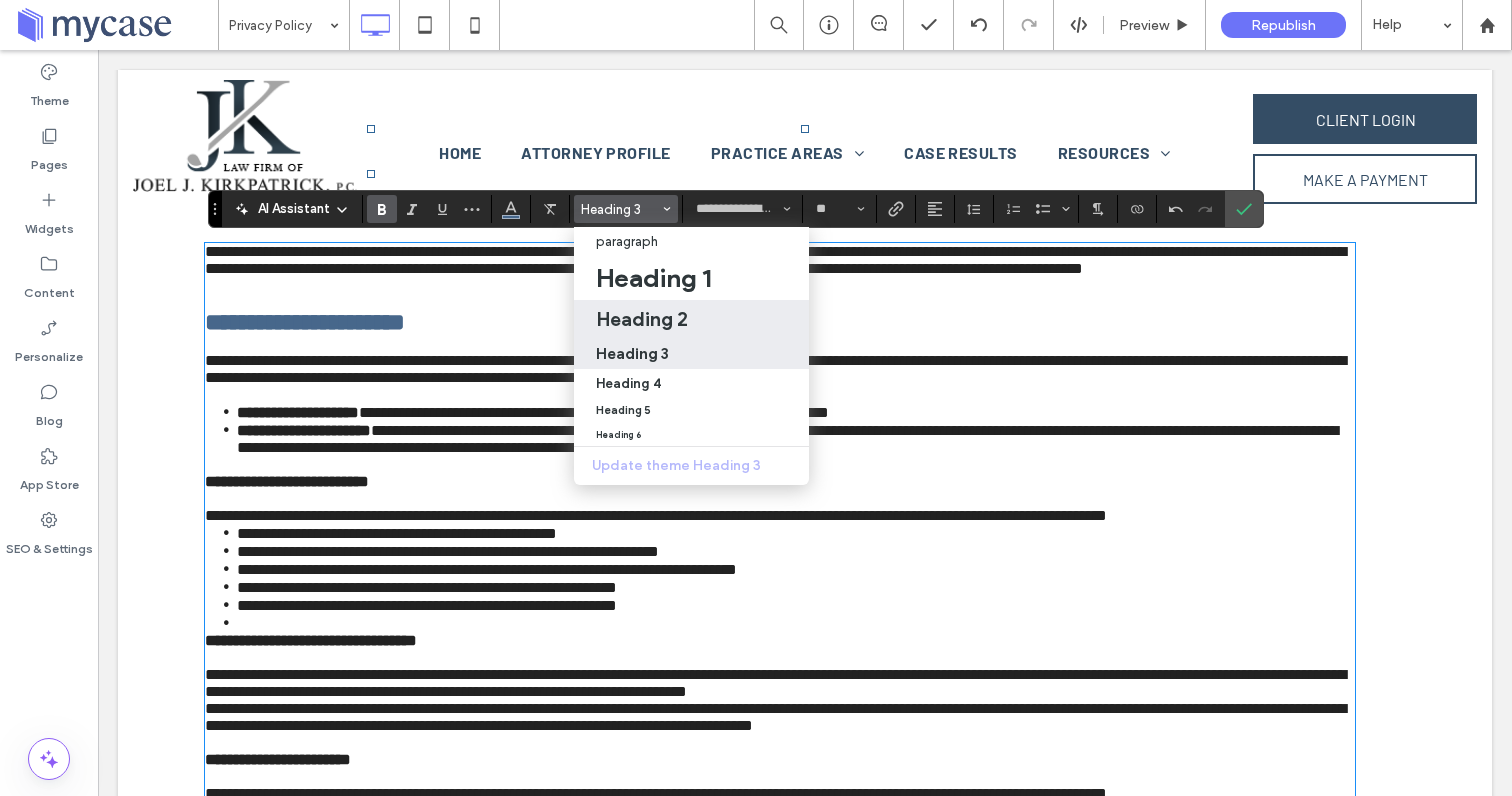 click on "Heading 2" at bounding box center (642, 319) 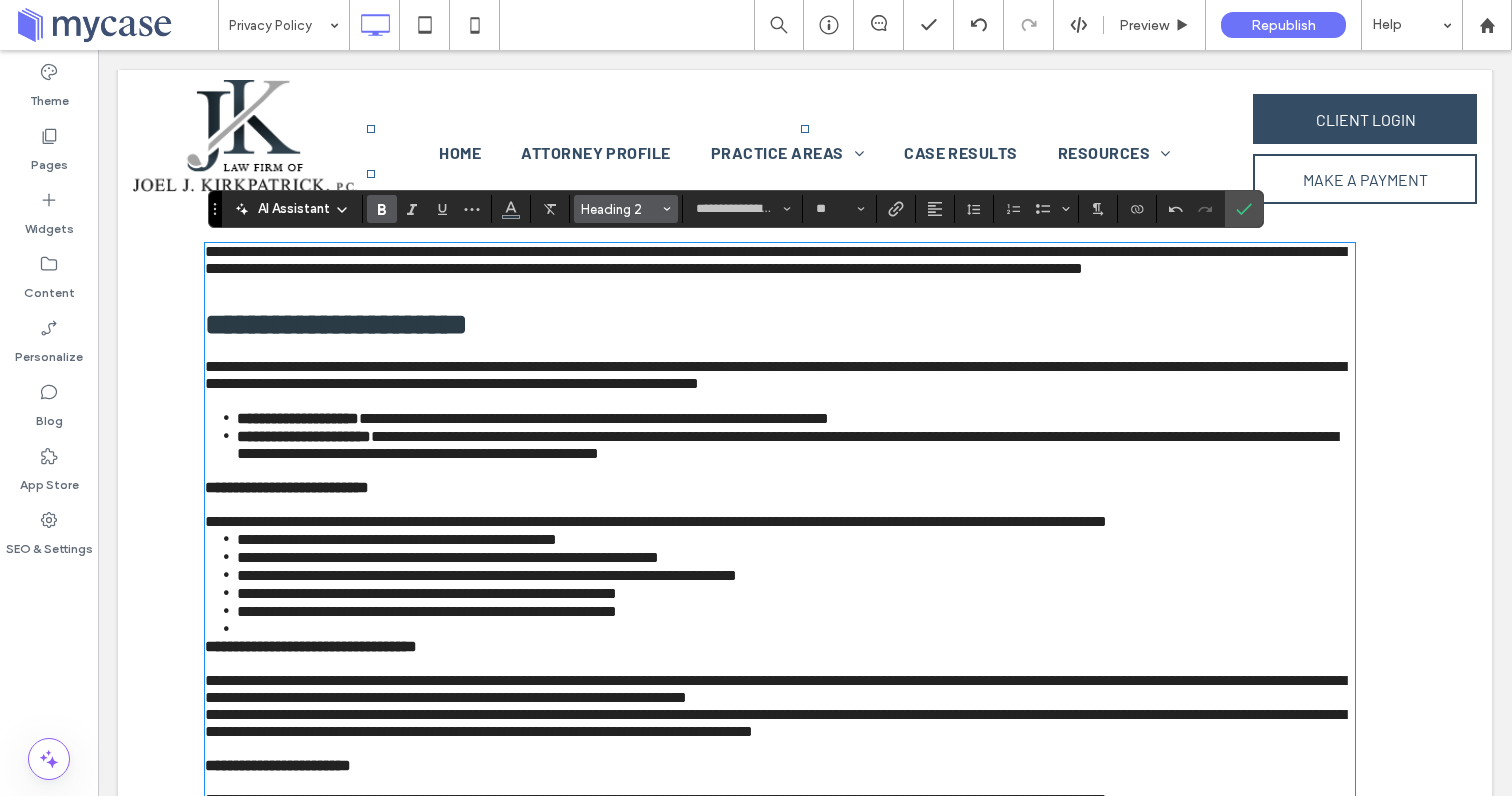 click on "Heading 2" at bounding box center (620, 209) 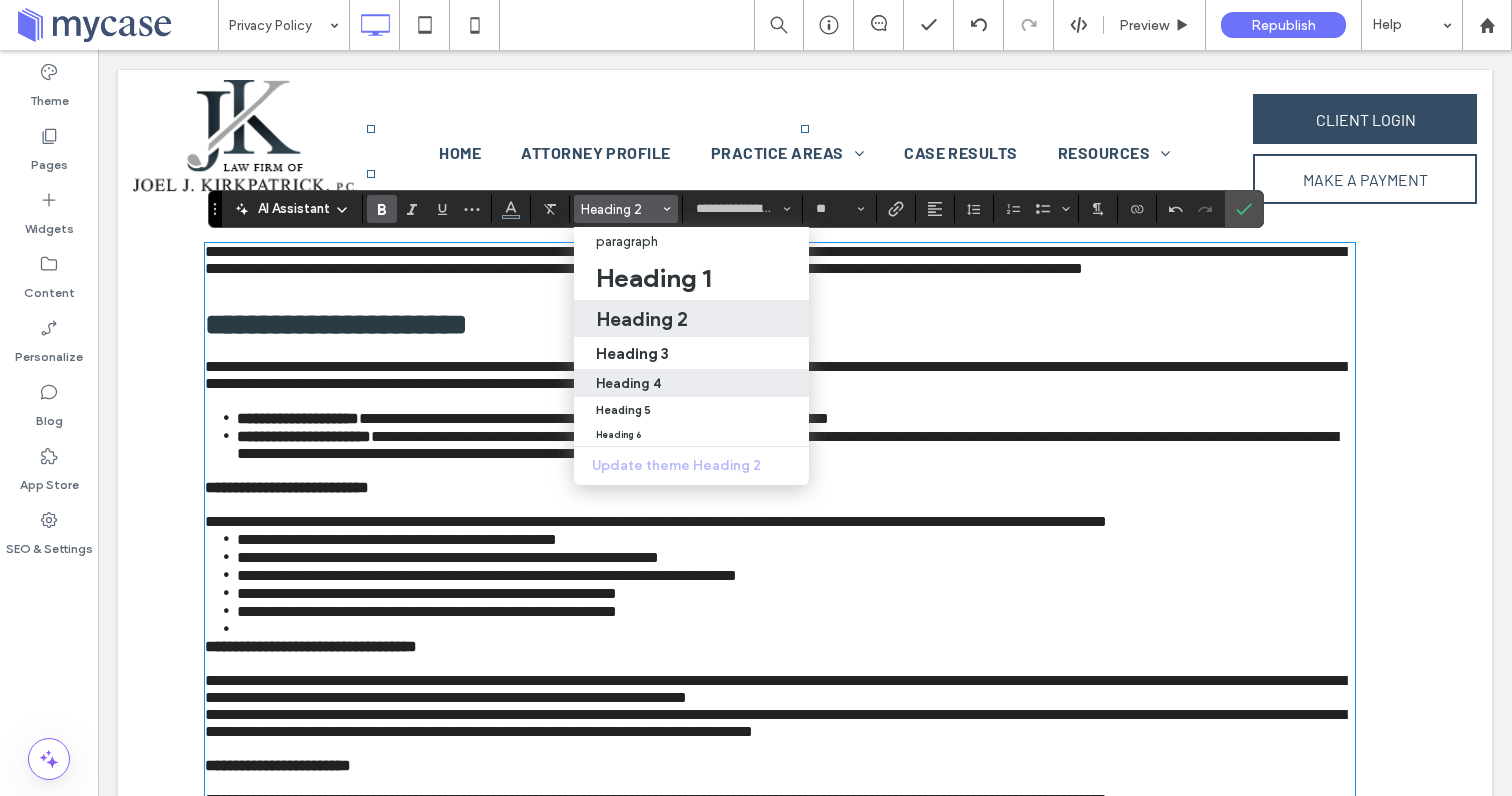click on "Heading 4" at bounding box center [628, 383] 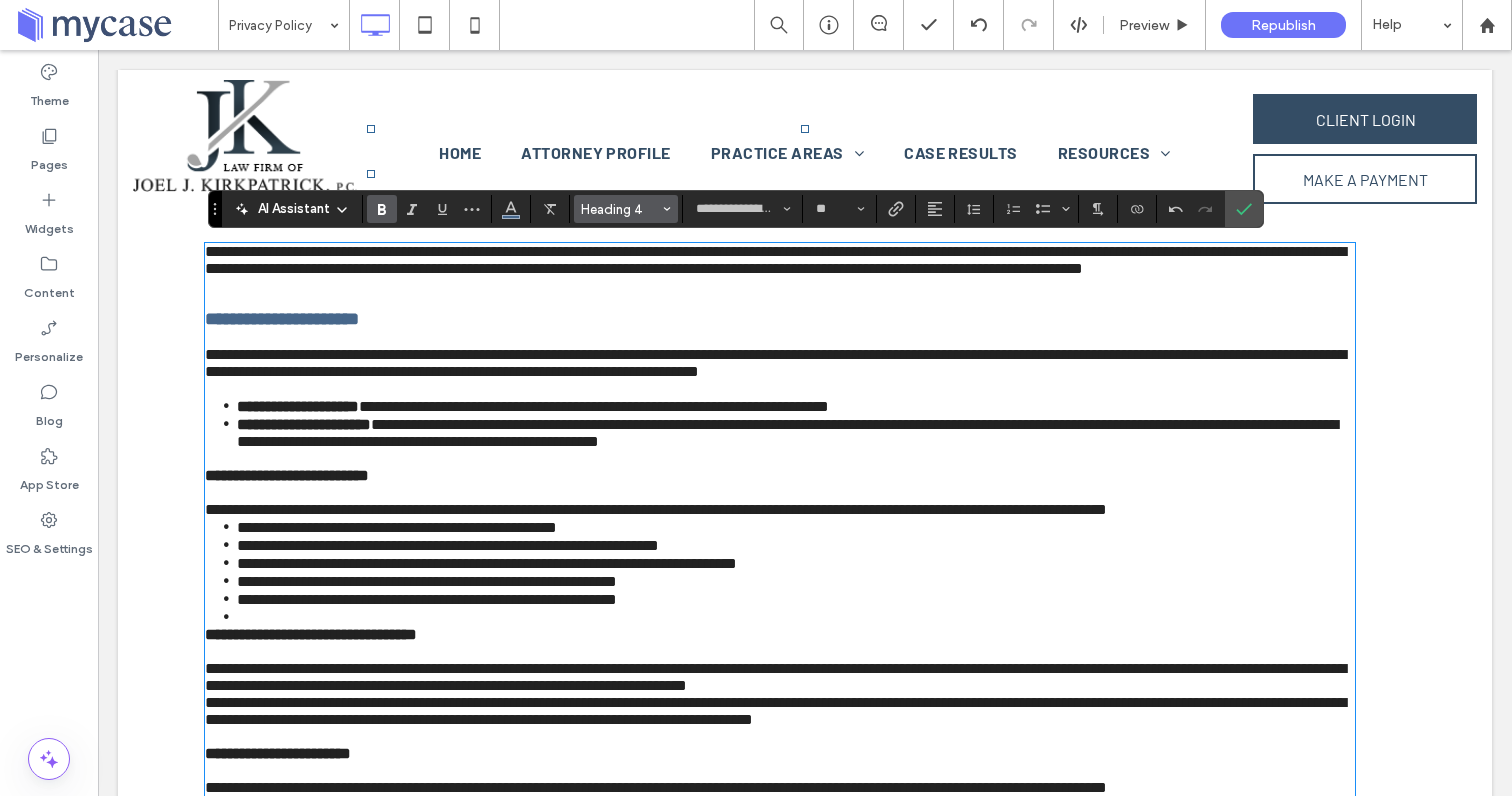 click on "Heading 4" at bounding box center [620, 209] 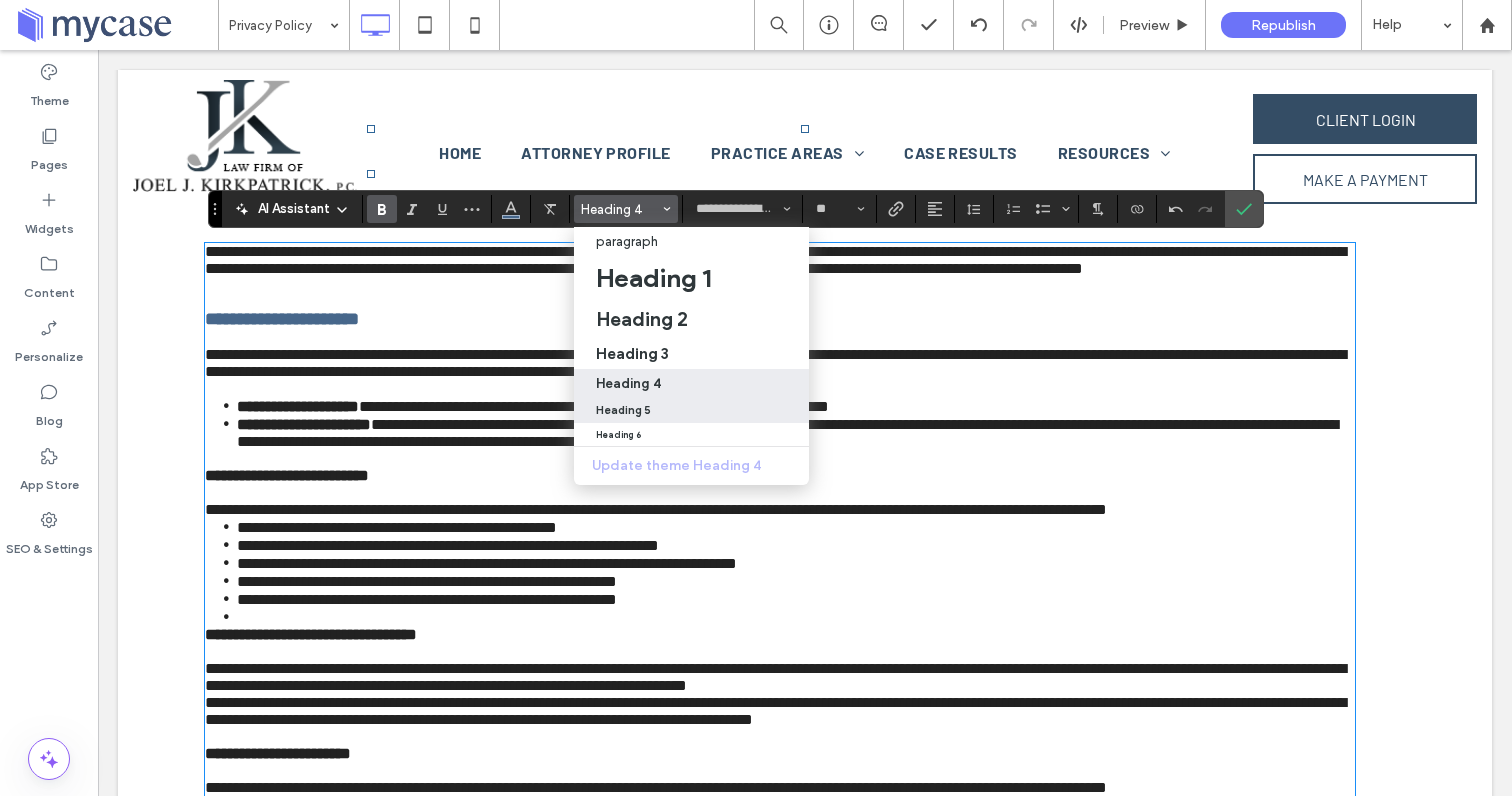 click on "Heading 5" at bounding box center (691, 410) 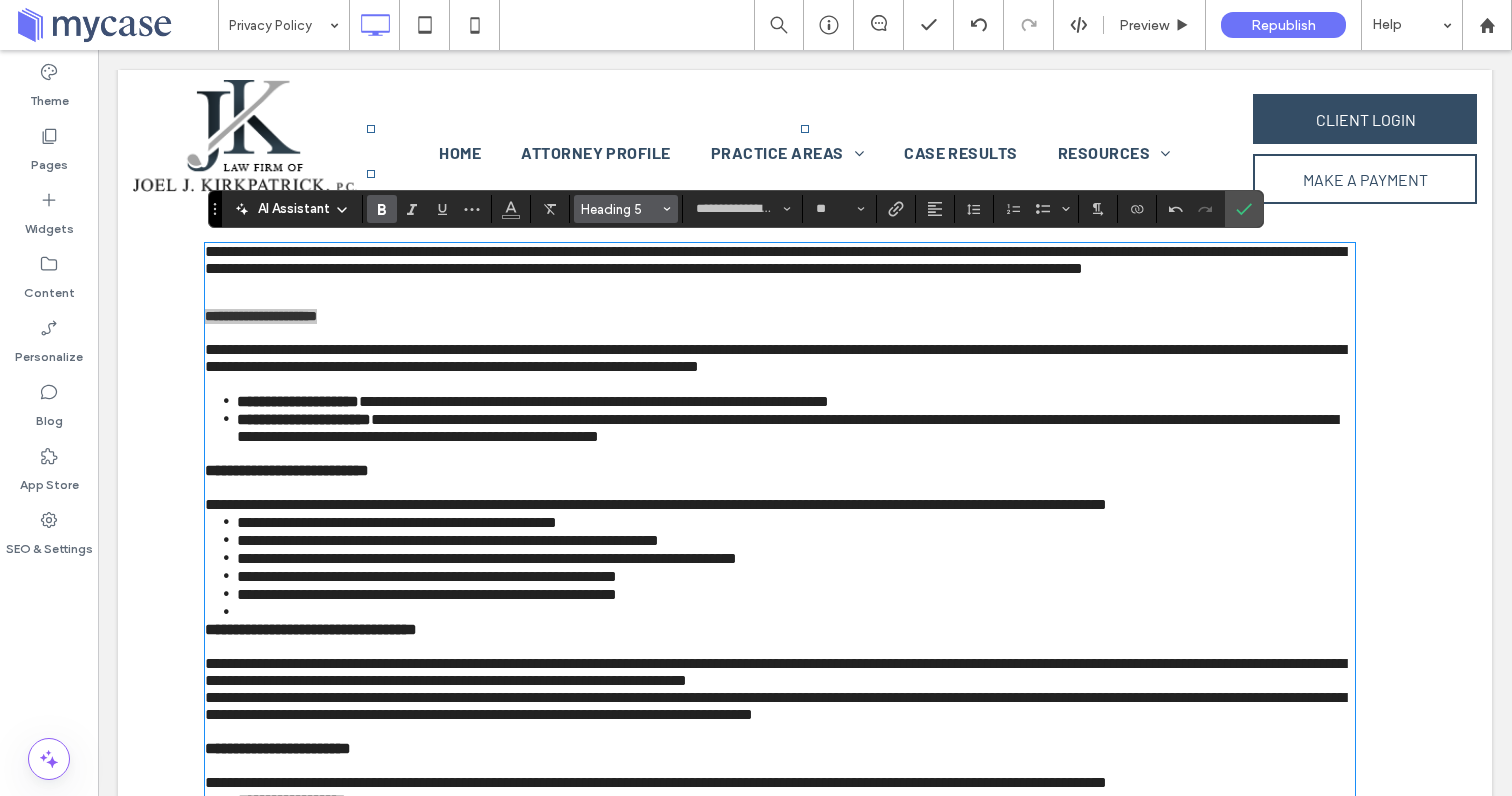 click on "Heading 5" at bounding box center (620, 209) 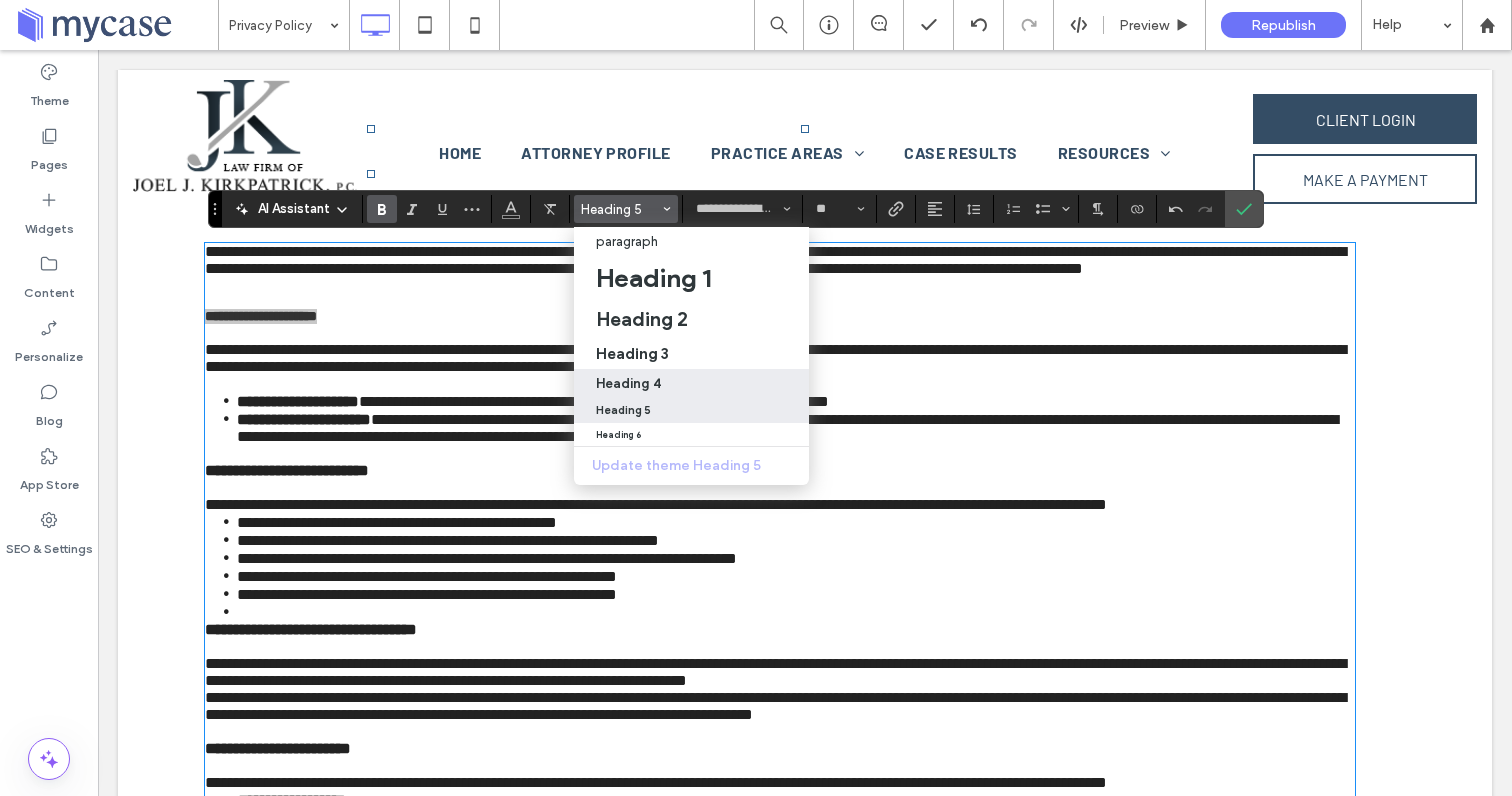 click on "Heading 4" at bounding box center (628, 383) 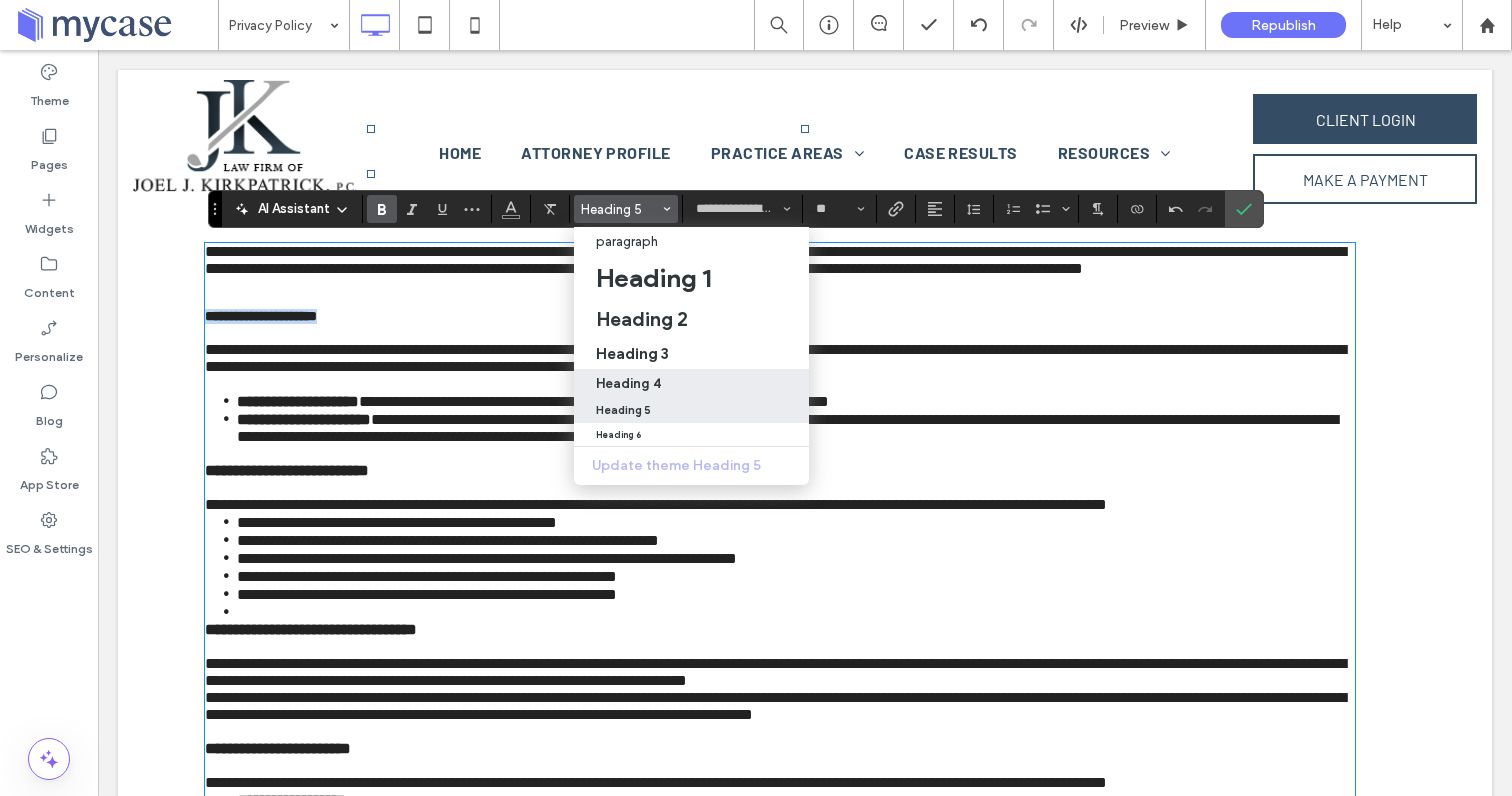 type on "**" 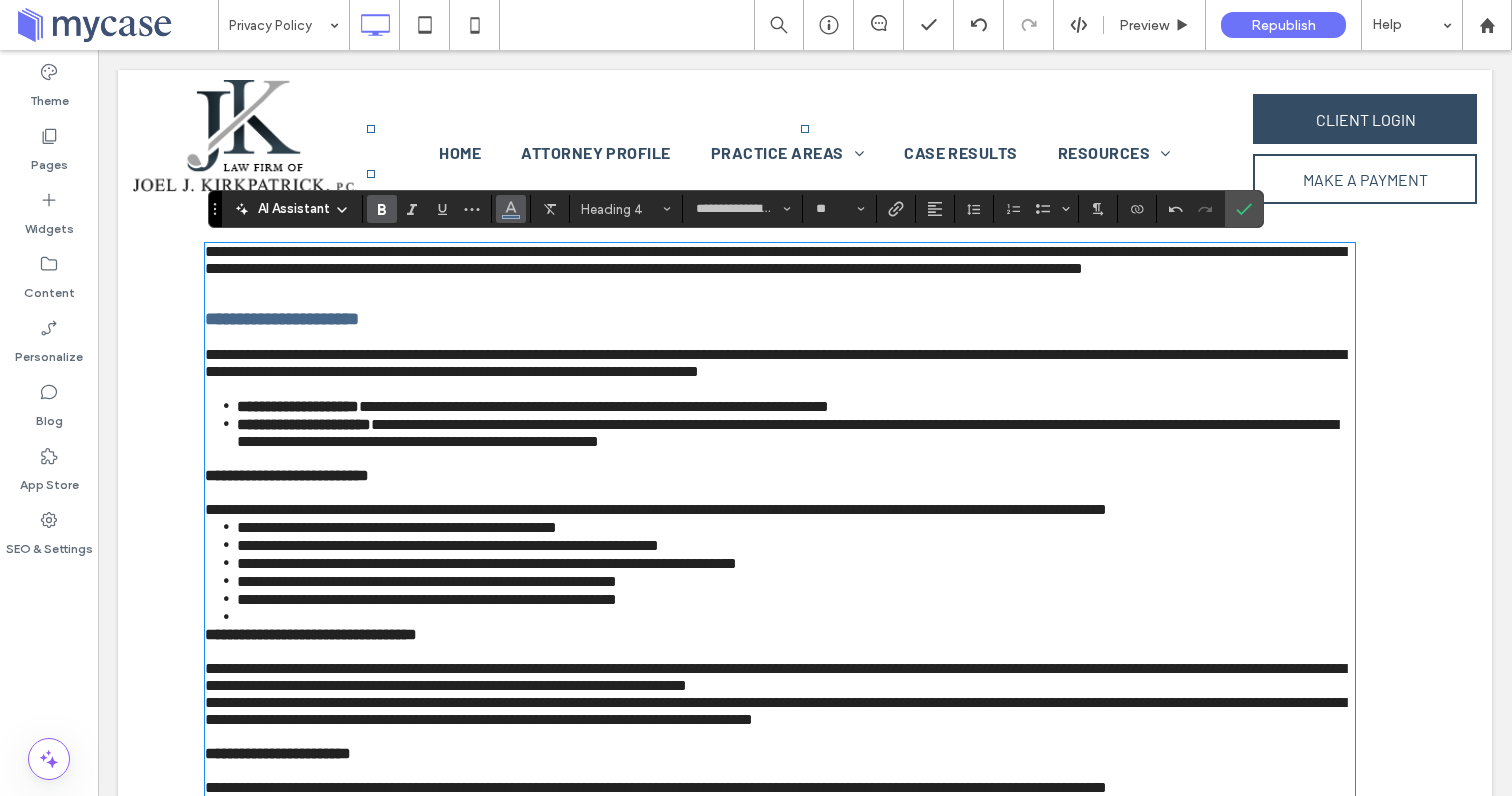 click 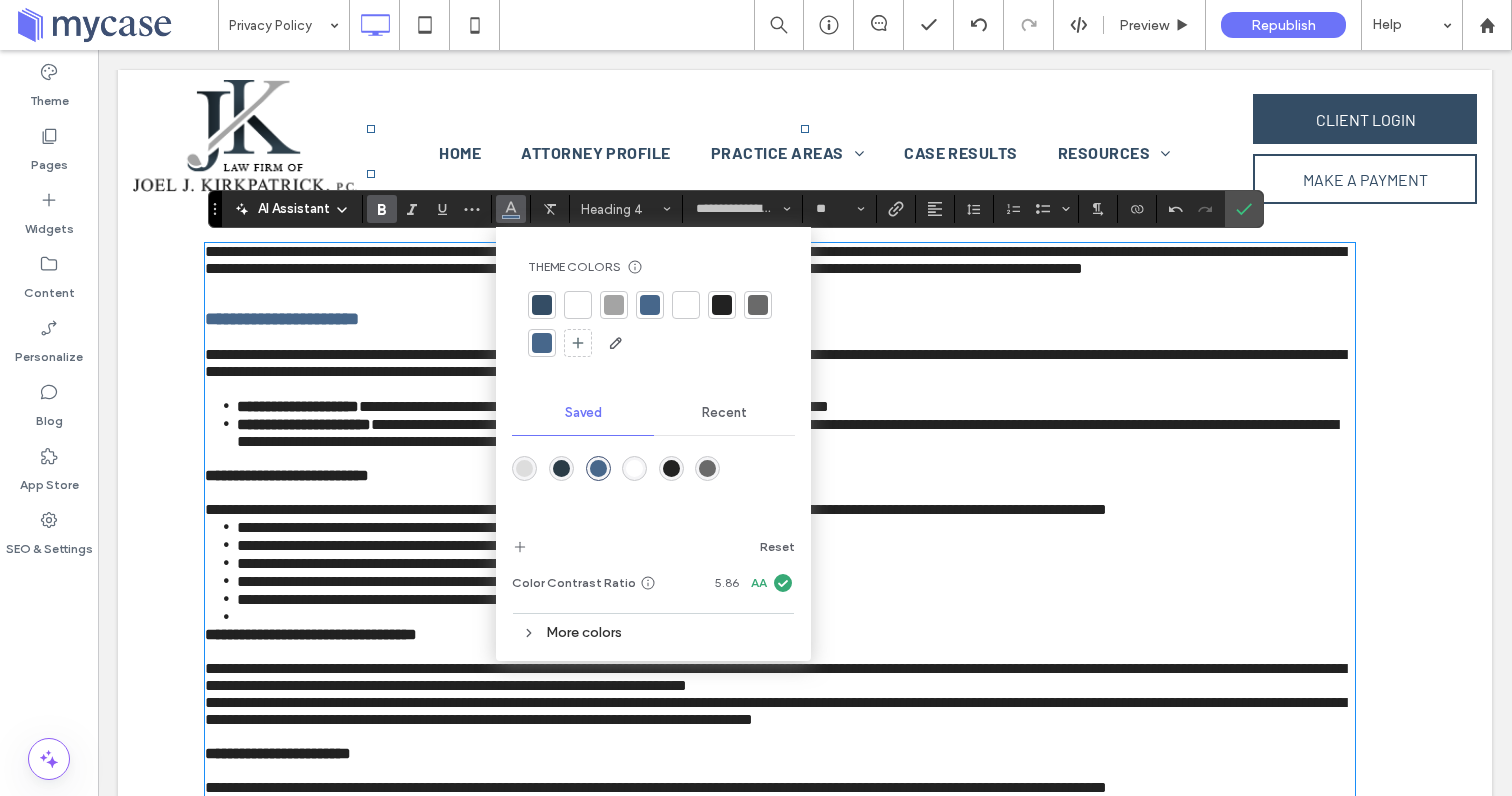 click at bounding box center (722, 305) 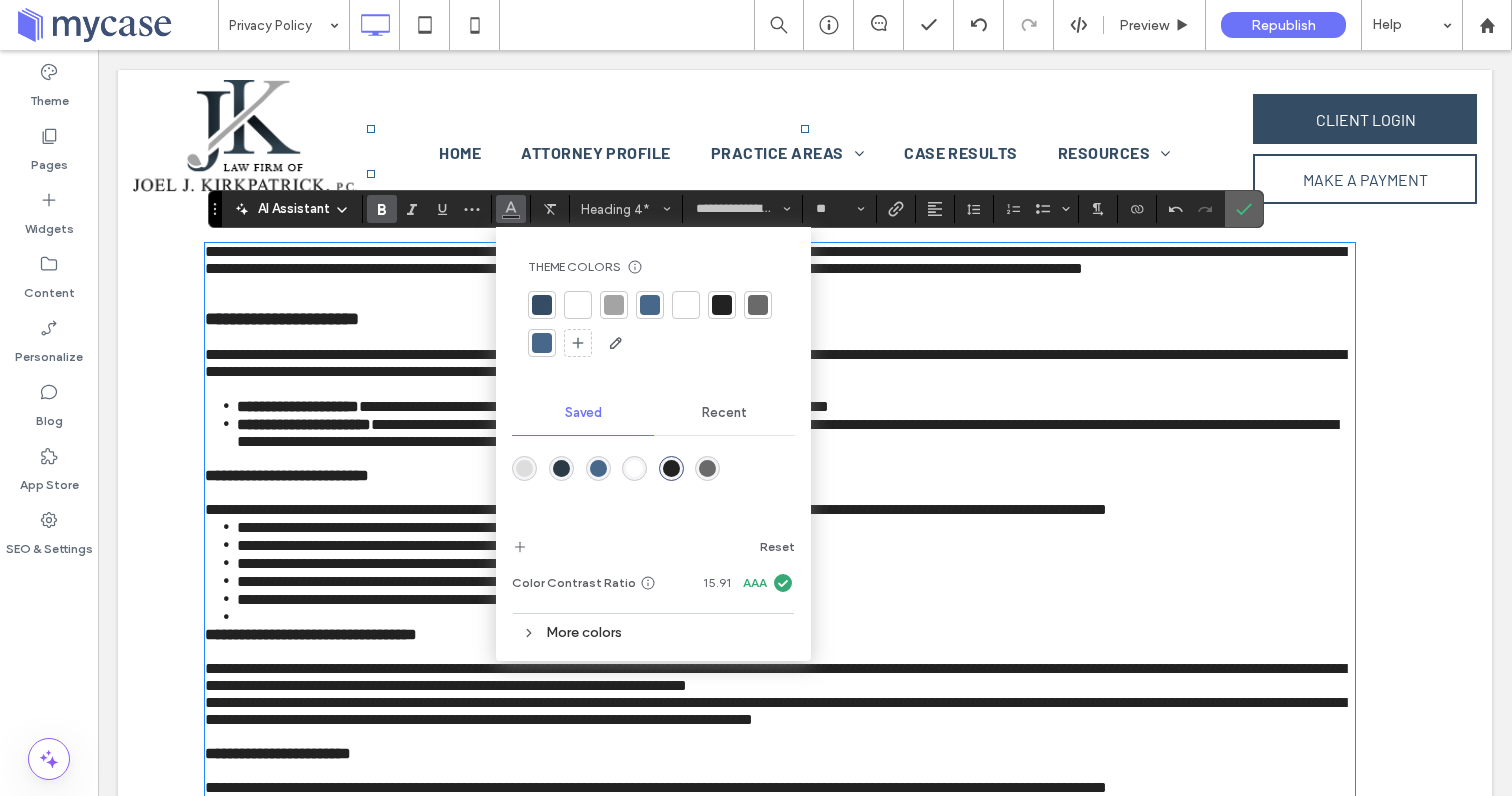 drag, startPoint x: 1242, startPoint y: 207, endPoint x: 1071, endPoint y: 183, distance: 172.676 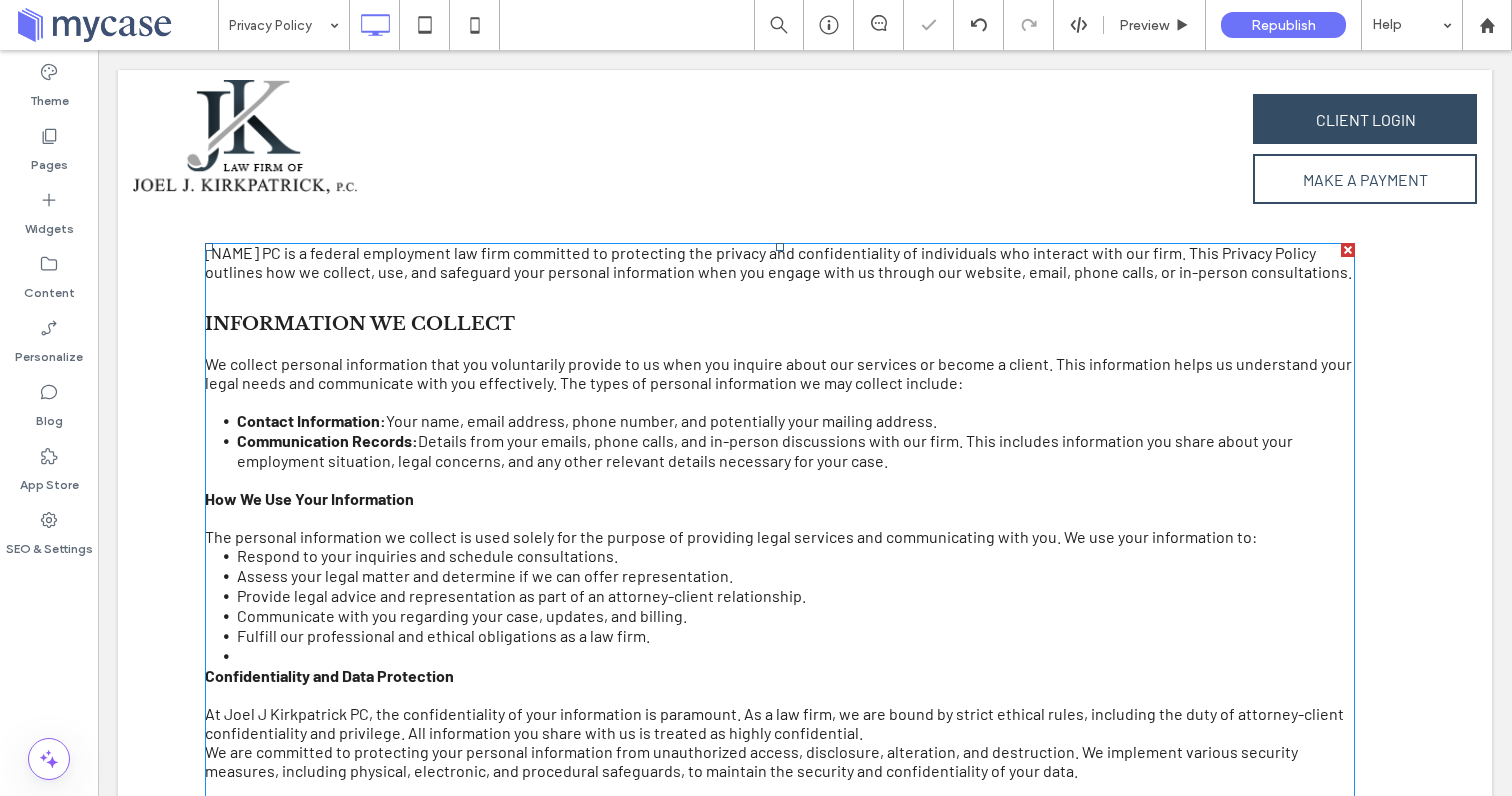 click at bounding box center [780, 479] 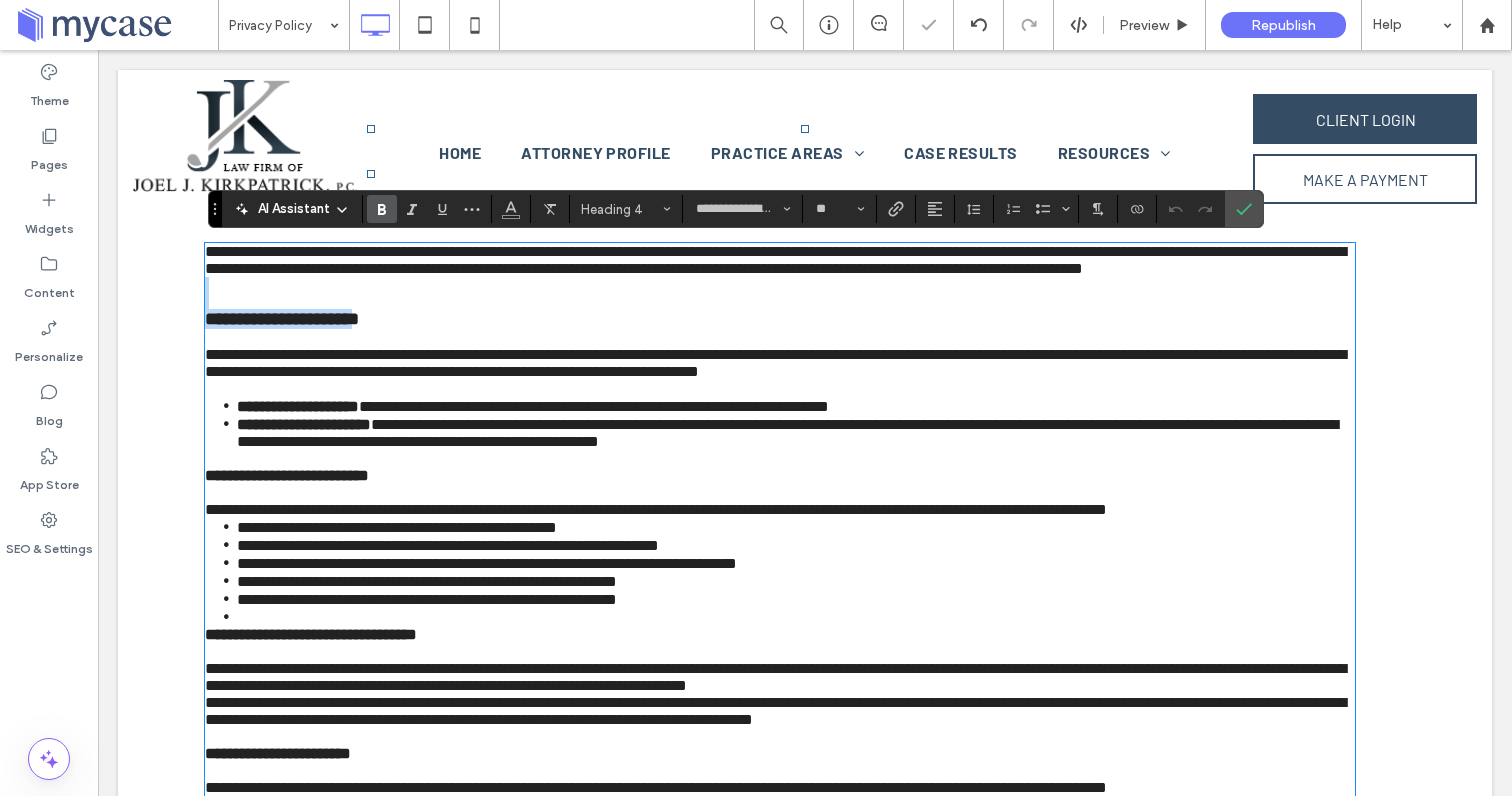 type on "******" 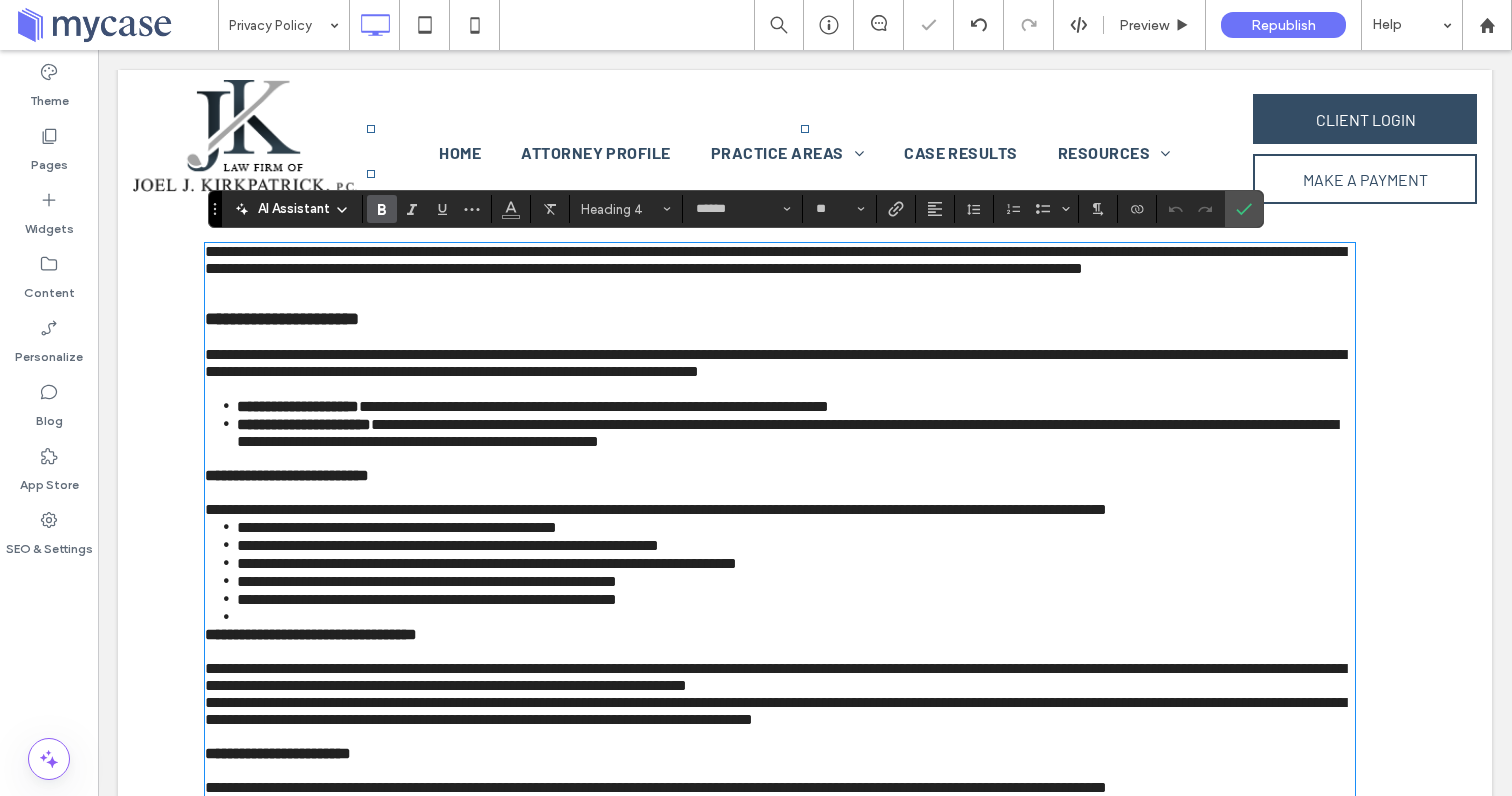 click on "**********" at bounding box center [780, 475] 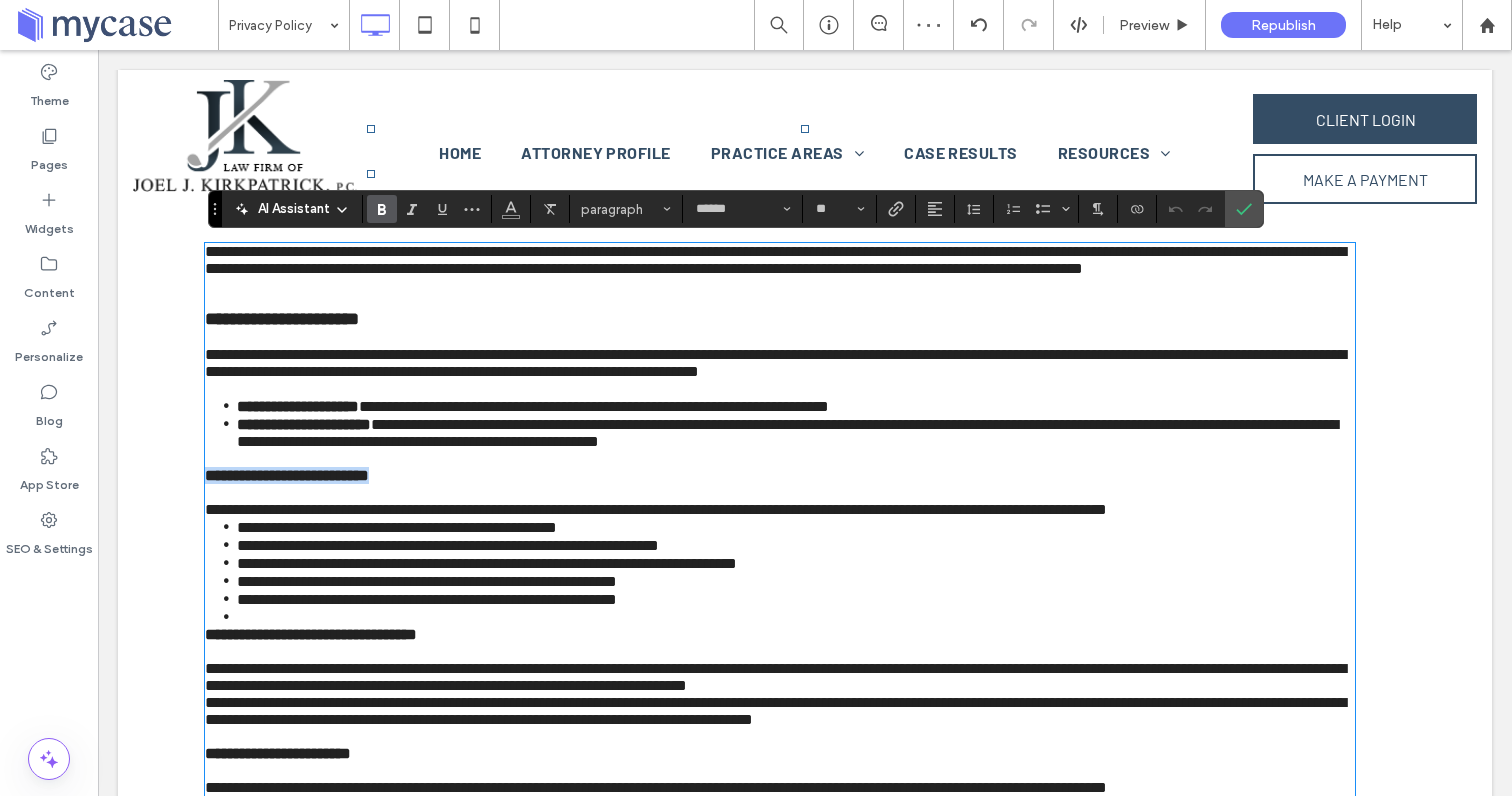 drag, startPoint x: 436, startPoint y: 522, endPoint x: 197, endPoint y: 524, distance: 239.00836 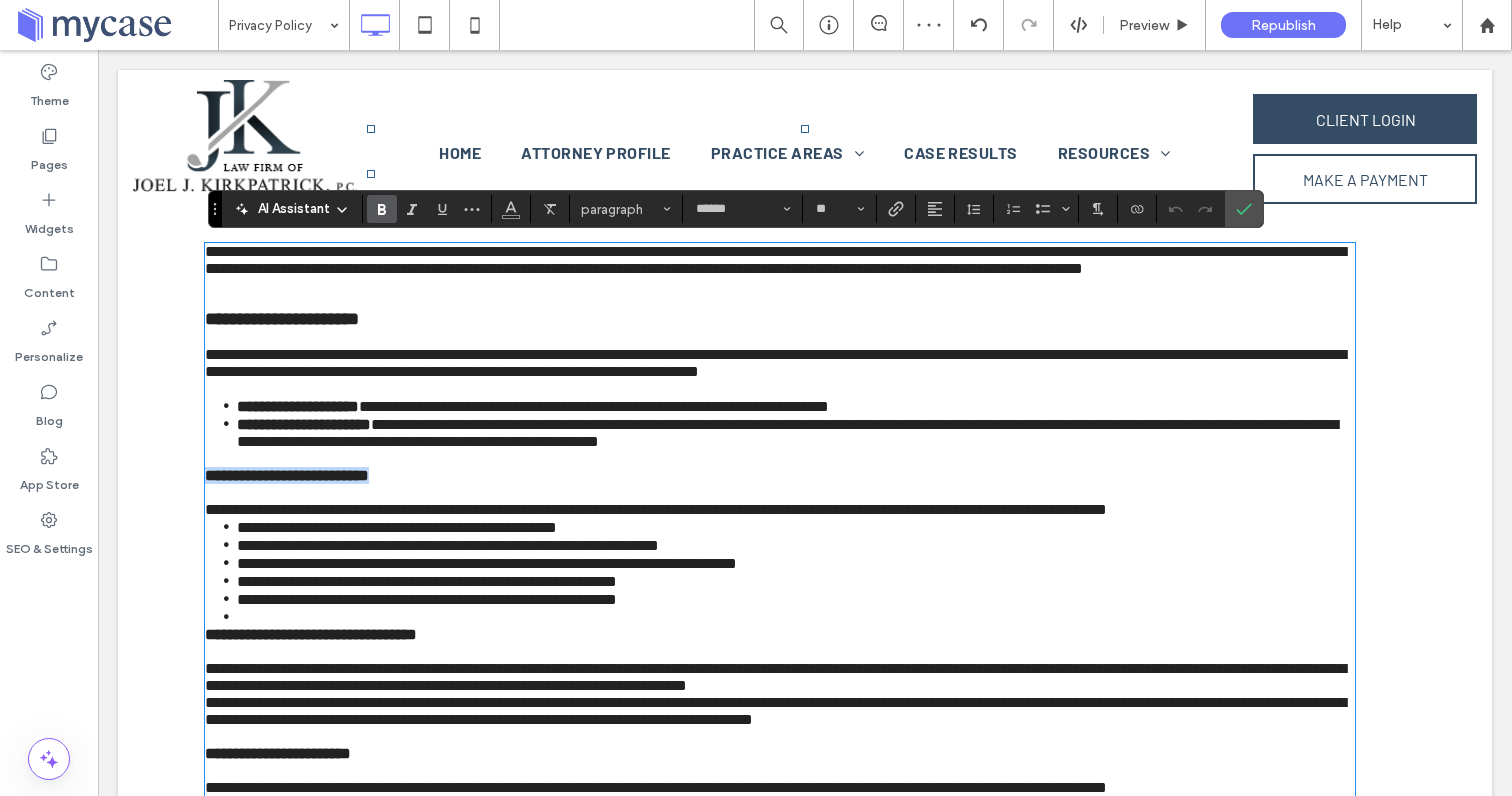 click on "**********" at bounding box center (805, 739) 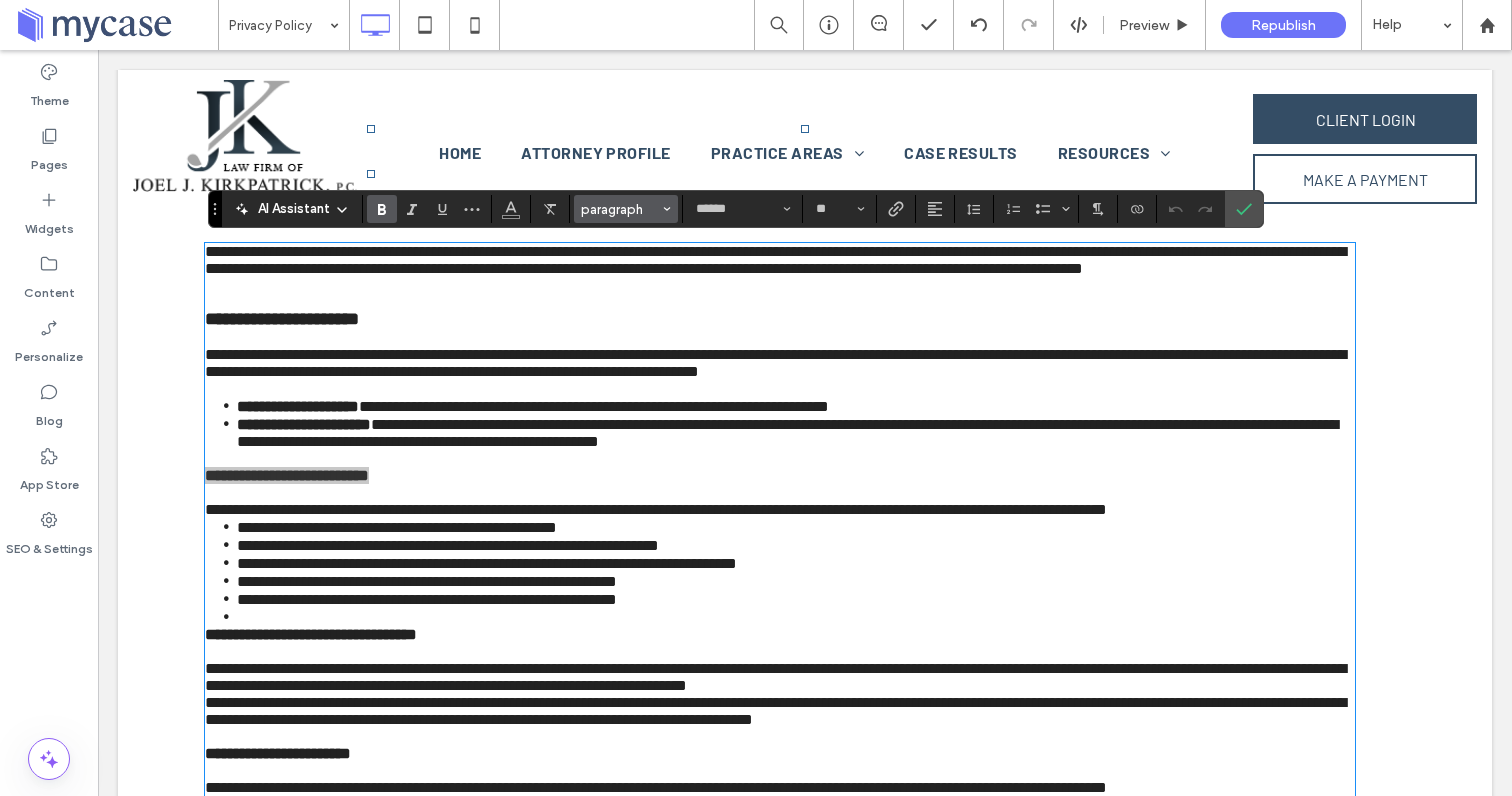 click on "paragraph" at bounding box center (620, 209) 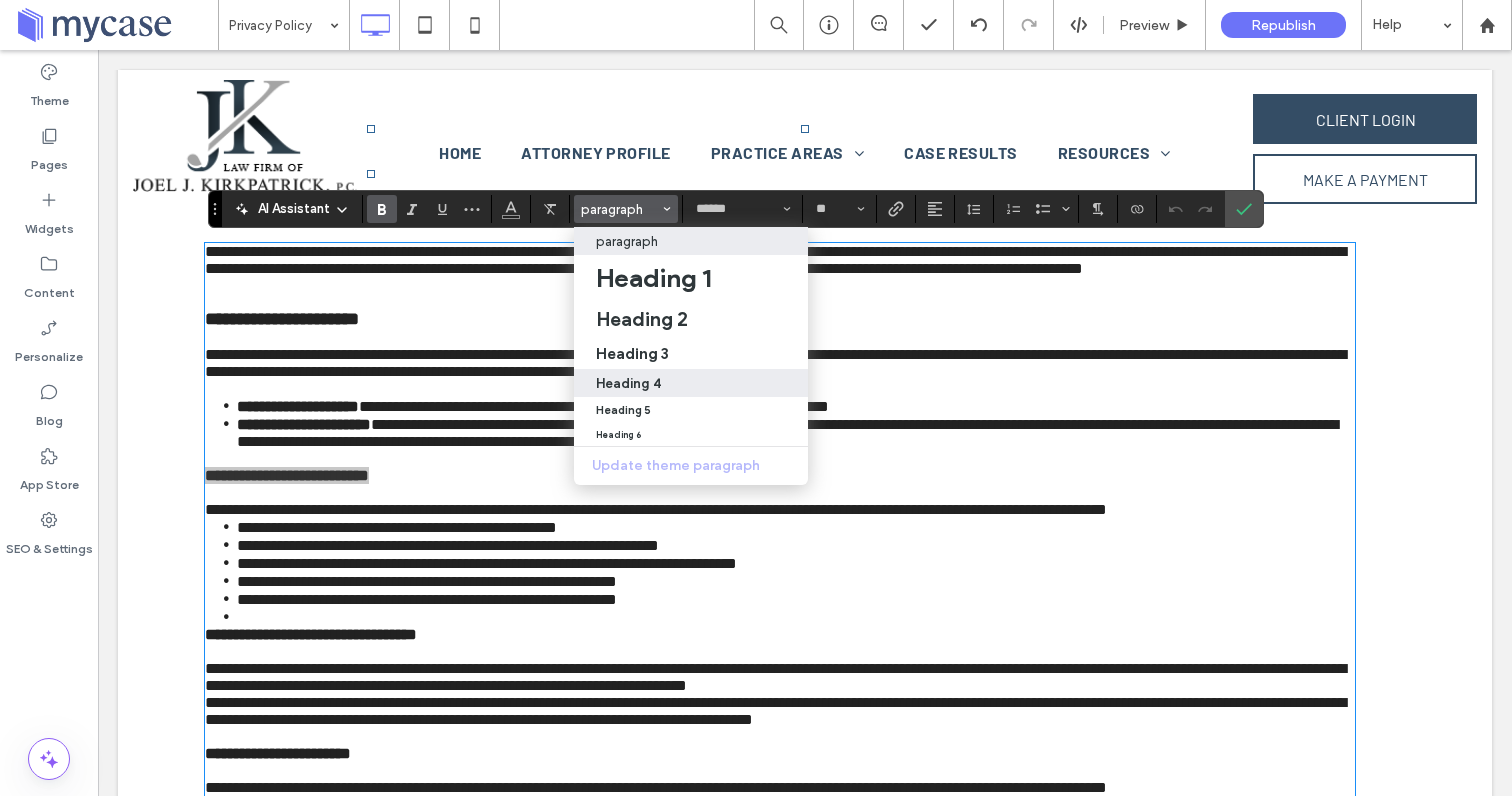 drag, startPoint x: 630, startPoint y: 381, endPoint x: 535, endPoint y: 331, distance: 107.35455 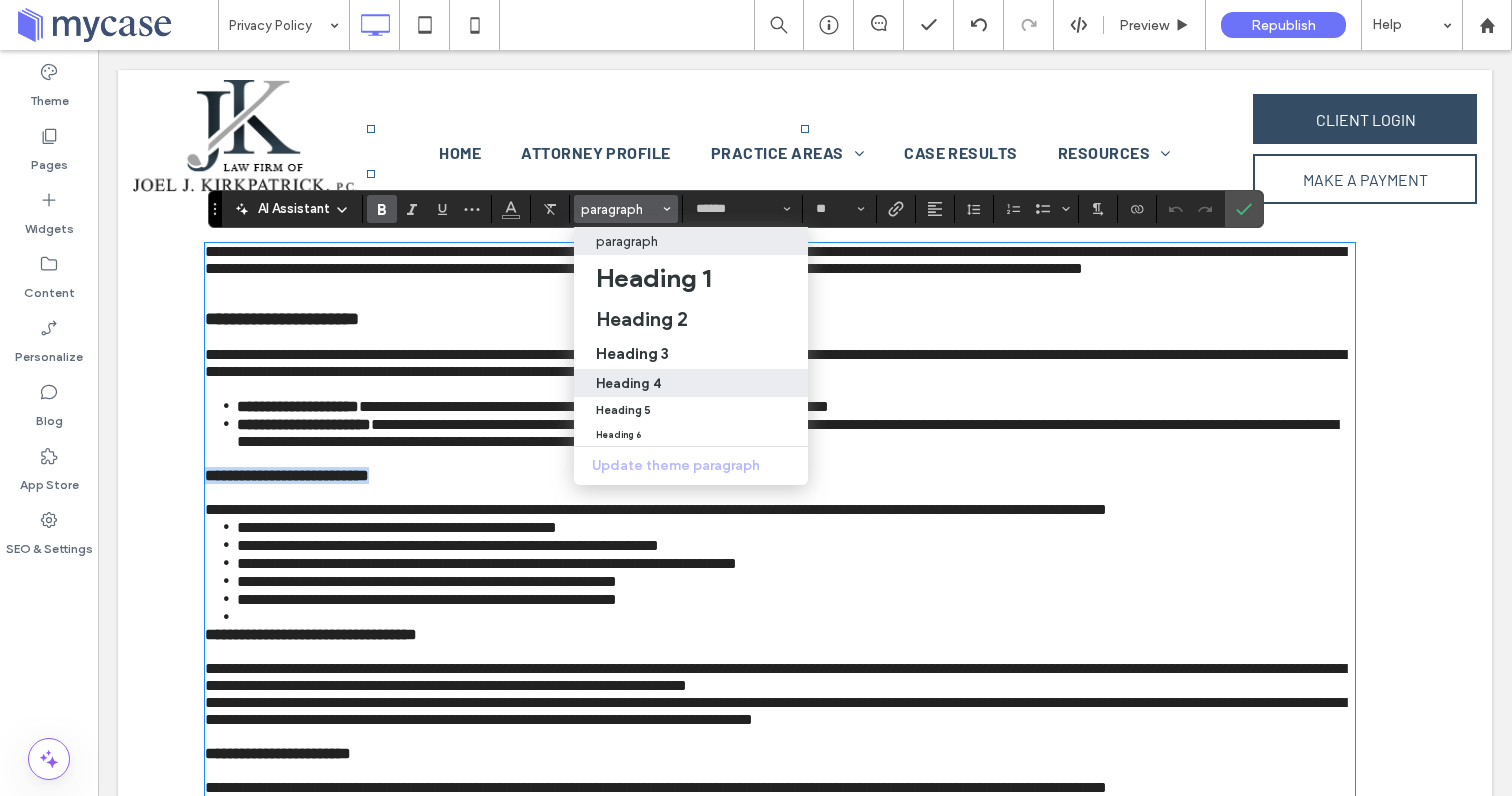 type on "**********" 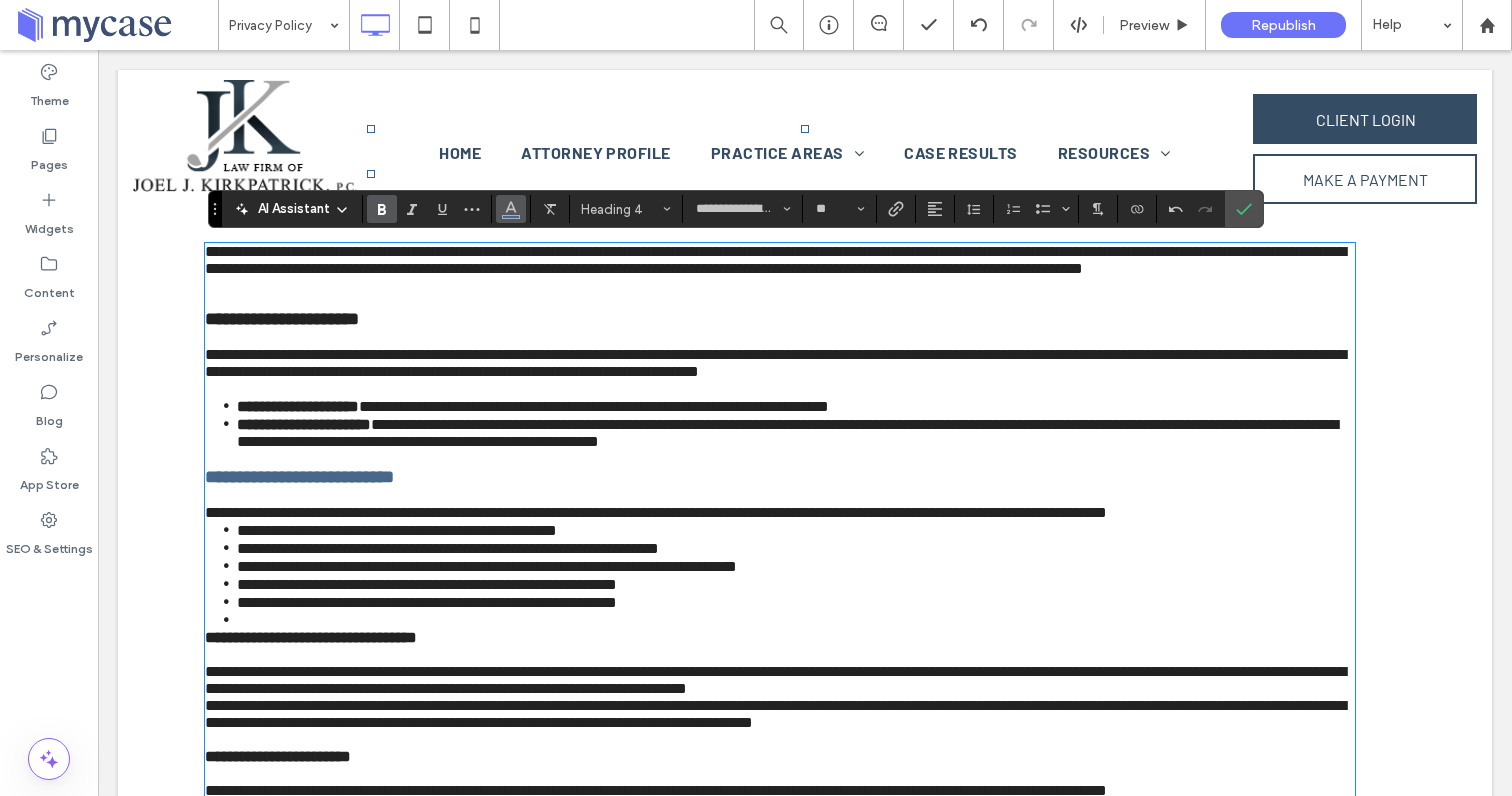 click 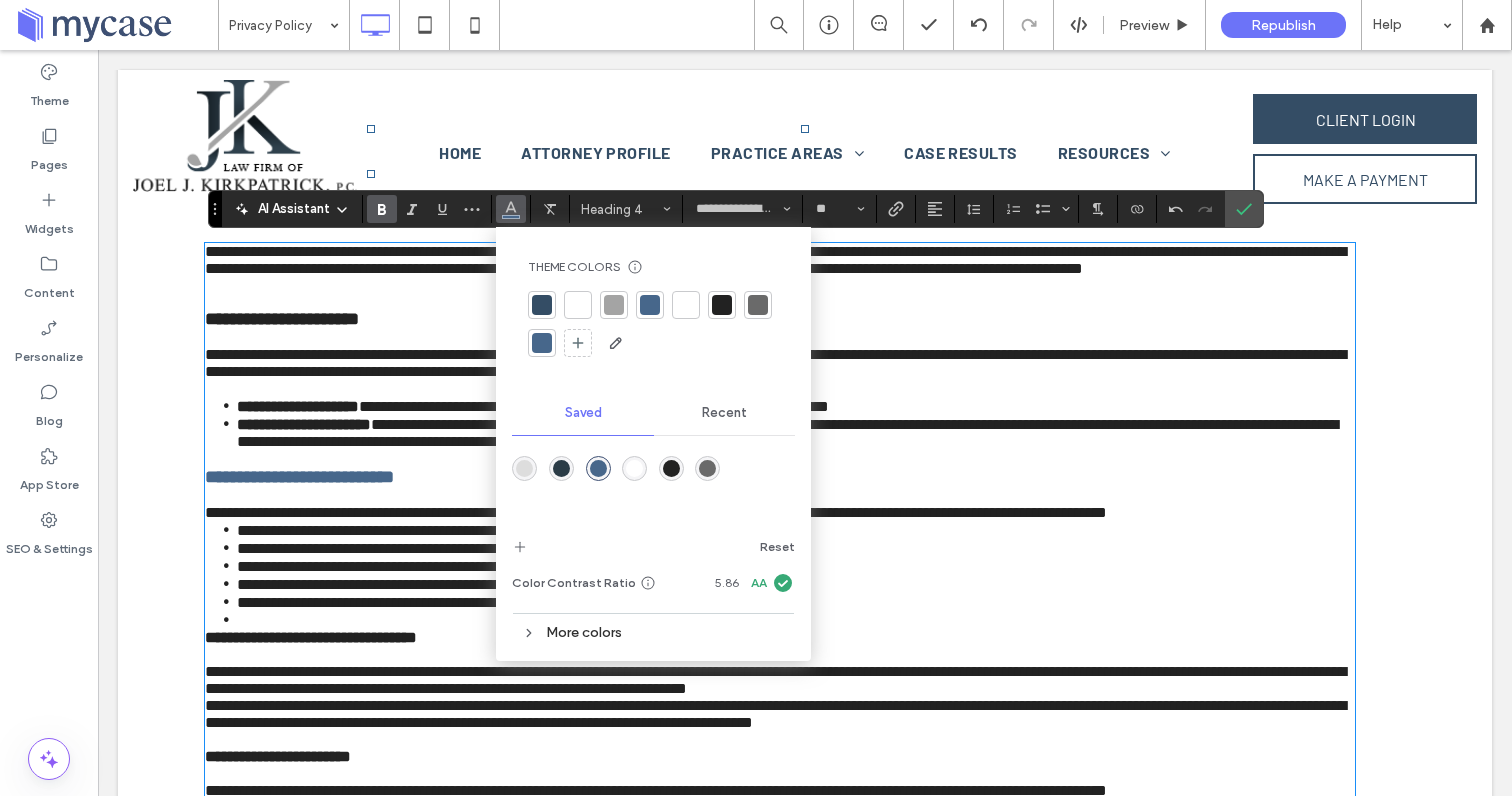 click at bounding box center [722, 305] 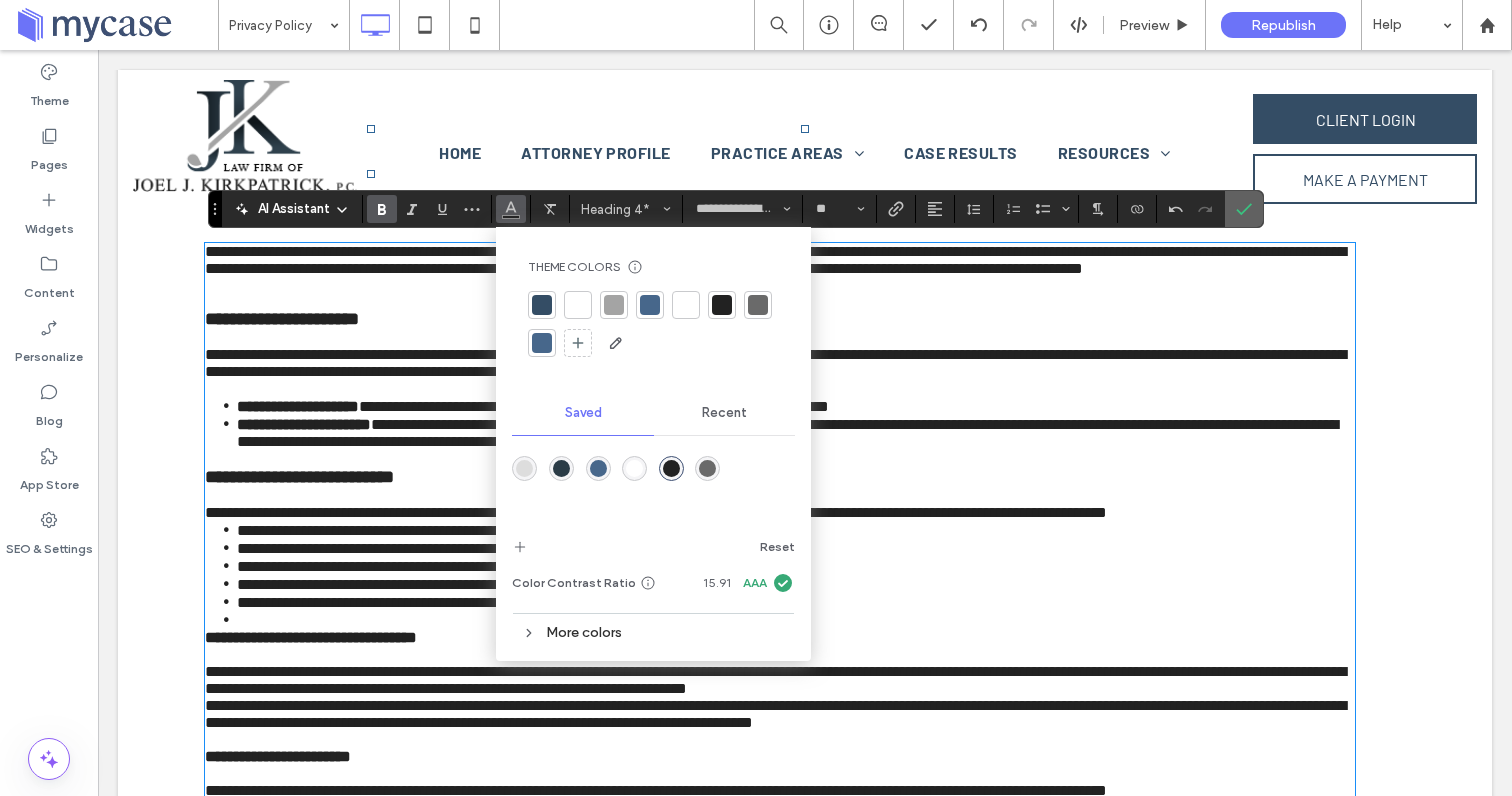 drag, startPoint x: 1243, startPoint y: 221, endPoint x: 1144, endPoint y: 172, distance: 110.46266 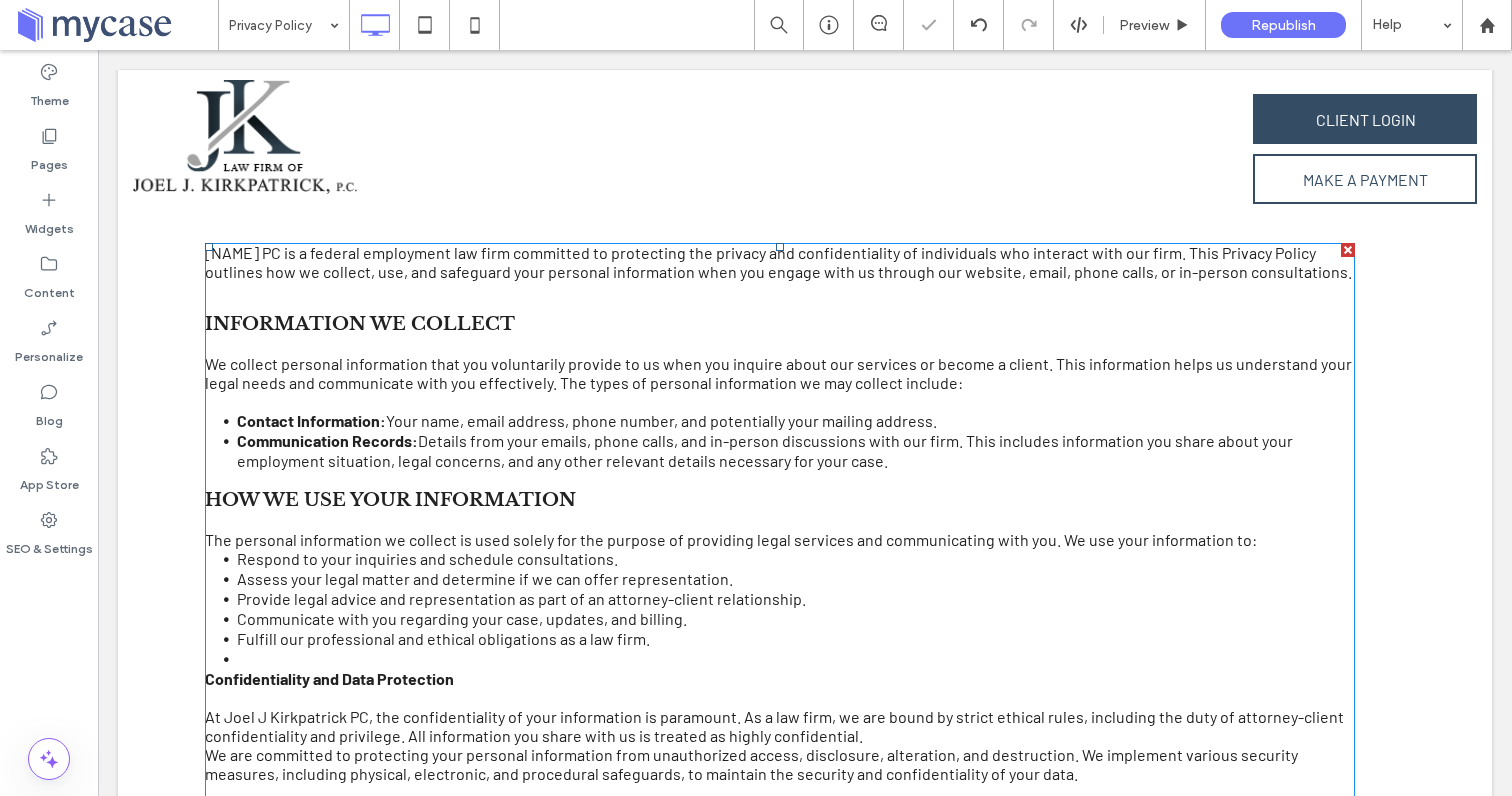 click at bounding box center [780, 520] 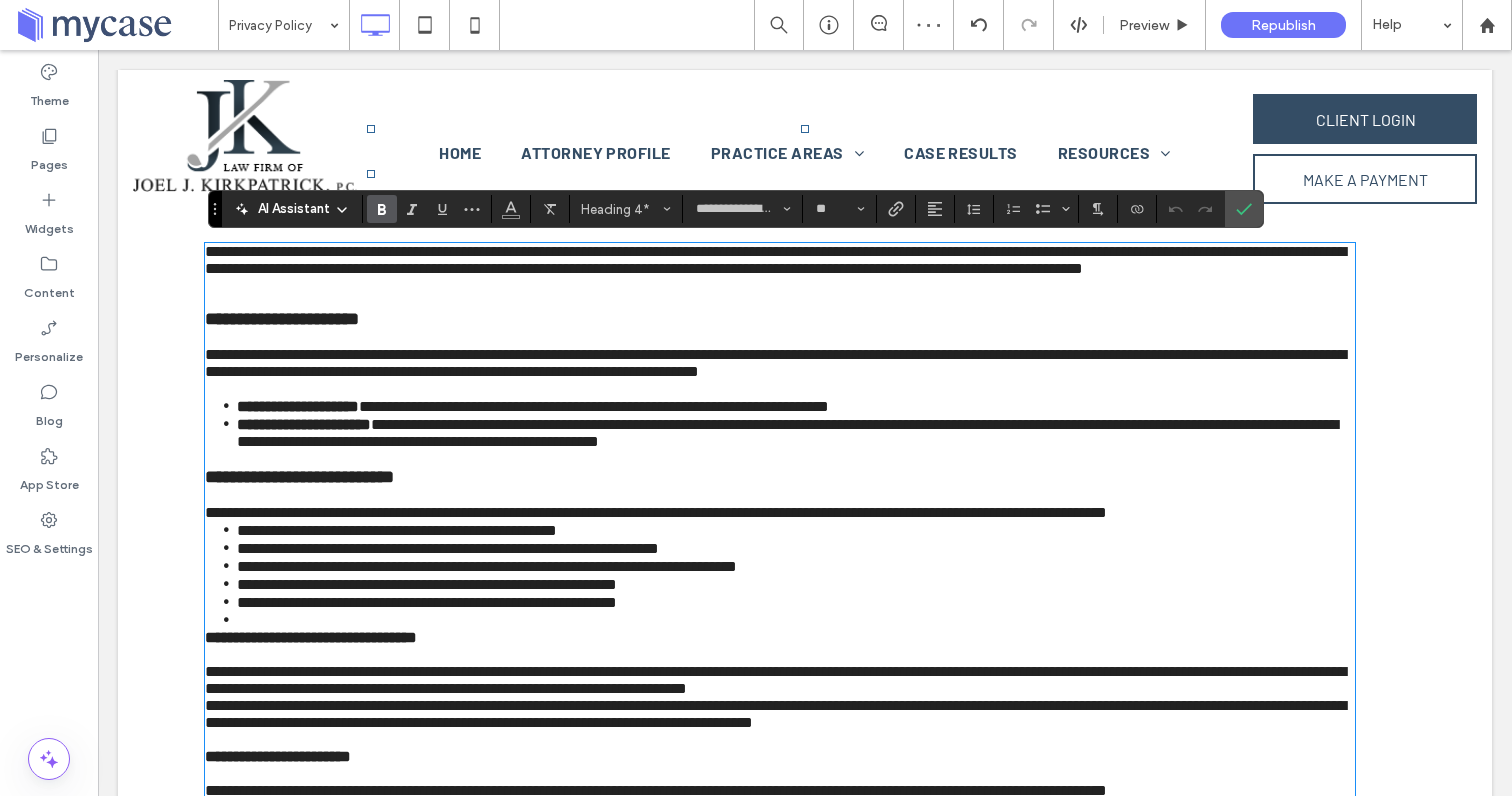 type on "******" 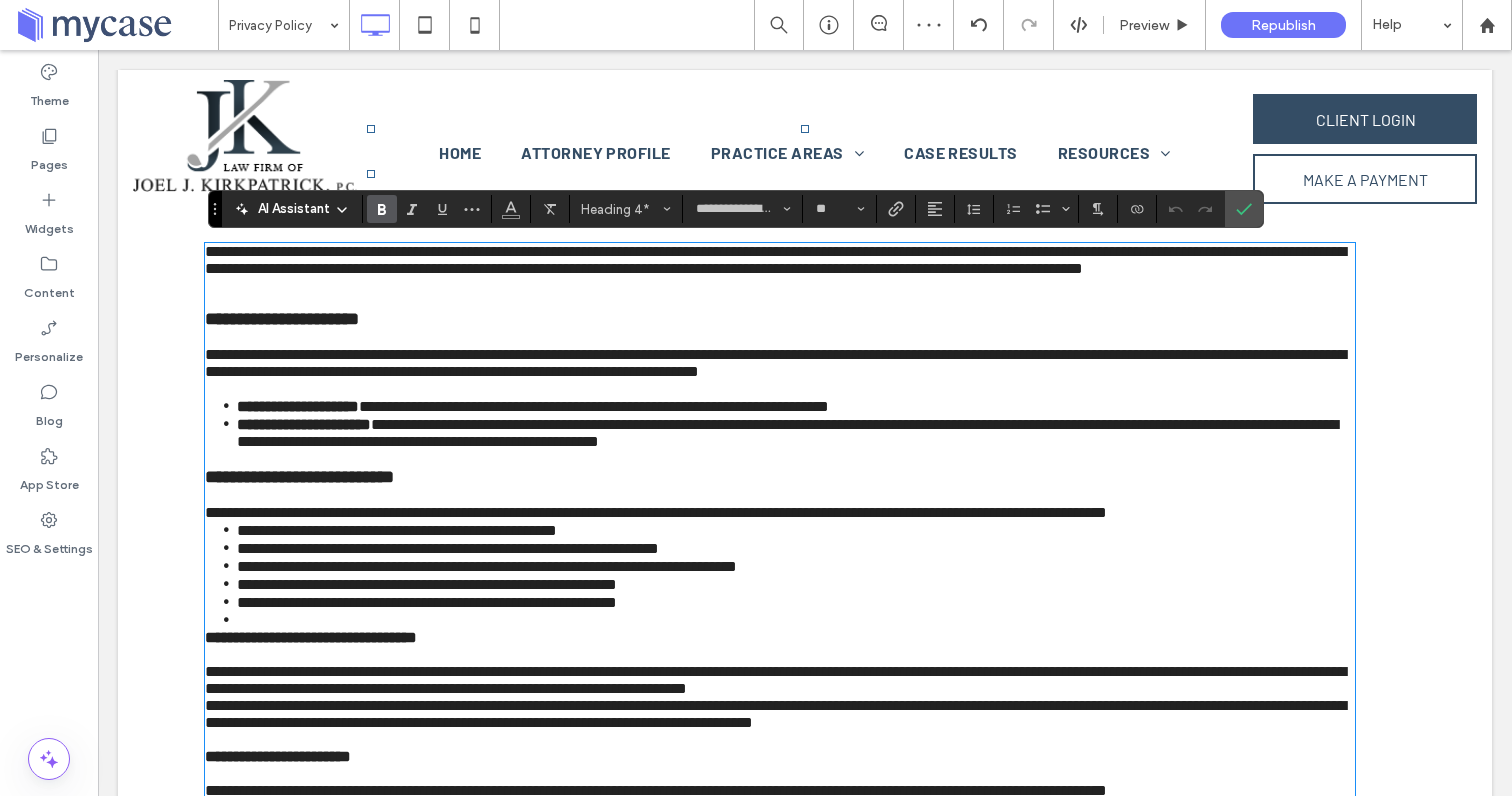 type on "**" 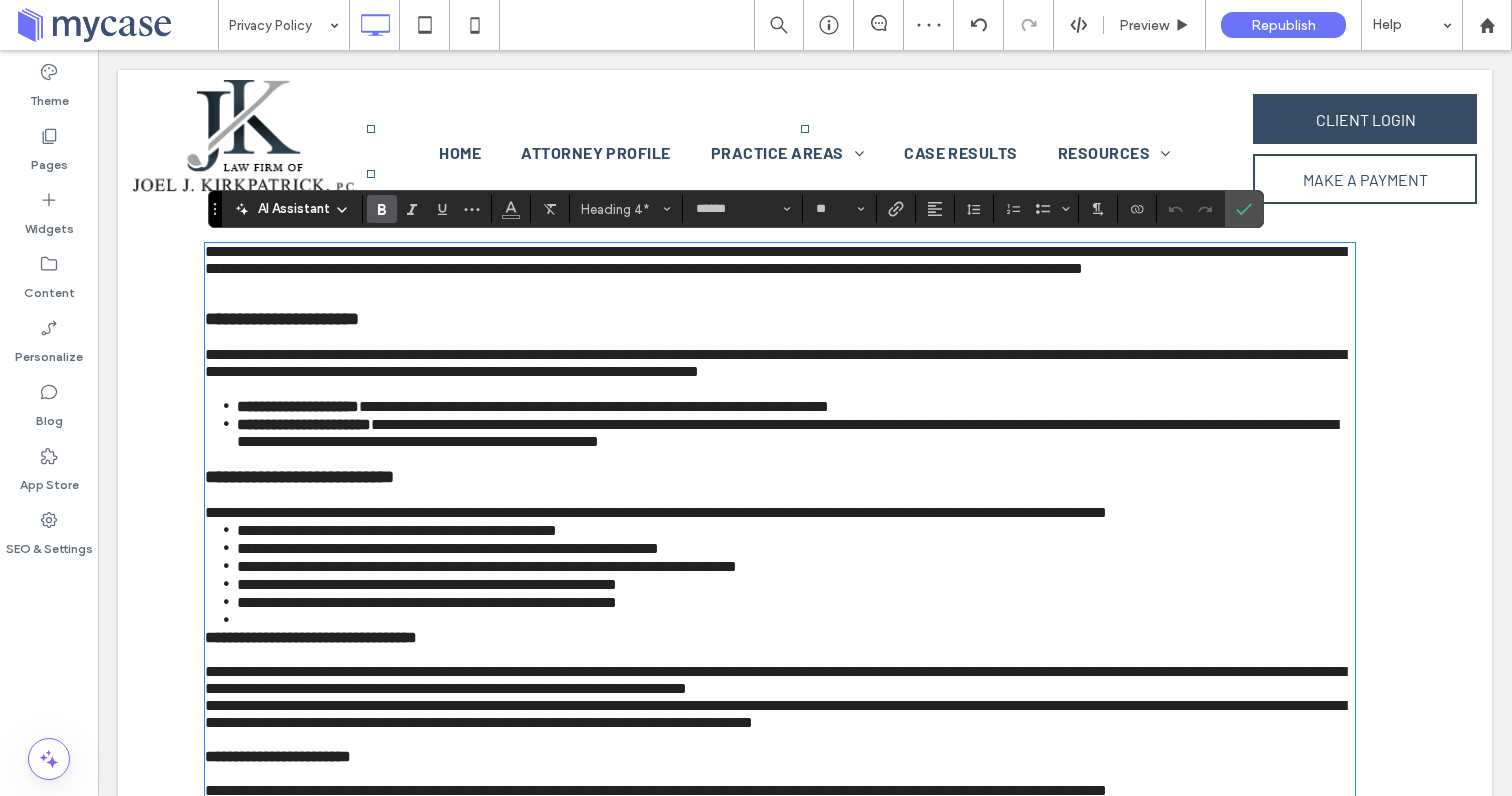 click at bounding box center (780, 495) 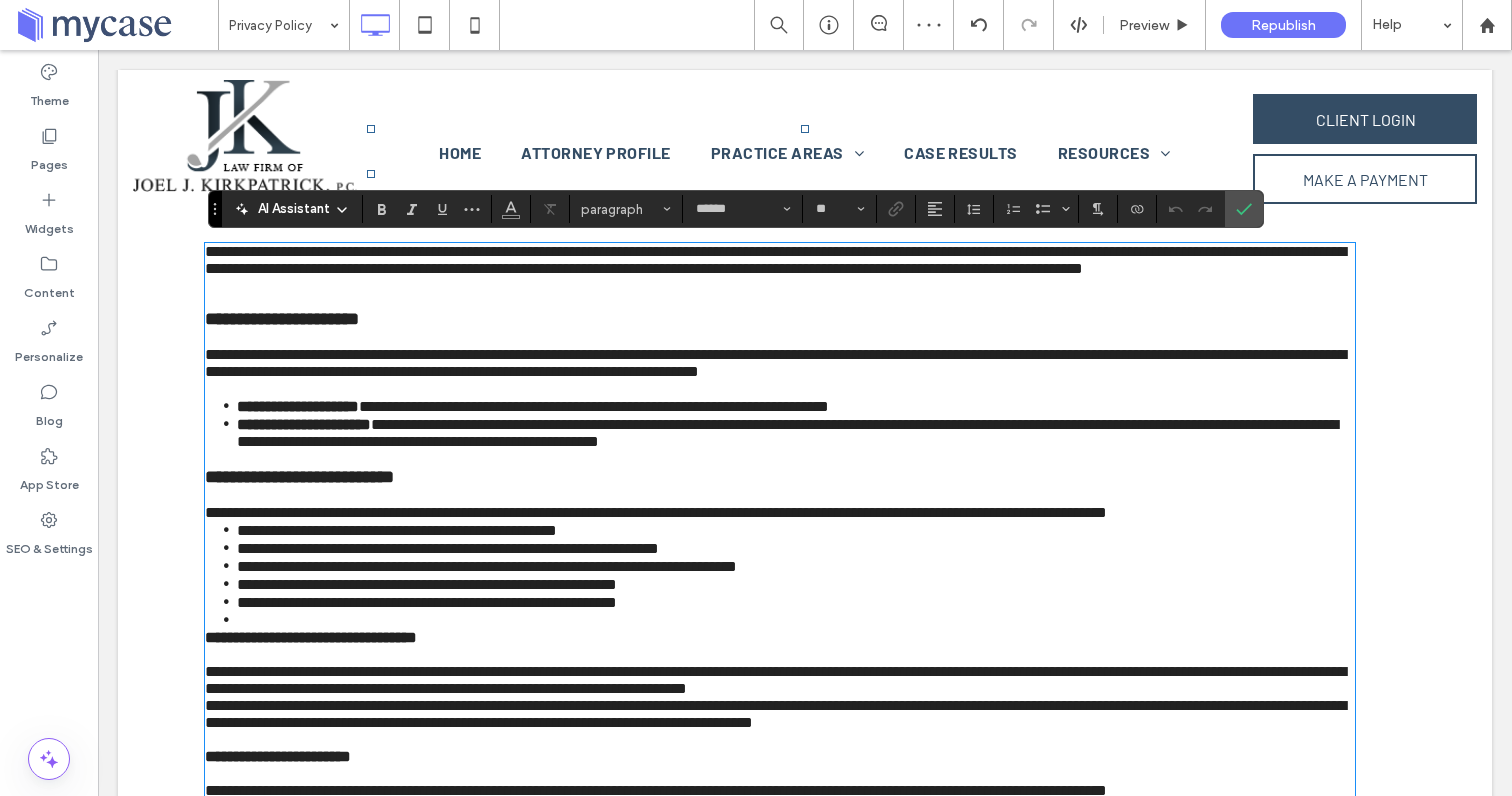 type on "**********" 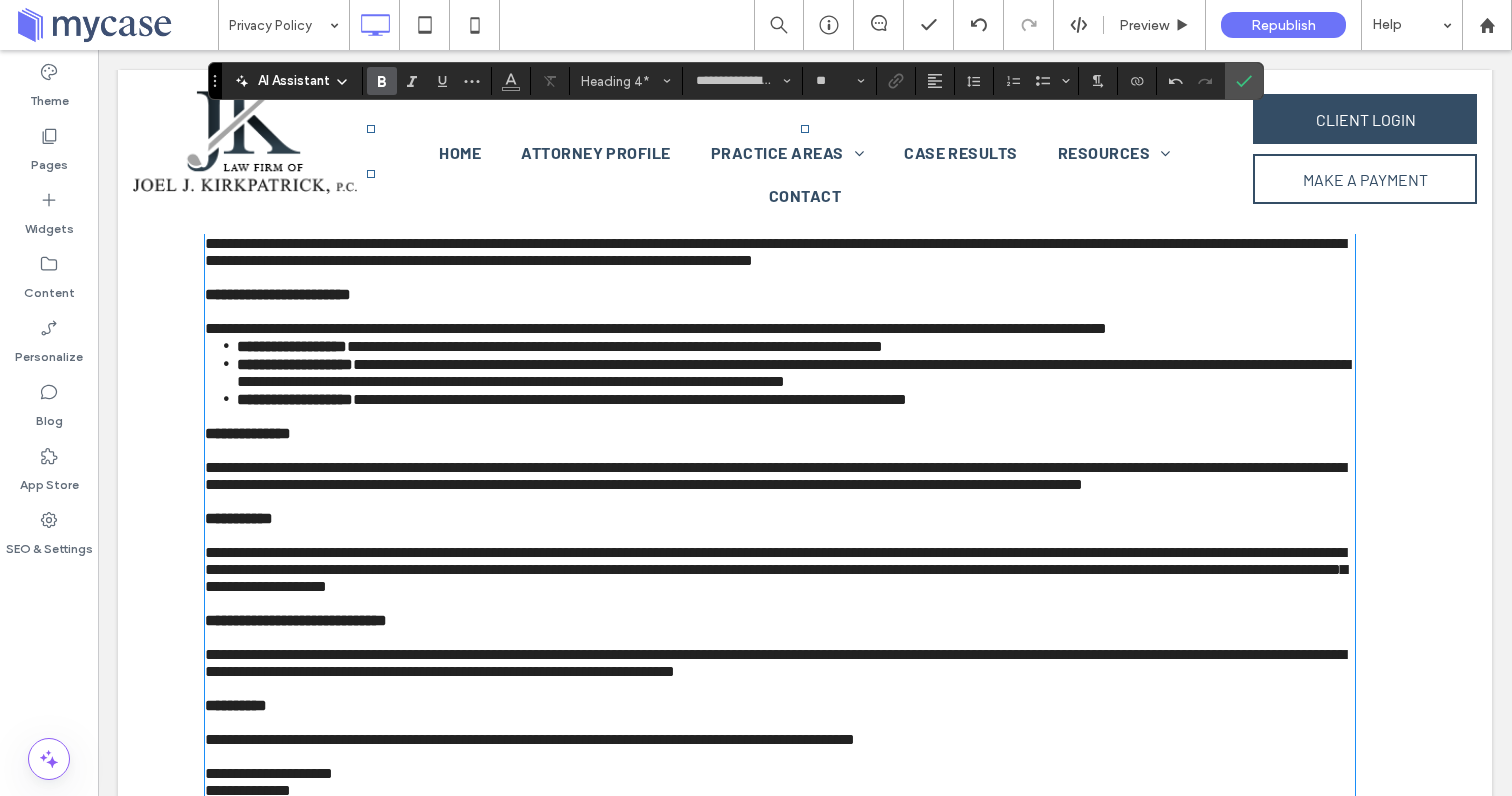 scroll, scrollTop: 601, scrollLeft: 0, axis: vertical 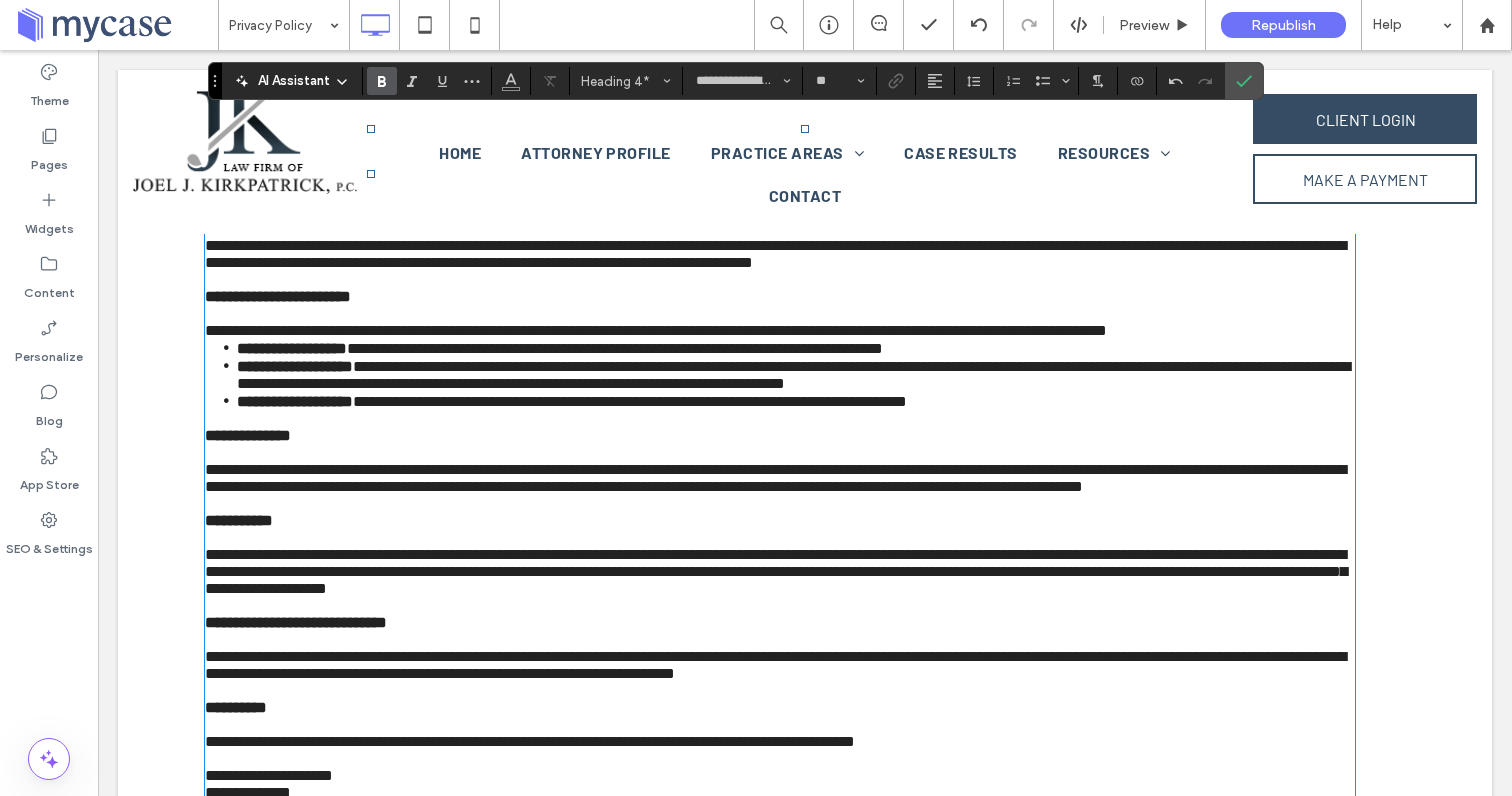 type on "******" 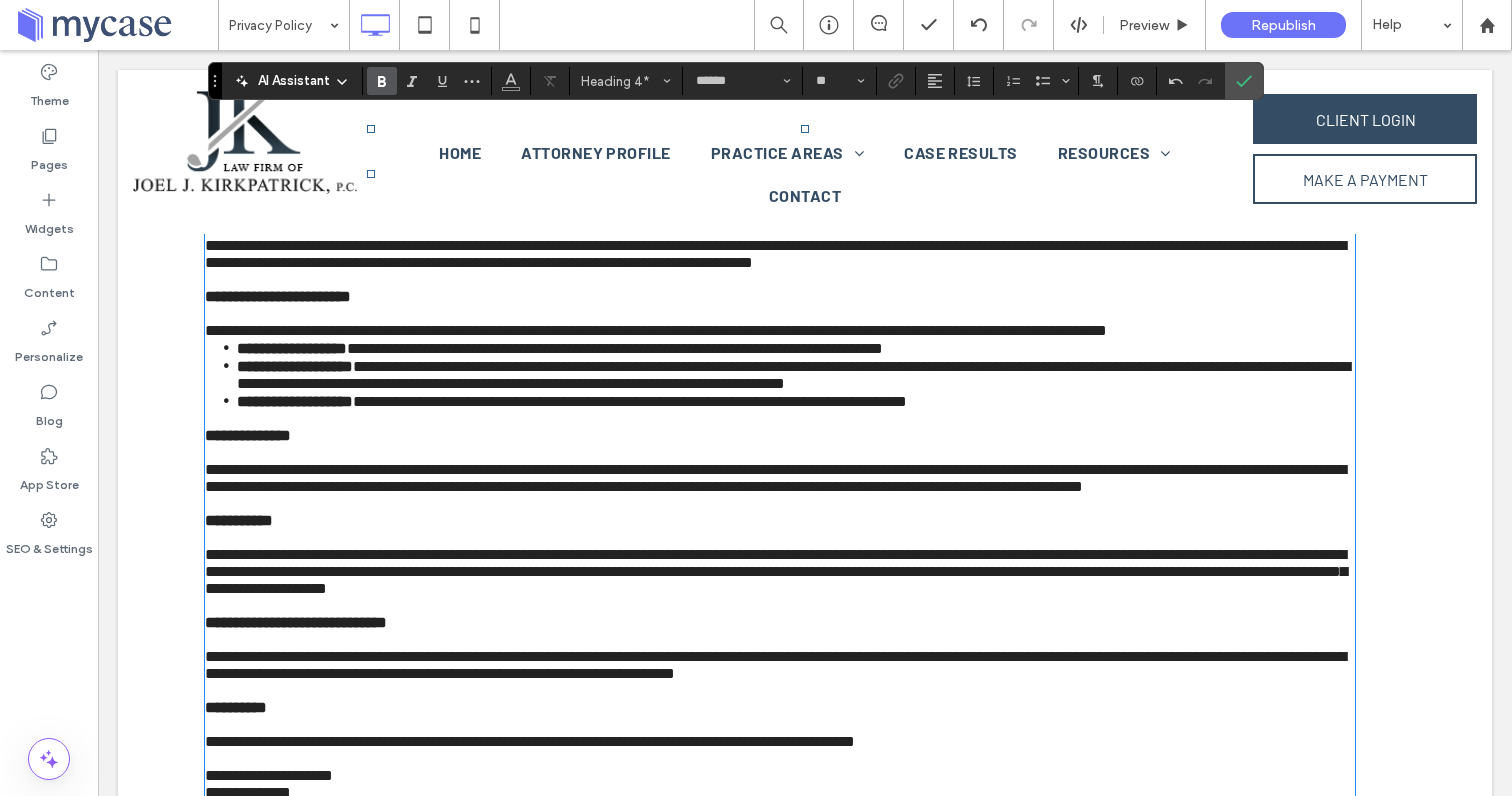 click on "**********" at bounding box center [780, 330] 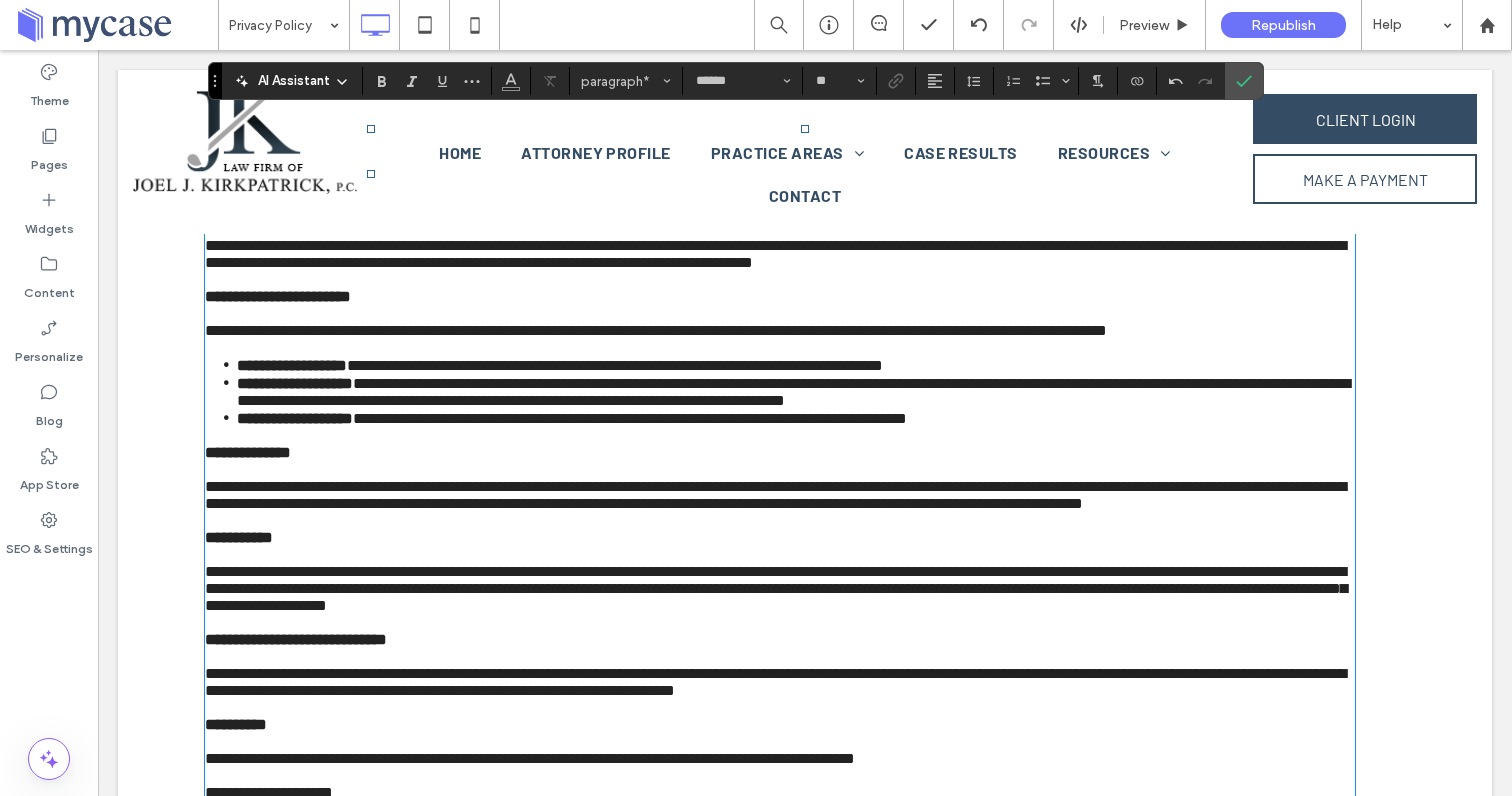 click at bounding box center [780, 313] 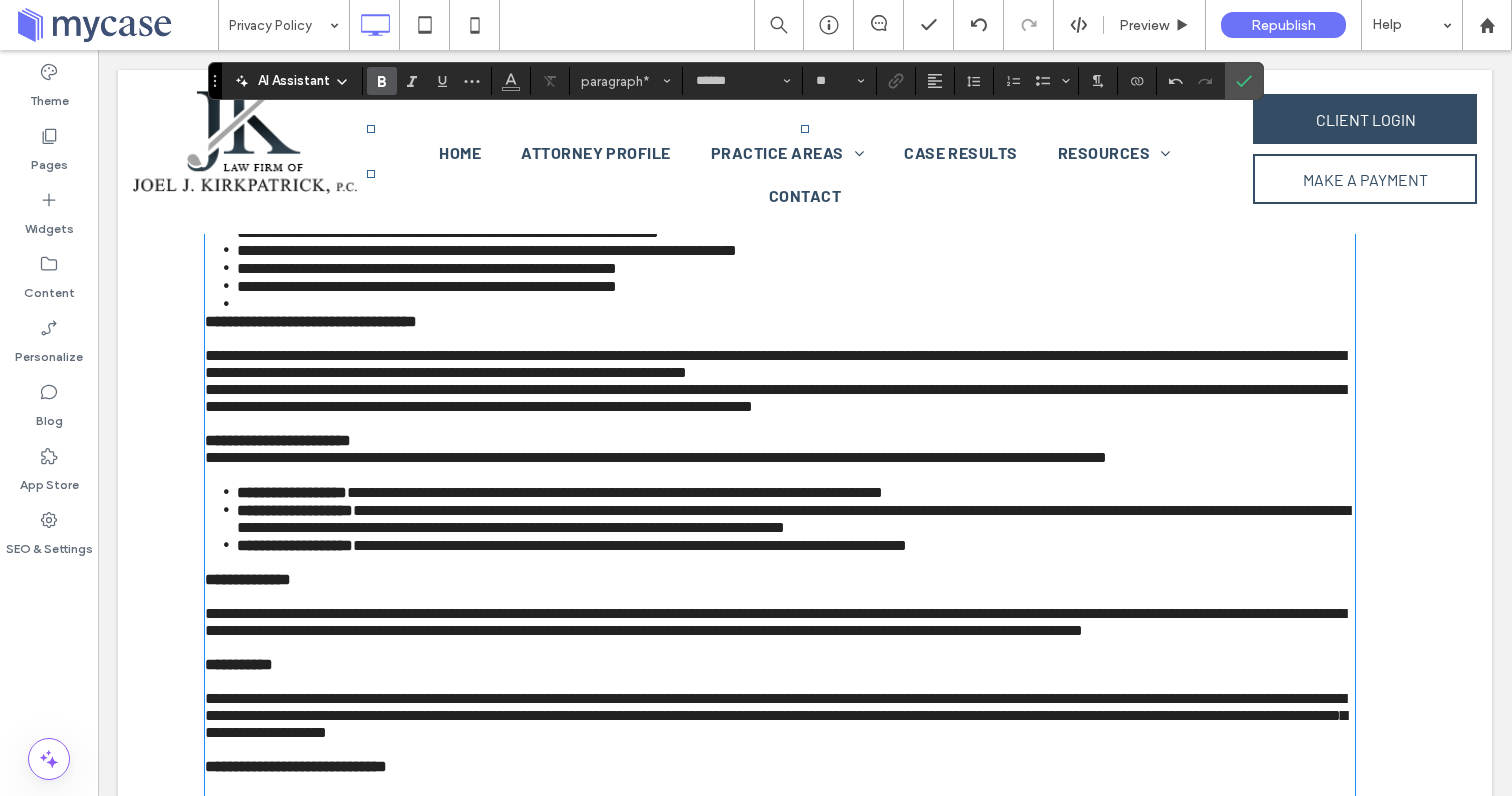 scroll, scrollTop: 447, scrollLeft: 0, axis: vertical 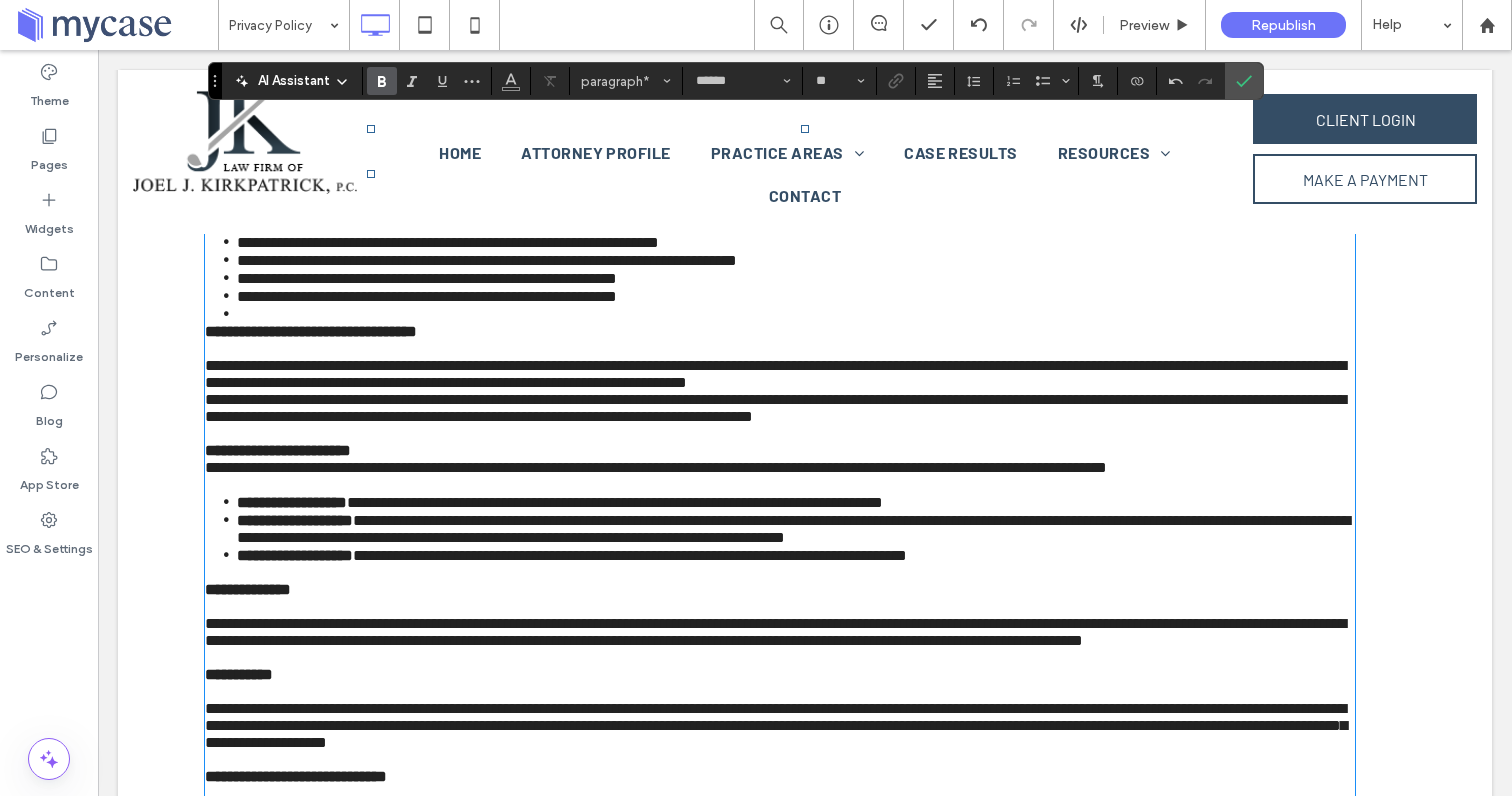 click at bounding box center [780, 348] 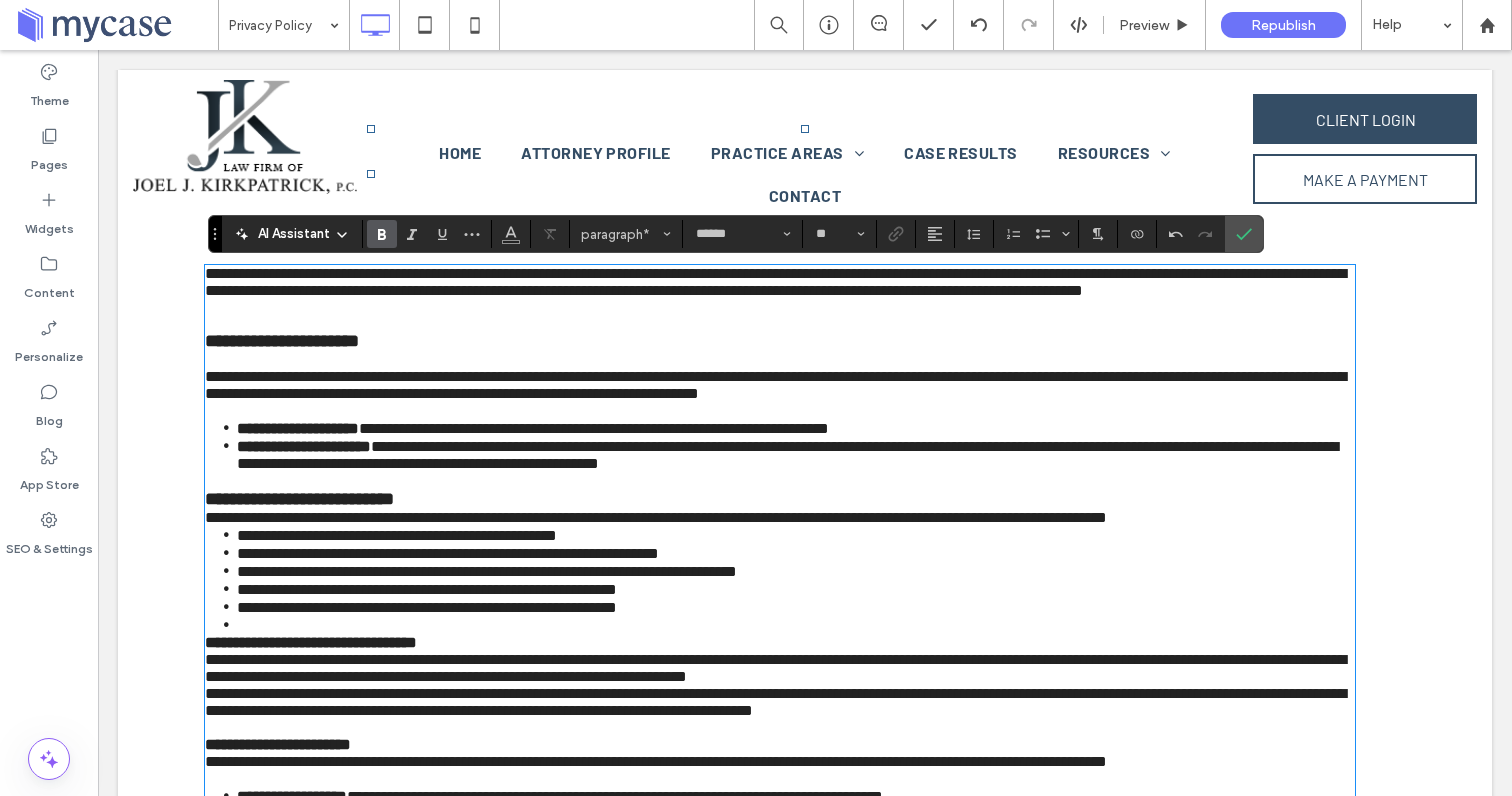 scroll, scrollTop: 154, scrollLeft: 0, axis: vertical 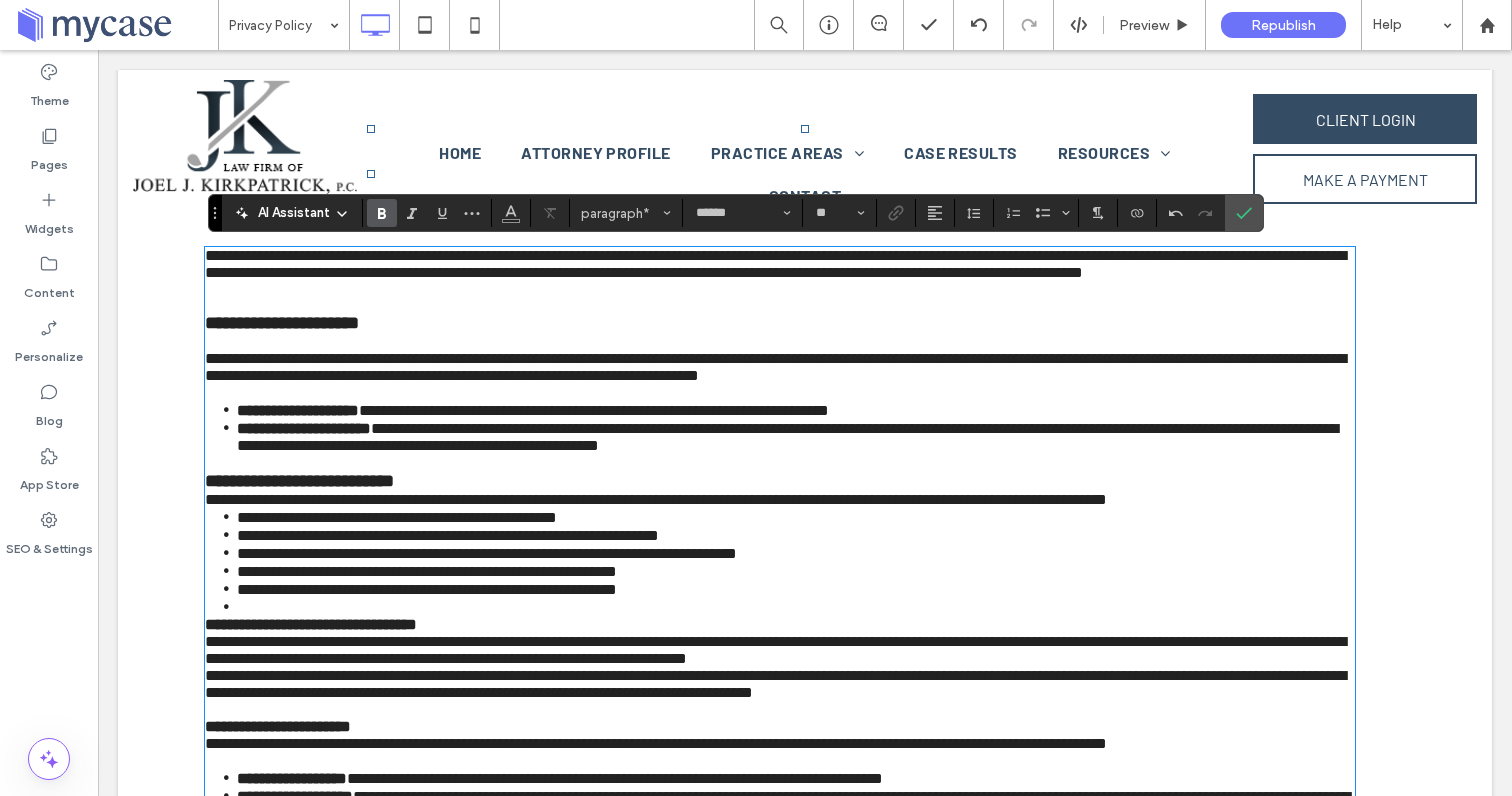 type on "**********" 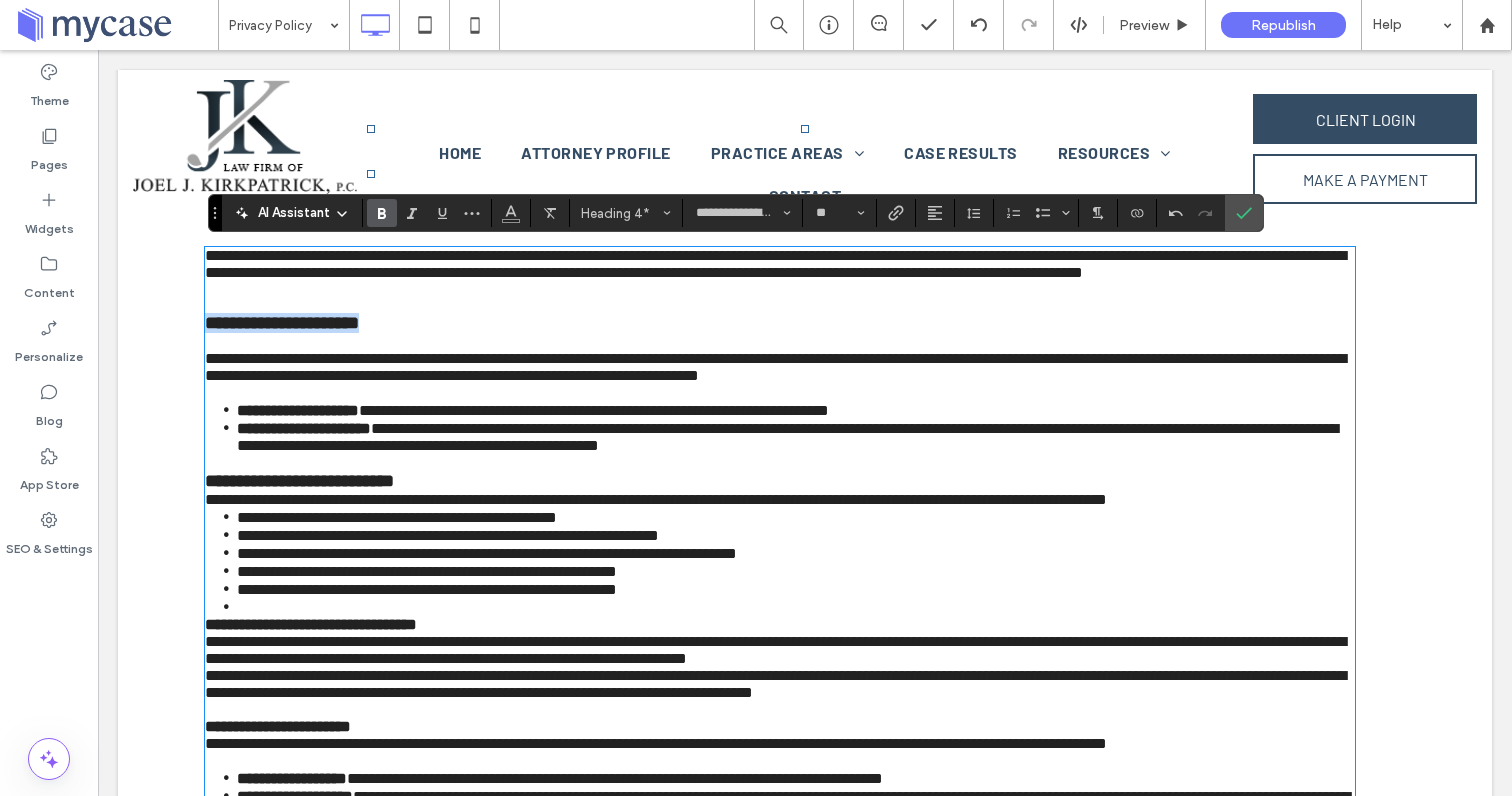 drag, startPoint x: 512, startPoint y: 349, endPoint x: 203, endPoint y: 353, distance: 309.02588 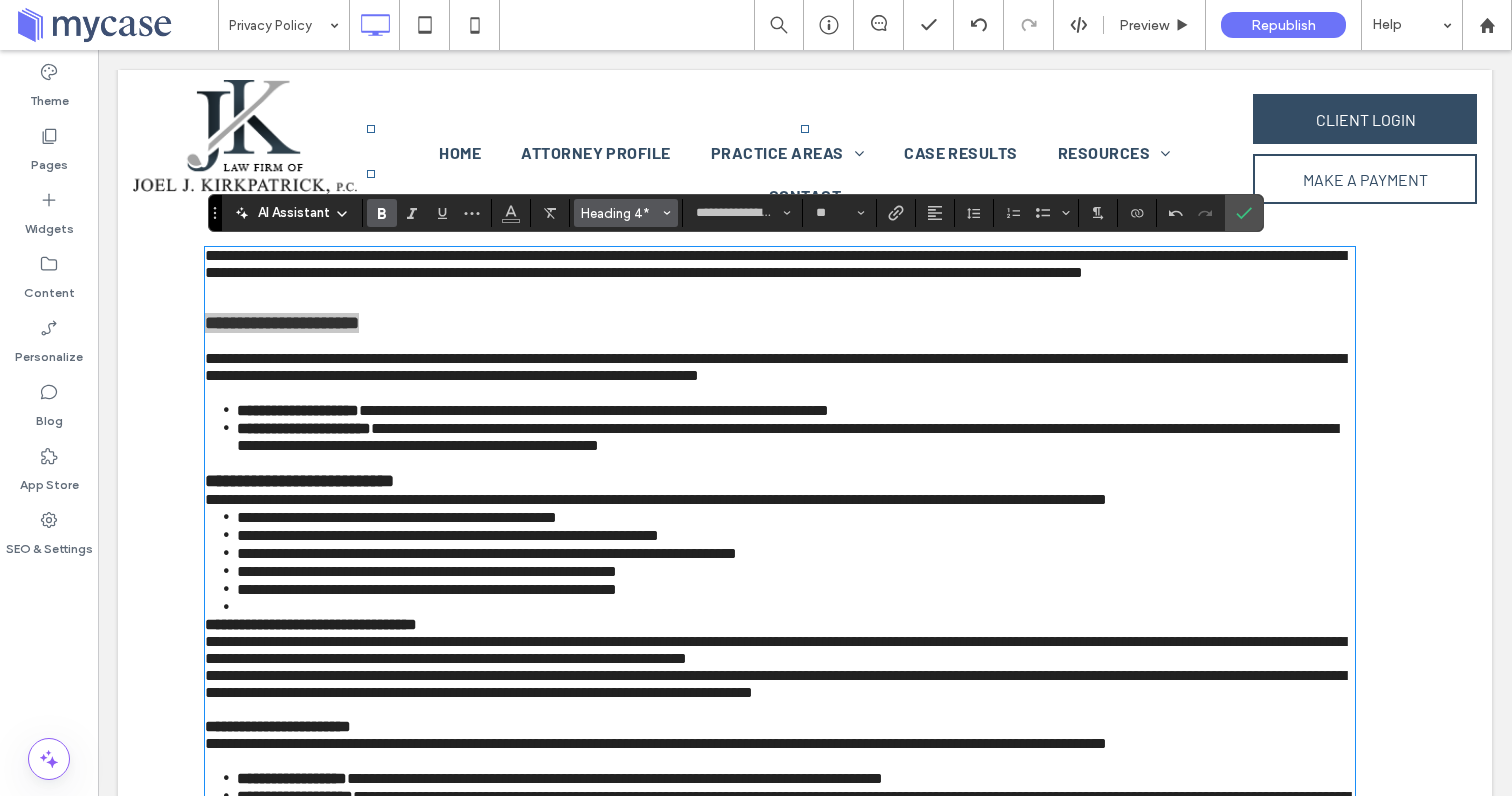 click on "Heading 4*" at bounding box center (626, 213) 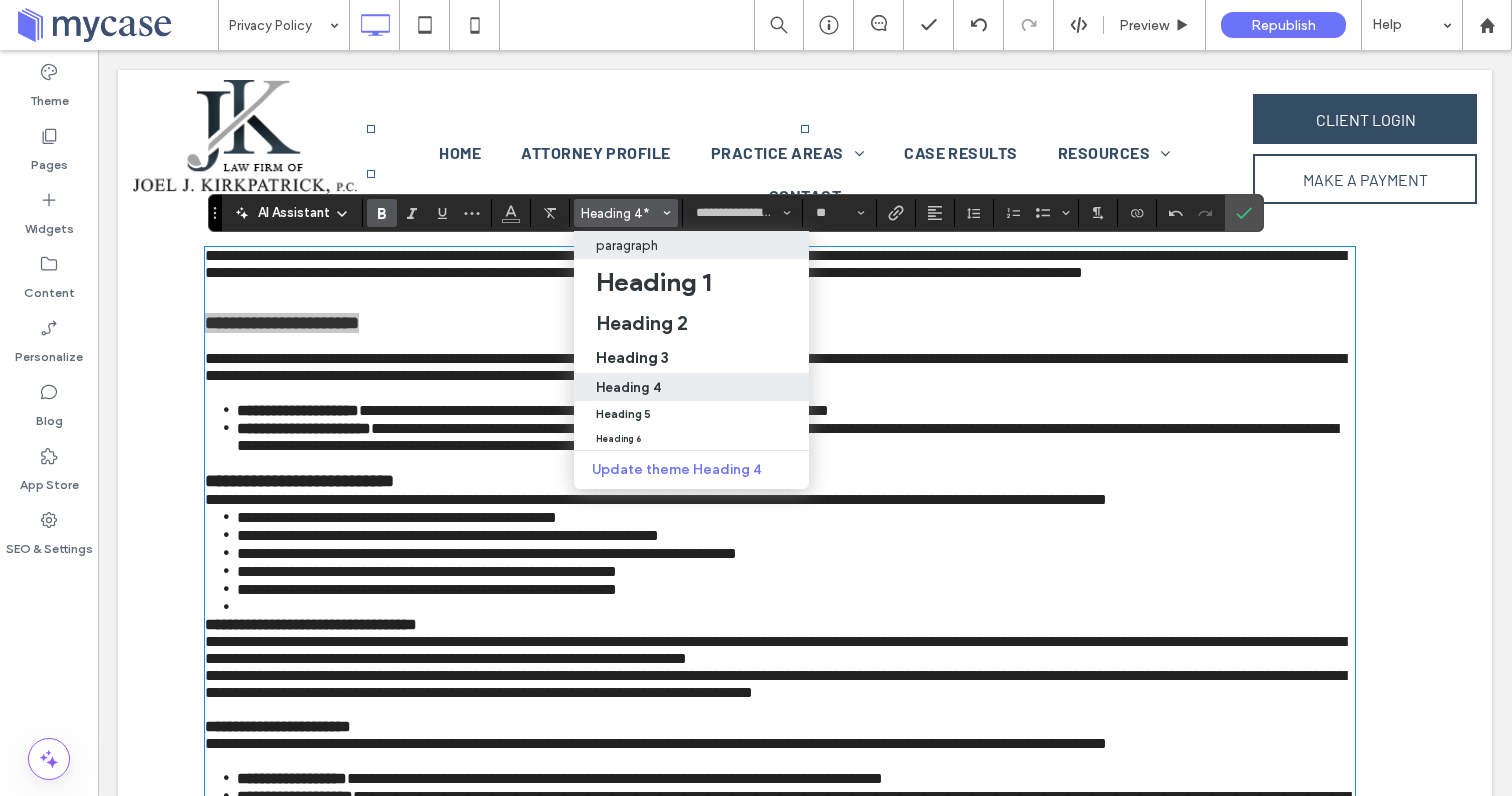 drag, startPoint x: 625, startPoint y: 247, endPoint x: 561, endPoint y: 190, distance: 85.70297 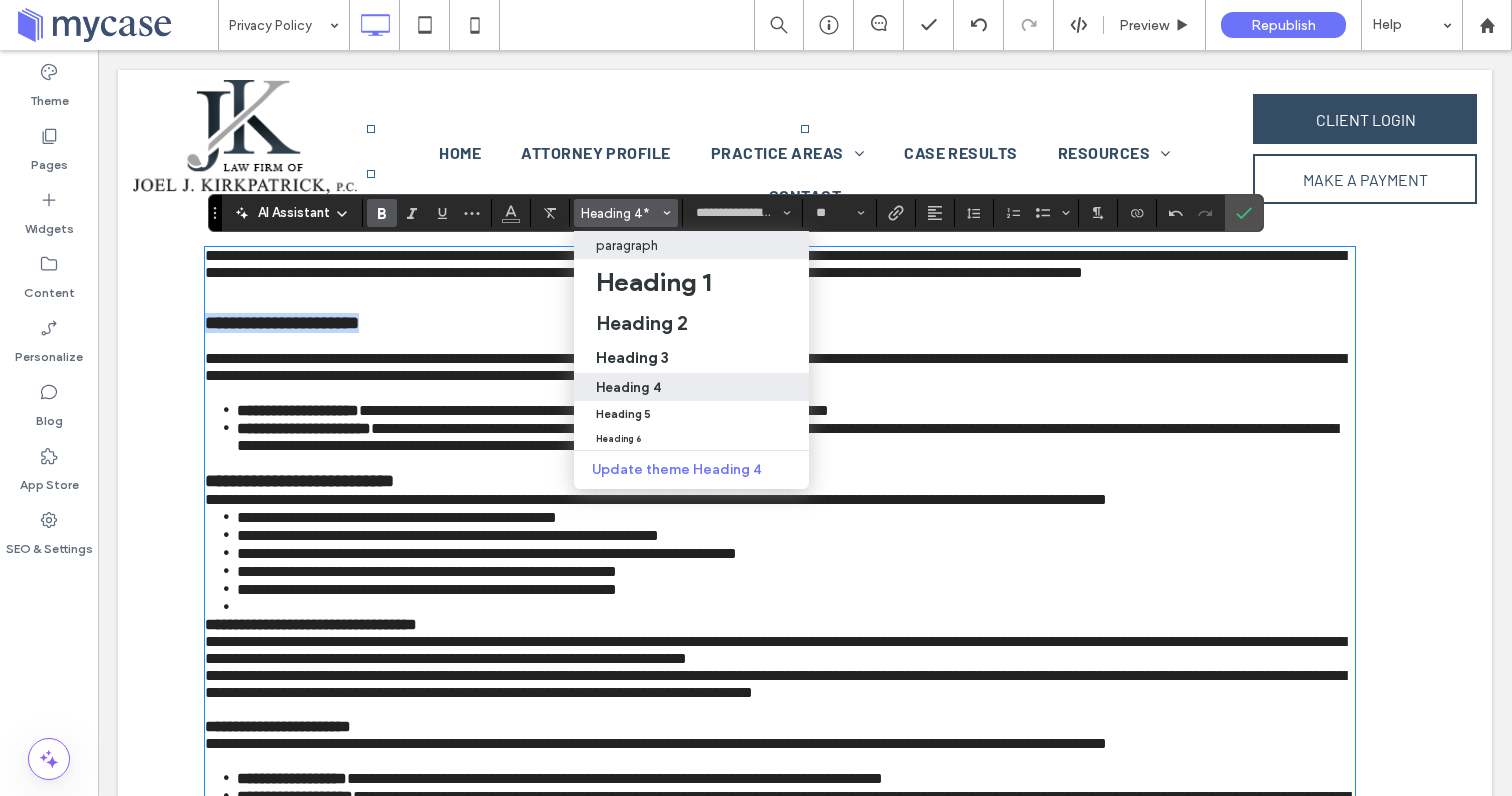 type on "******" 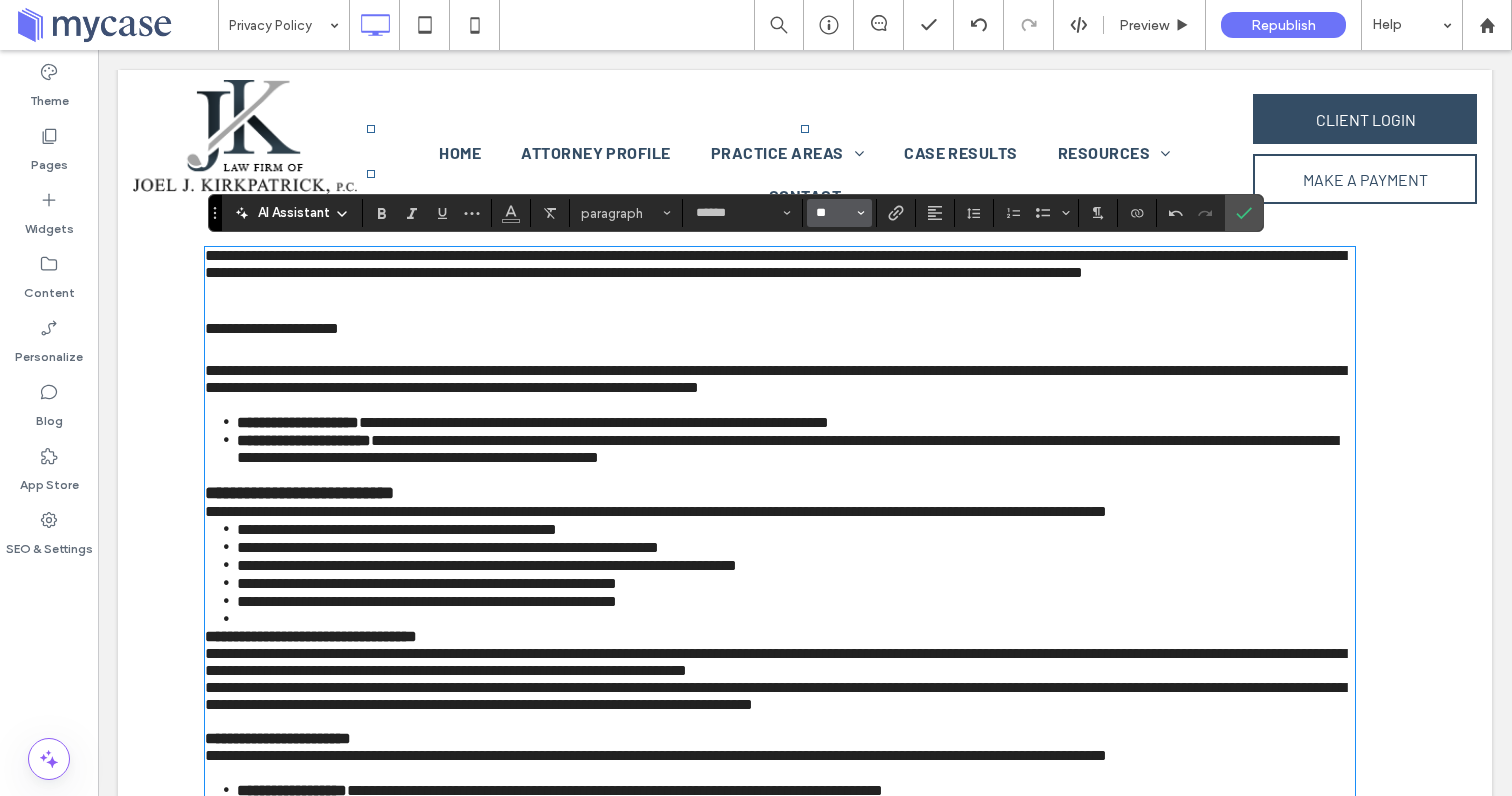 click on "**" at bounding box center (833, 213) 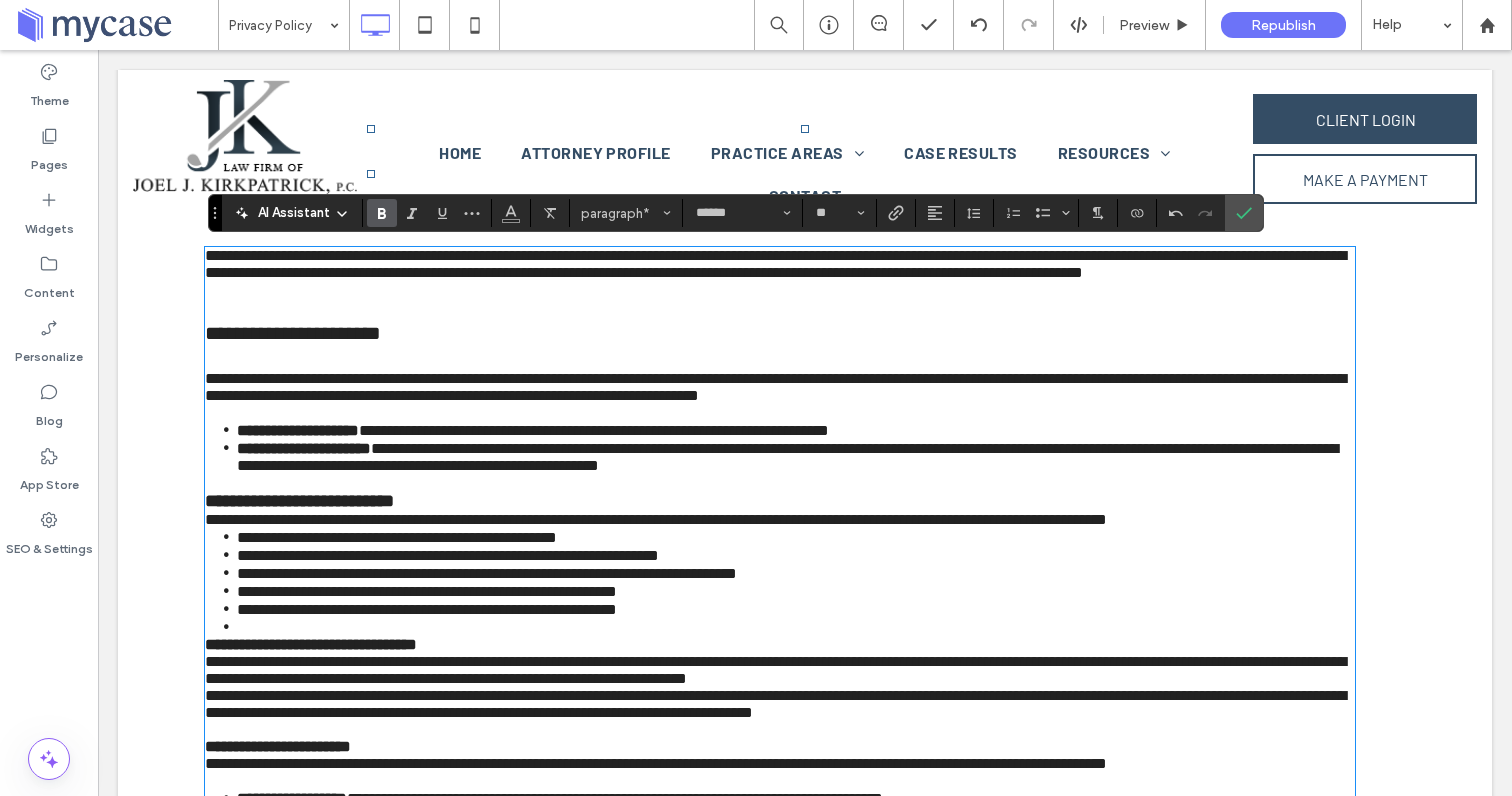 click 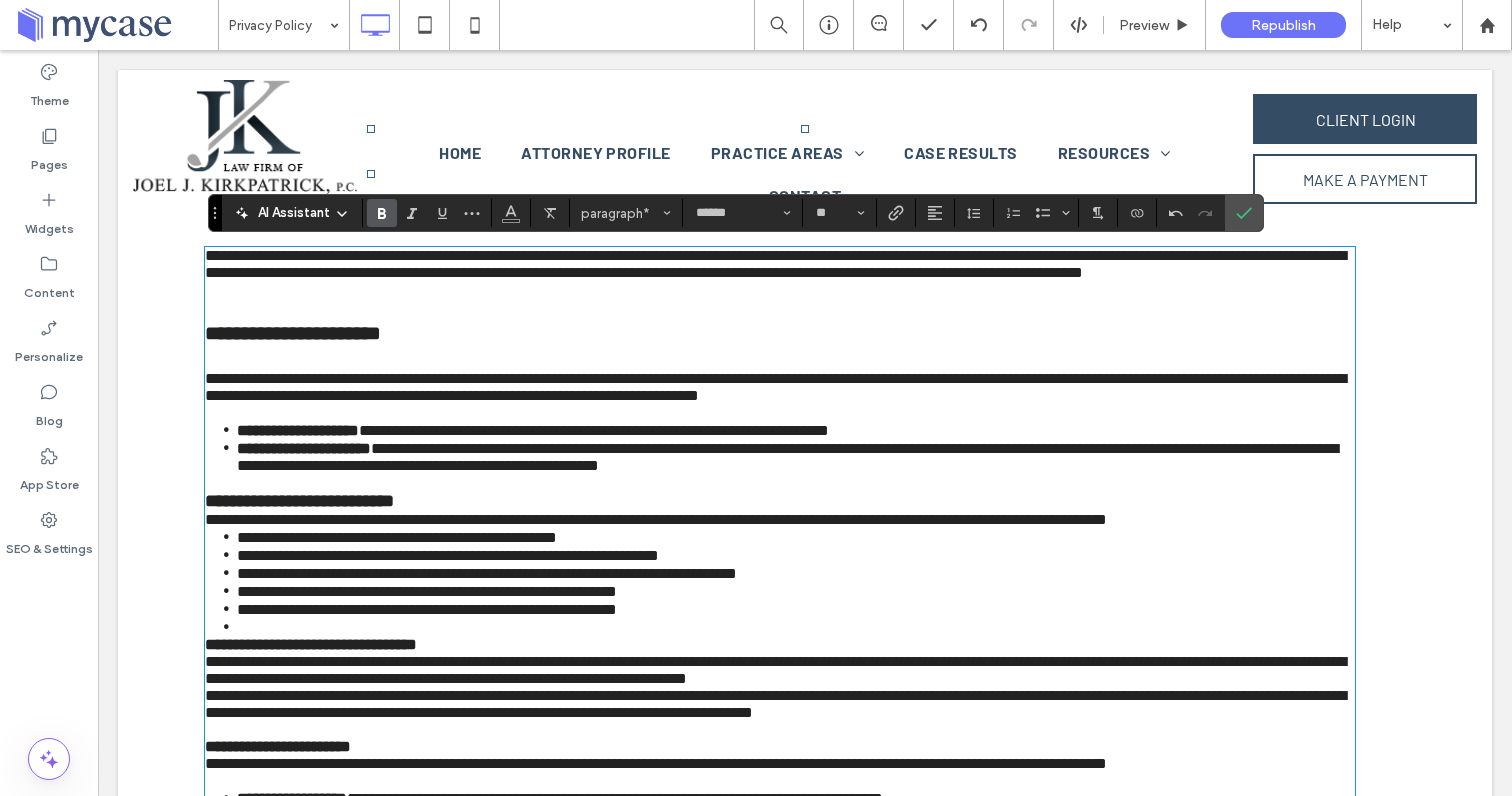 type on "**" 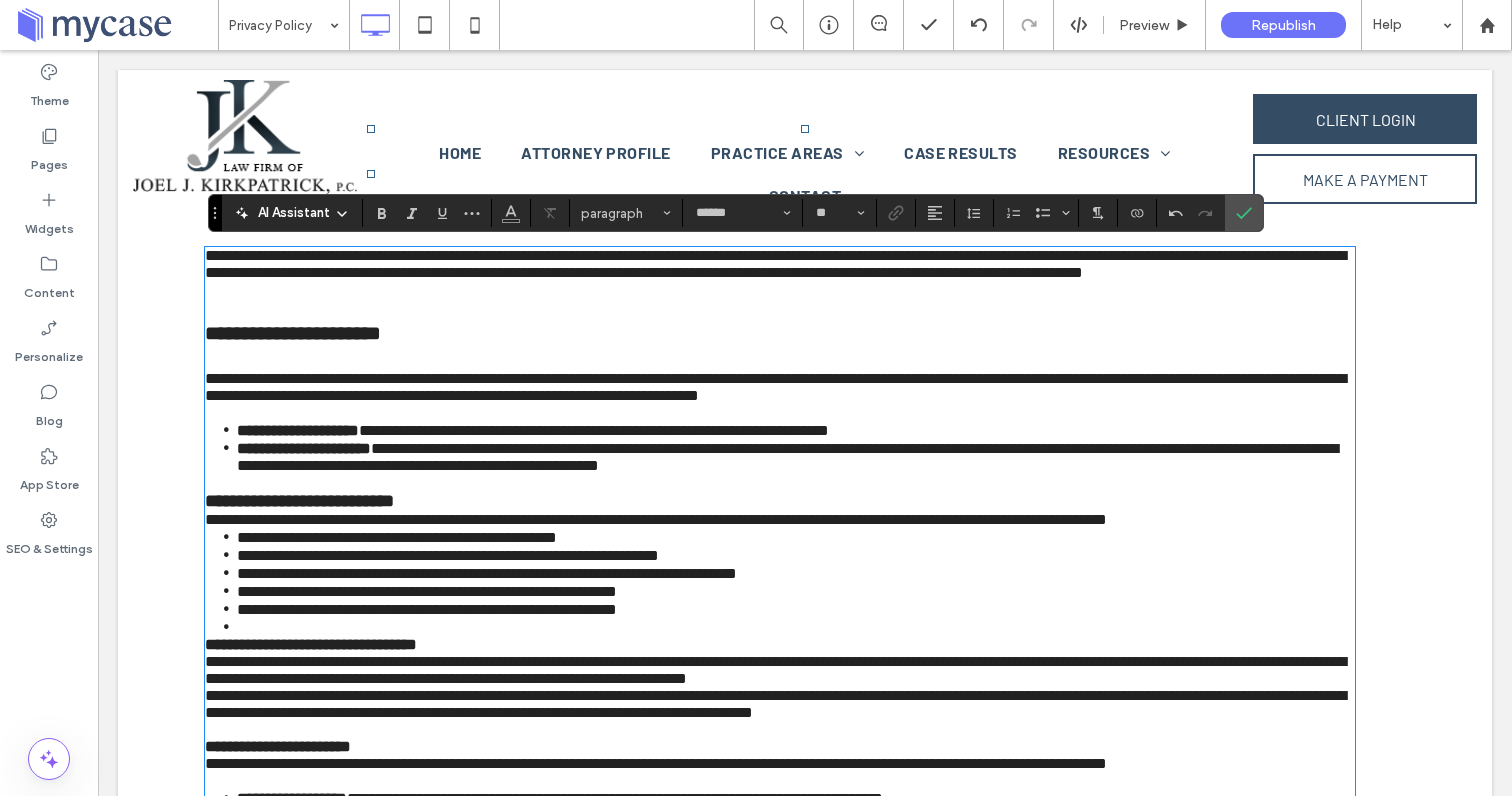 click at bounding box center (780, 482) 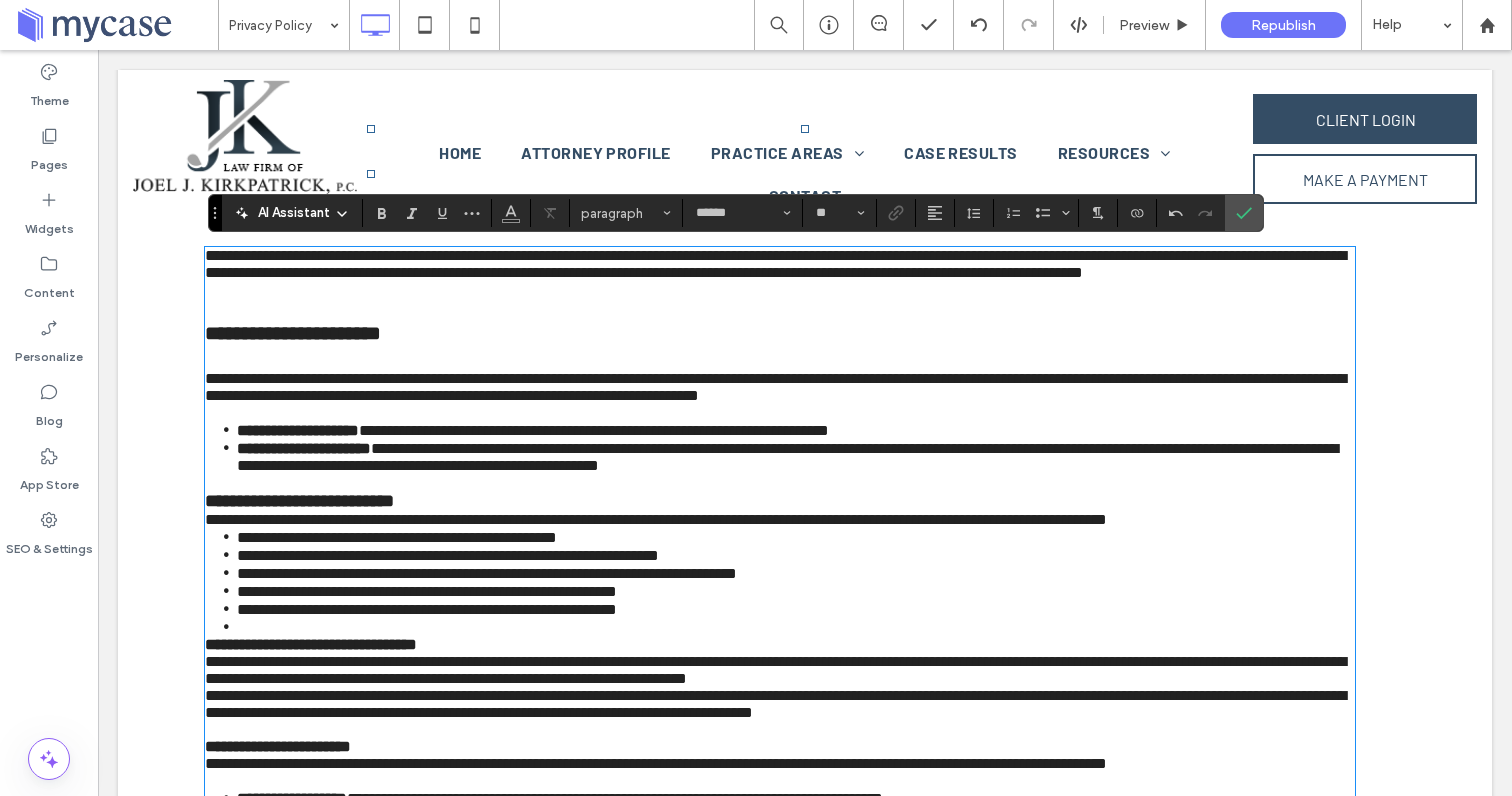 type on "**********" 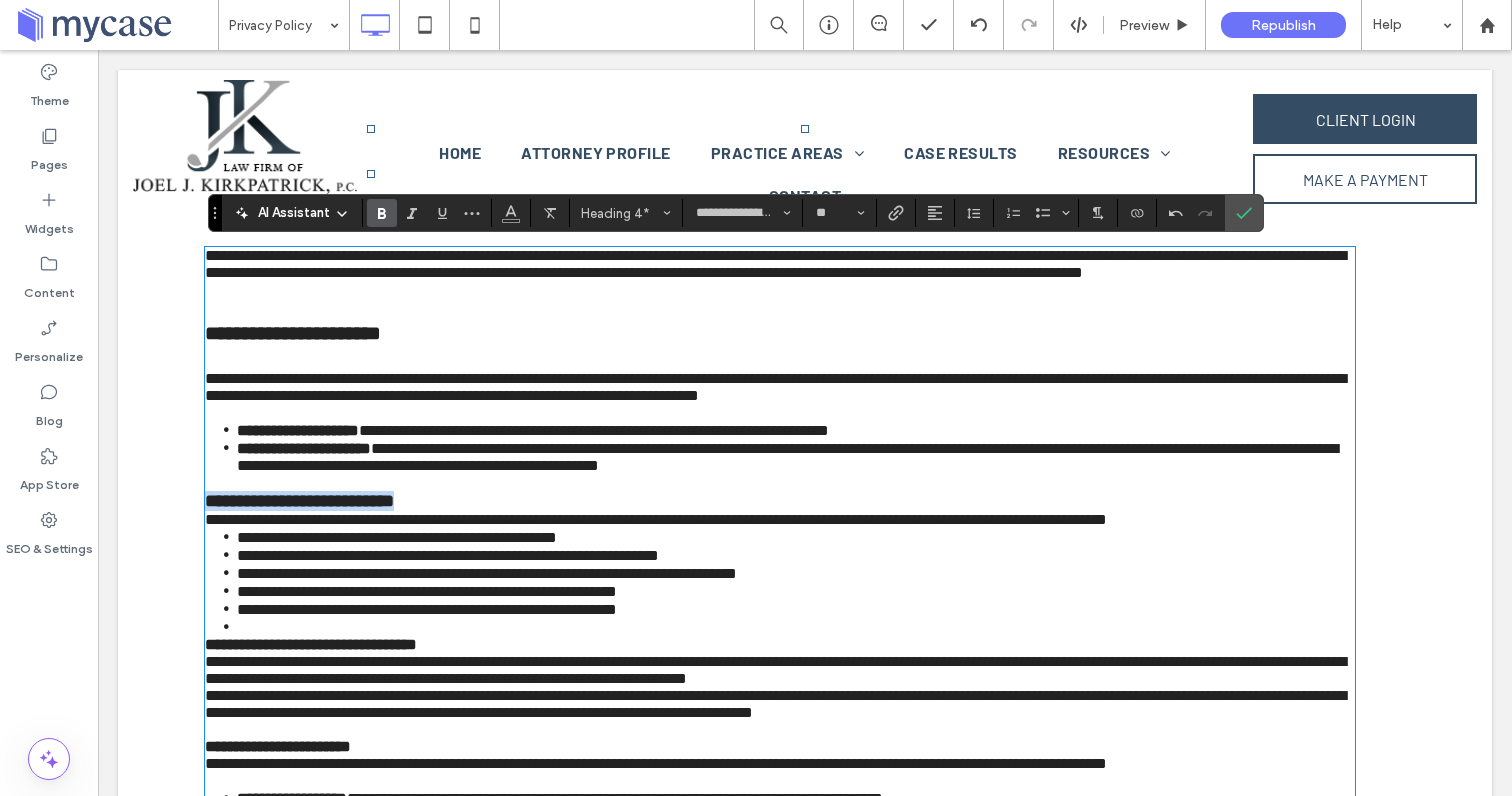 drag, startPoint x: 612, startPoint y: 546, endPoint x: 195, endPoint y: 538, distance: 417.07672 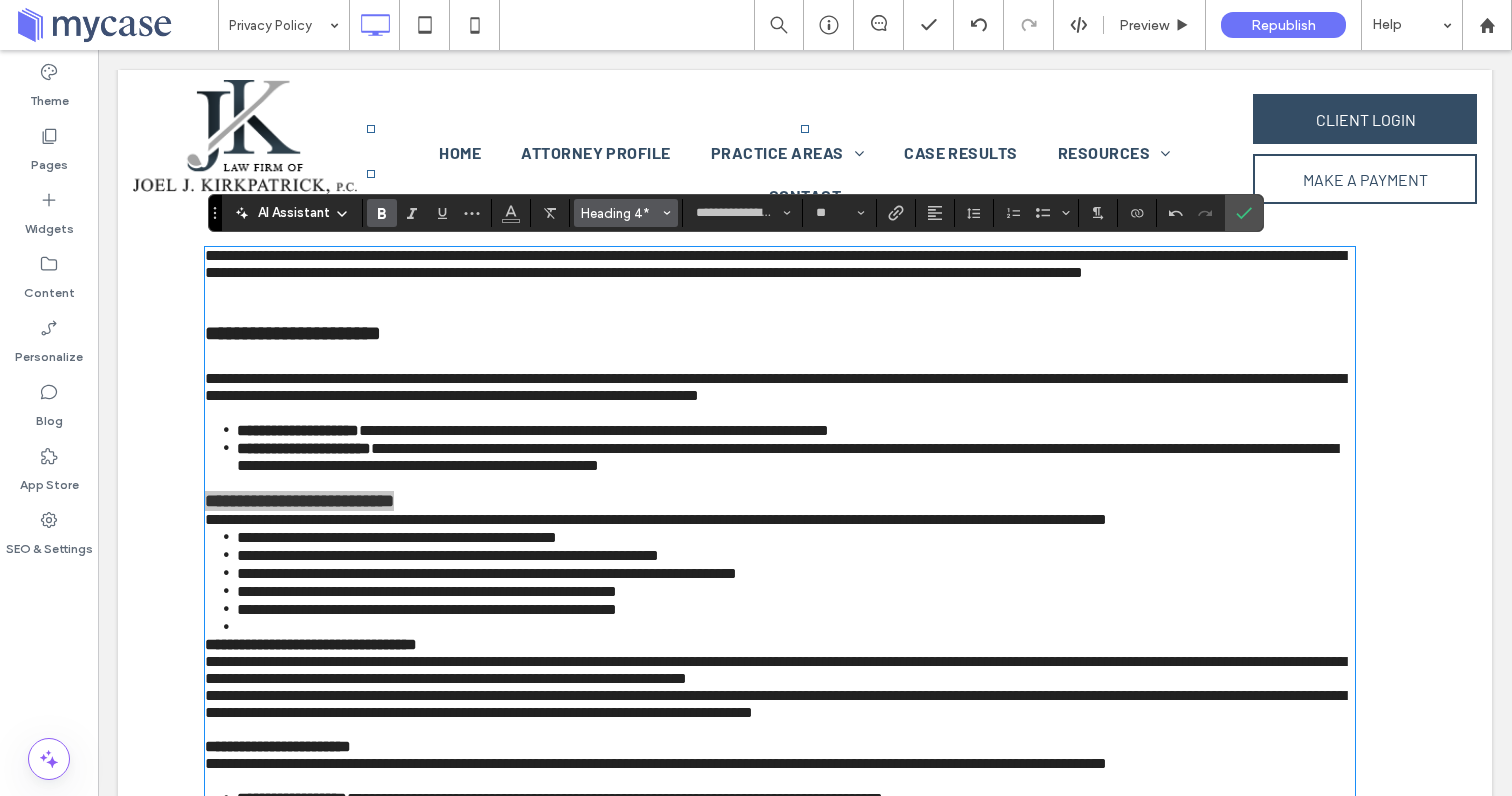 click on "Heading 4*" at bounding box center [620, 213] 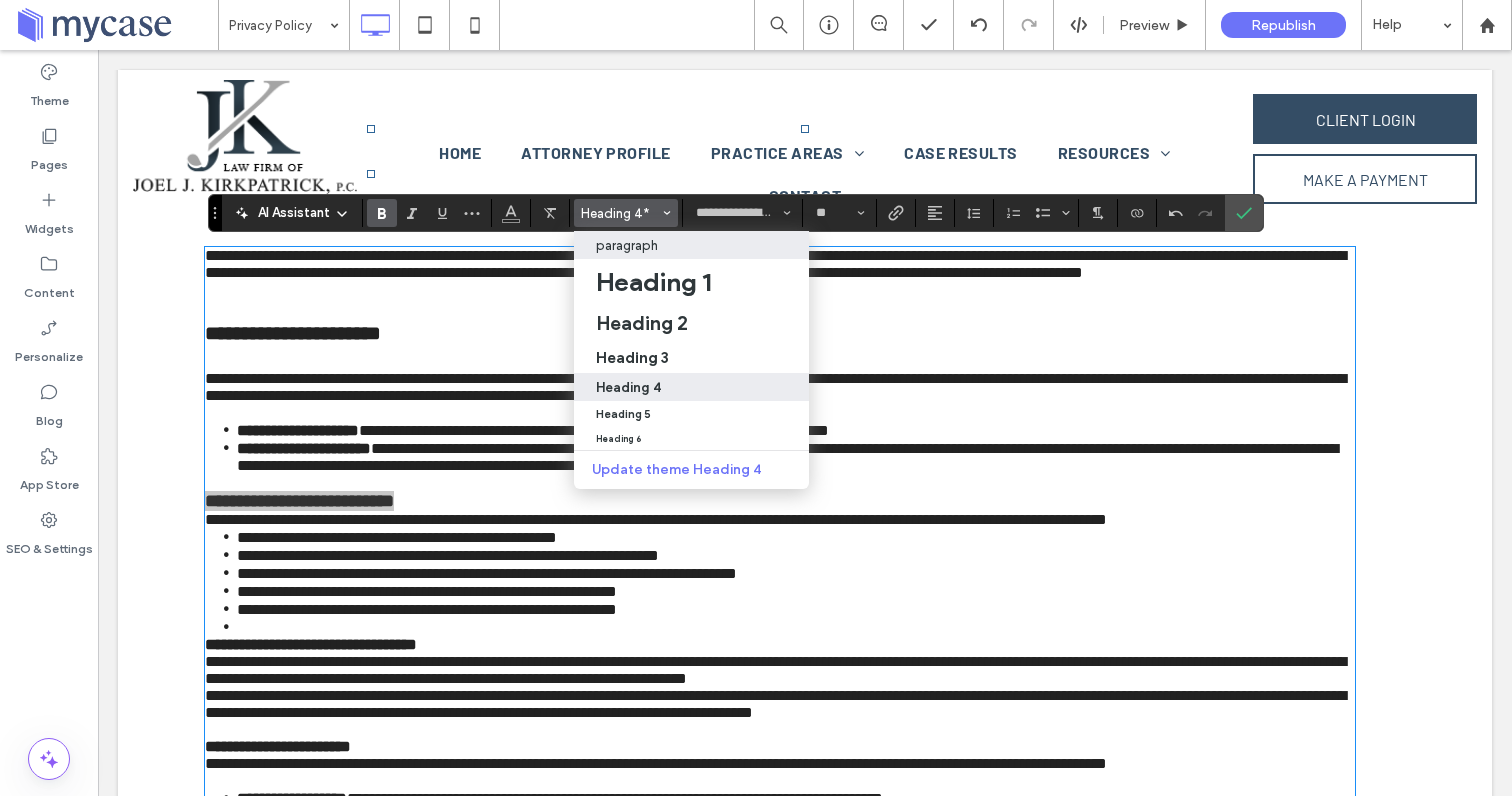 click on "paragraph" at bounding box center [627, 245] 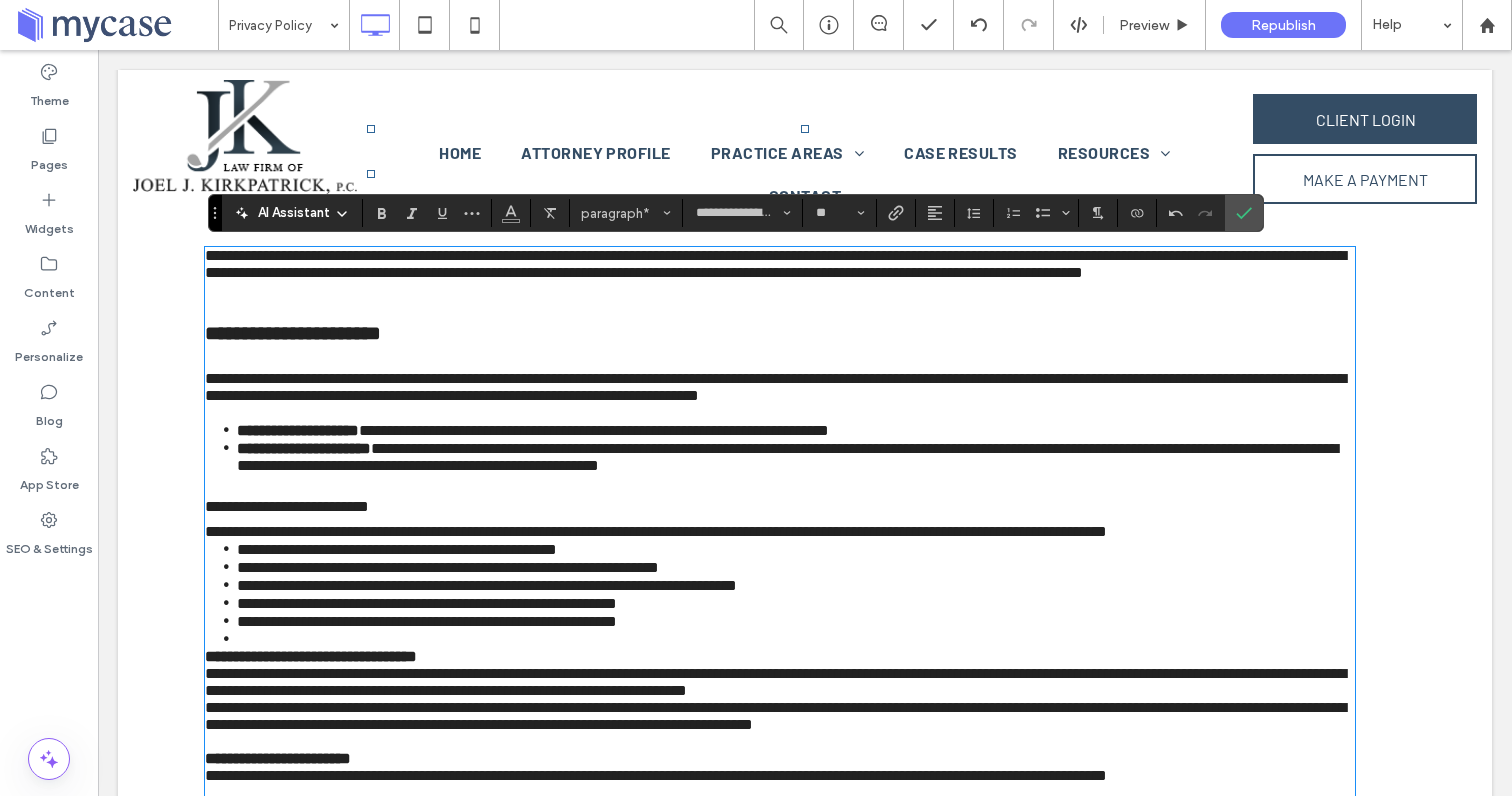 type on "******" 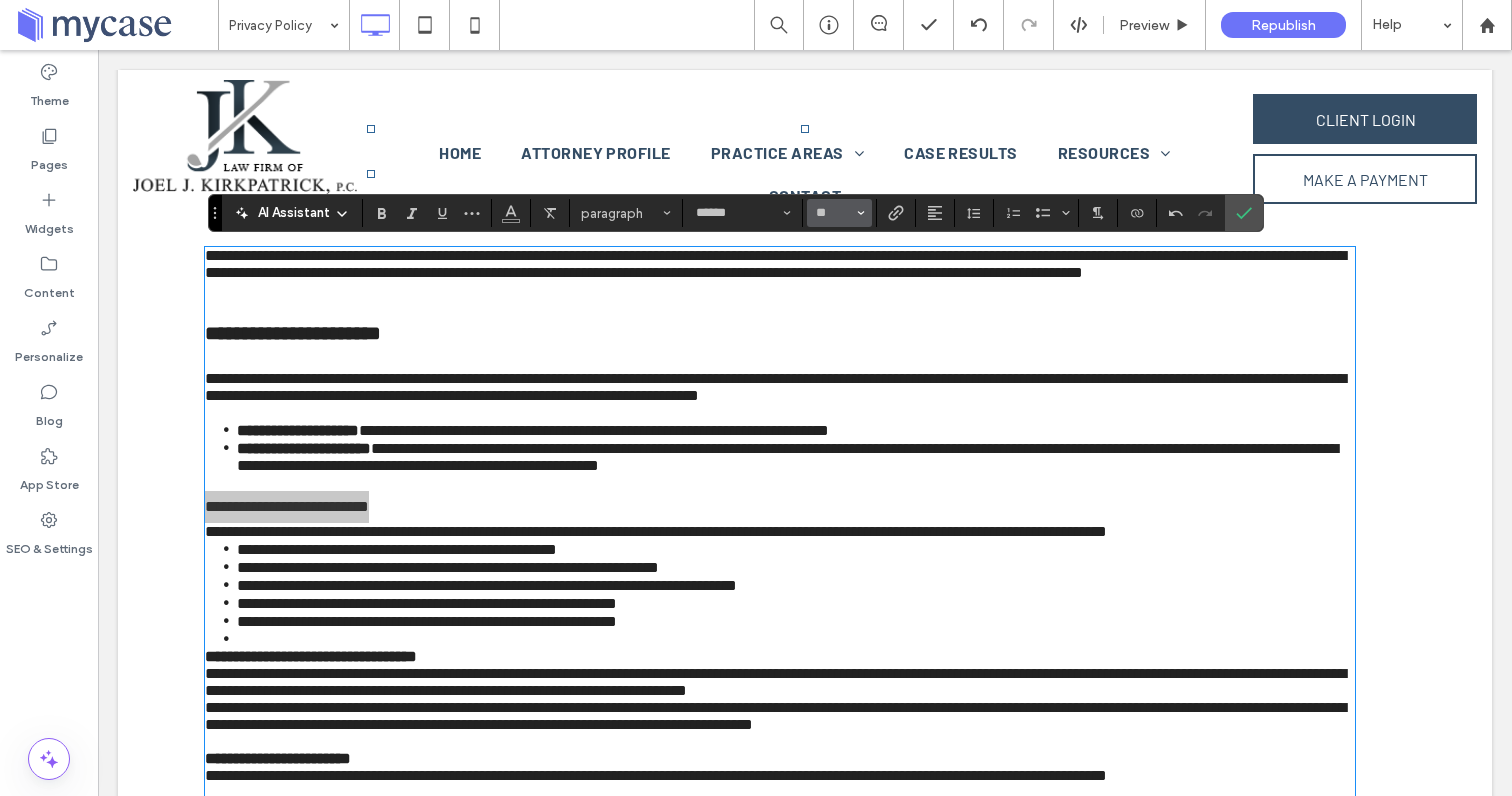 click on "**" at bounding box center [839, 213] 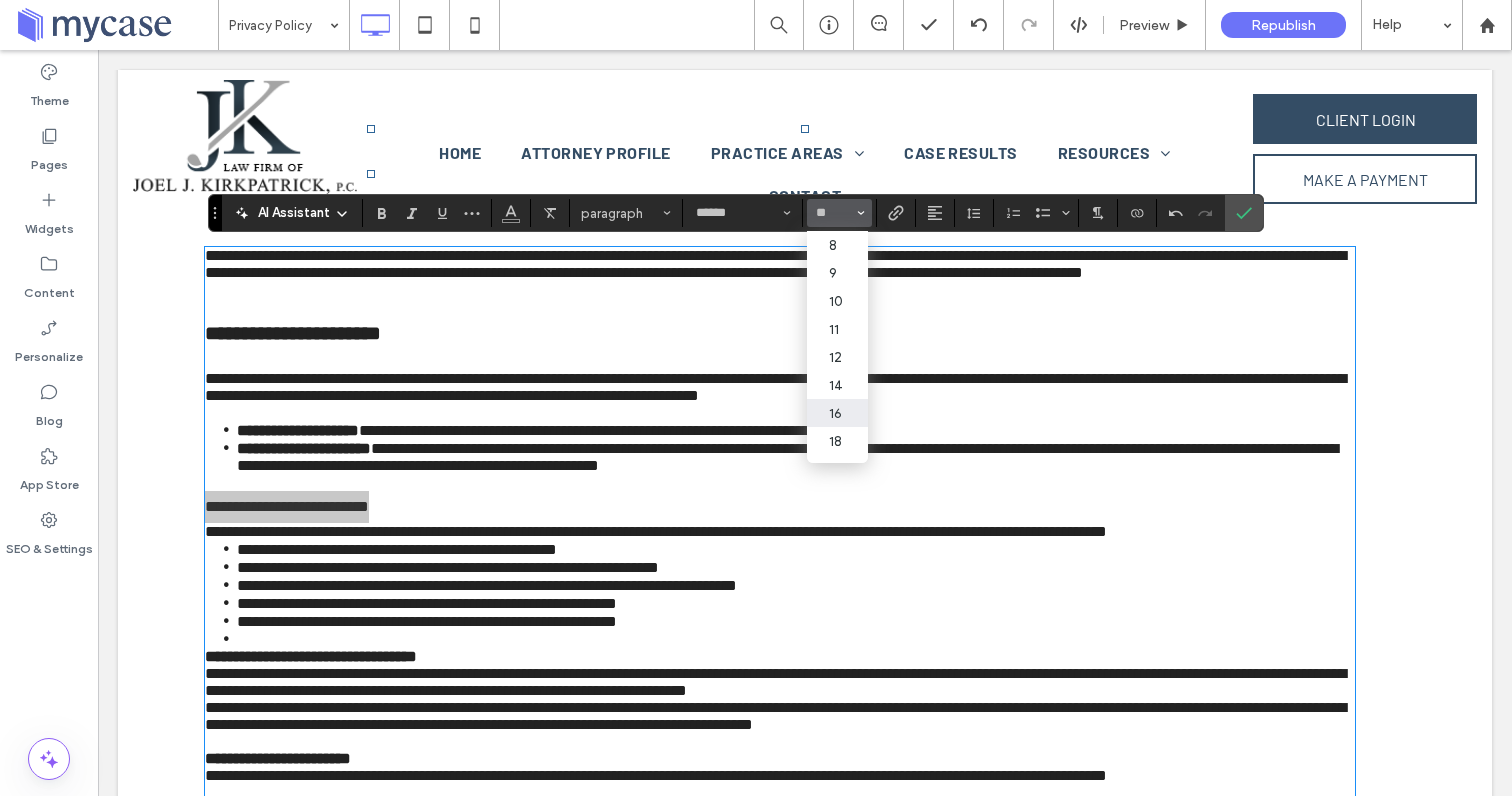 type 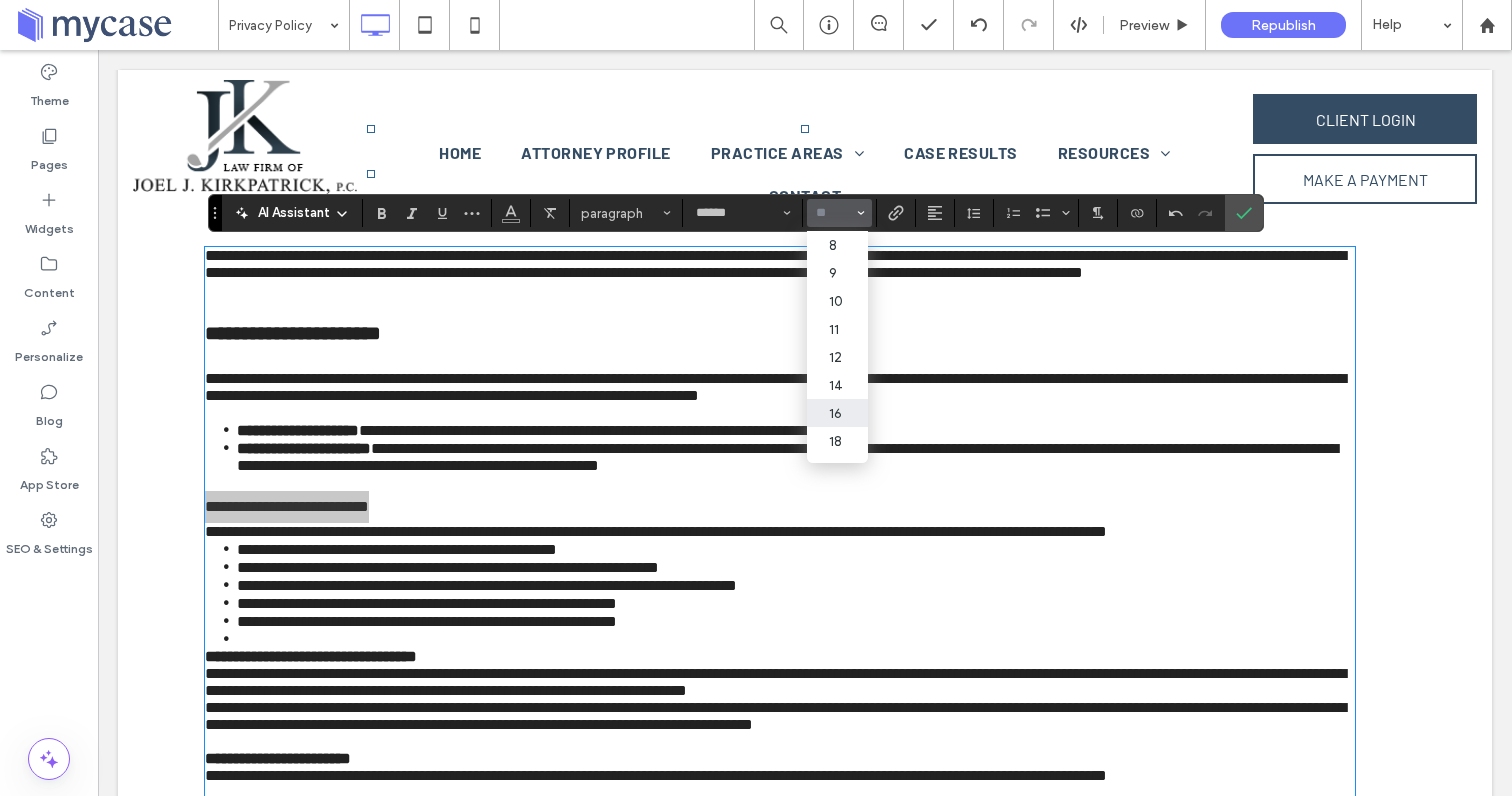click at bounding box center (833, 213) 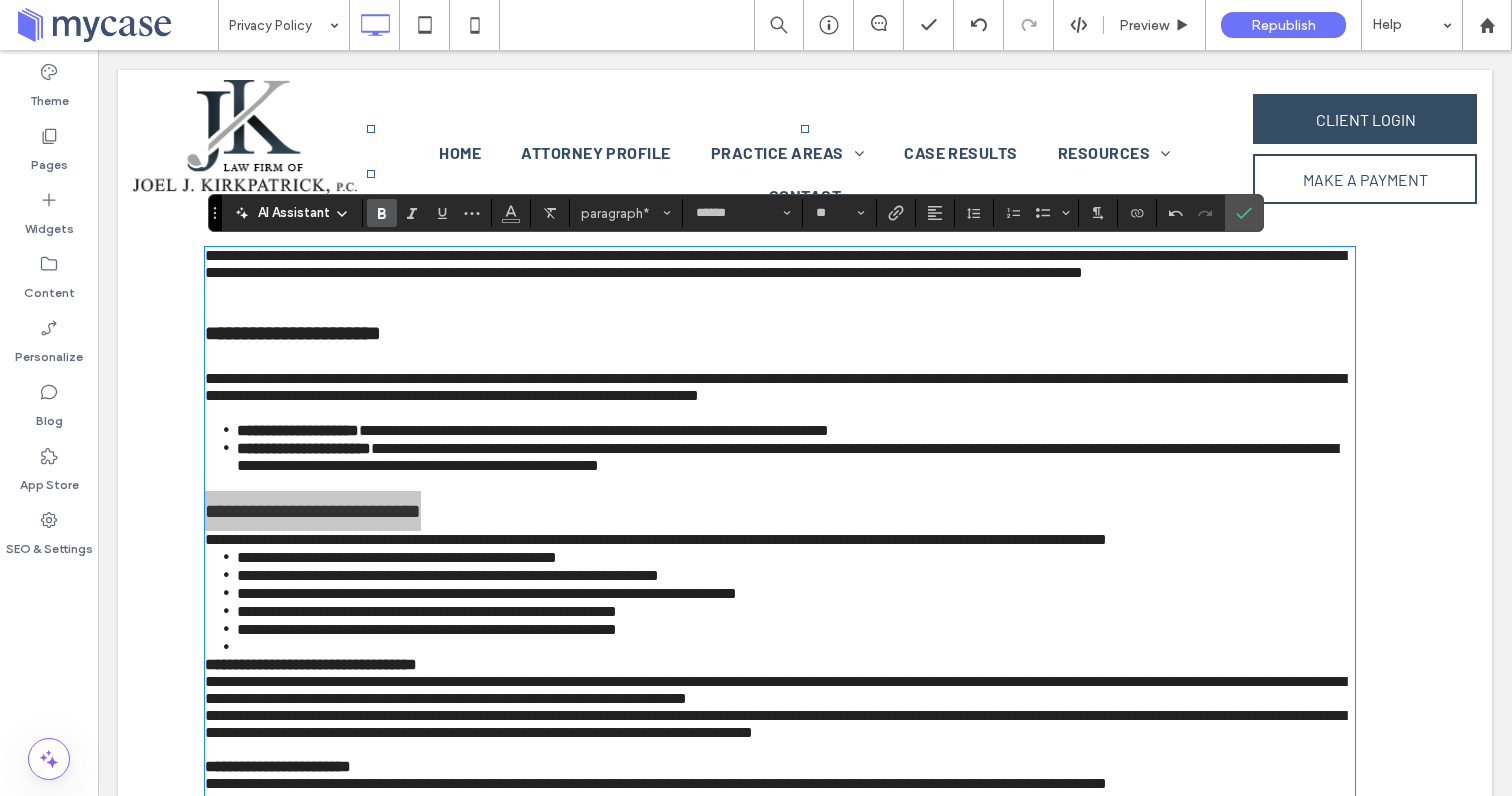 click 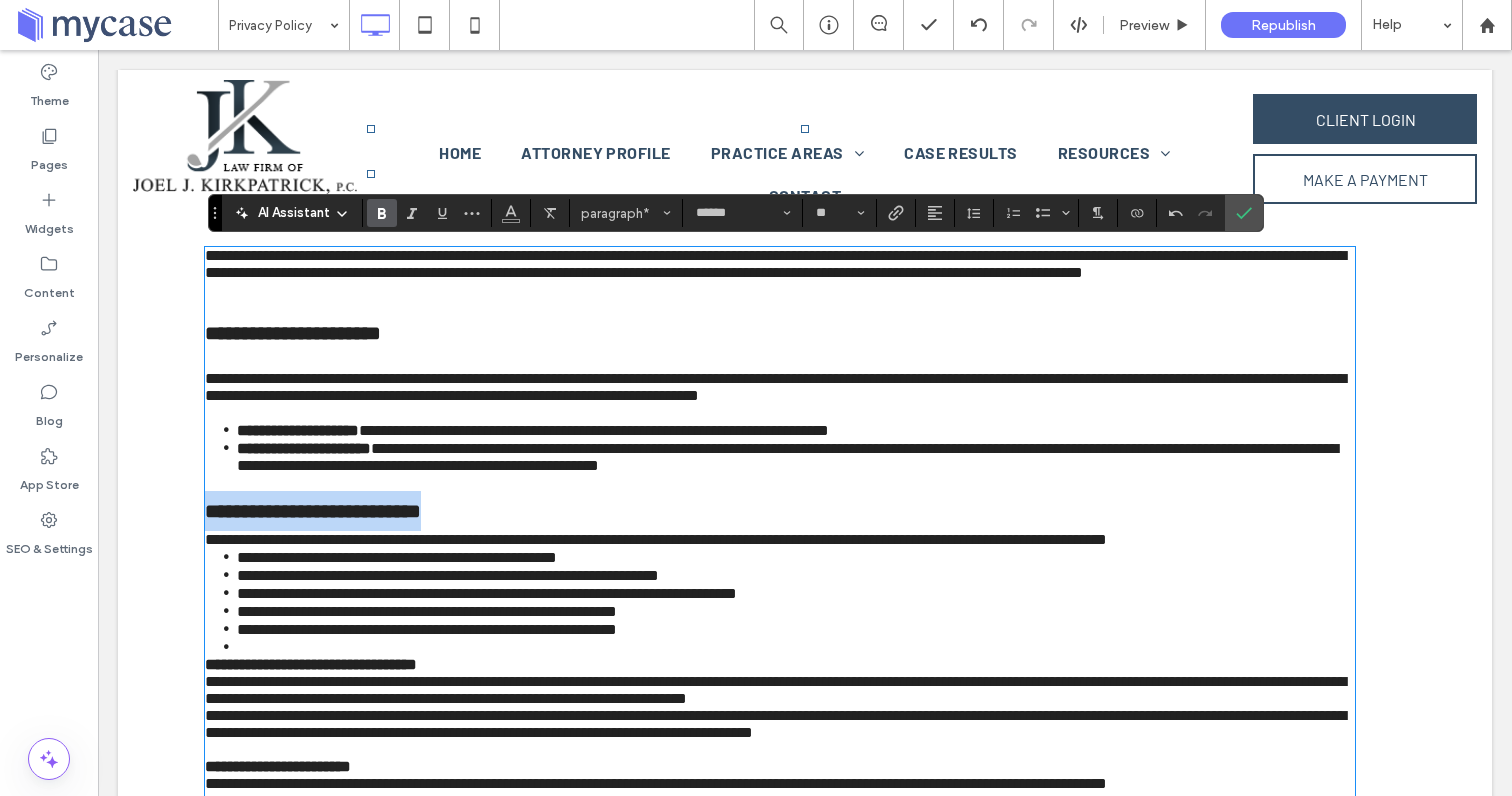 type on "**" 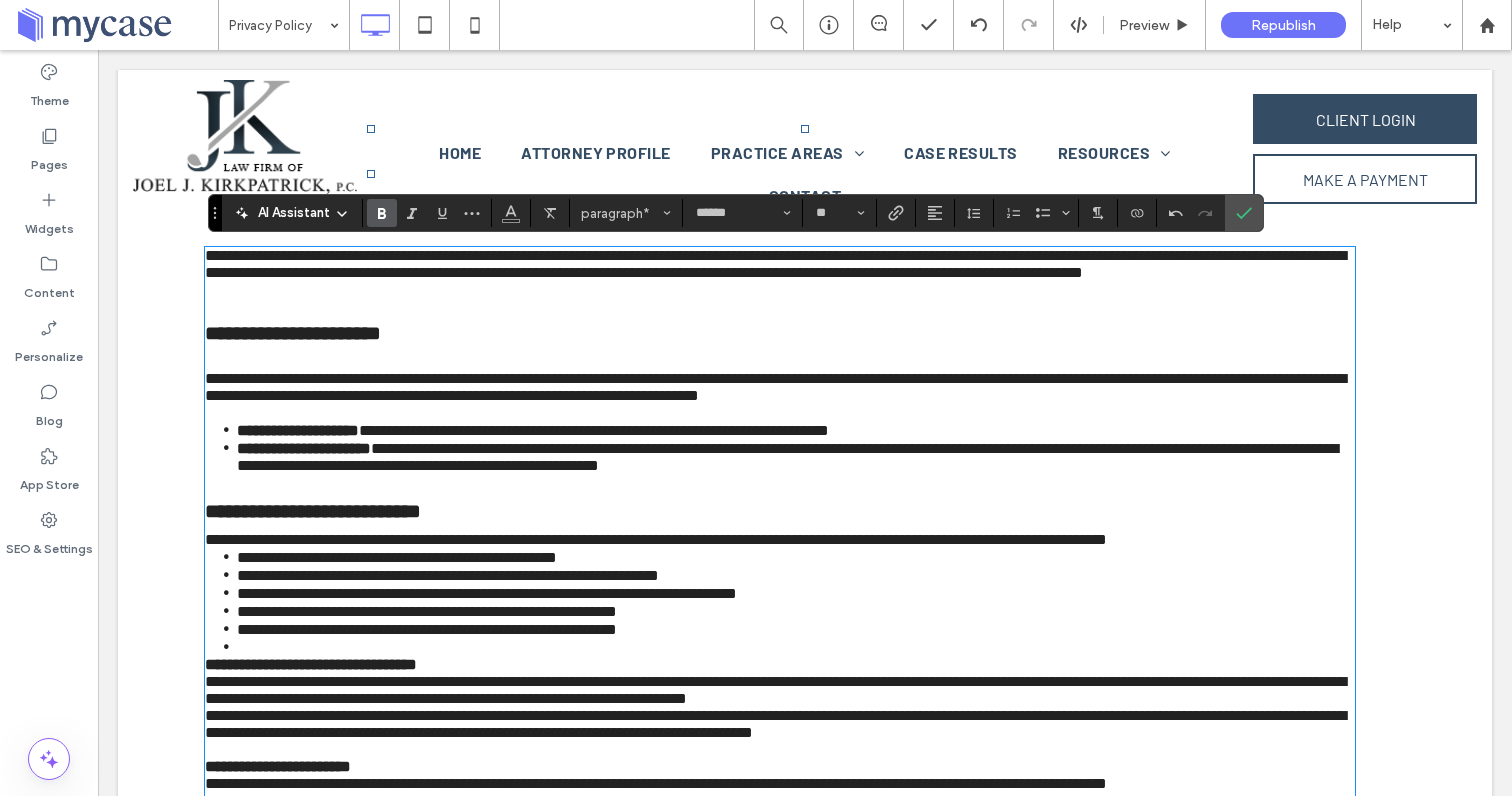 click at bounding box center [780, 482] 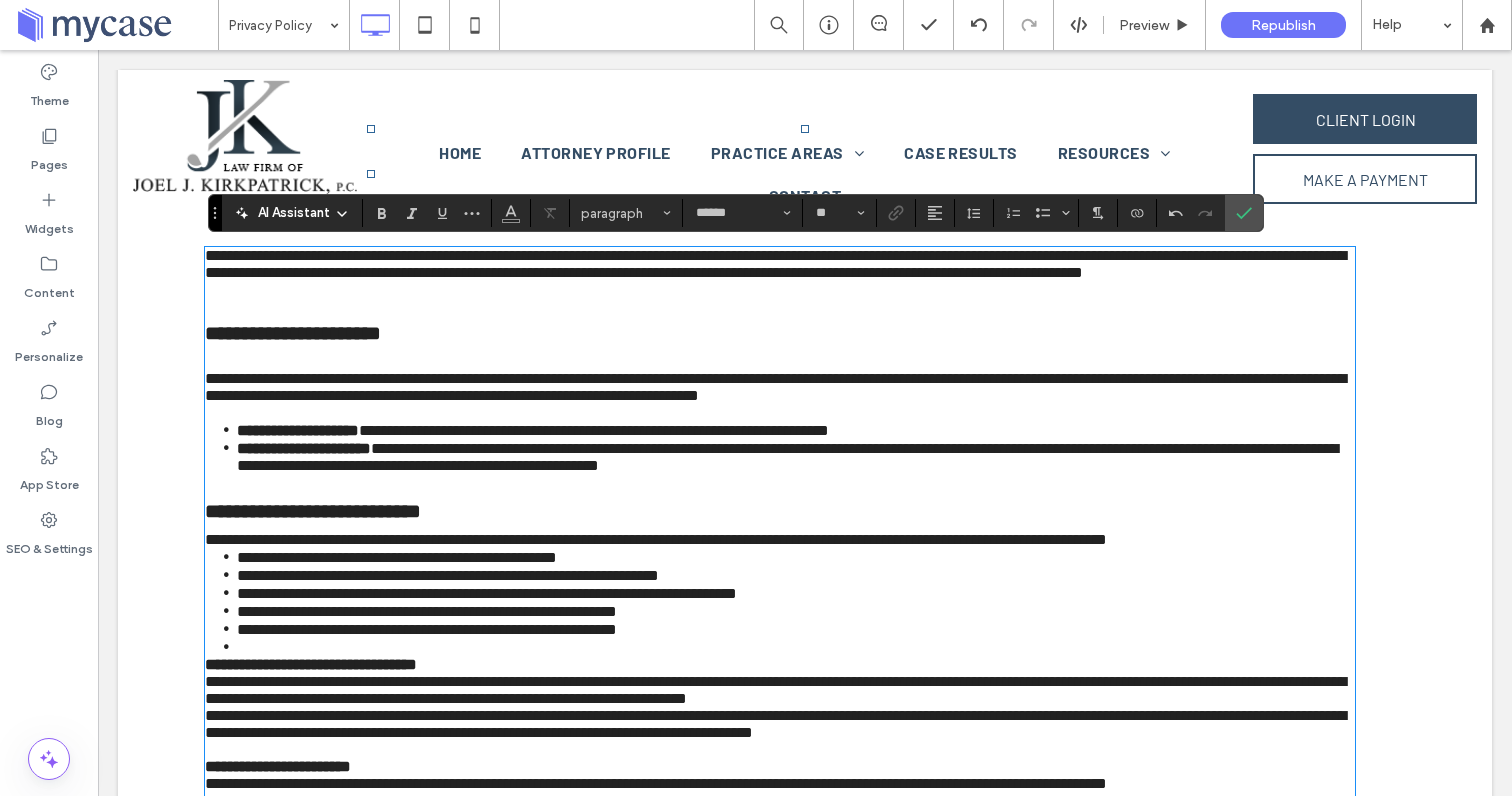 click on "**********" at bounding box center (656, 539) 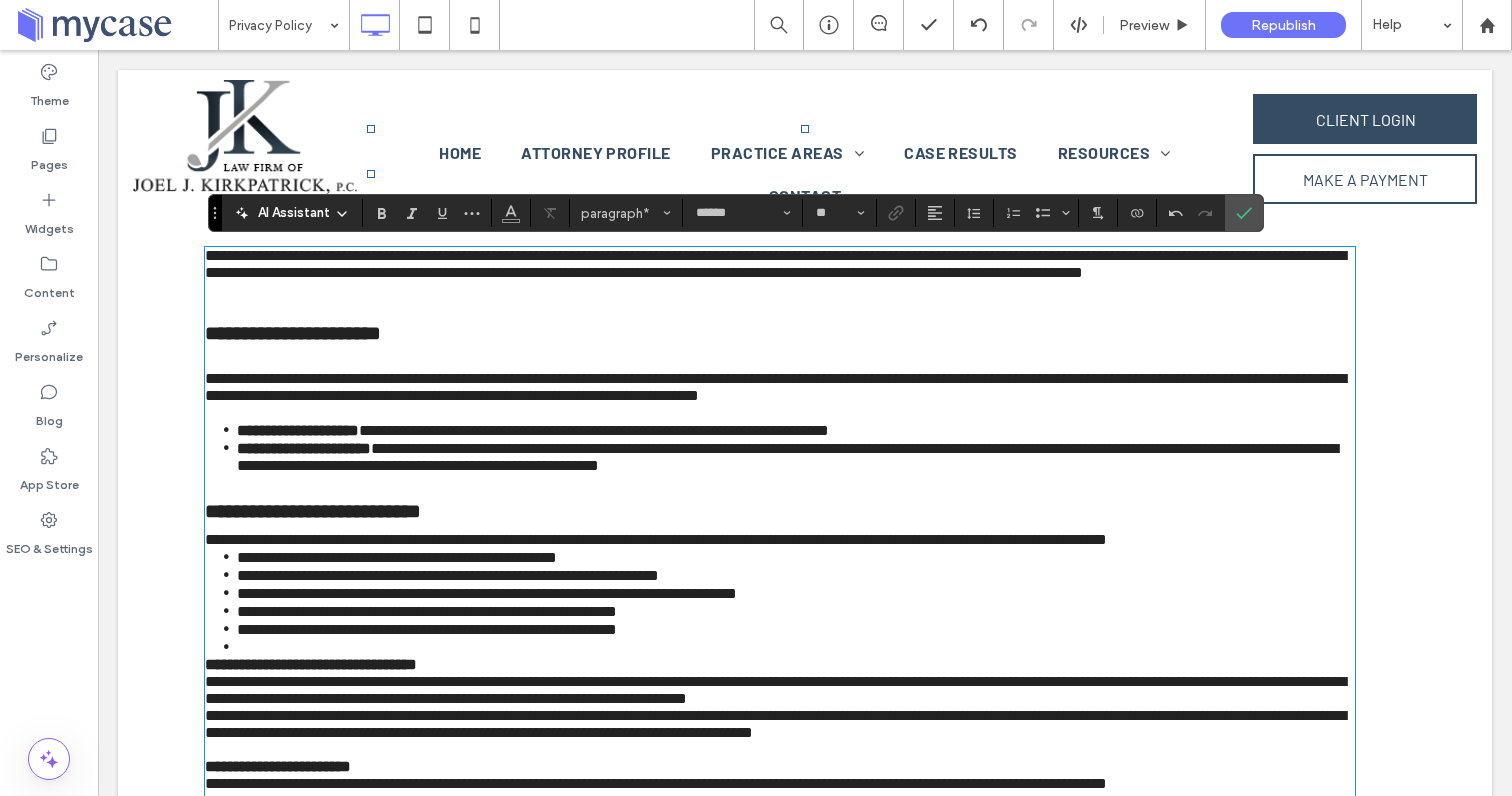 click on "**********" at bounding box center (805, 748) 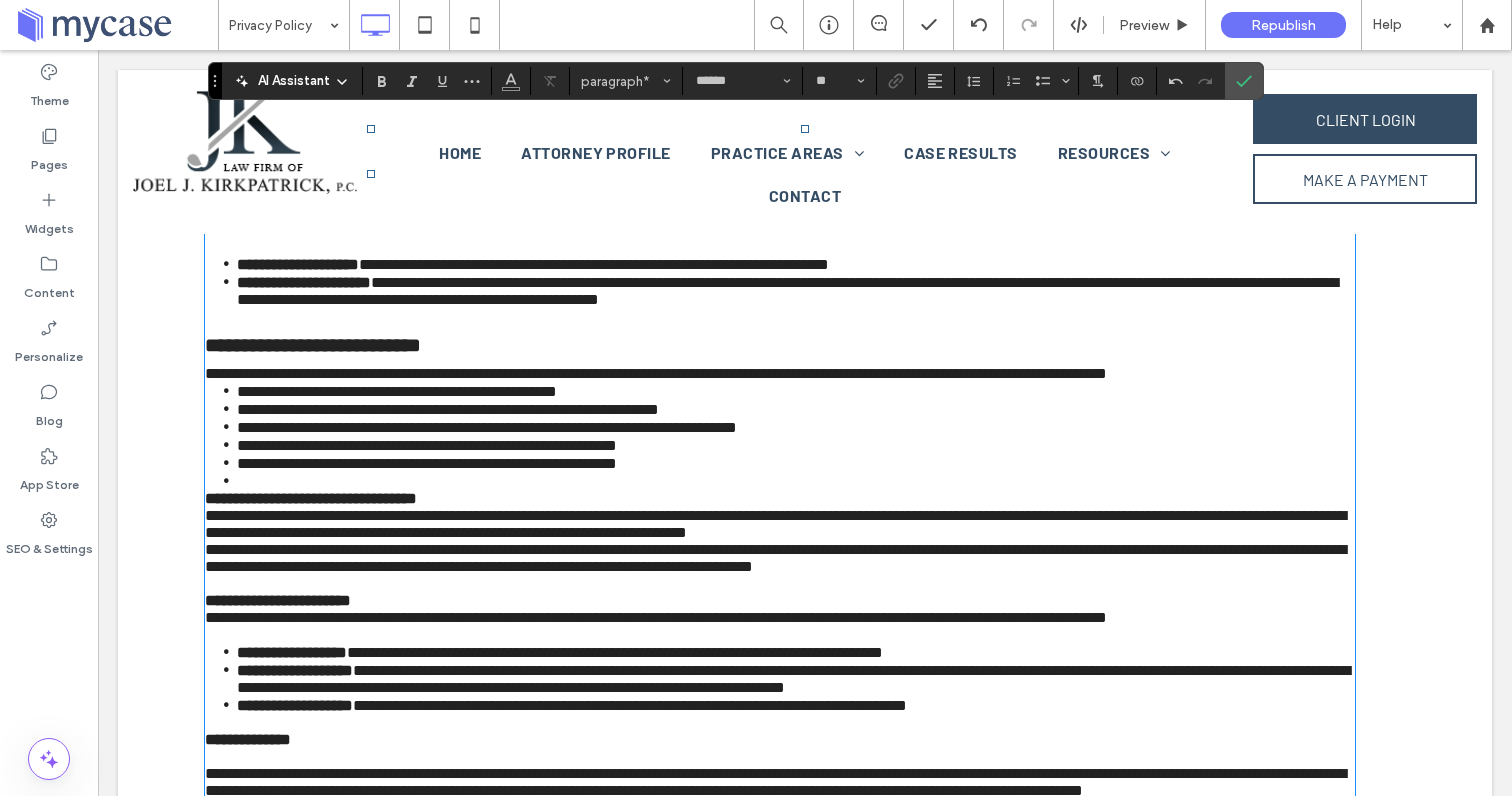 scroll, scrollTop: 453, scrollLeft: 0, axis: vertical 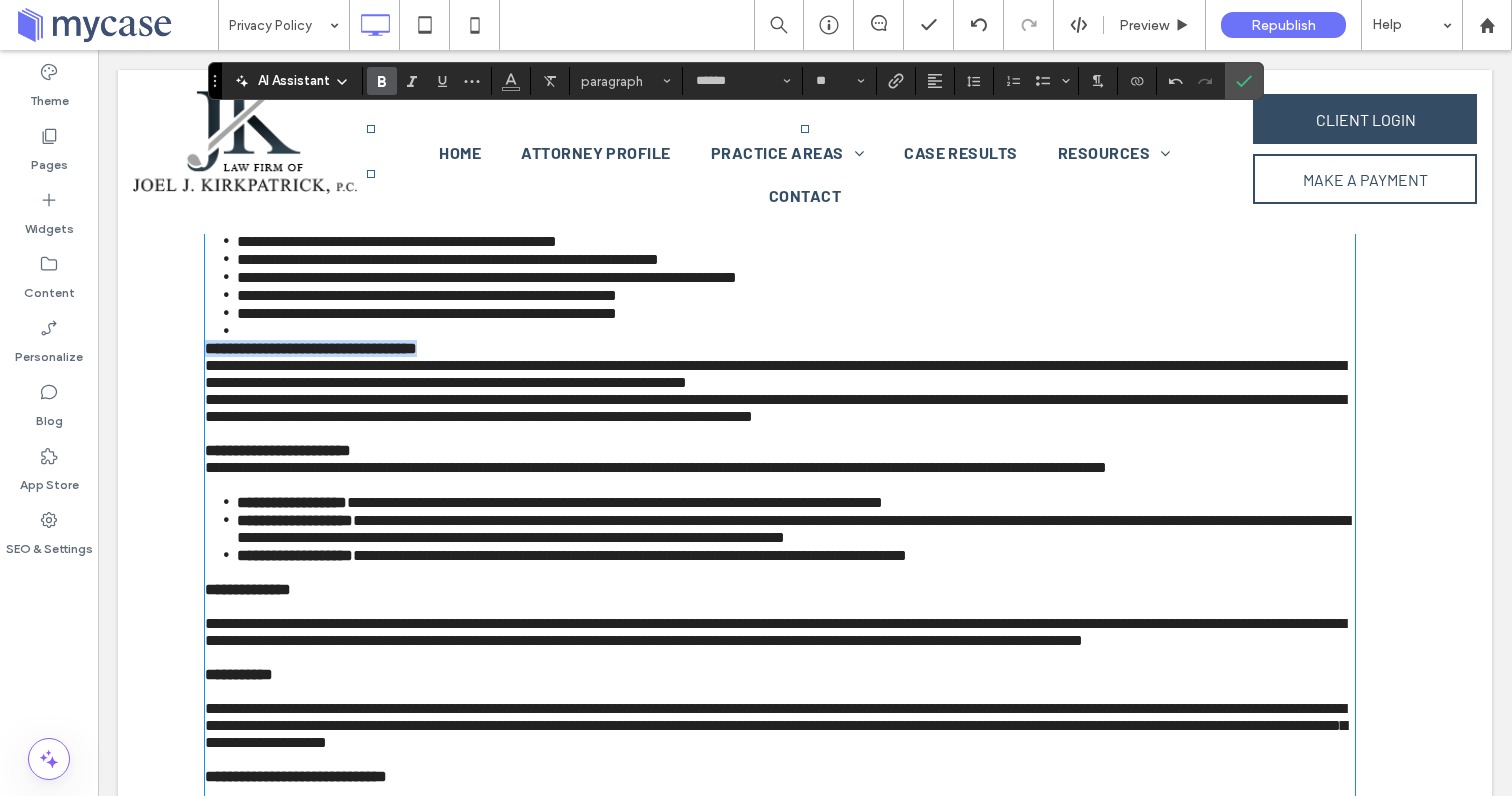 drag, startPoint x: 475, startPoint y: 399, endPoint x: 204, endPoint y: 396, distance: 271.0166 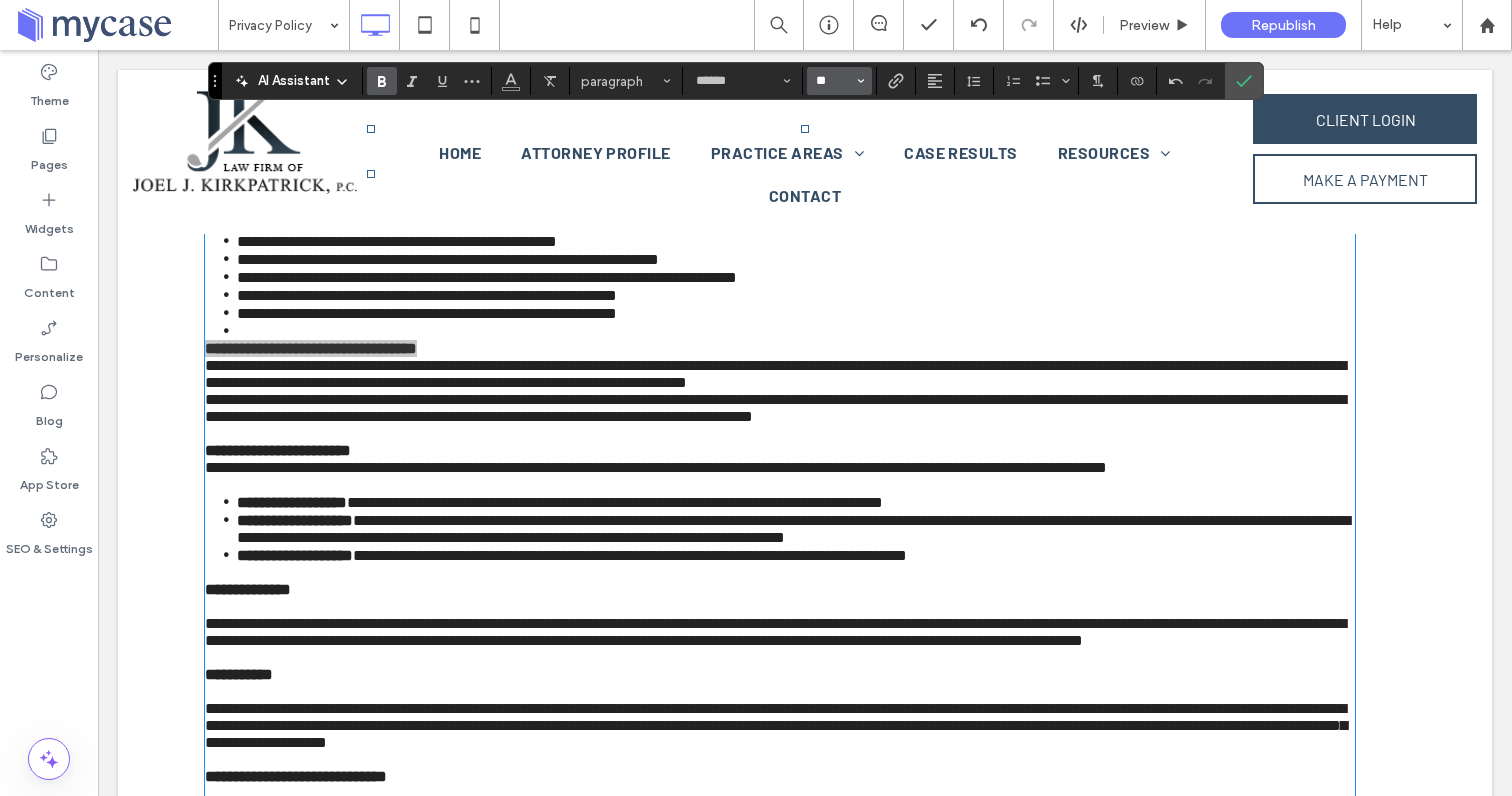 click on "**" at bounding box center [833, 81] 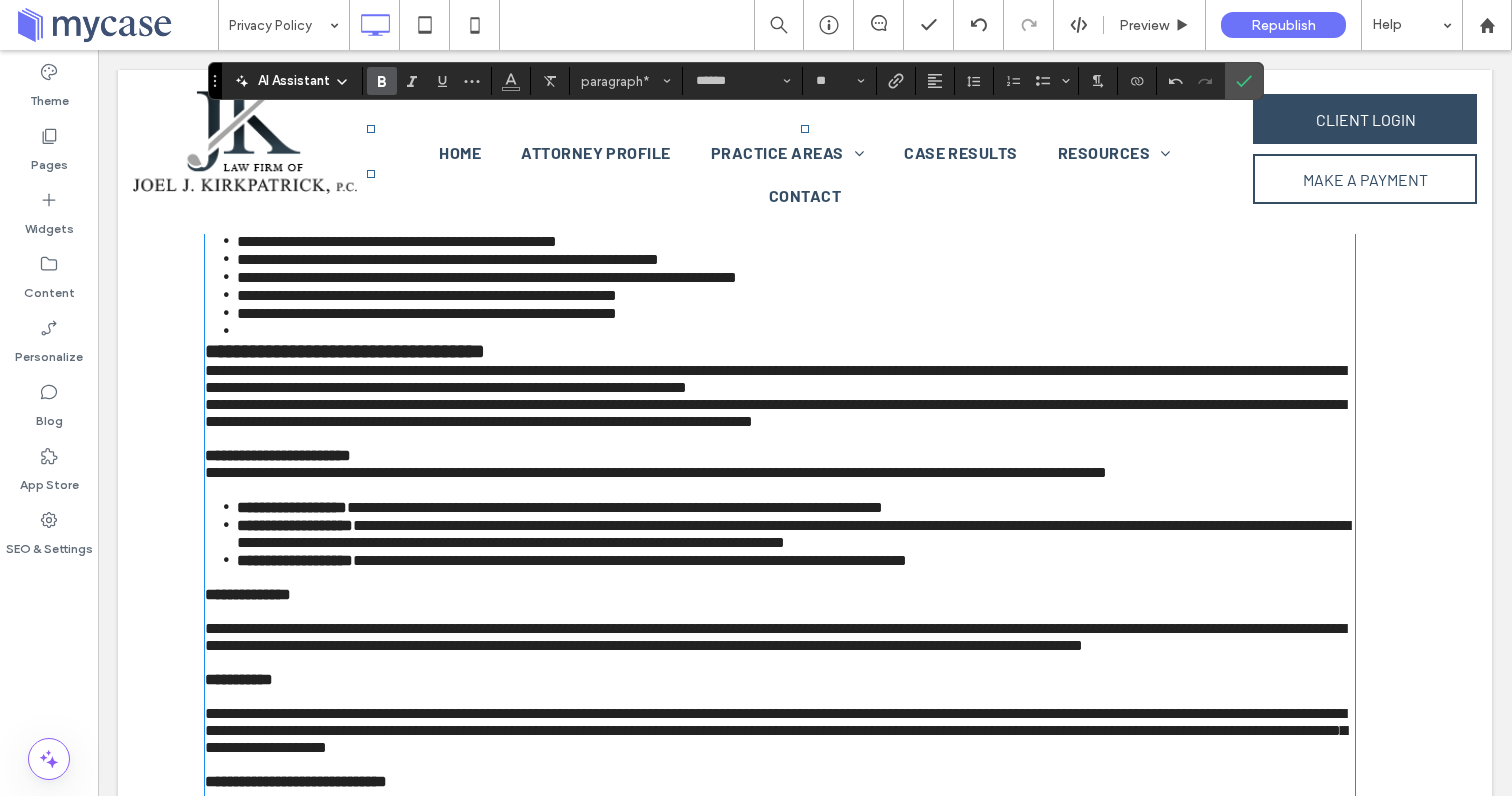 click at bounding box center (796, 331) 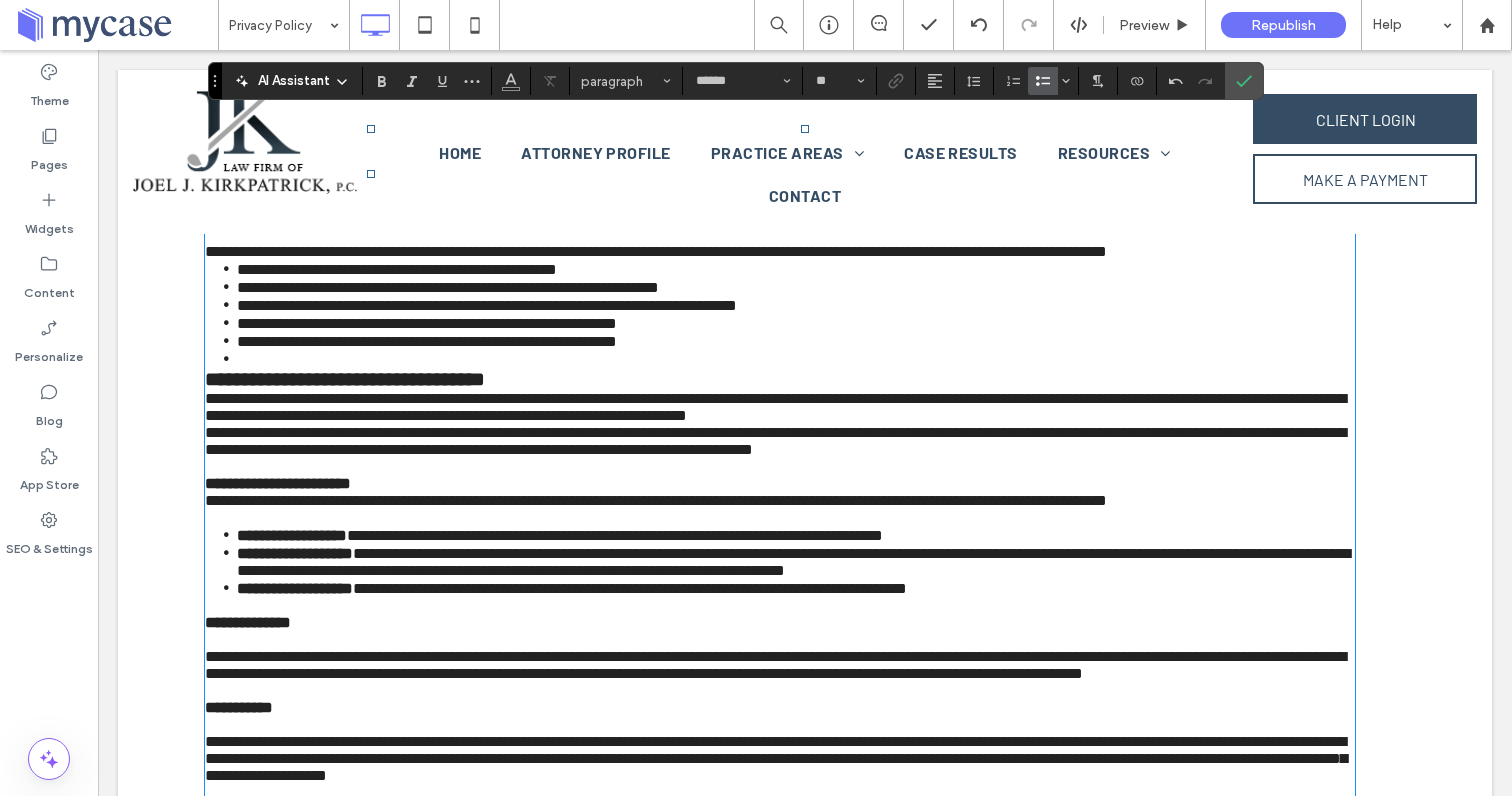 scroll, scrollTop: 416, scrollLeft: 0, axis: vertical 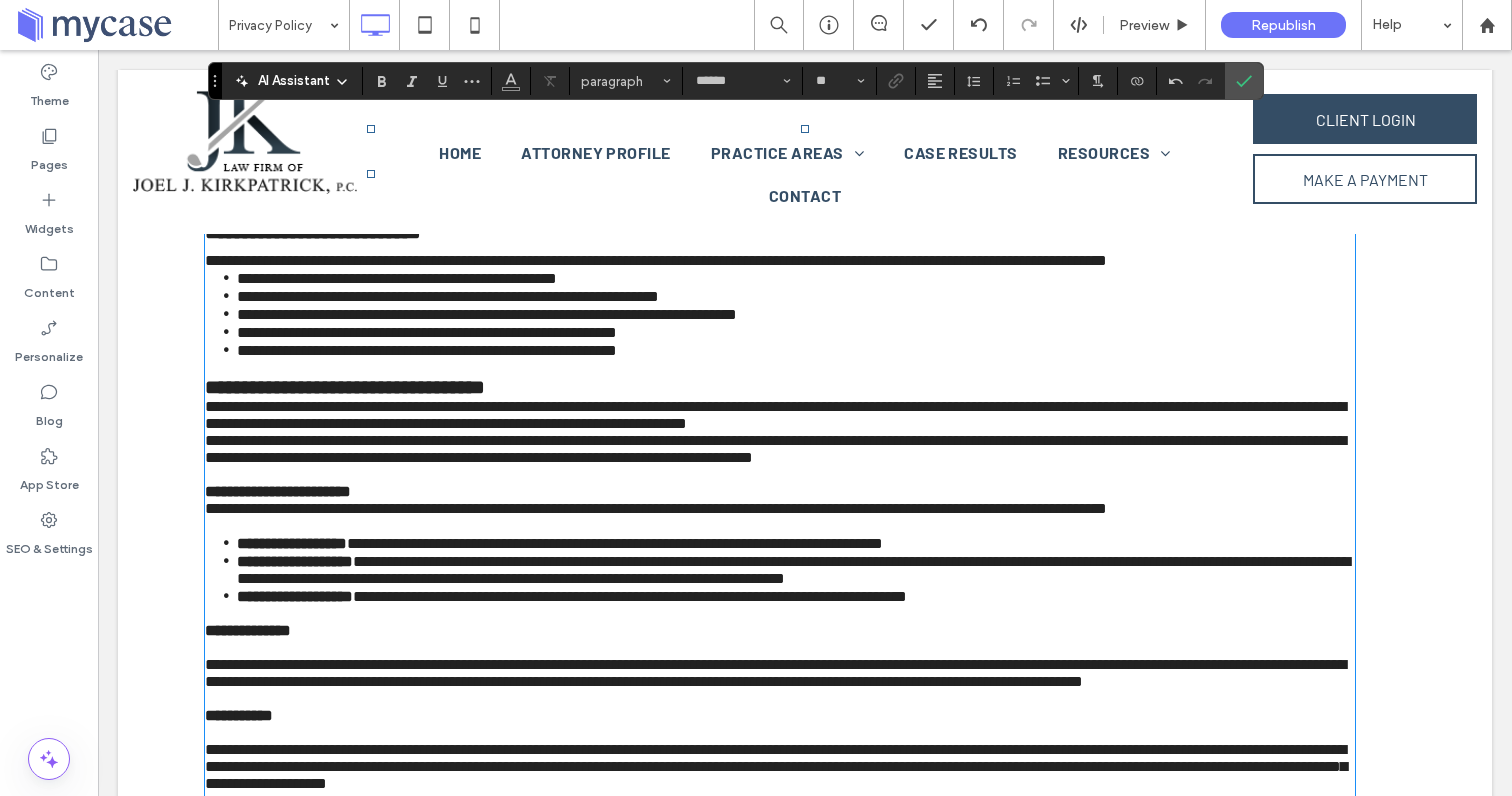 click on "**********" at bounding box center [780, 260] 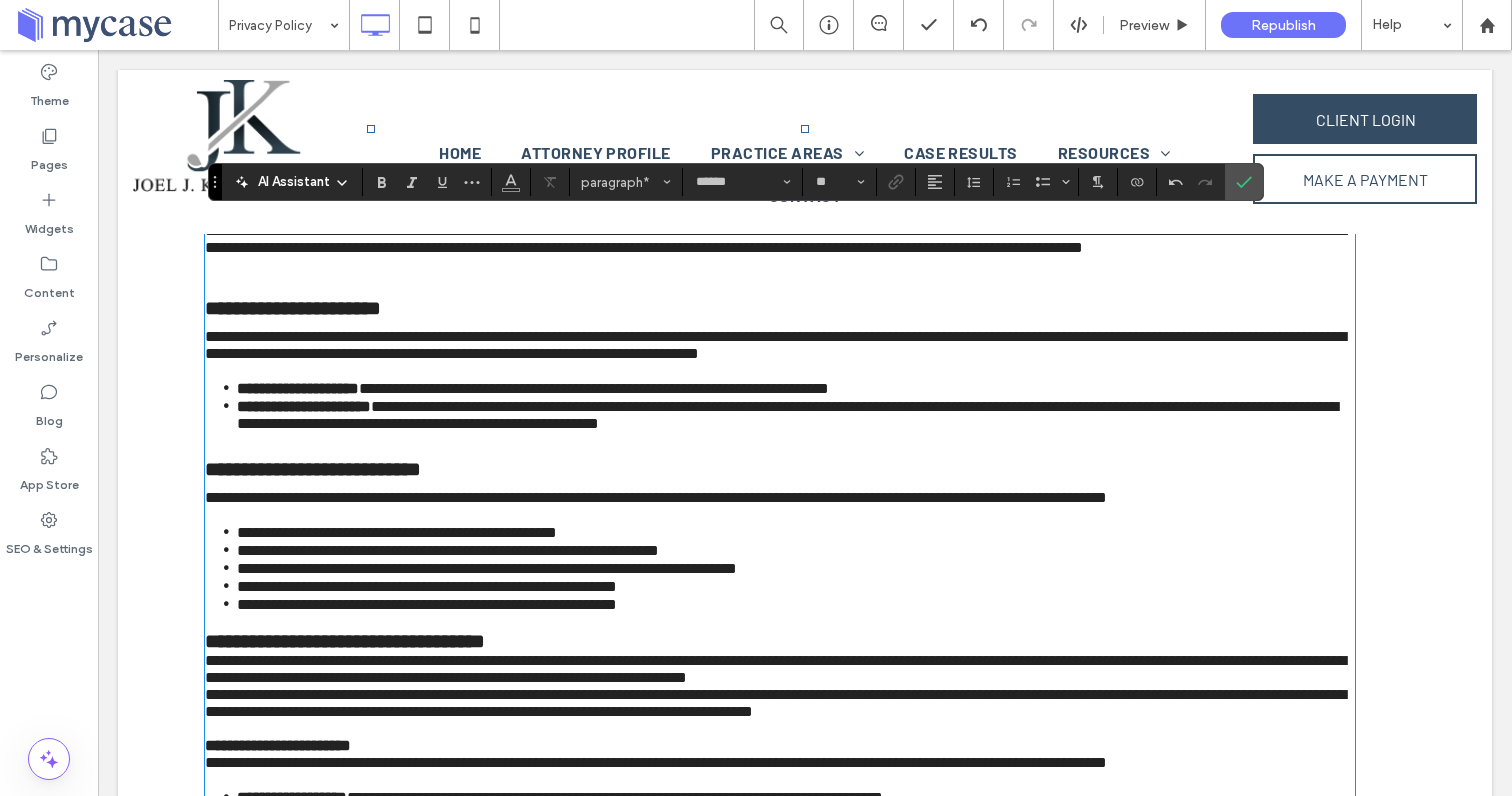 scroll, scrollTop: 154, scrollLeft: 0, axis: vertical 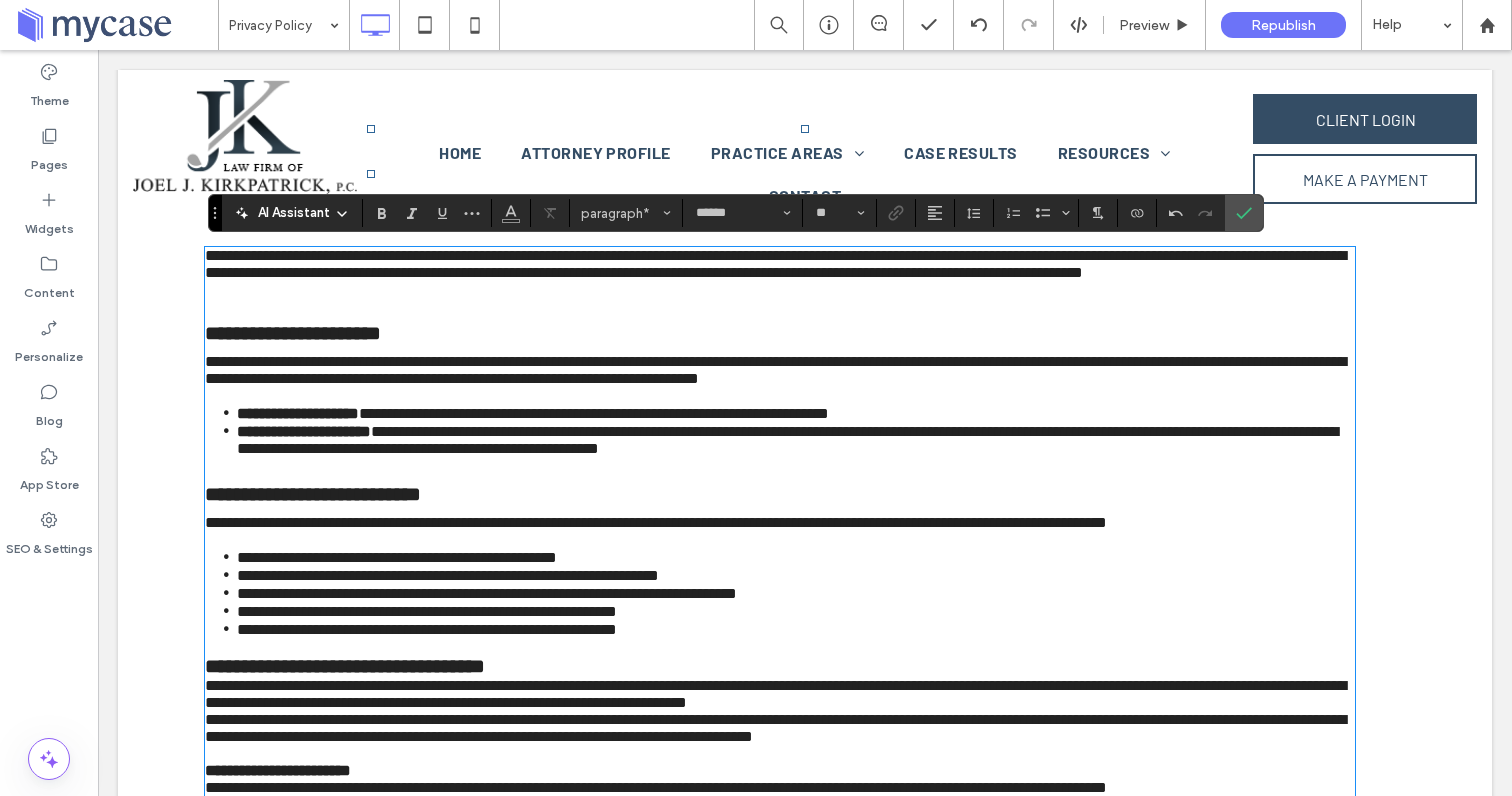 click at bounding box center [780, 297] 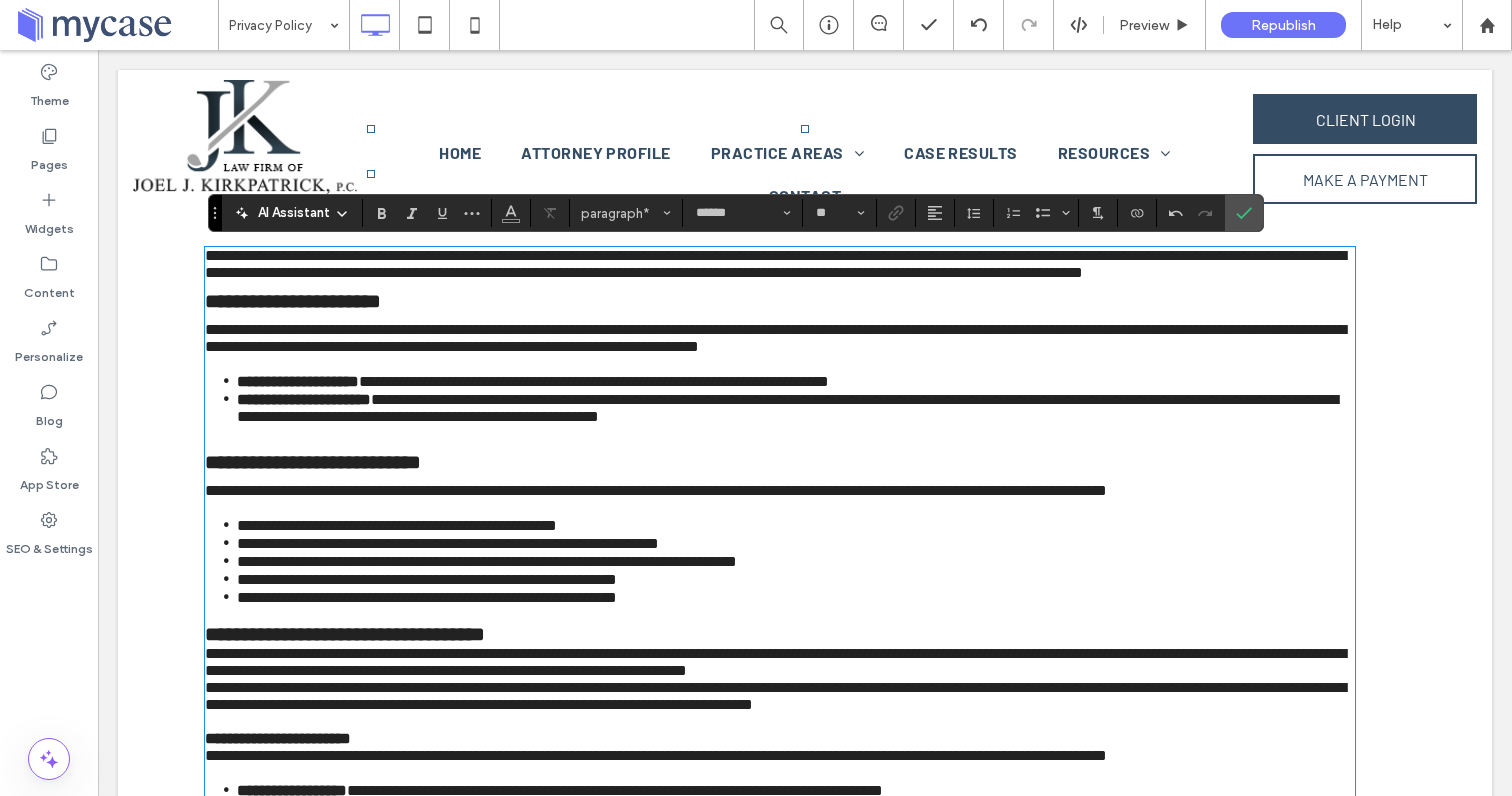 click on "**********" at bounding box center [780, 462] 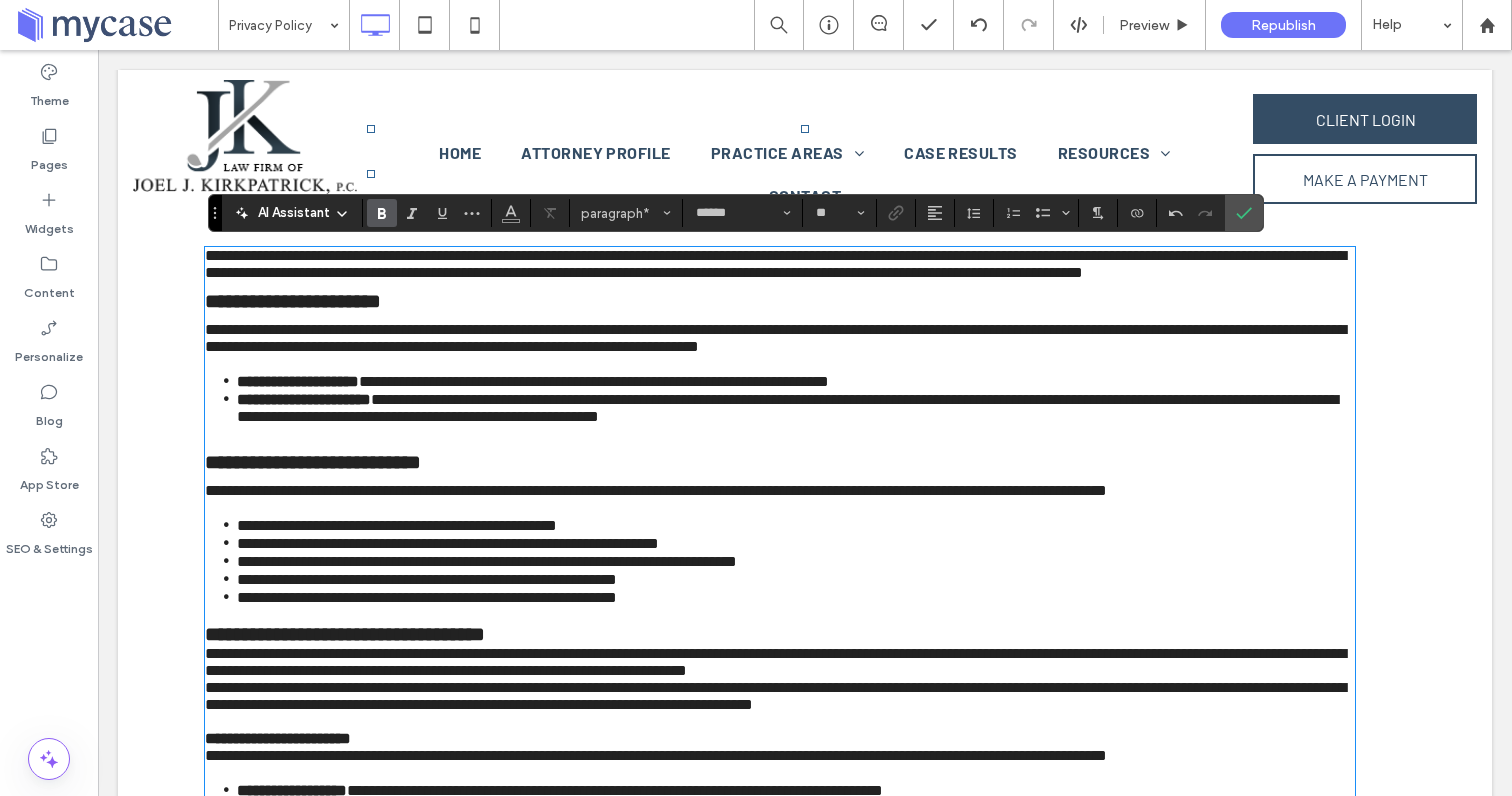 click at bounding box center (780, 433) 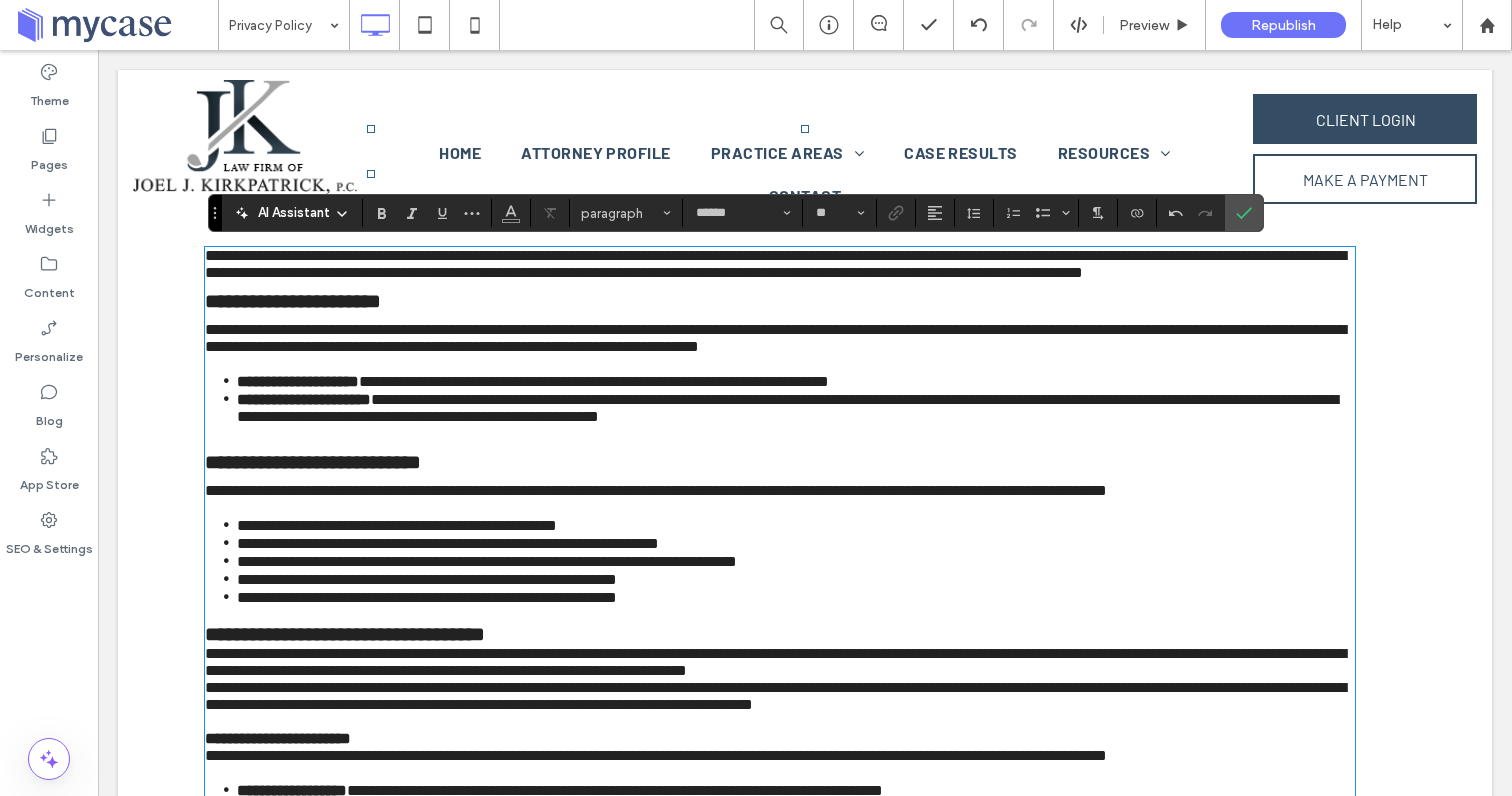 click on "**********" at bounding box center (780, 301) 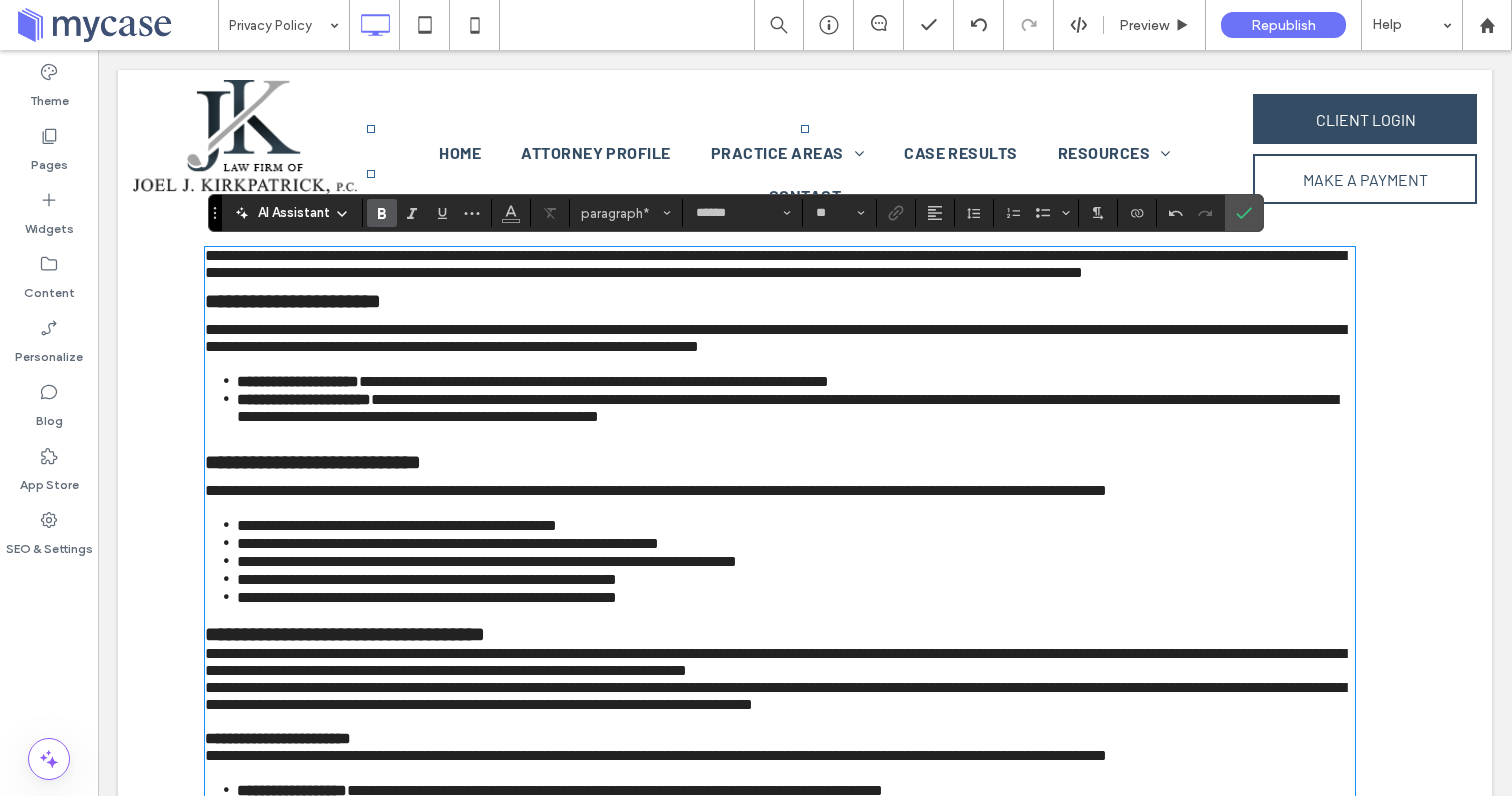 type on "**" 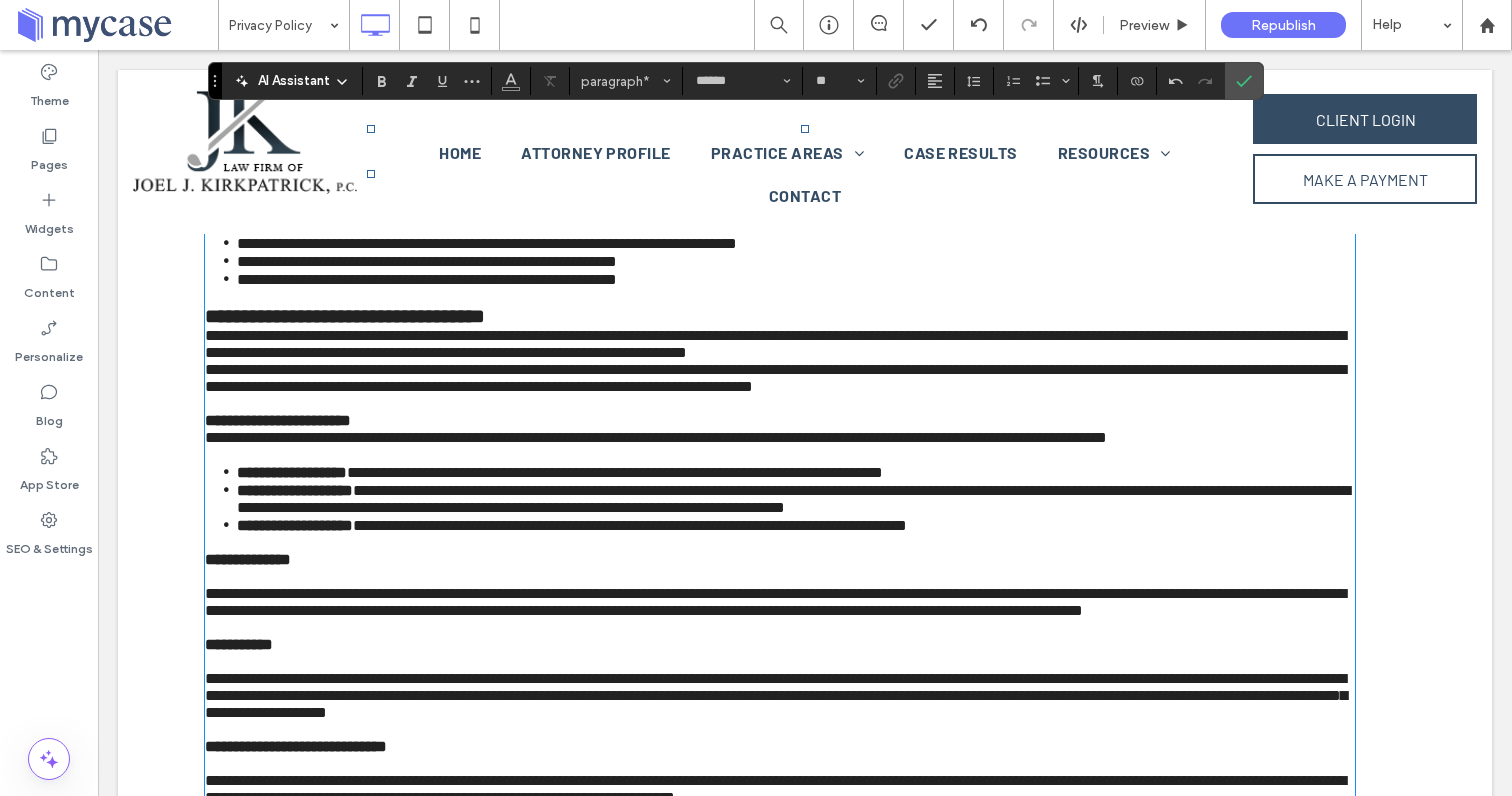 scroll, scrollTop: 540, scrollLeft: 0, axis: vertical 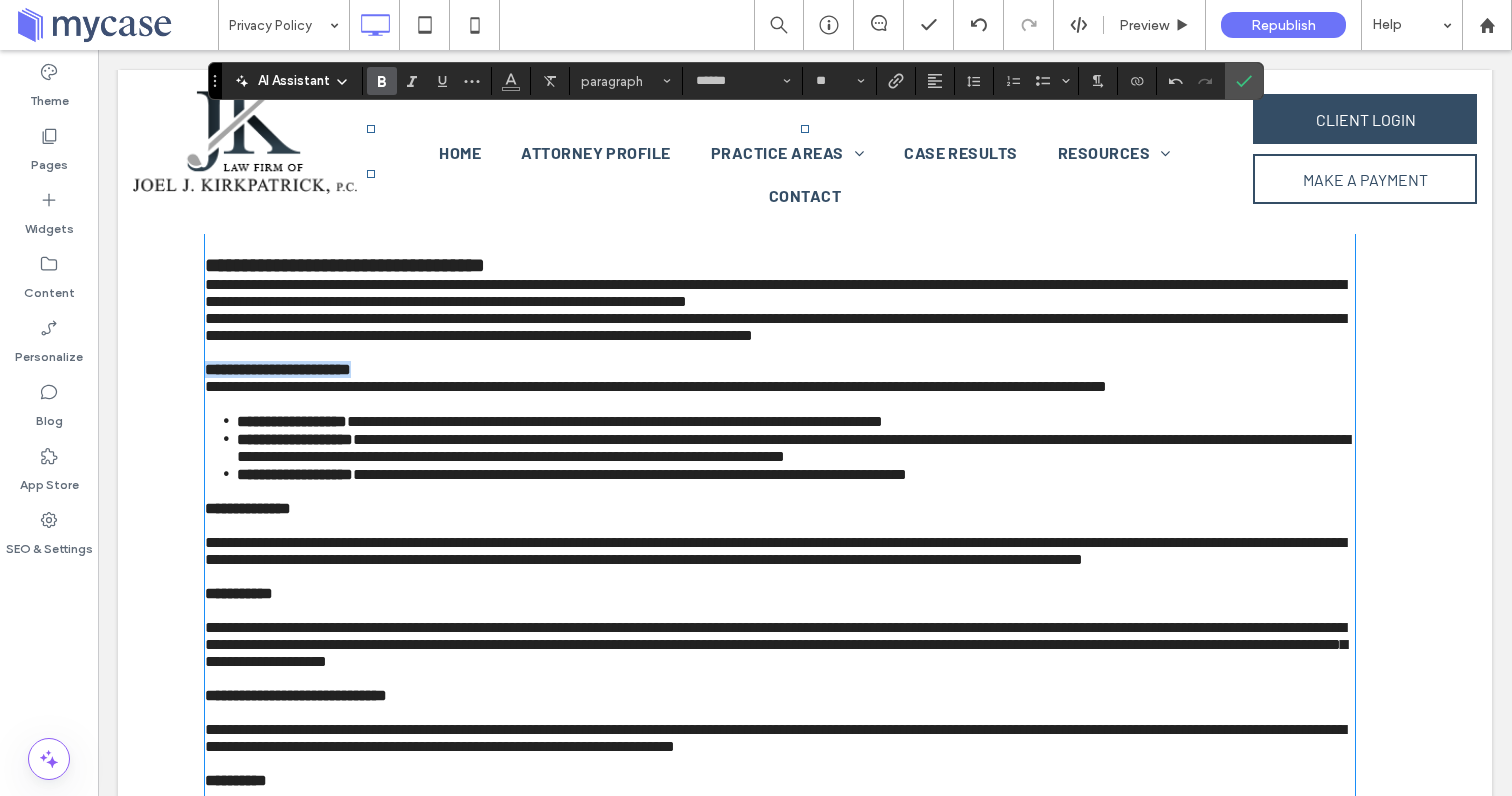 drag, startPoint x: 393, startPoint y: 440, endPoint x: 208, endPoint y: 445, distance: 185.06755 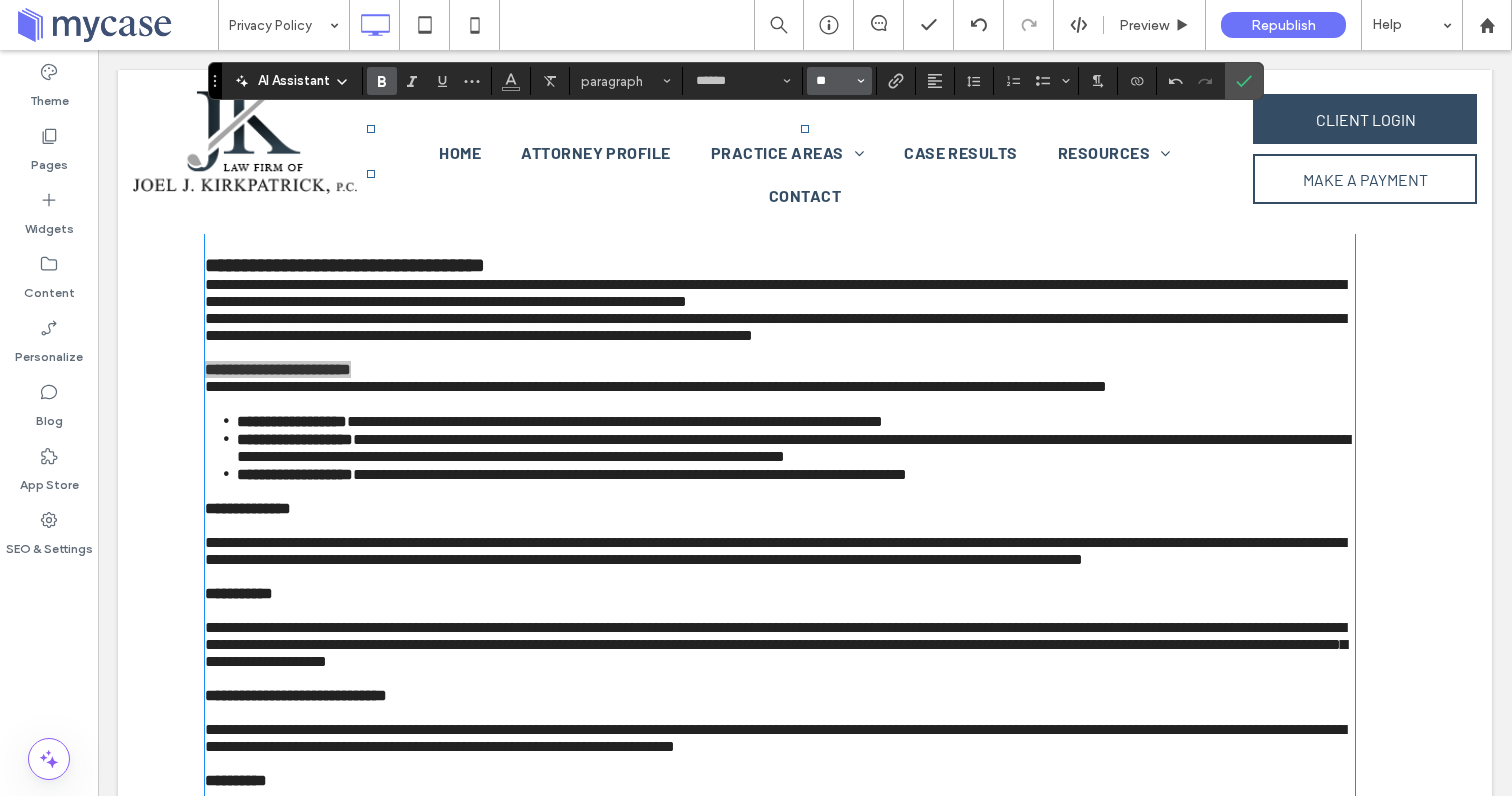 click on "**" at bounding box center [833, 81] 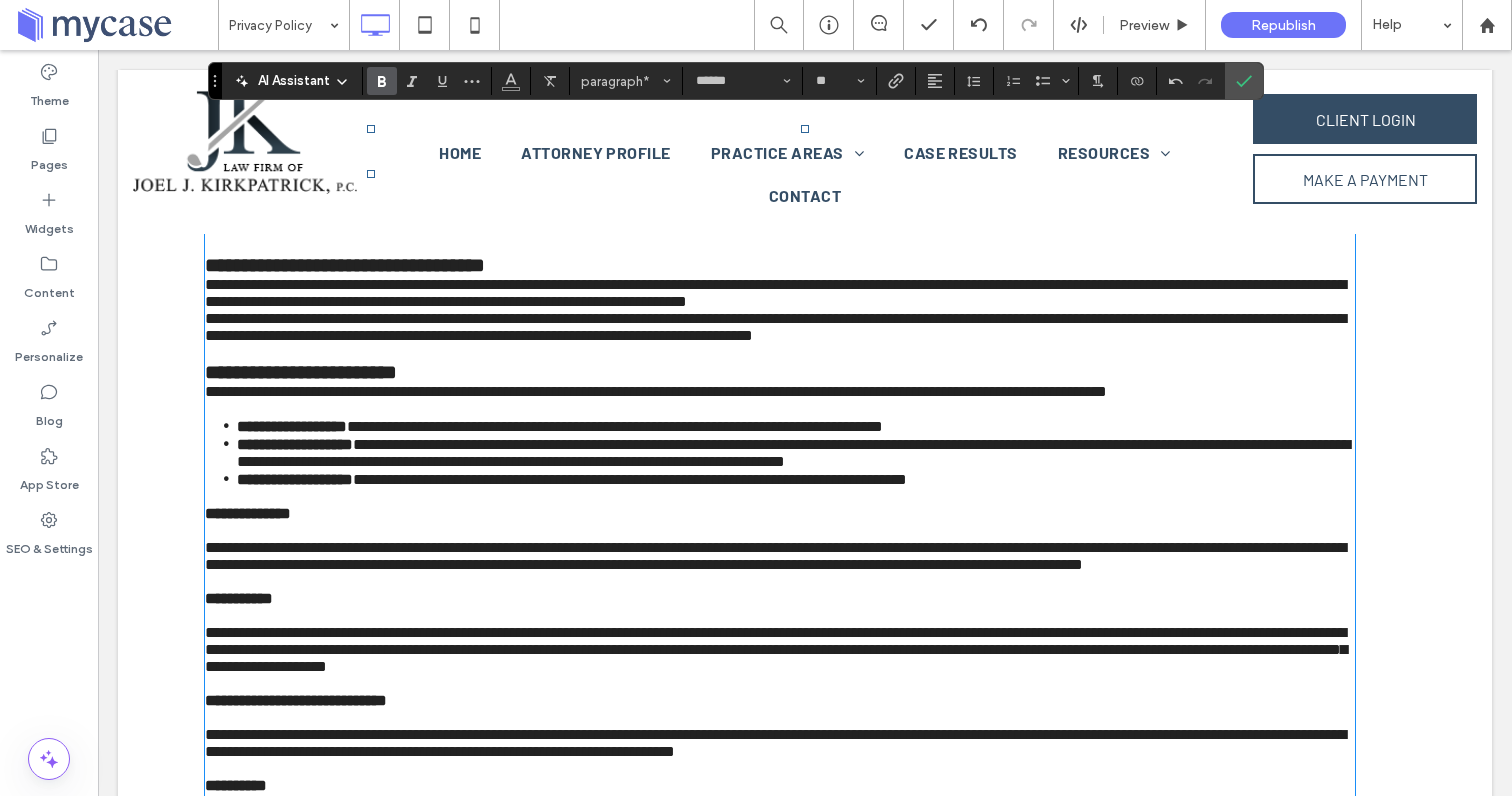 click on "**********" at bounding box center (780, 372) 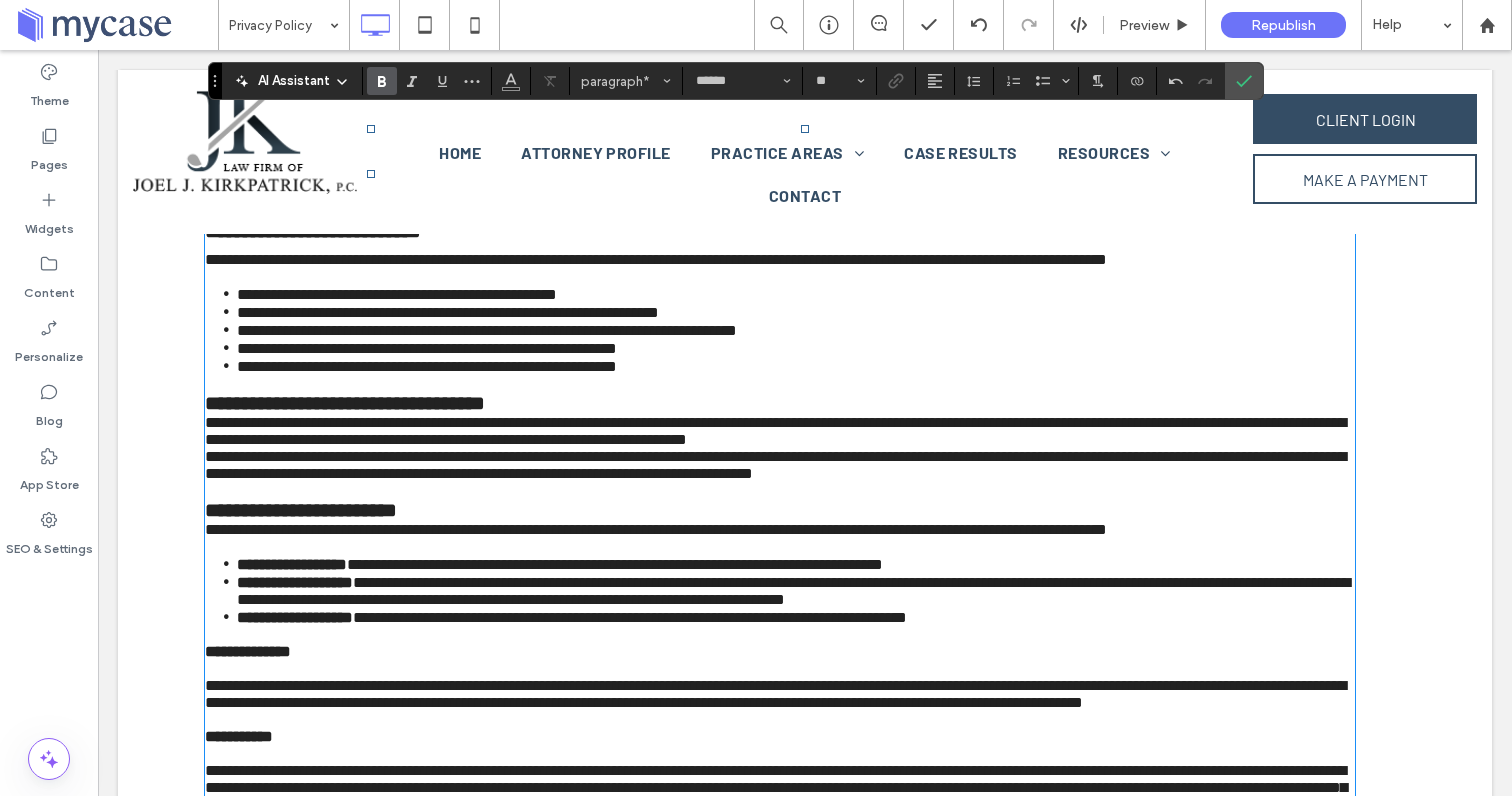 scroll, scrollTop: 400, scrollLeft: 0, axis: vertical 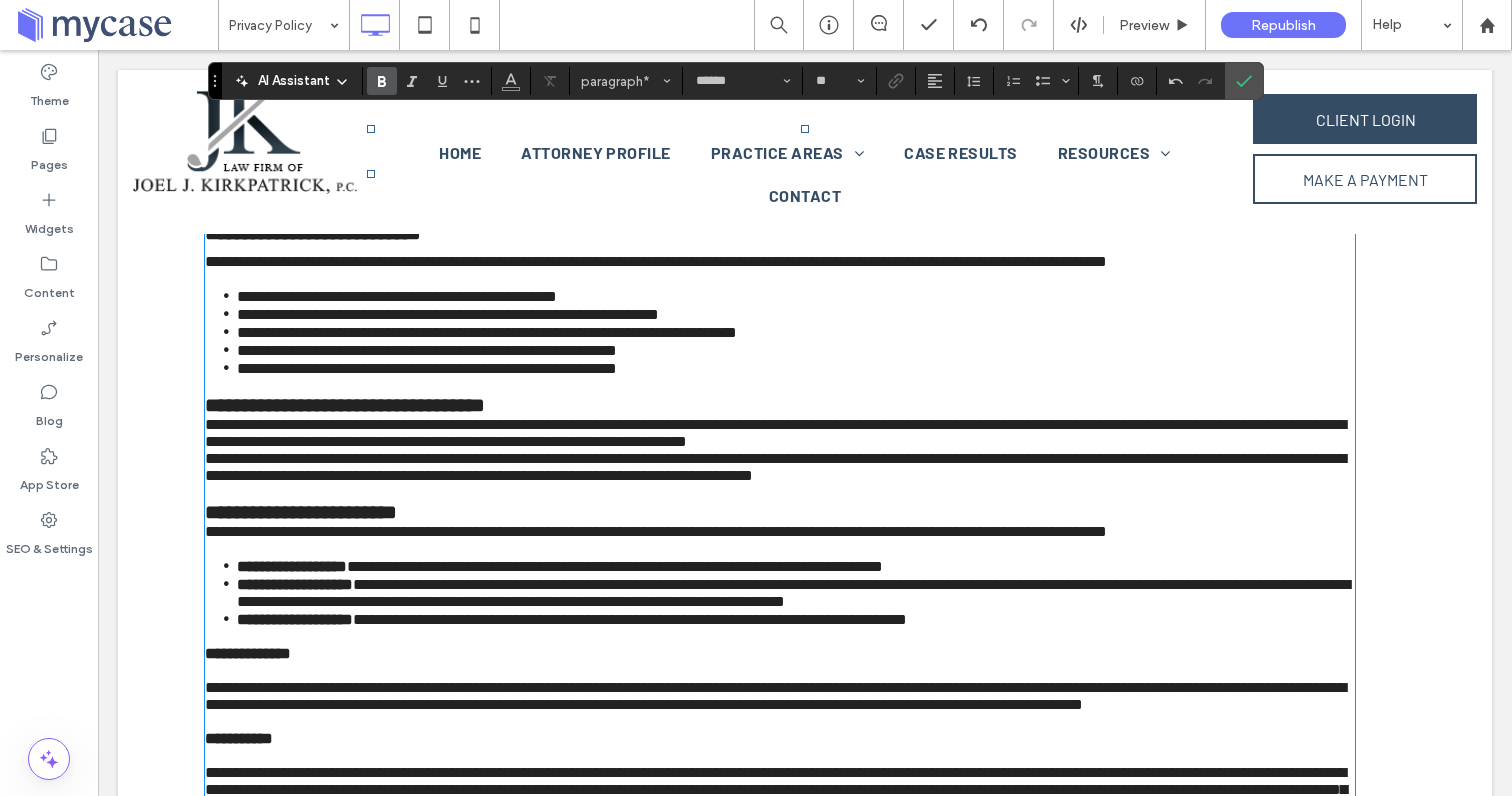 click on "**********" at bounding box center (780, 233) 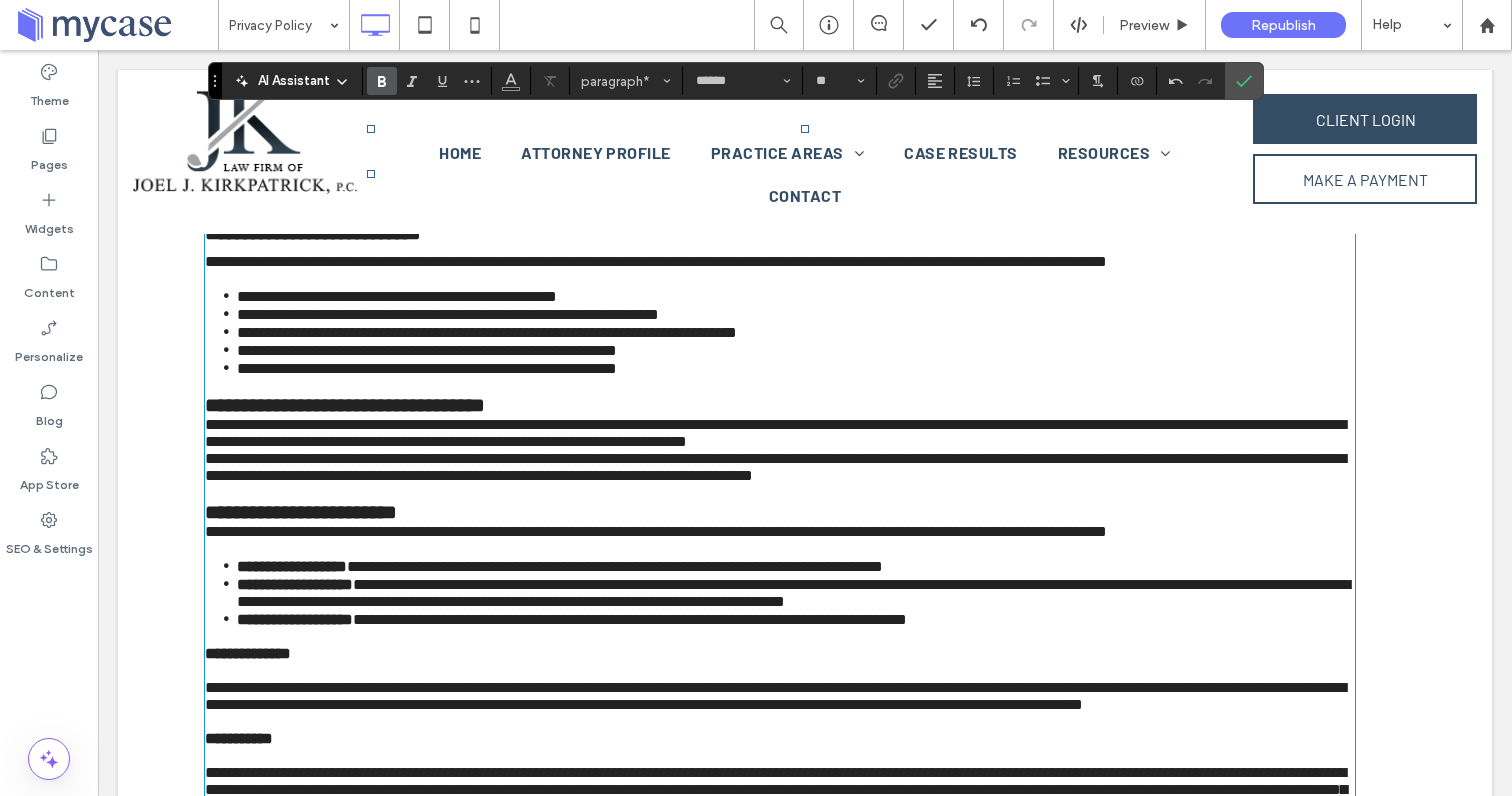 click on "**********" at bounding box center (780, 405) 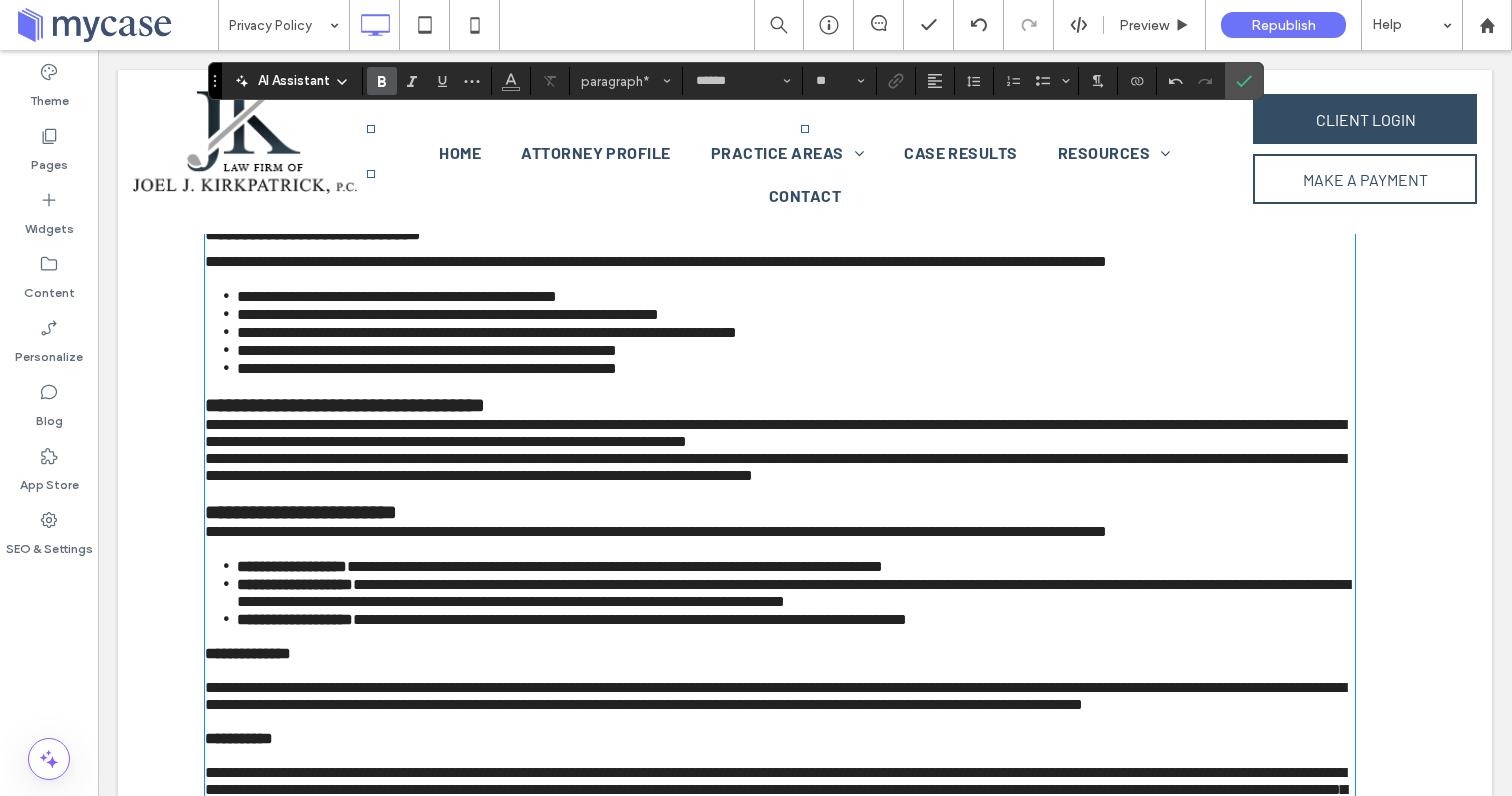 click on "**********" at bounding box center [780, 233] 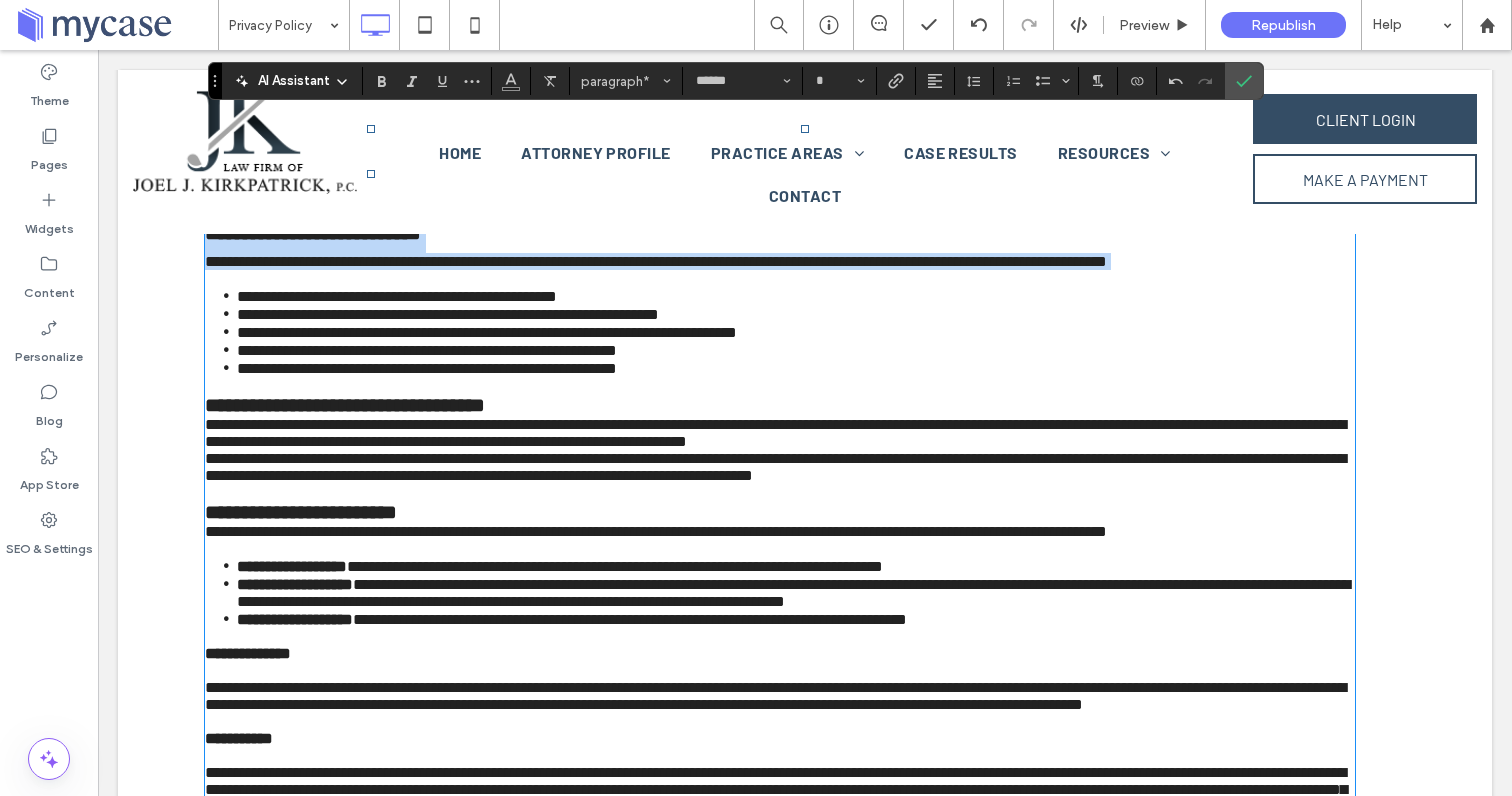 drag, startPoint x: 473, startPoint y: 318, endPoint x: 200, endPoint y: 275, distance: 276.3657 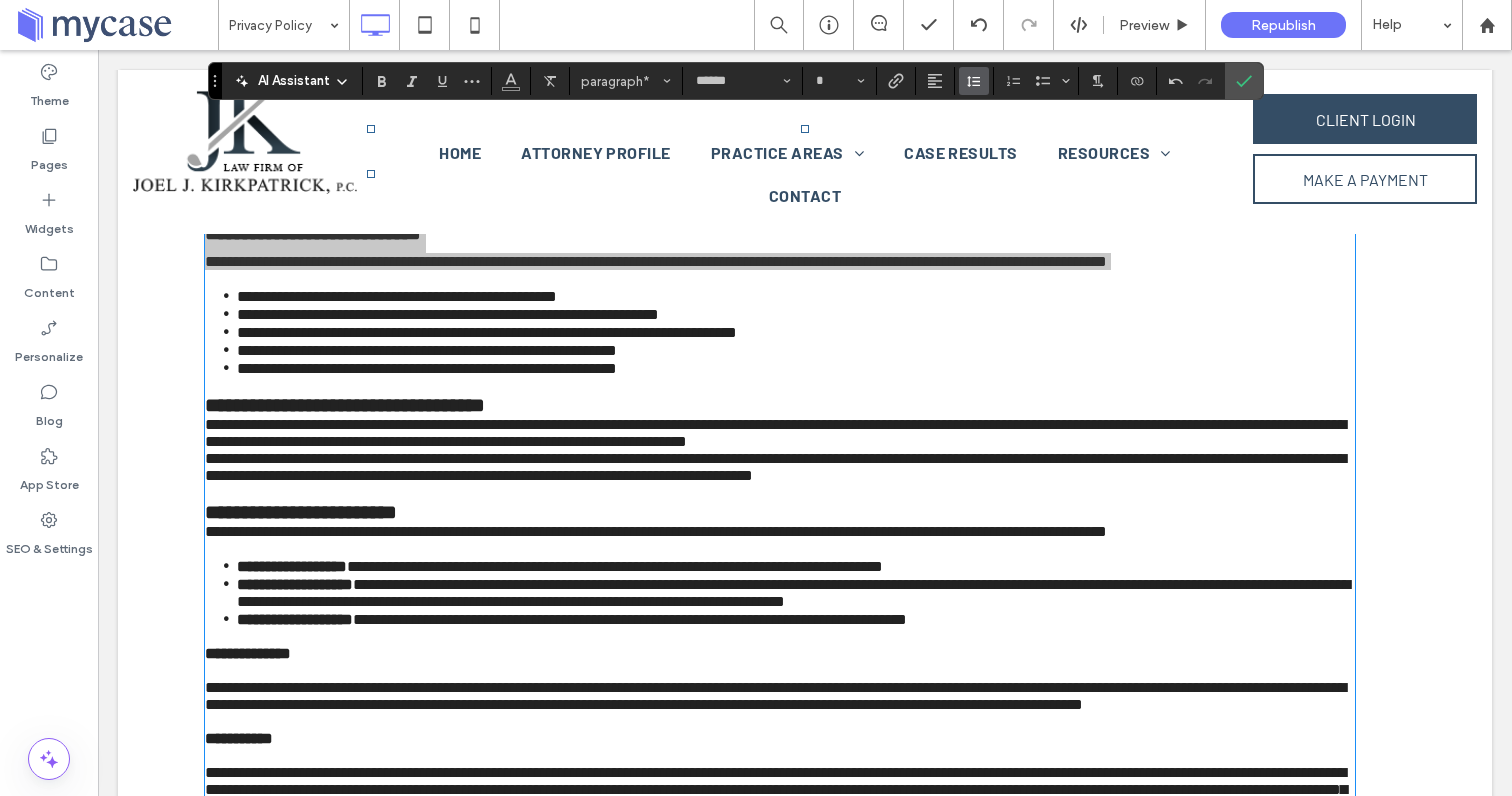click 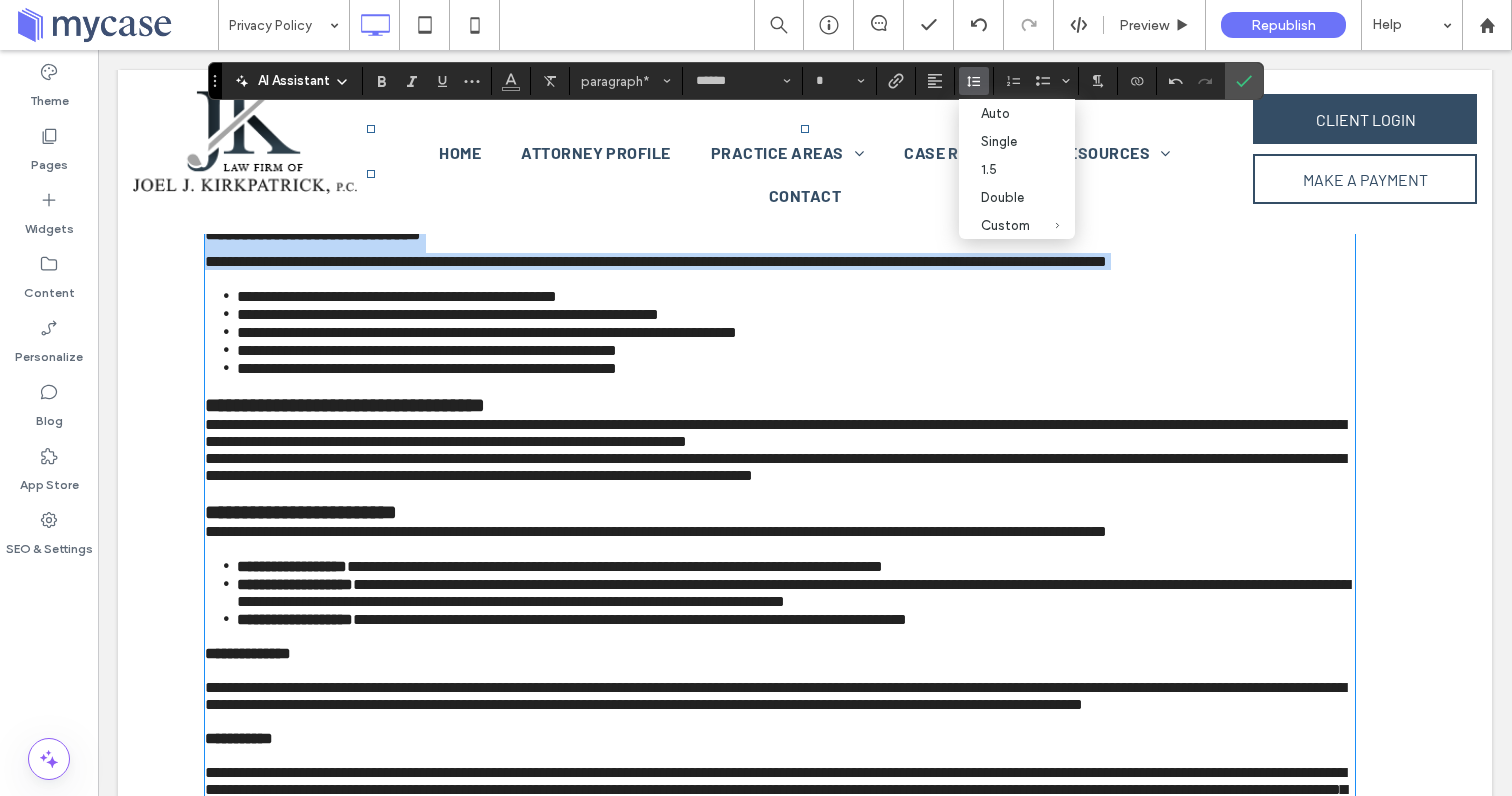 click on "**********" at bounding box center [656, 261] 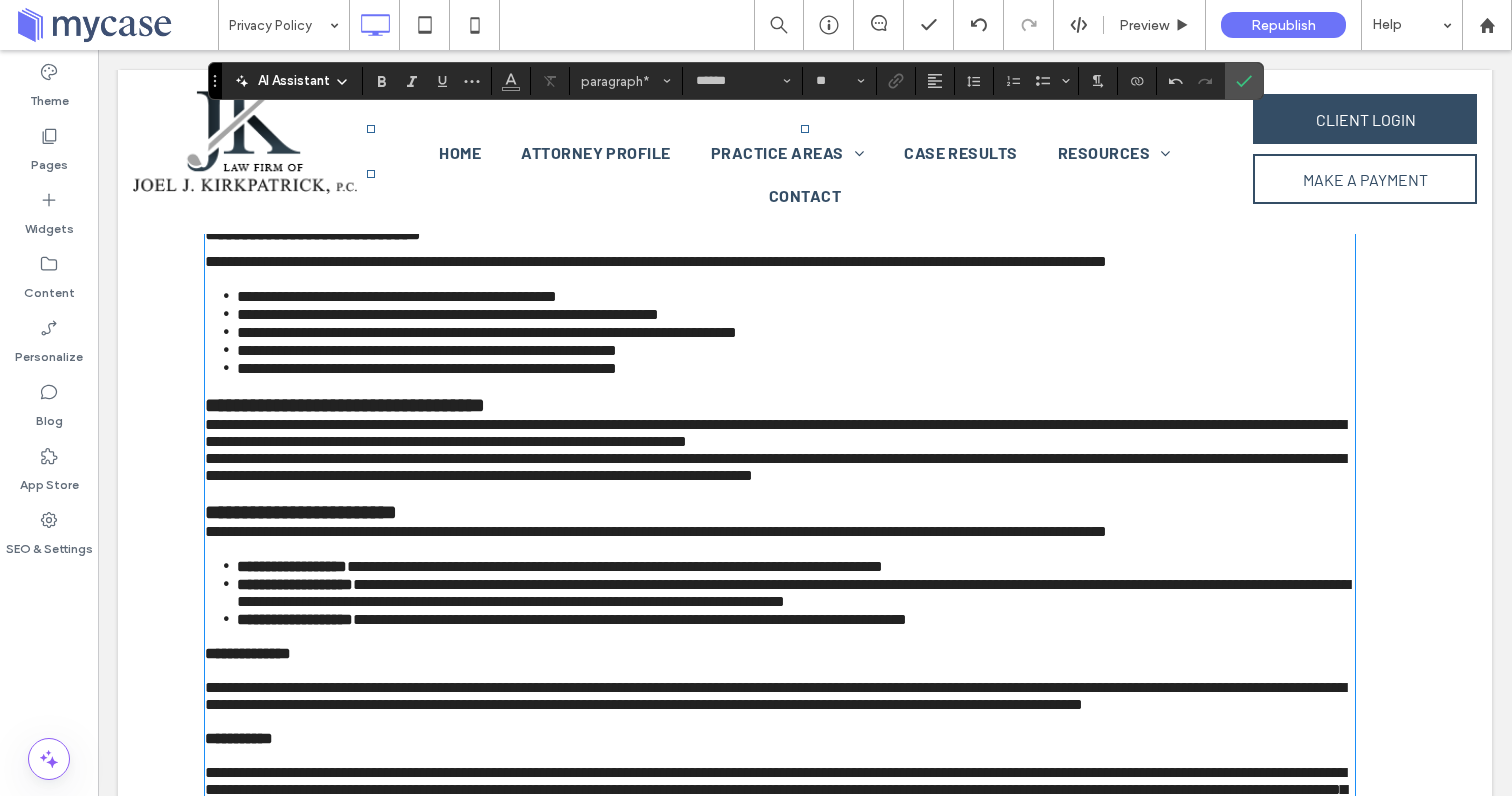 click on "**********" at bounding box center [780, 433] 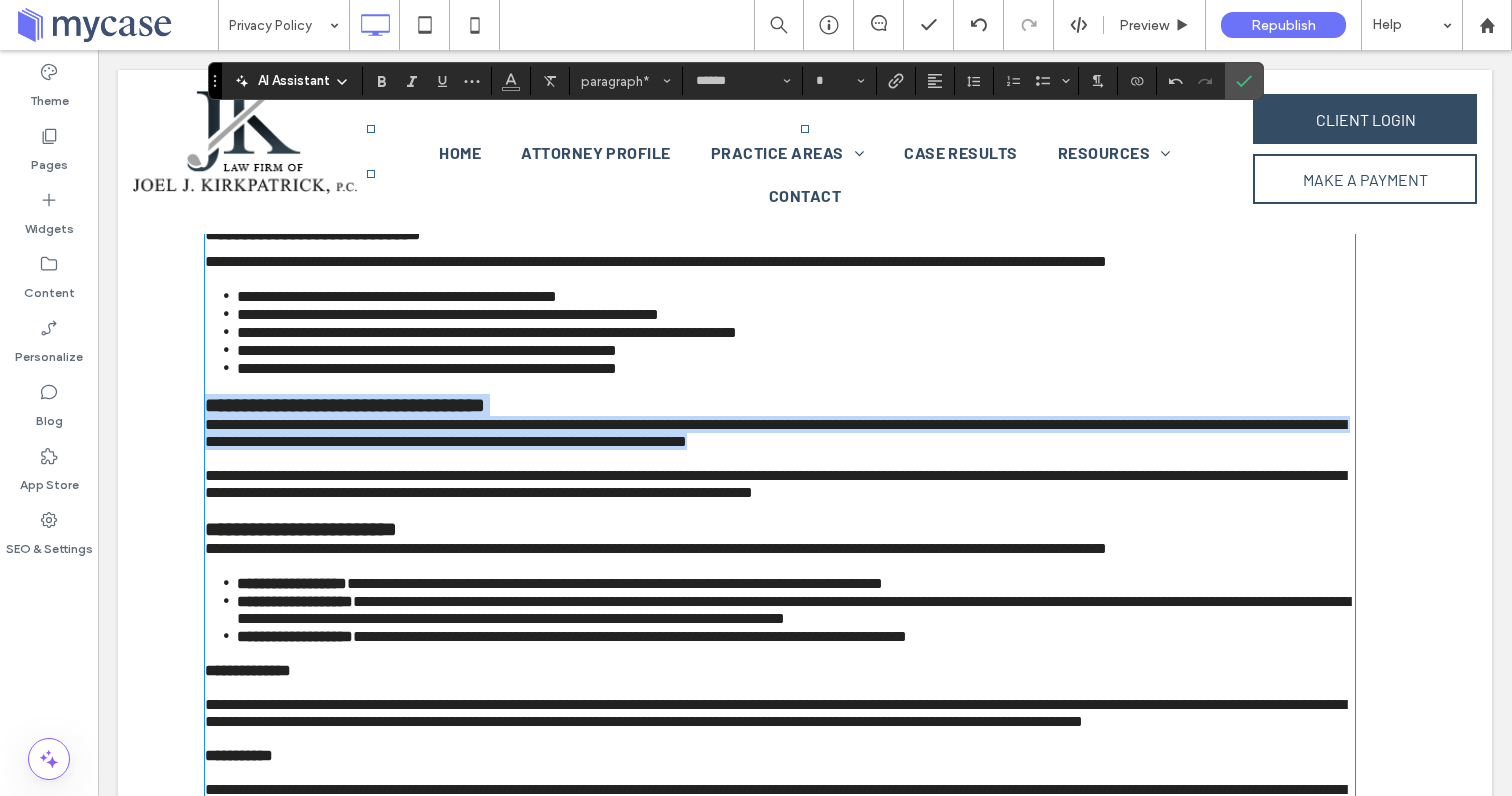 drag, startPoint x: 864, startPoint y: 504, endPoint x: 207, endPoint y: 469, distance: 657.9316 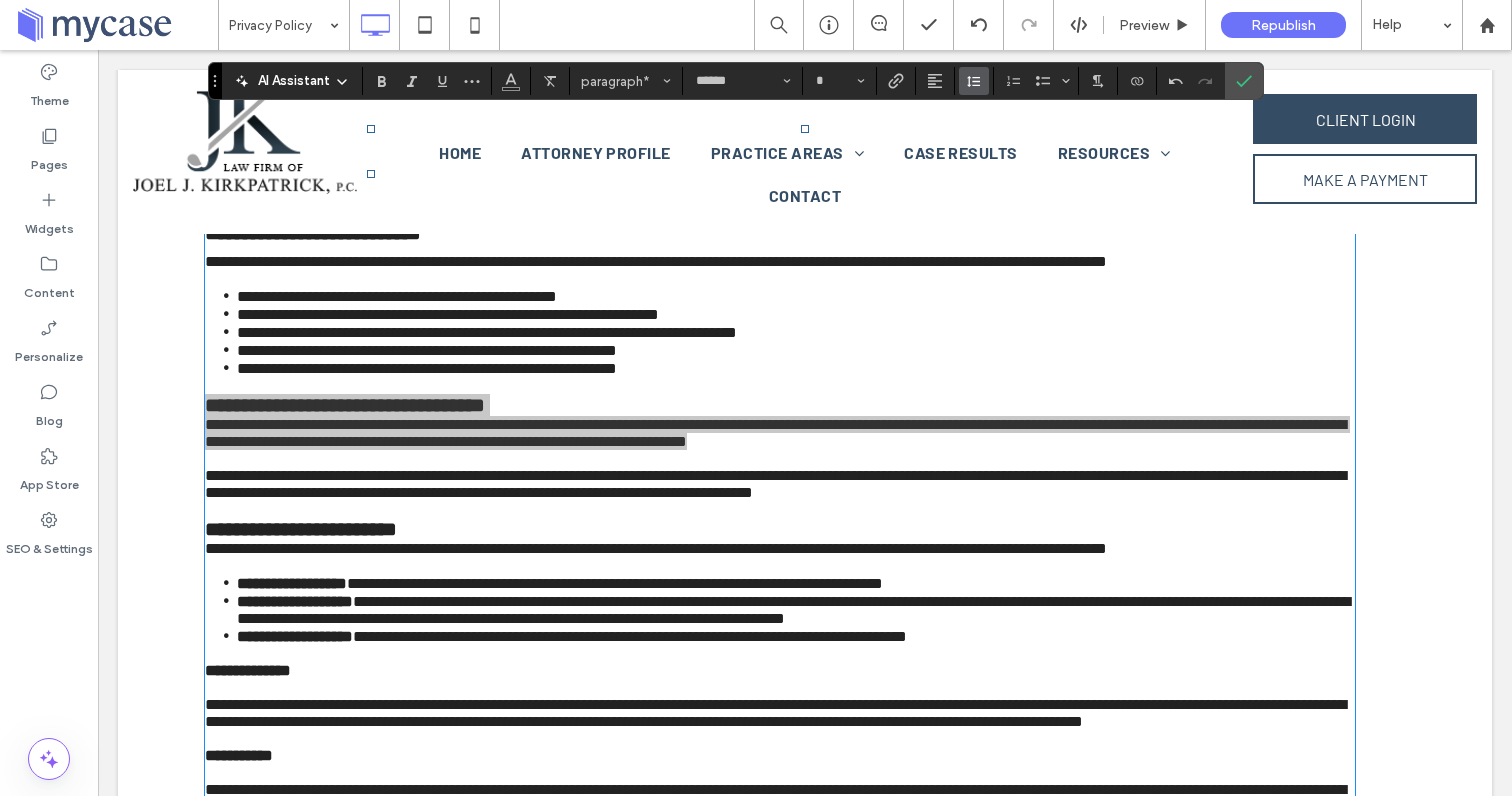 click 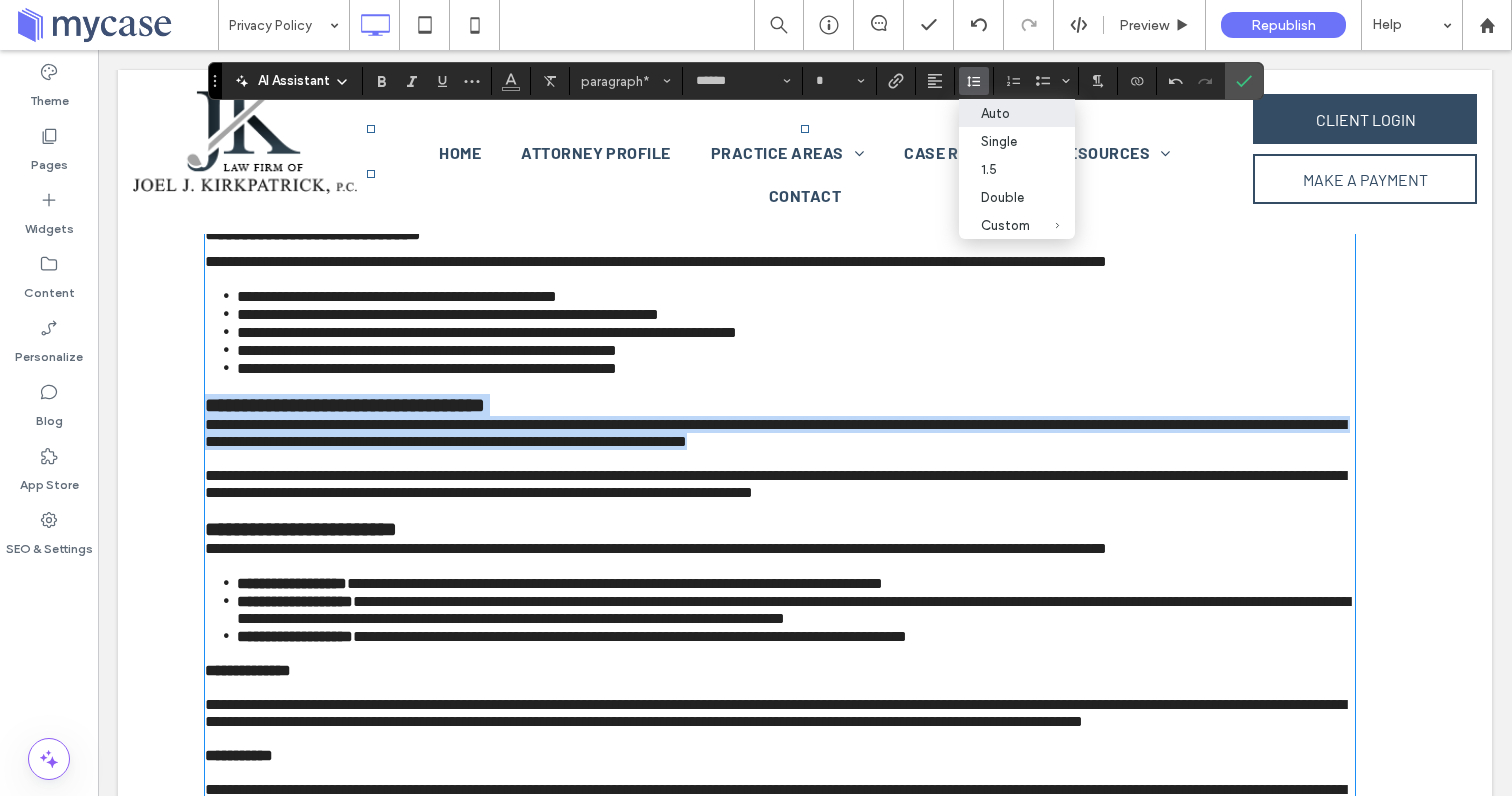 click on "**********" at bounding box center [775, 433] 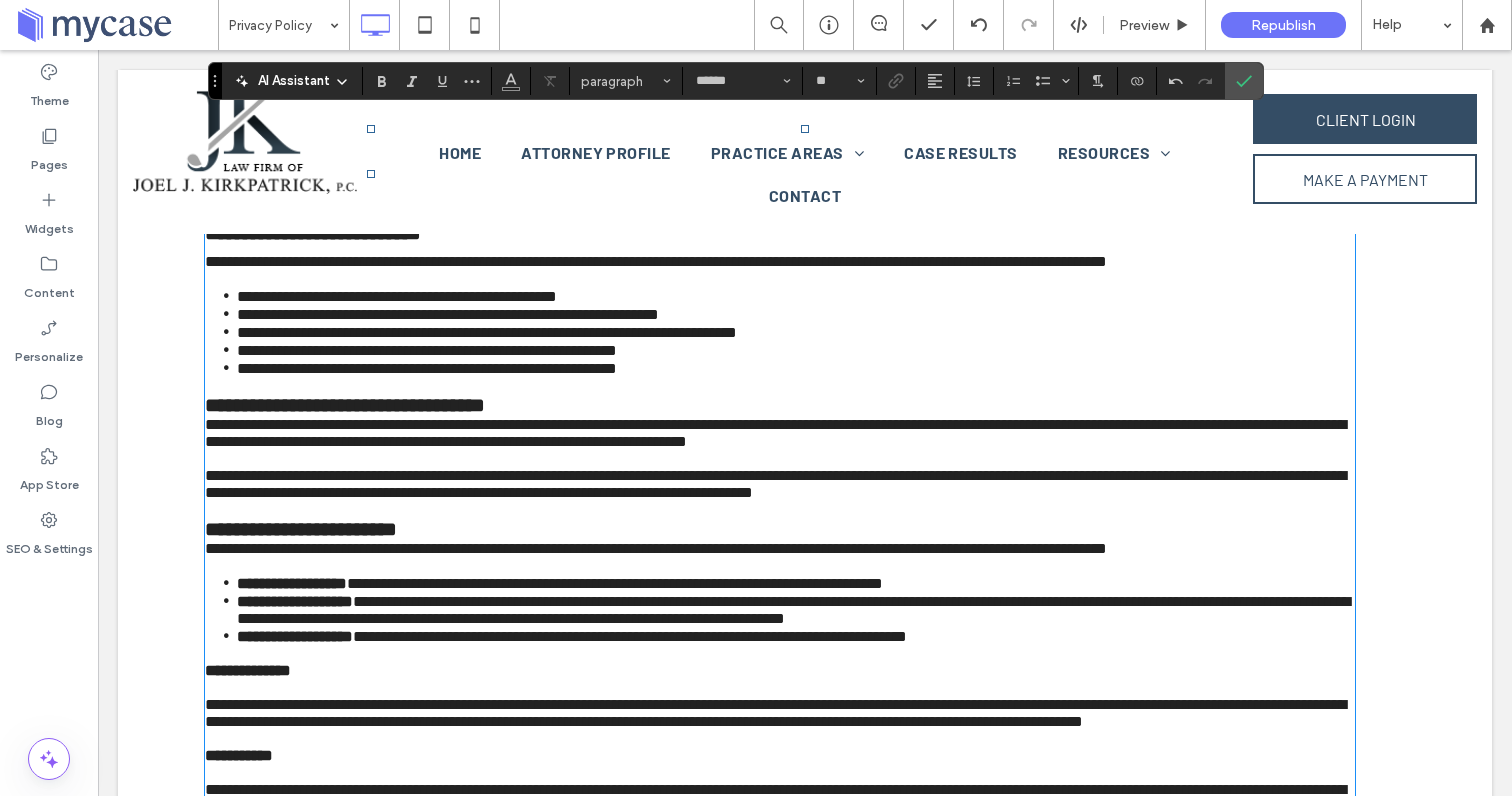 type on "**" 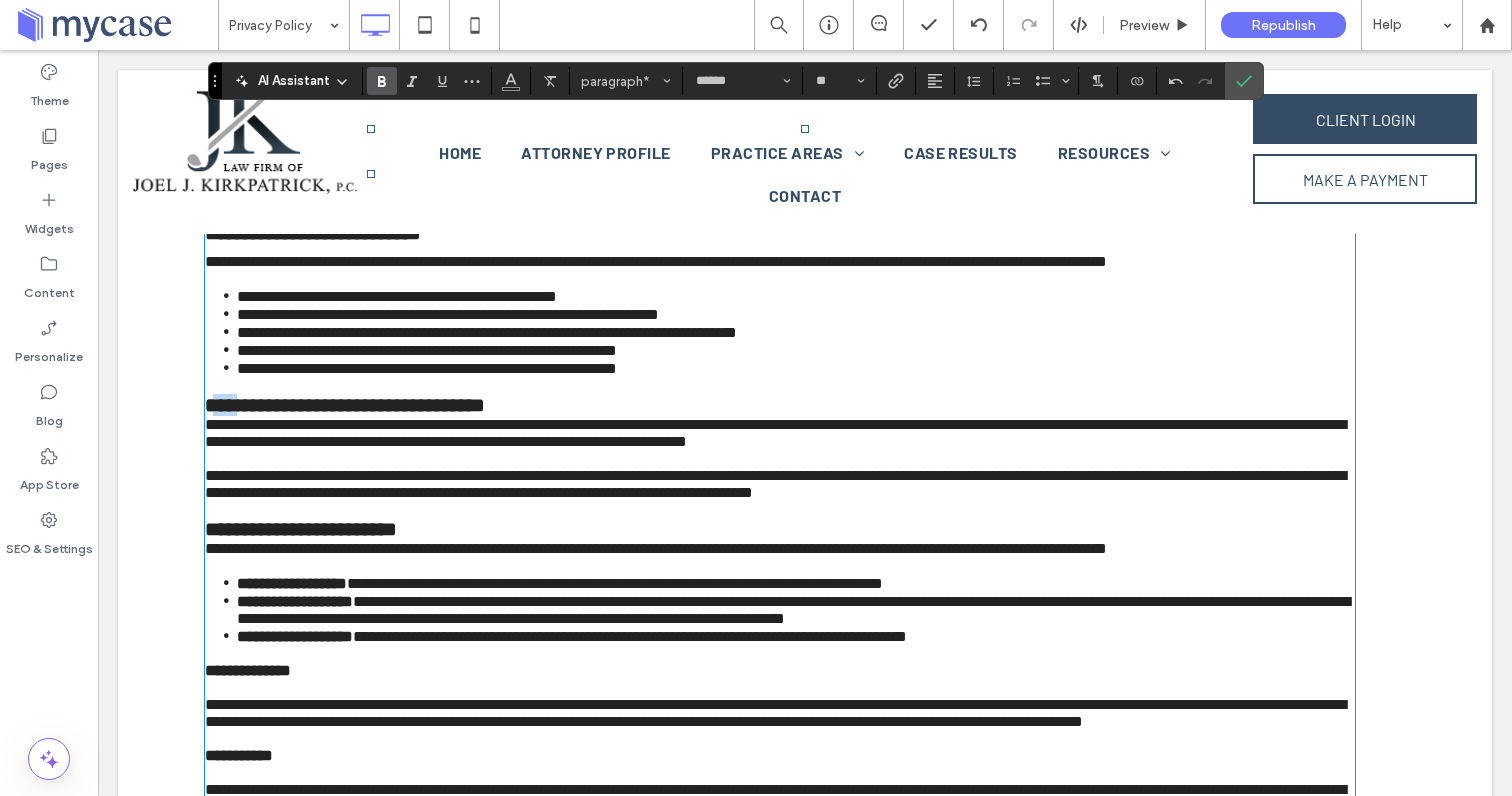 drag, startPoint x: 529, startPoint y: 468, endPoint x: 215, endPoint y: 452, distance: 314.40738 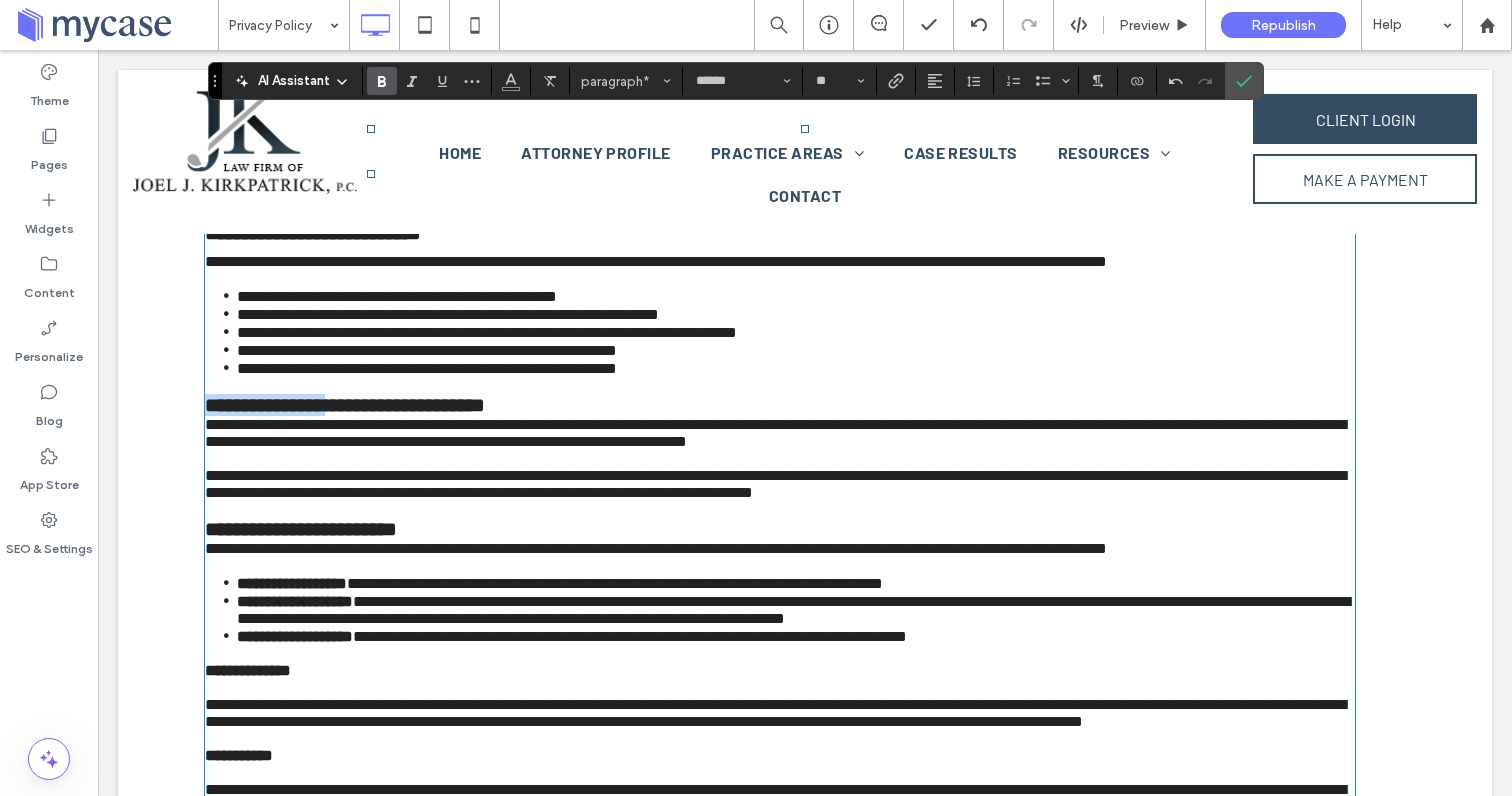 click on "**********" at bounding box center (345, 405) 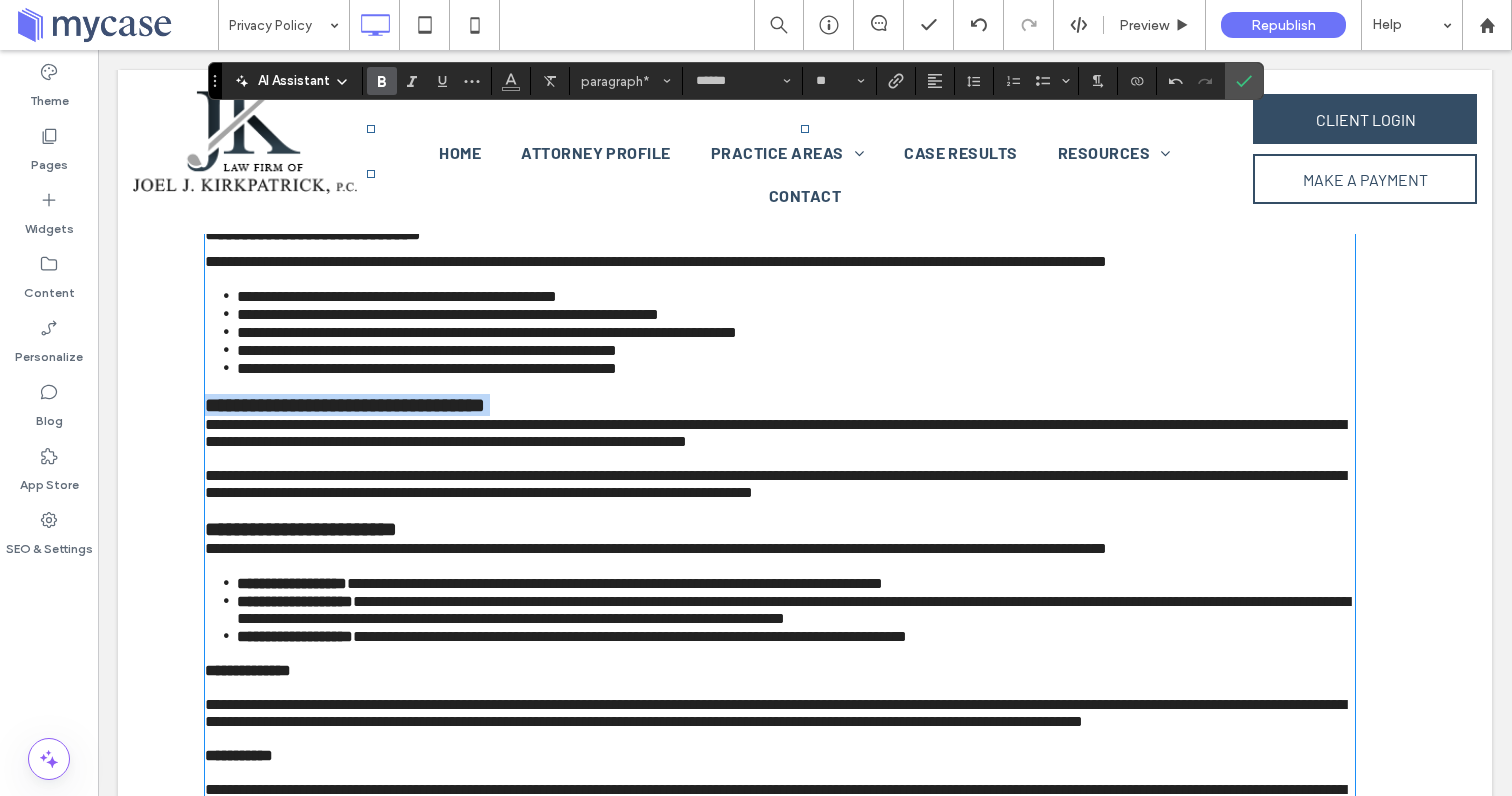 click on "**********" at bounding box center (345, 405) 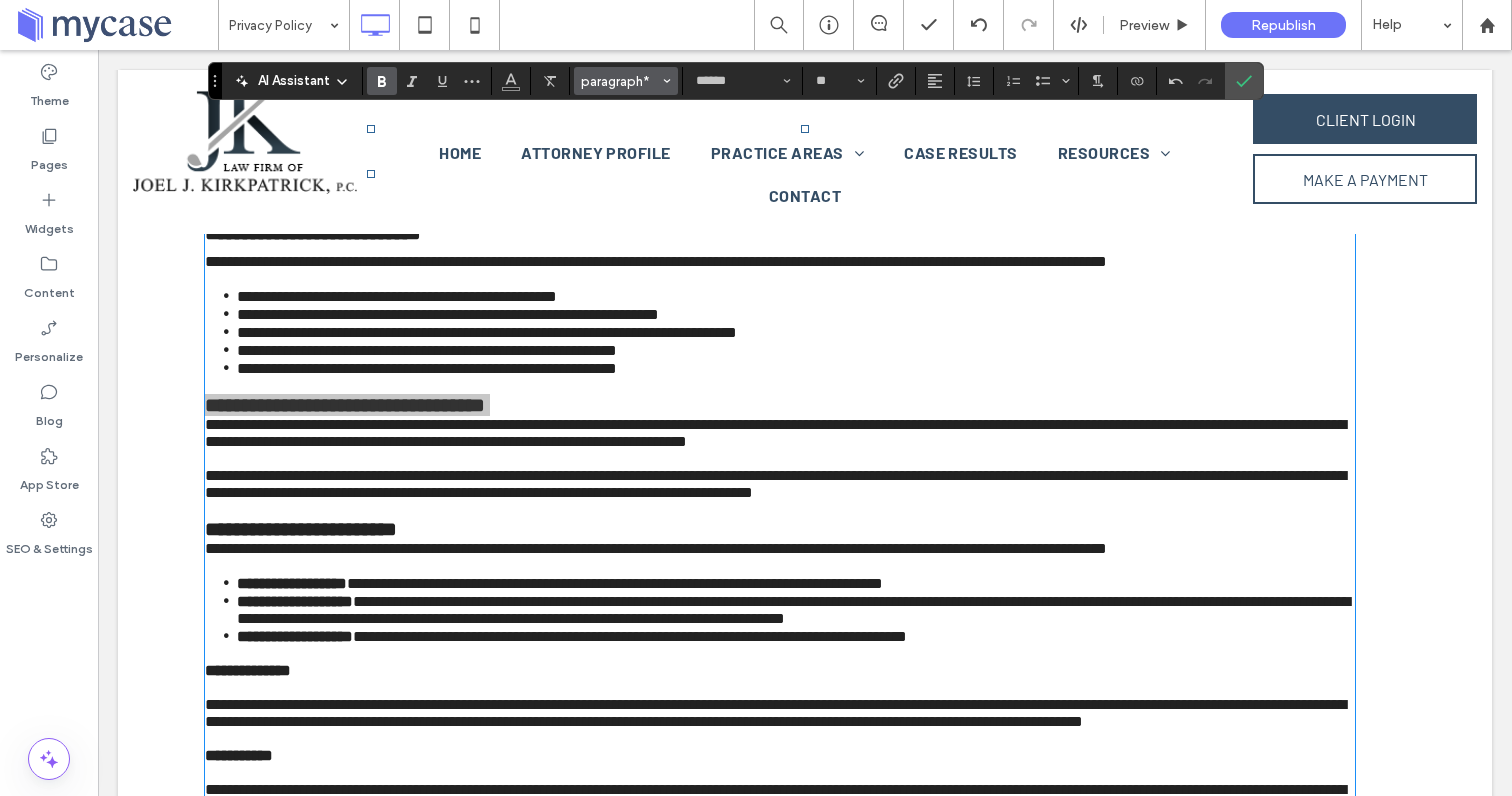click on "paragraph*" at bounding box center [620, 81] 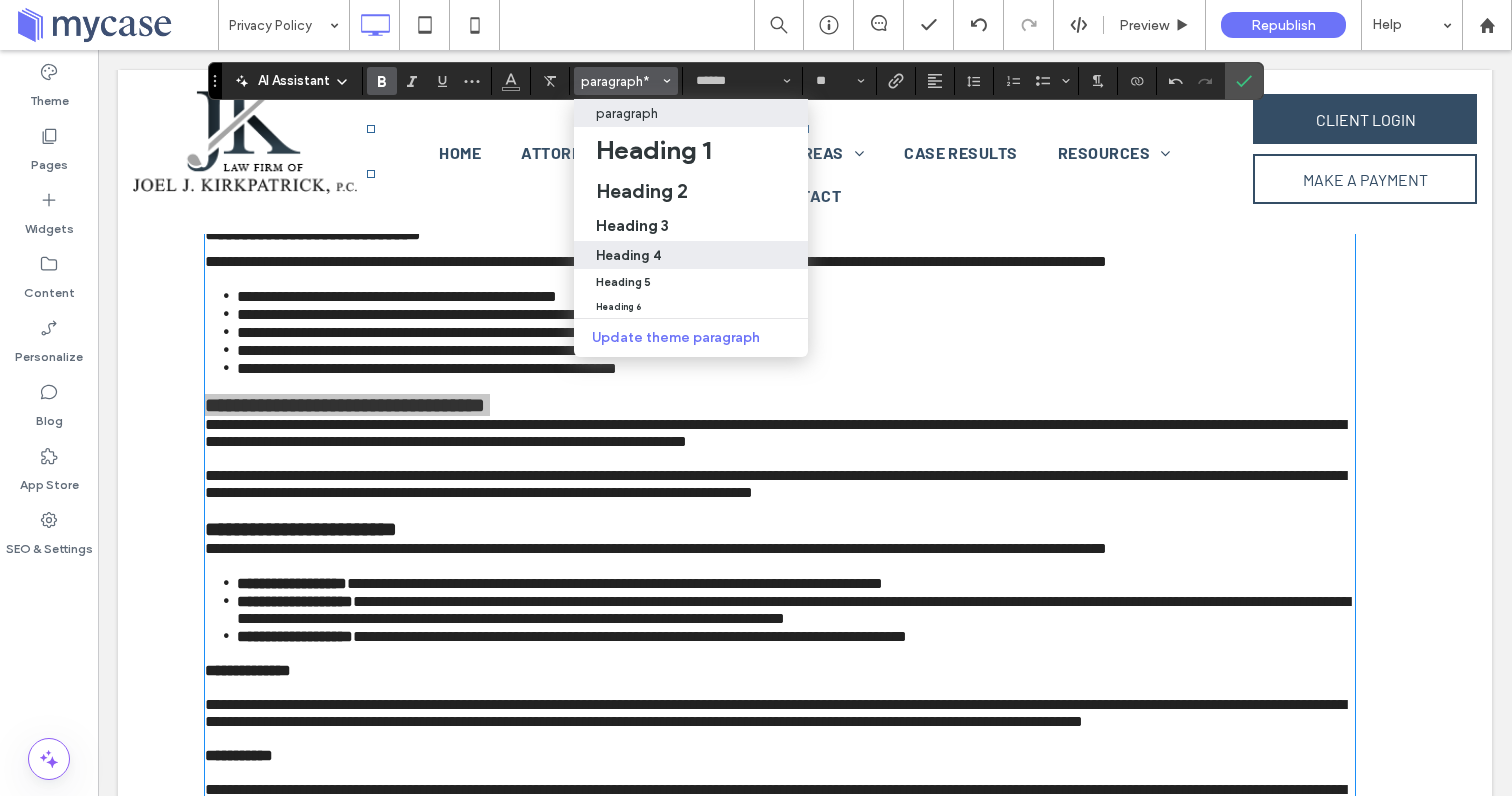 click on "Heading 4" at bounding box center [628, 255] 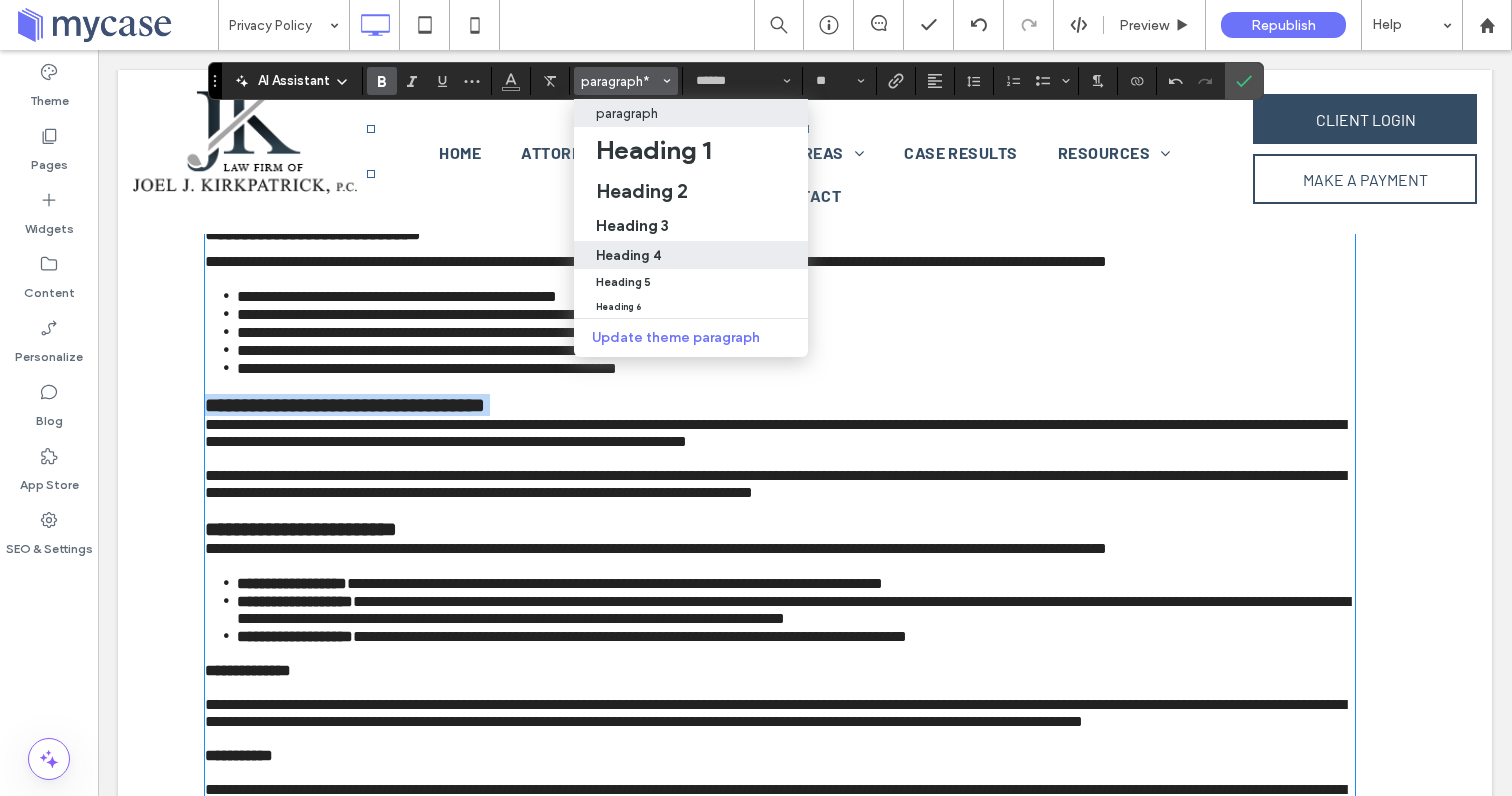type on "**********" 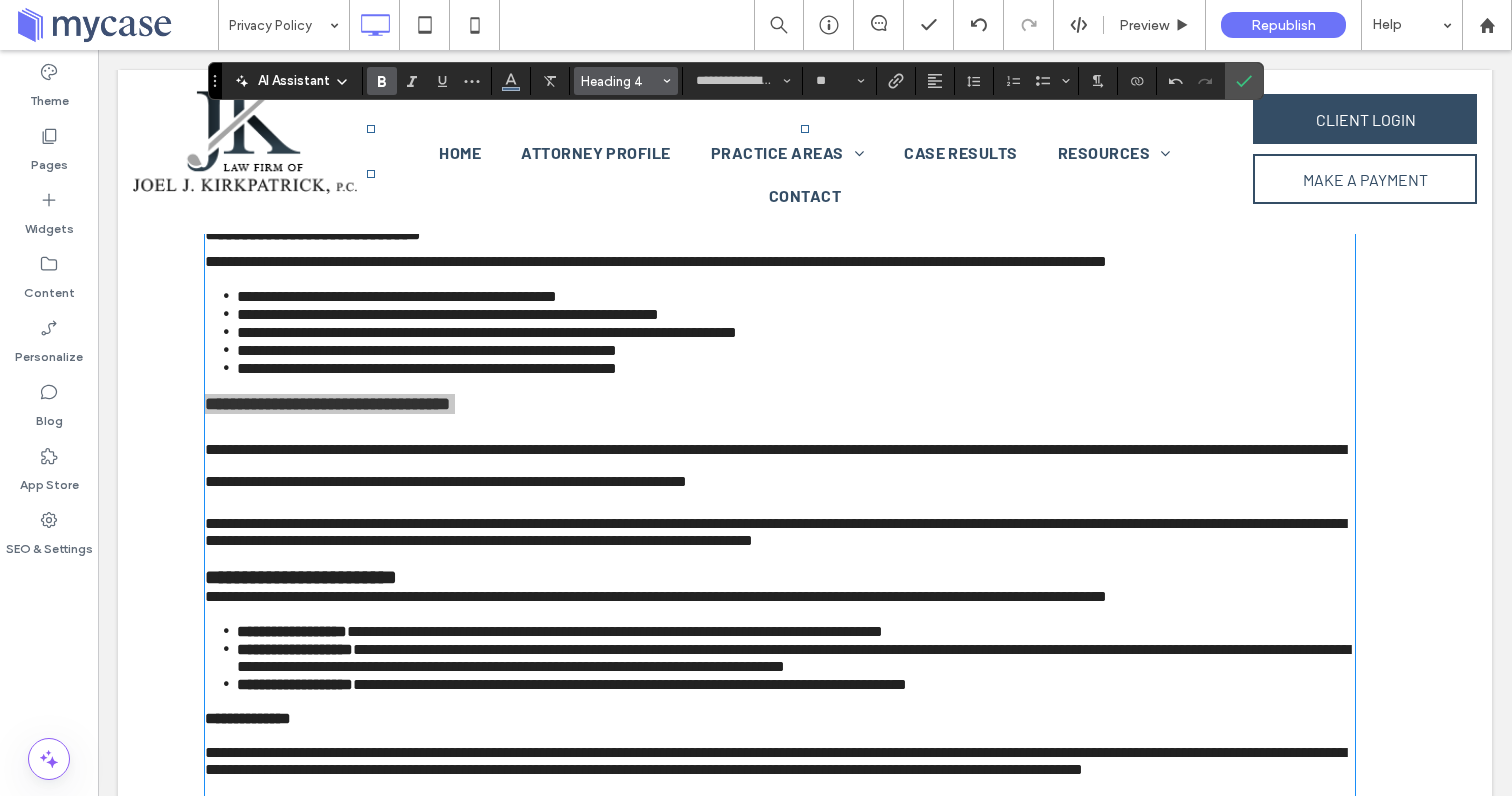 click on "Heading 4" at bounding box center (620, 81) 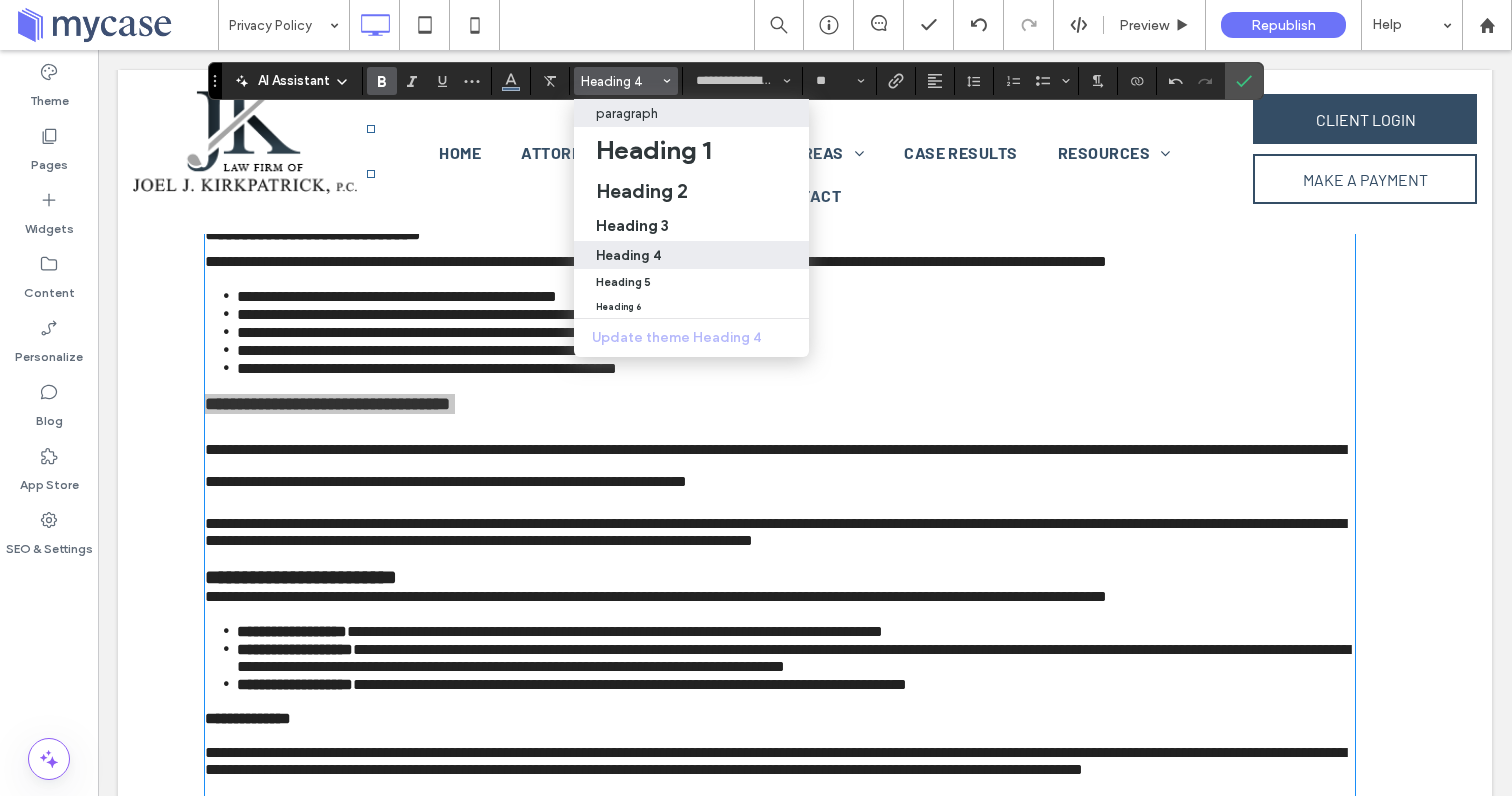 click on "paragraph" at bounding box center [627, 113] 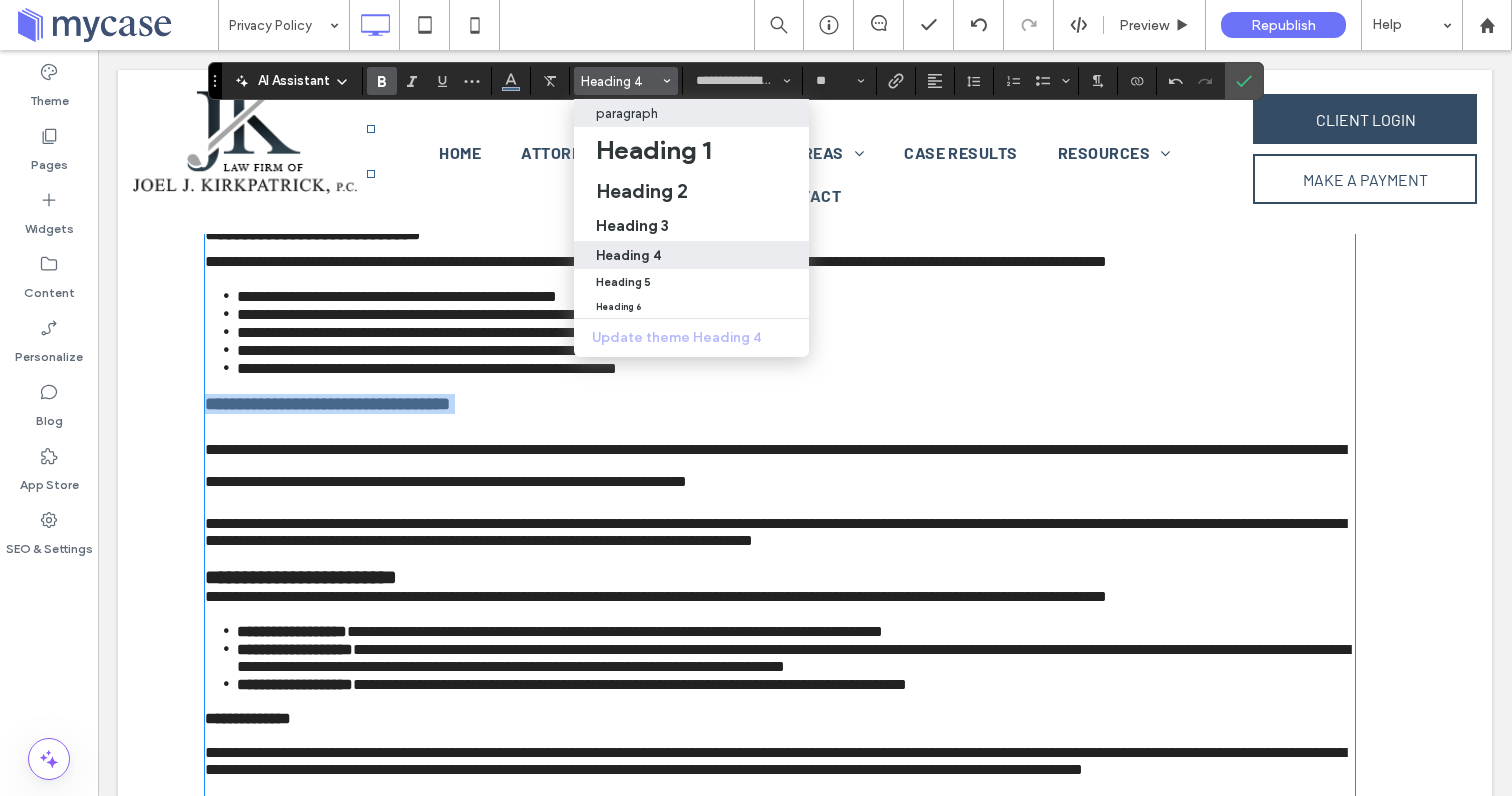 type on "******" 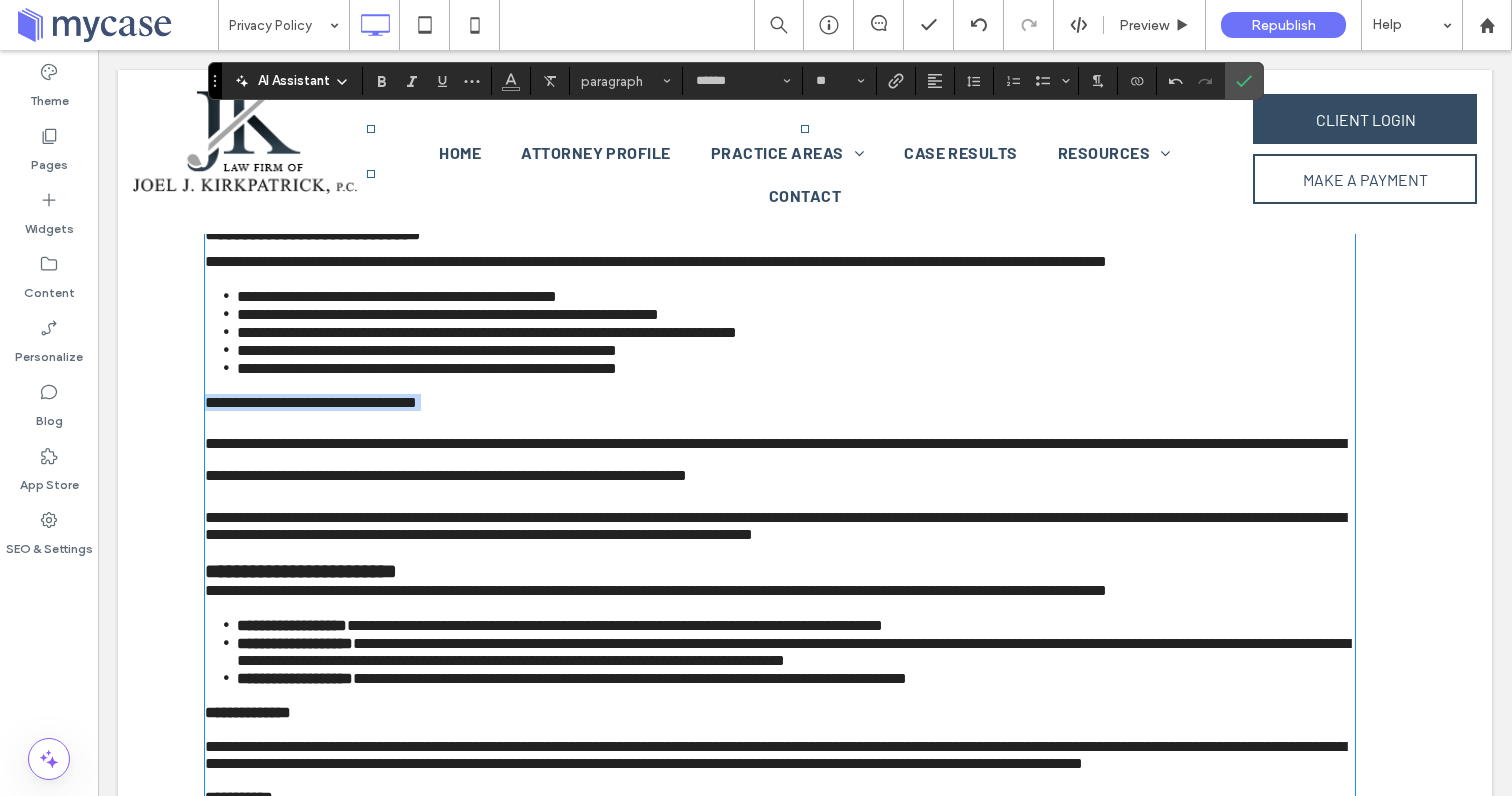 click on "**********" at bounding box center (780, 411) 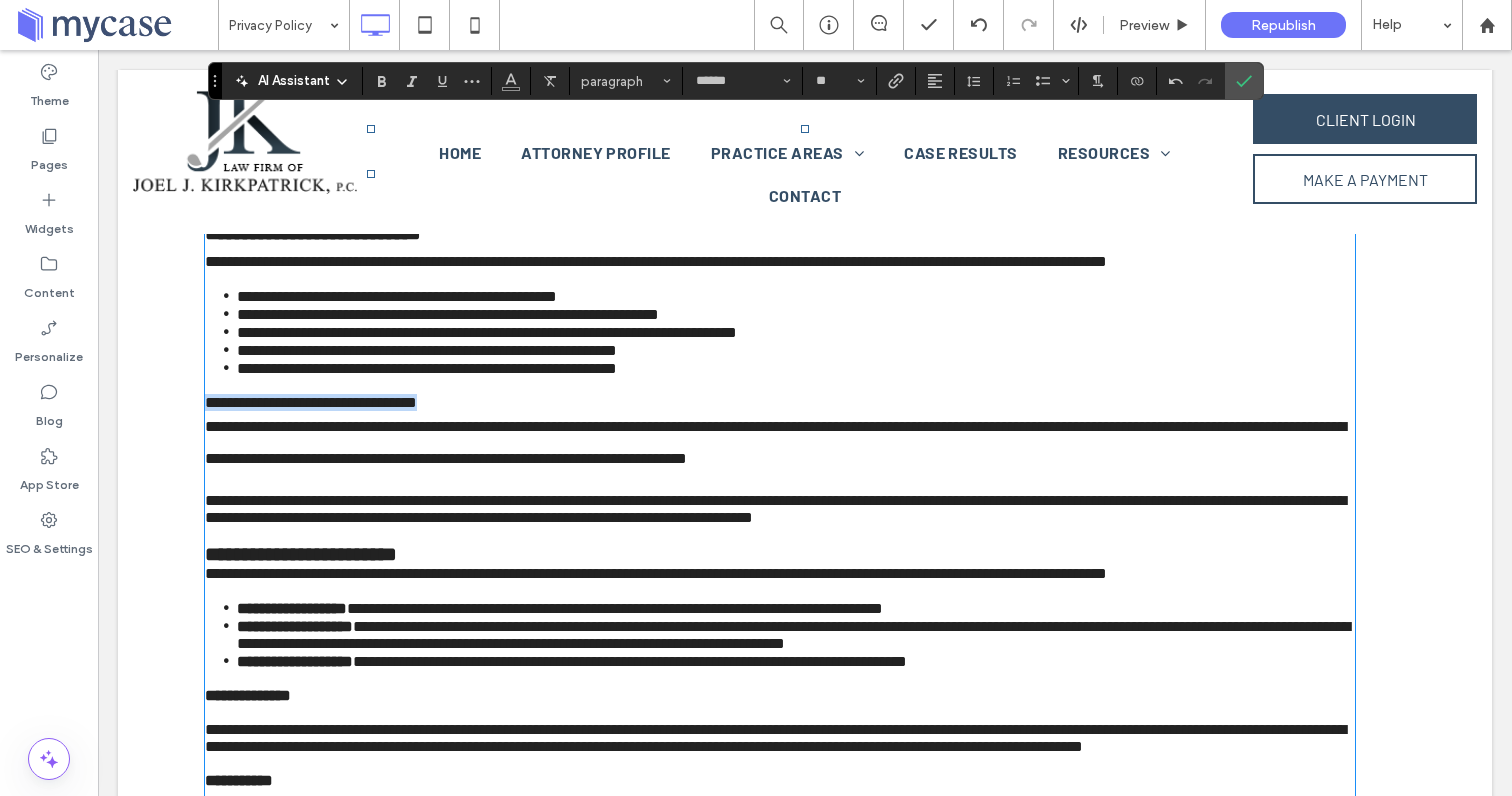 drag, startPoint x: 457, startPoint y: 460, endPoint x: 206, endPoint y: 461, distance: 251.002 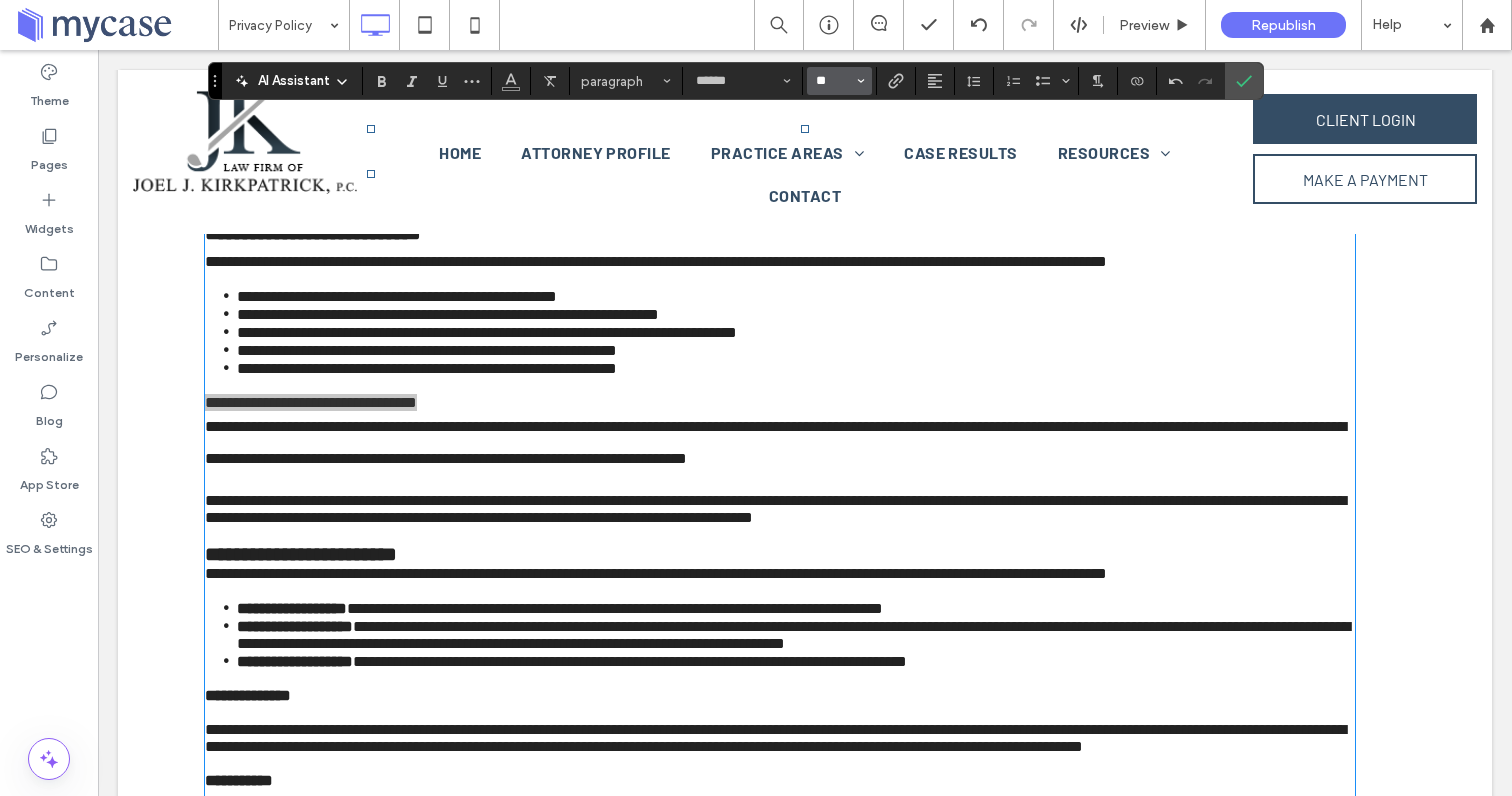 click on "**" at bounding box center (833, 81) 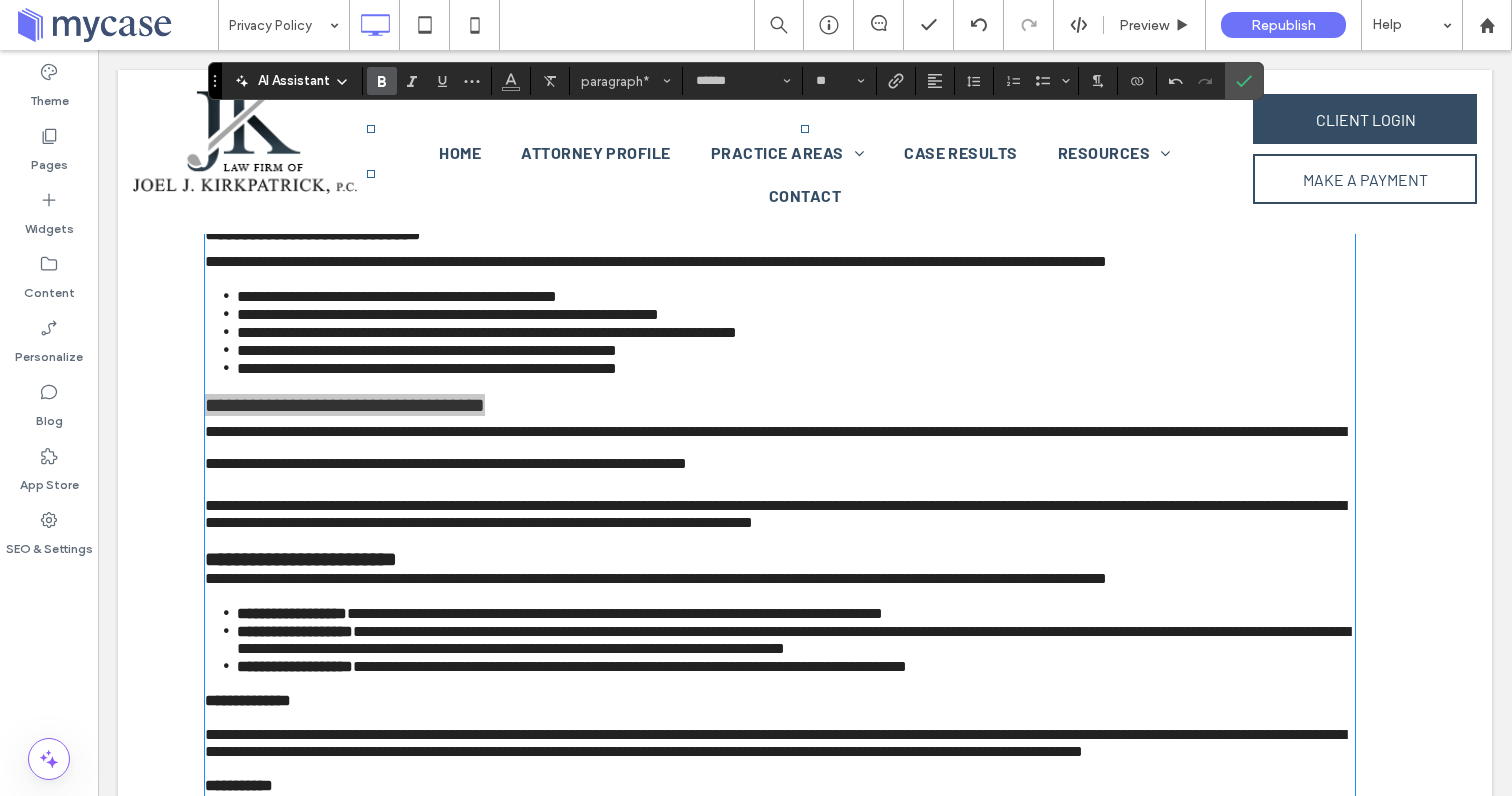 click at bounding box center [382, 81] 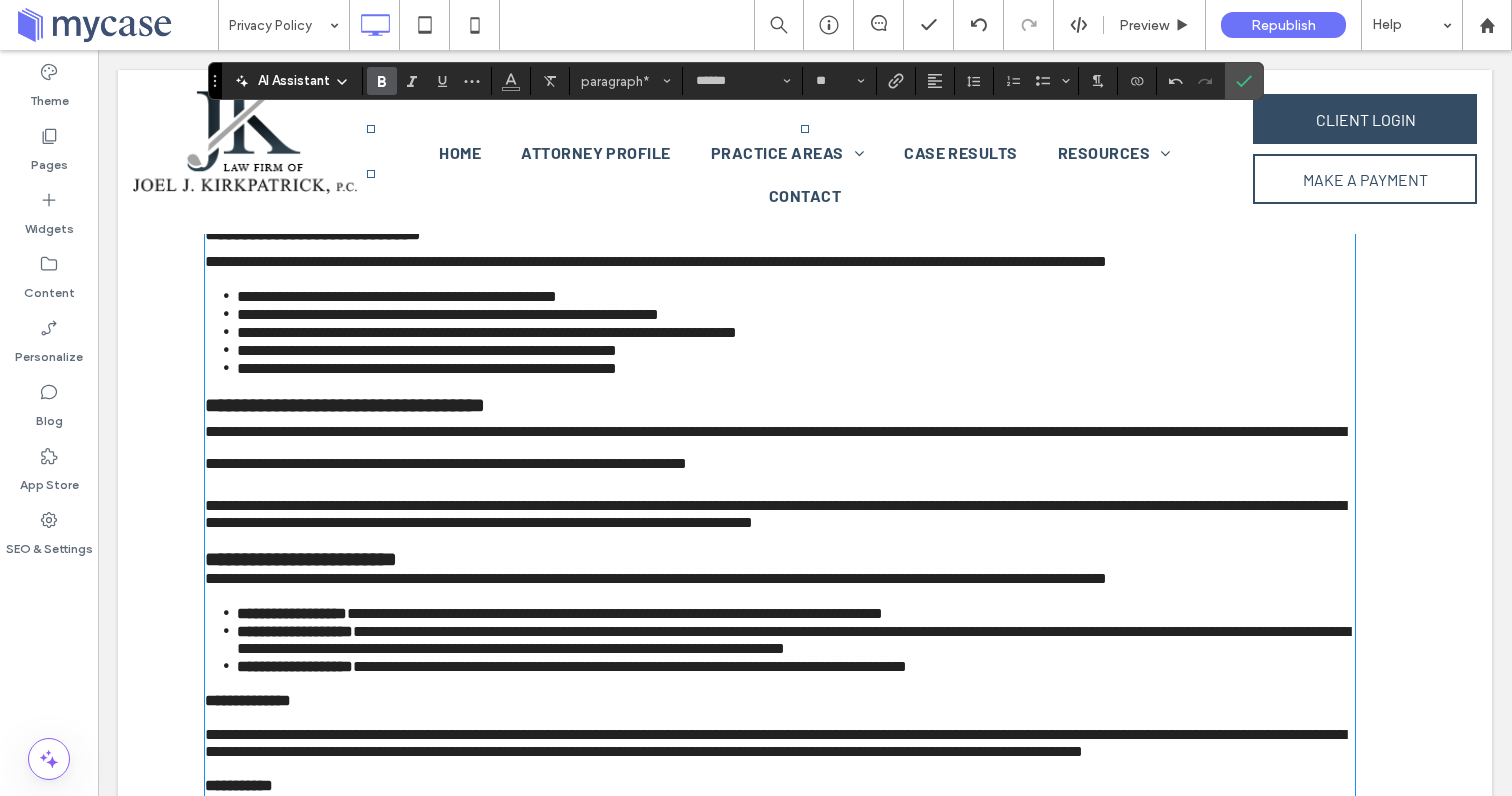 click on "**********" at bounding box center [796, 368] 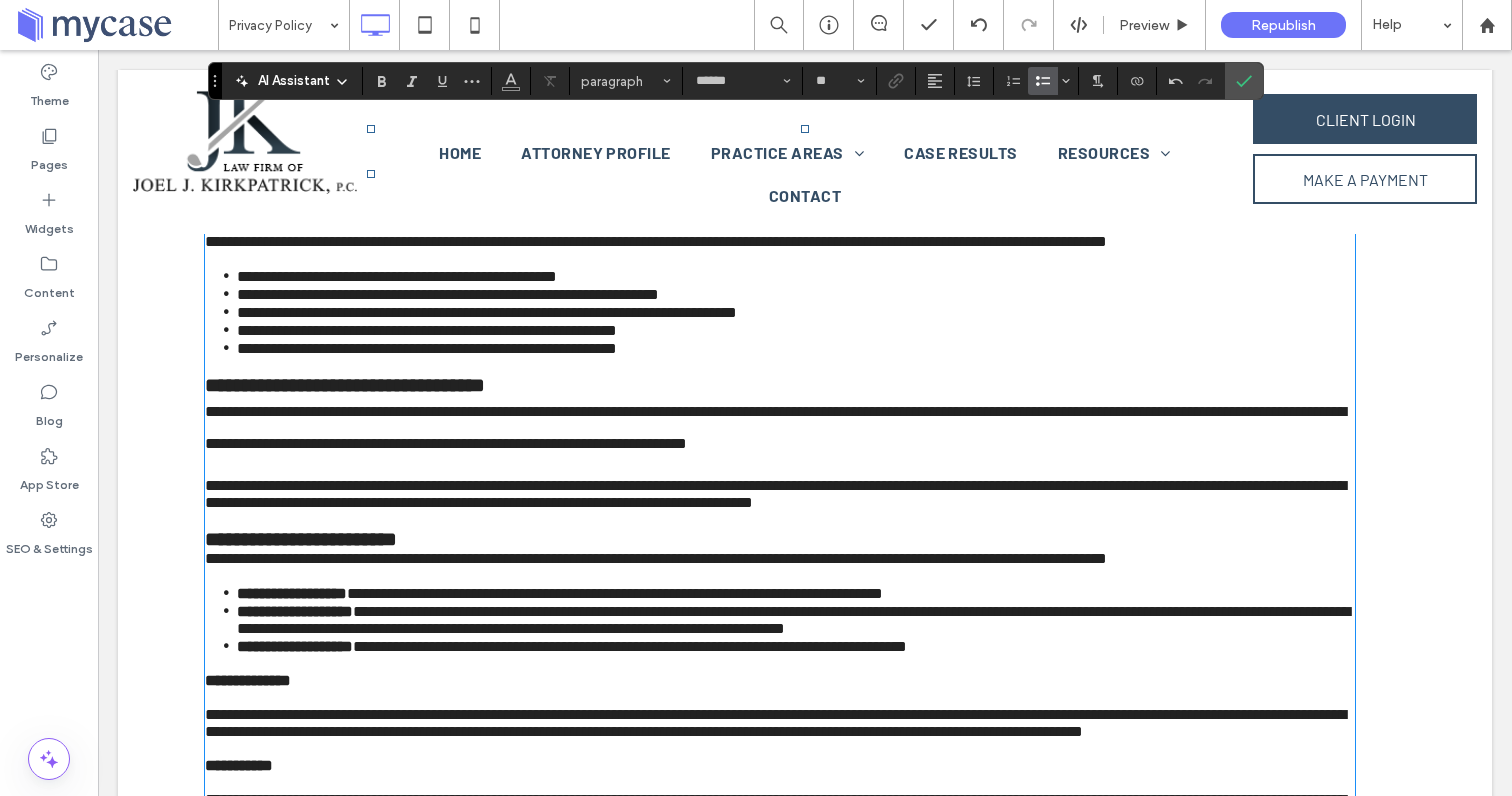scroll, scrollTop: 424, scrollLeft: 0, axis: vertical 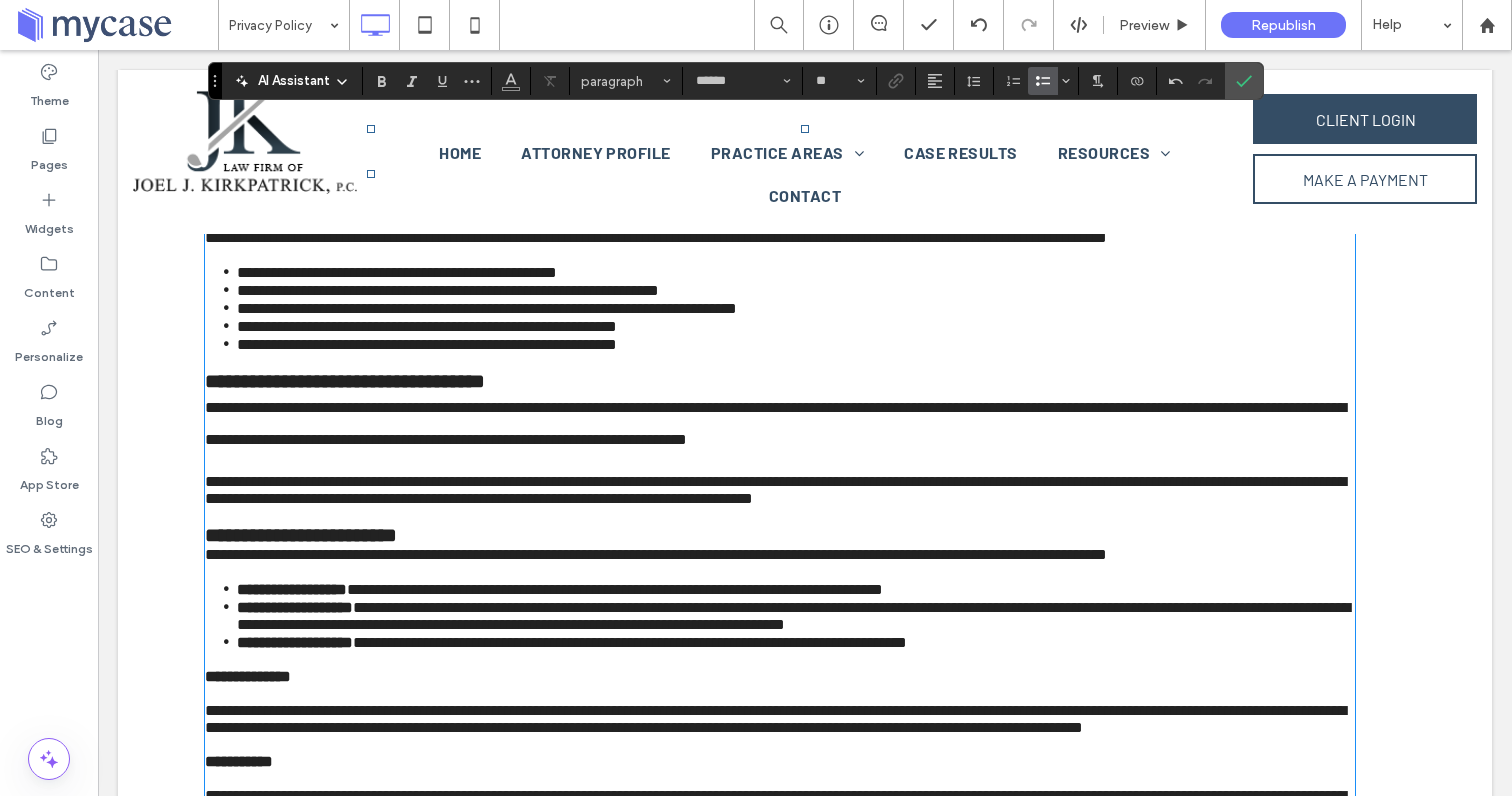 click on "**********" at bounding box center [775, 423] 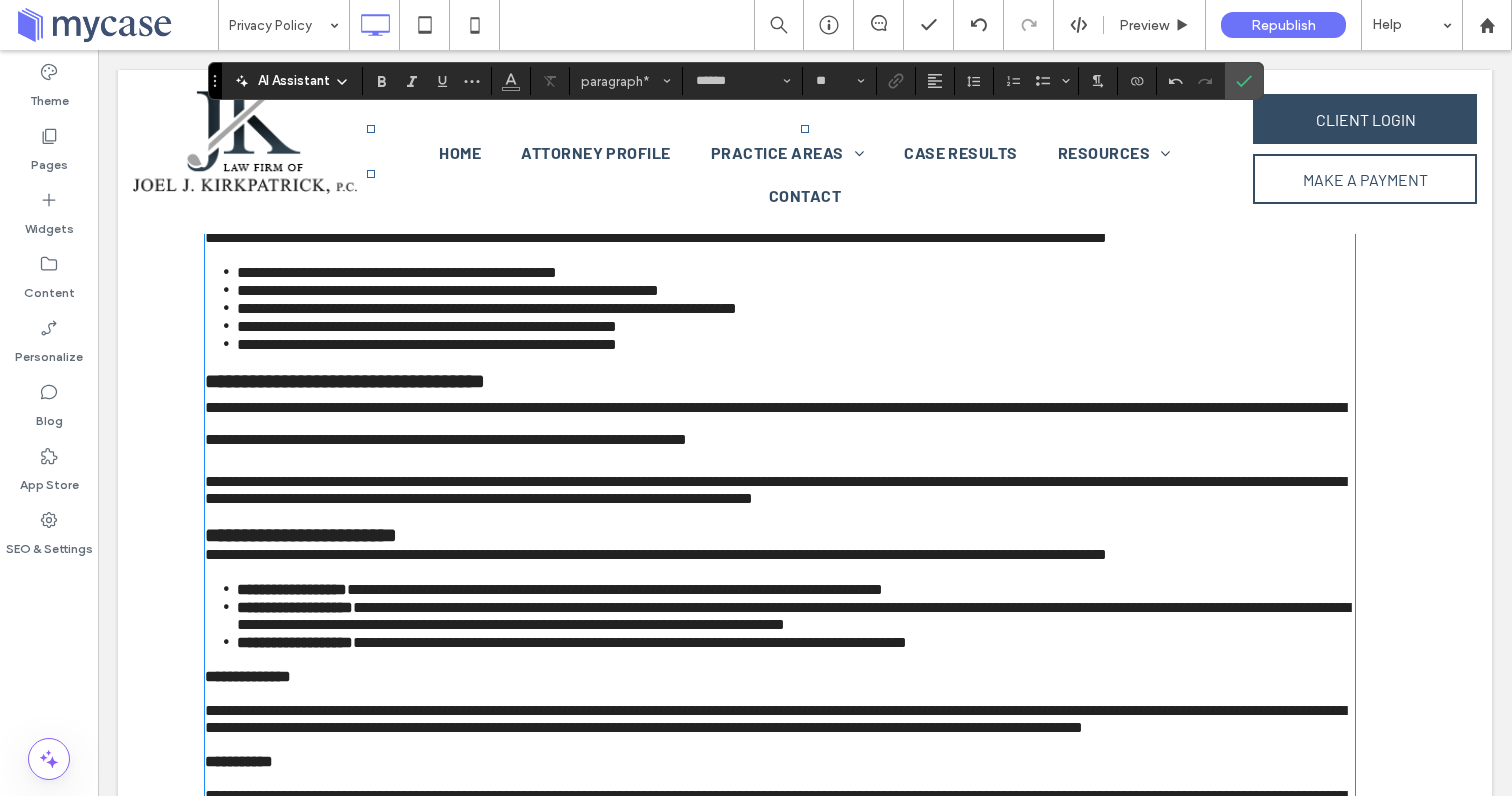 type 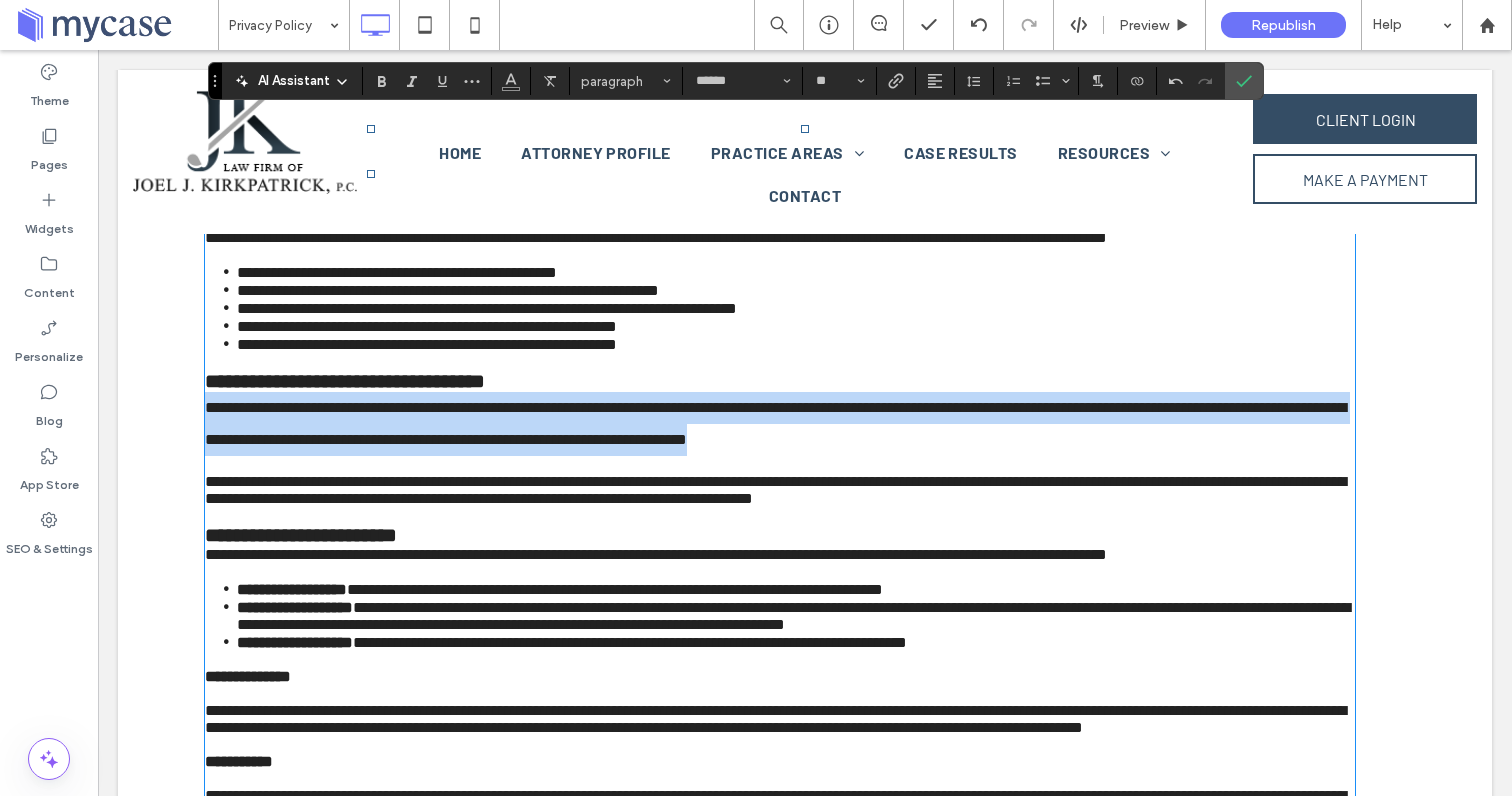 drag, startPoint x: 870, startPoint y: 498, endPoint x: 203, endPoint y: 468, distance: 667.6743 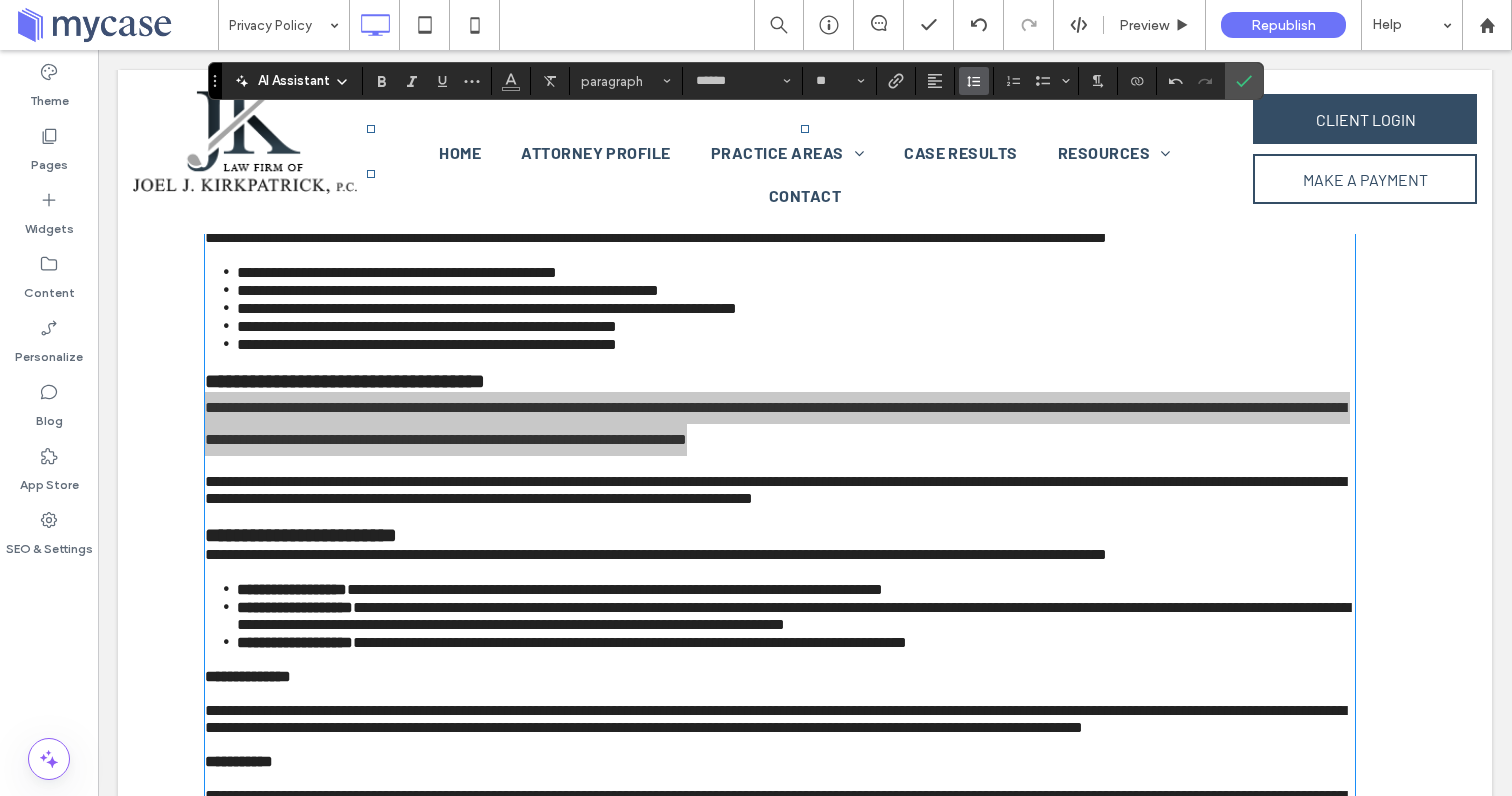 click 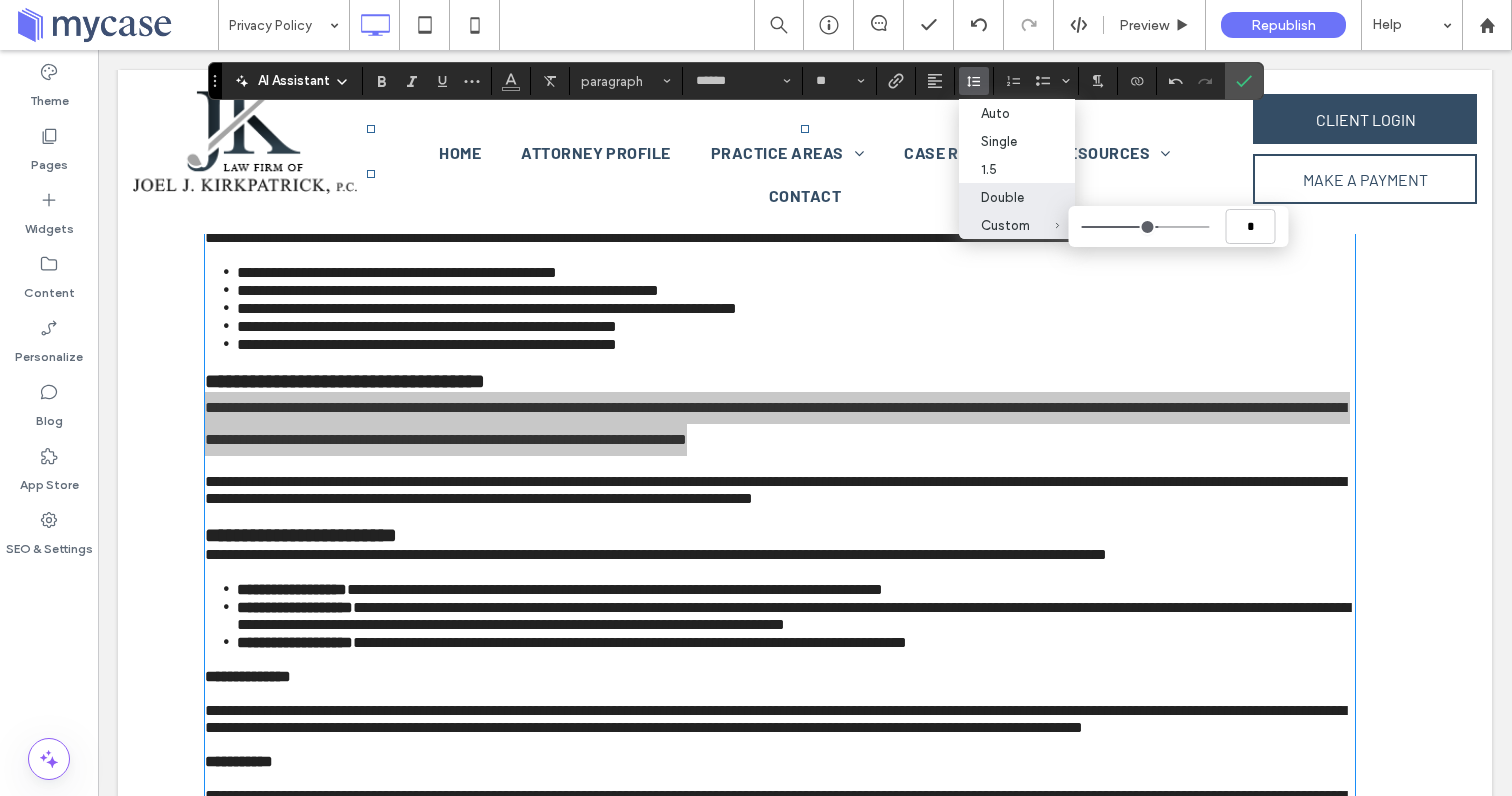 type on "***" 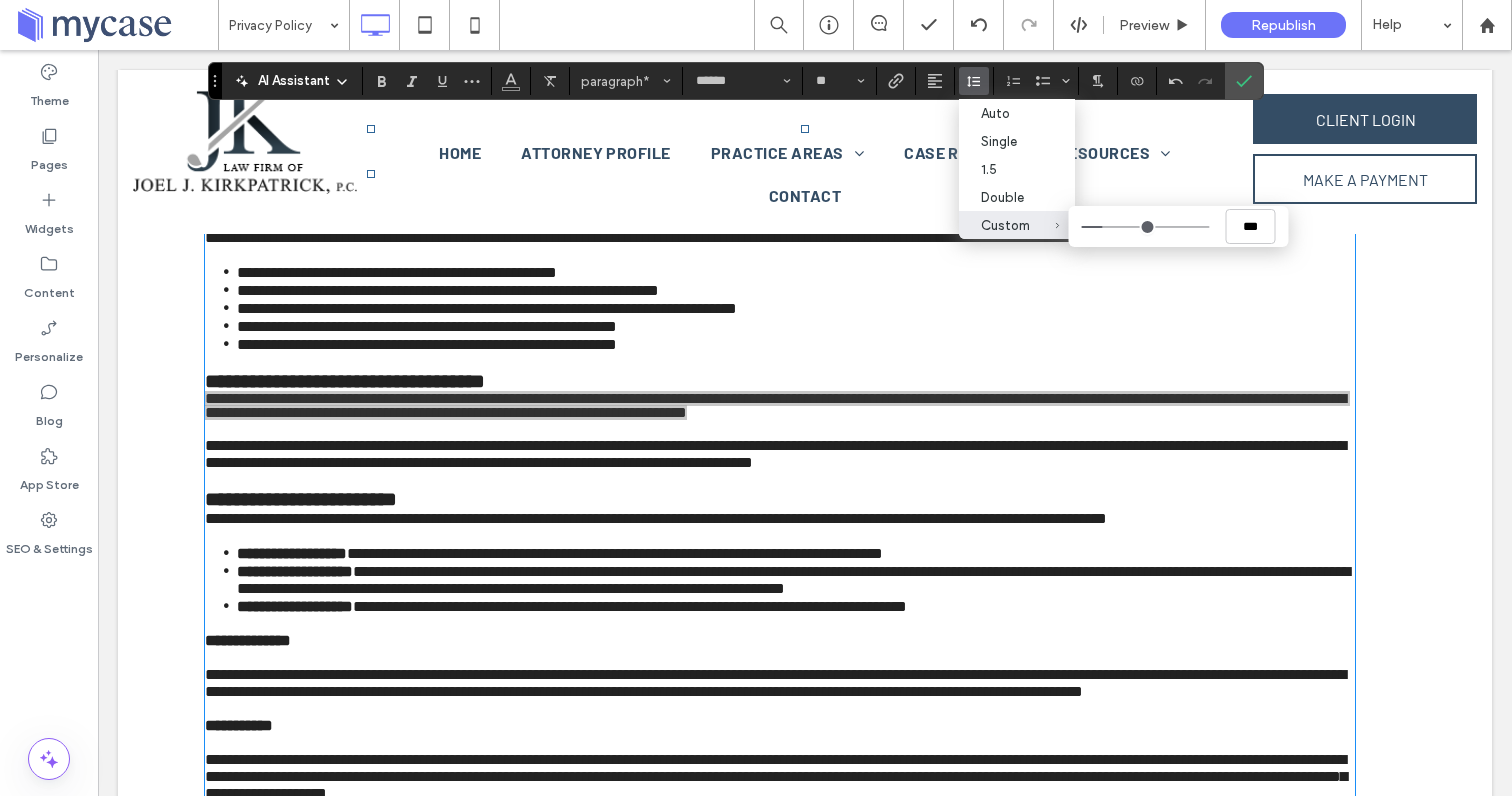 type on "*" 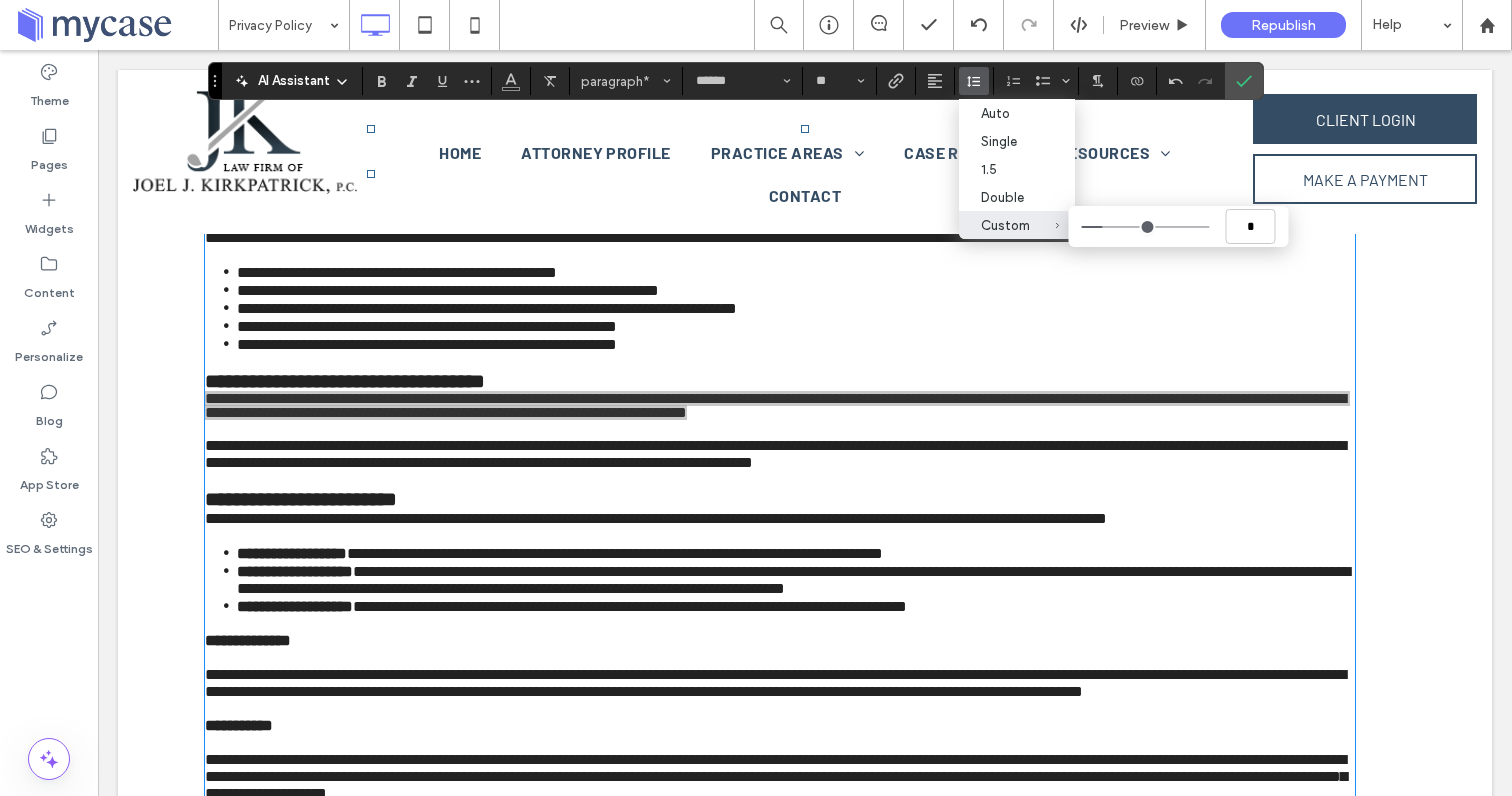 type on "***" 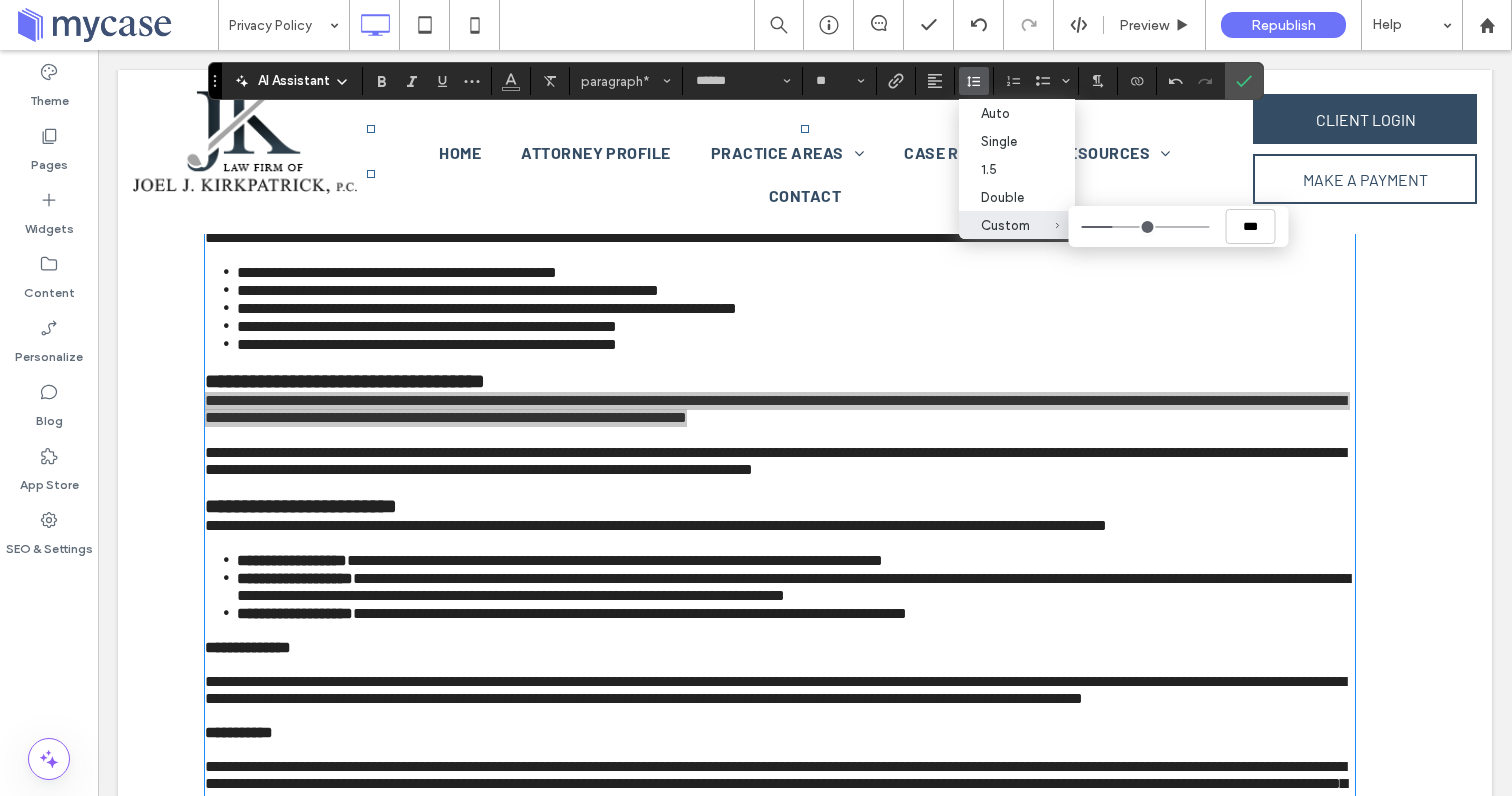 type on "***" 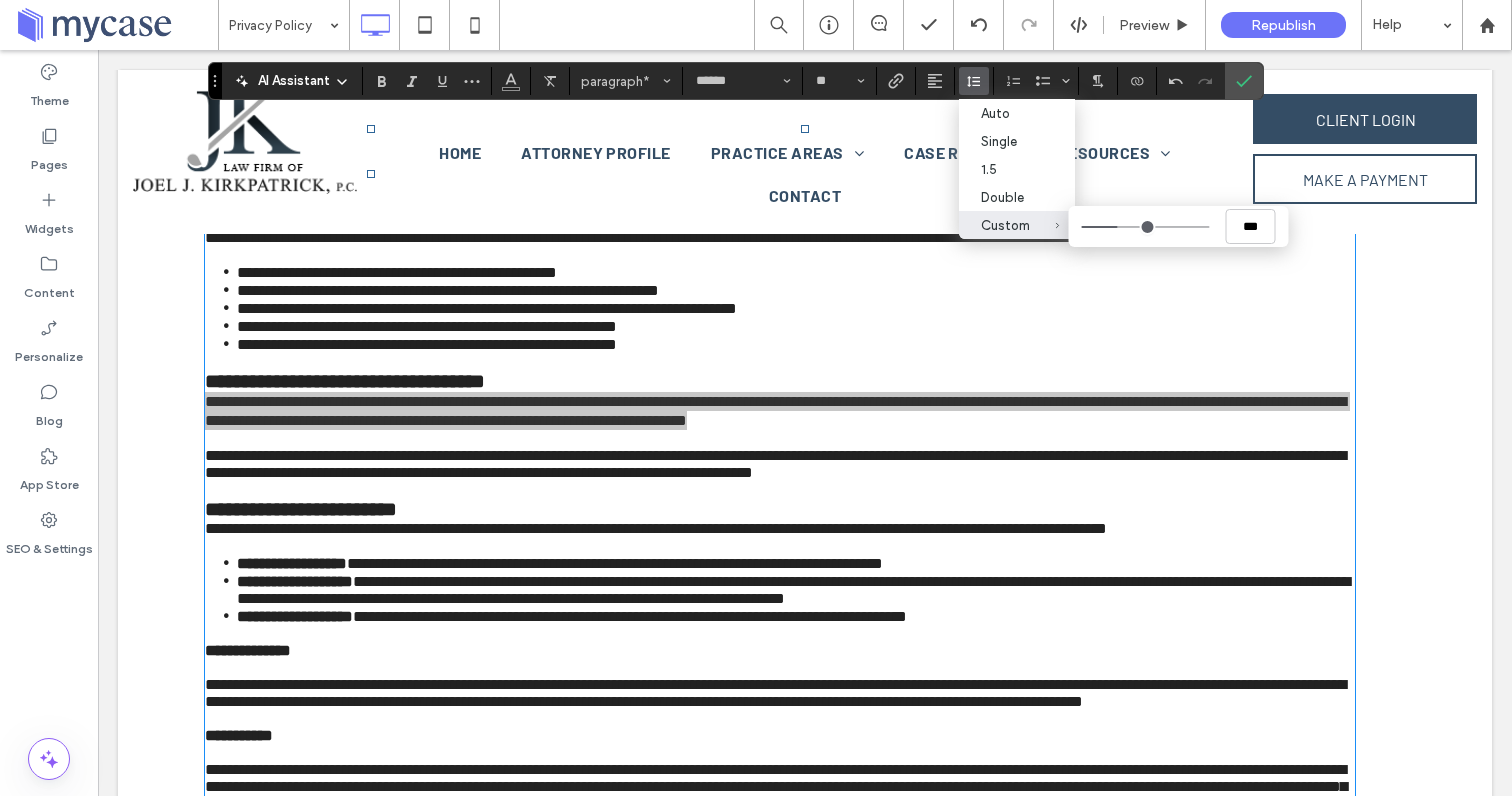 type on "***" 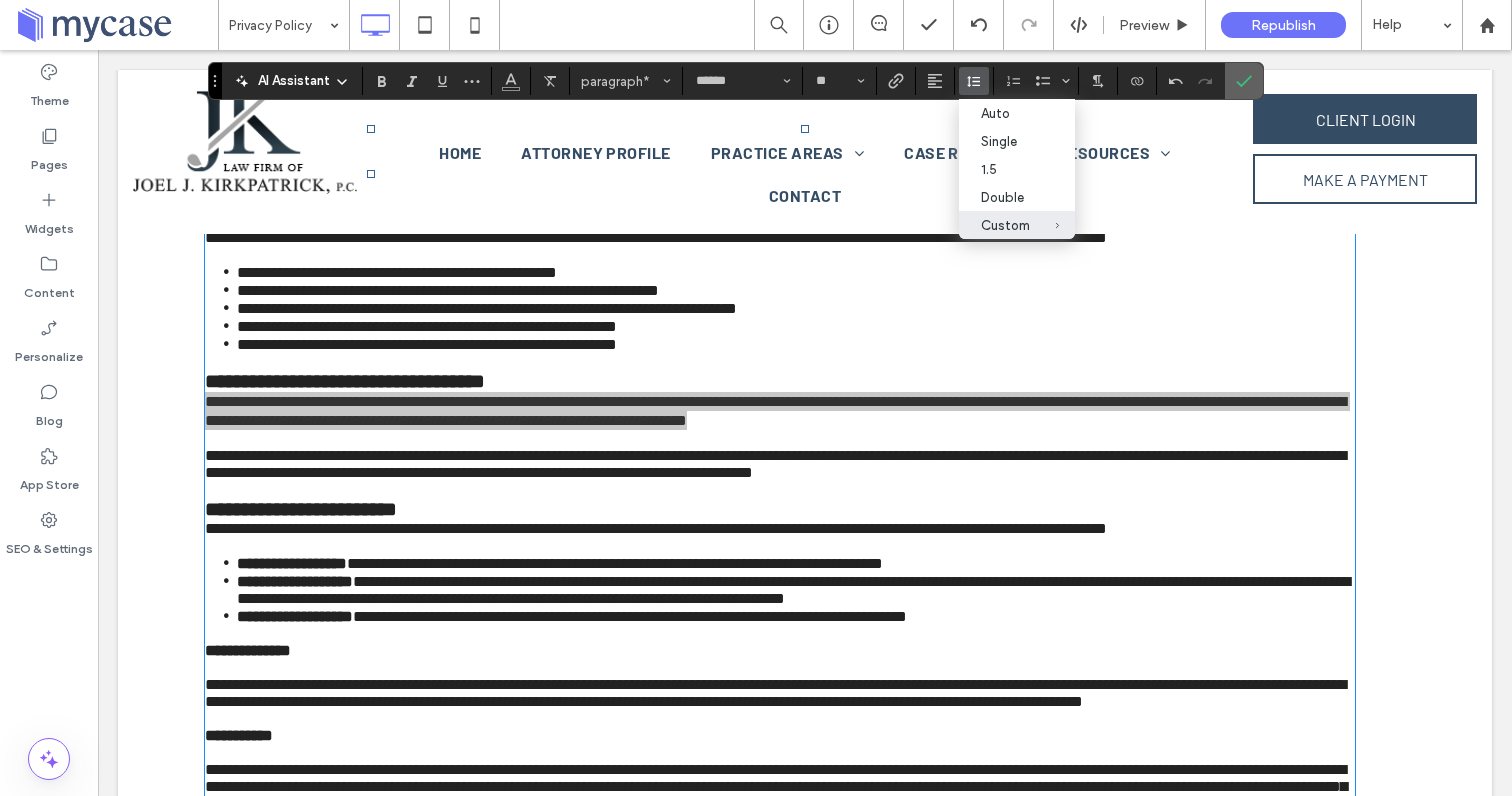 click 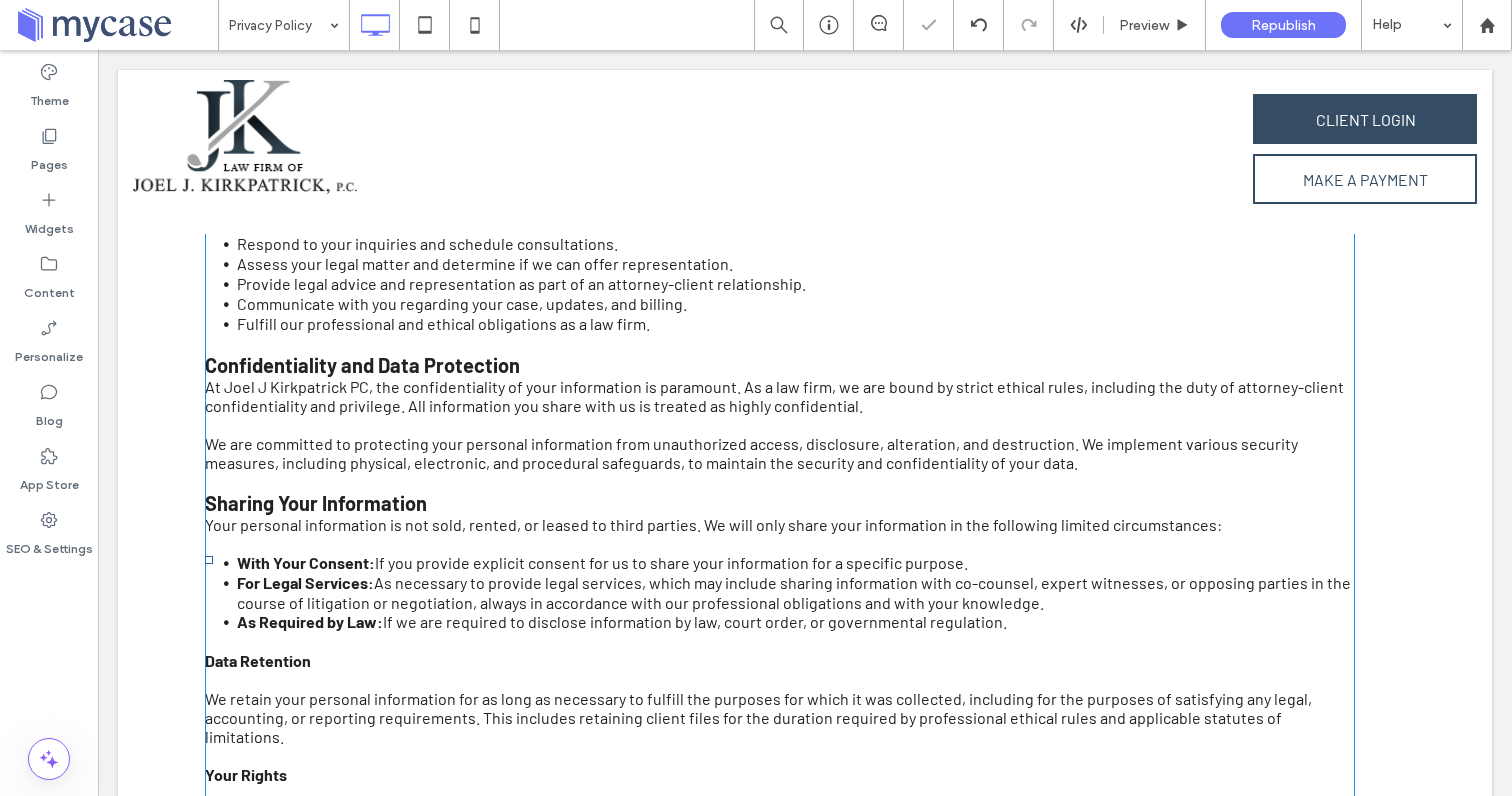 scroll, scrollTop: 486, scrollLeft: 0, axis: vertical 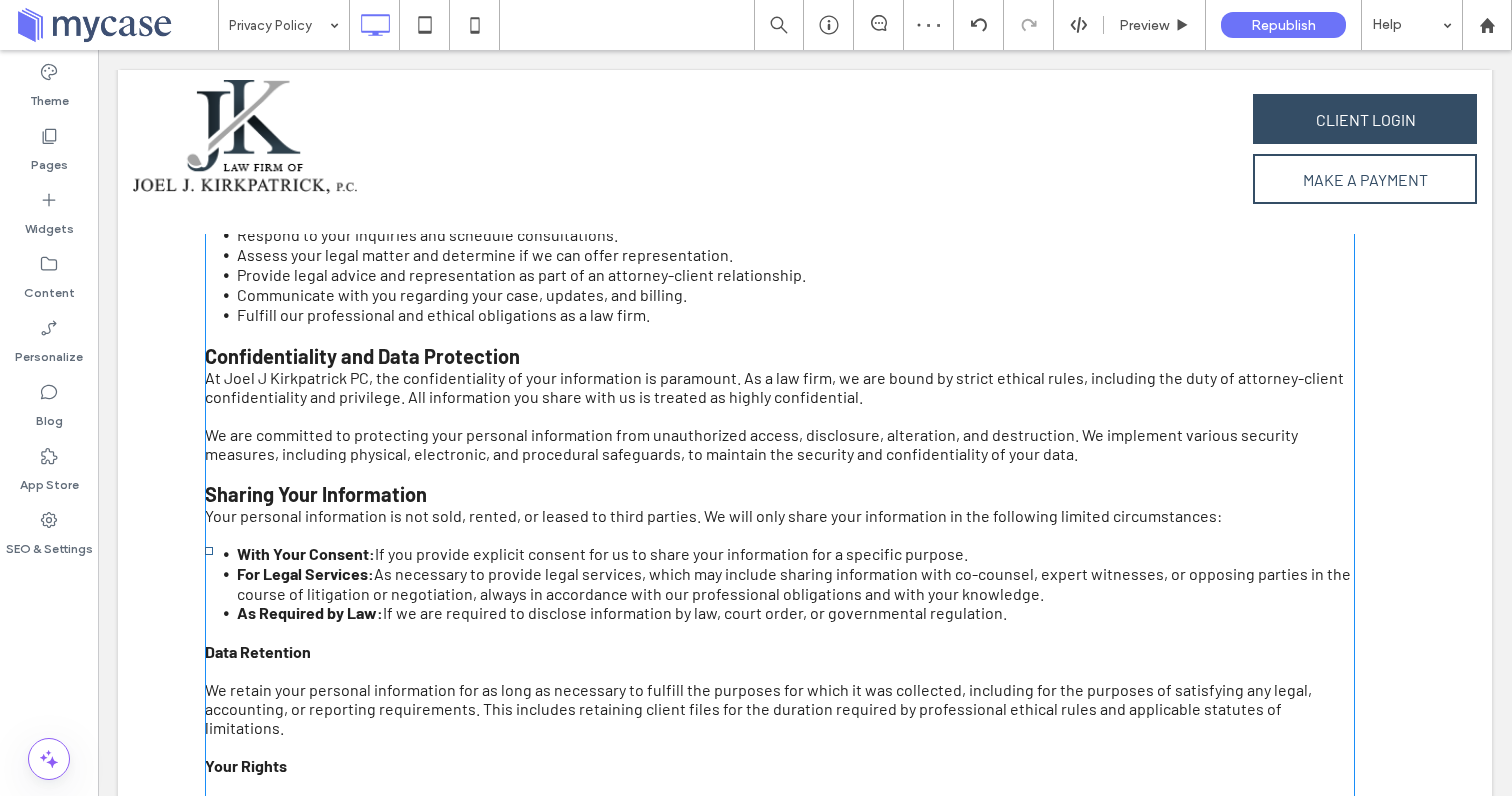 click on "Sharing Your Information" at bounding box center (780, 494) 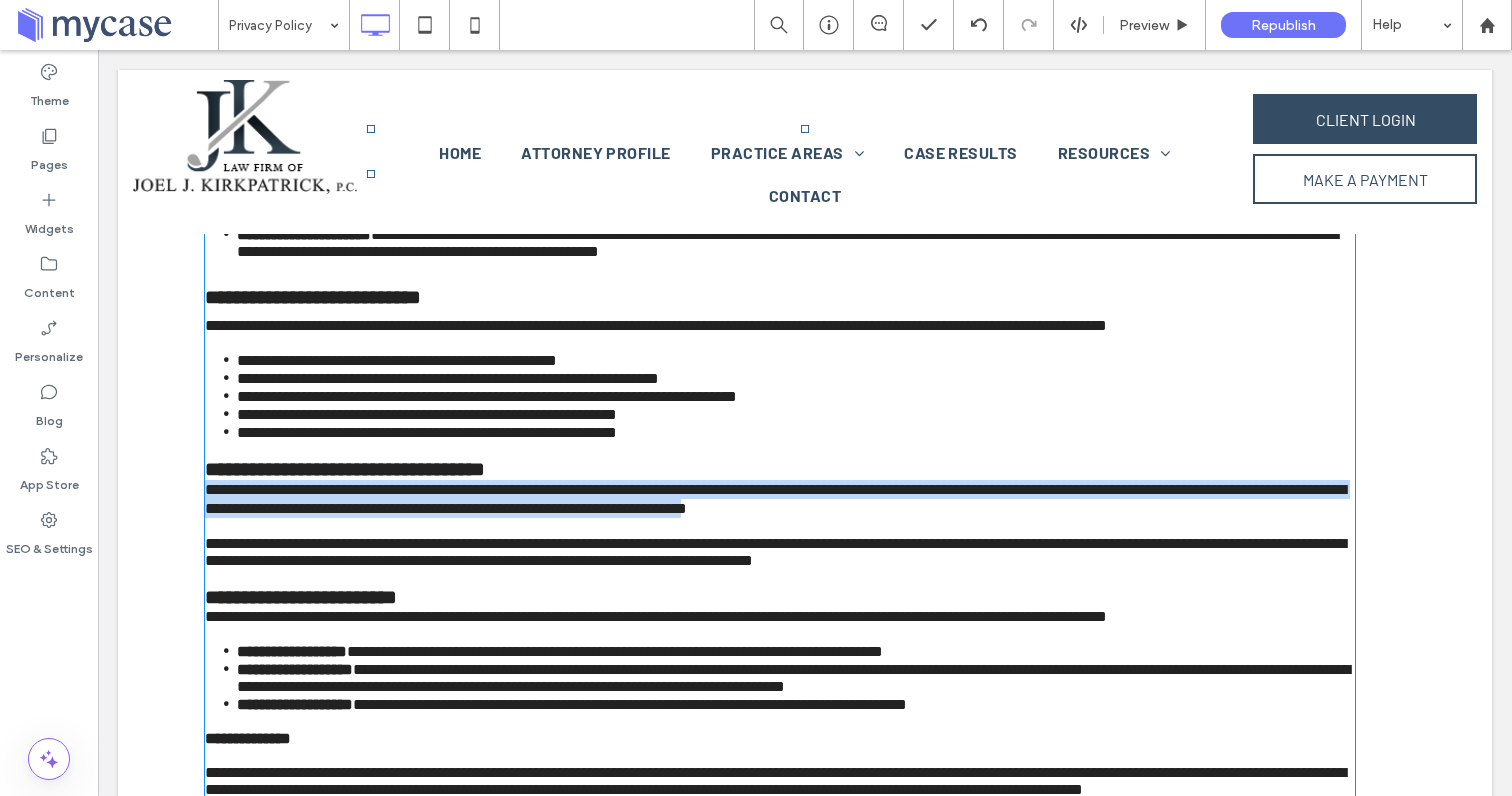scroll, scrollTop: 344, scrollLeft: 0, axis: vertical 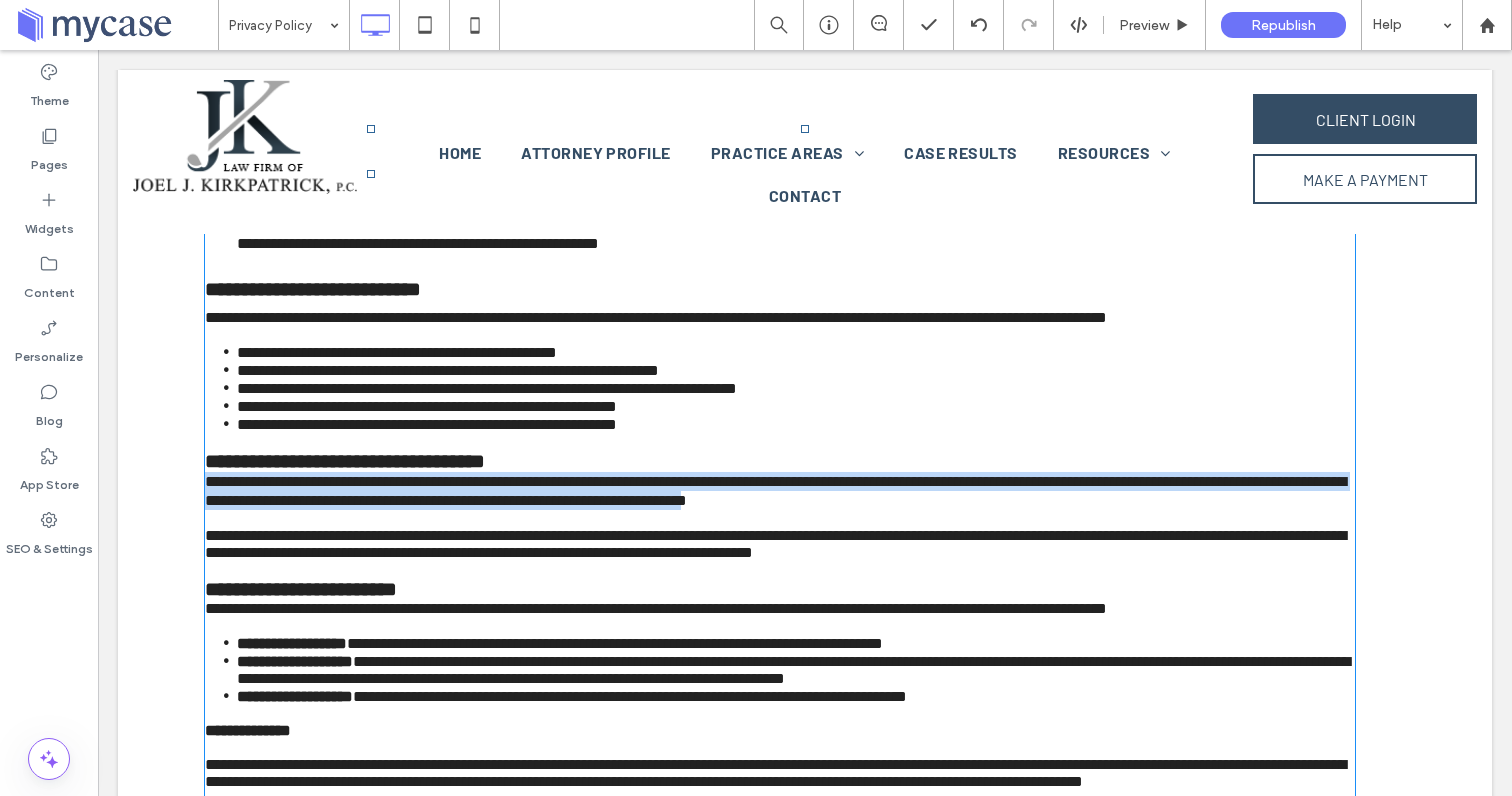 click on "**********" at bounding box center [775, 491] 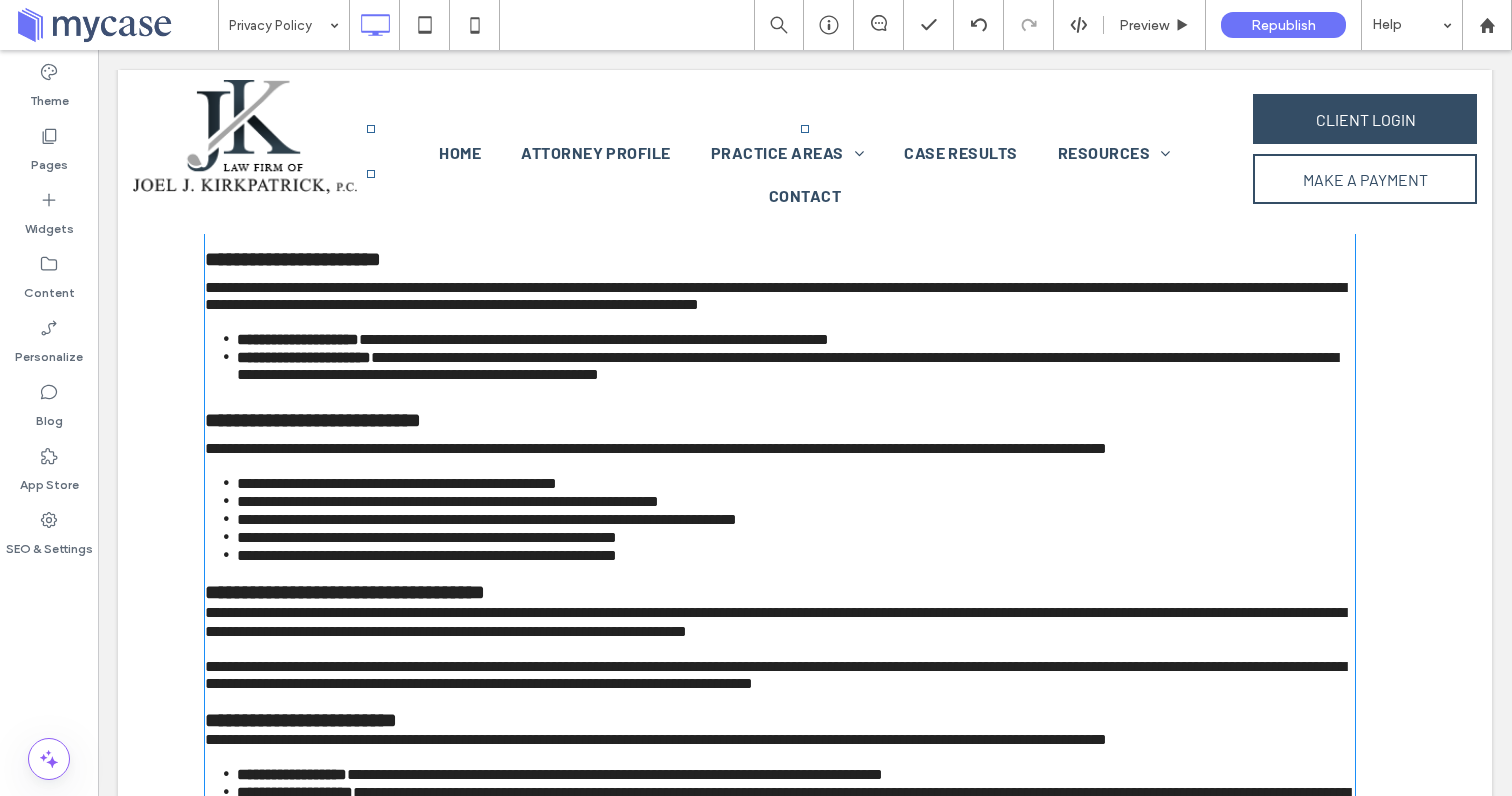 scroll, scrollTop: 206, scrollLeft: 0, axis: vertical 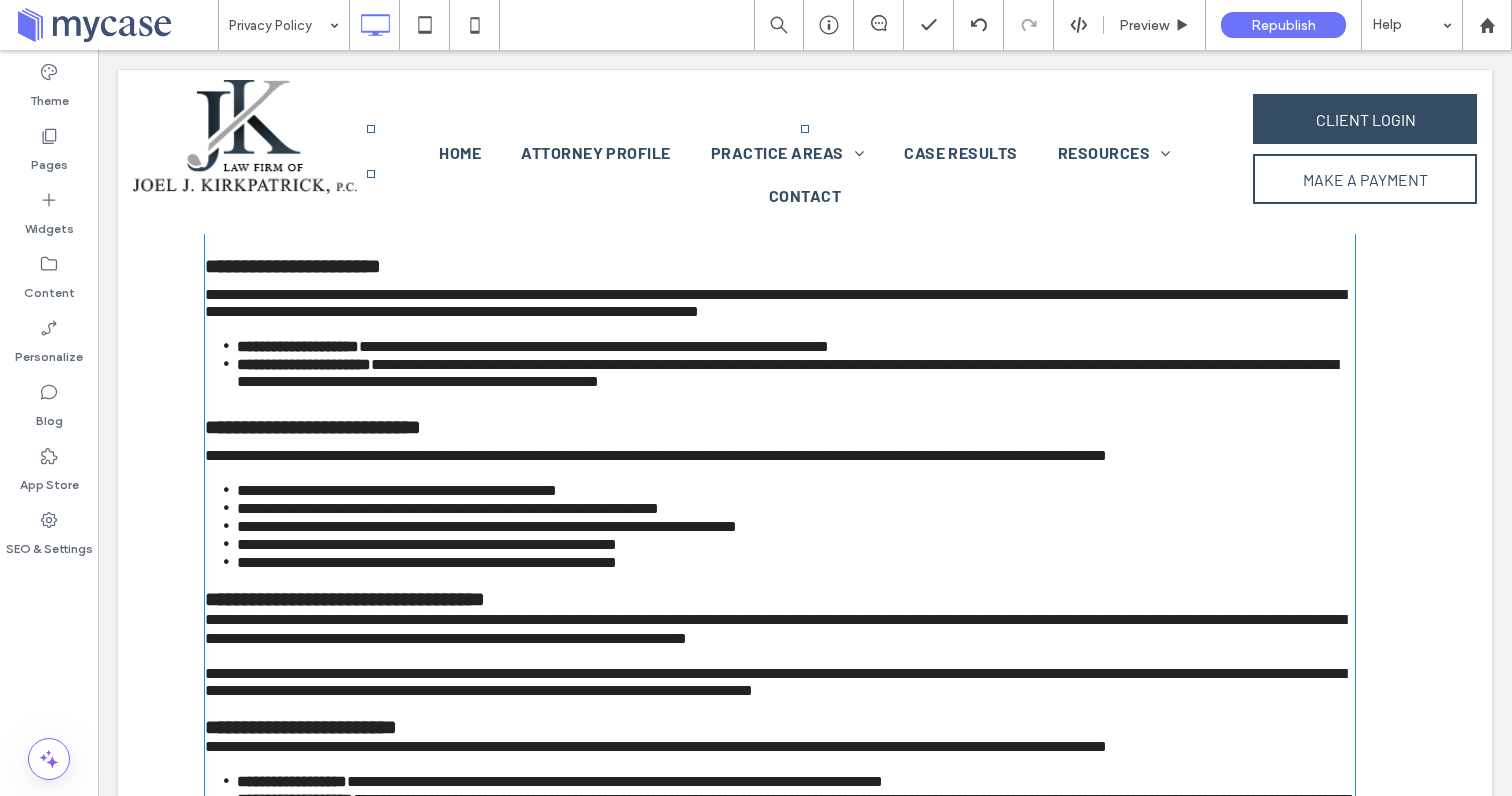click on "**********" at bounding box center [780, 599] 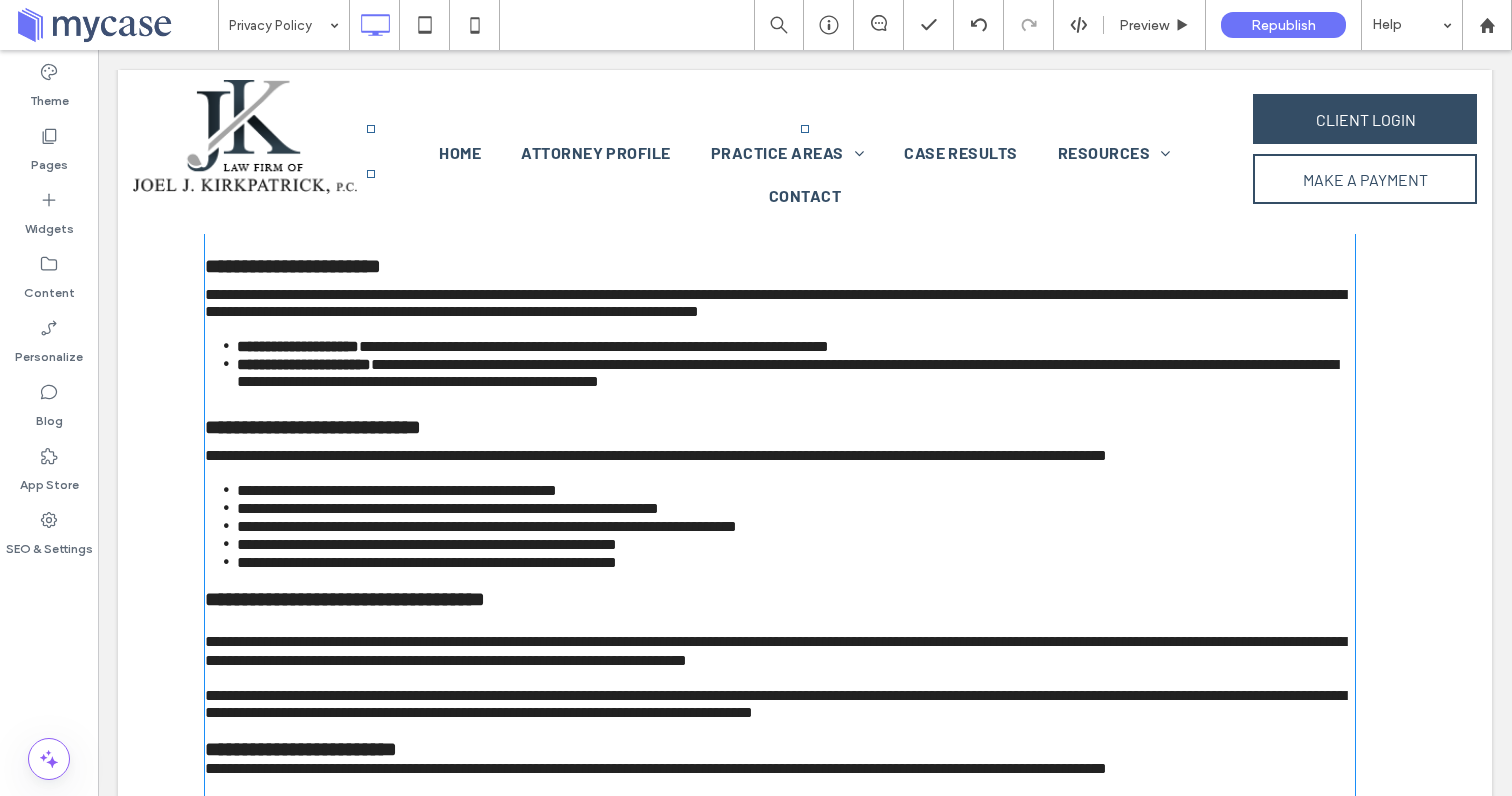 click on "**********" at bounding box center (775, 303) 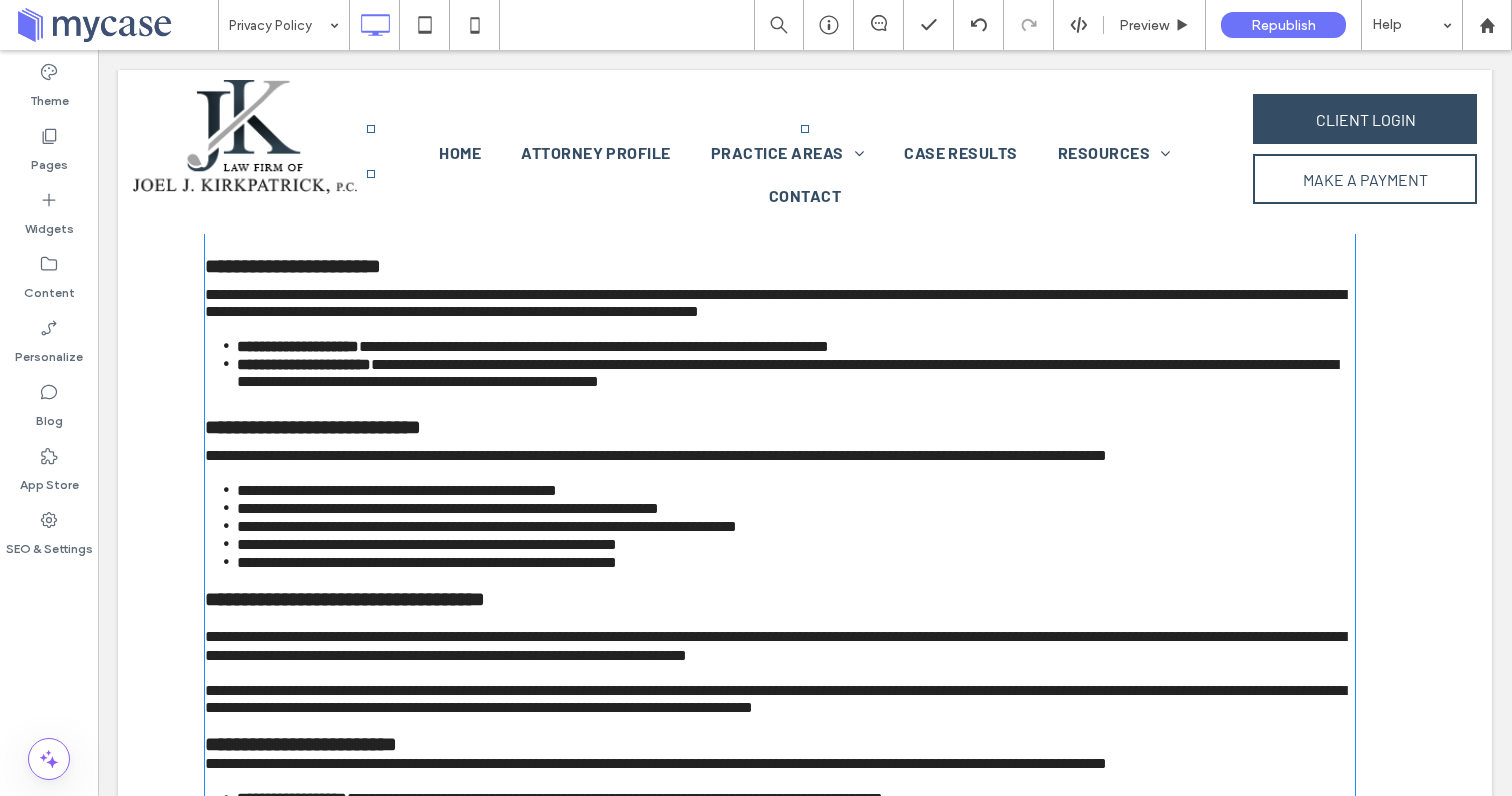 click at bounding box center [780, 618] 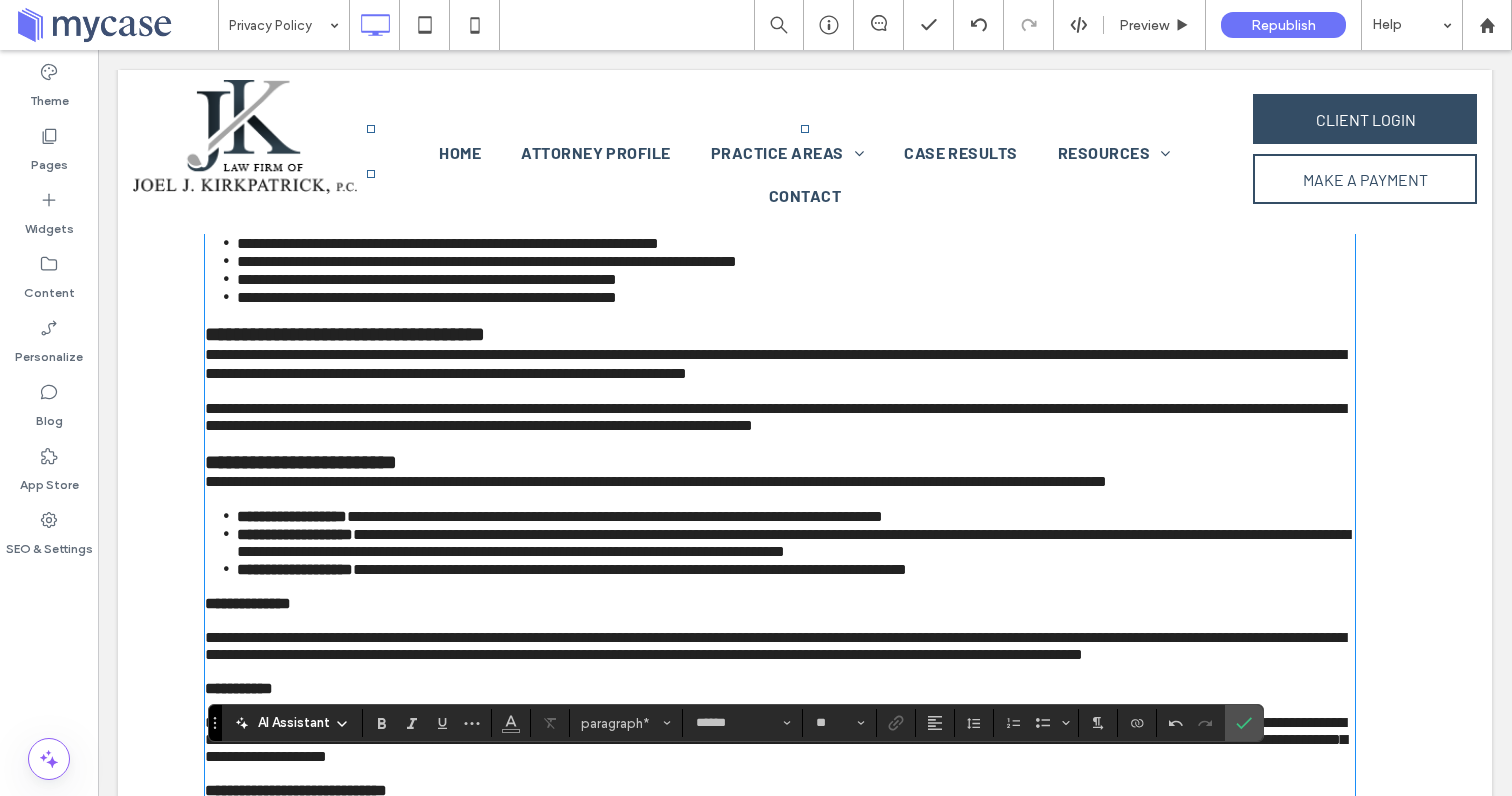 scroll, scrollTop: 506, scrollLeft: 0, axis: vertical 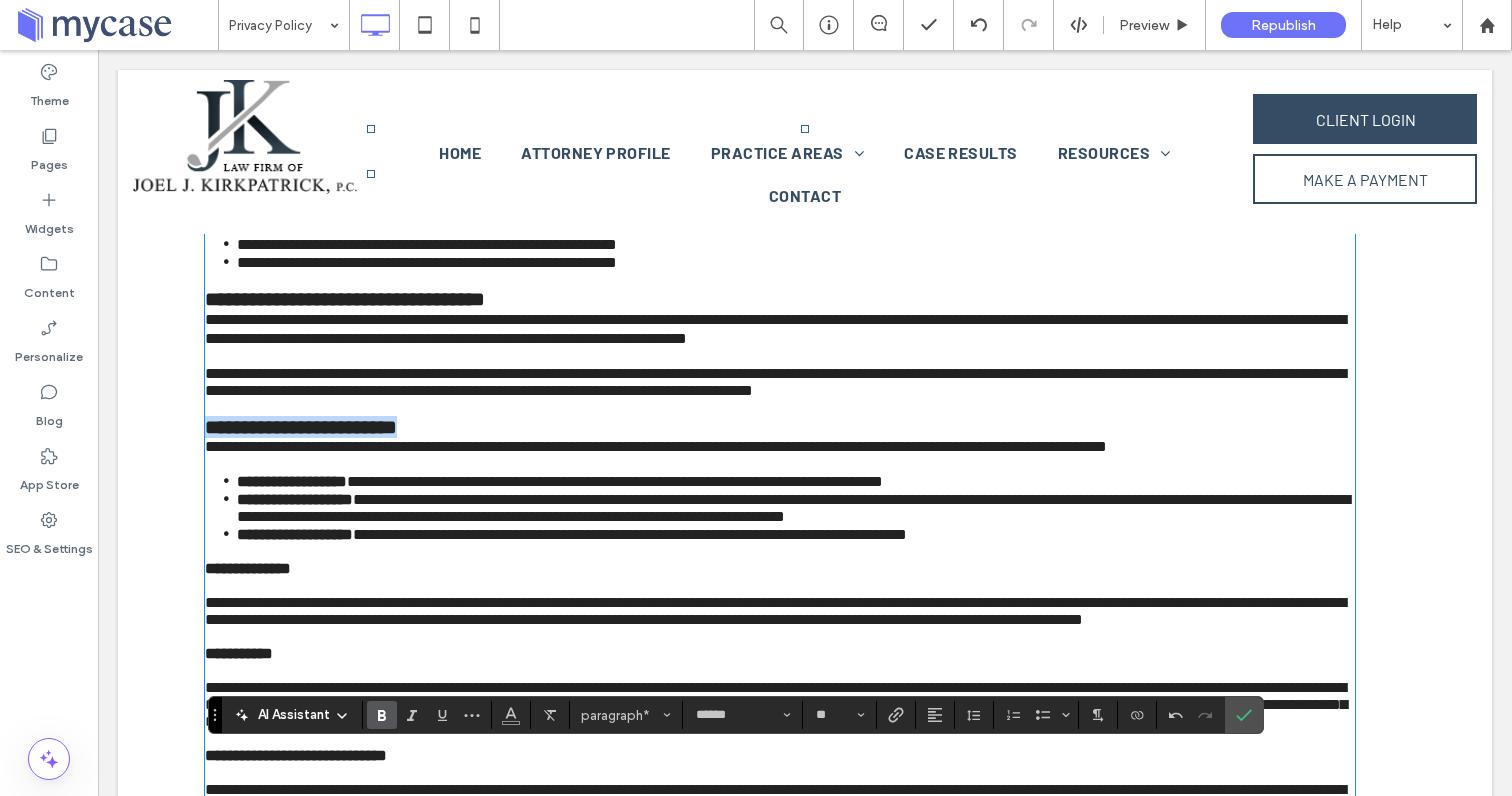 drag, startPoint x: 432, startPoint y: 493, endPoint x: 206, endPoint y: 491, distance: 226.00885 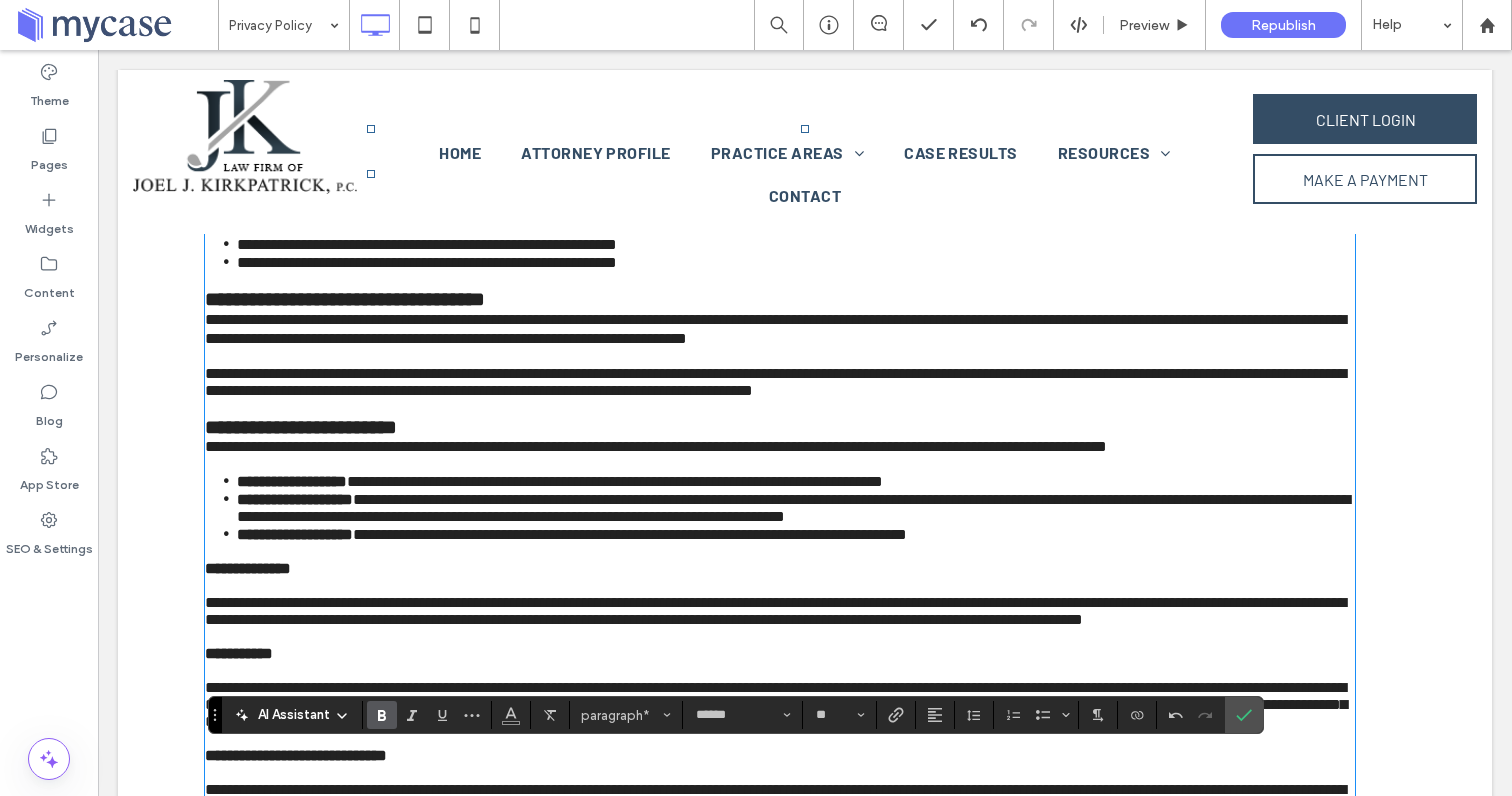 click on "**********" at bounding box center [630, 534] 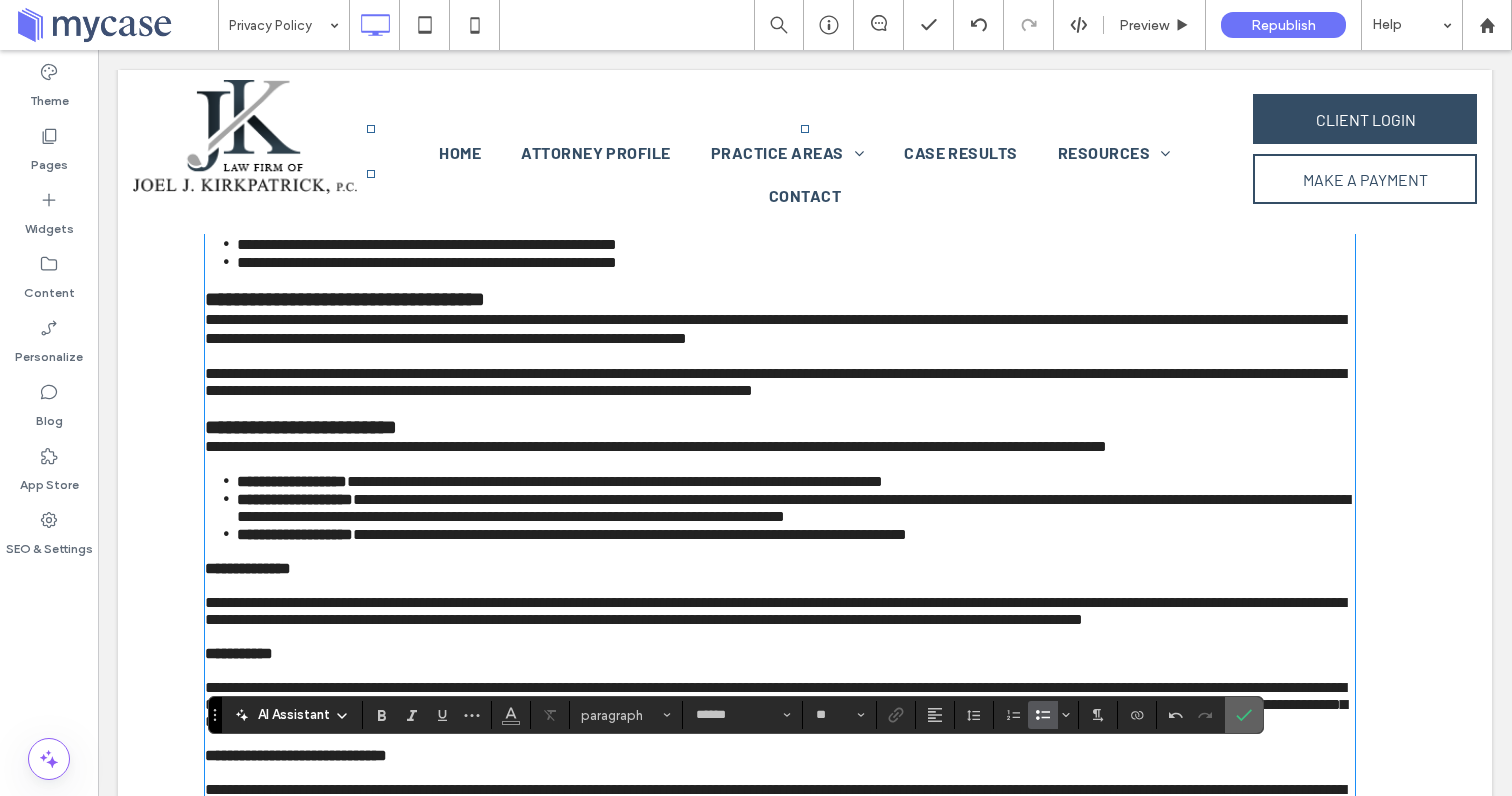 click 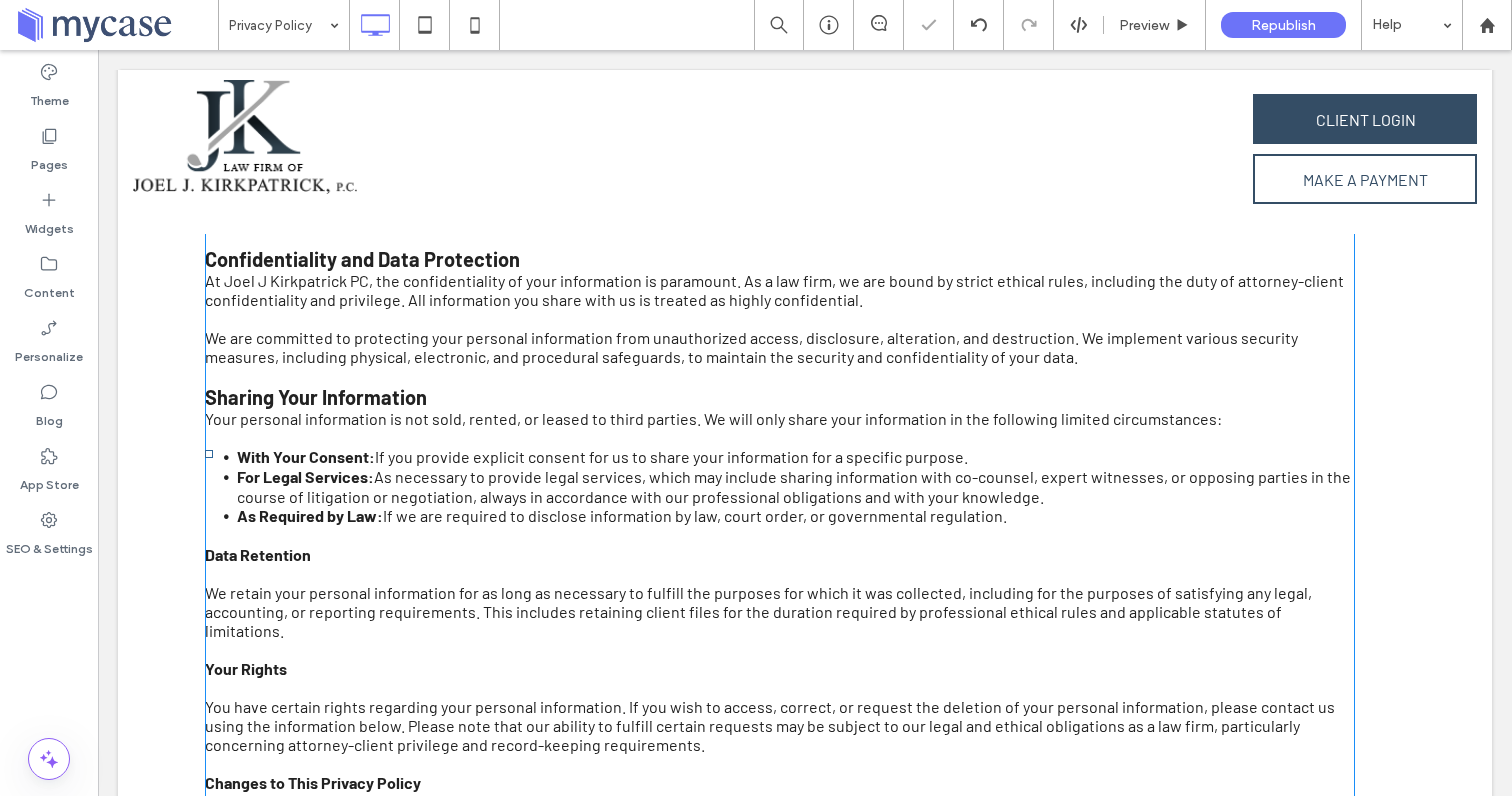scroll, scrollTop: 592, scrollLeft: 0, axis: vertical 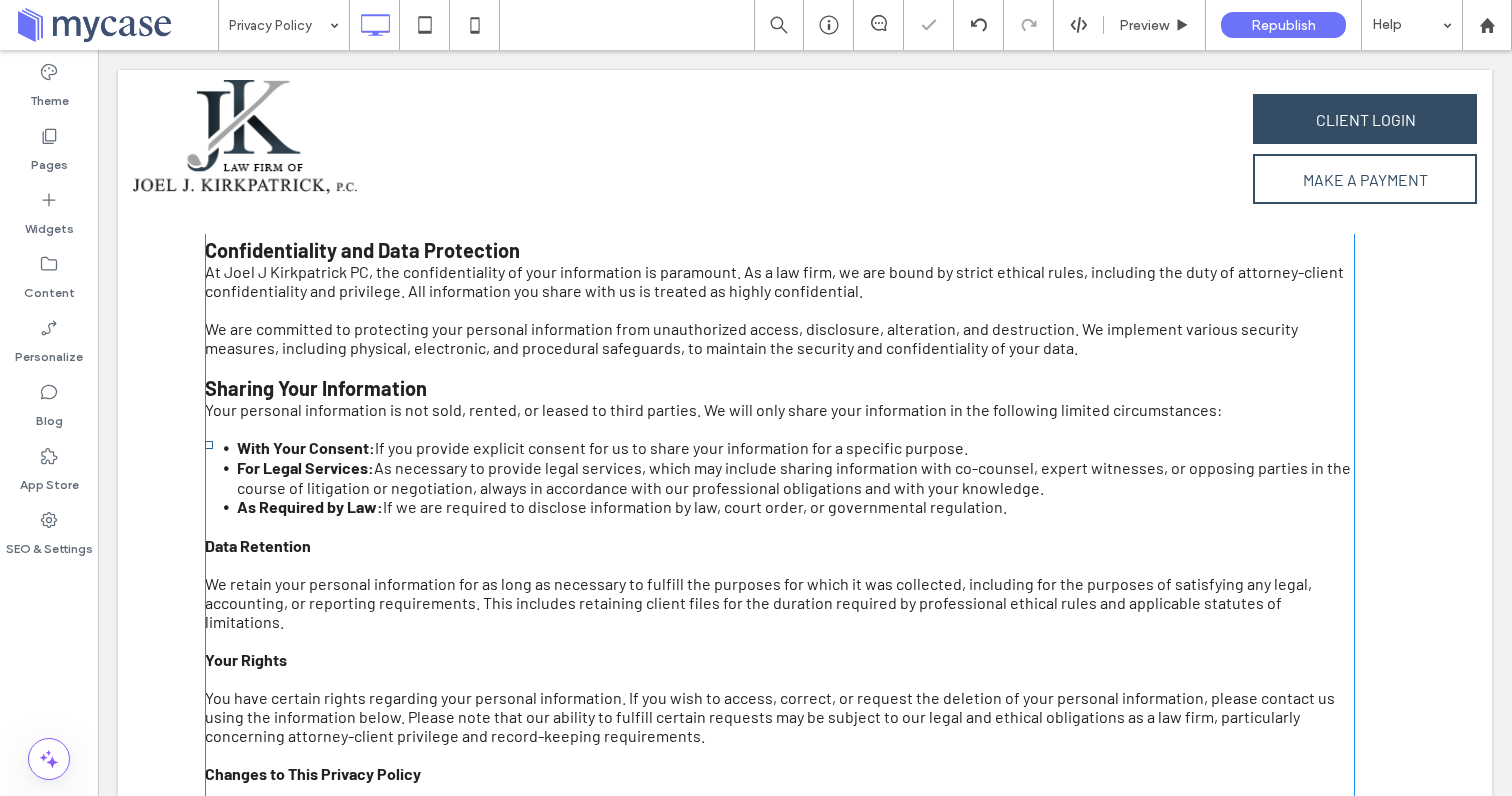 click at bounding box center (780, 564) 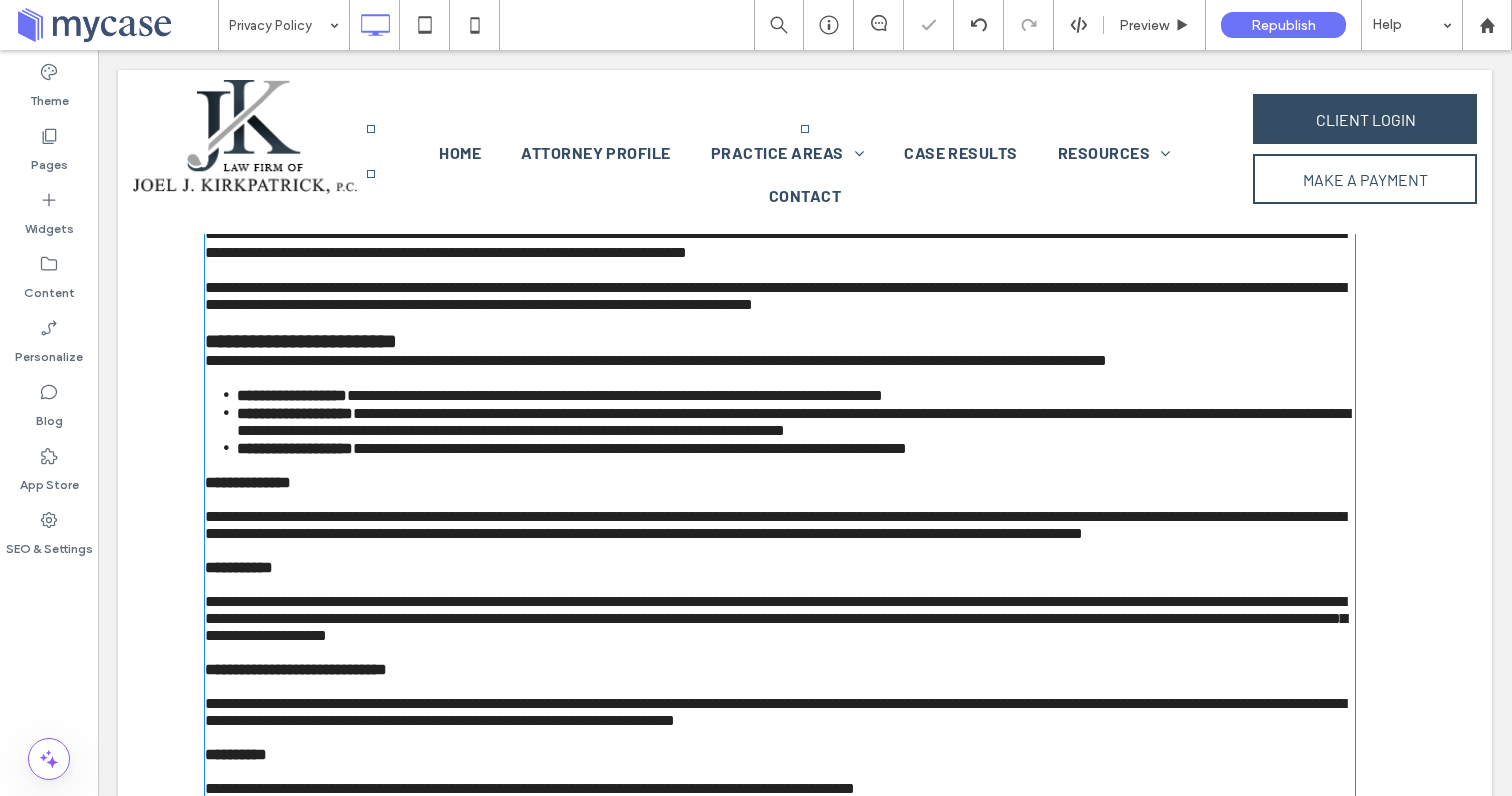 type on "******" 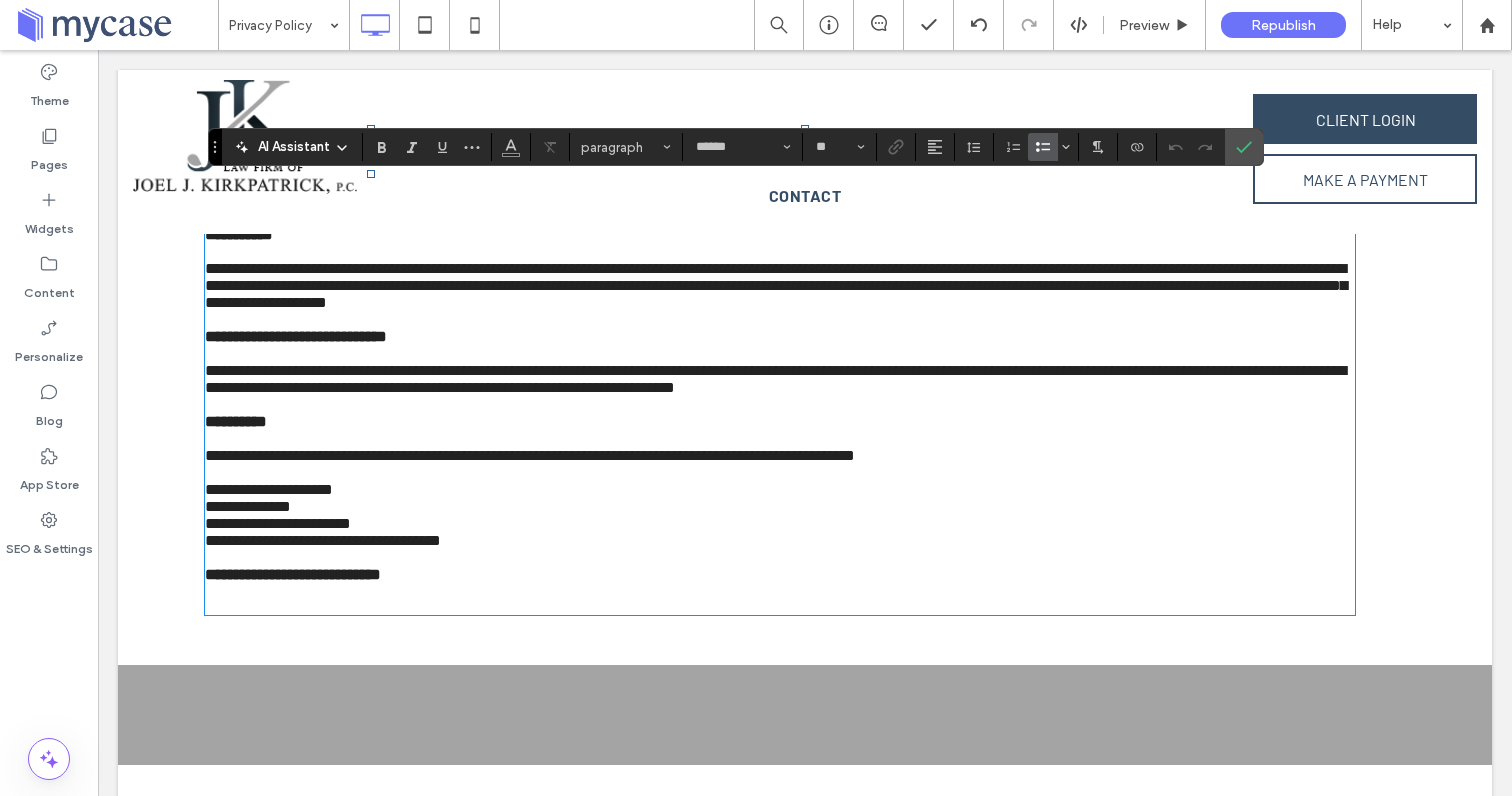 scroll, scrollTop: 968, scrollLeft: 0, axis: vertical 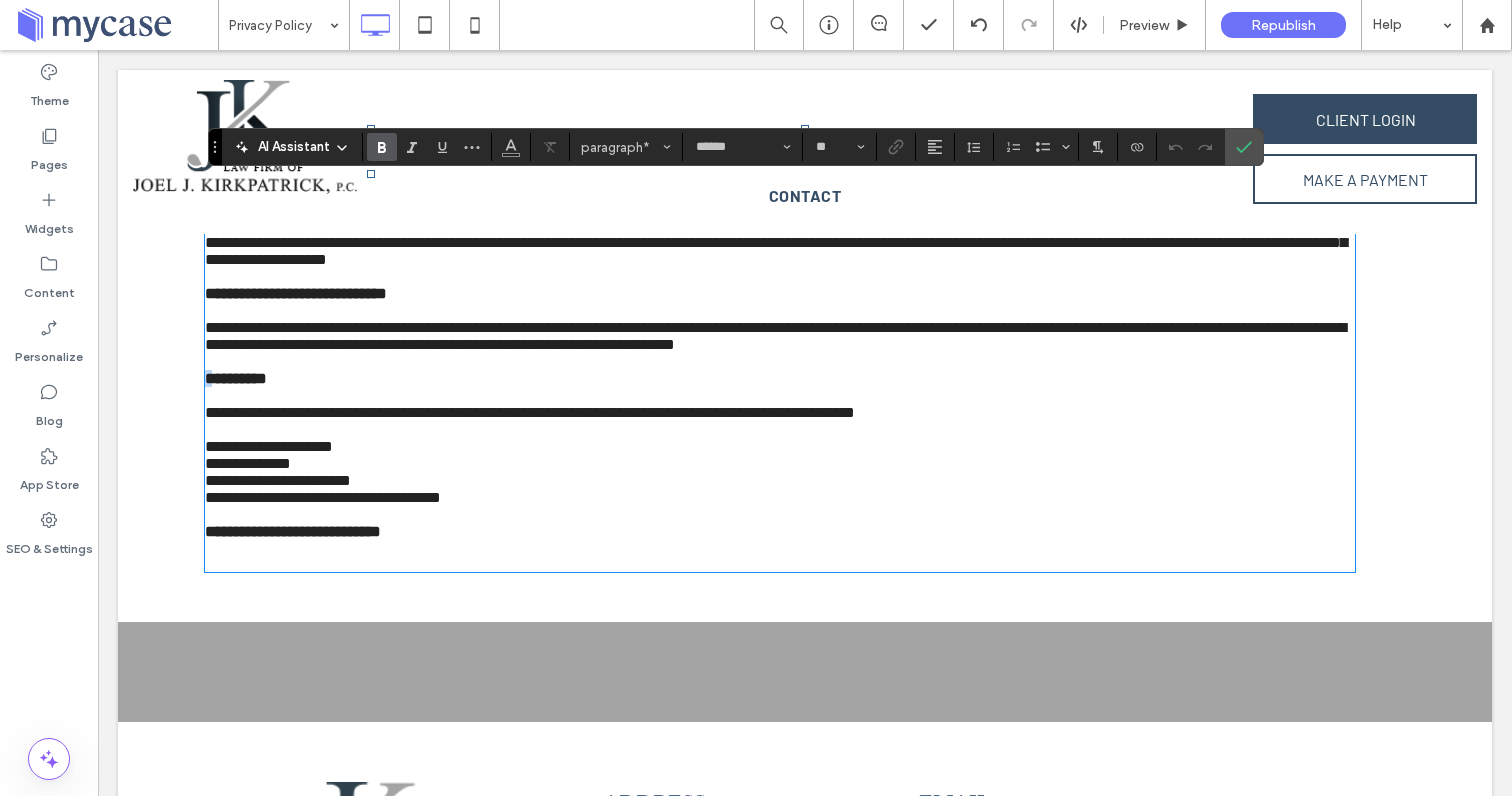 drag, startPoint x: 290, startPoint y: 502, endPoint x: 218, endPoint y: 494, distance: 72.443085 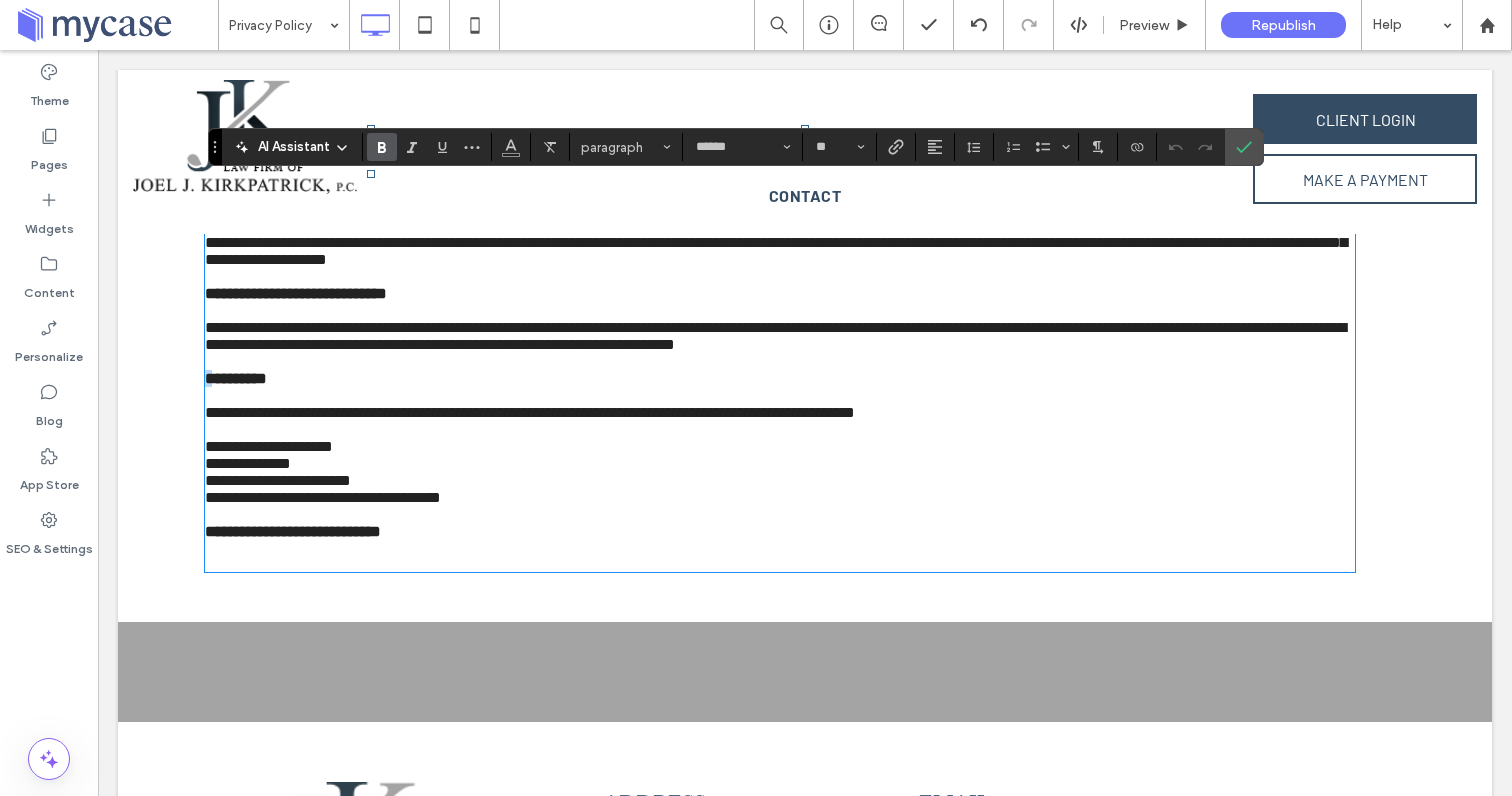 click on "**********" at bounding box center (236, 378) 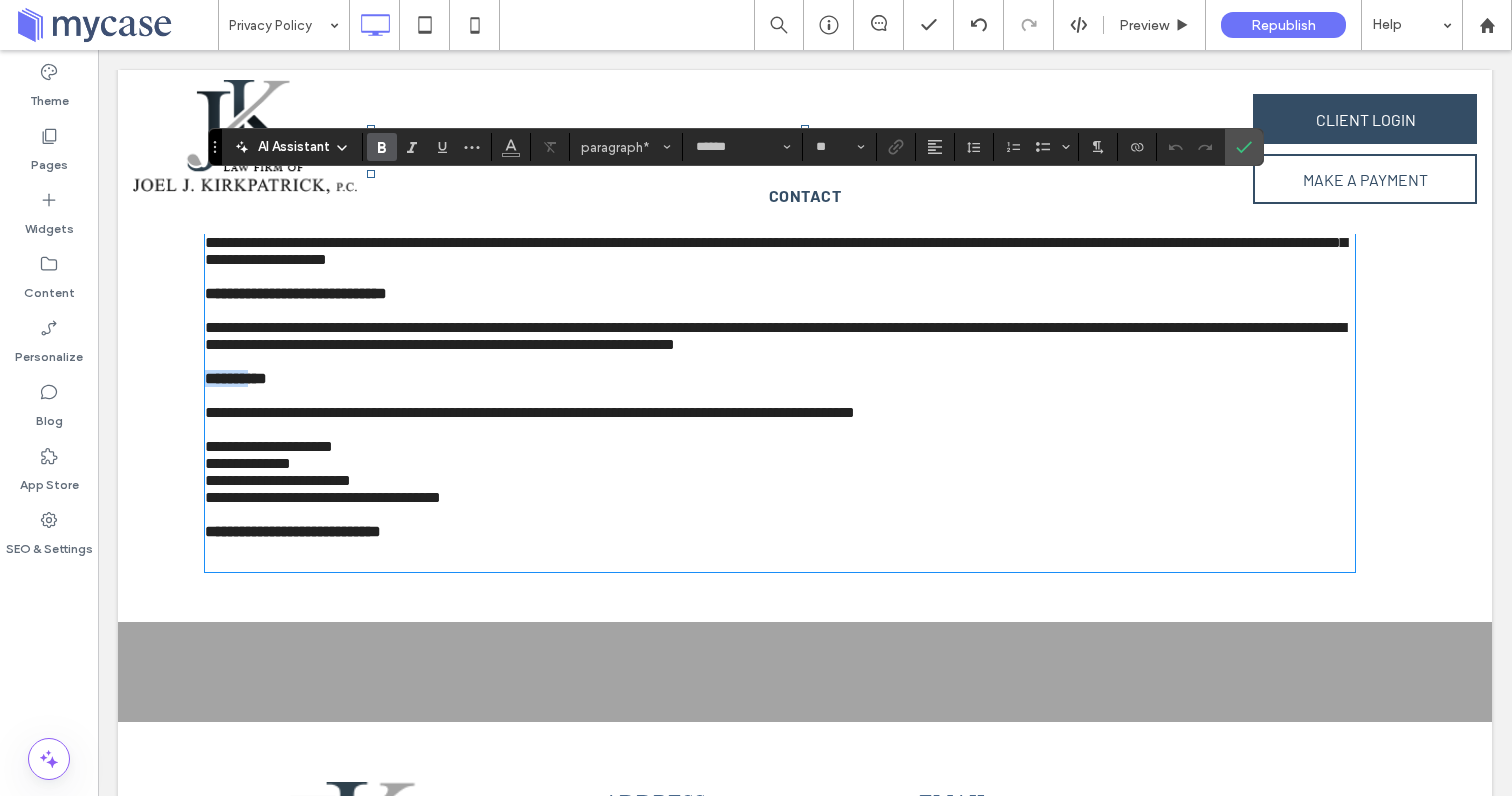 click on "**********" at bounding box center (236, 378) 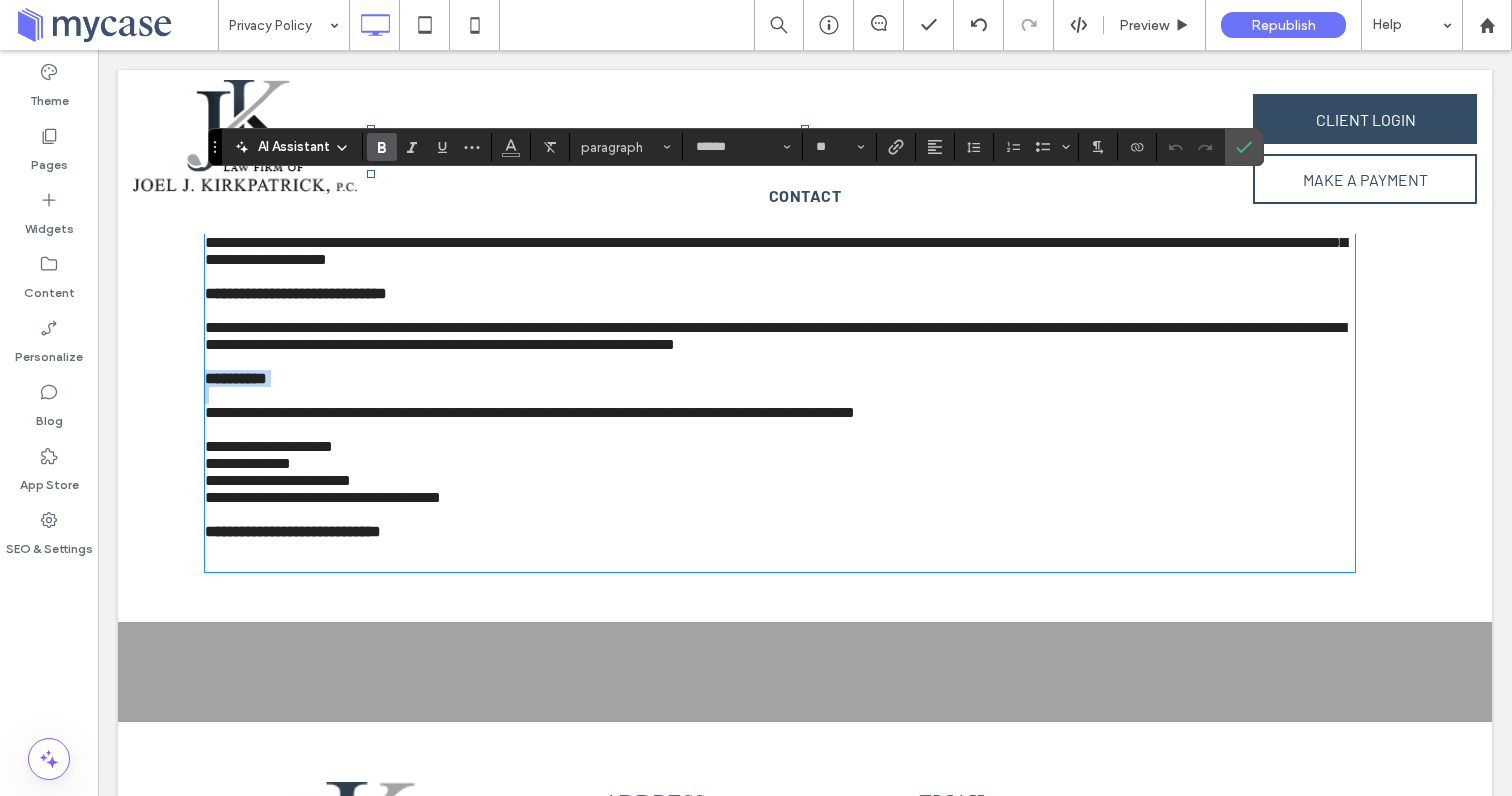 click on "**********" at bounding box center [236, 378] 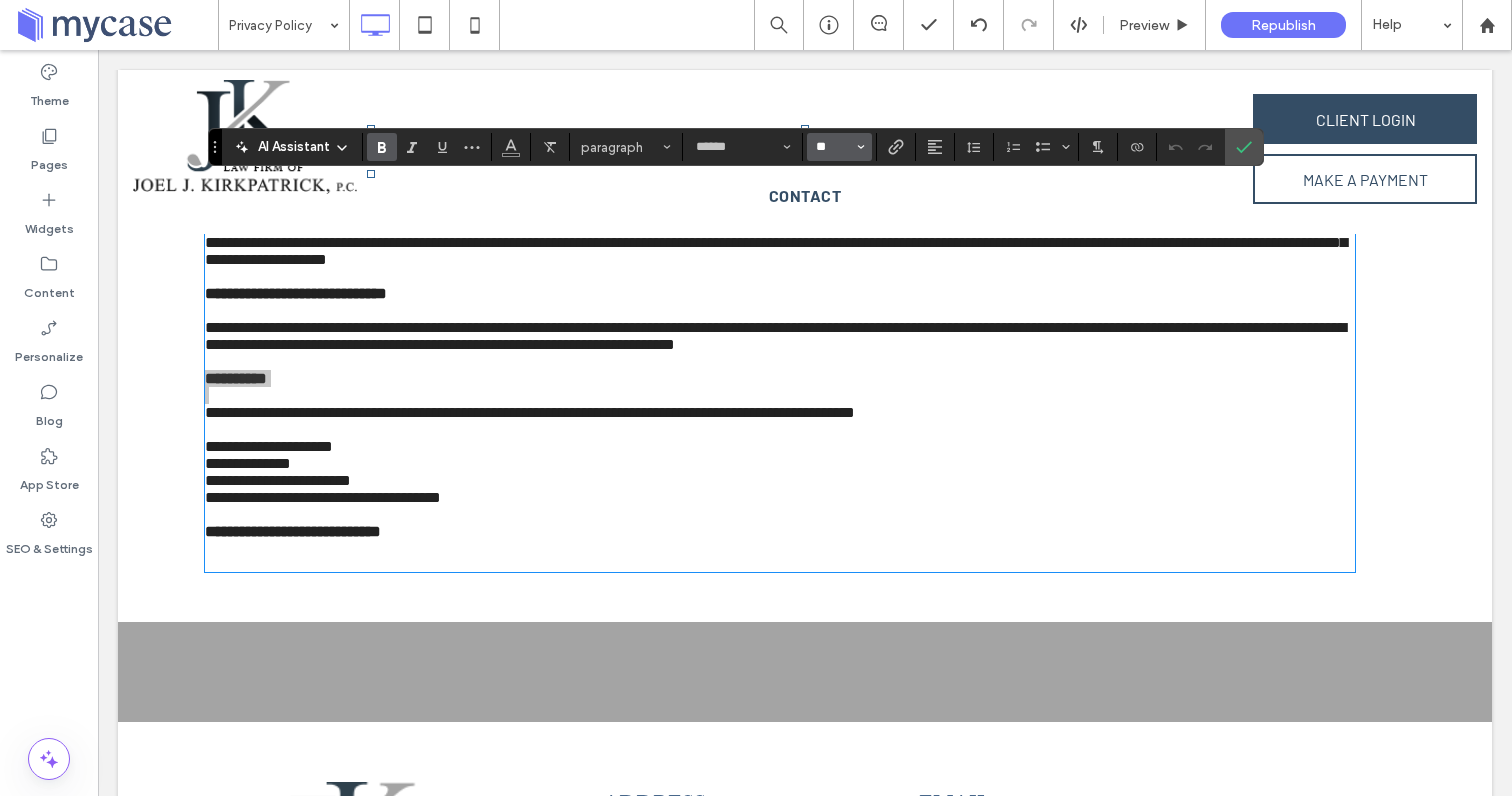 click on "**" at bounding box center [833, 147] 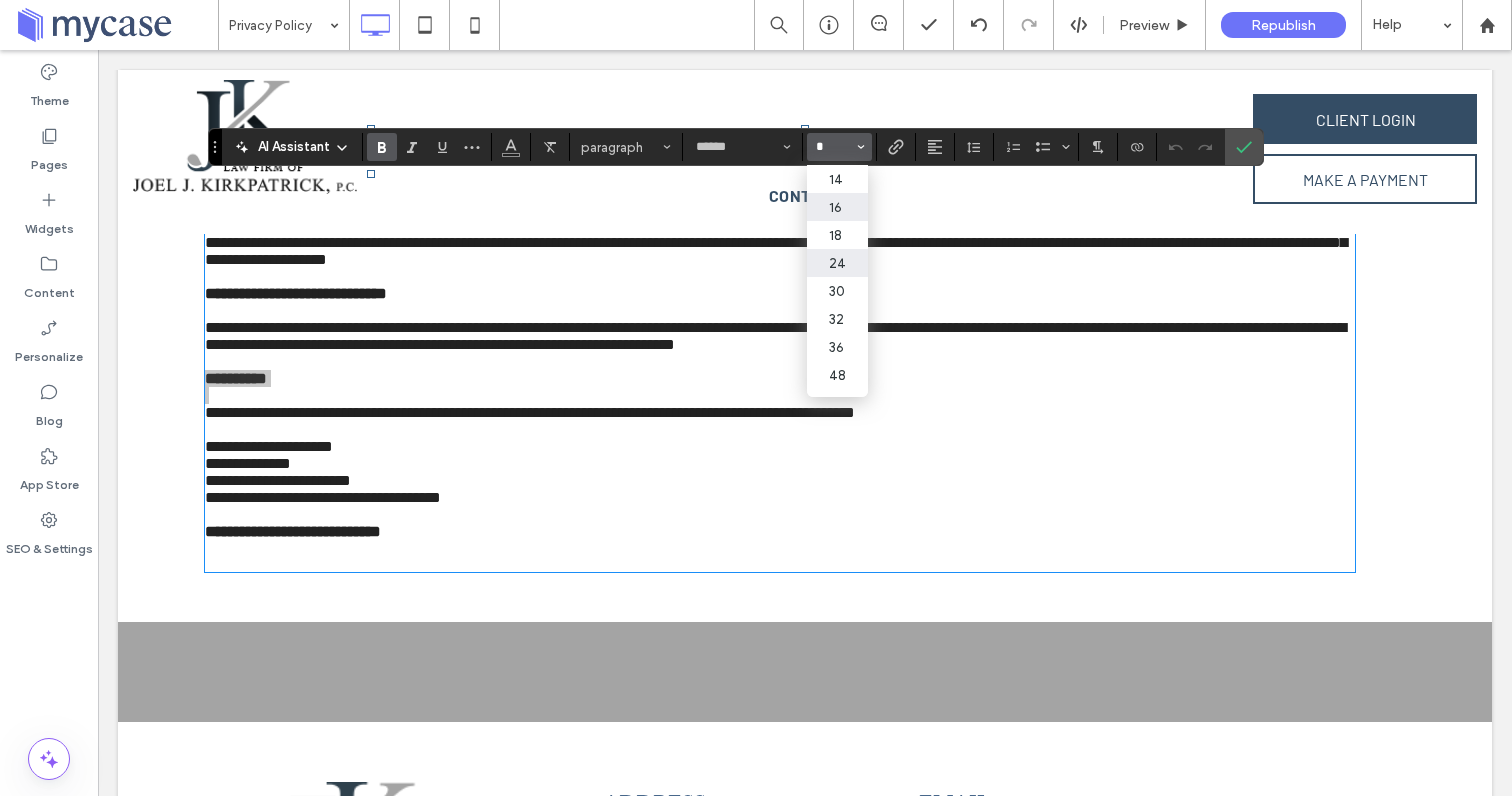 scroll, scrollTop: 0, scrollLeft: 0, axis: both 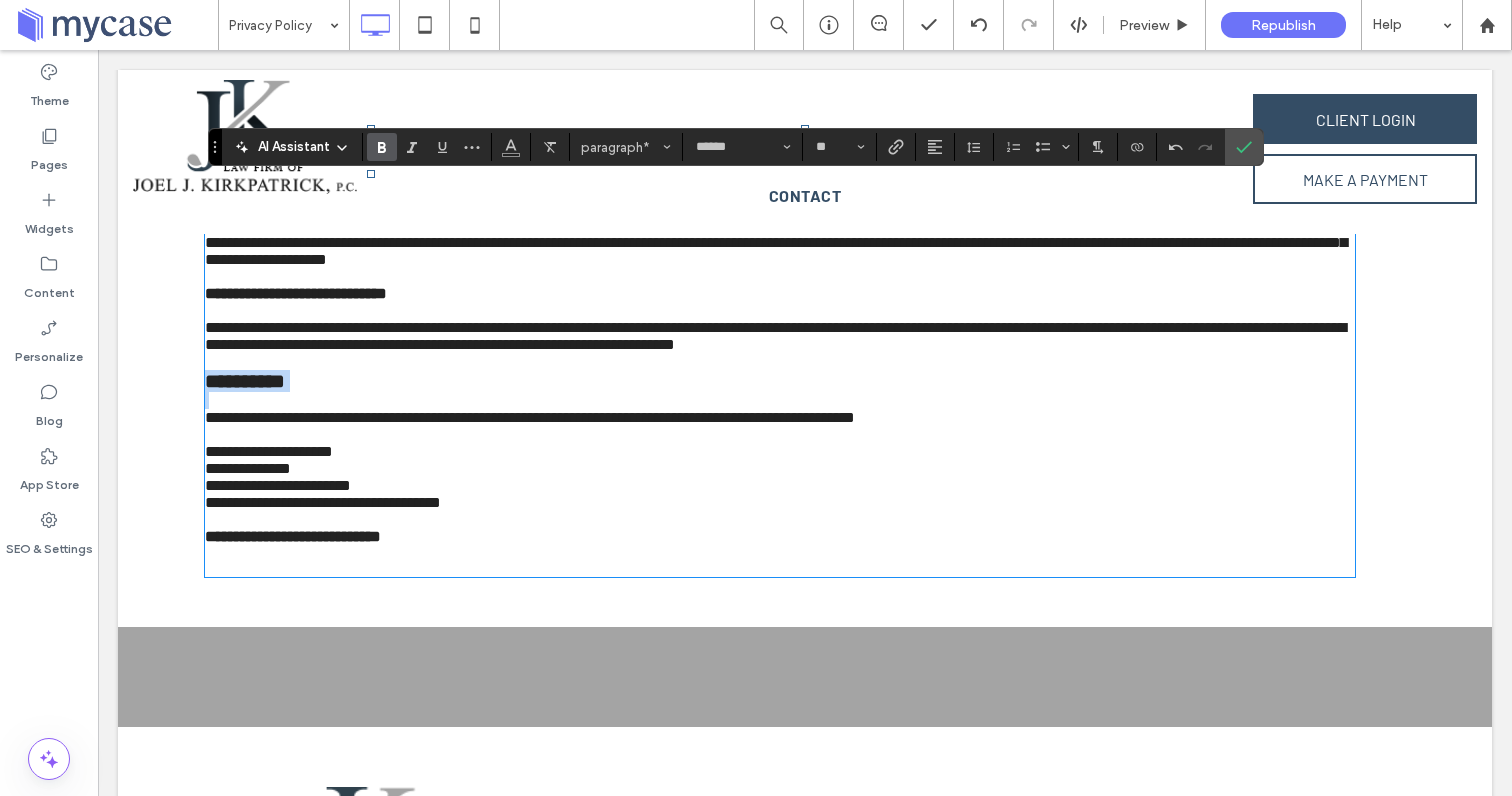 click at bounding box center (780, 400) 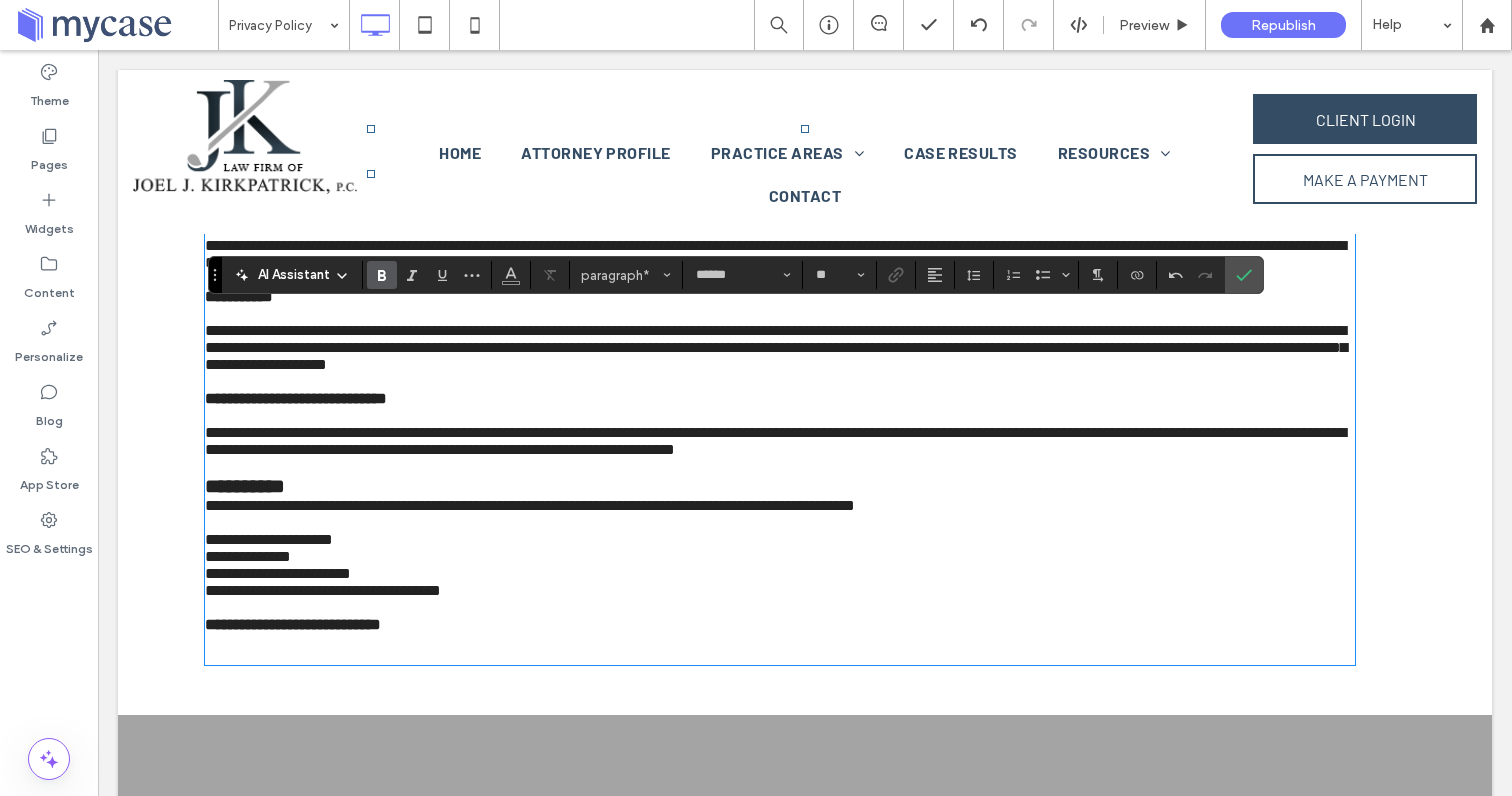 scroll, scrollTop: 835, scrollLeft: 0, axis: vertical 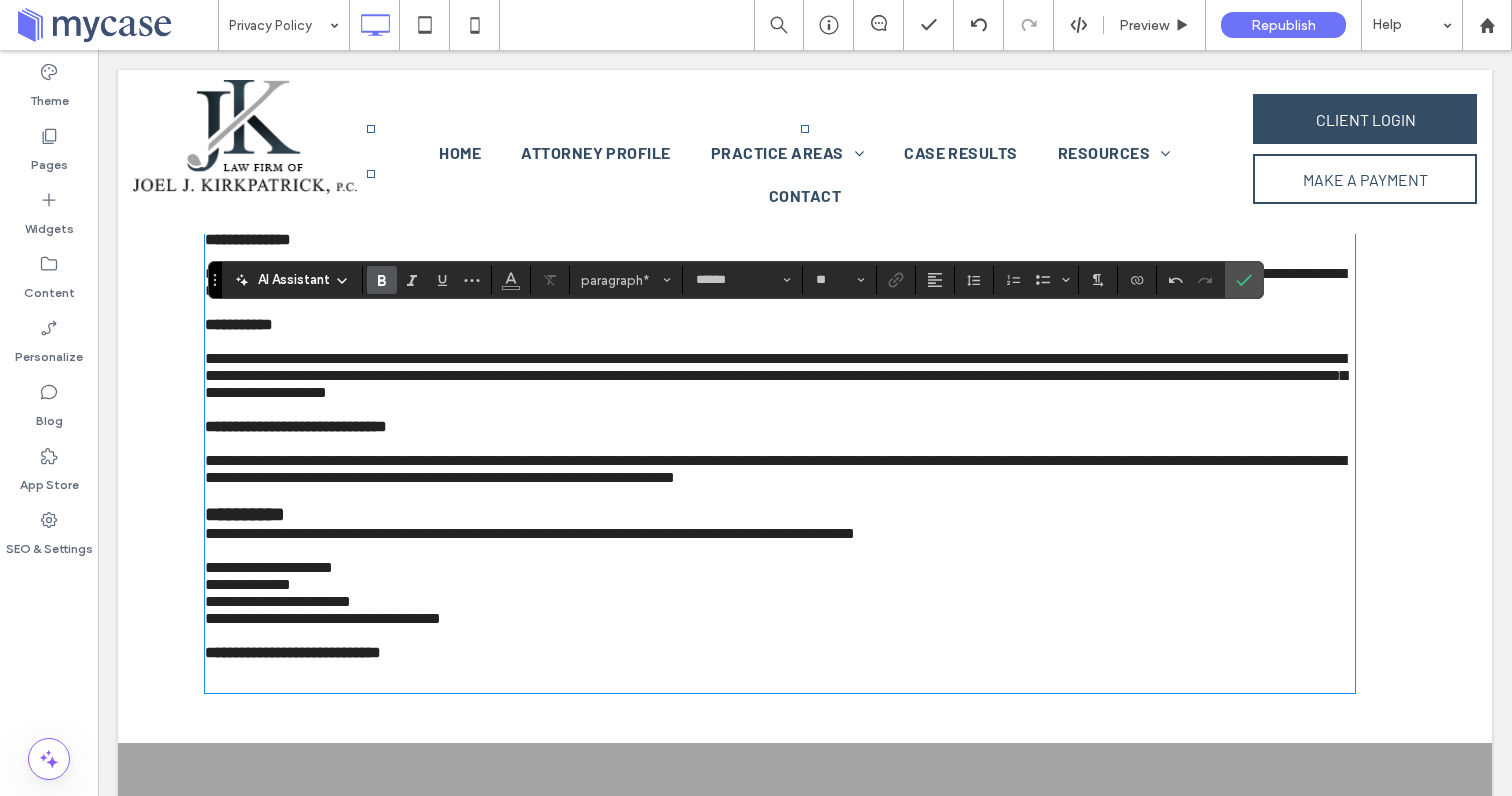 type on "**" 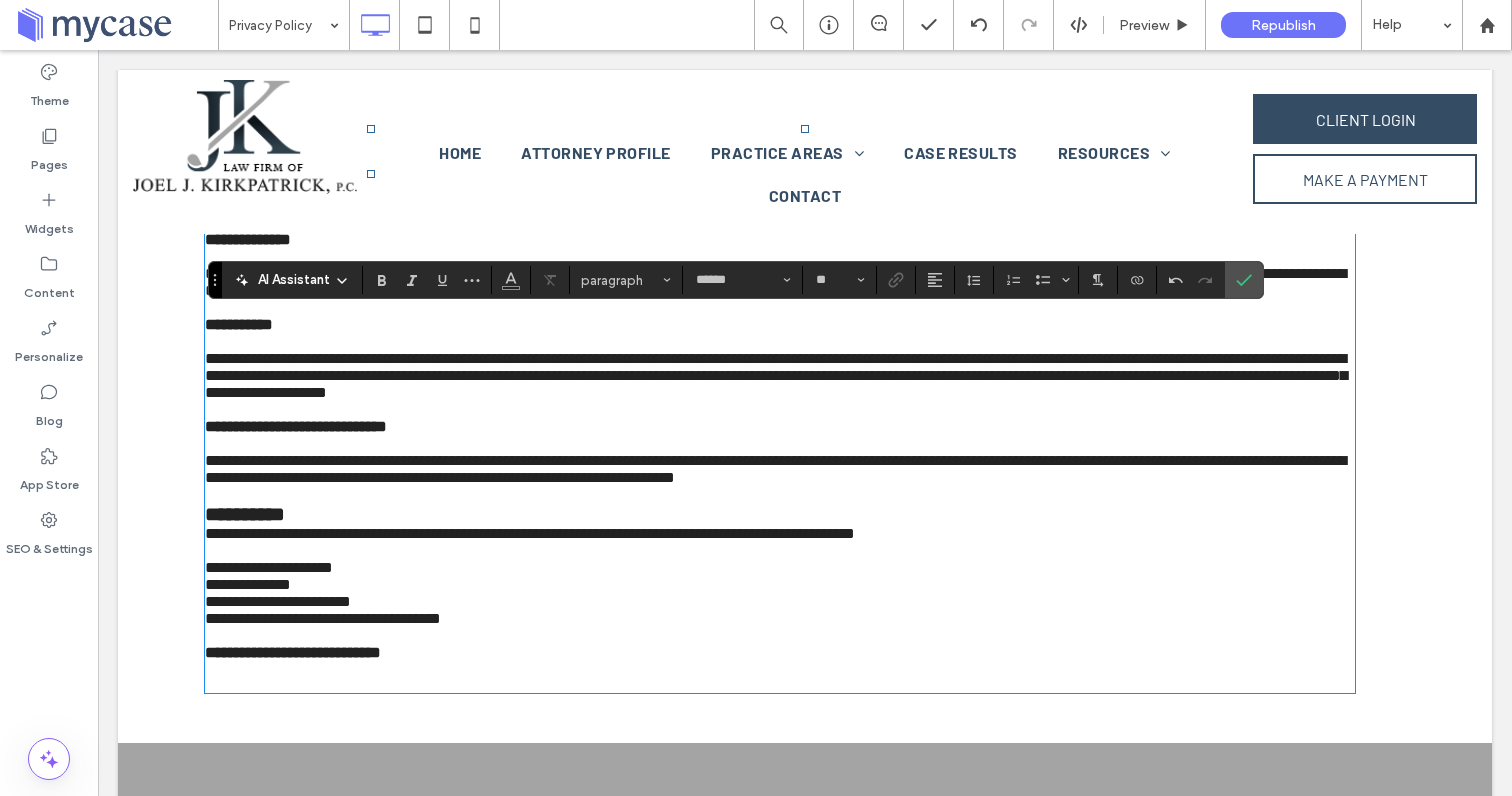 click at bounding box center [780, 443] 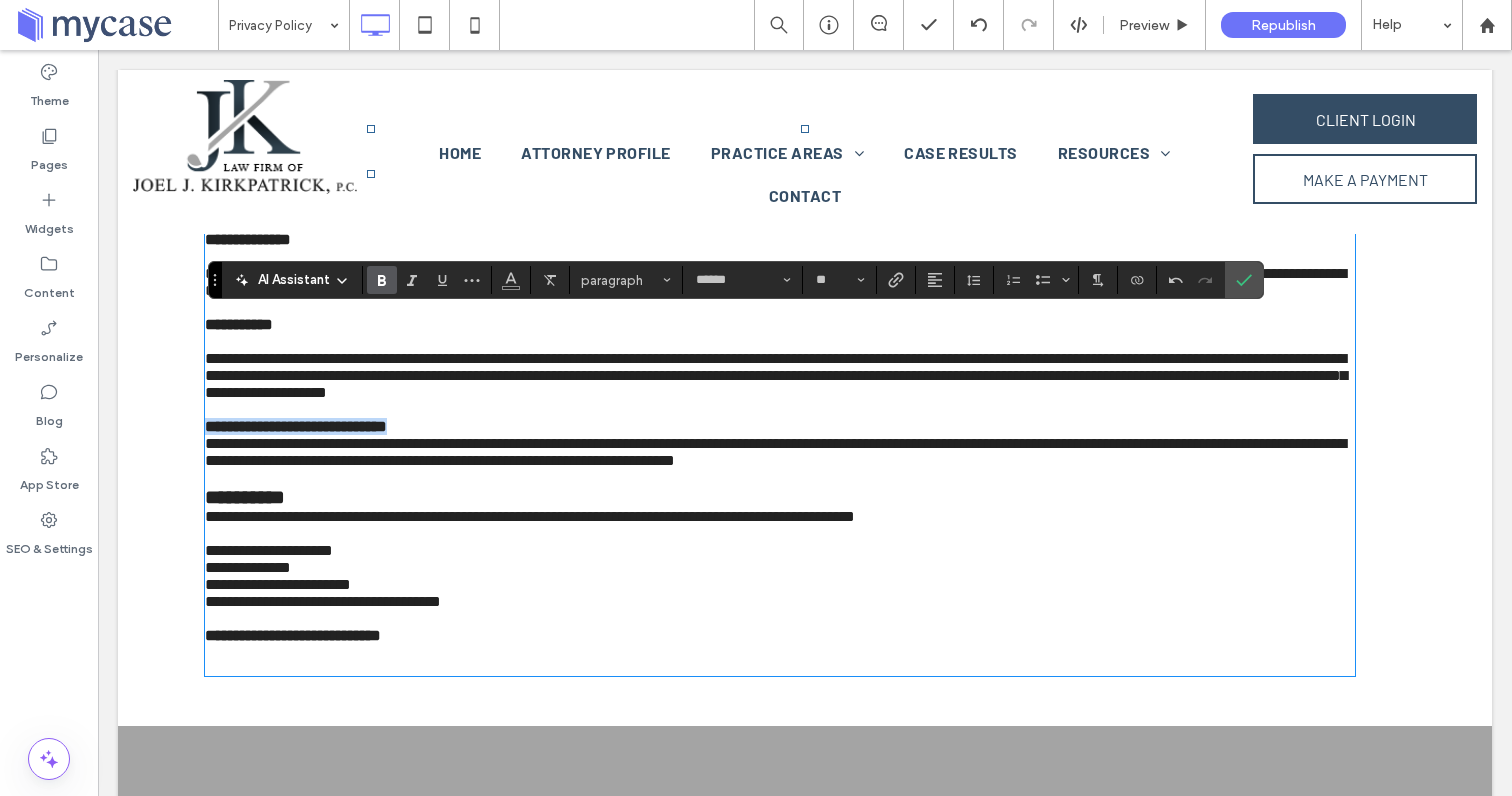 drag, startPoint x: 440, startPoint y: 532, endPoint x: 205, endPoint y: 536, distance: 235.03404 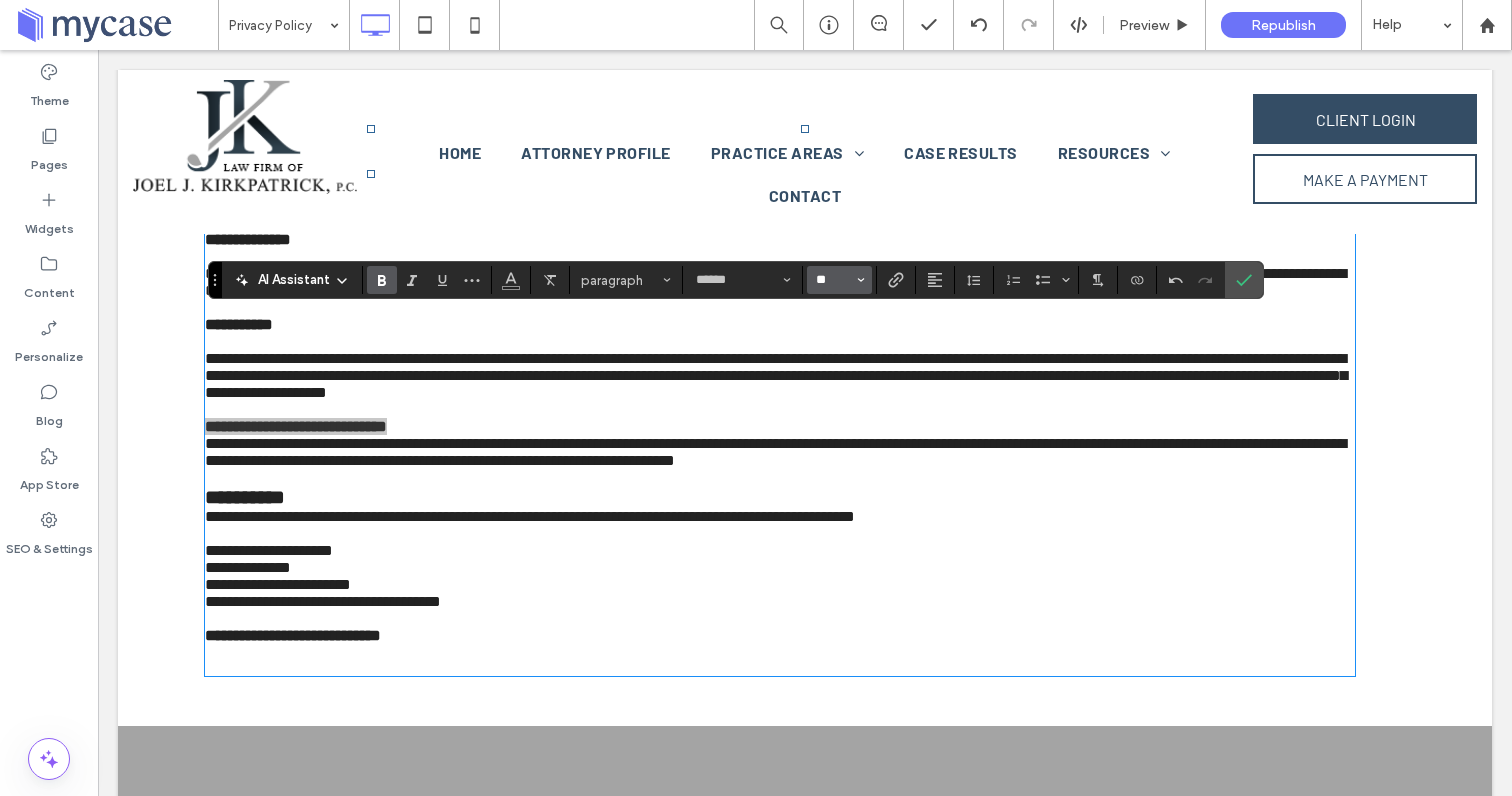 click on "**" at bounding box center (833, 280) 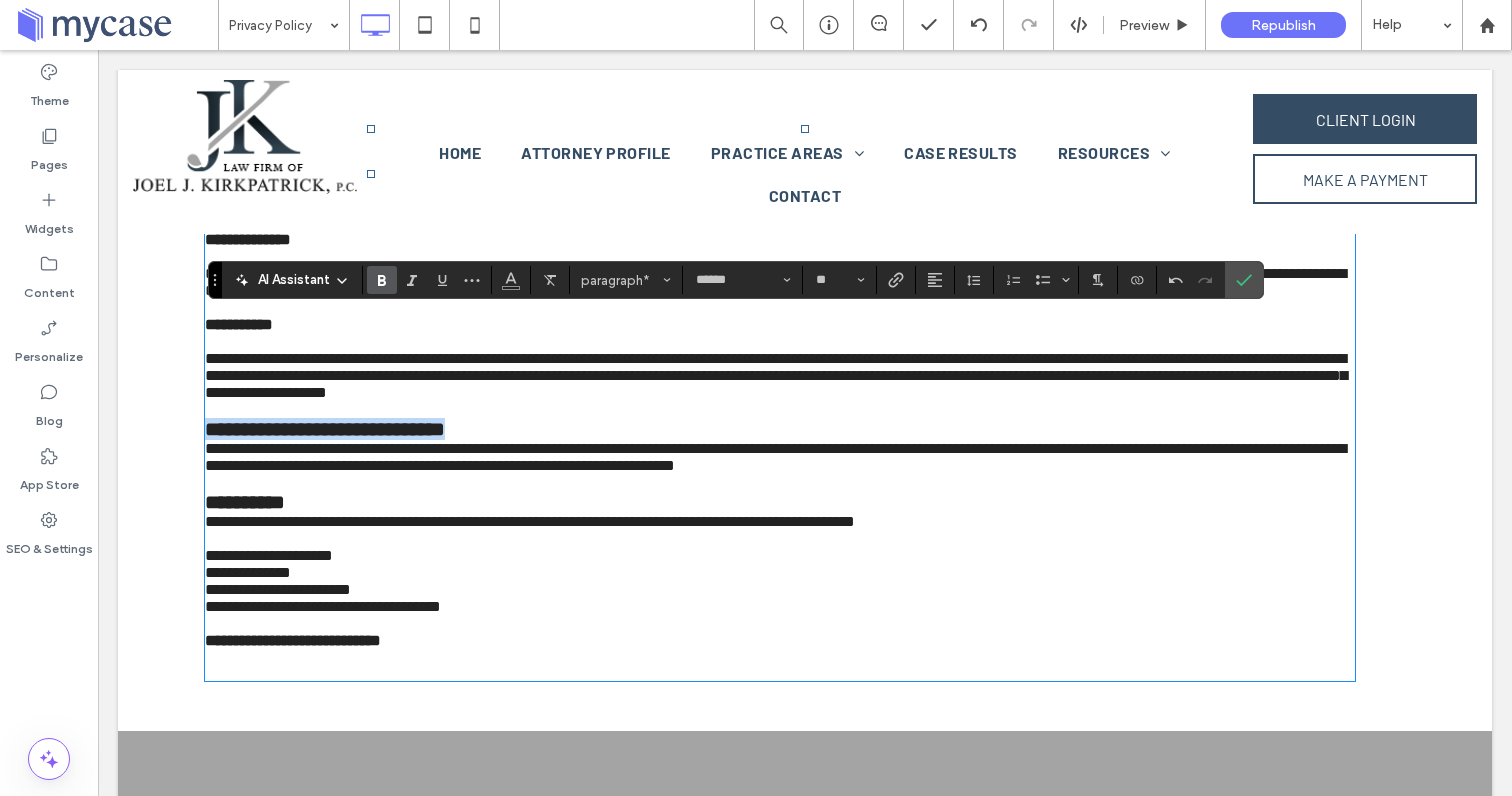 type on "**" 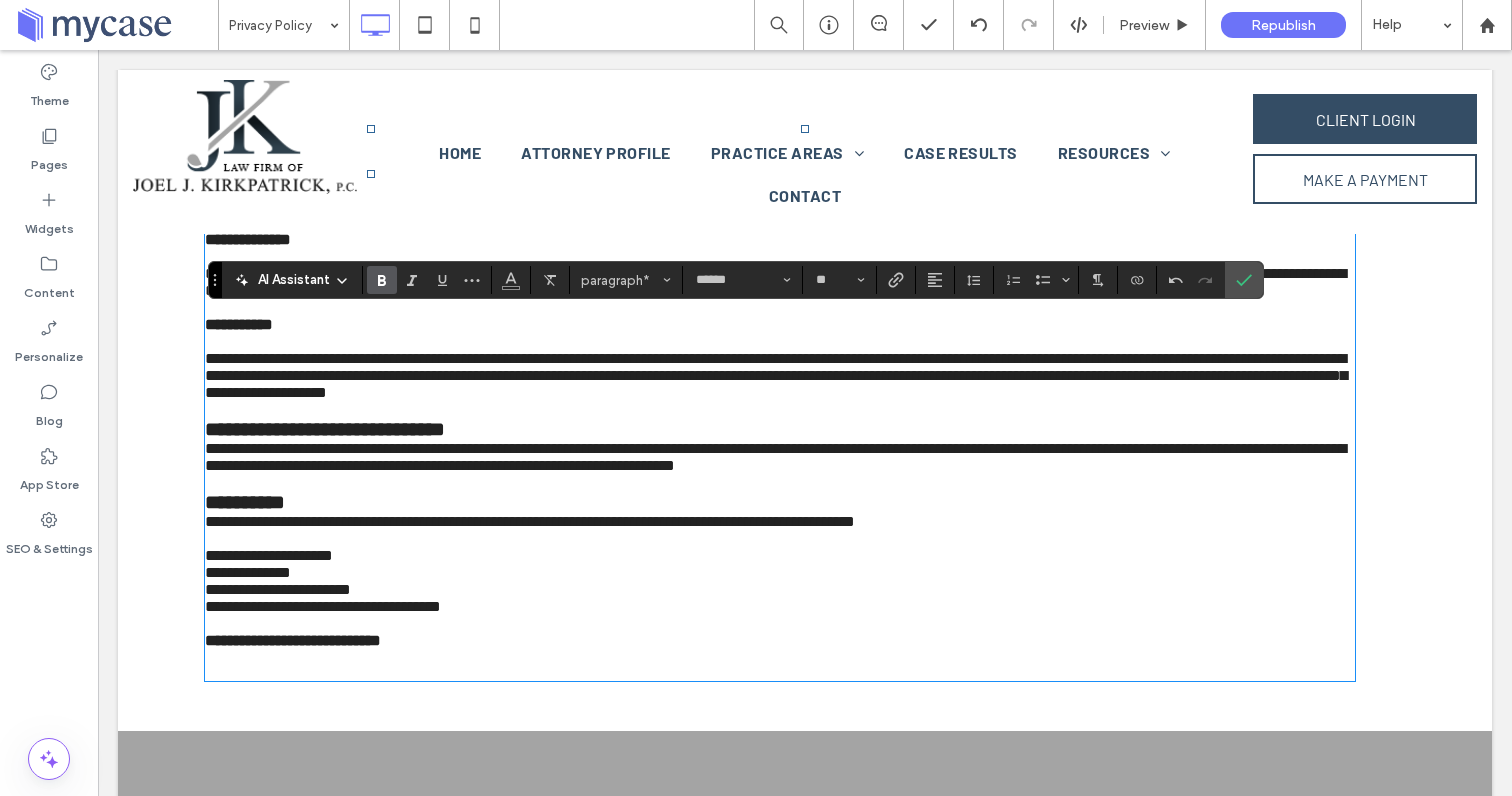 click on "**********" at bounding box center [780, 324] 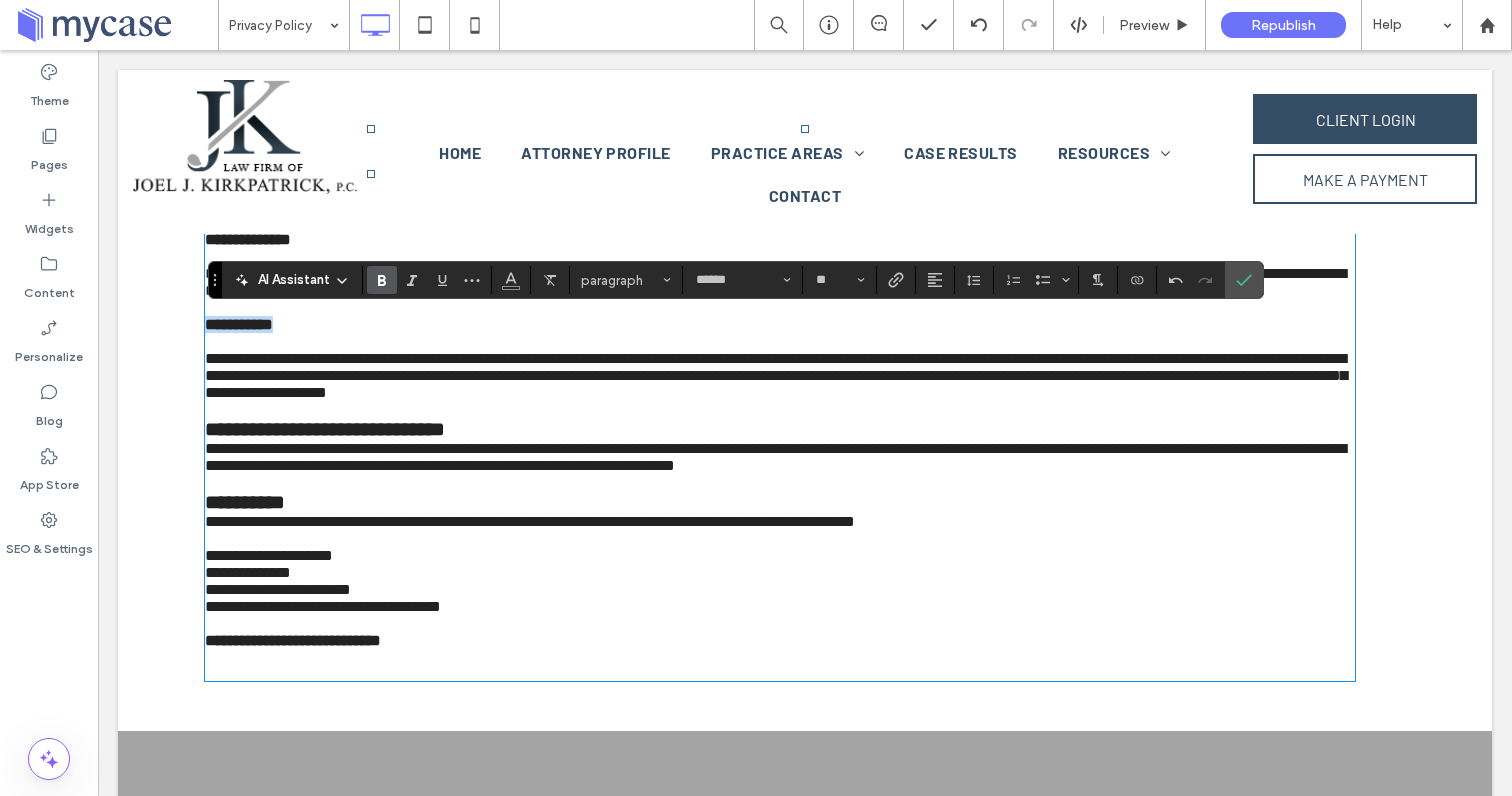 drag, startPoint x: 303, startPoint y: 419, endPoint x: 204, endPoint y: 421, distance: 99.0202 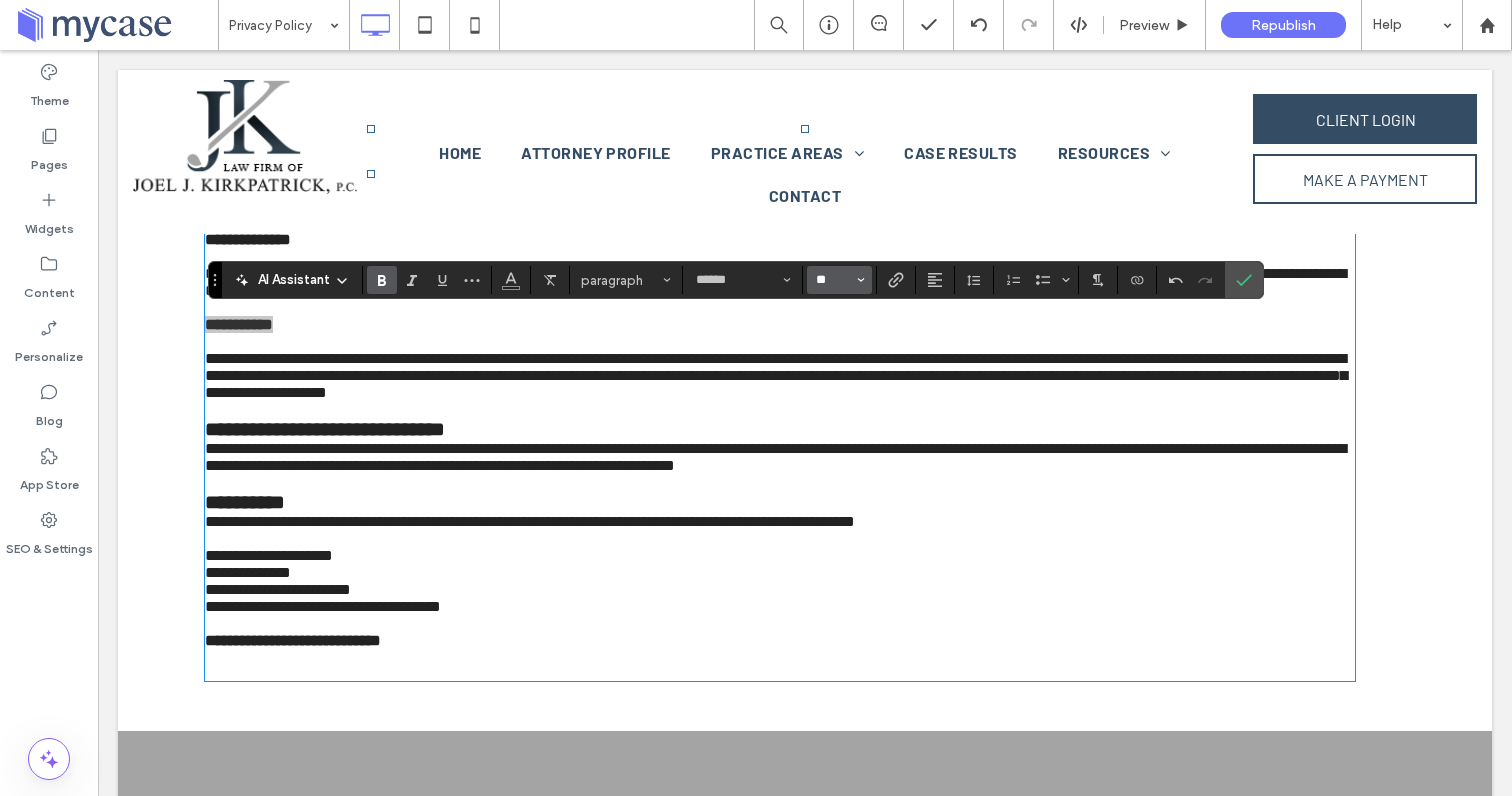 click on "**" at bounding box center [833, 280] 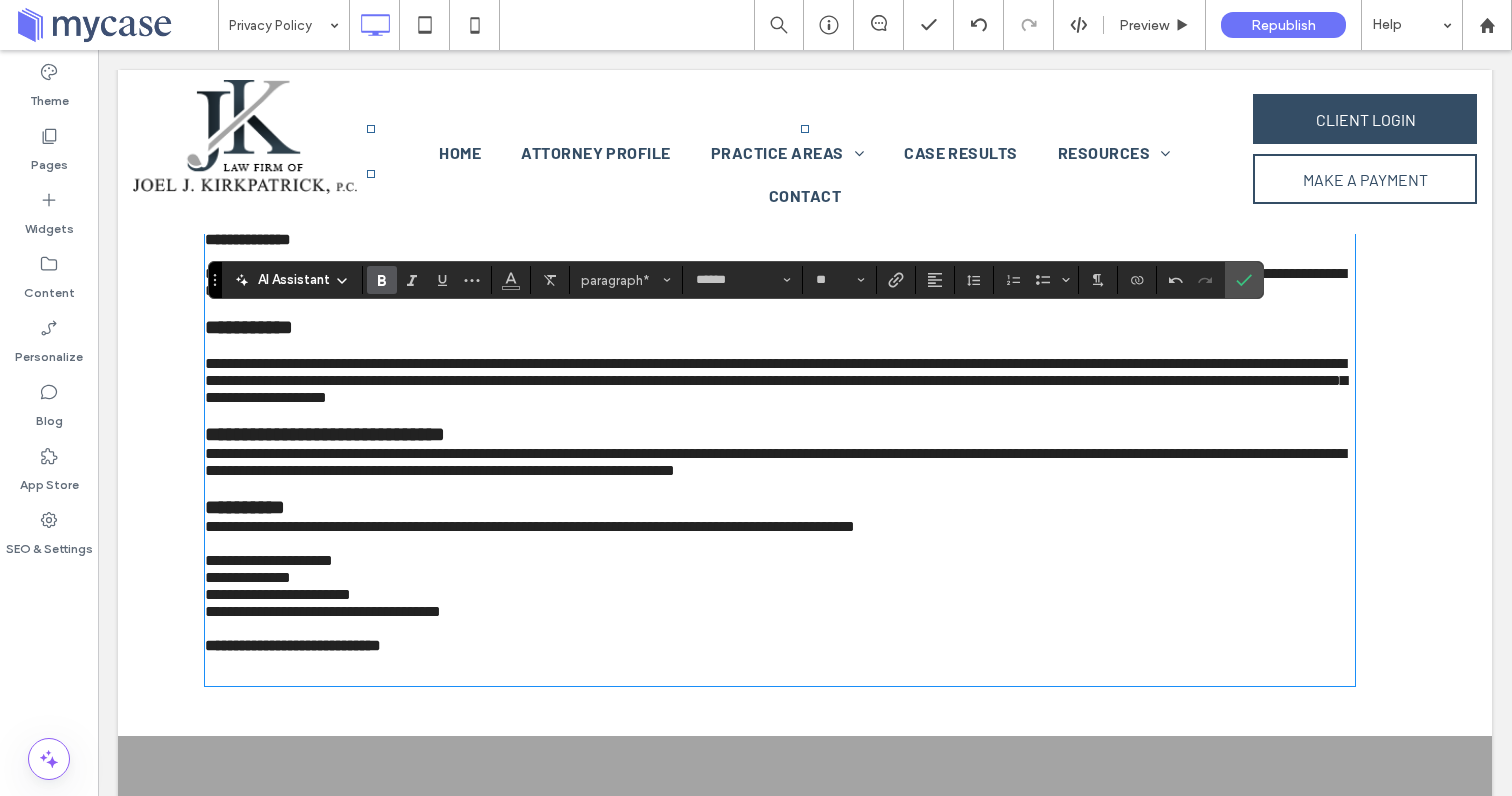 click at bounding box center (780, 346) 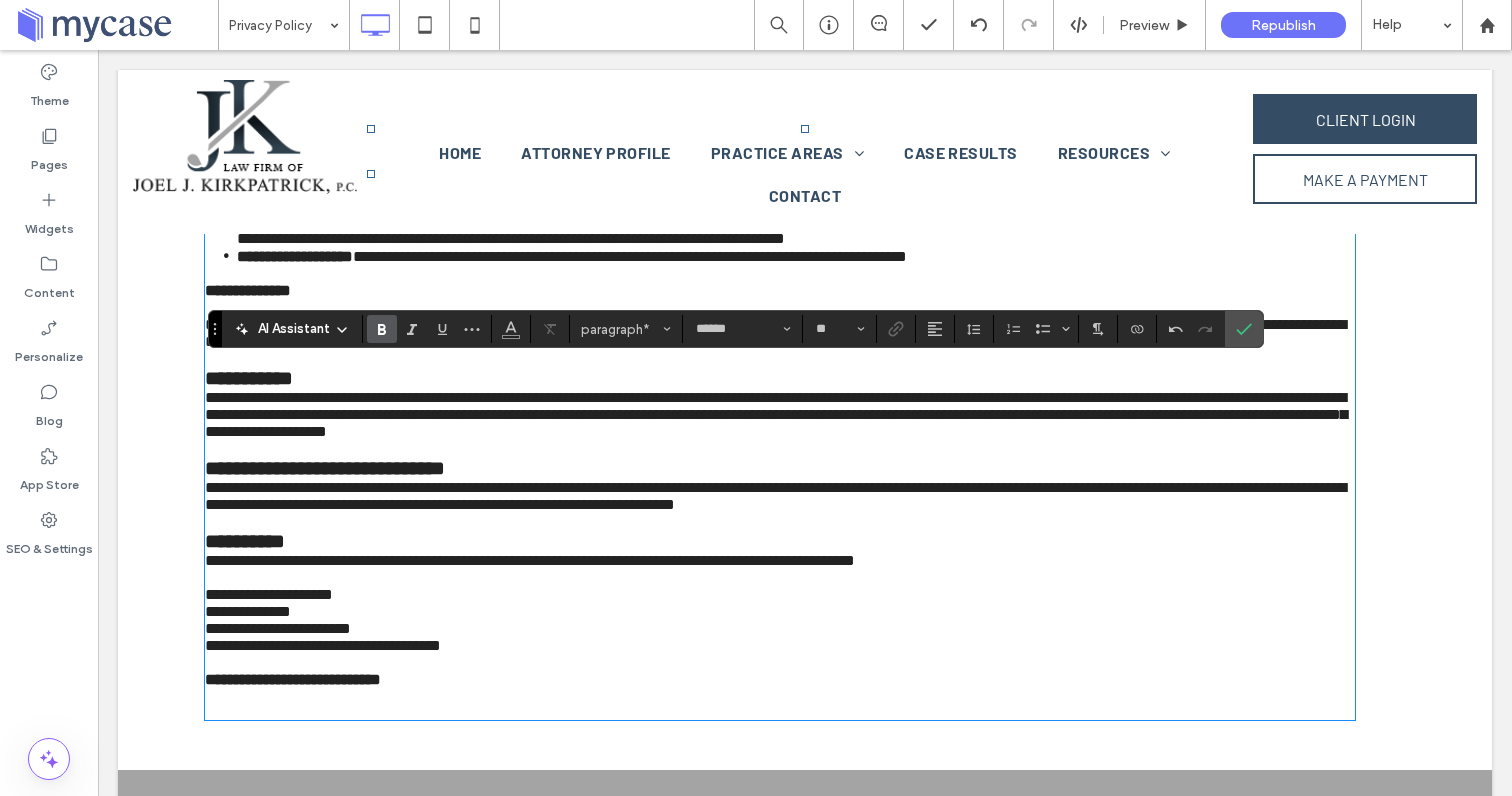 scroll, scrollTop: 771, scrollLeft: 0, axis: vertical 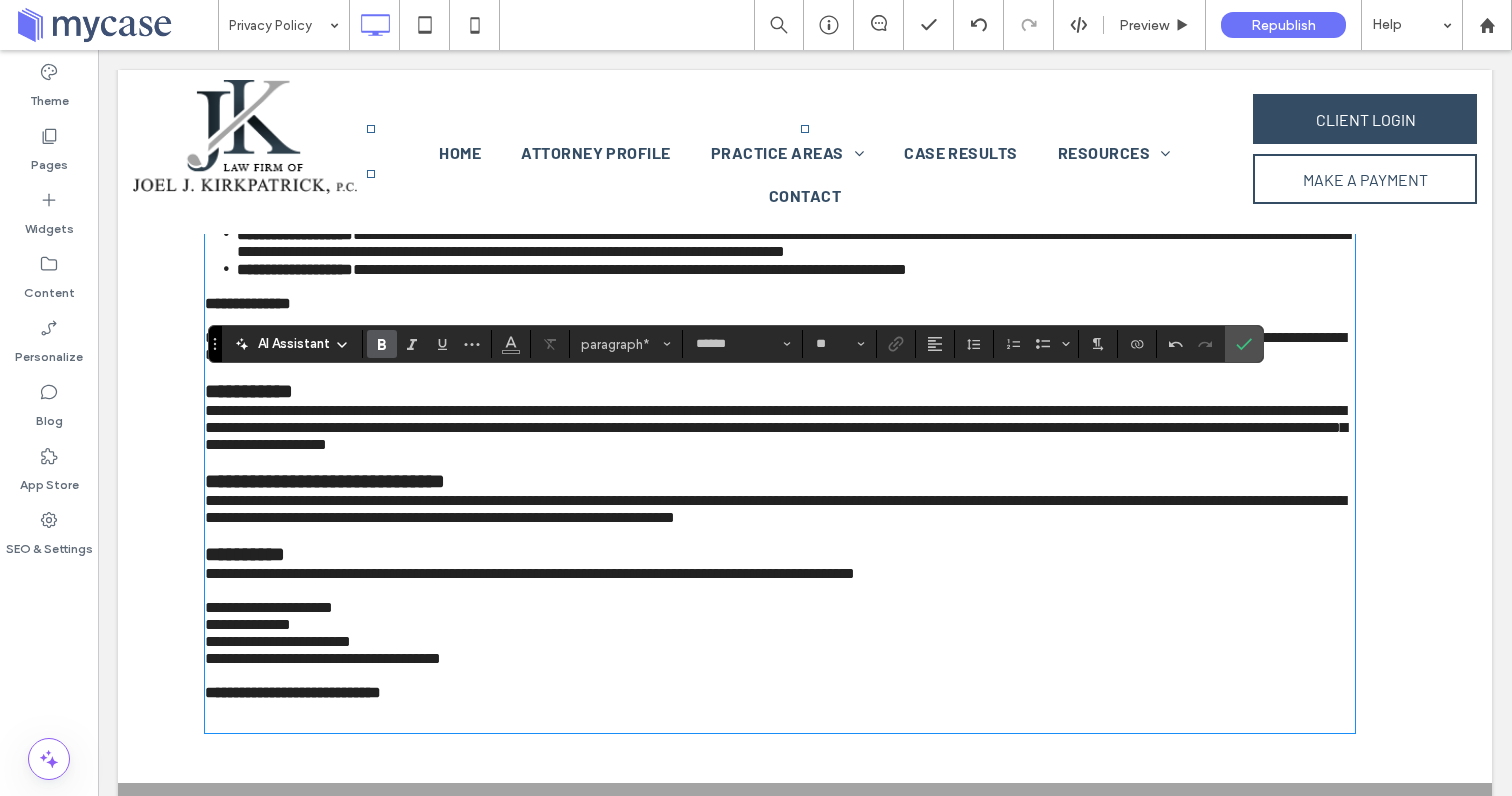 type on "**" 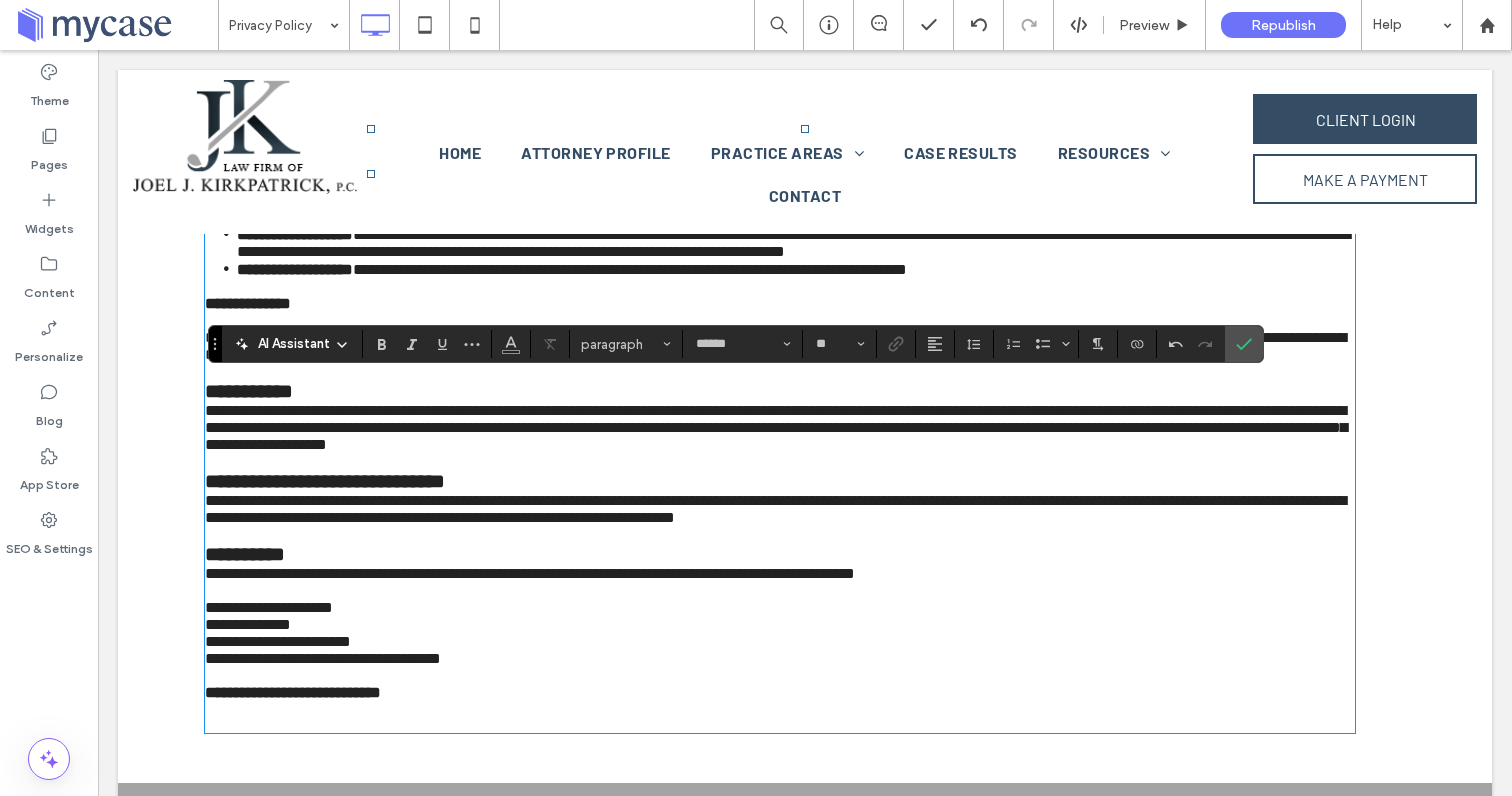 click at bounding box center (780, 320) 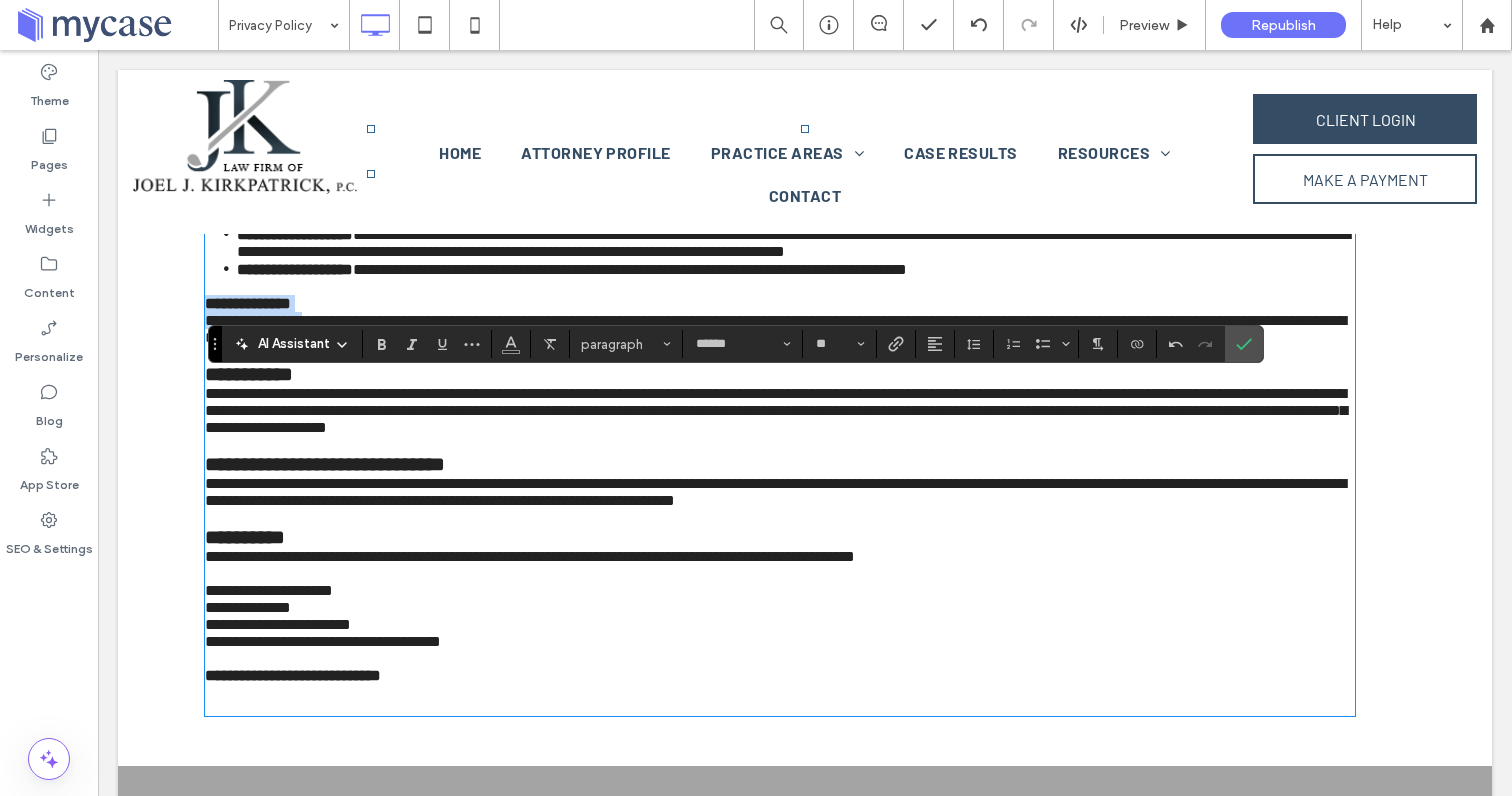 drag, startPoint x: 319, startPoint y: 395, endPoint x: 204, endPoint y: 392, distance: 115.03912 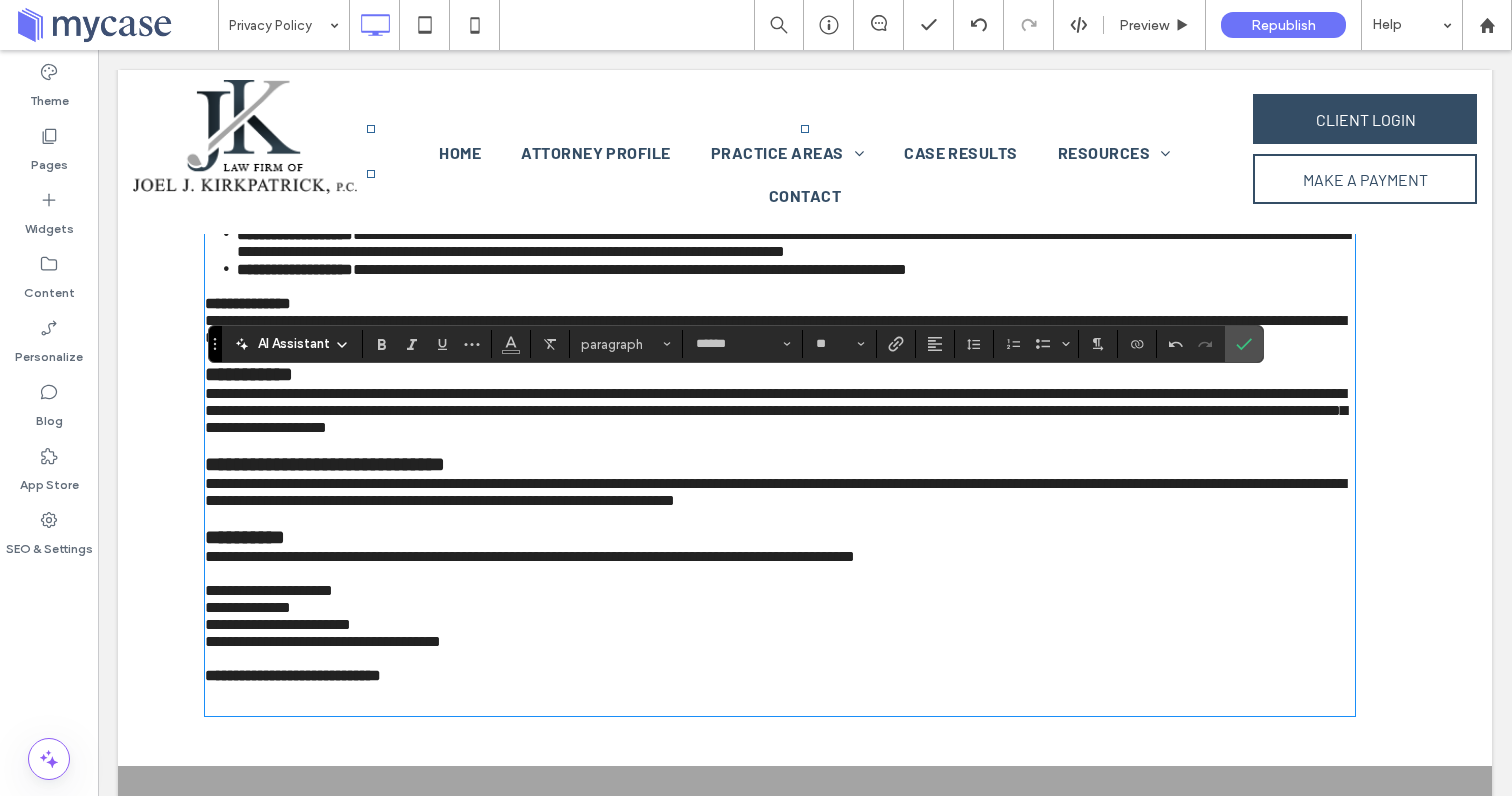 click on "**********" at bounding box center (248, 303) 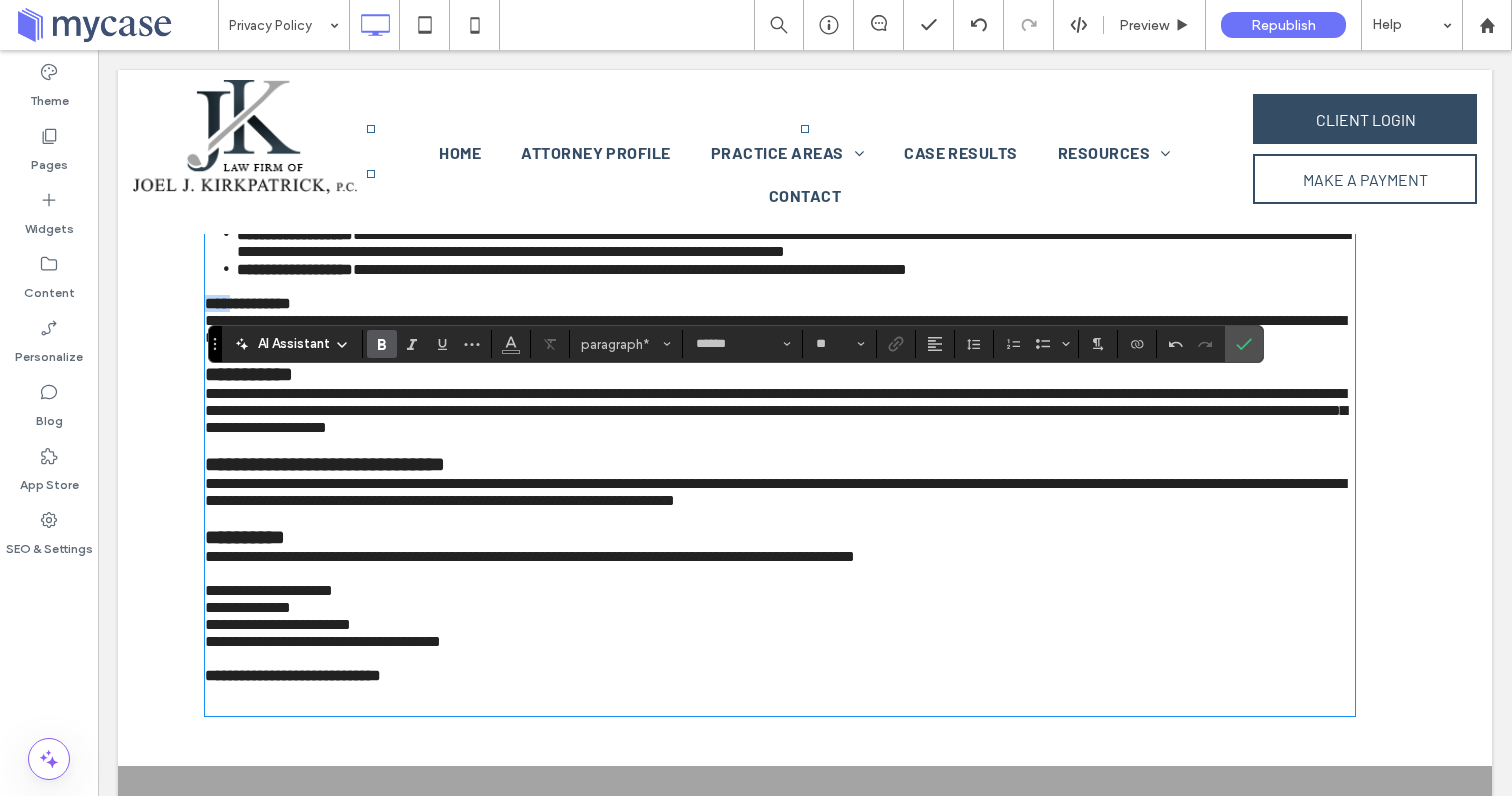 click on "**********" at bounding box center (248, 303) 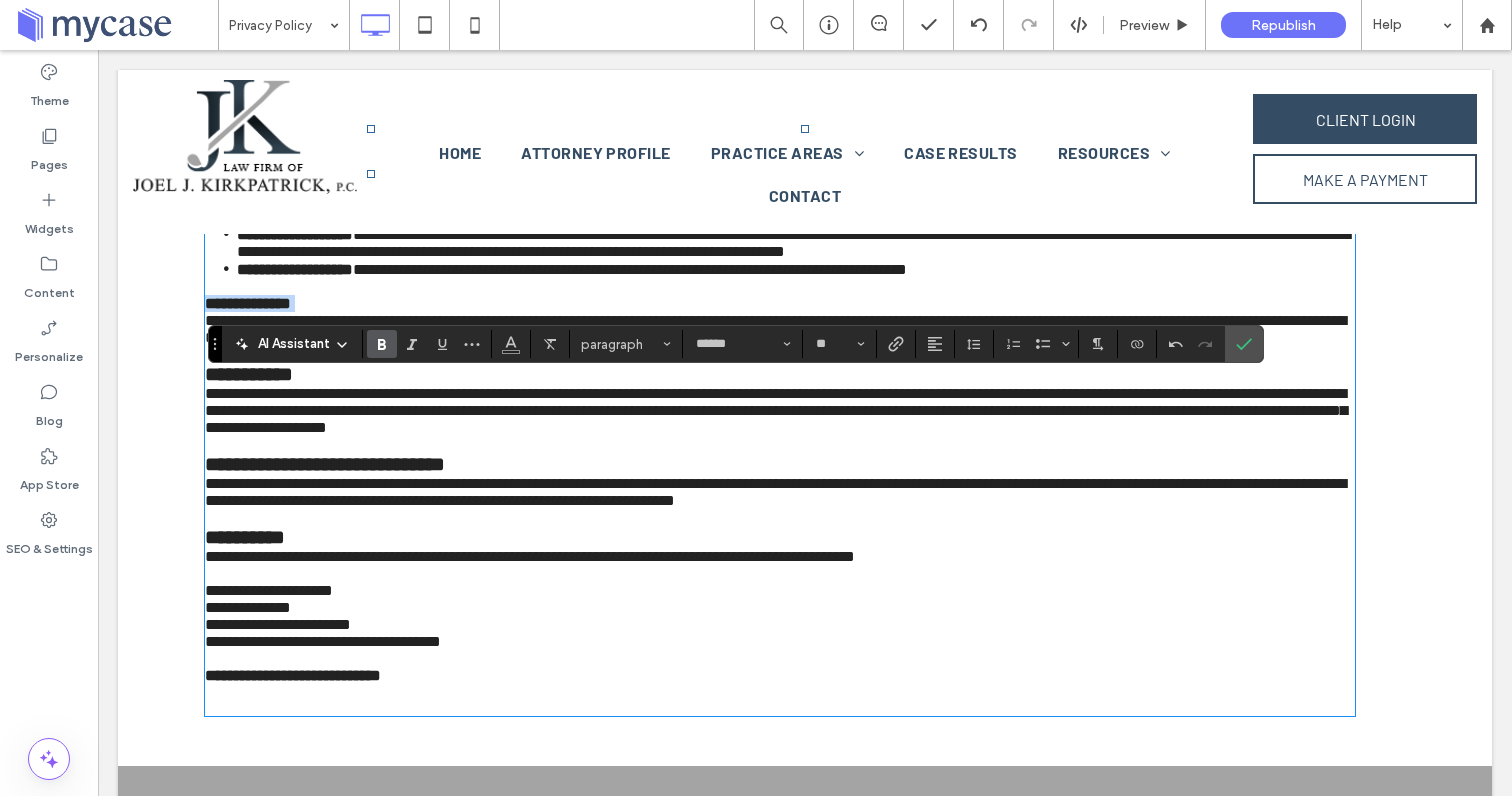 click on "**********" at bounding box center (248, 303) 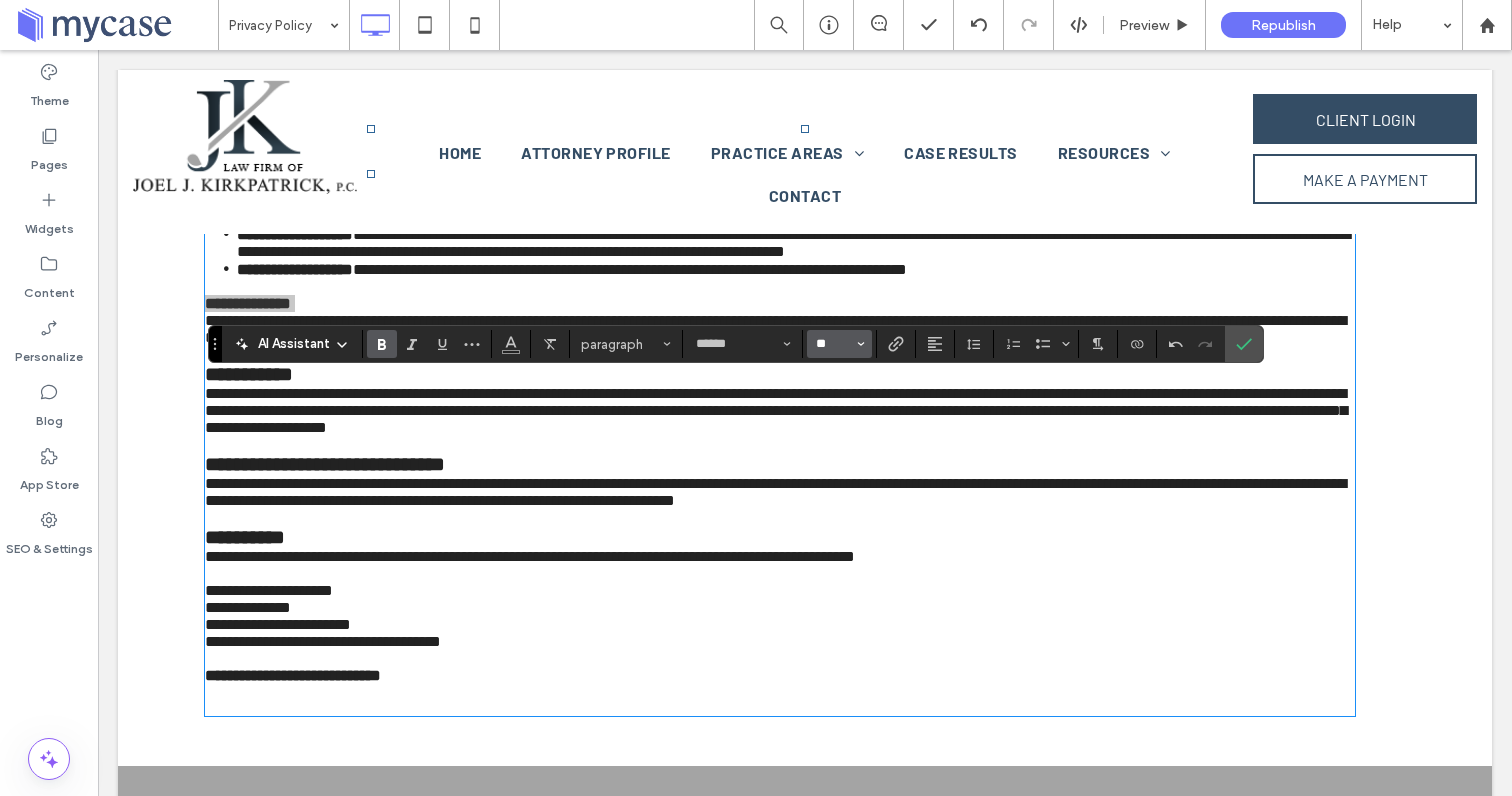 click on "**" at bounding box center (833, 344) 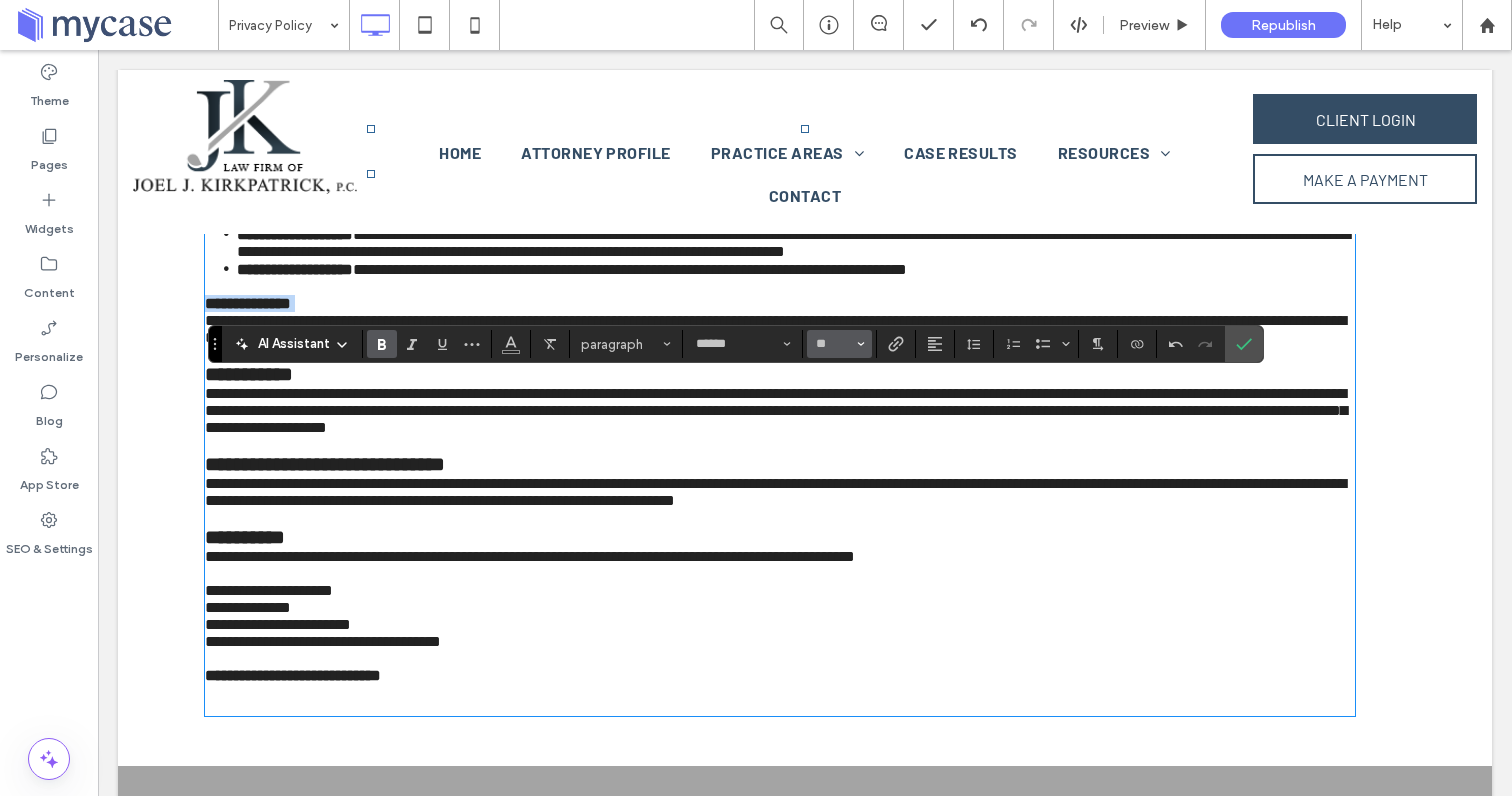 type on "**" 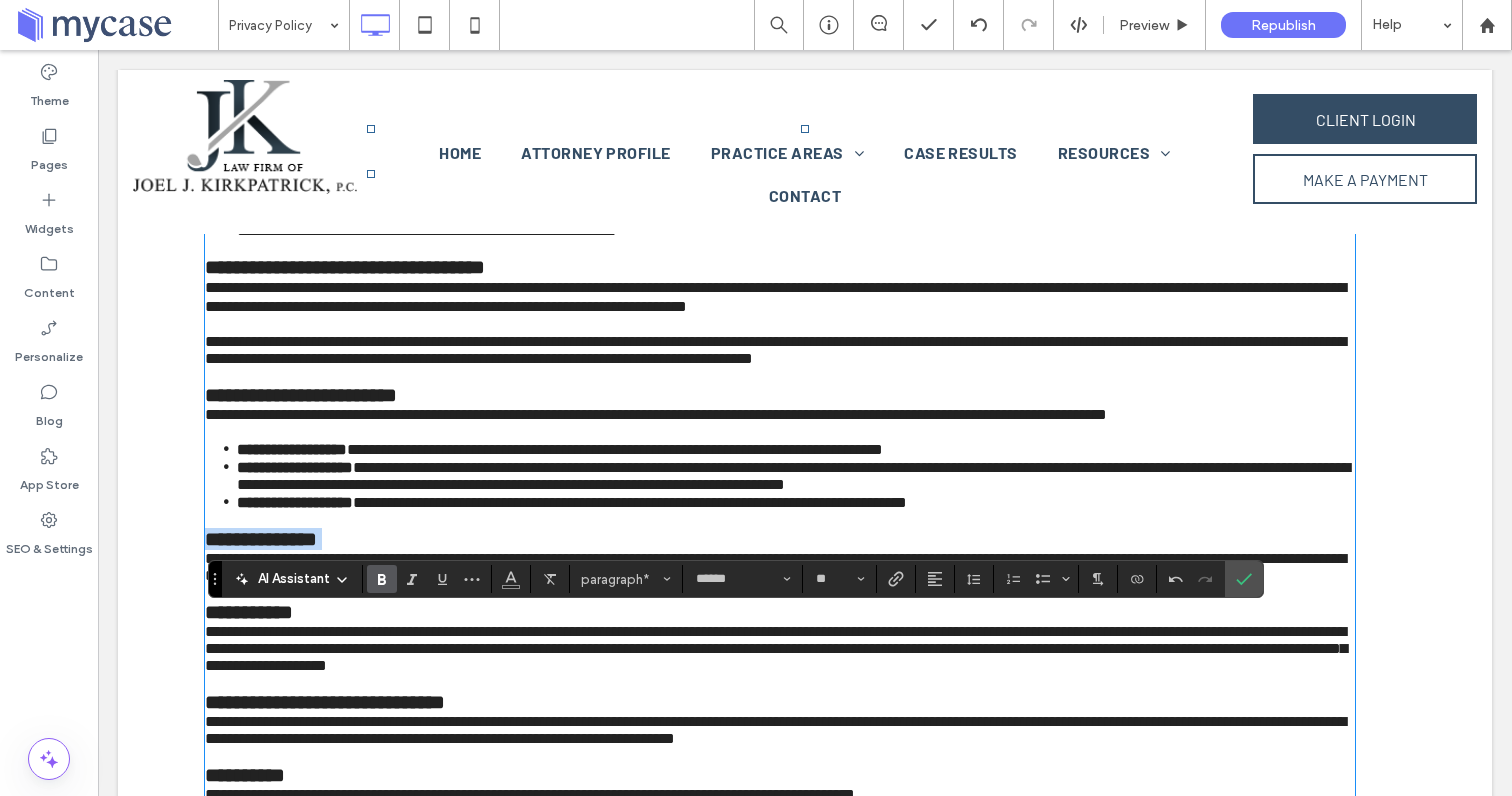 scroll, scrollTop: 536, scrollLeft: 0, axis: vertical 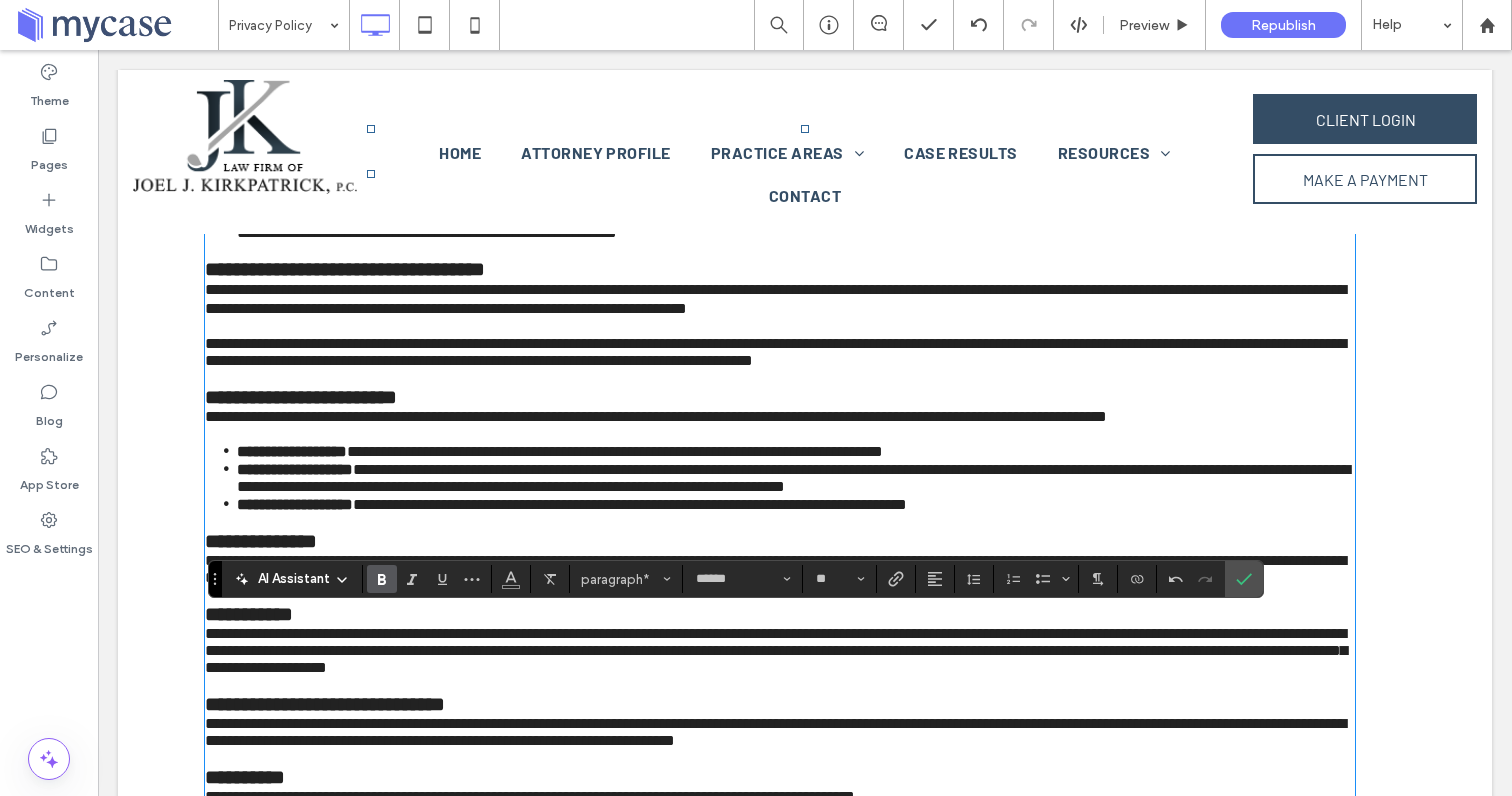 click on "**********" at bounding box center [301, 397] 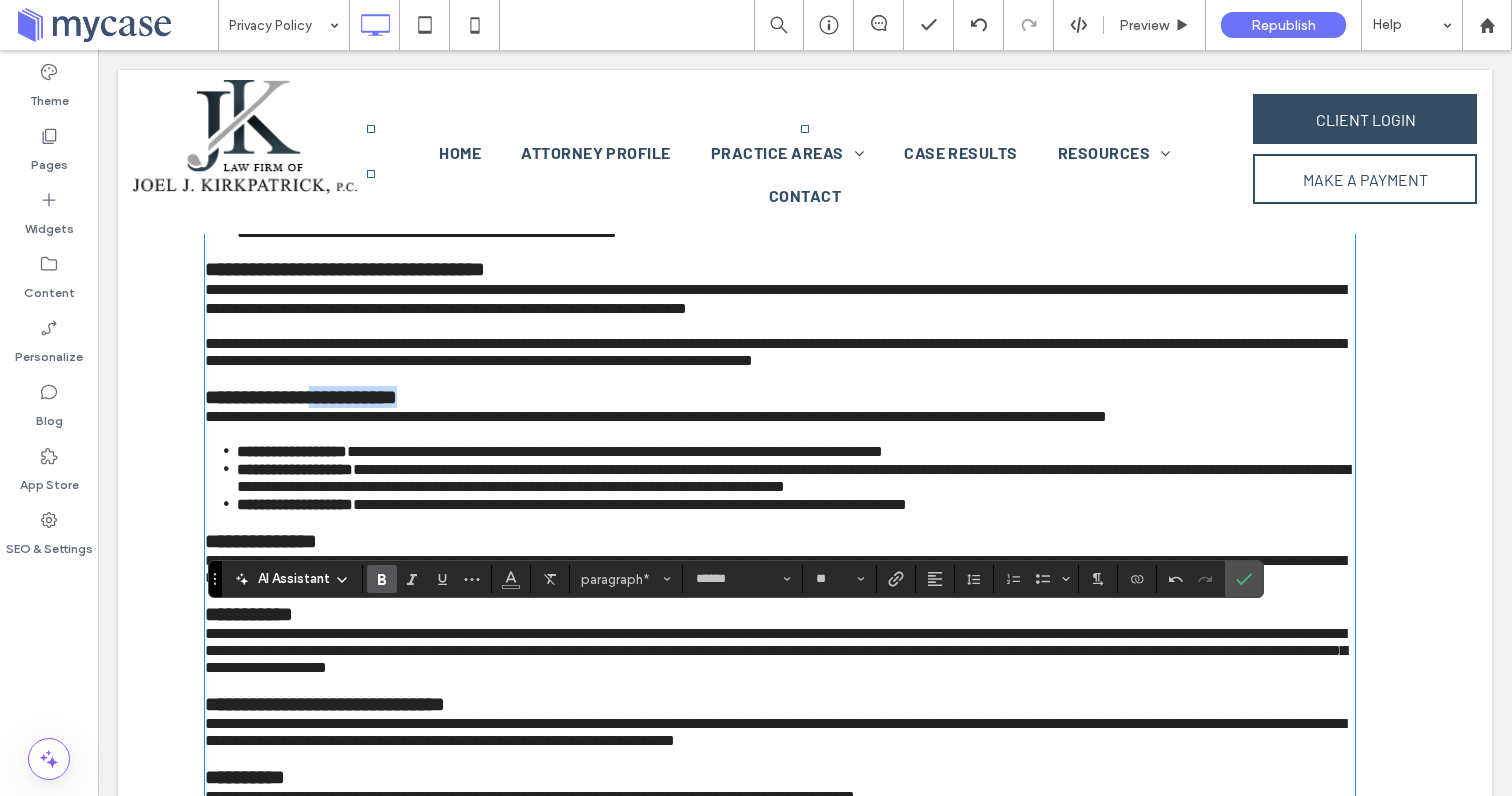 click on "**********" at bounding box center [301, 397] 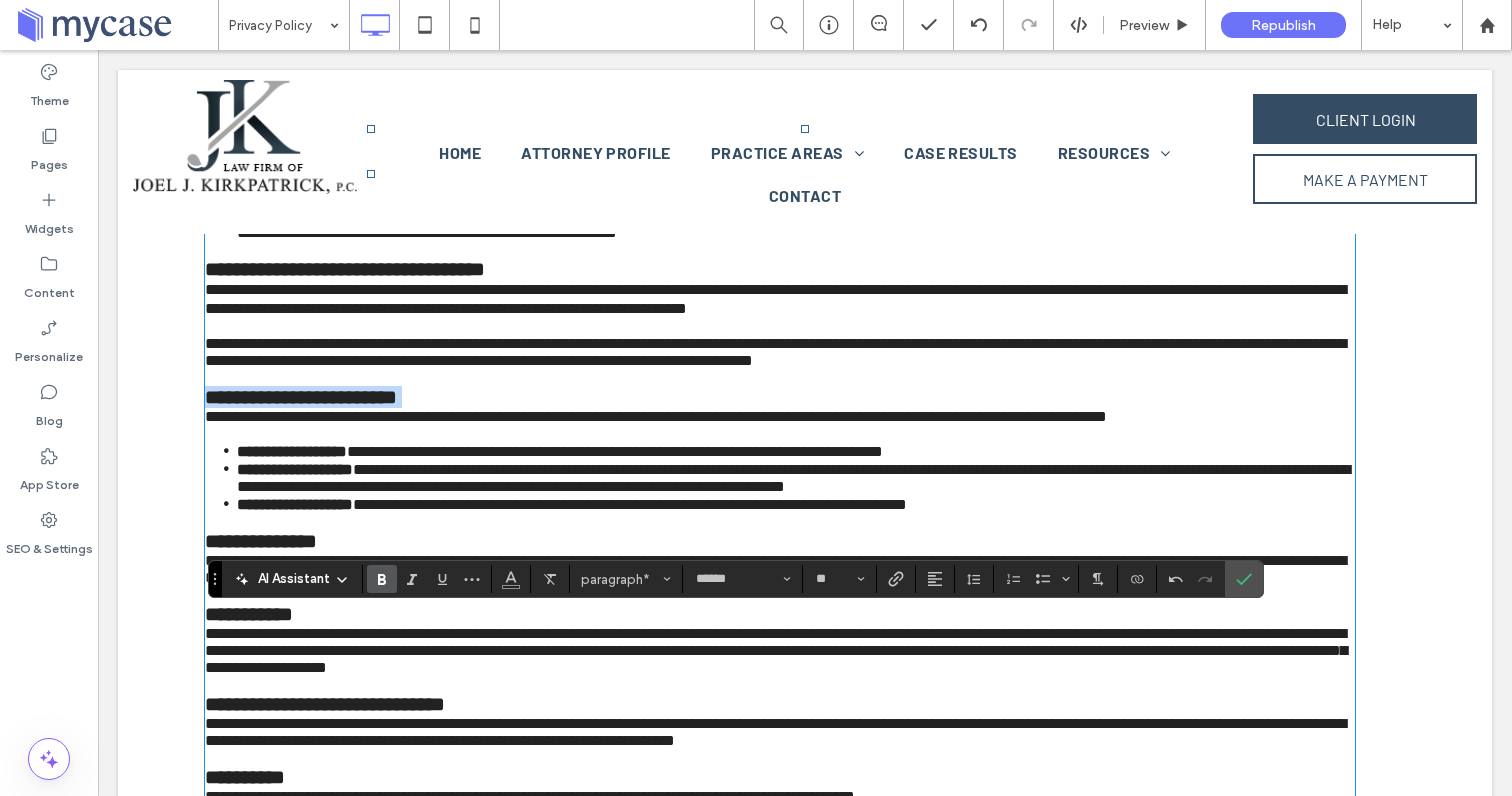 click on "**********" at bounding box center (301, 397) 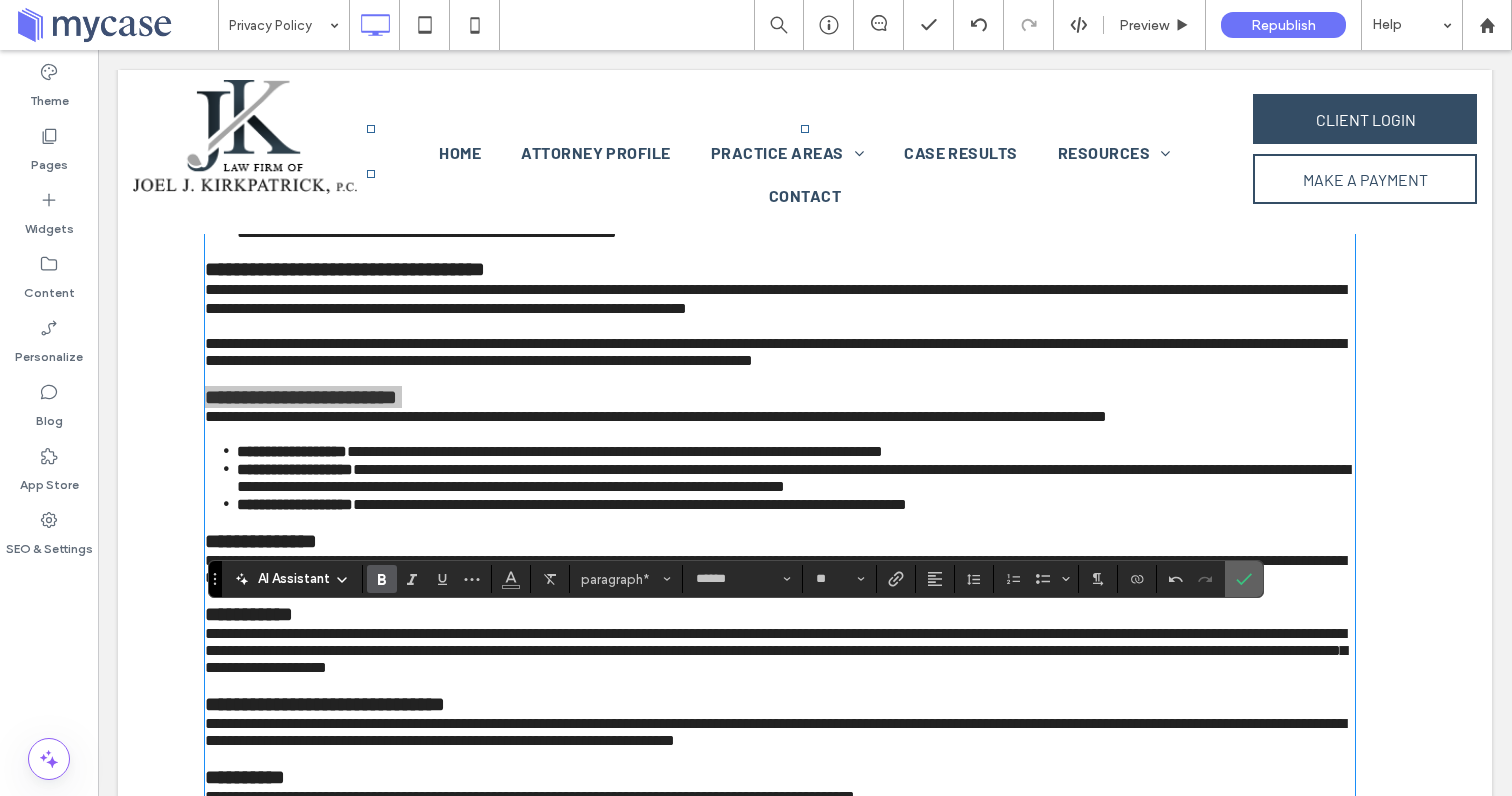 click at bounding box center [1244, 579] 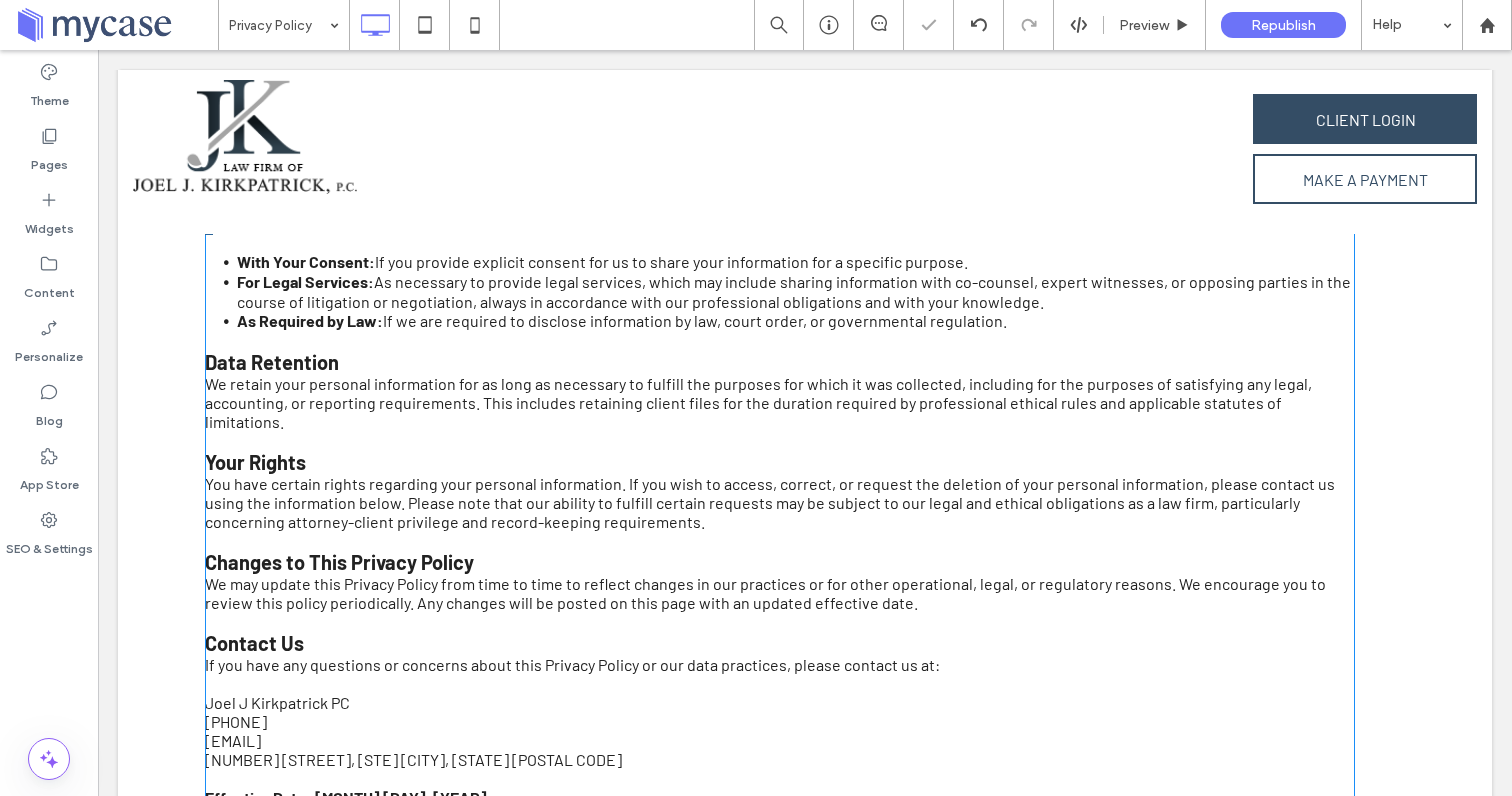 scroll, scrollTop: 840, scrollLeft: 0, axis: vertical 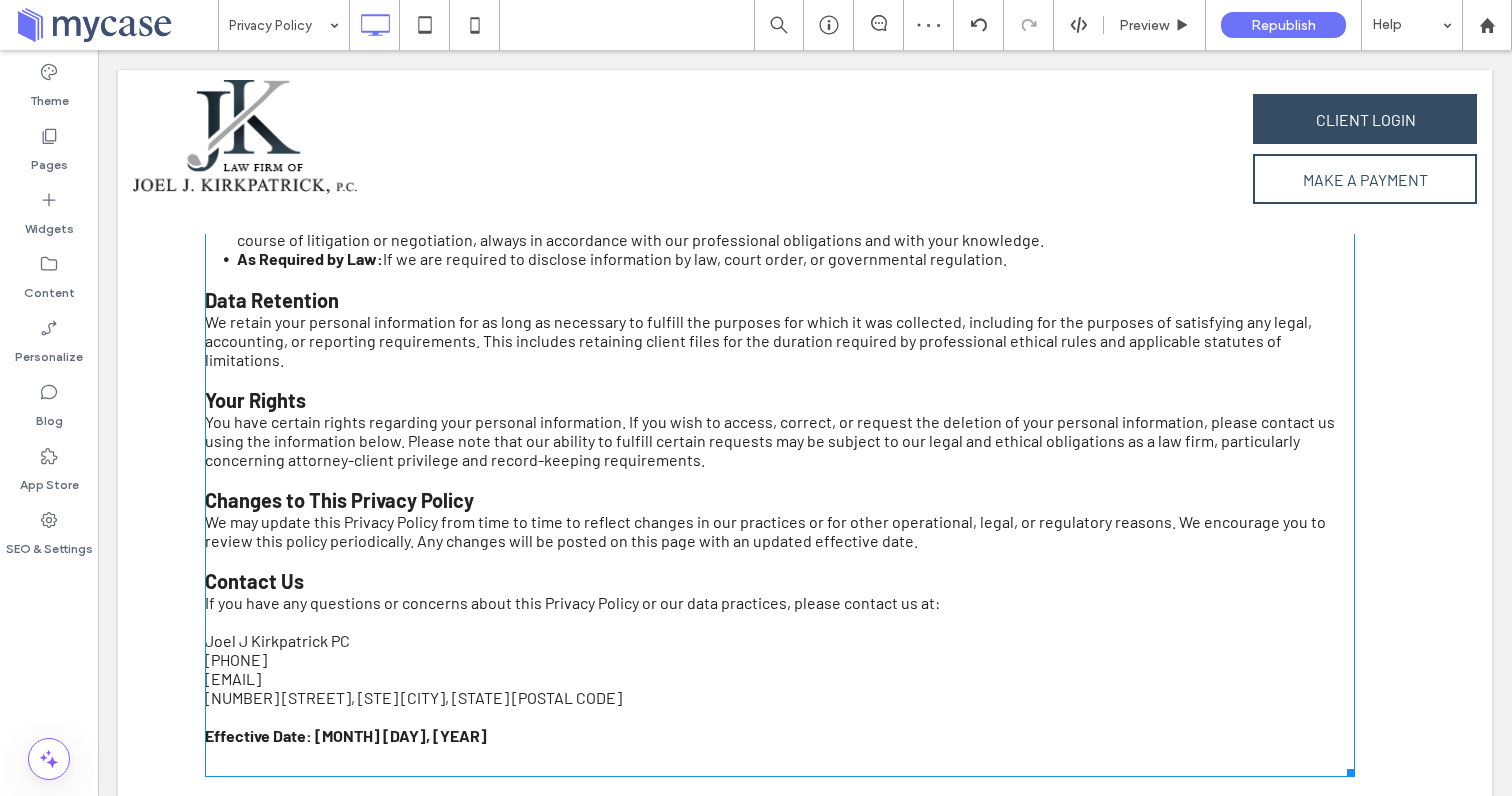 click on "Effective Date: June 20, 2025" at bounding box center (780, 735) 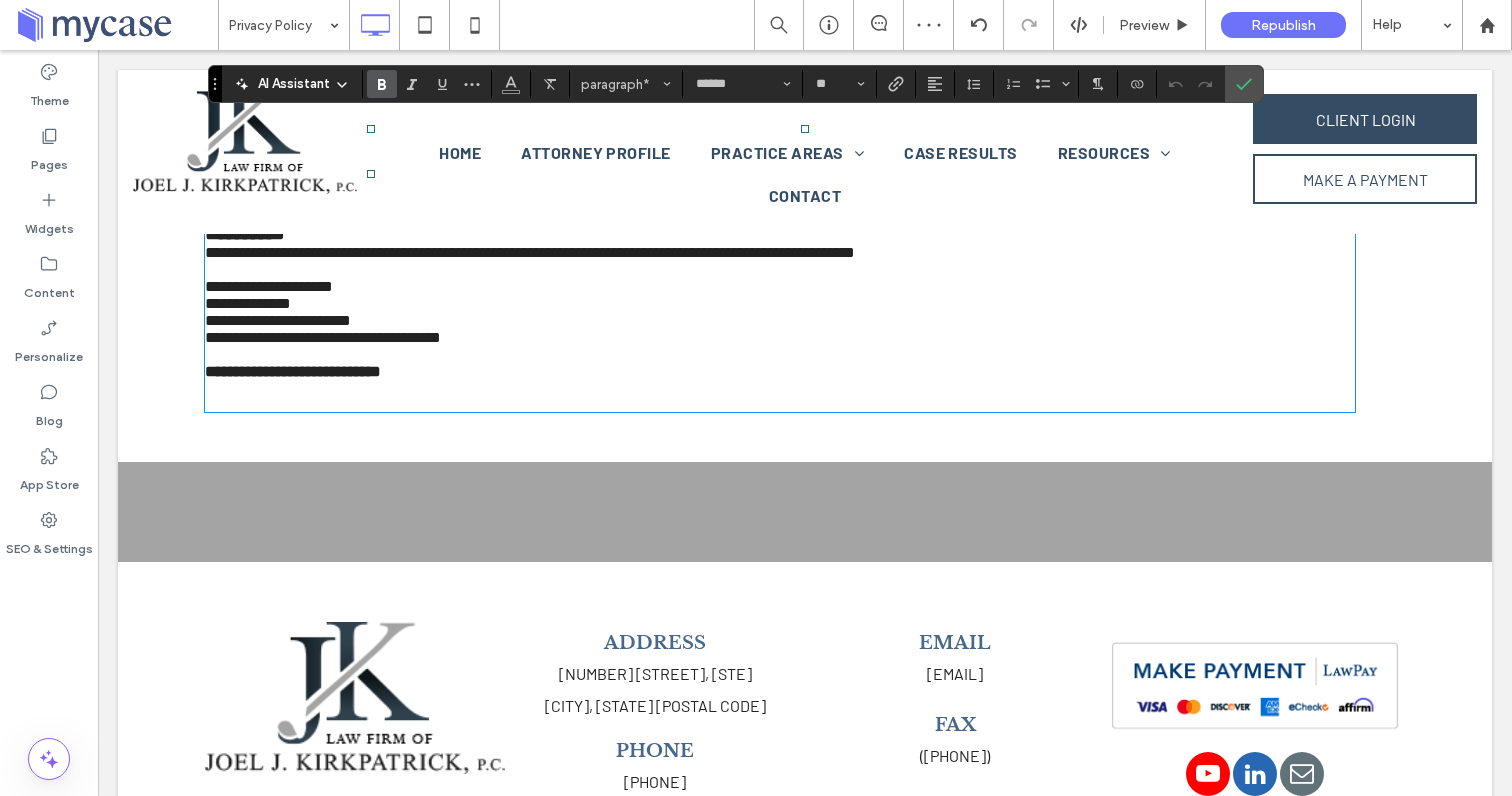 scroll, scrollTop: 840, scrollLeft: 0, axis: vertical 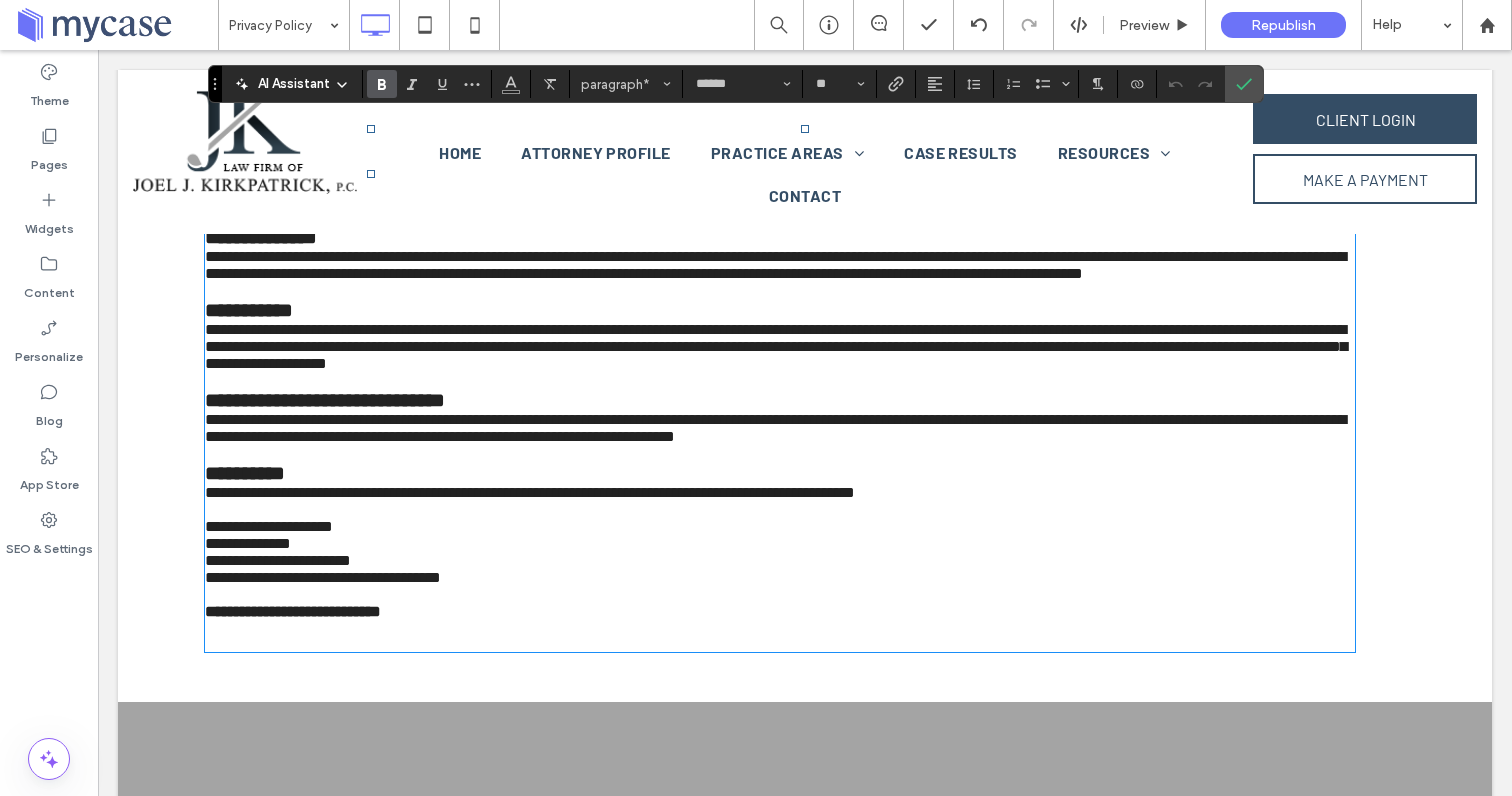 click on "**********" at bounding box center [780, 611] 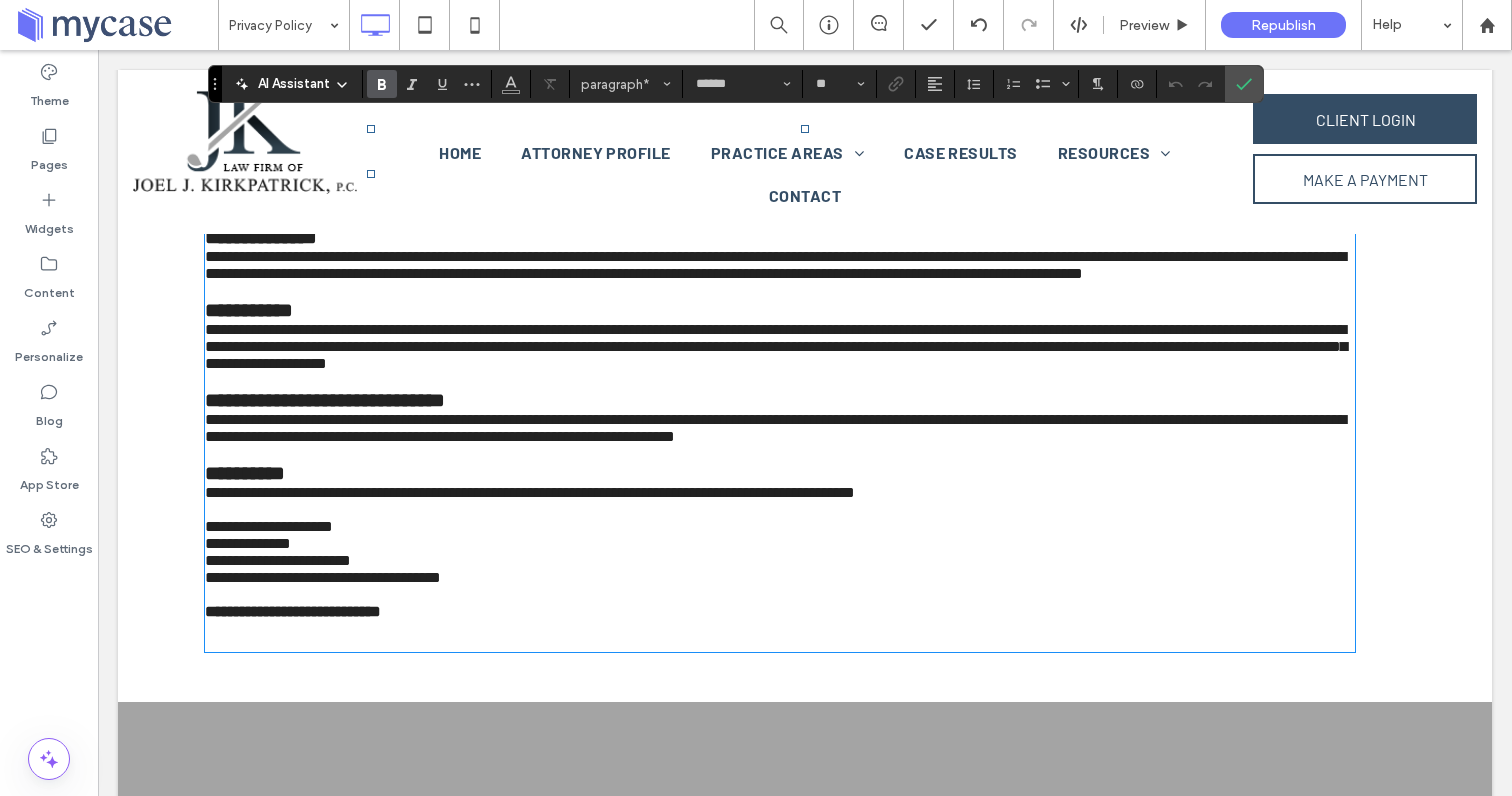 drag, startPoint x: 452, startPoint y: 739, endPoint x: 353, endPoint y: 560, distance: 204.55318 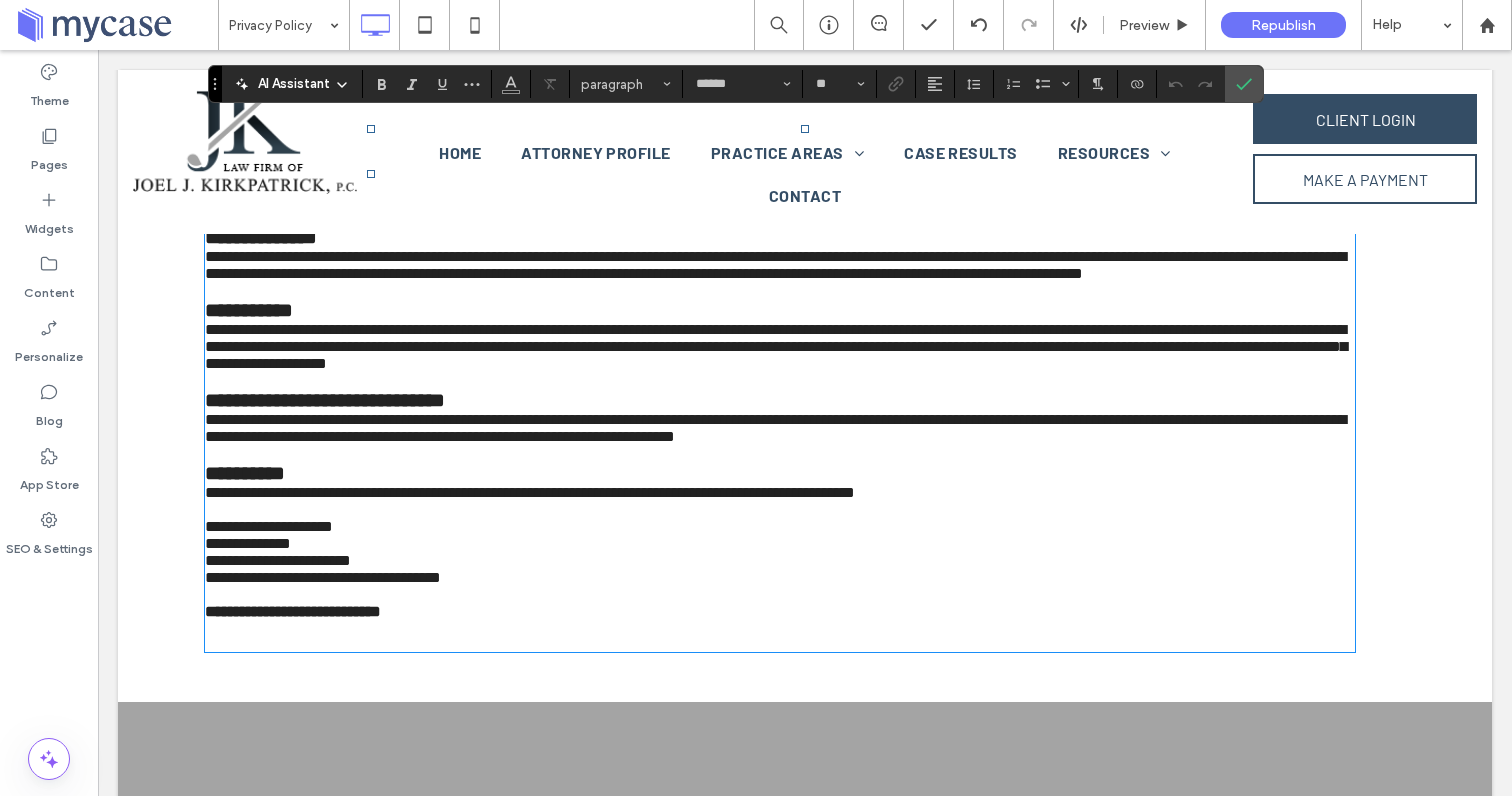 drag, startPoint x: 418, startPoint y: 739, endPoint x: 297, endPoint y: 625, distance: 166.24379 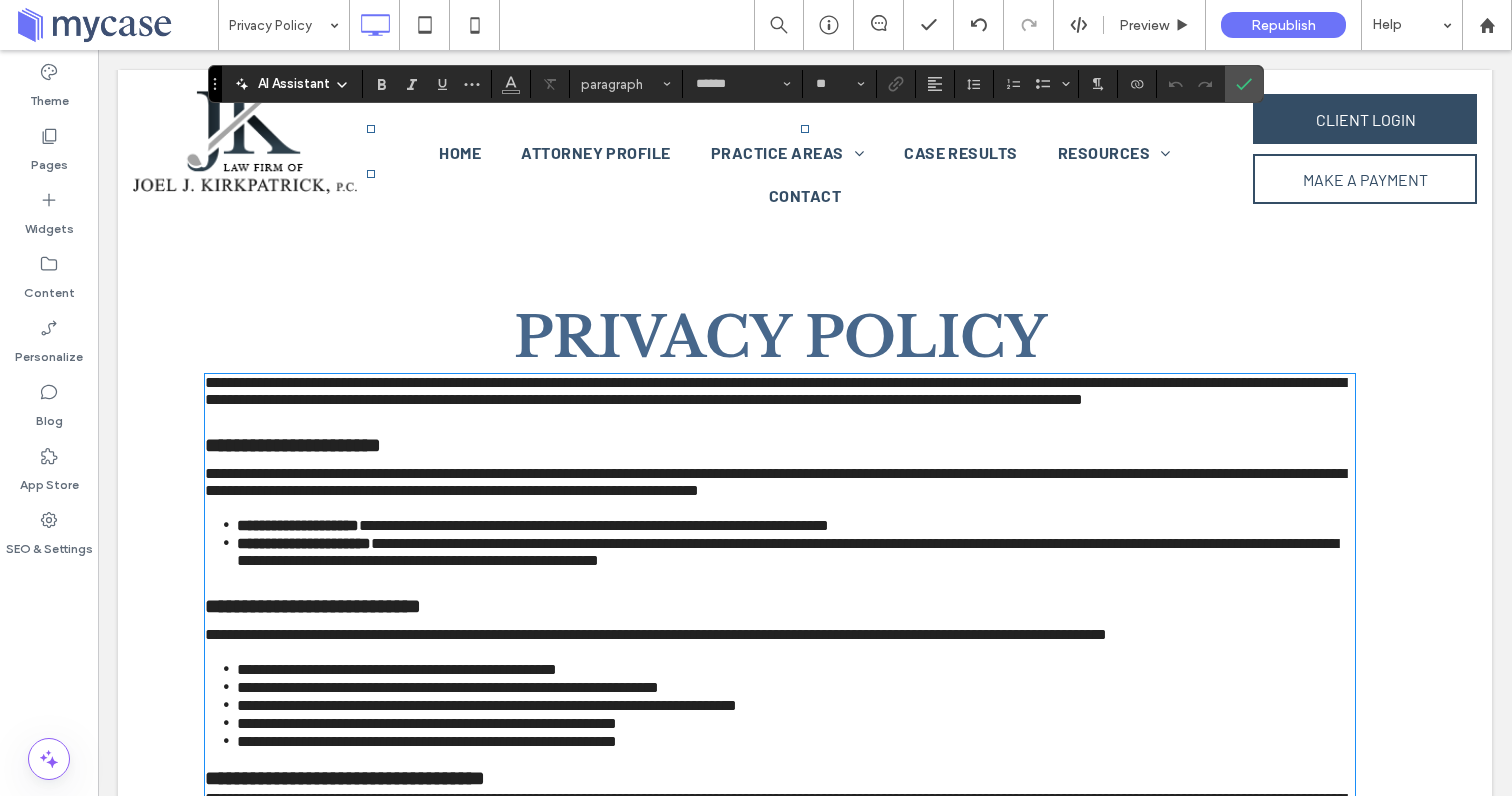 scroll, scrollTop: 0, scrollLeft: 0, axis: both 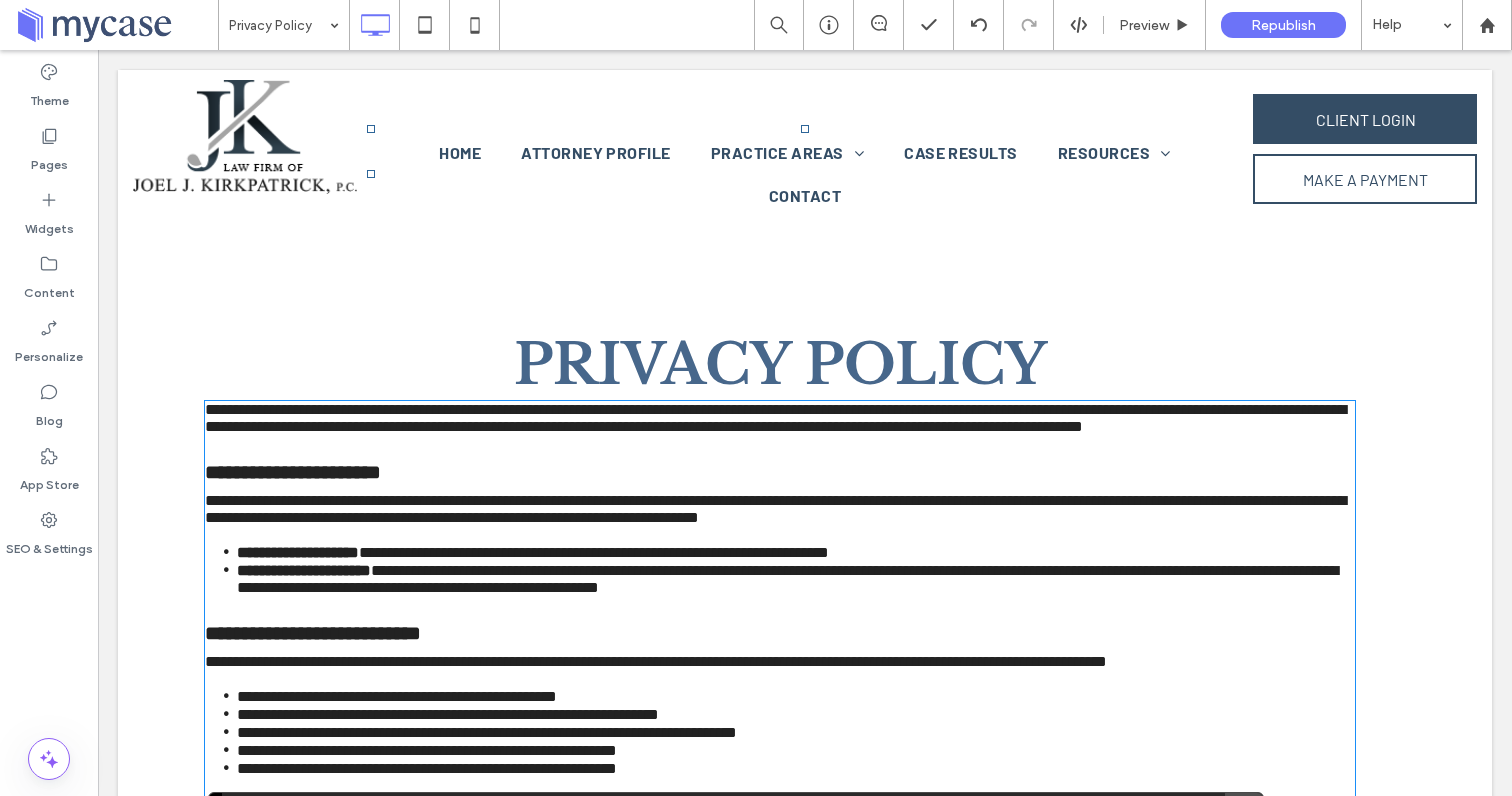 click on "**********" at bounding box center [775, 418] 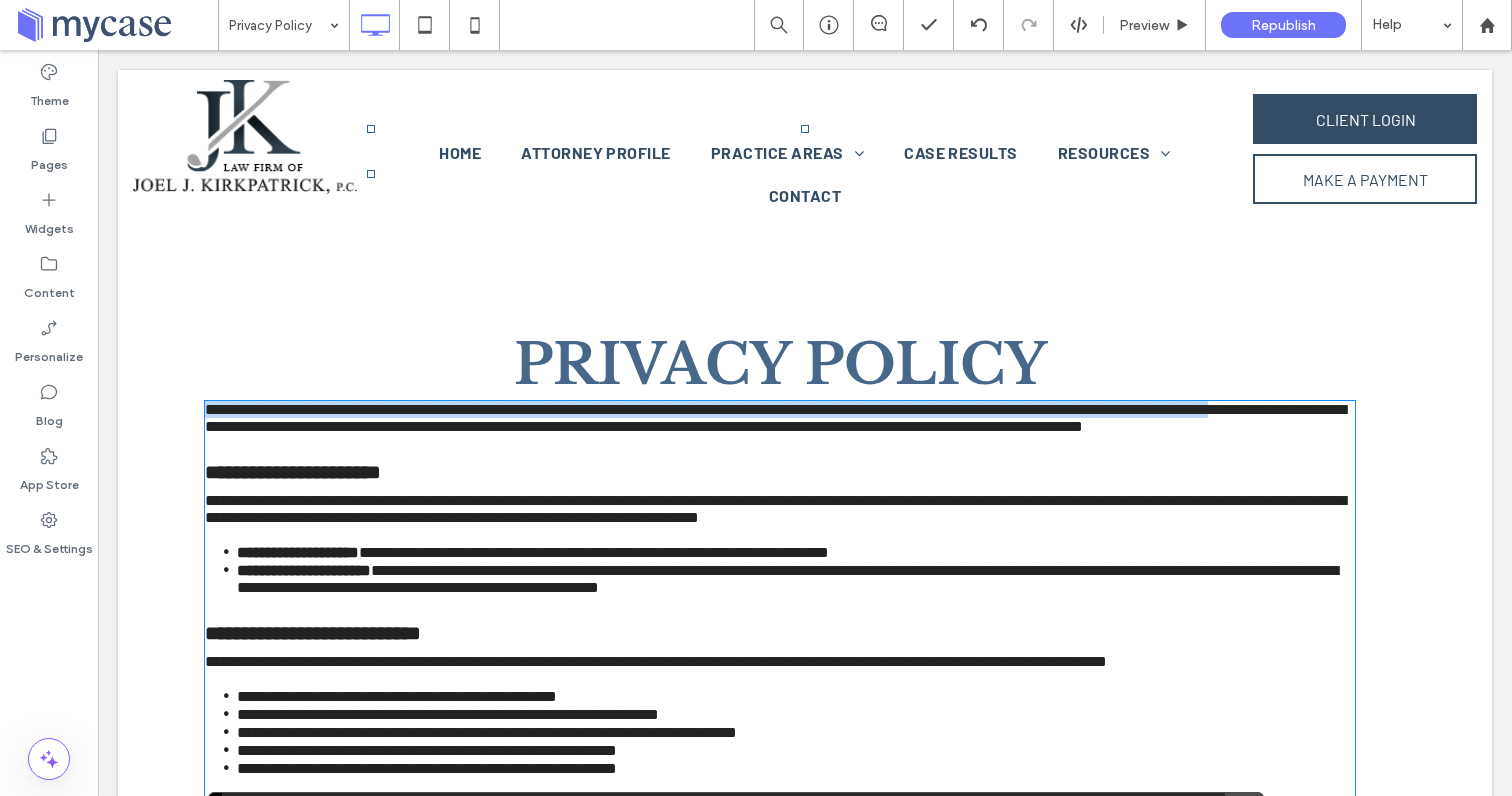 type on "*" 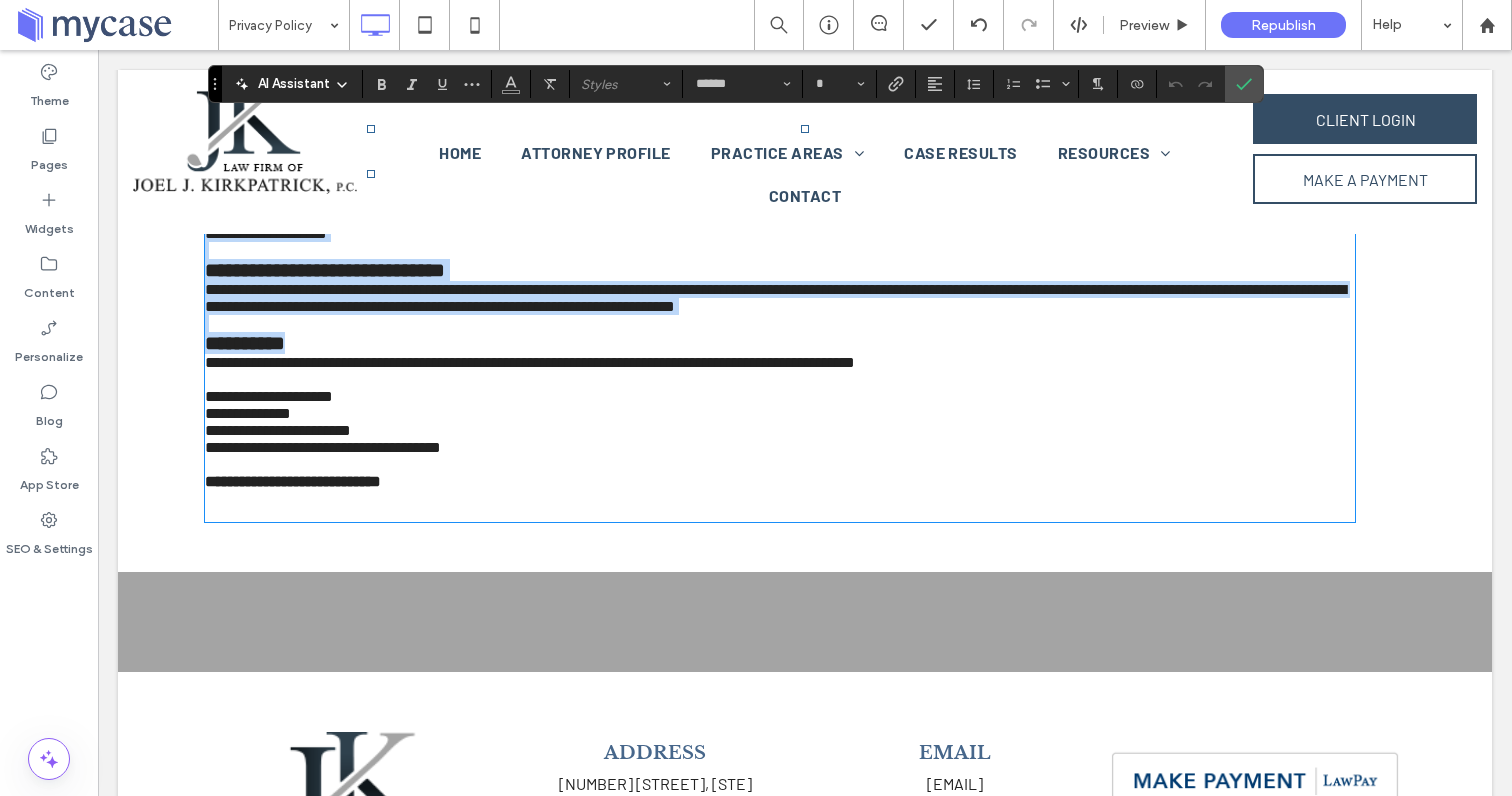 scroll, scrollTop: 975, scrollLeft: 0, axis: vertical 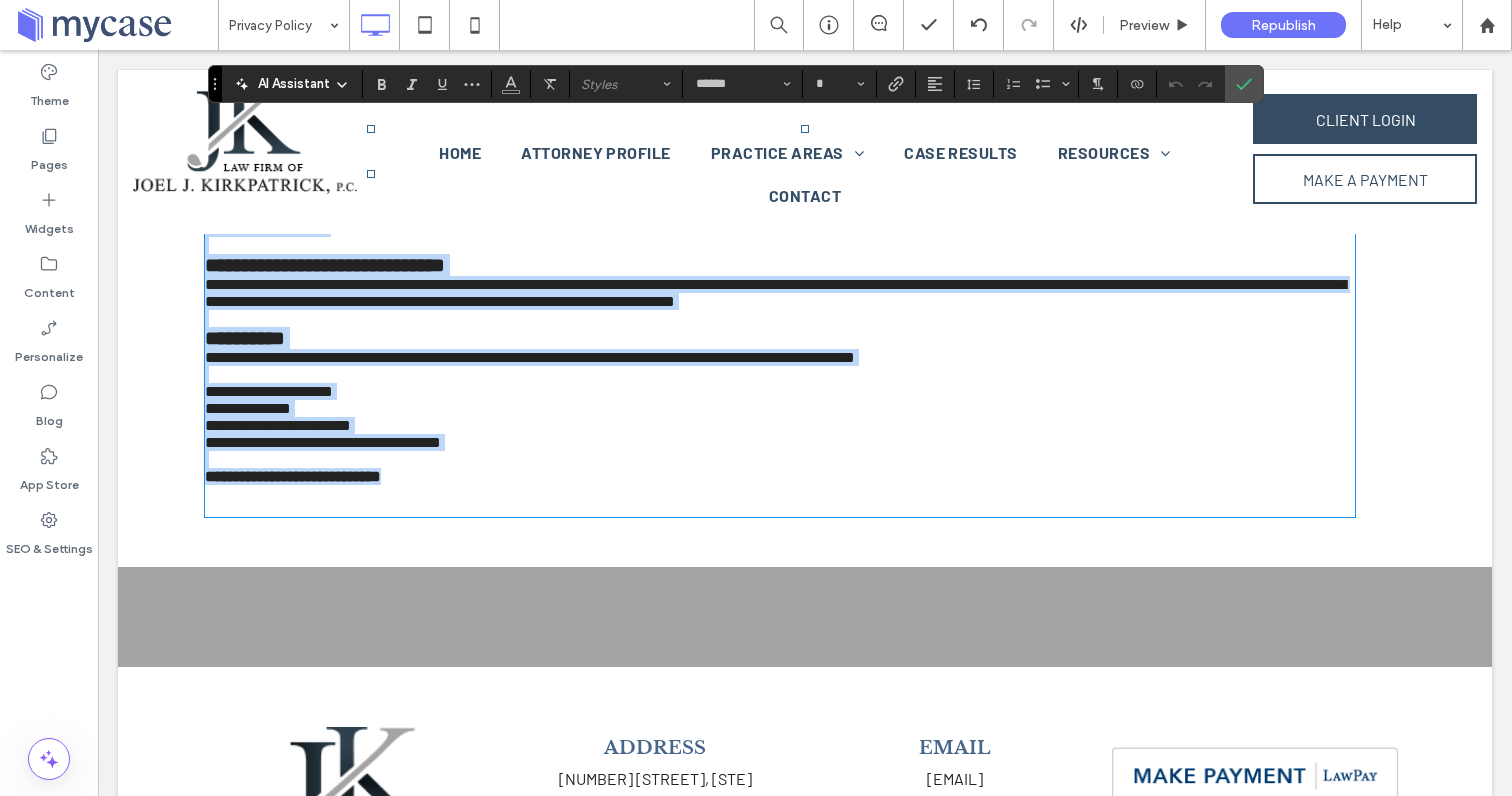 drag, startPoint x: 207, startPoint y: 412, endPoint x: 429, endPoint y: 606, distance: 294.822 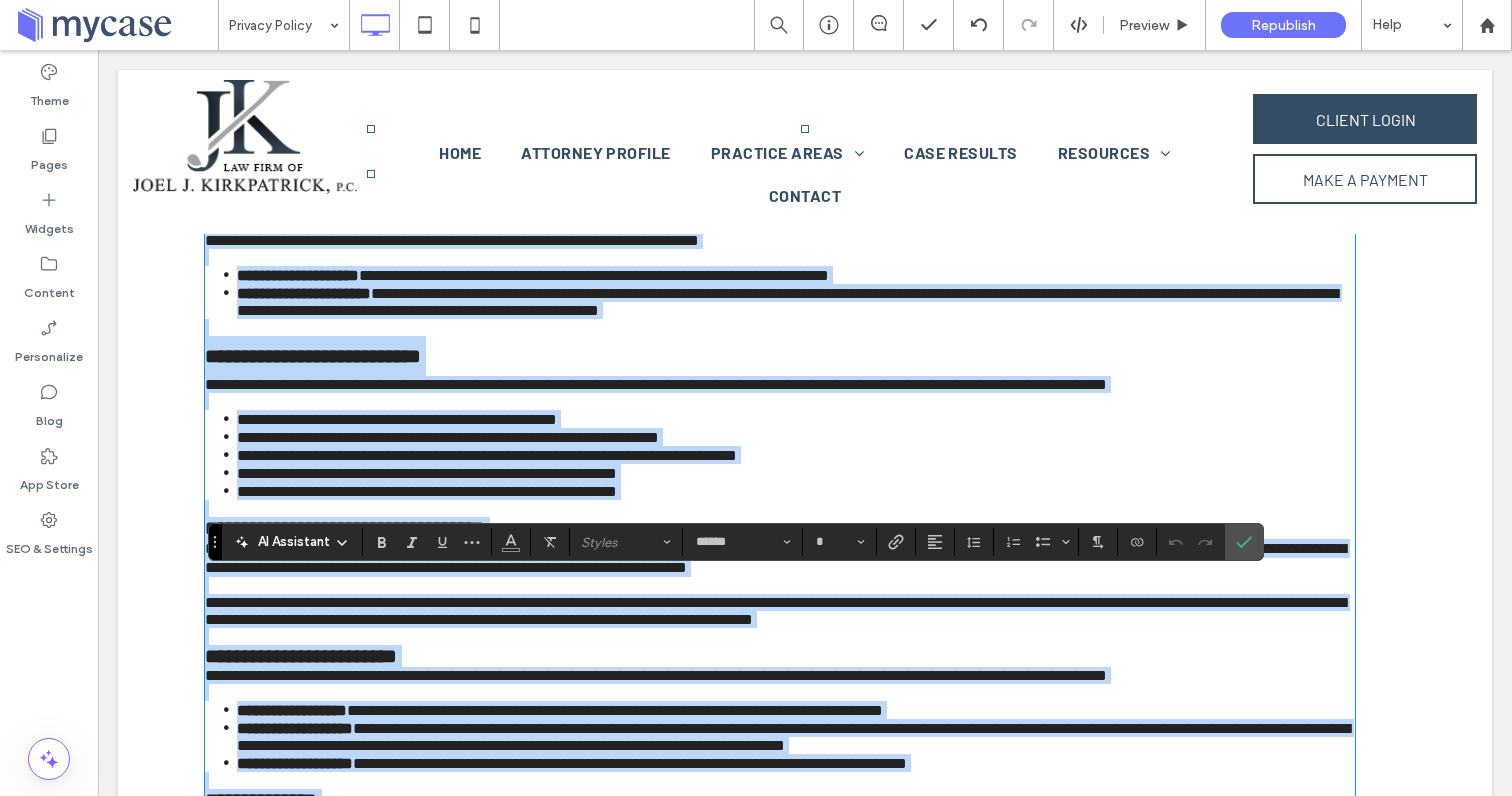 scroll, scrollTop: 267, scrollLeft: 0, axis: vertical 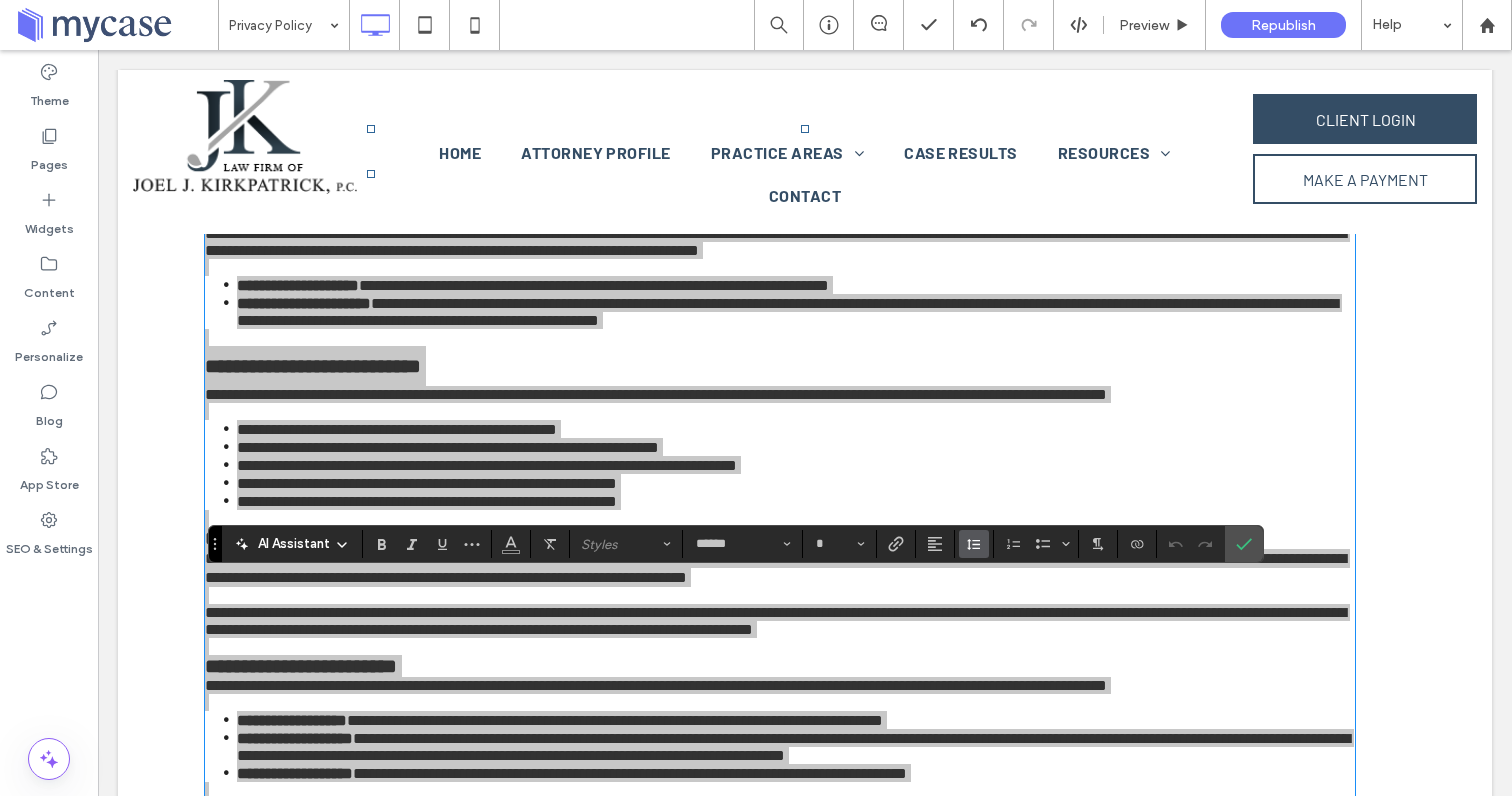 click 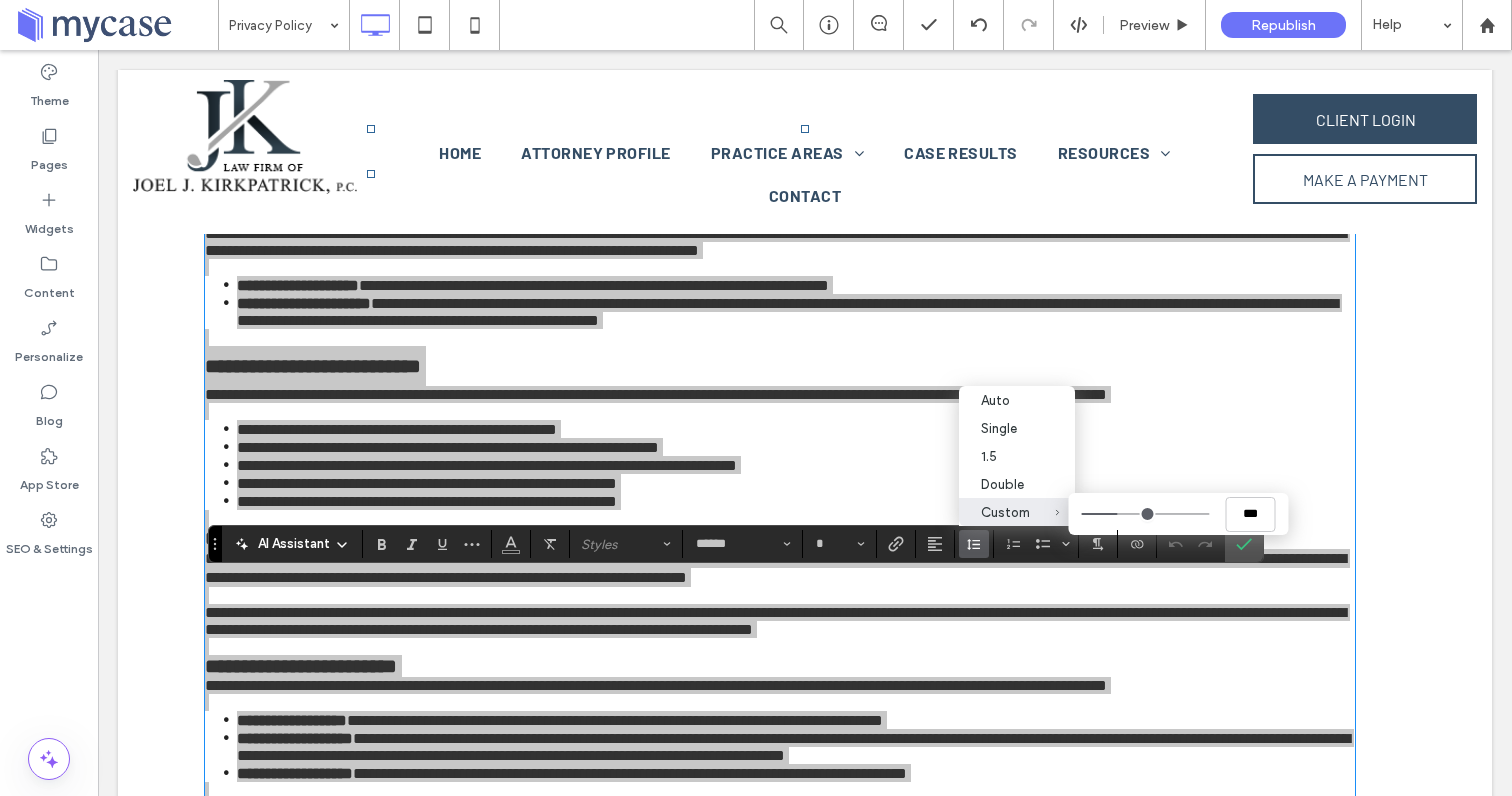 type on "***" 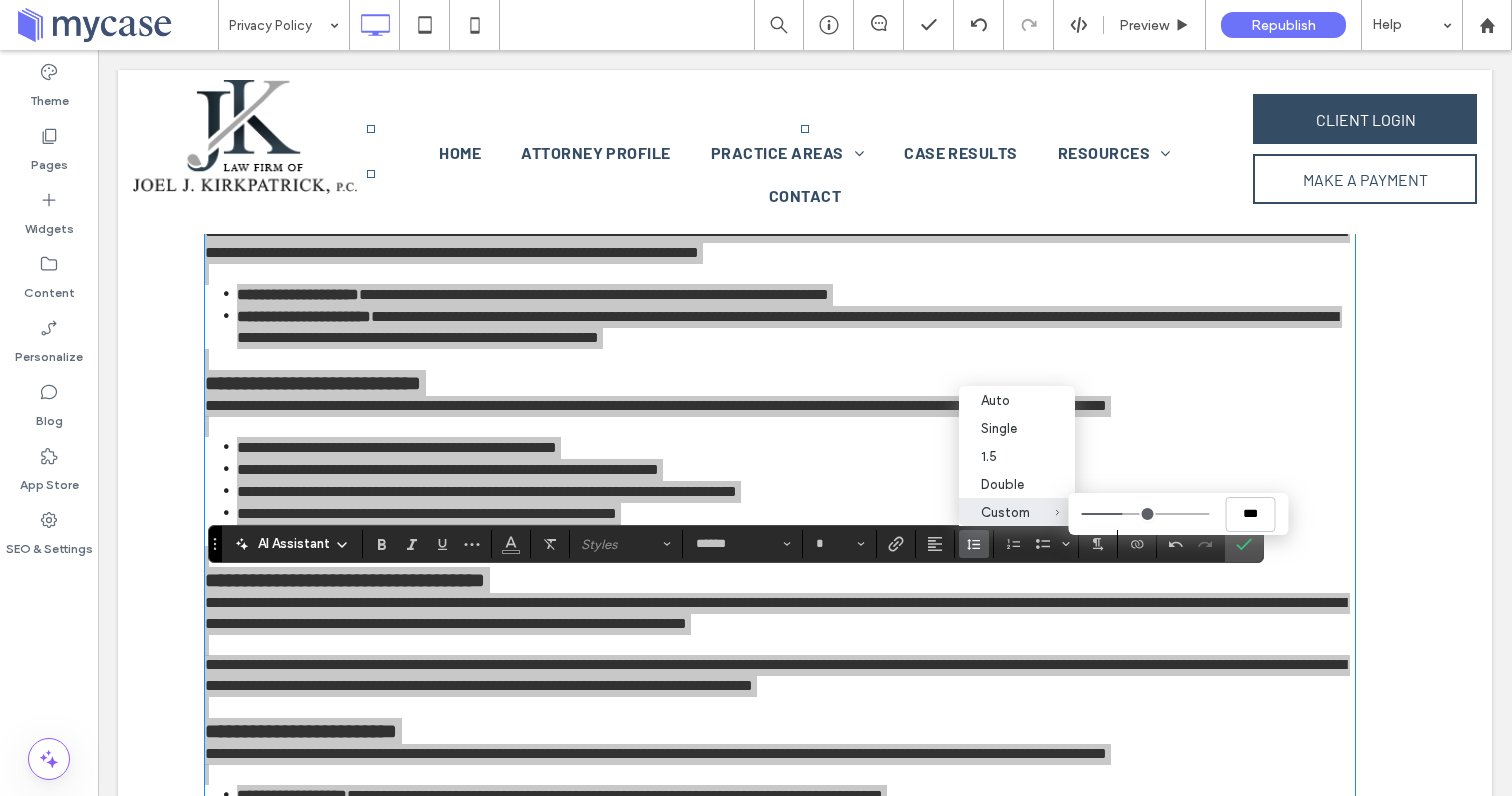 type on "***" 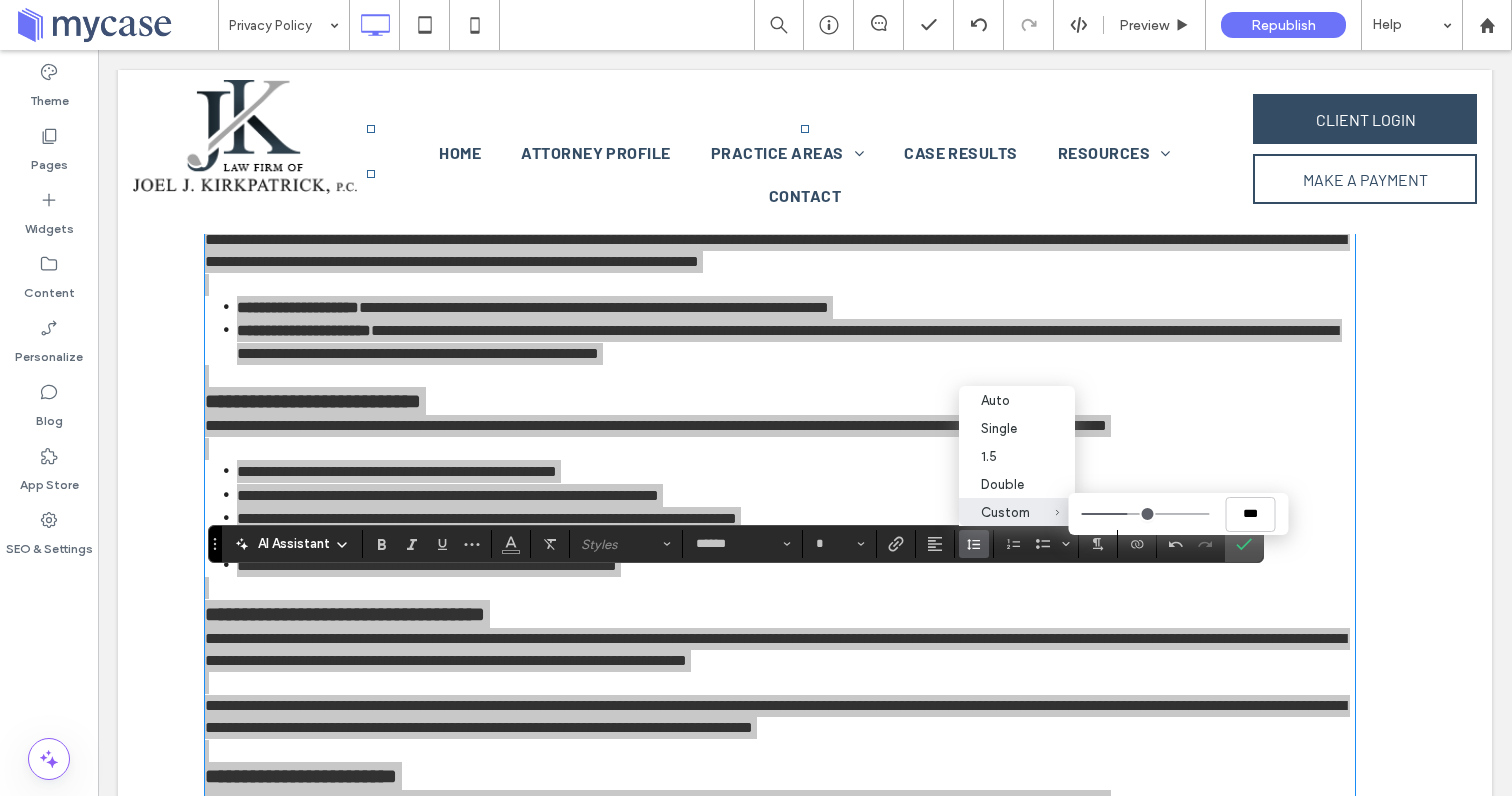 type on "***" 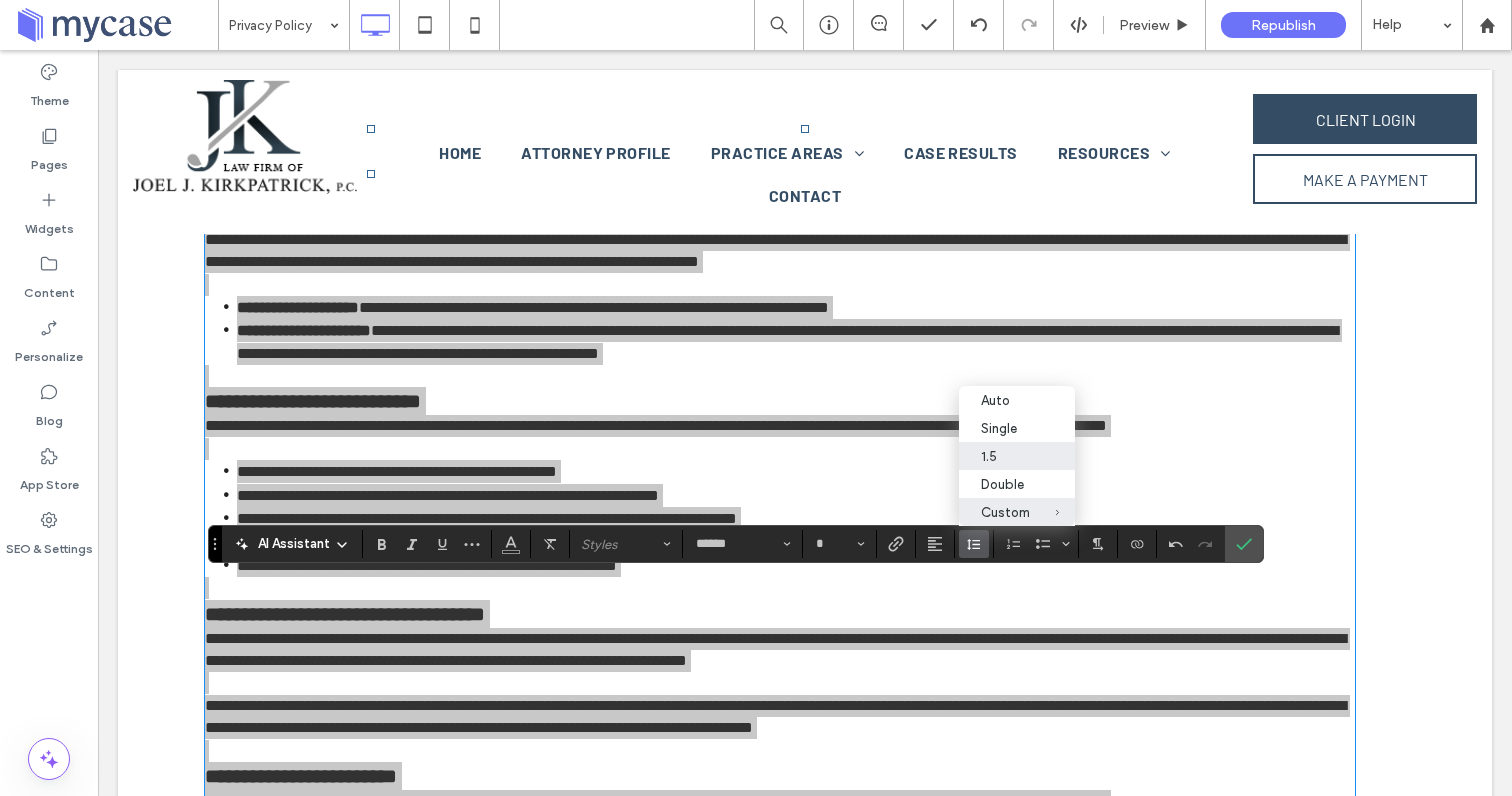 click on "1.5" at bounding box center [1017, 456] 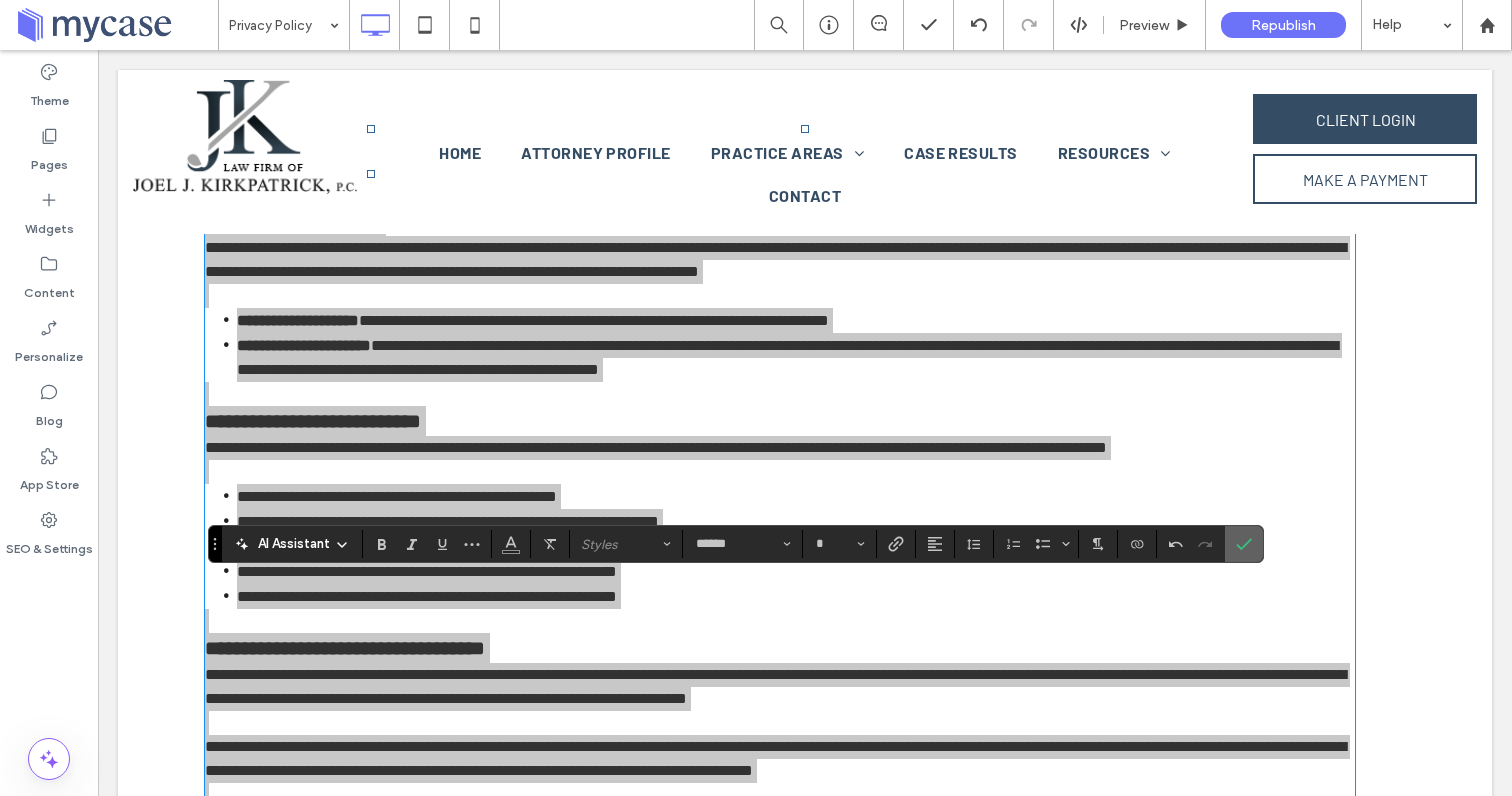 click 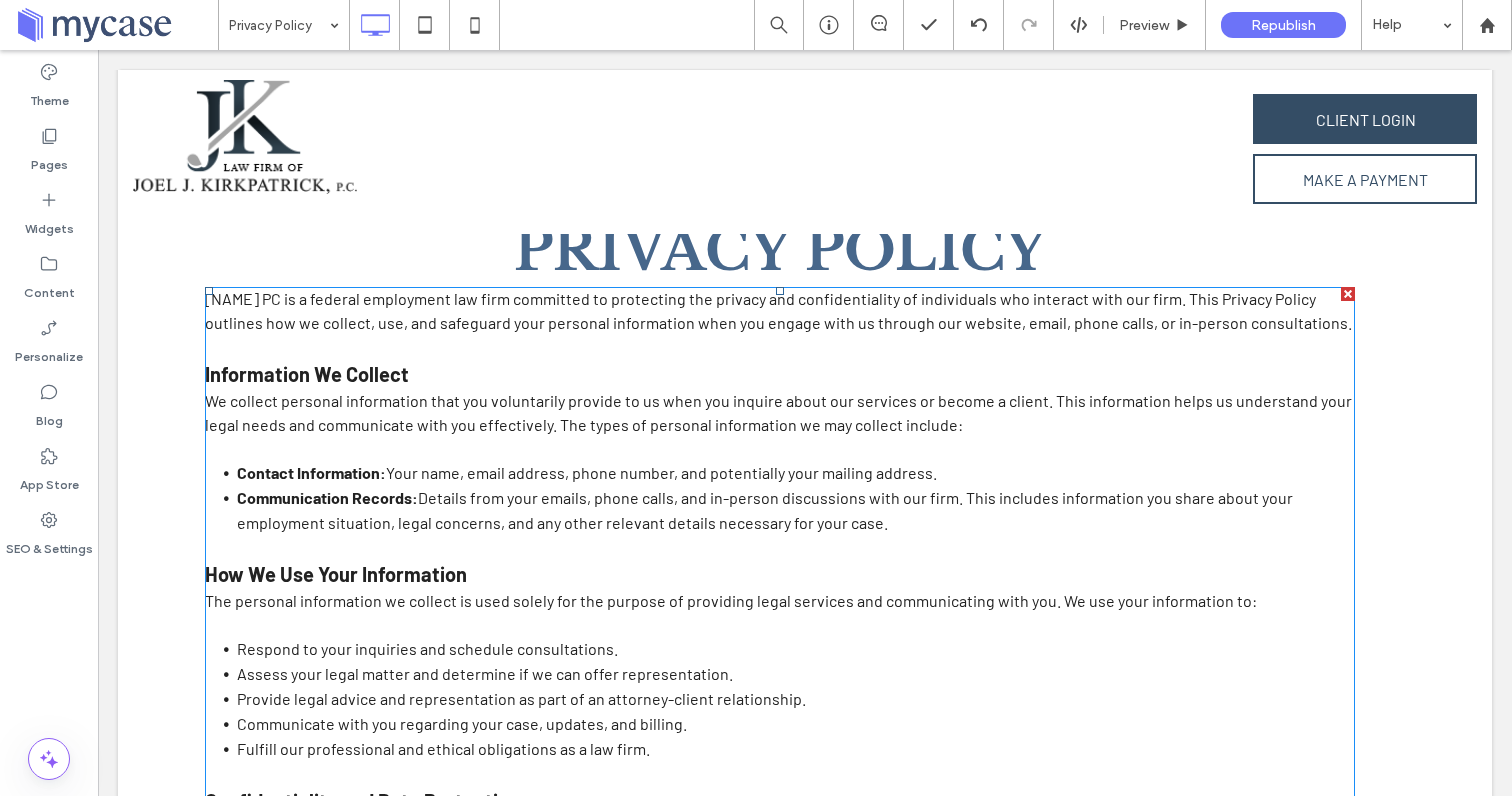 scroll, scrollTop: 0, scrollLeft: 0, axis: both 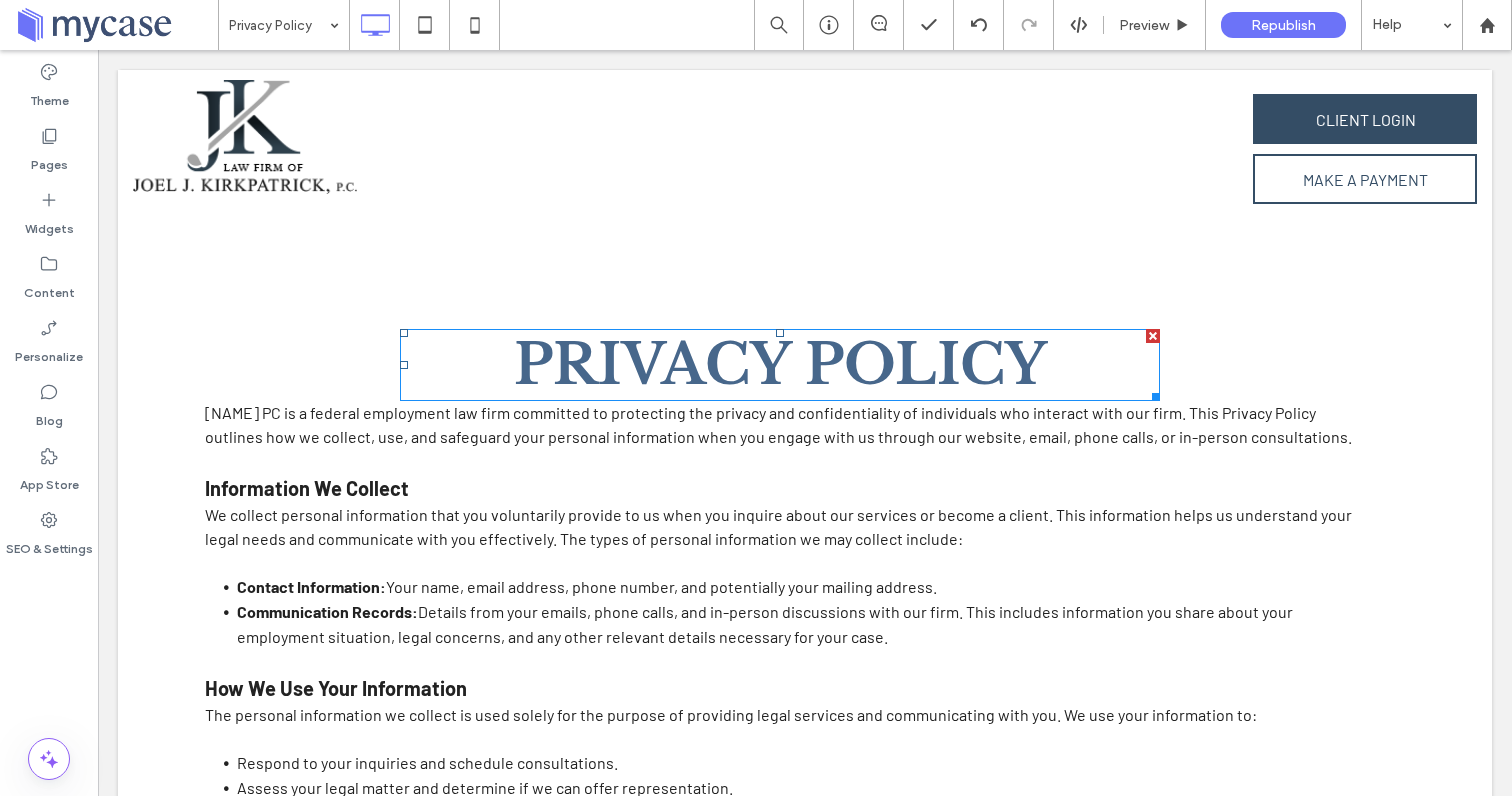 click on "Privacy Policy" at bounding box center [780, 365] 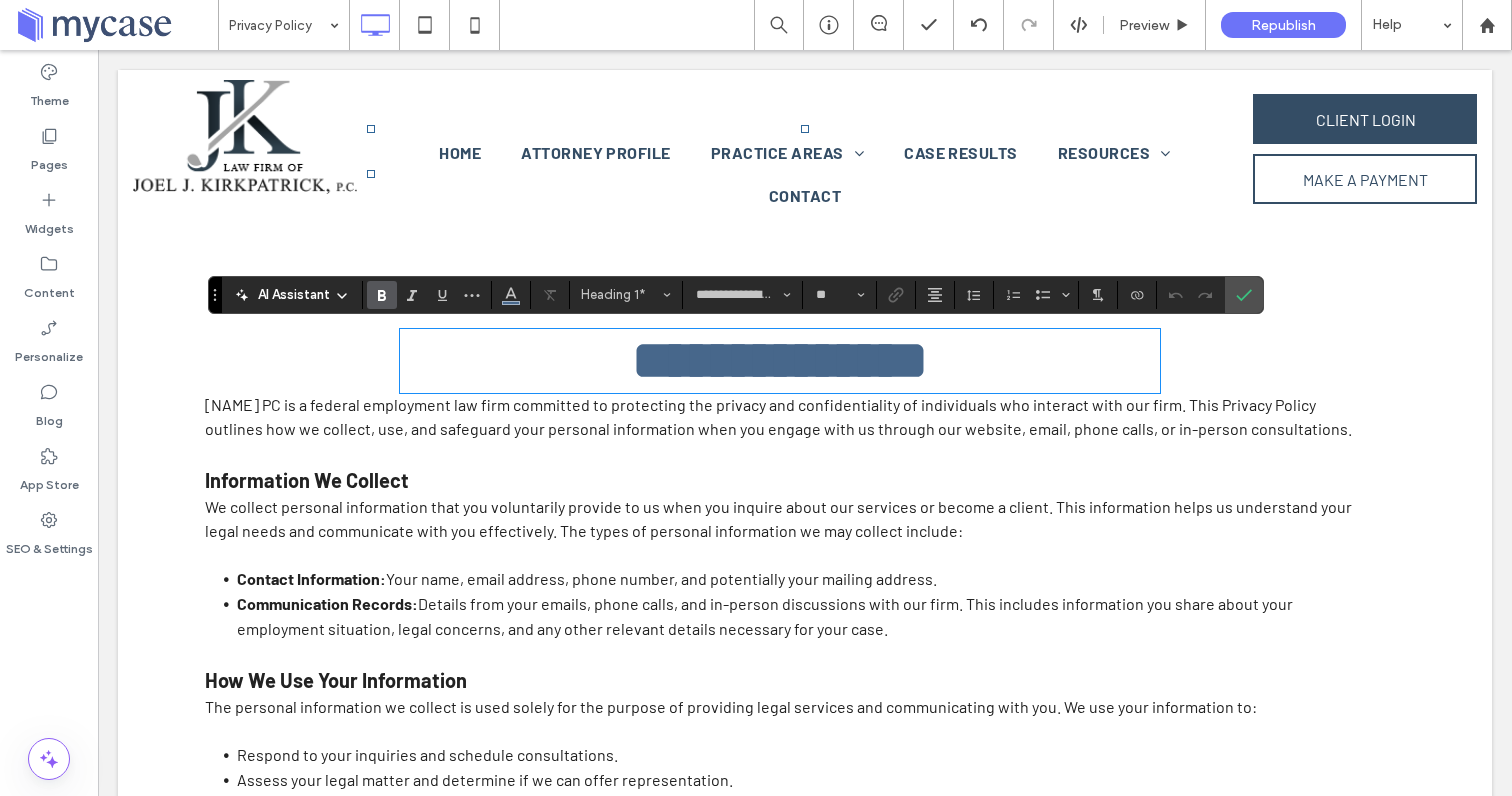 click on "**********" at bounding box center [780, 360] 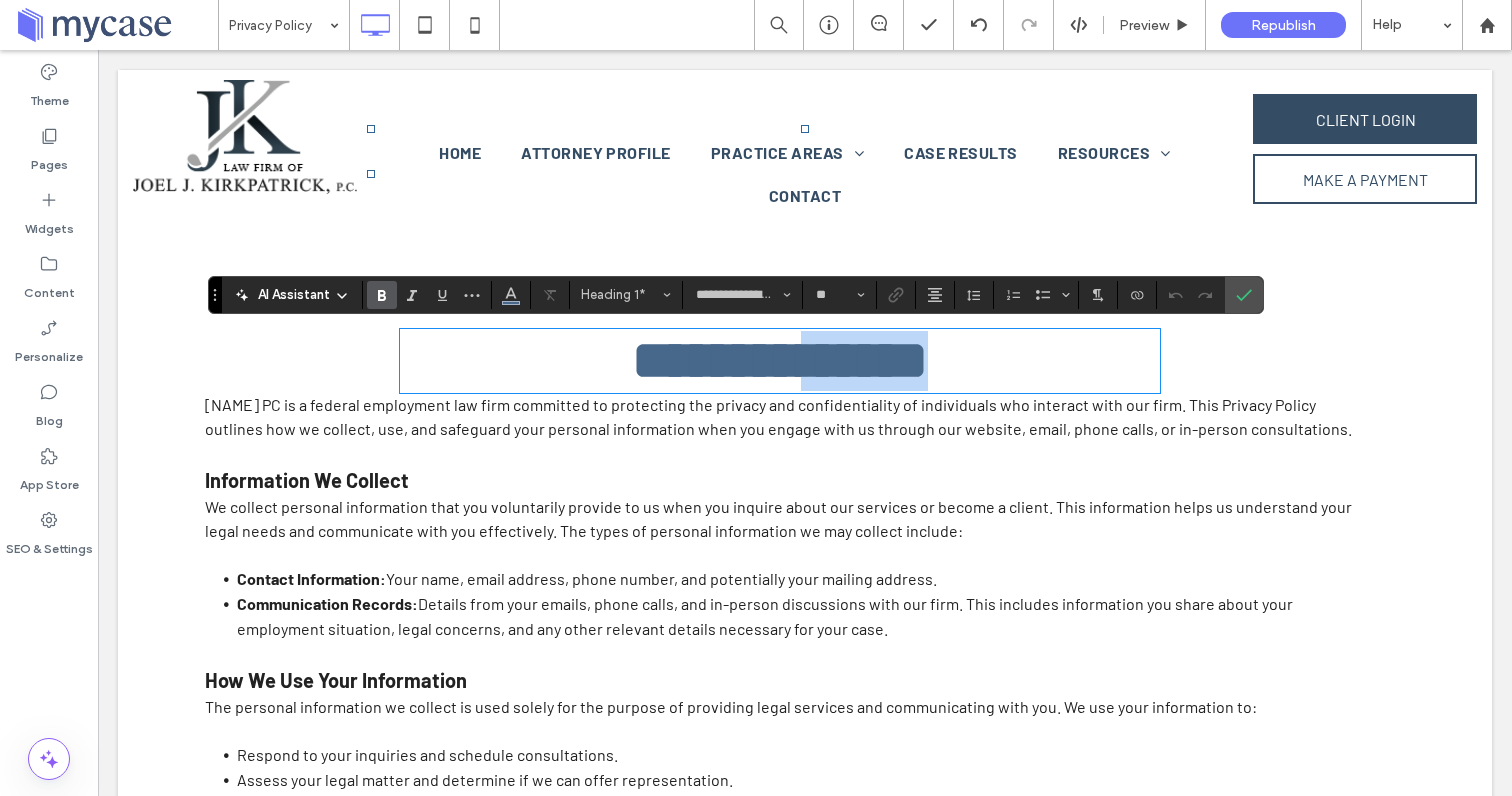click on "**********" at bounding box center (780, 360) 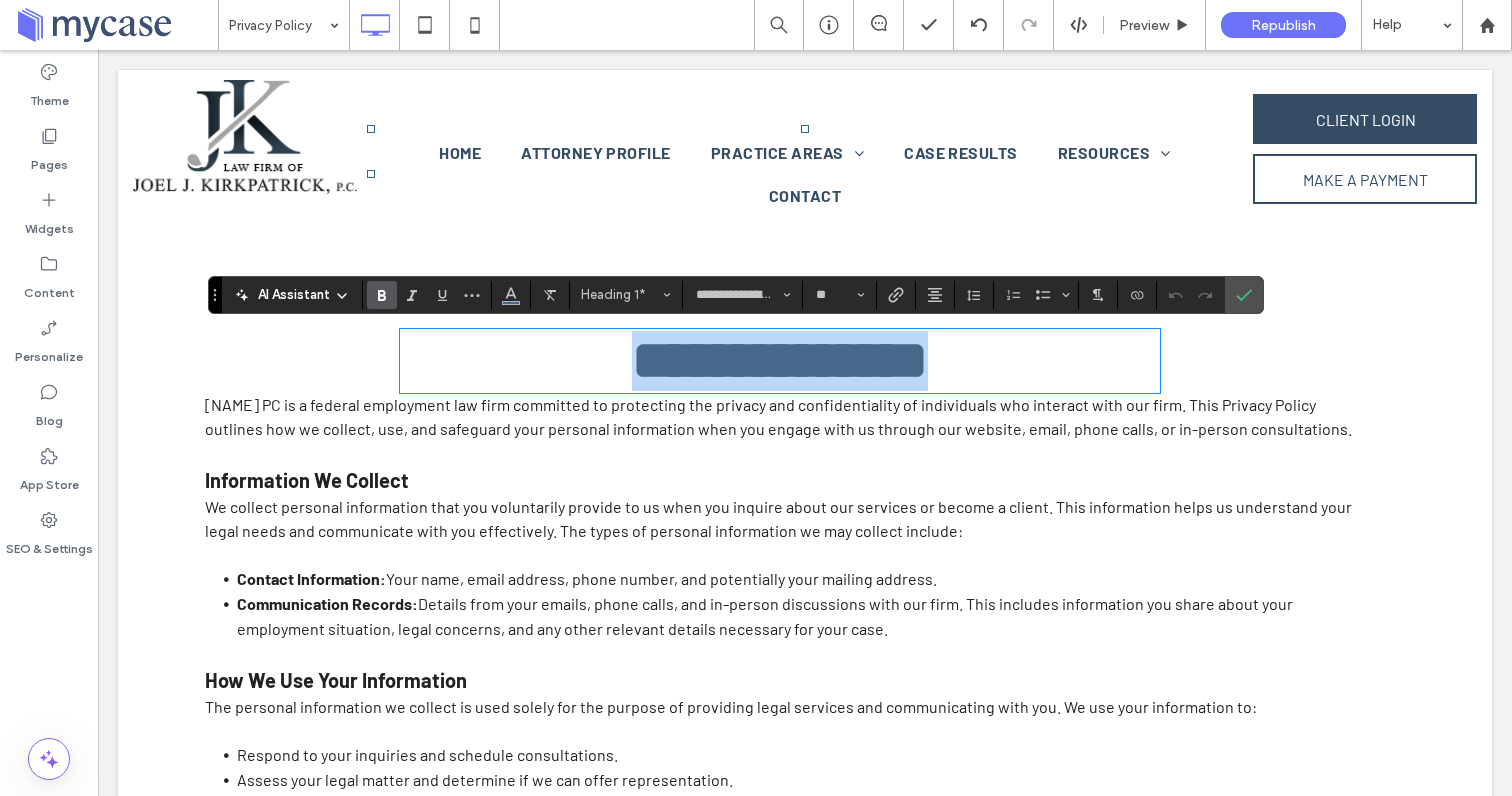 click on "**********" at bounding box center (780, 360) 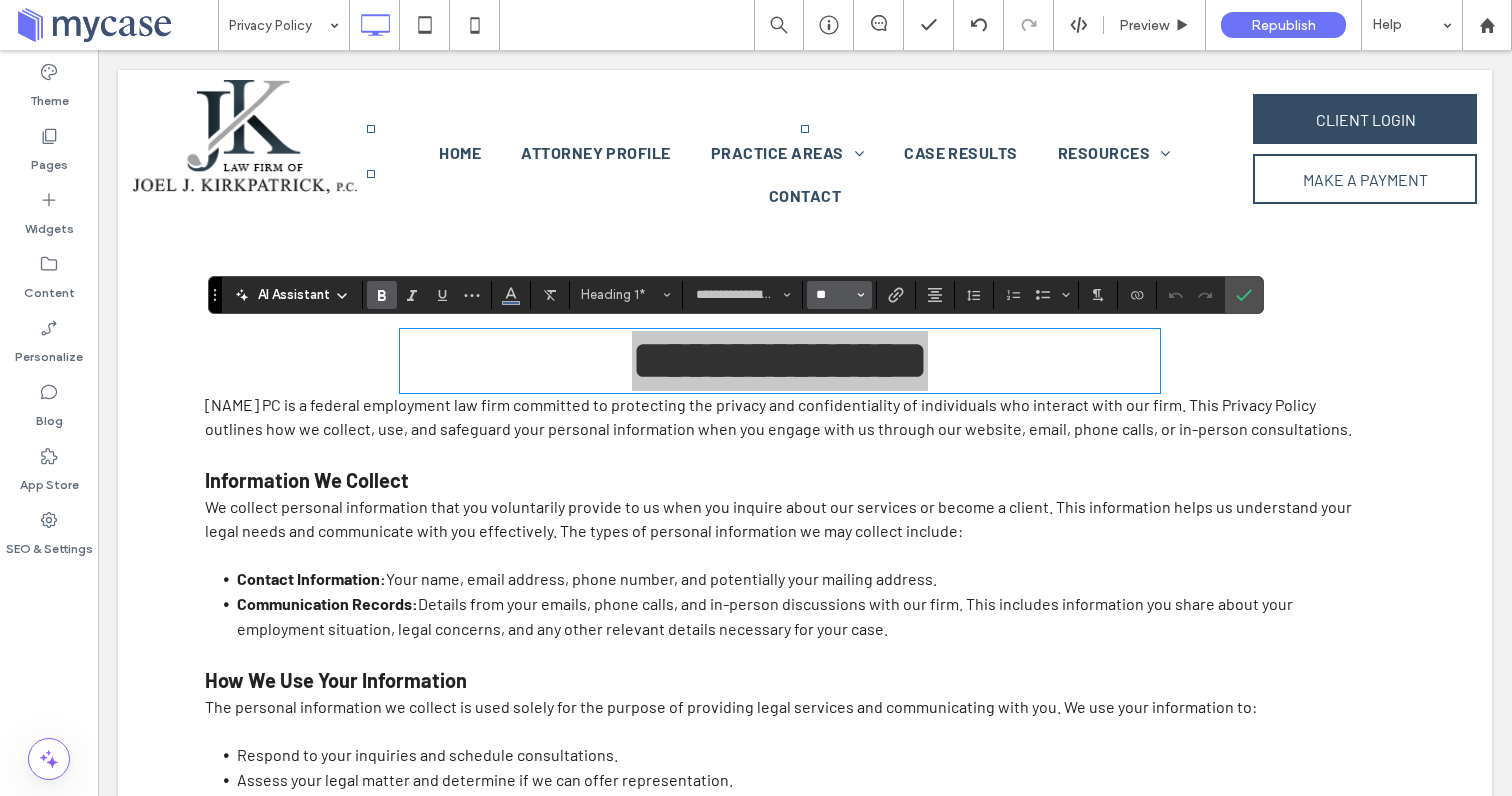 click on "**" at bounding box center (833, 295) 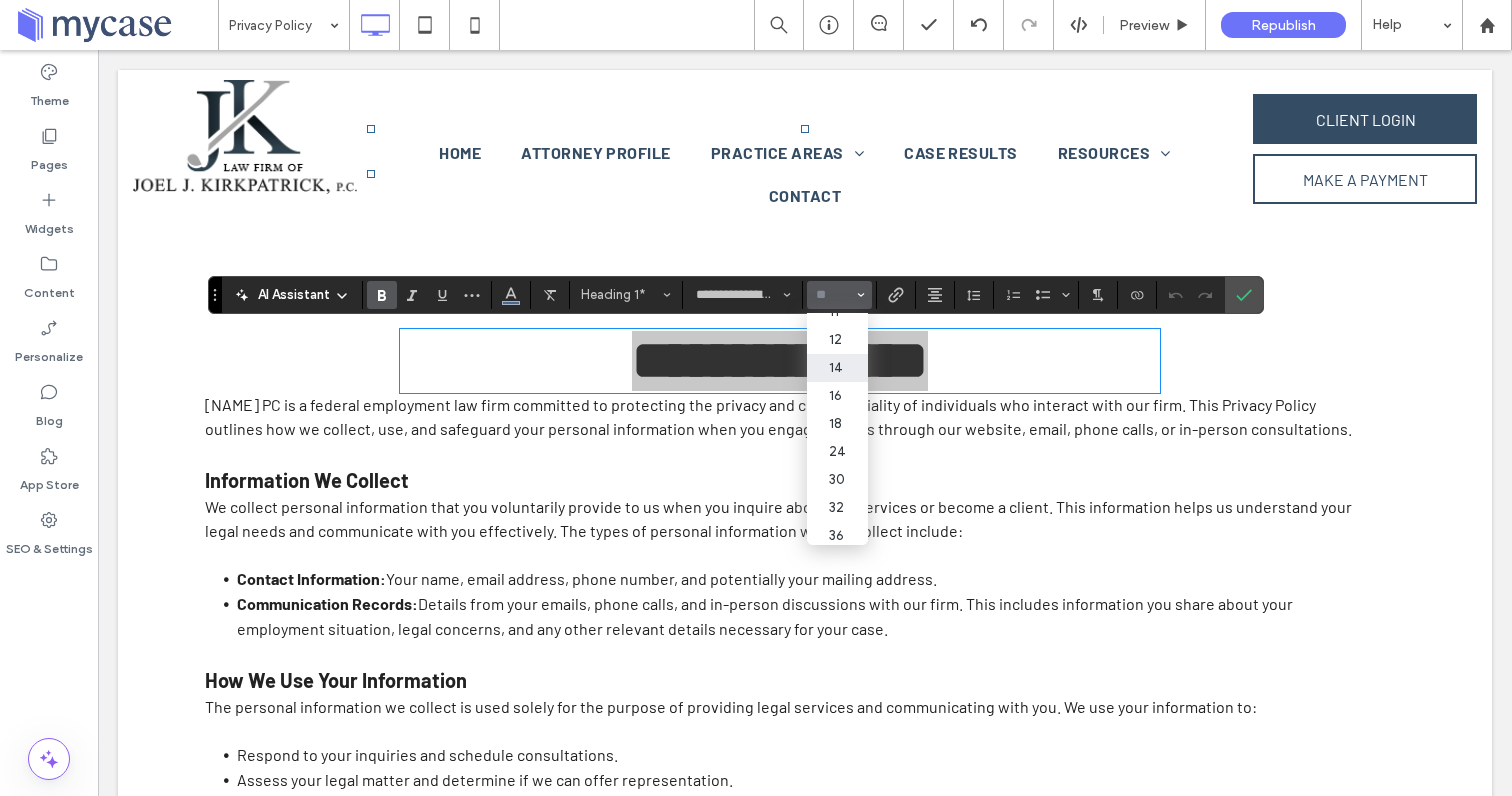 scroll, scrollTop: 102, scrollLeft: 0, axis: vertical 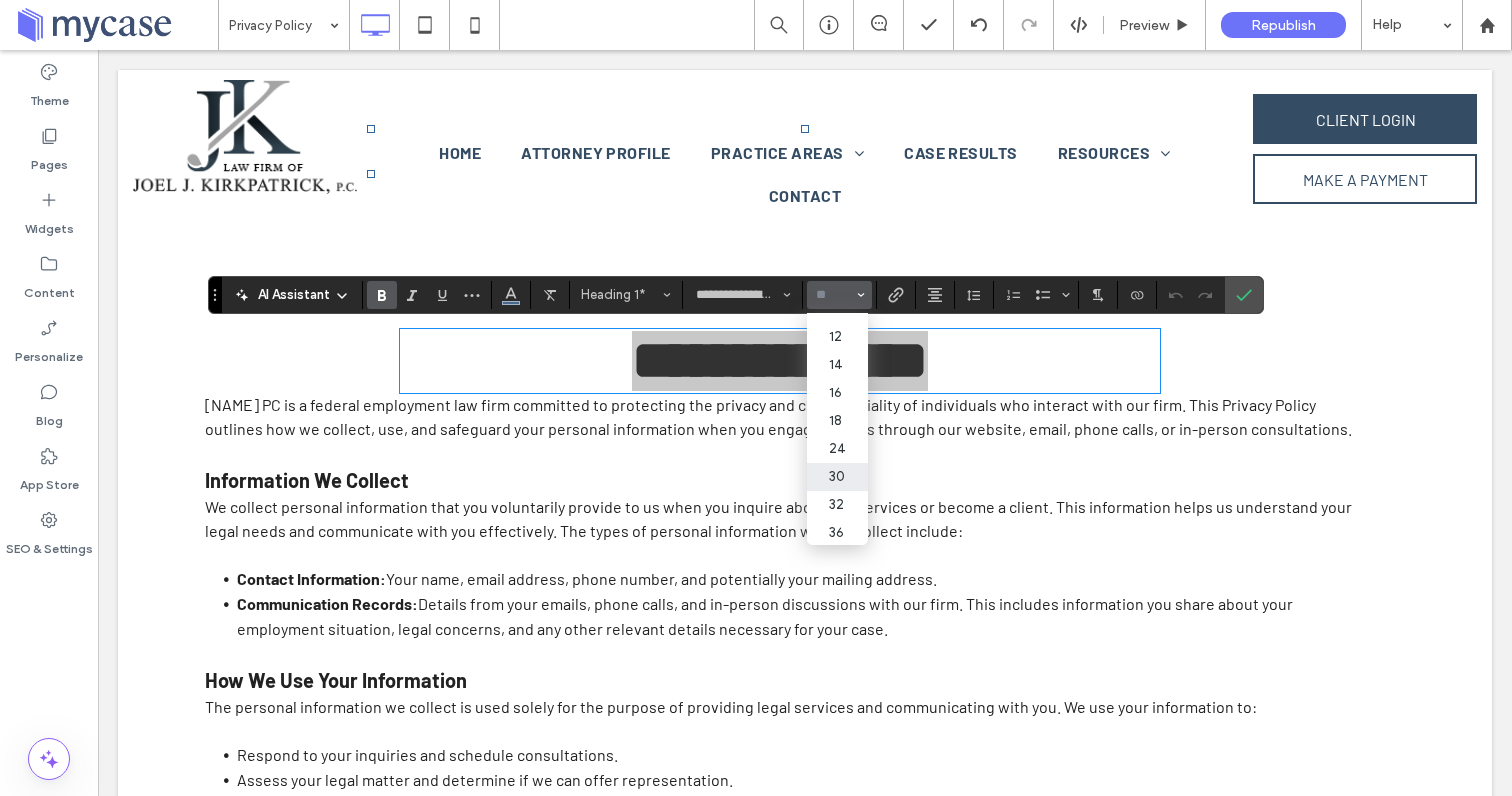 click on "30" at bounding box center [837, 477] 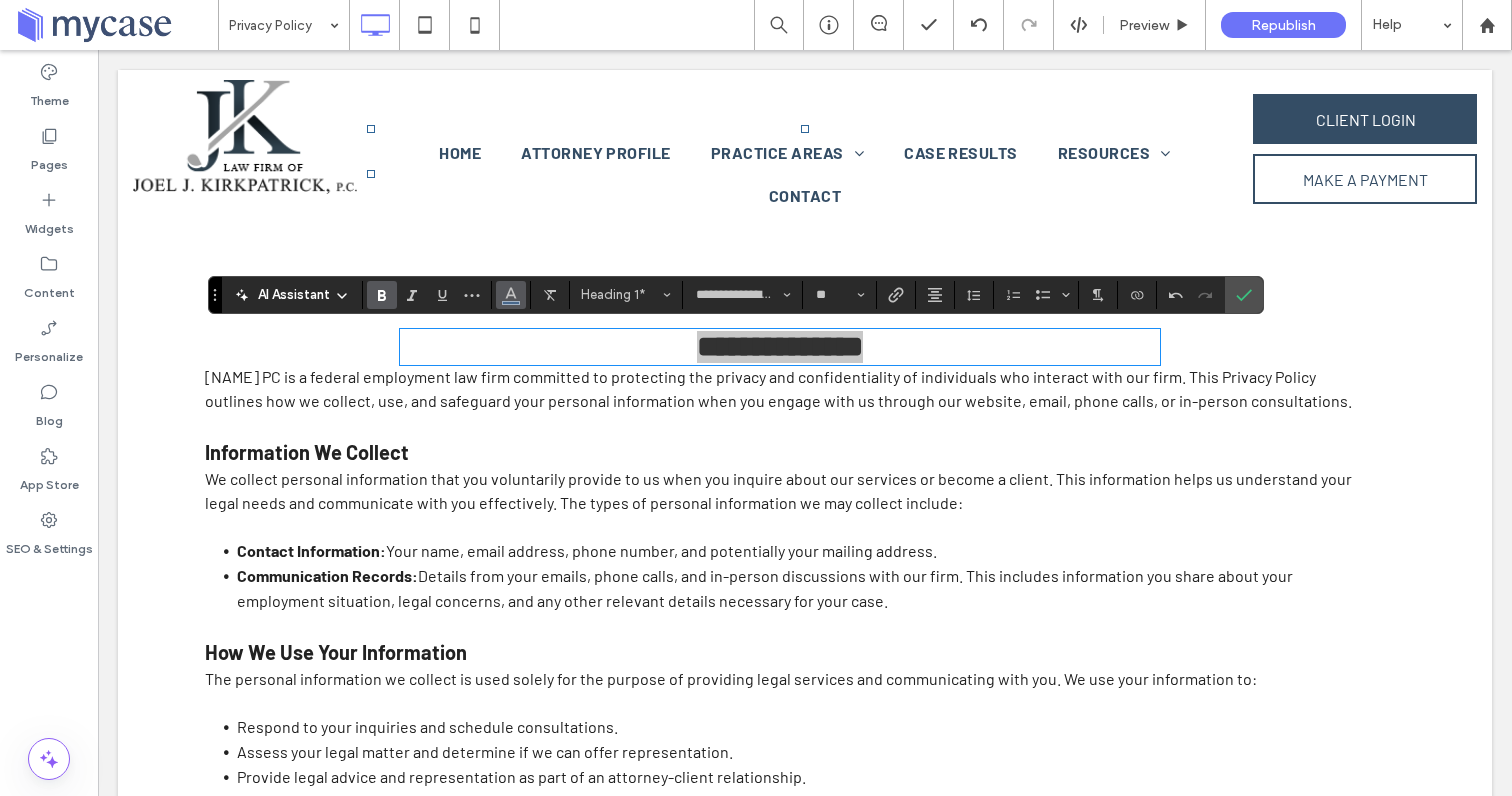 click 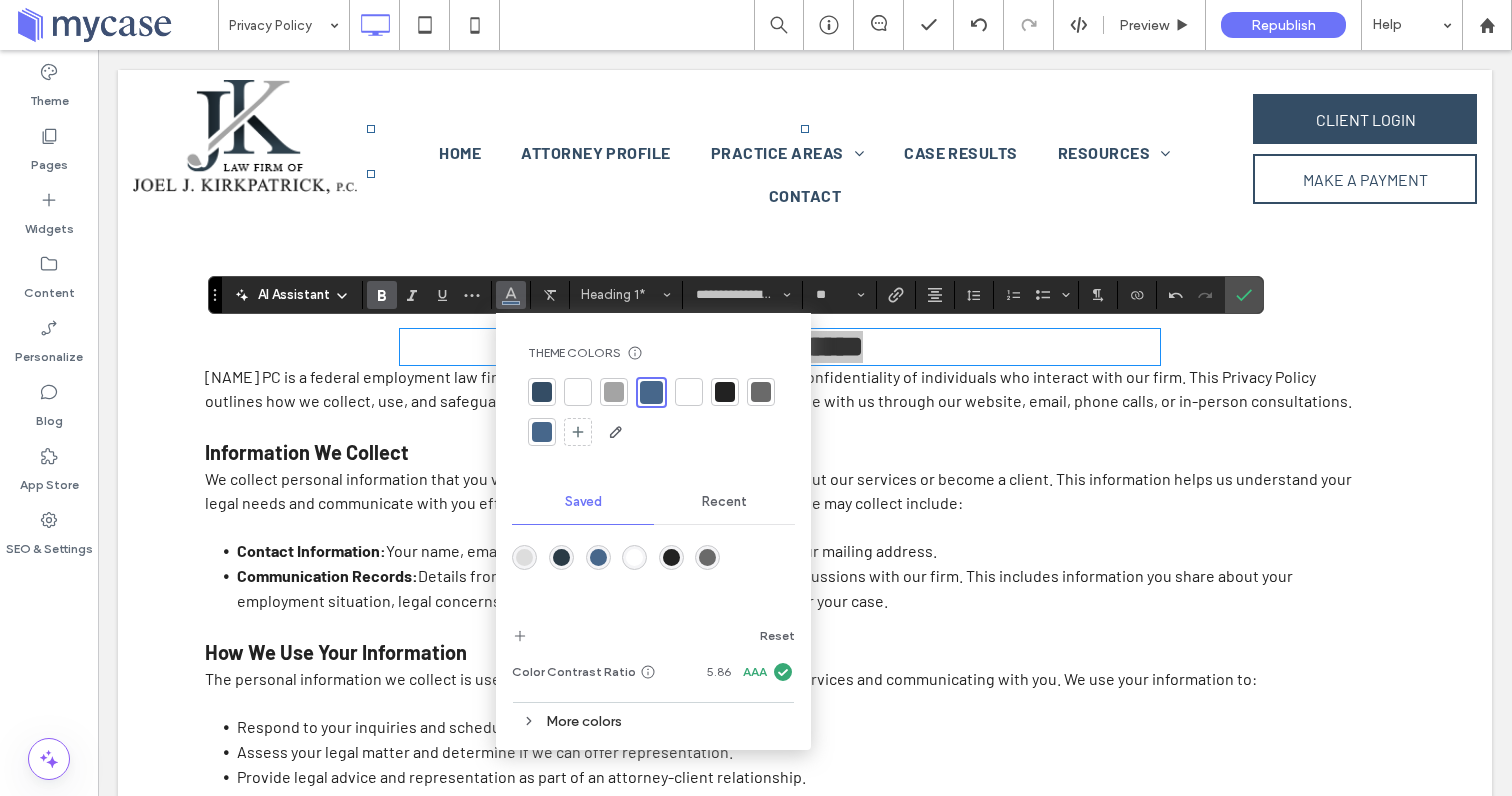 click at bounding box center (725, 392) 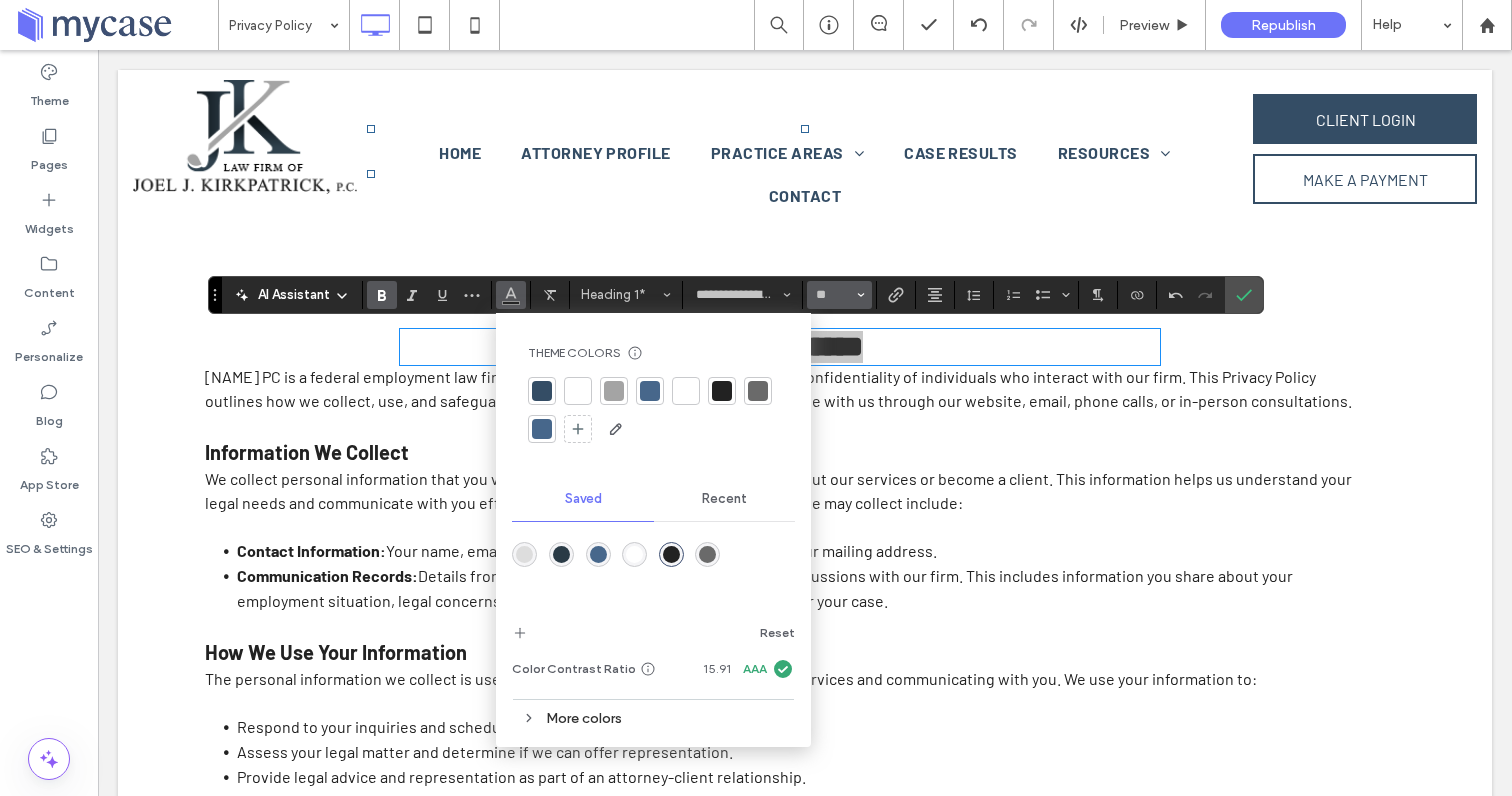 click on "**" at bounding box center (839, 295) 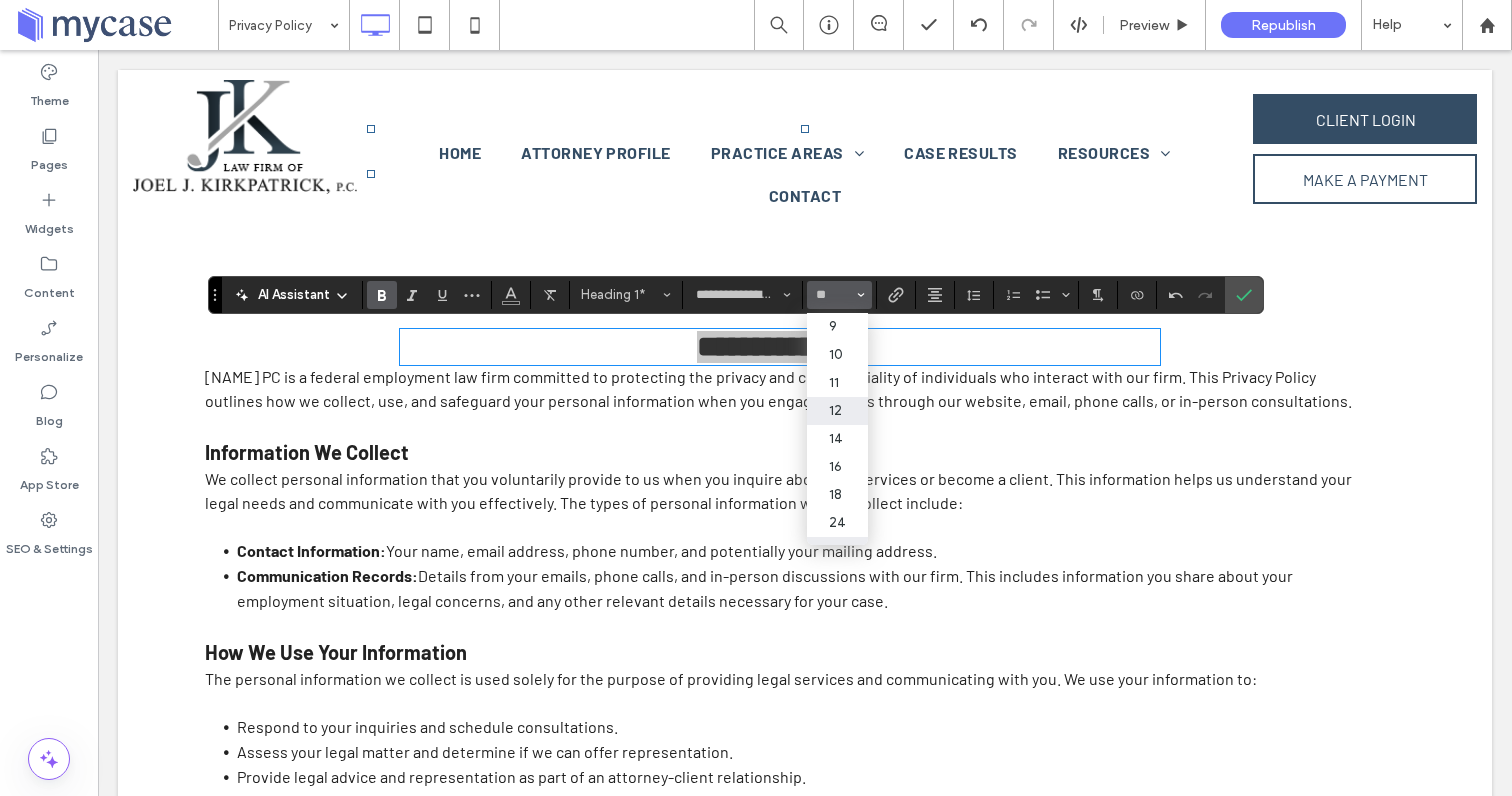 scroll, scrollTop: 163, scrollLeft: 0, axis: vertical 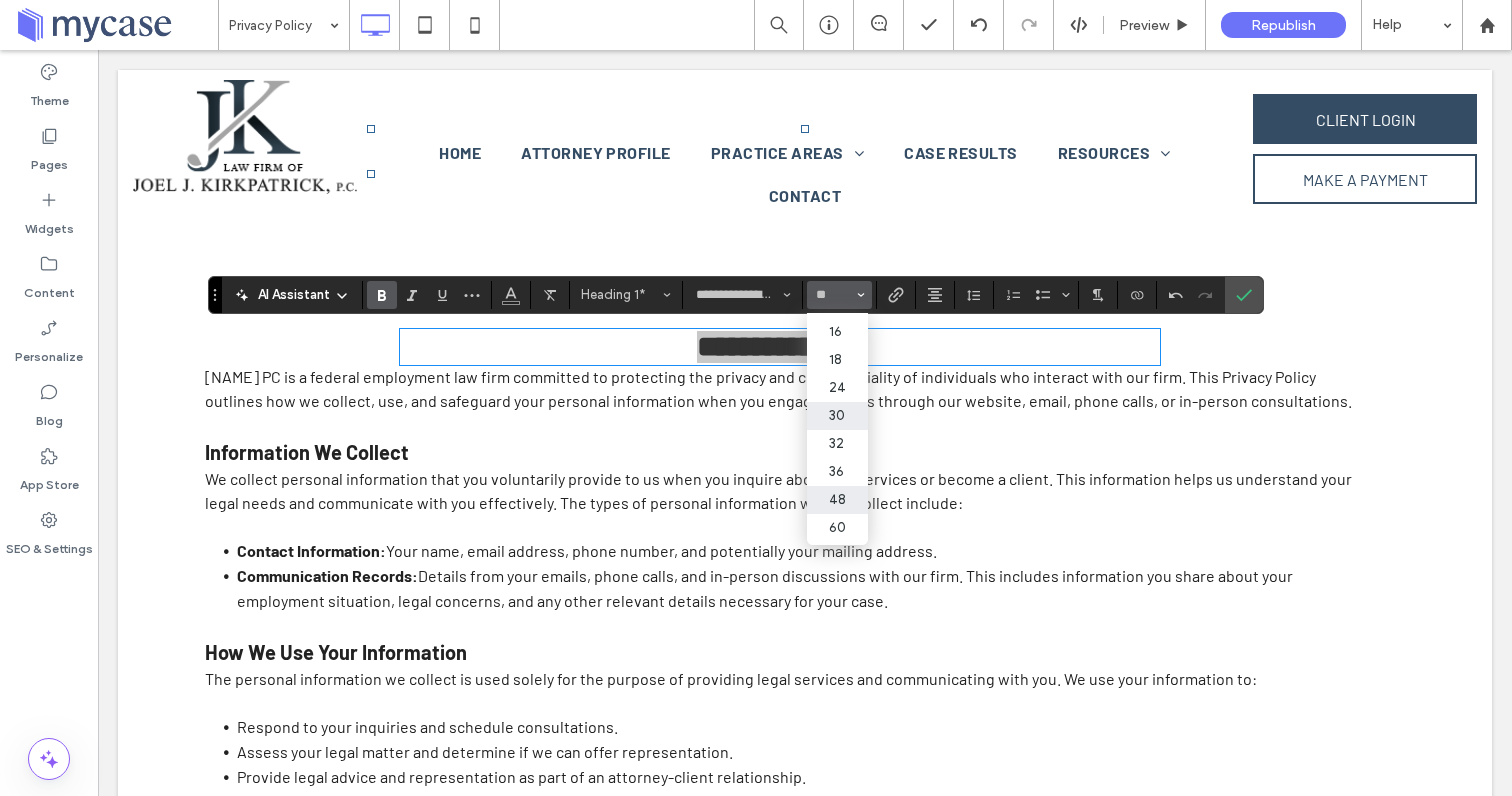 click on "48" at bounding box center (837, 500) 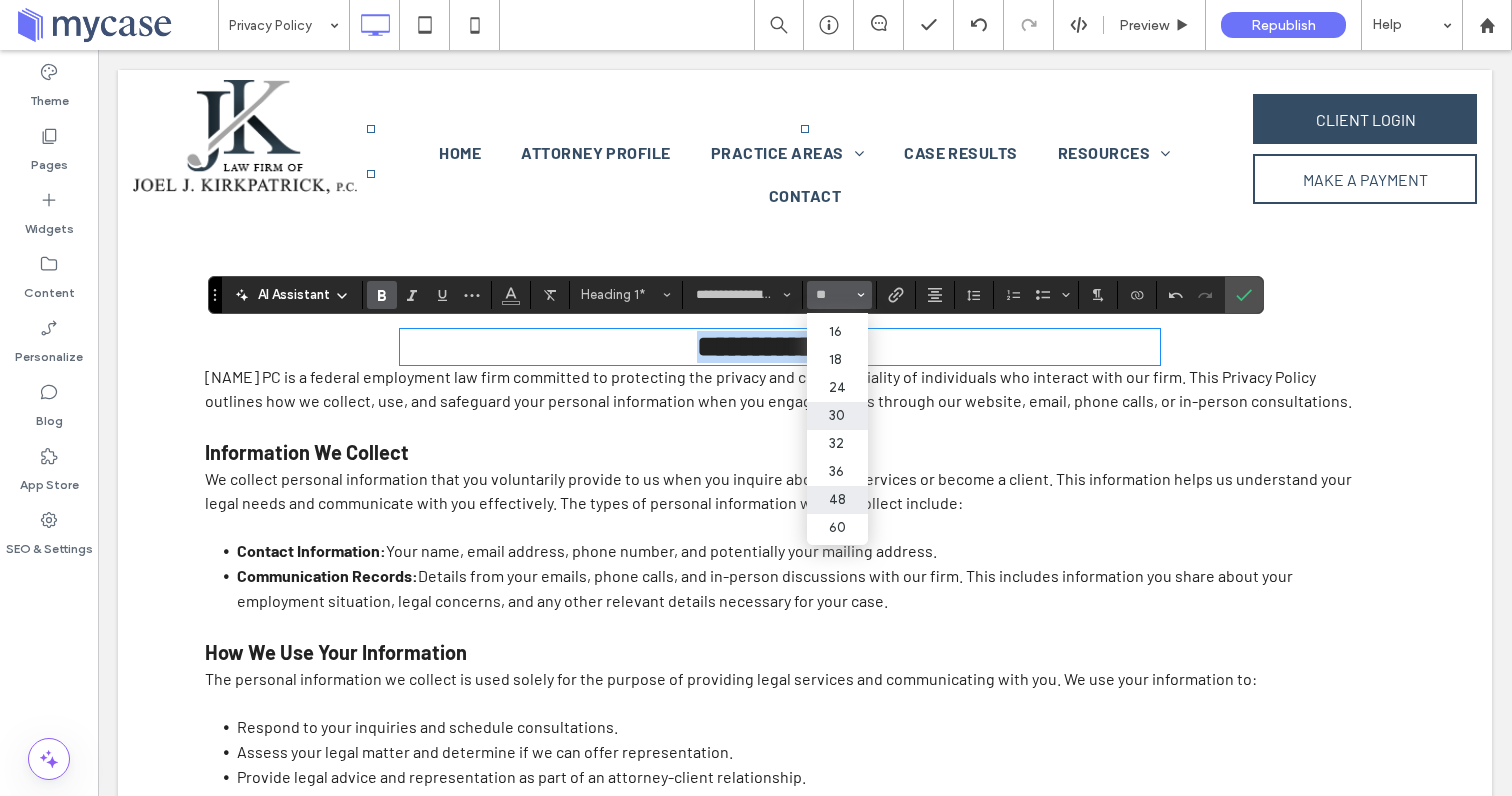 type on "**" 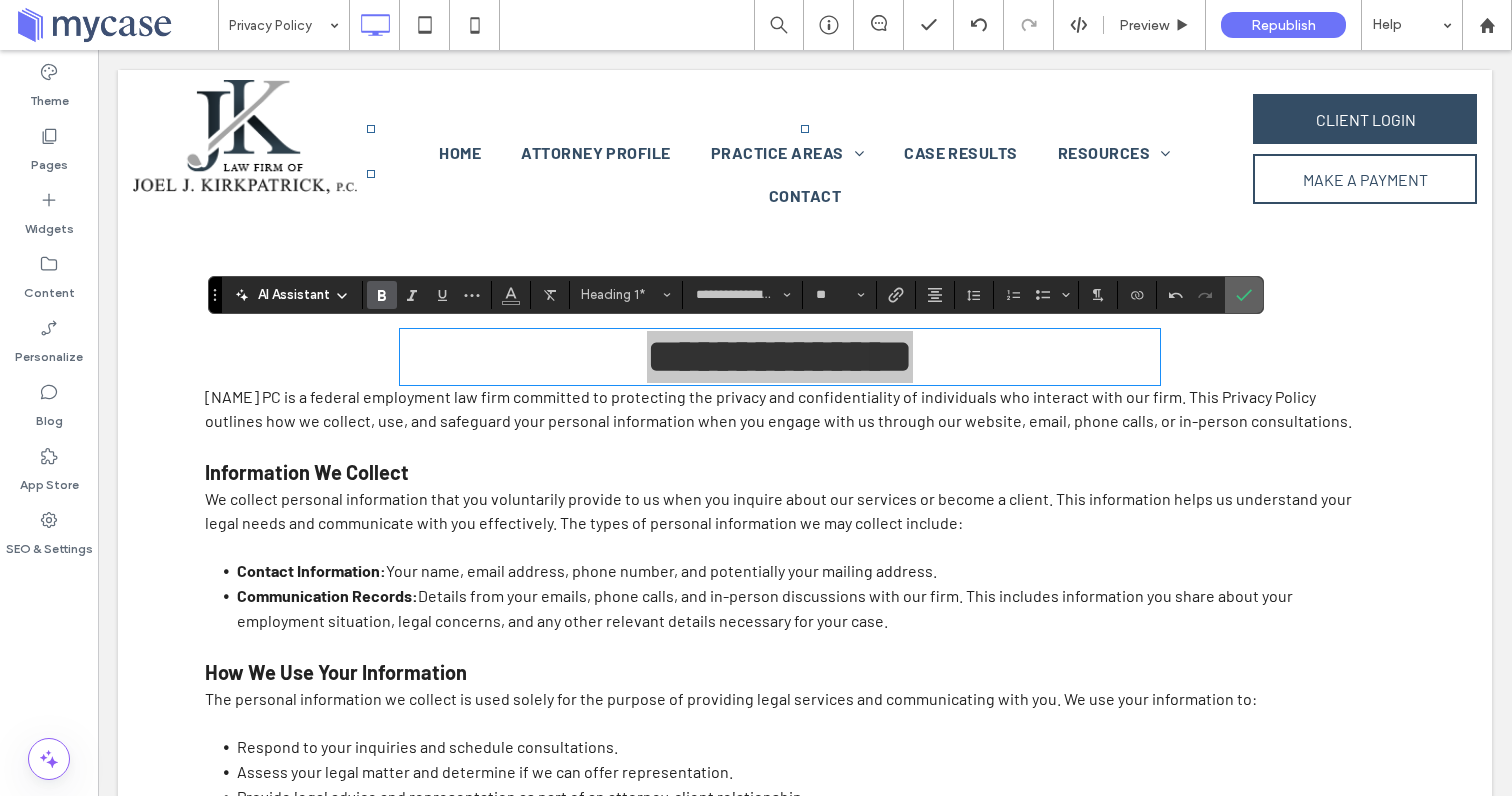 drag, startPoint x: 1249, startPoint y: 296, endPoint x: 1147, endPoint y: 288, distance: 102.31325 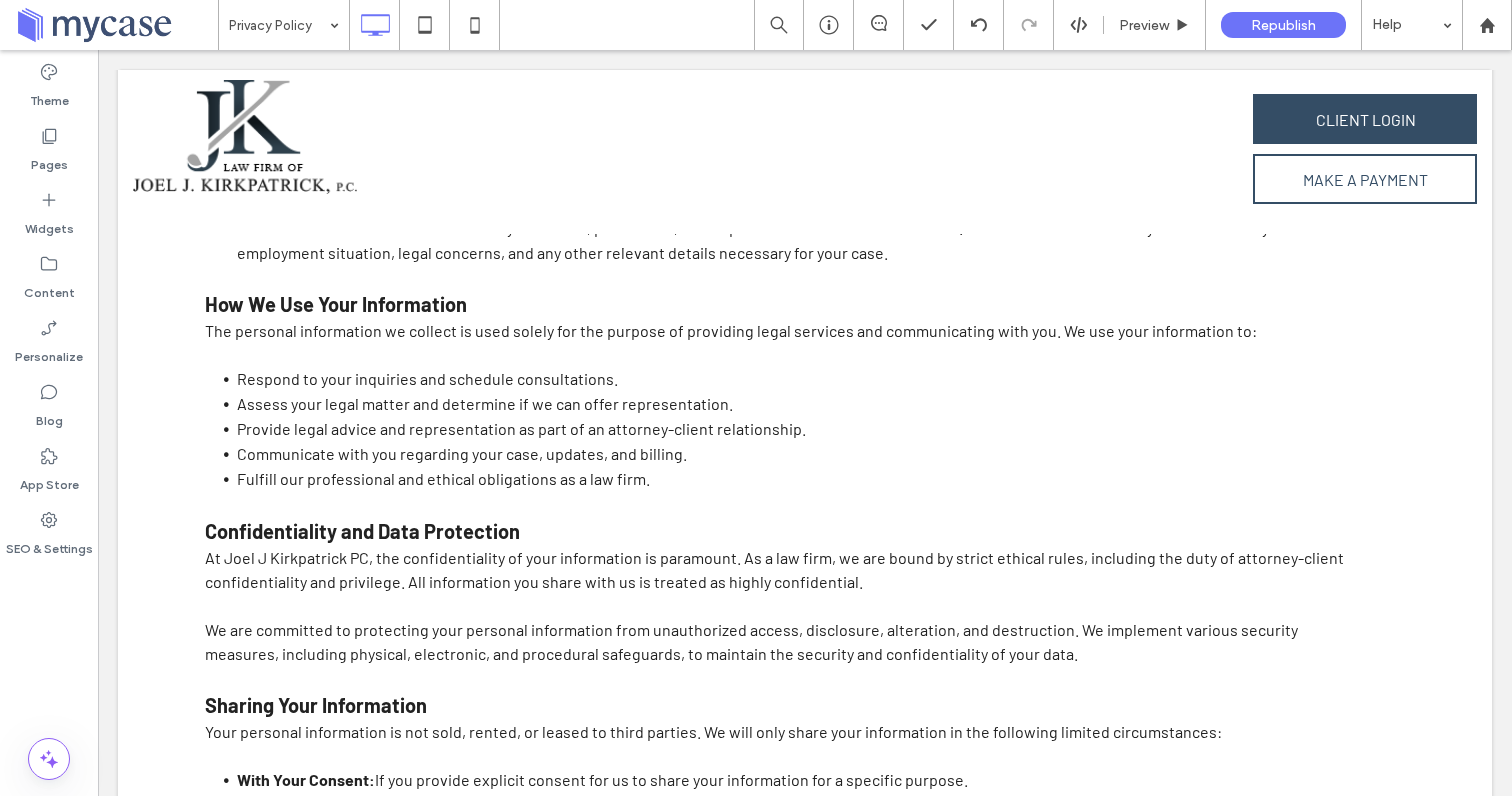 scroll, scrollTop: 0, scrollLeft: 0, axis: both 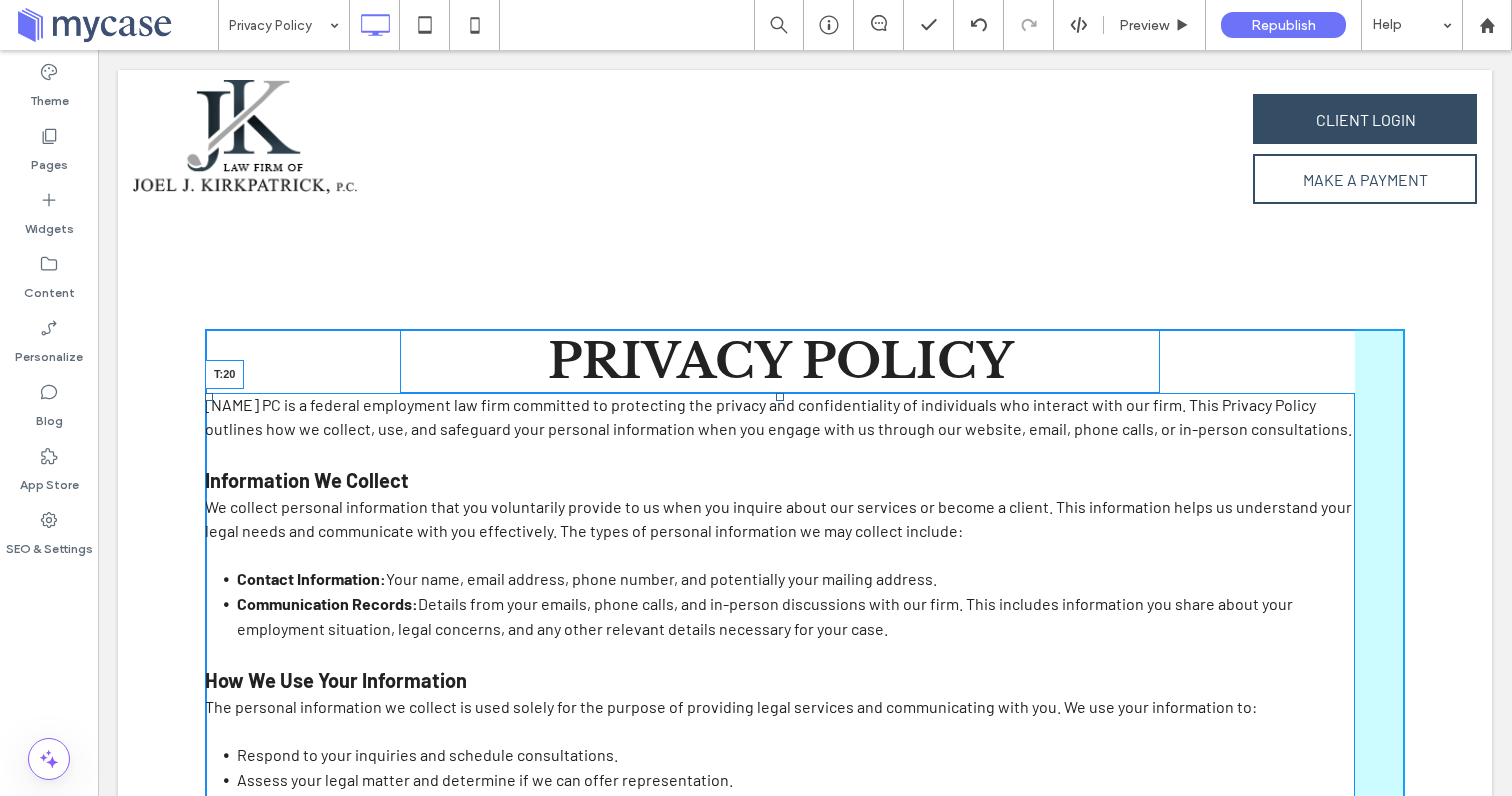 drag, startPoint x: 780, startPoint y: 394, endPoint x: 780, endPoint y: 414, distance: 20 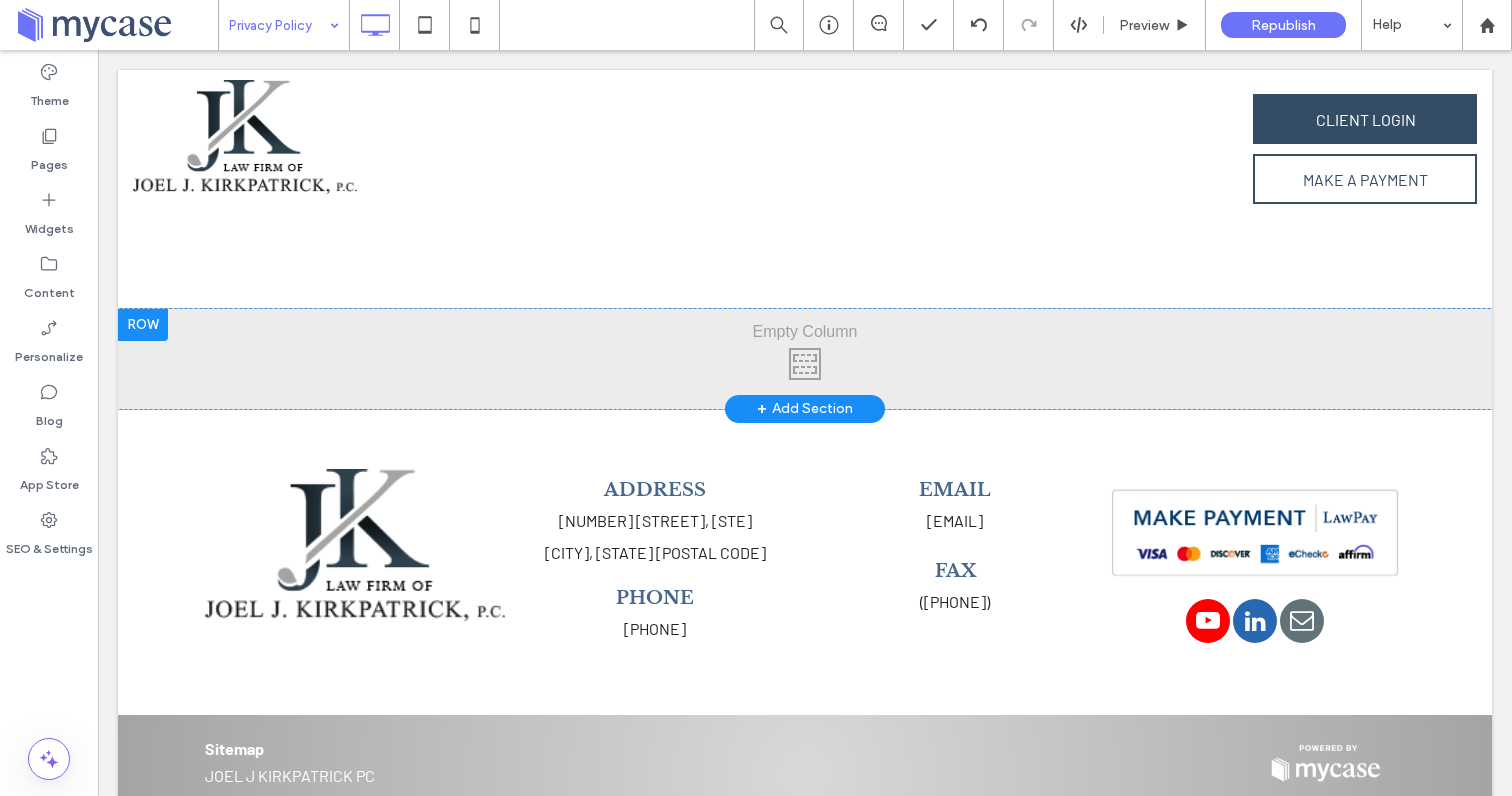 scroll, scrollTop: 1690, scrollLeft: 0, axis: vertical 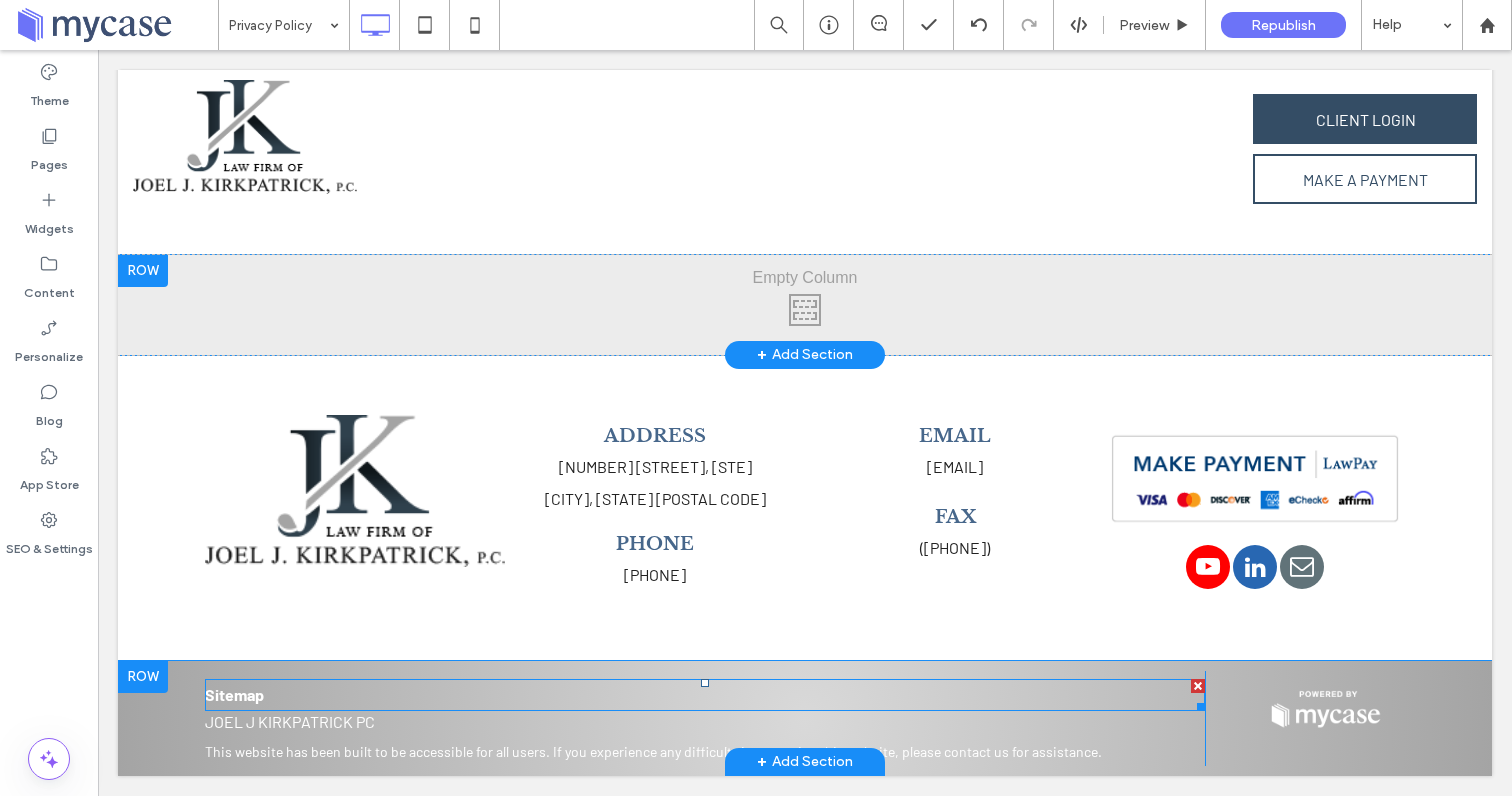 click on "Sitemap" at bounding box center [705, 695] 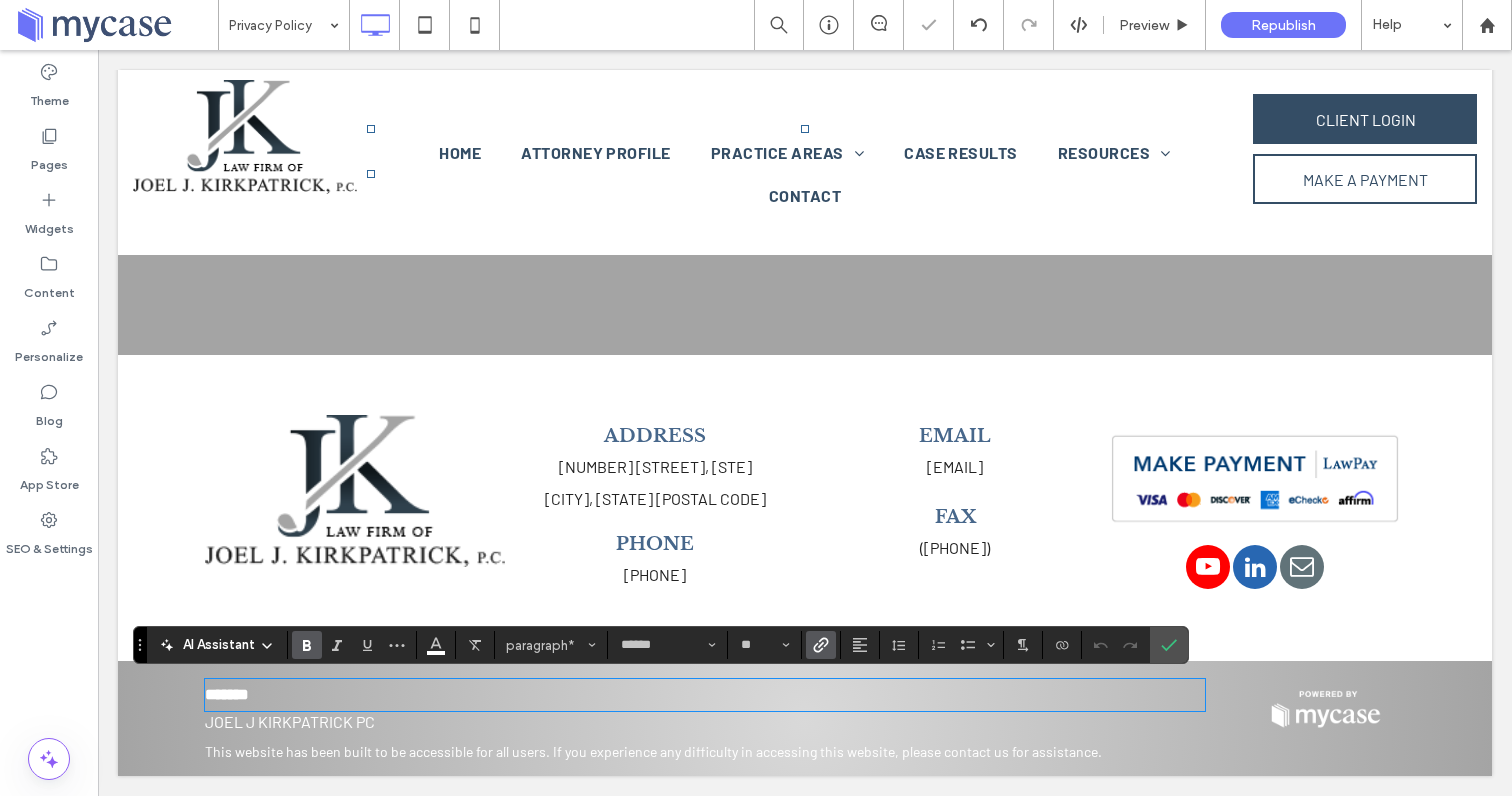 click on "*******" at bounding box center (705, 695) 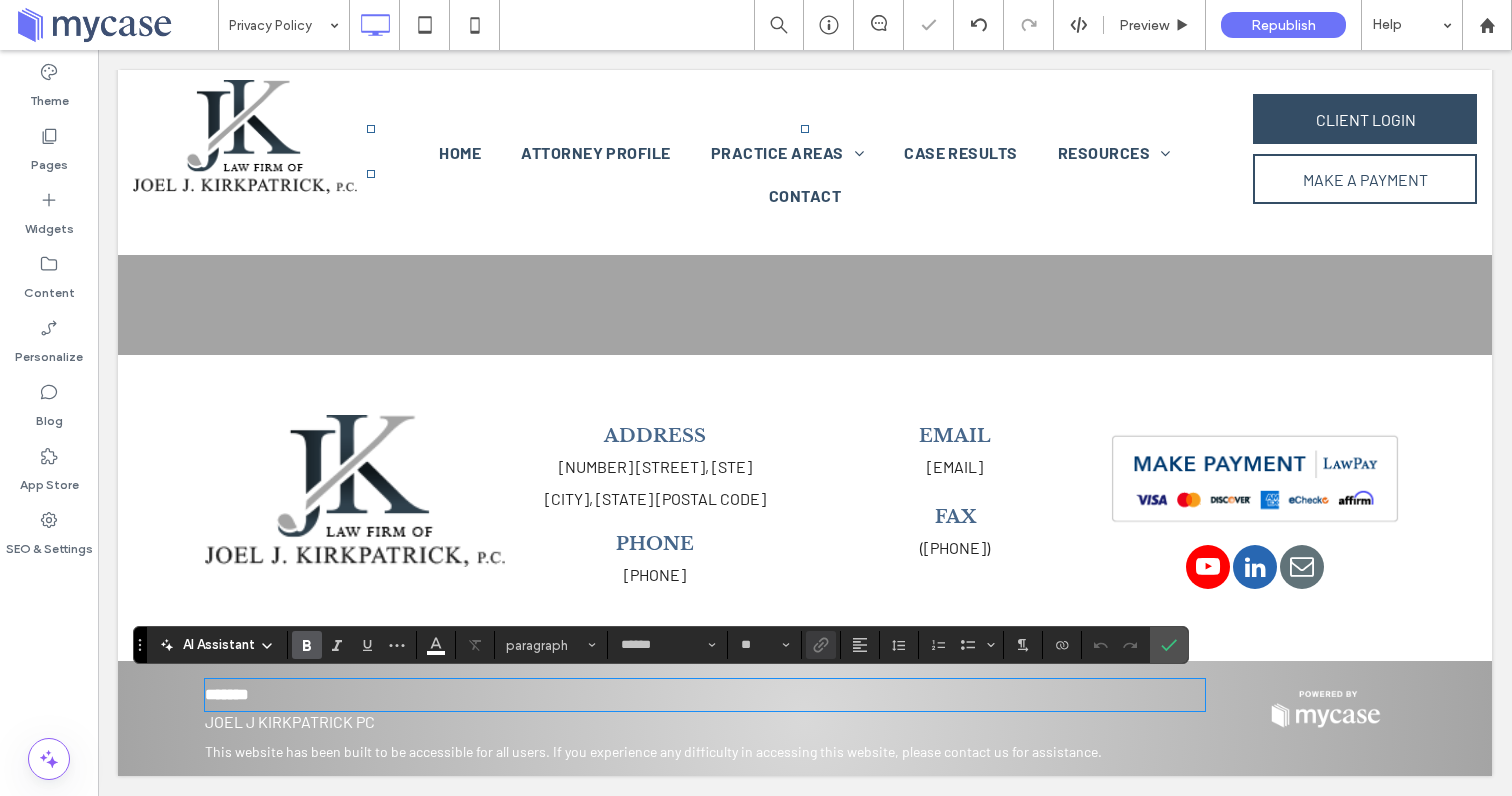 type 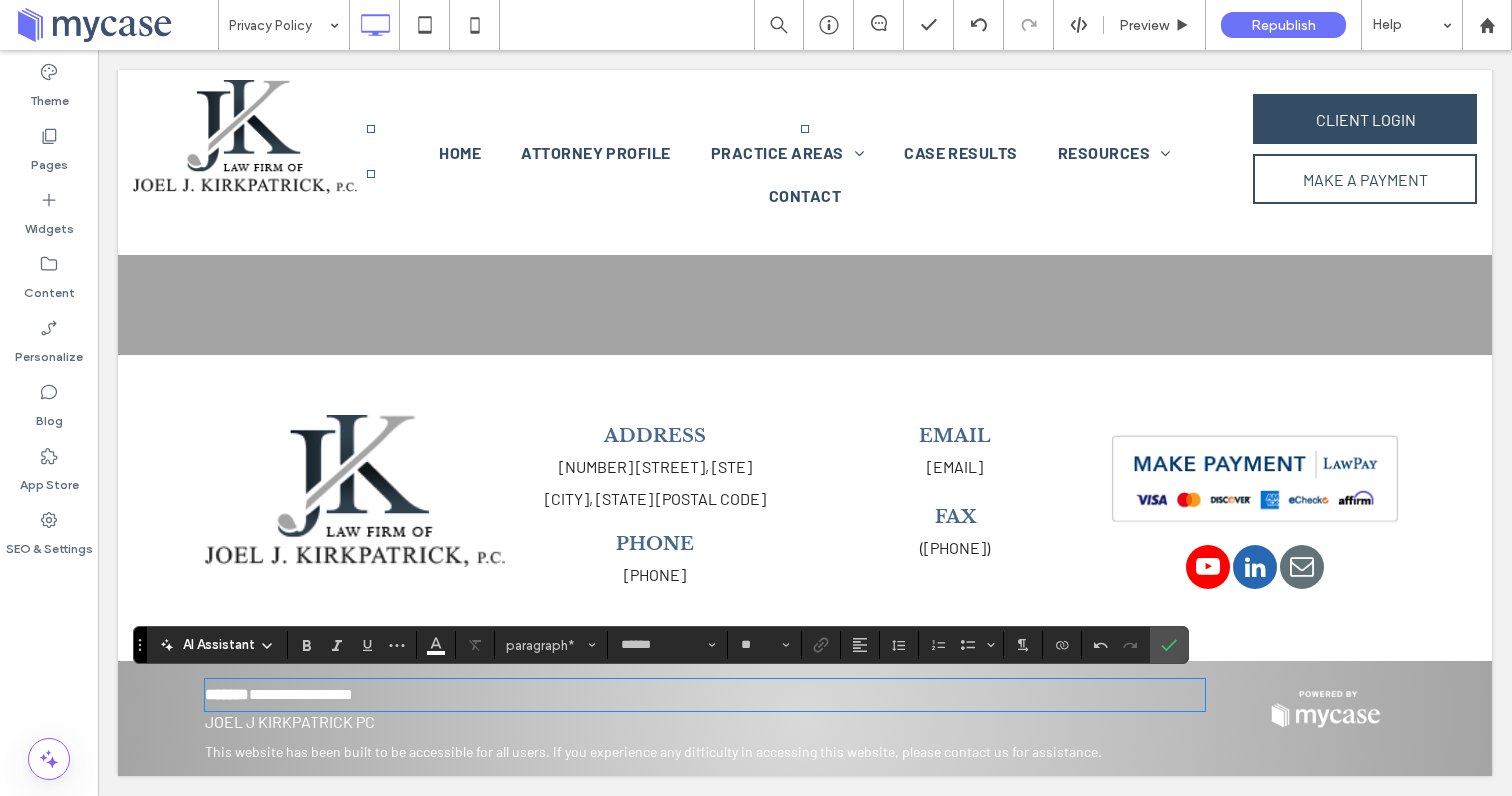 click on "**********" at bounding box center (307, 694) 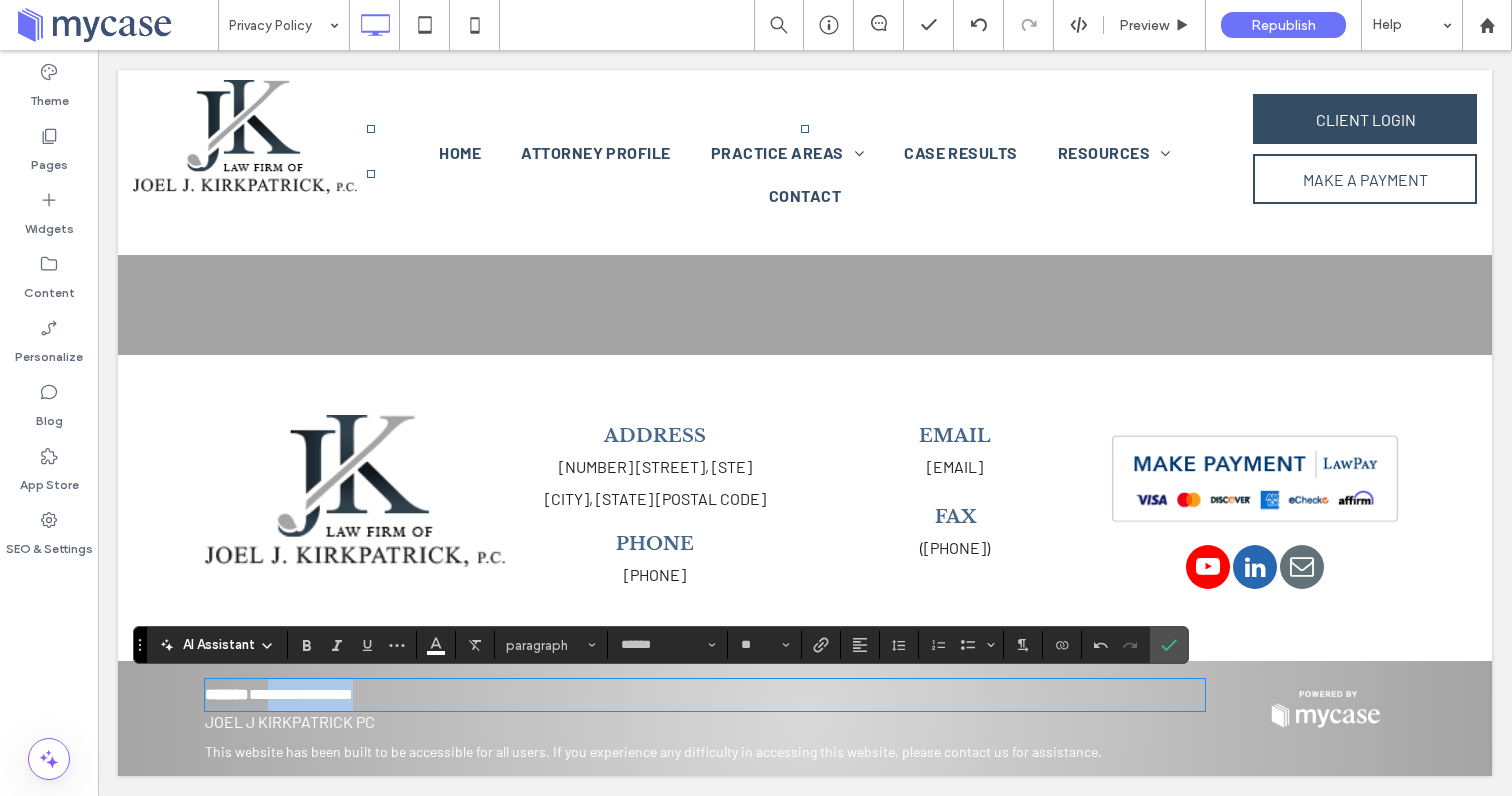 drag, startPoint x: 377, startPoint y: 699, endPoint x: 274, endPoint y: 699, distance: 103 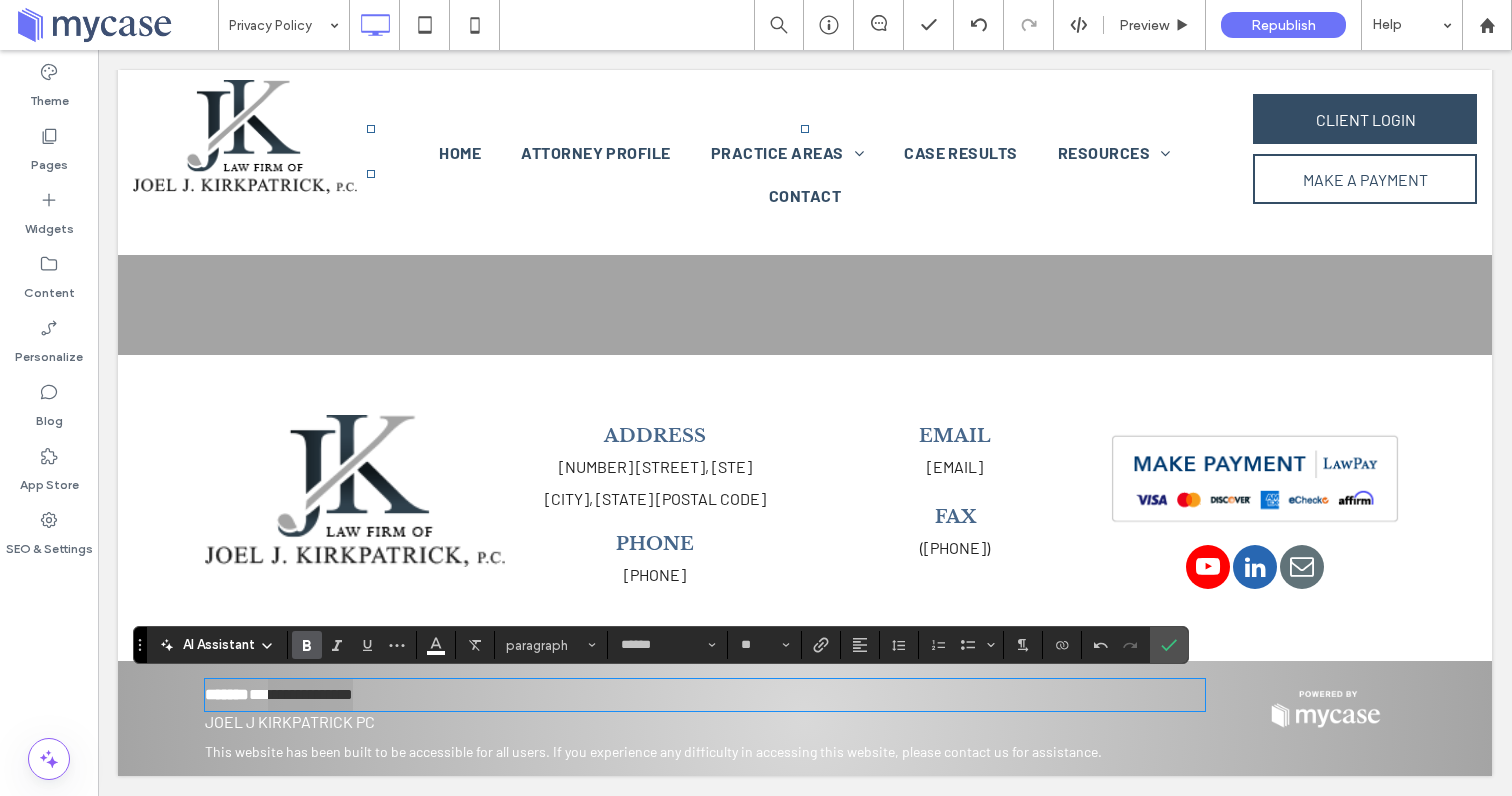 click 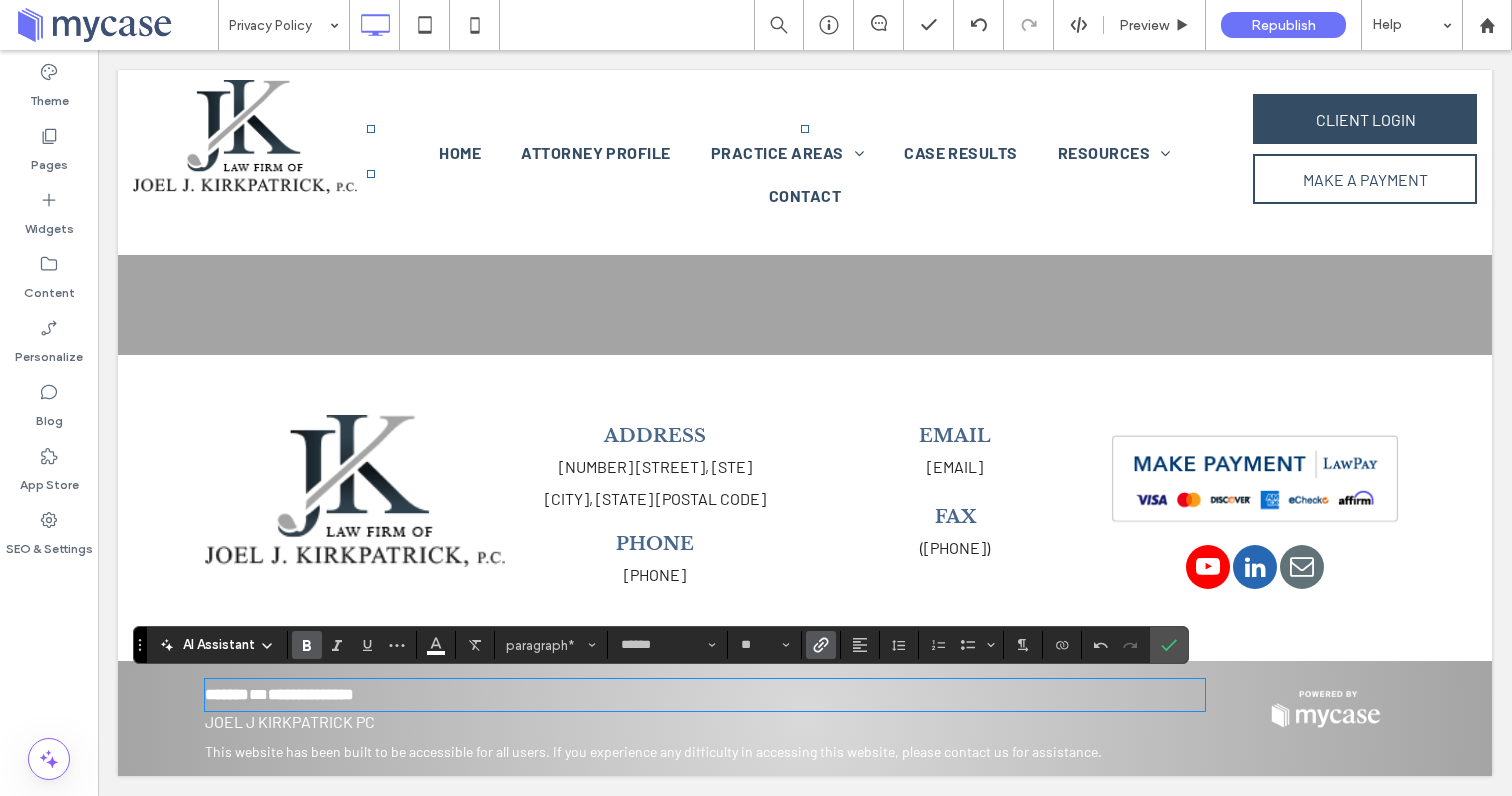 click 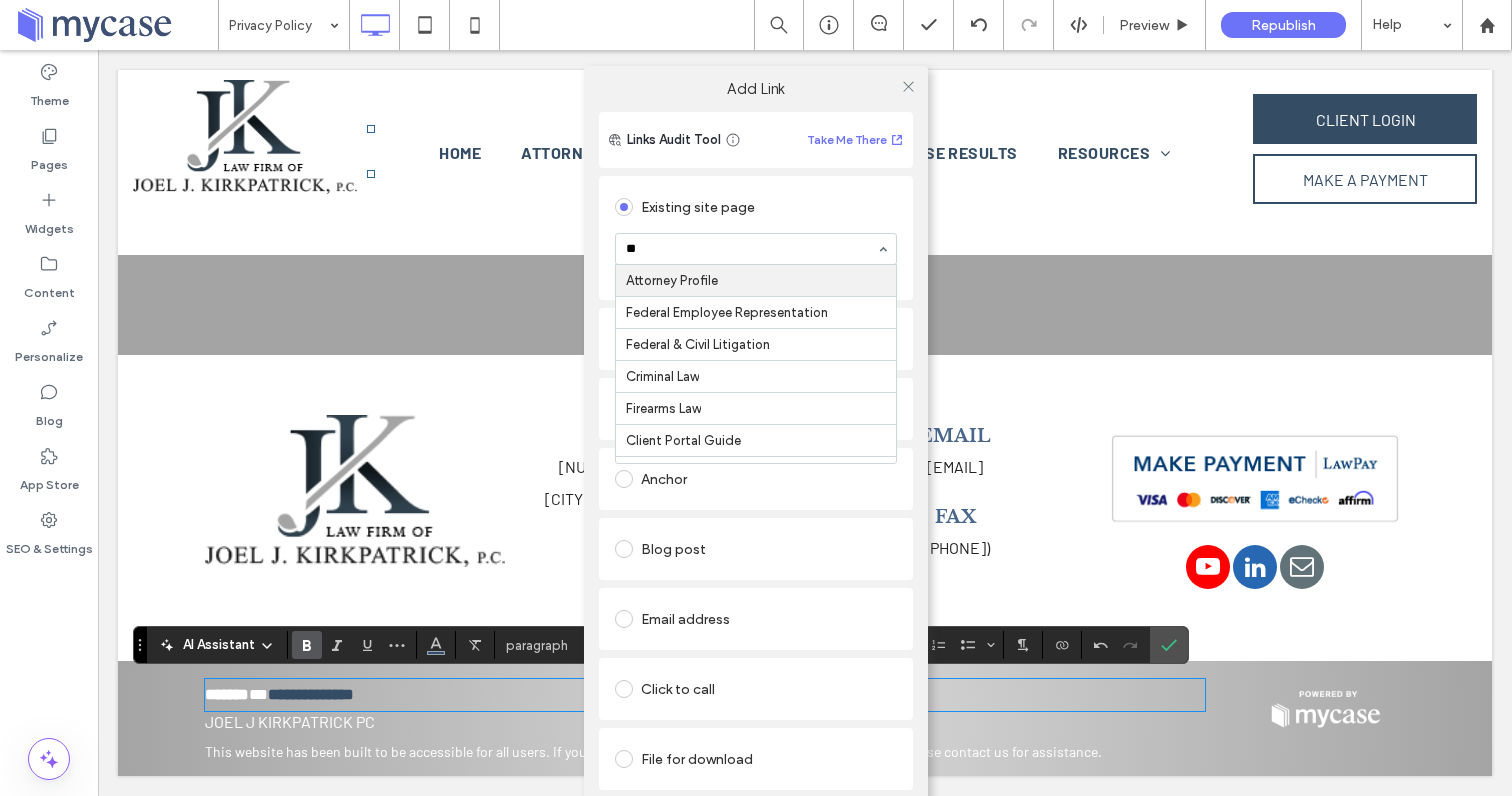 type on "***" 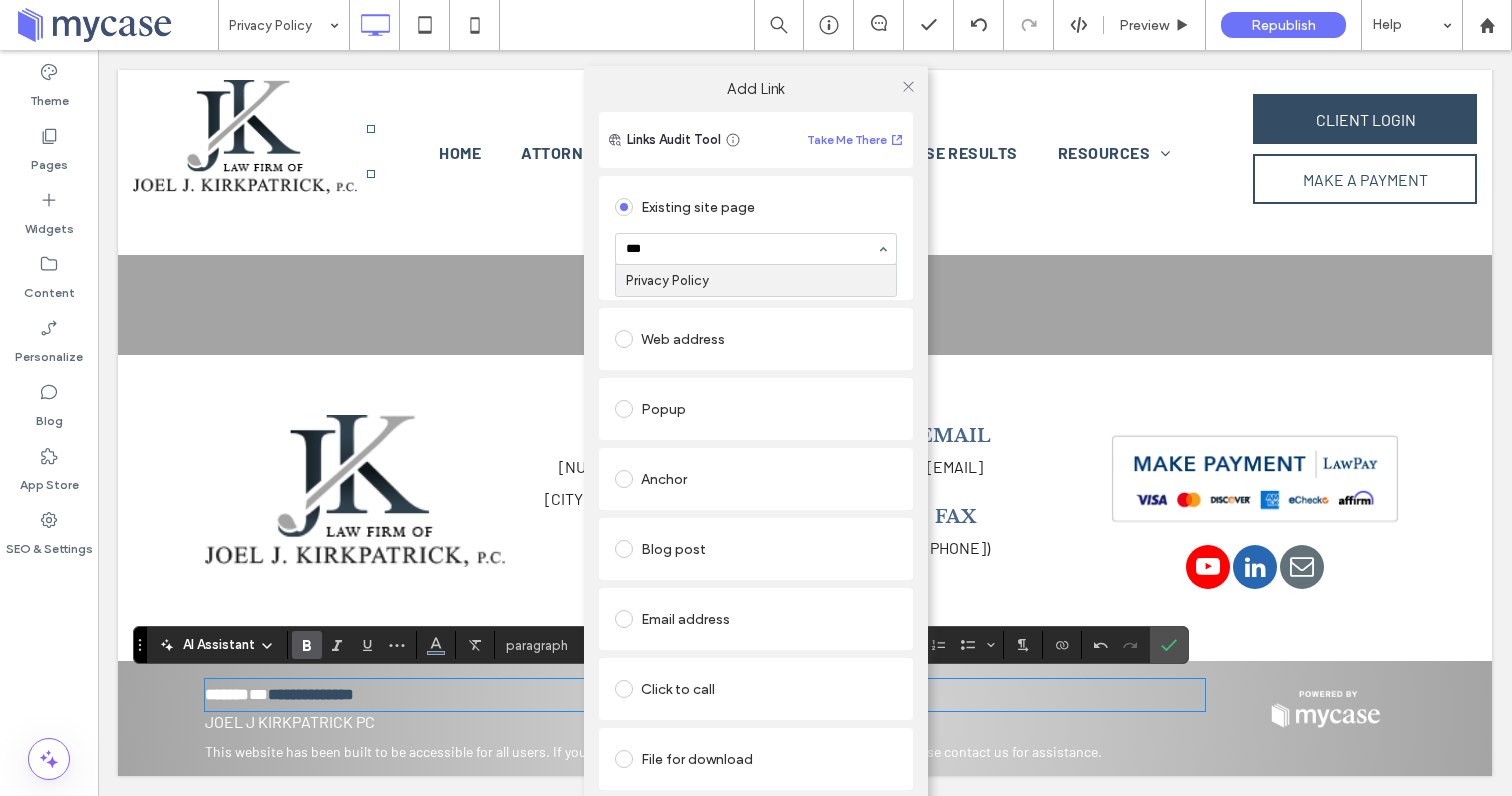type 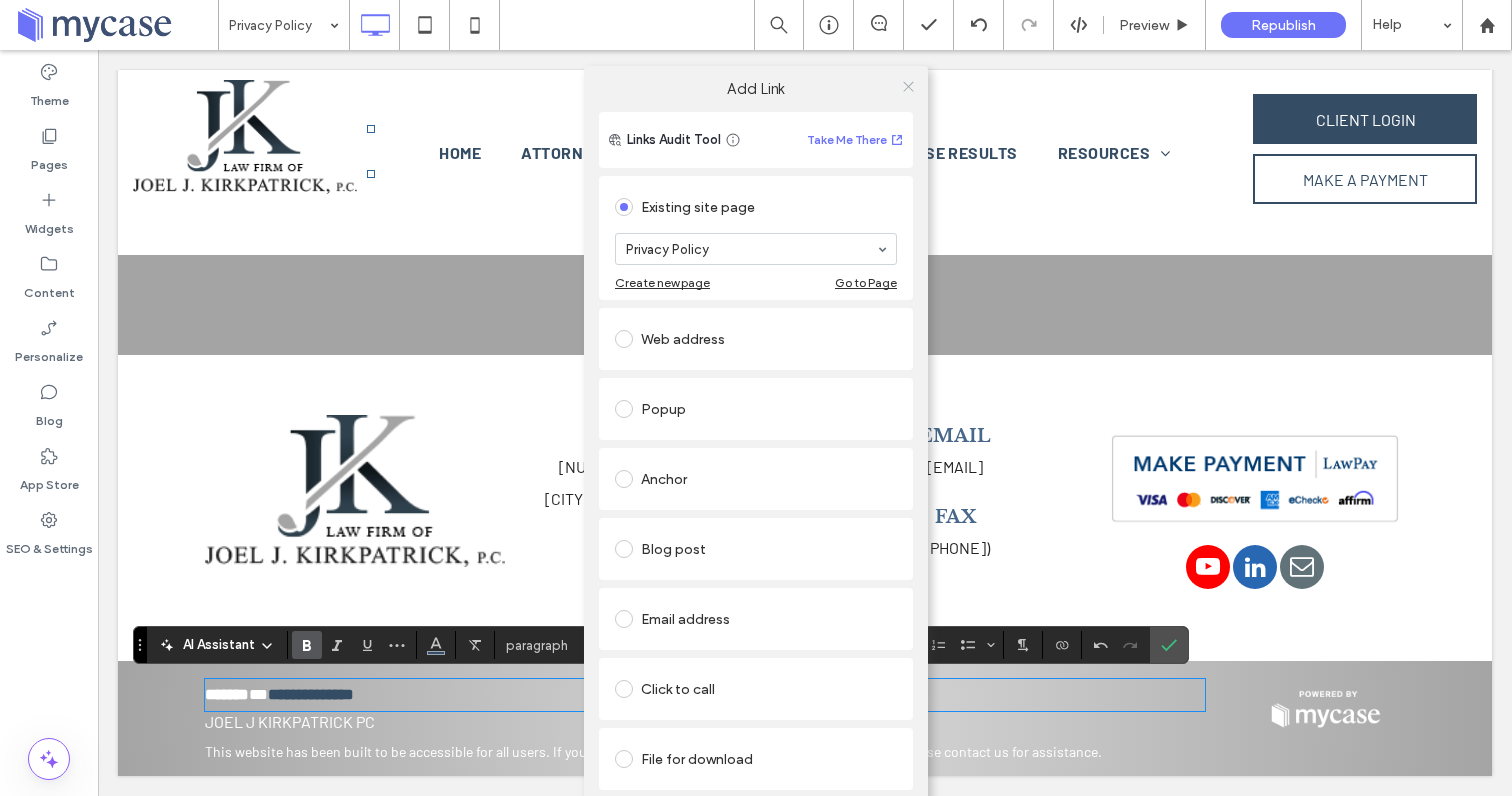 click 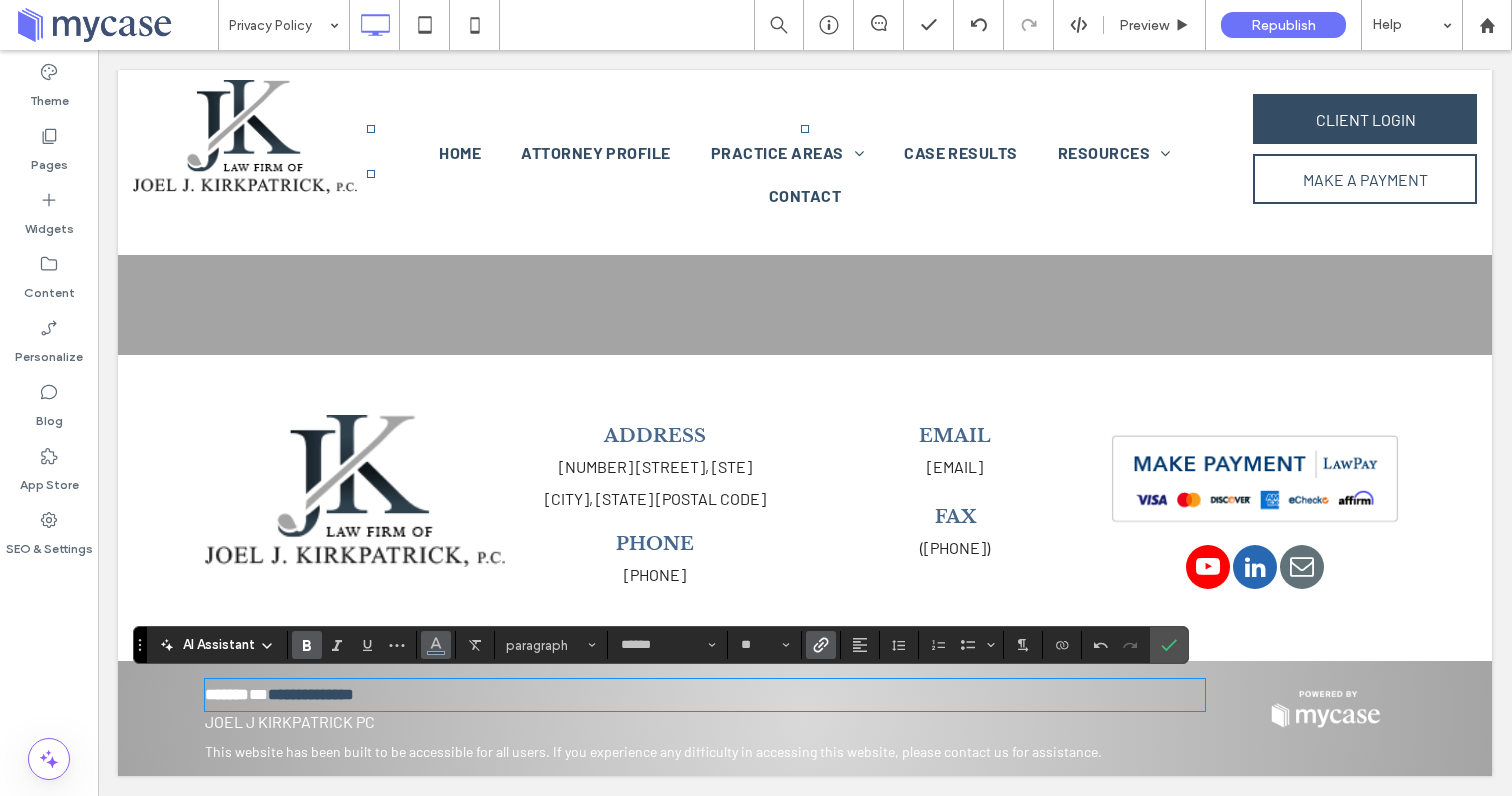 click 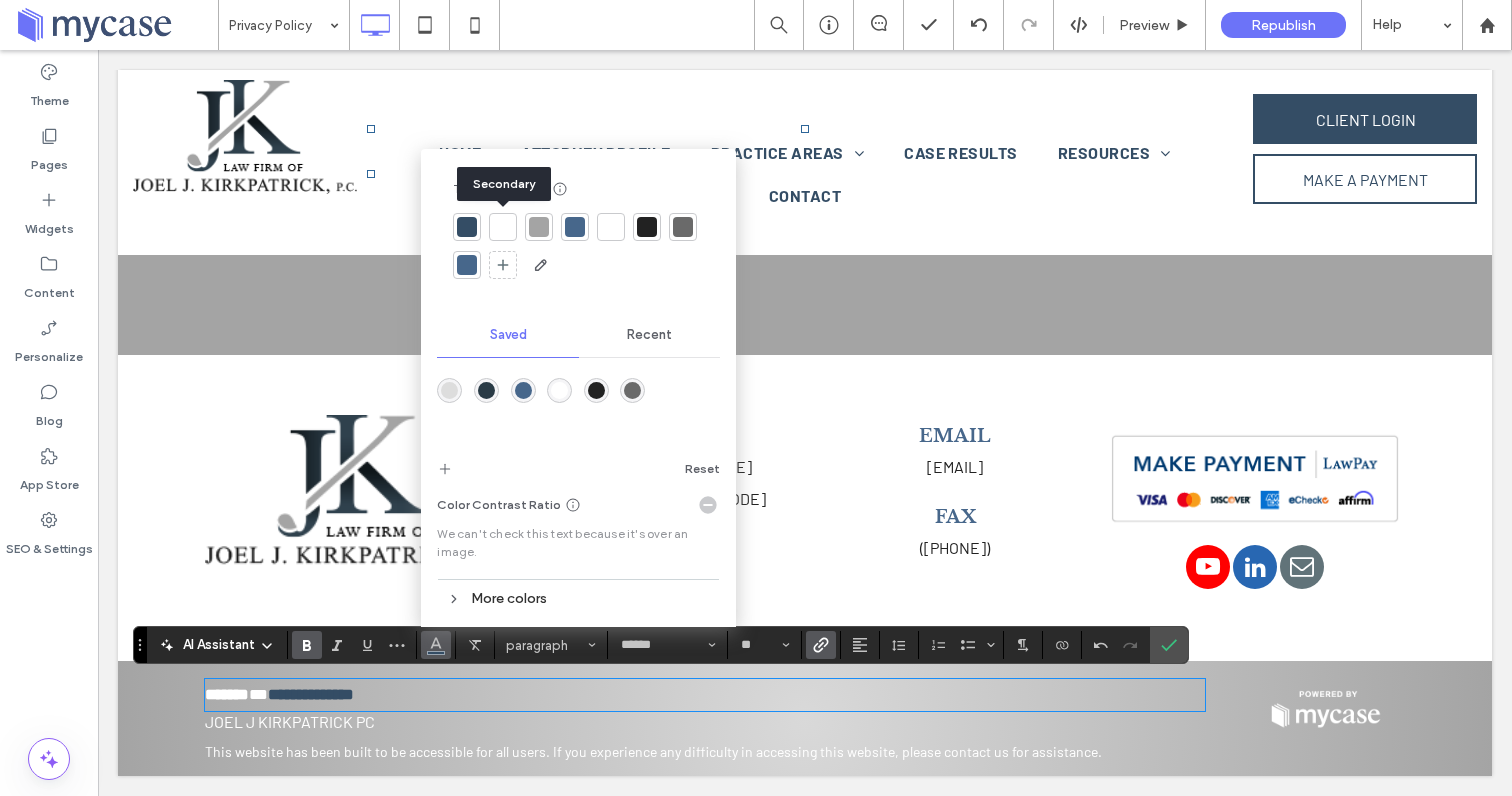 click at bounding box center [503, 227] 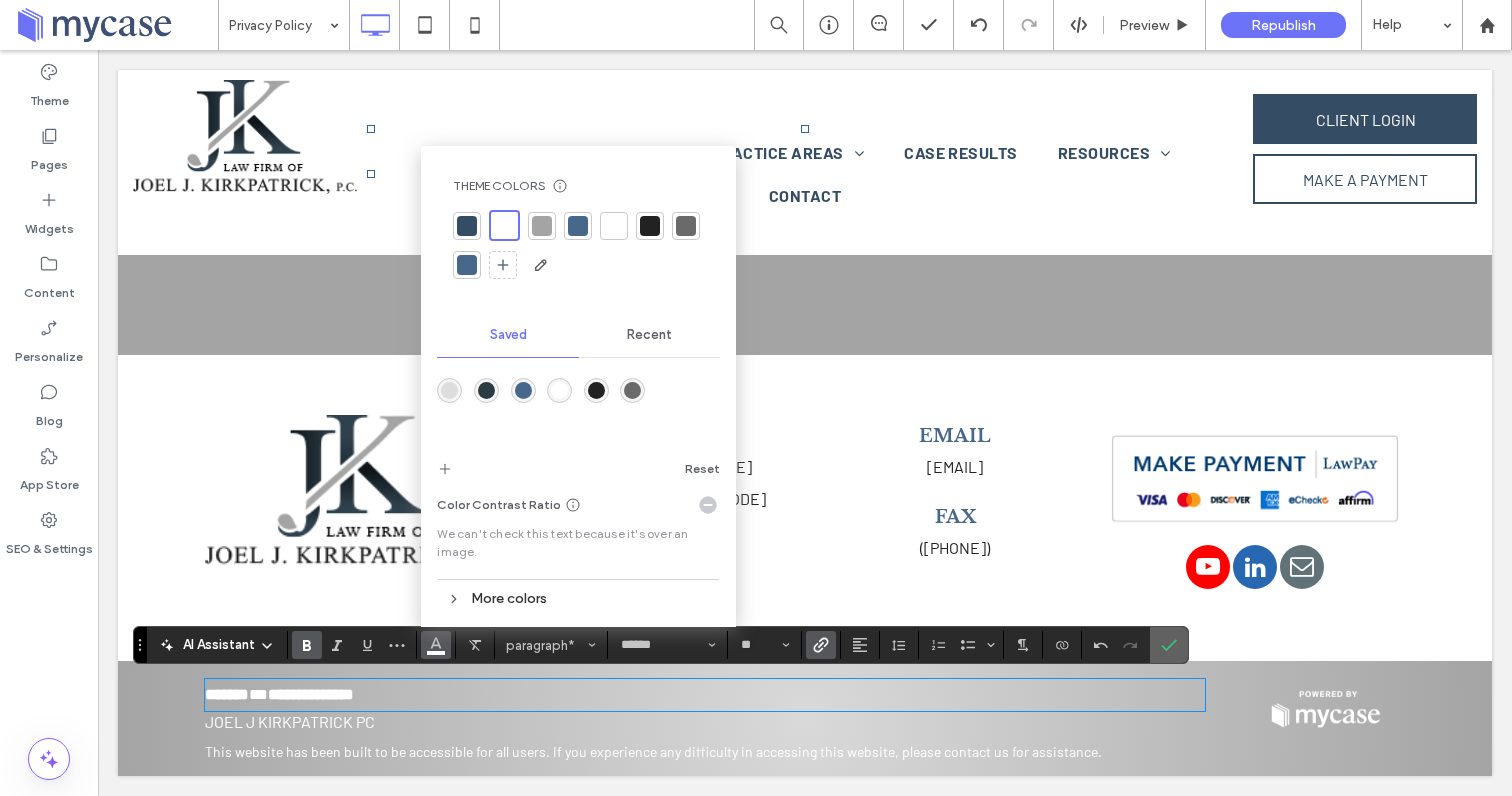 click at bounding box center [1169, 645] 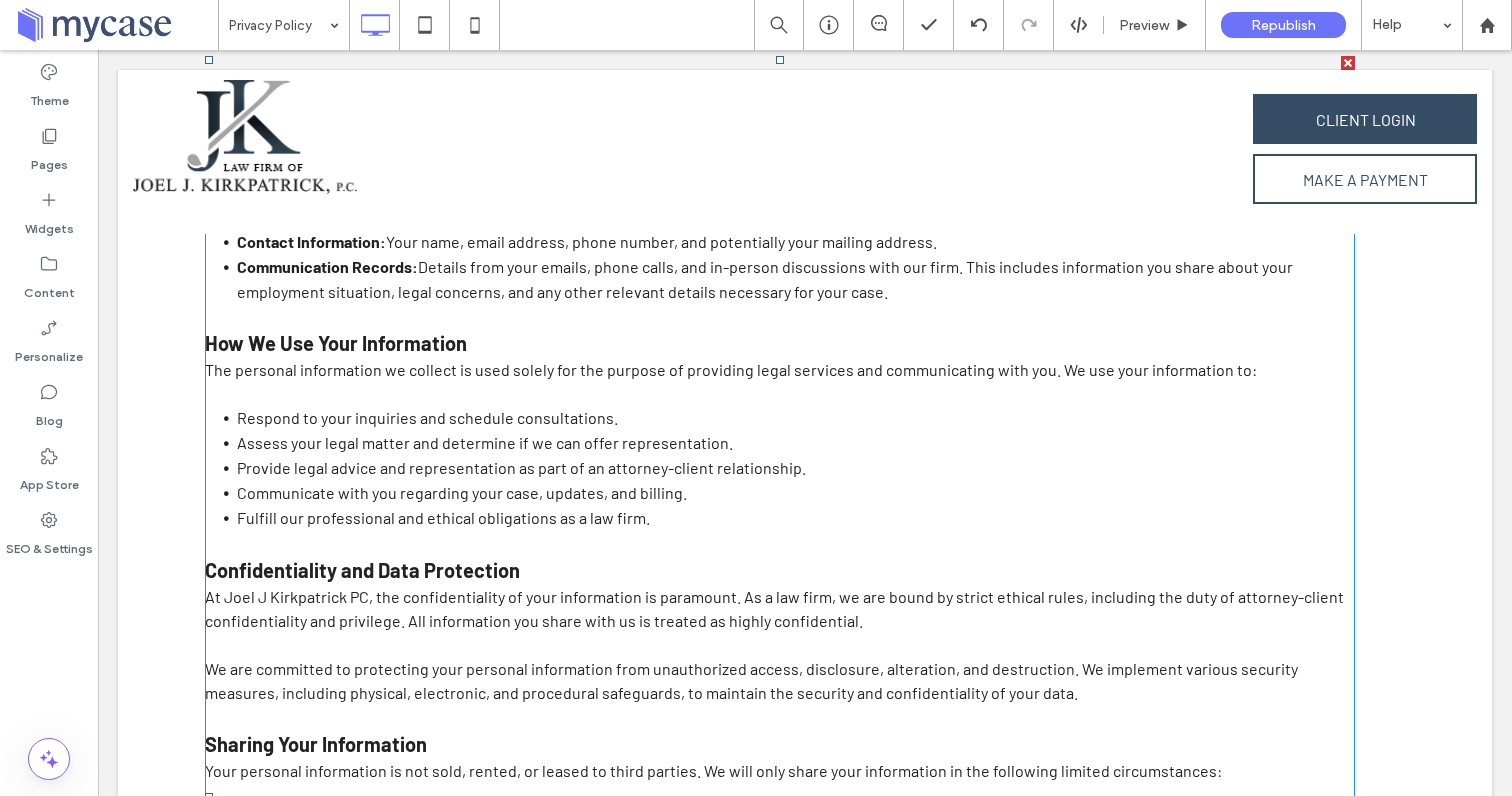 scroll, scrollTop: 0, scrollLeft: 0, axis: both 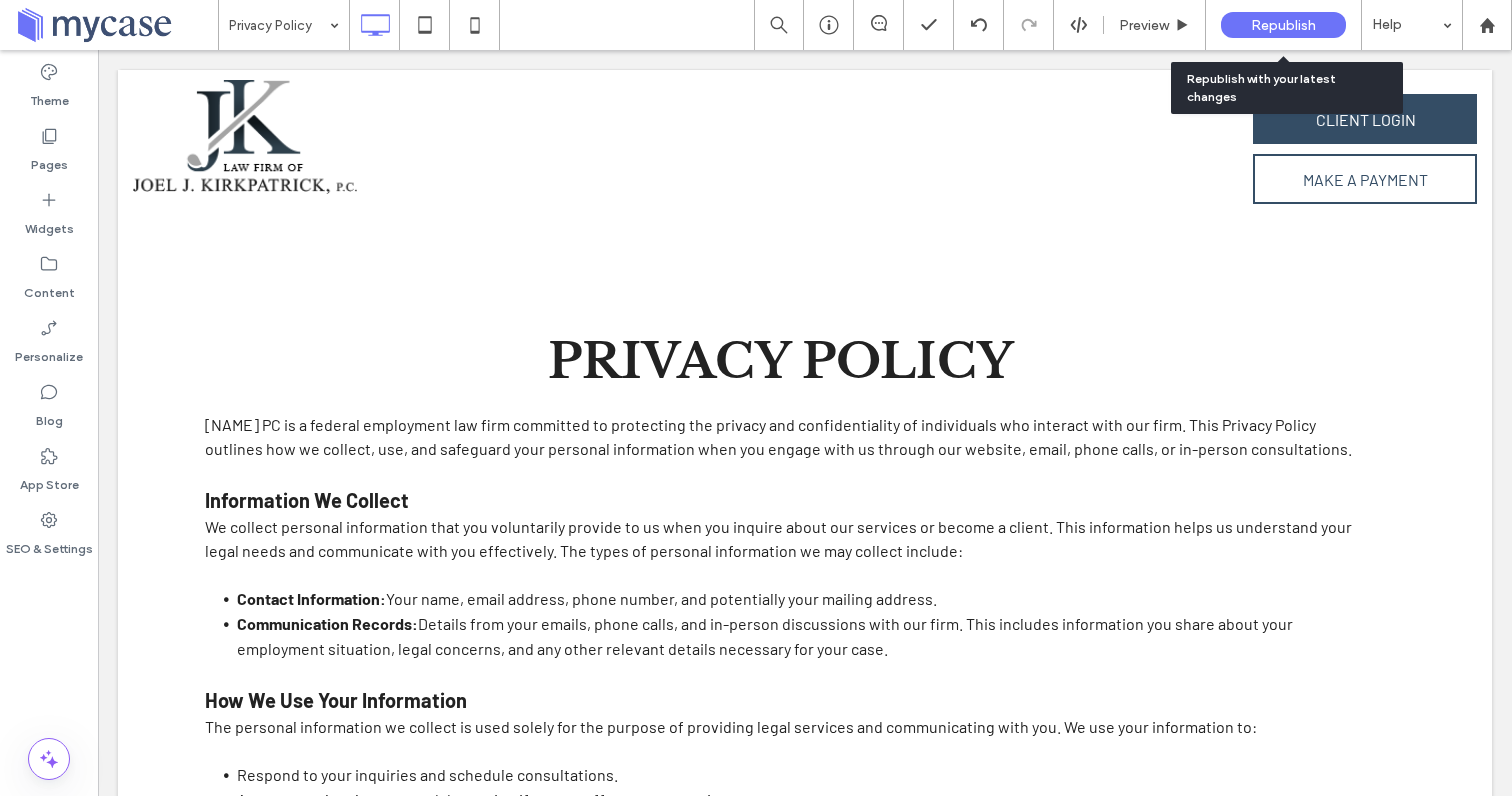 click on "Republish" at bounding box center (1283, 25) 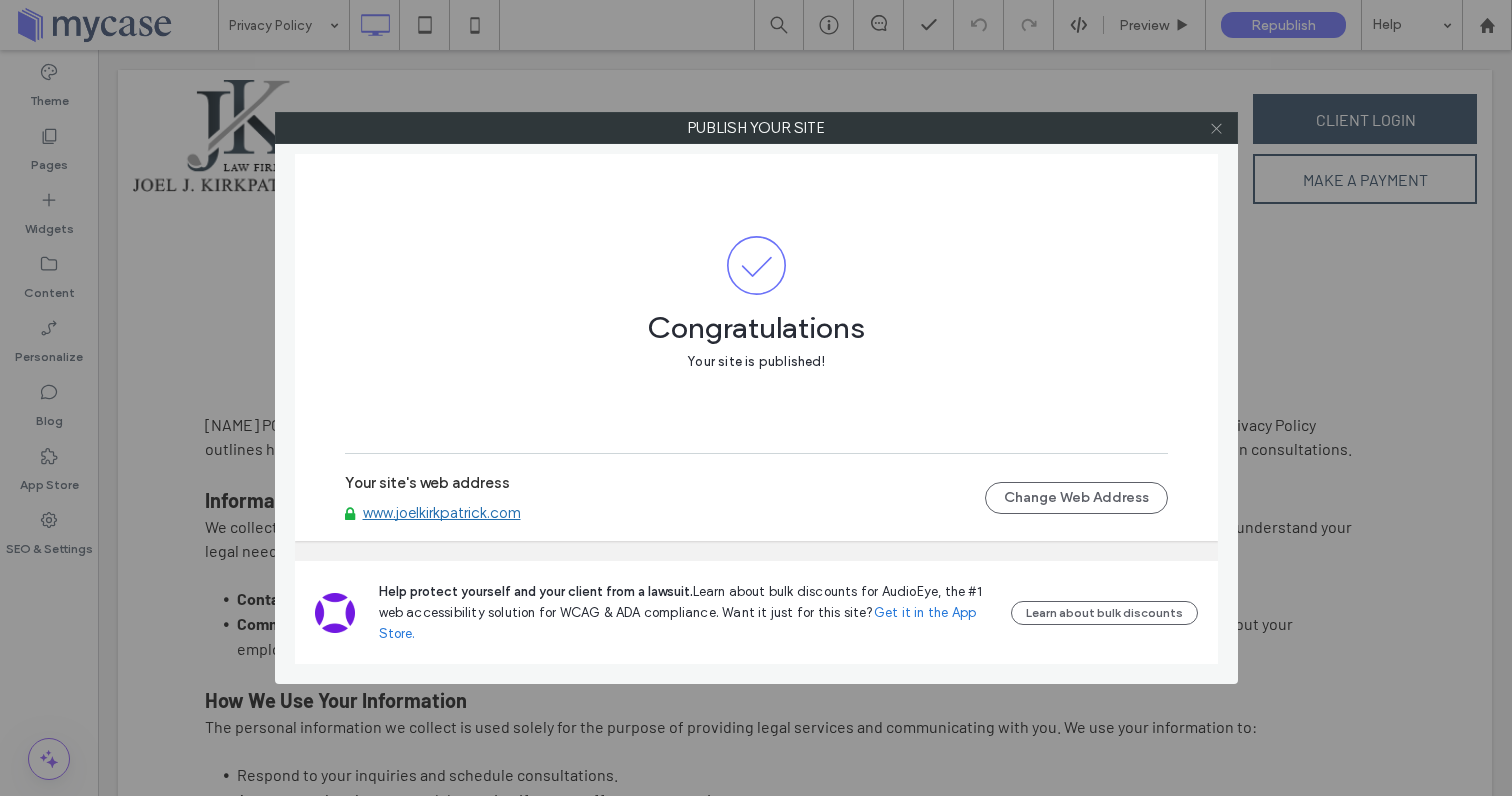 click 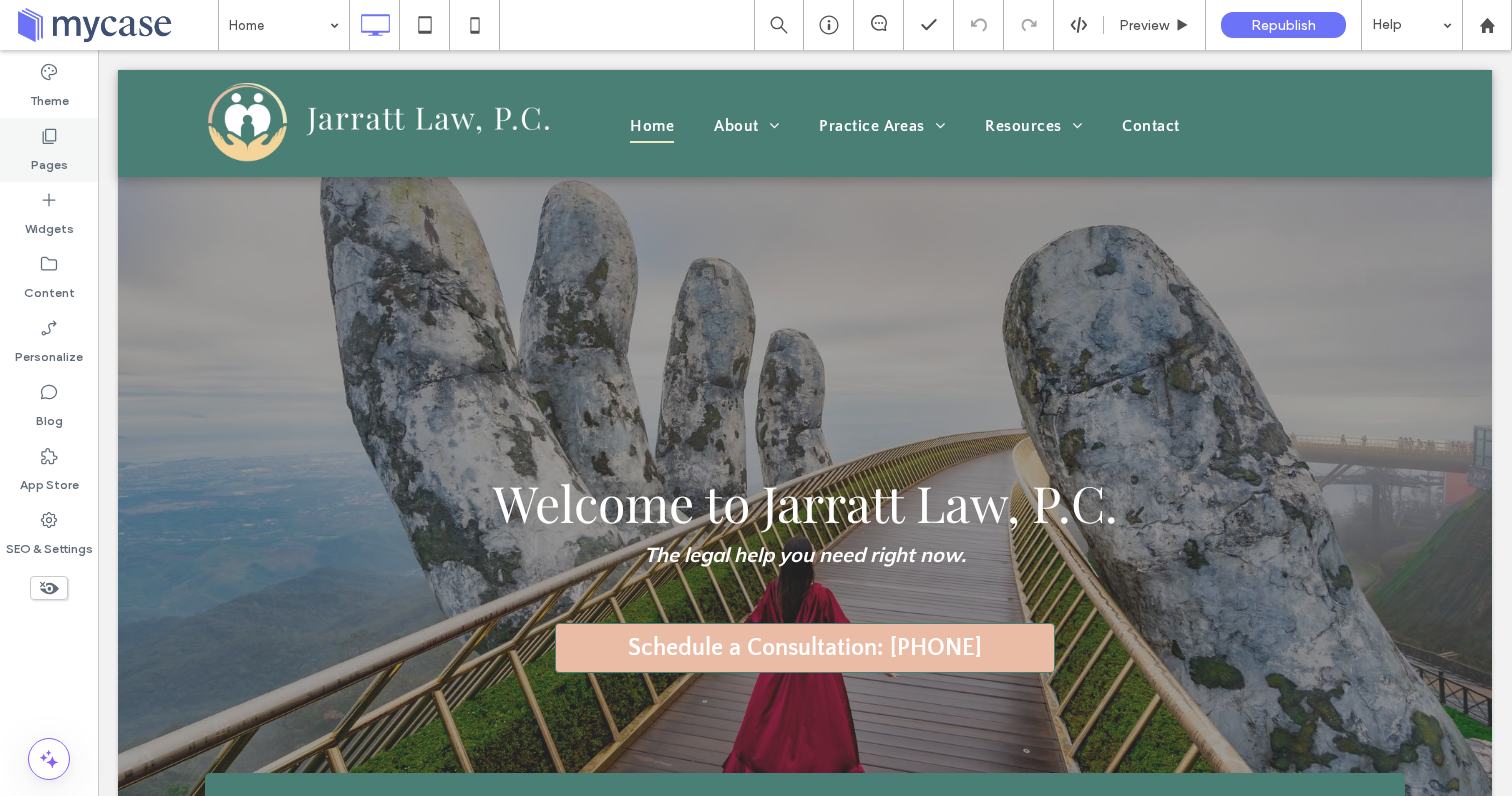 scroll, scrollTop: 0, scrollLeft: 0, axis: both 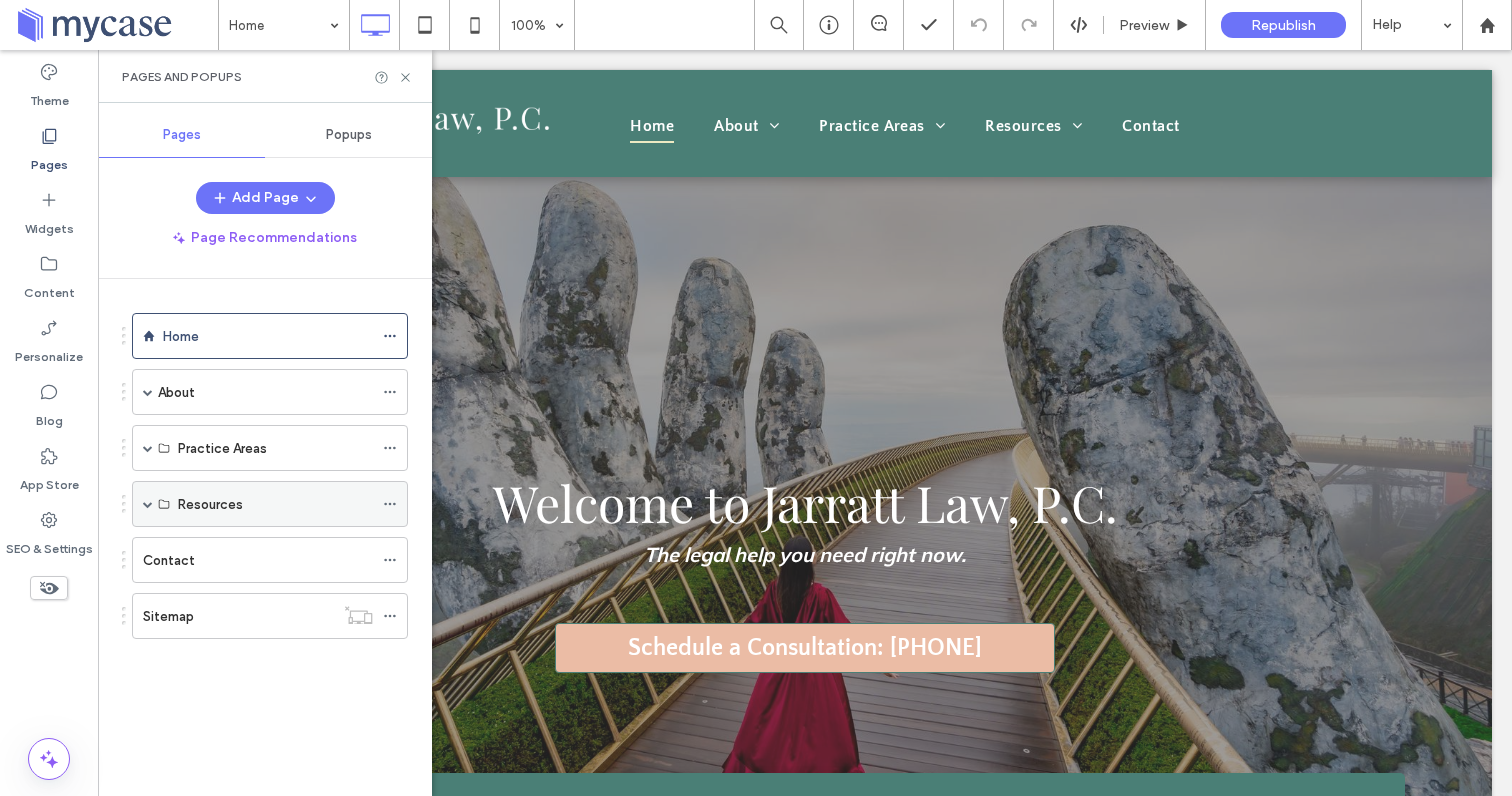 click at bounding box center (148, 504) 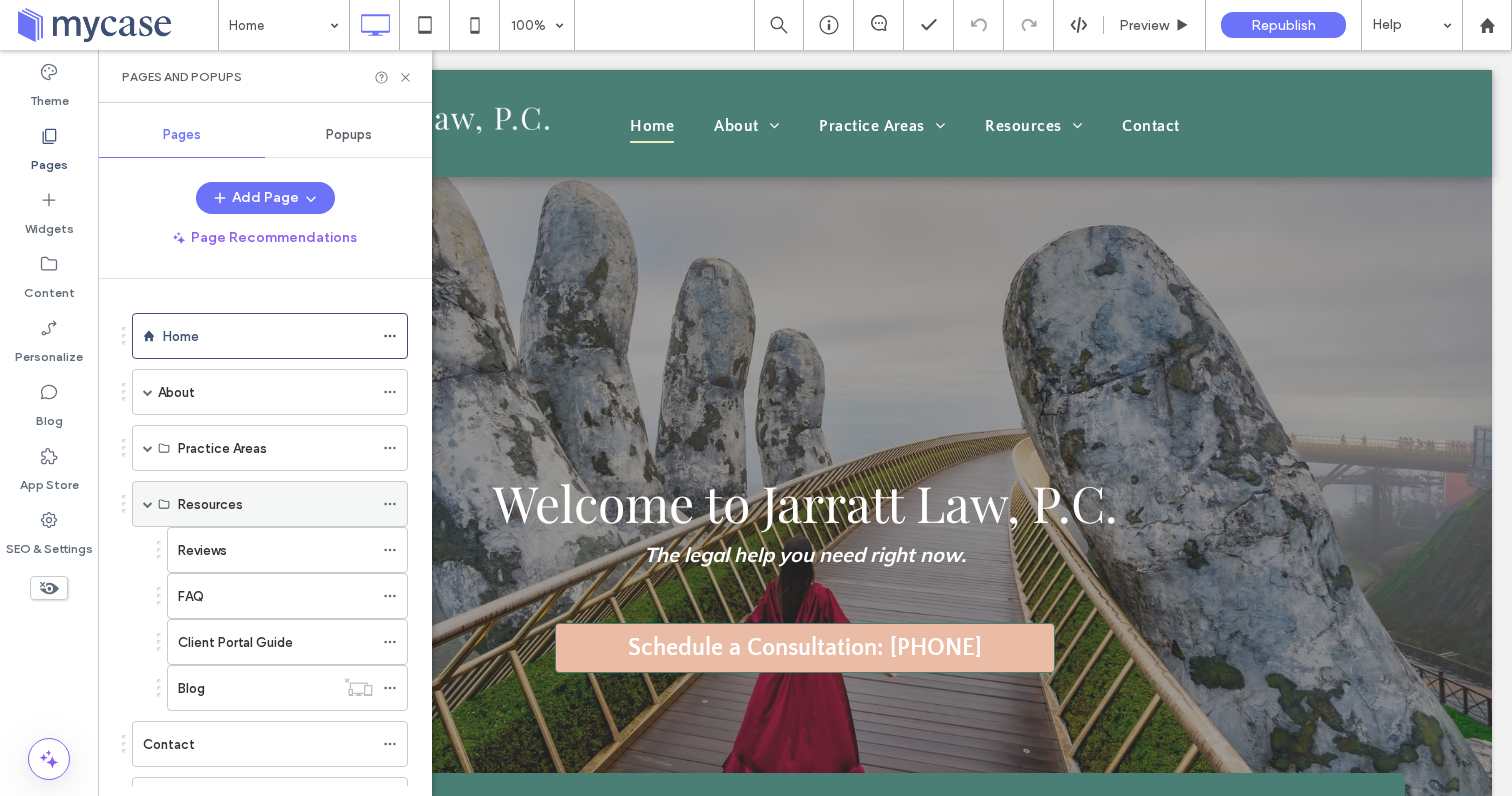 click at bounding box center (148, 504) 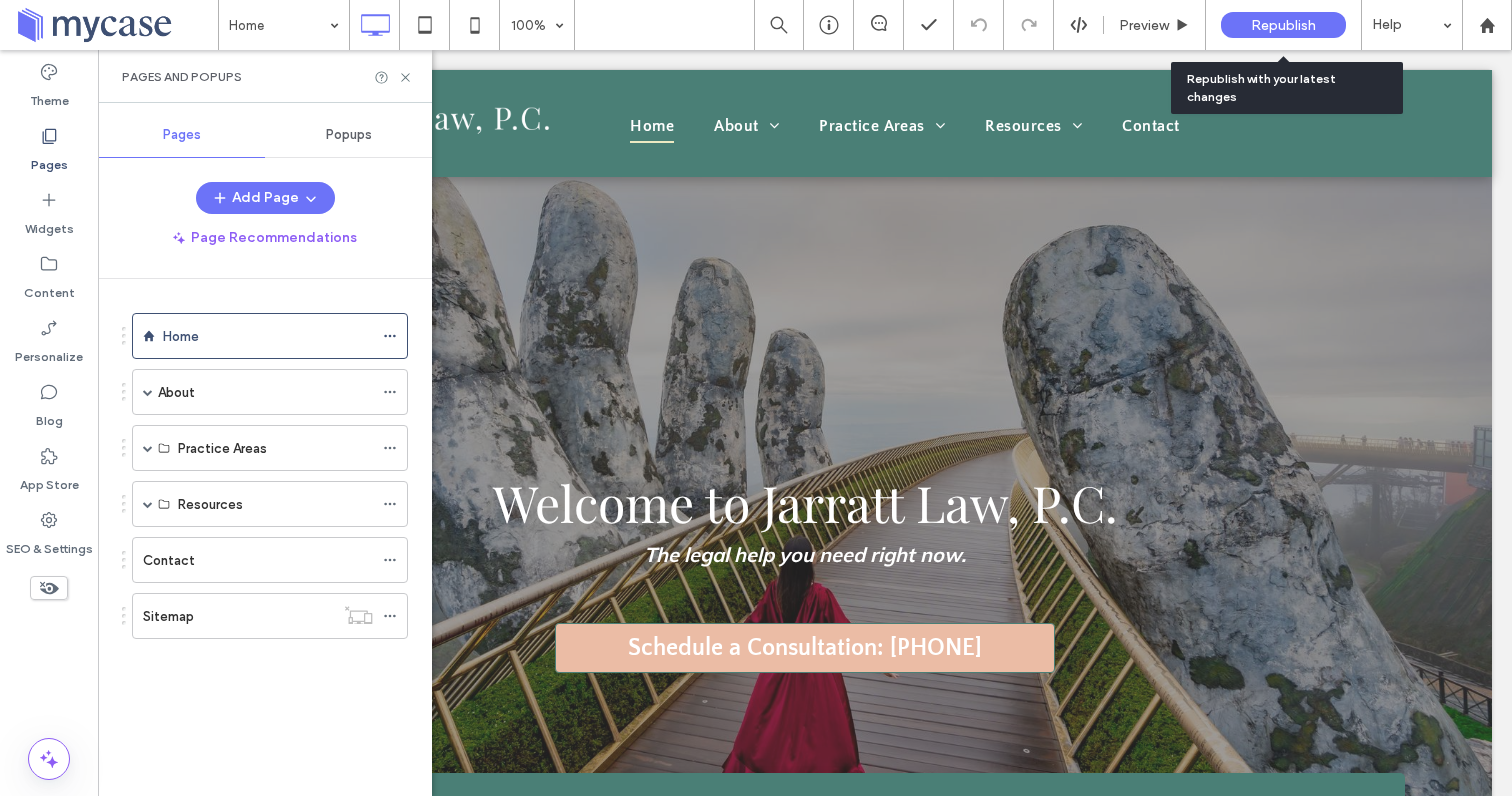 click on "Republish" at bounding box center [1283, 25] 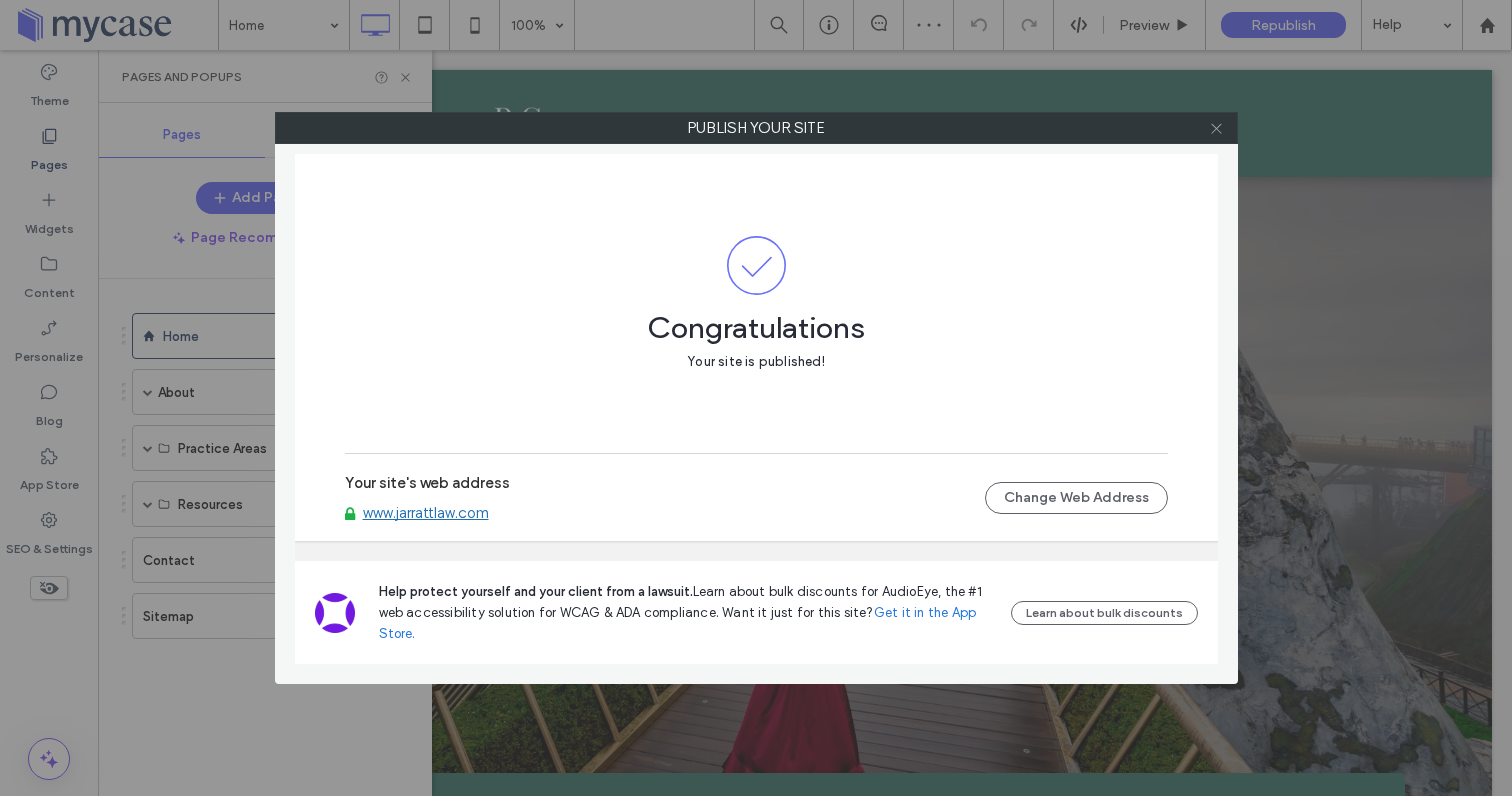 click 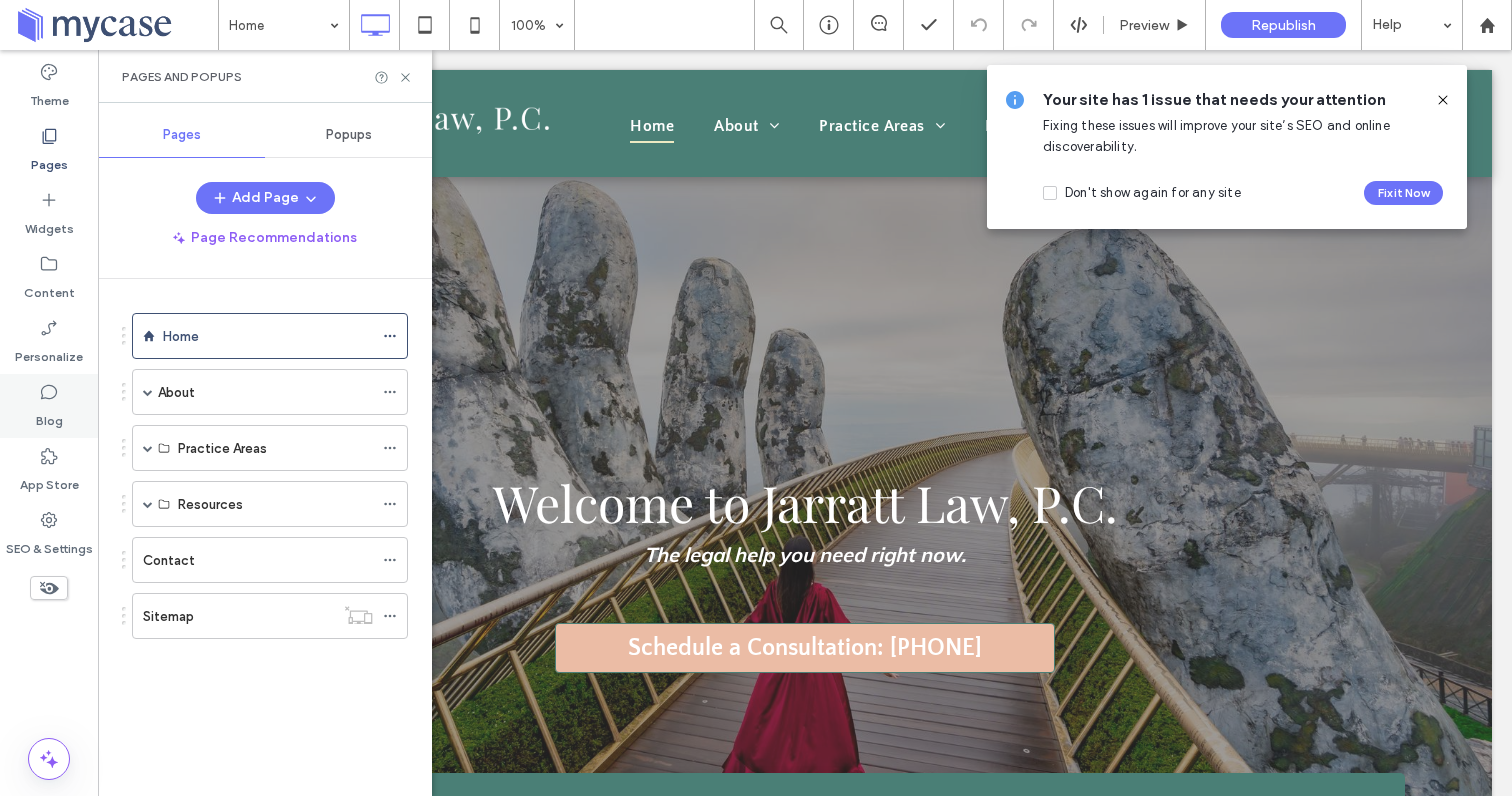 click on "Blog" at bounding box center [49, 406] 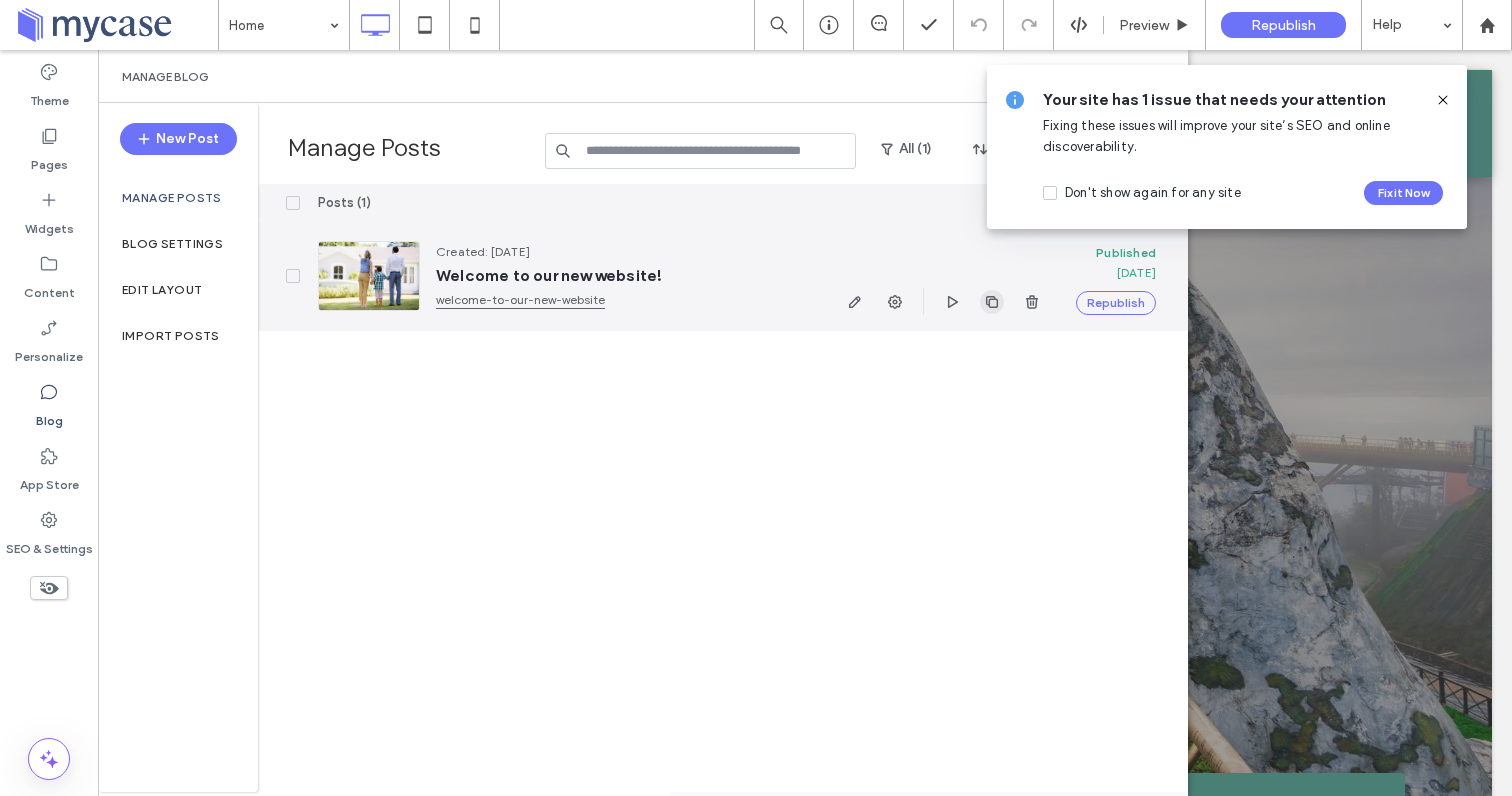 click 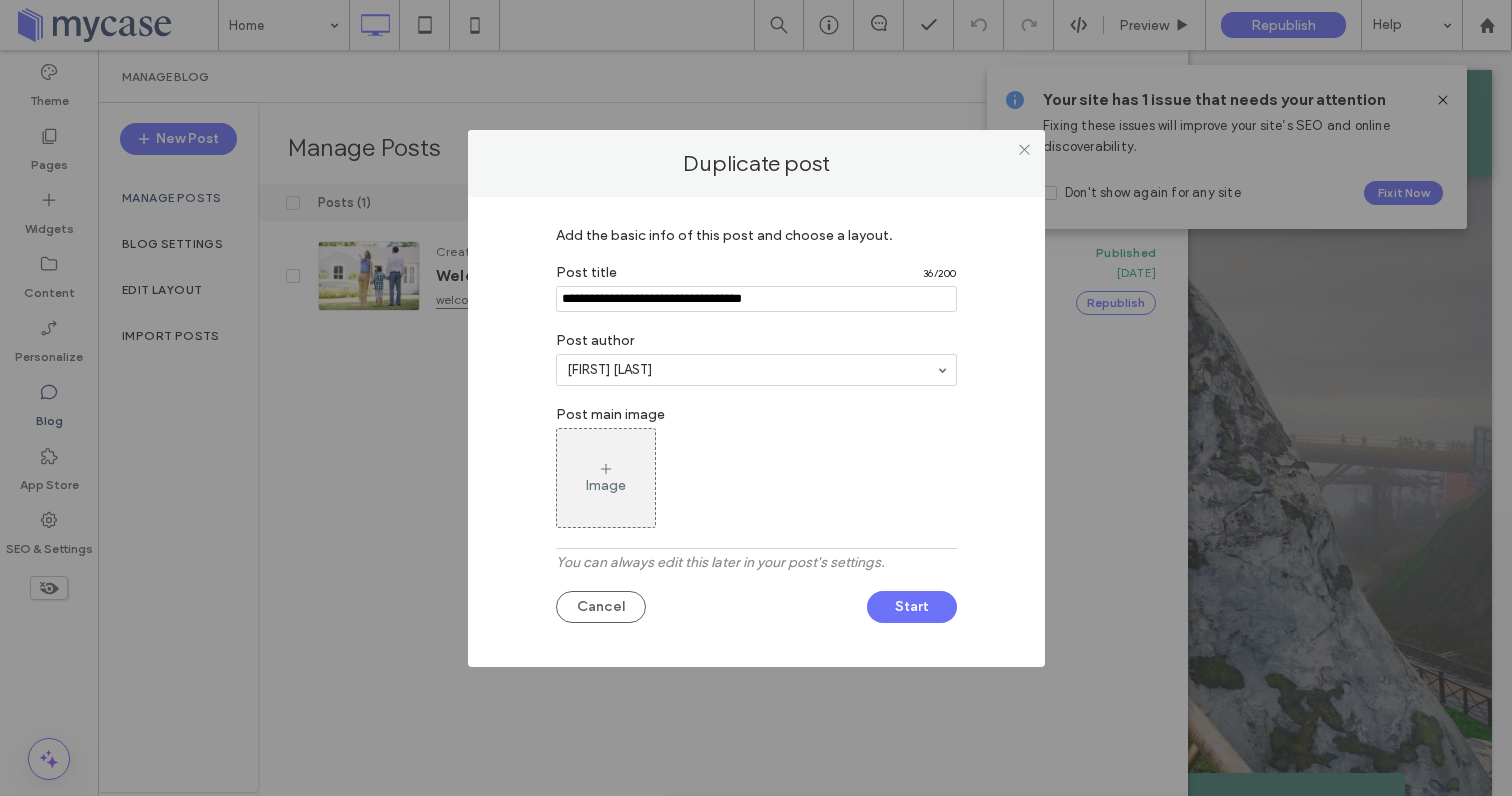 click at bounding box center [756, 299] 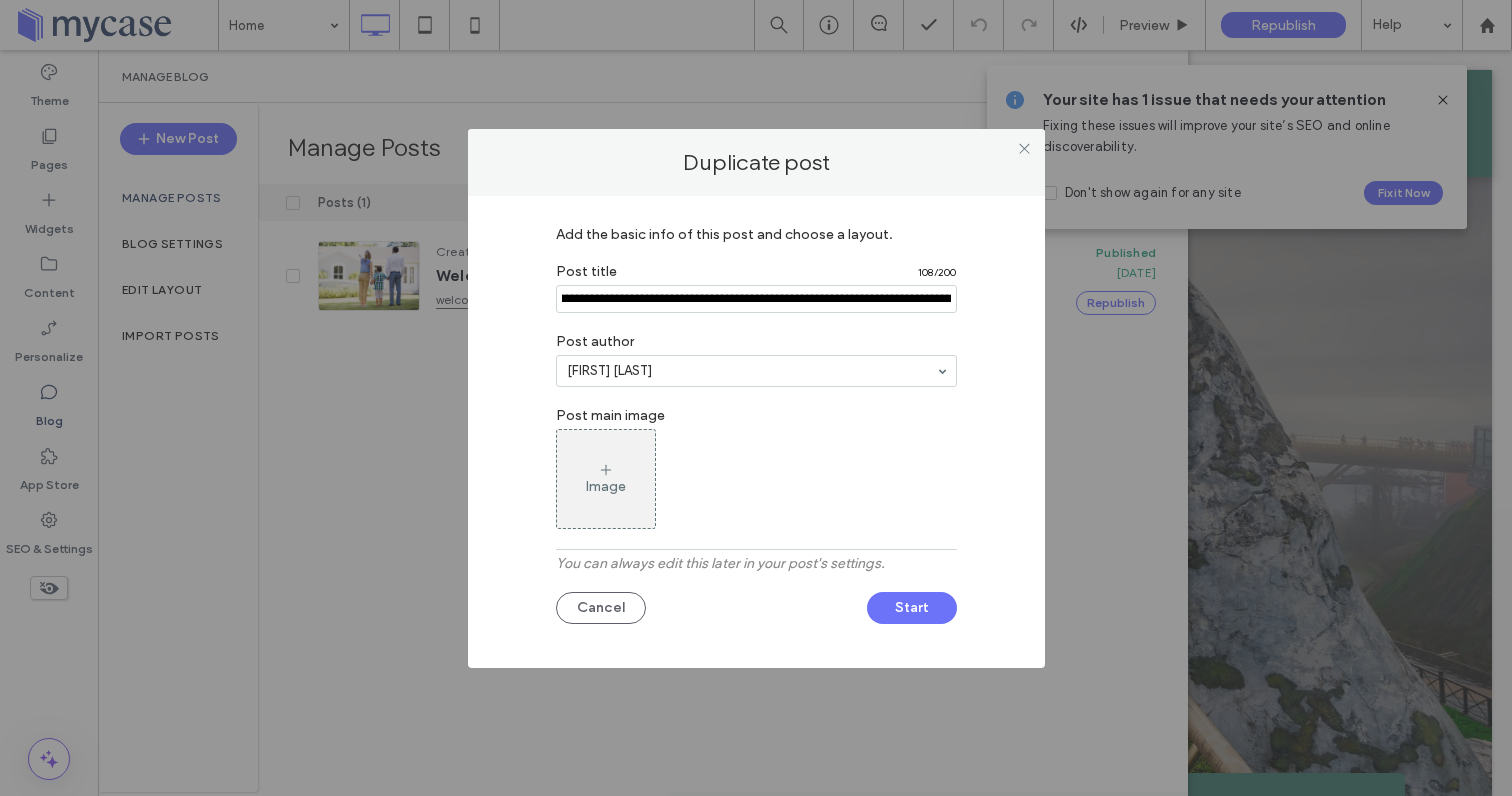scroll, scrollTop: 0, scrollLeft: 0, axis: both 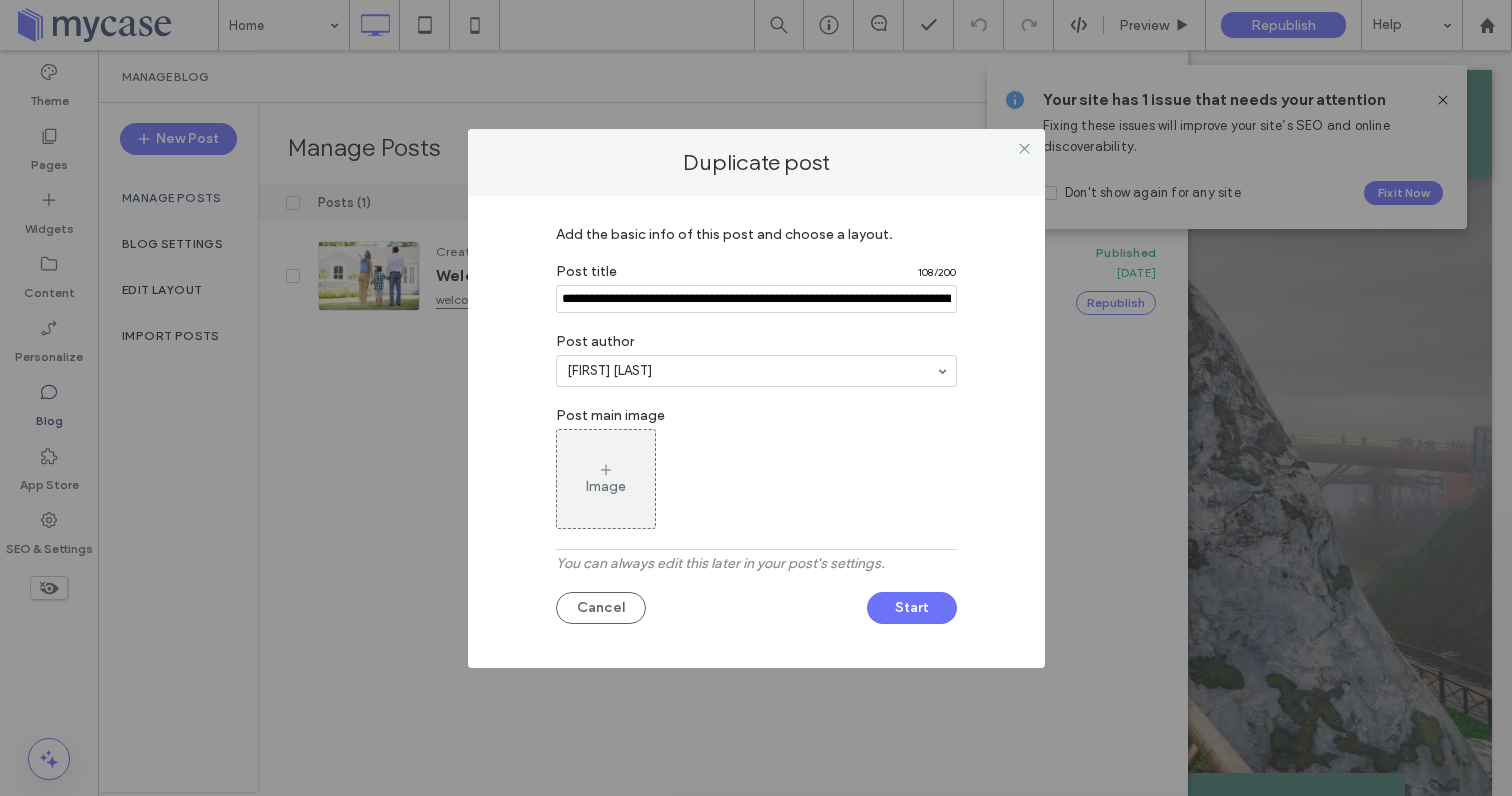 type on "**********" 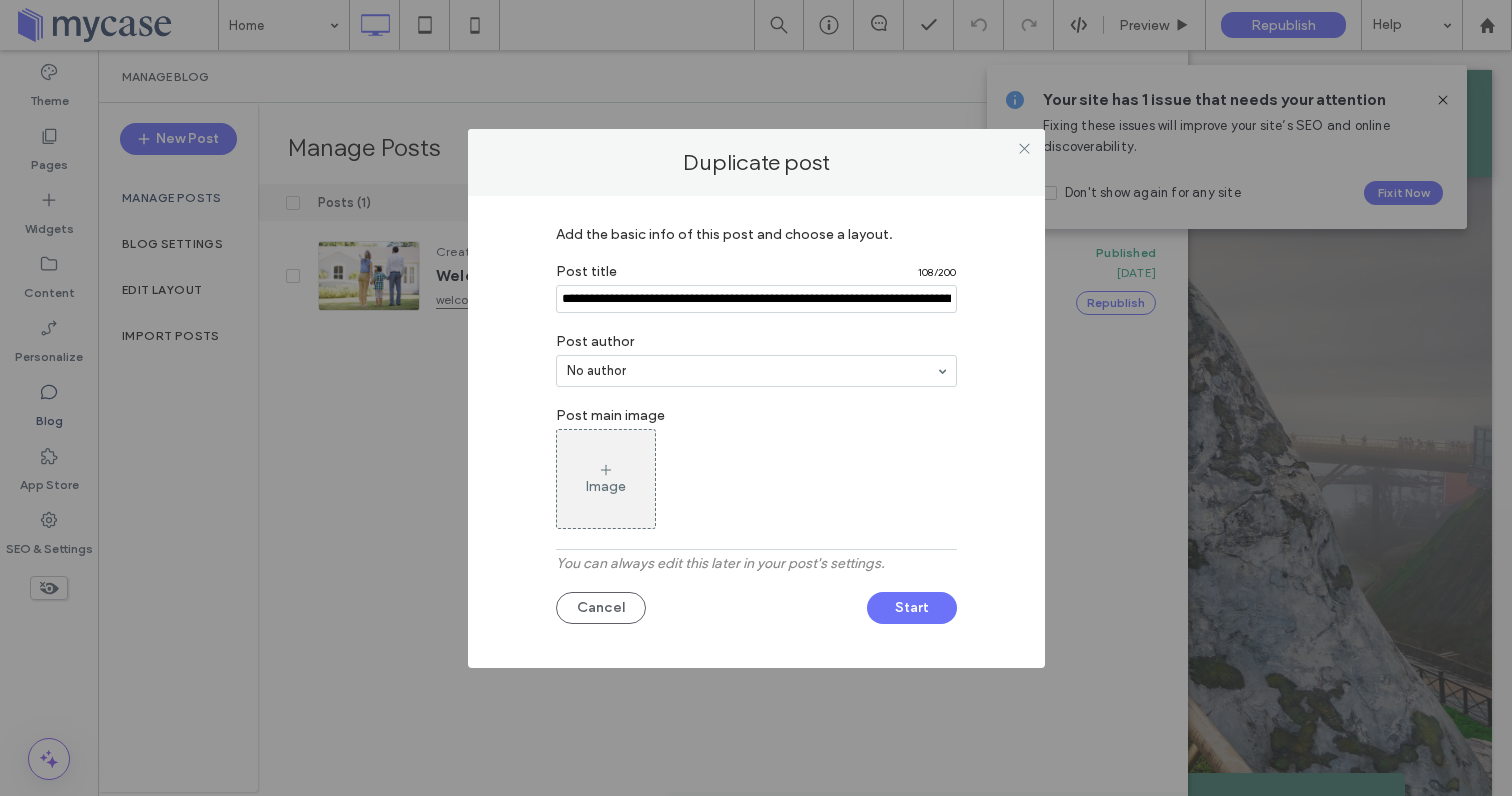 click on "Image" at bounding box center [606, 486] 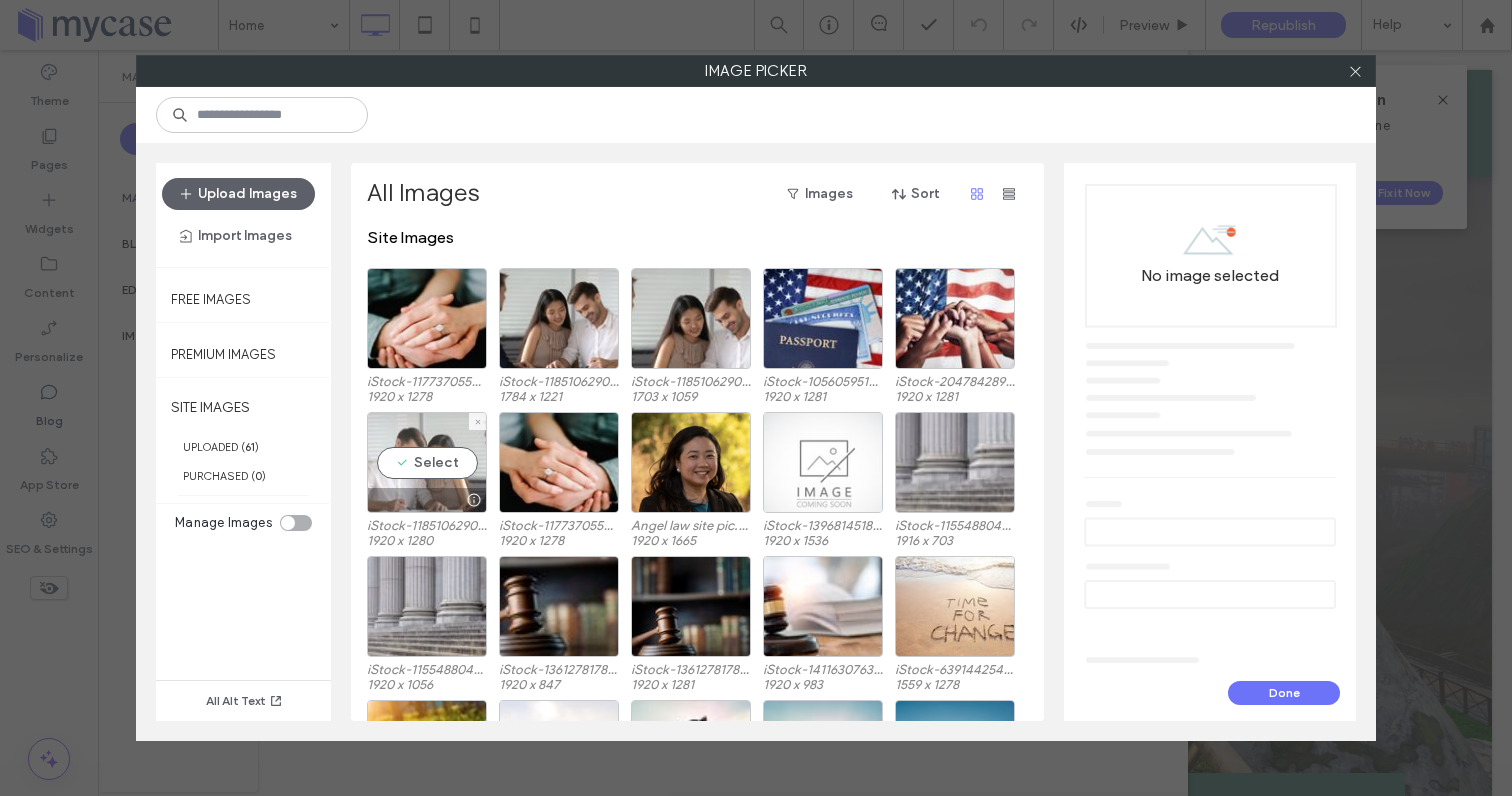 click on "Select" at bounding box center [427, 462] 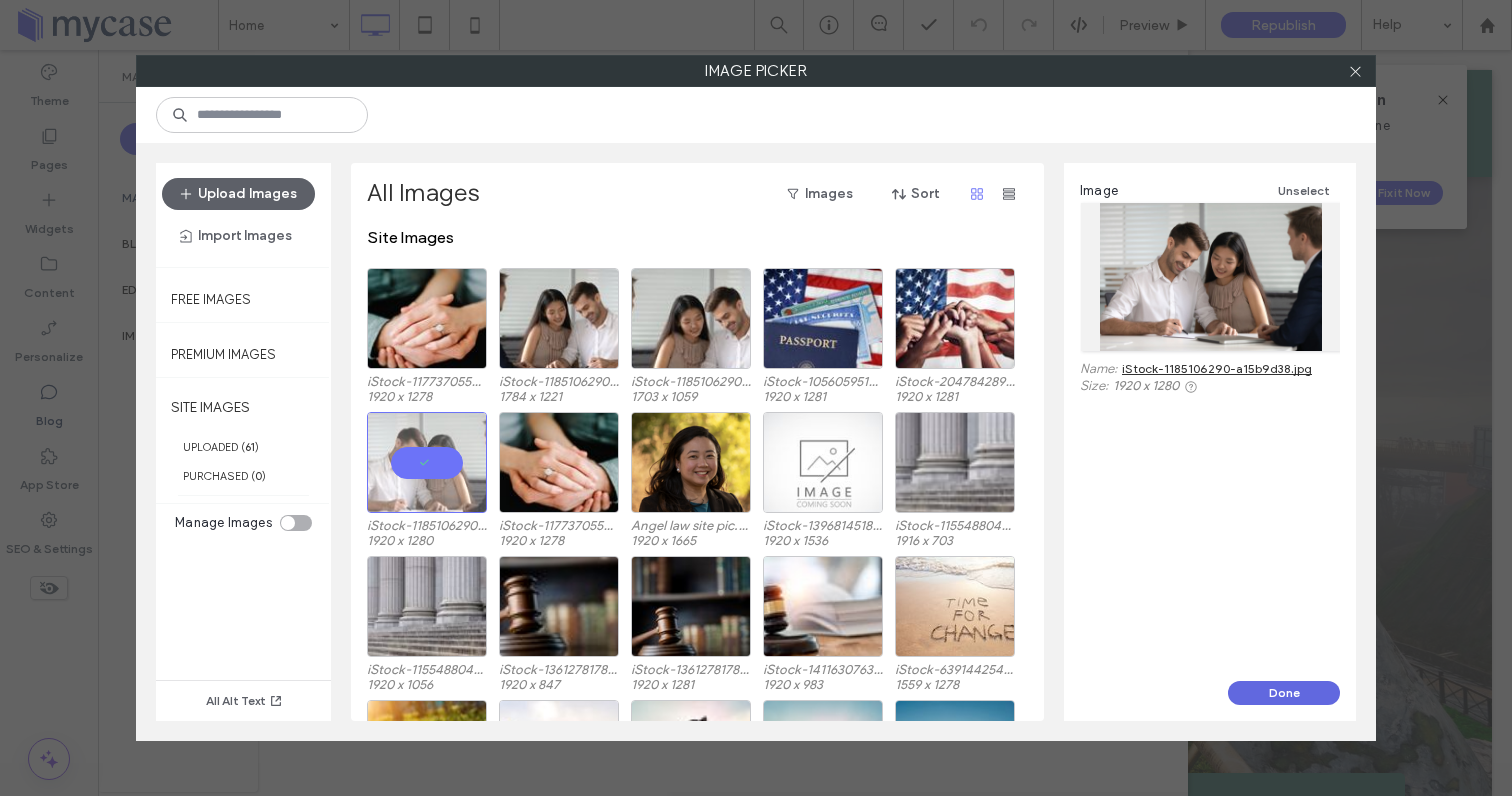 click on "Done" at bounding box center (1284, 693) 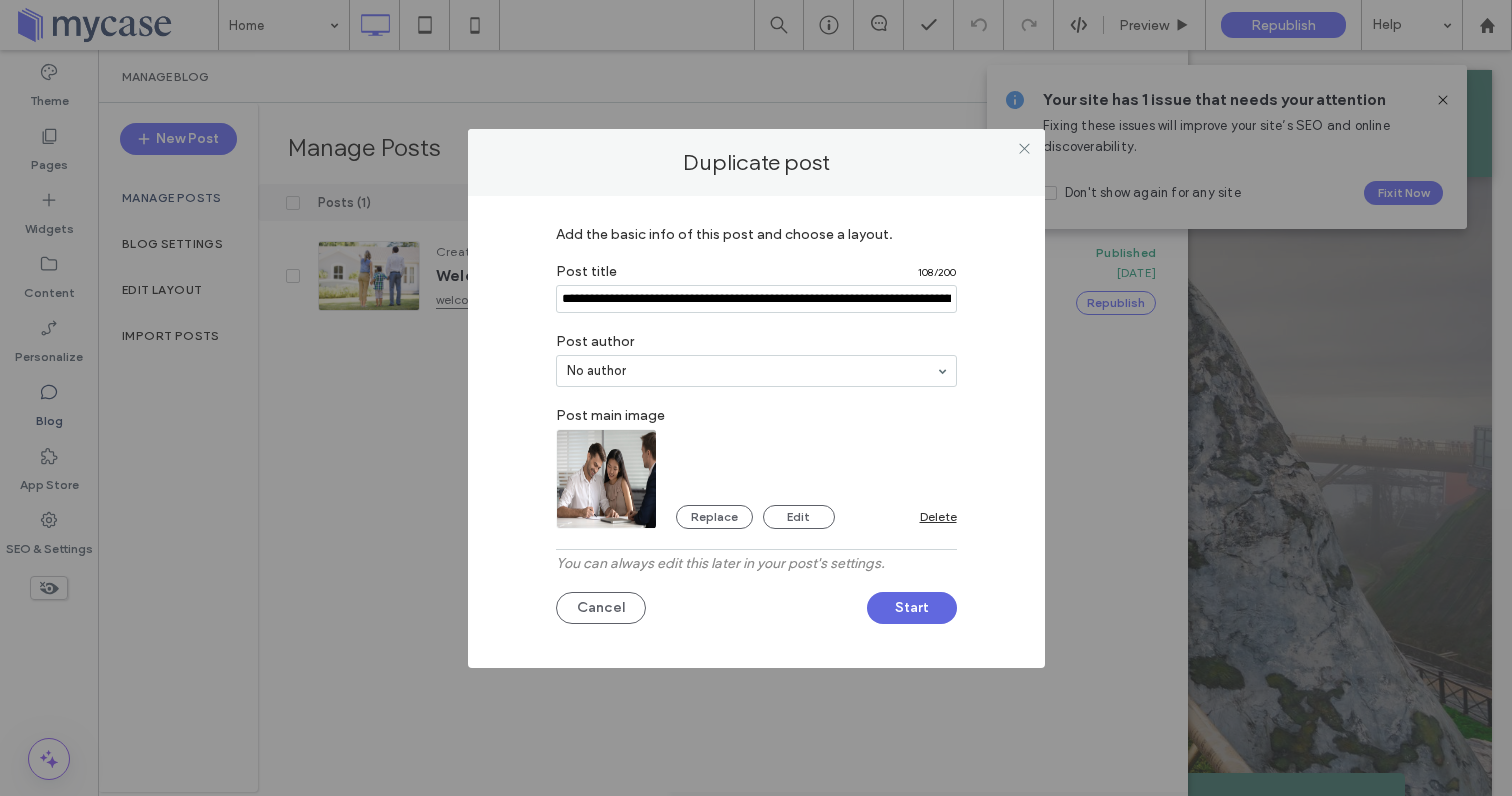 click on "Start" at bounding box center (912, 608) 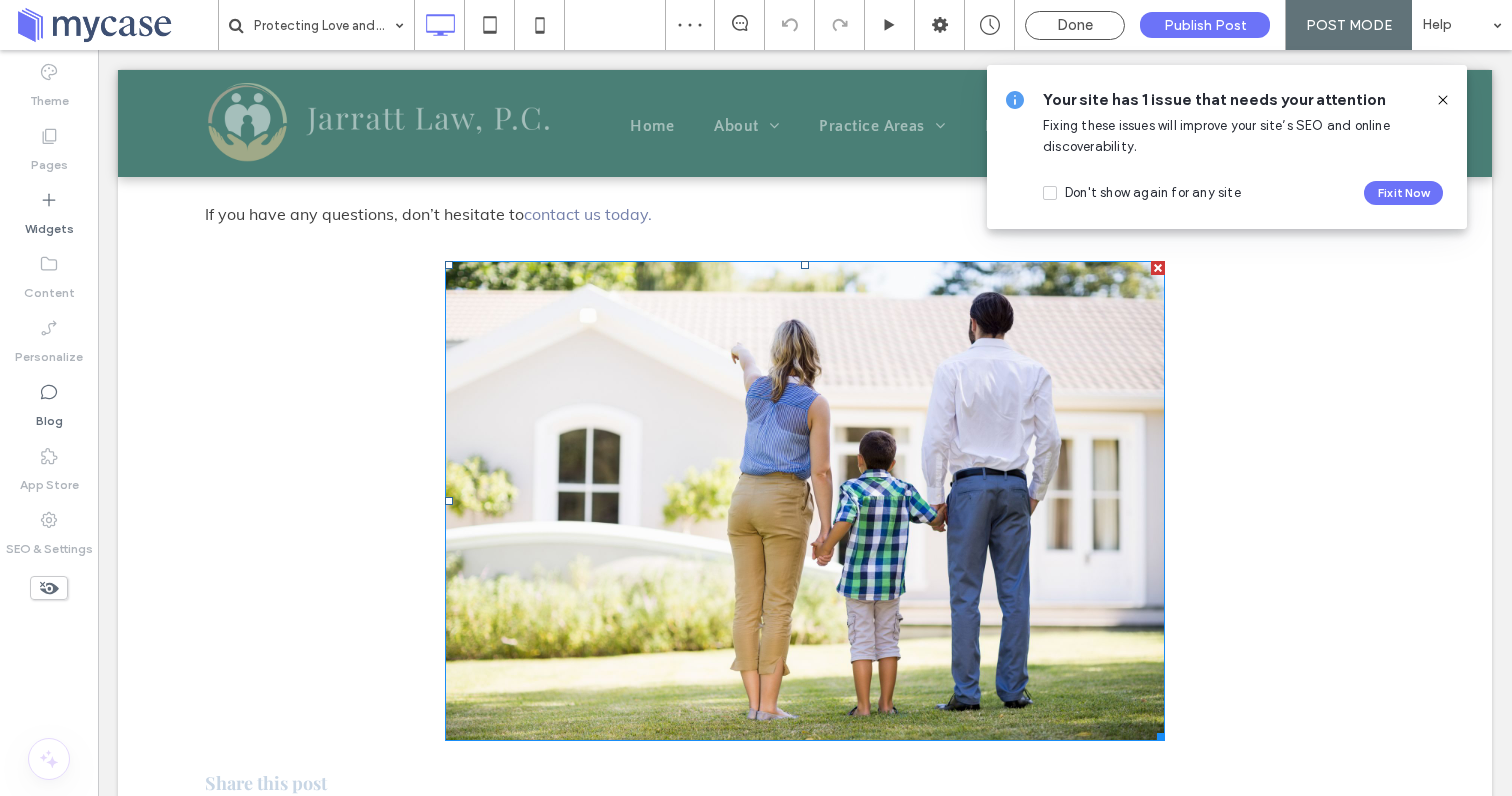 scroll, scrollTop: 360, scrollLeft: 0, axis: vertical 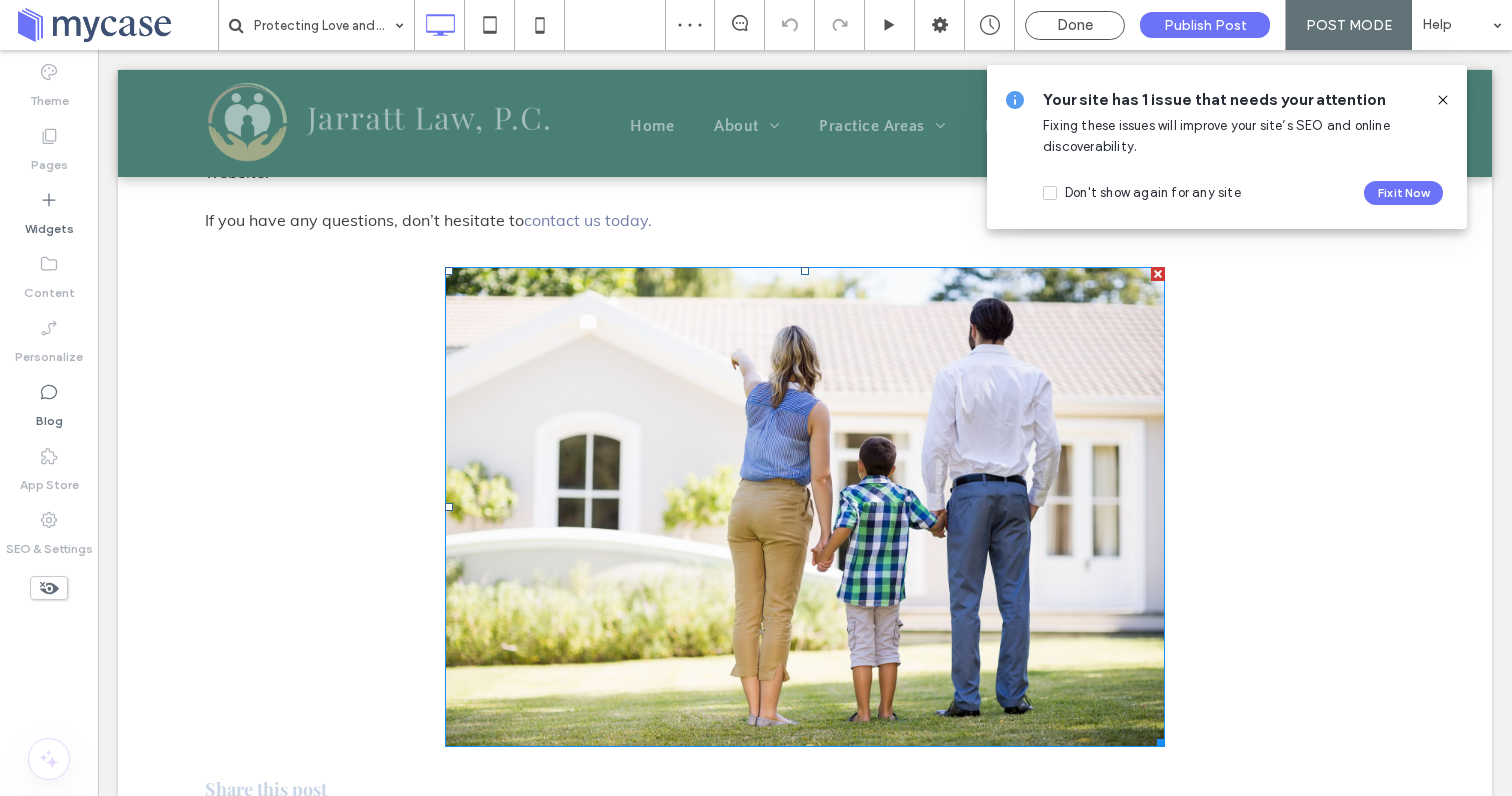 click at bounding box center [805, 507] 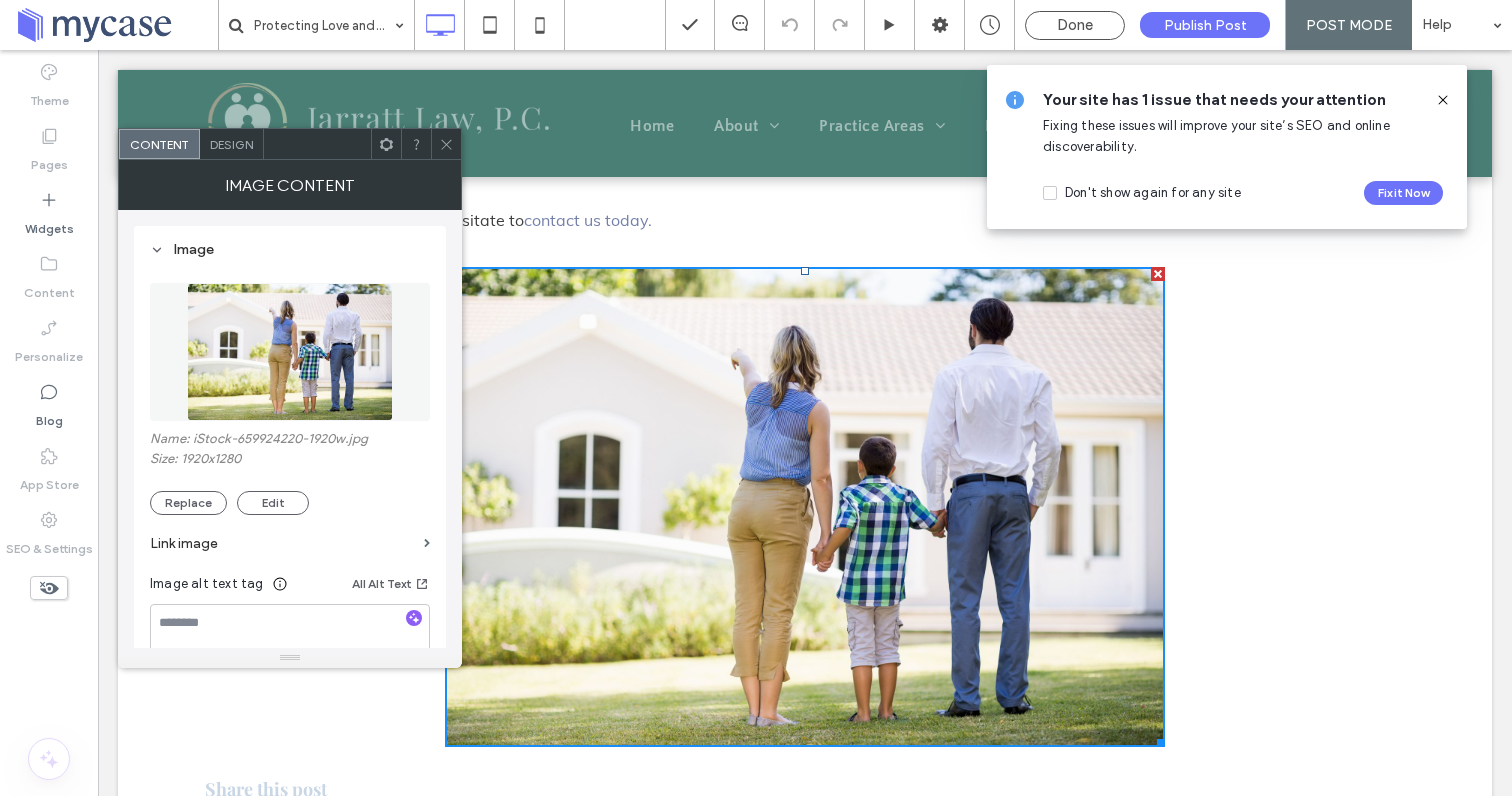 scroll, scrollTop: 197, scrollLeft: 0, axis: vertical 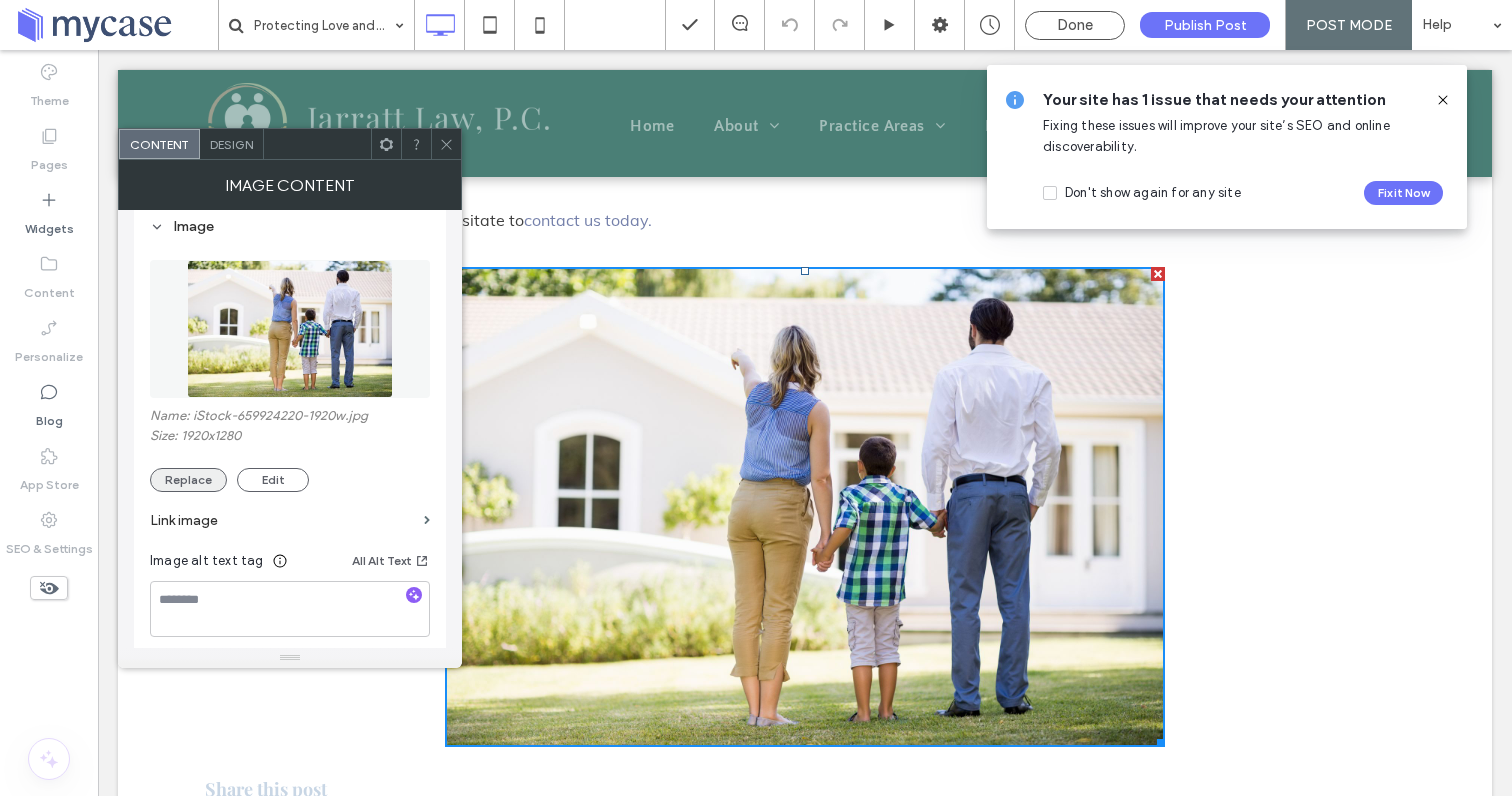 click on "Replace" at bounding box center [188, 480] 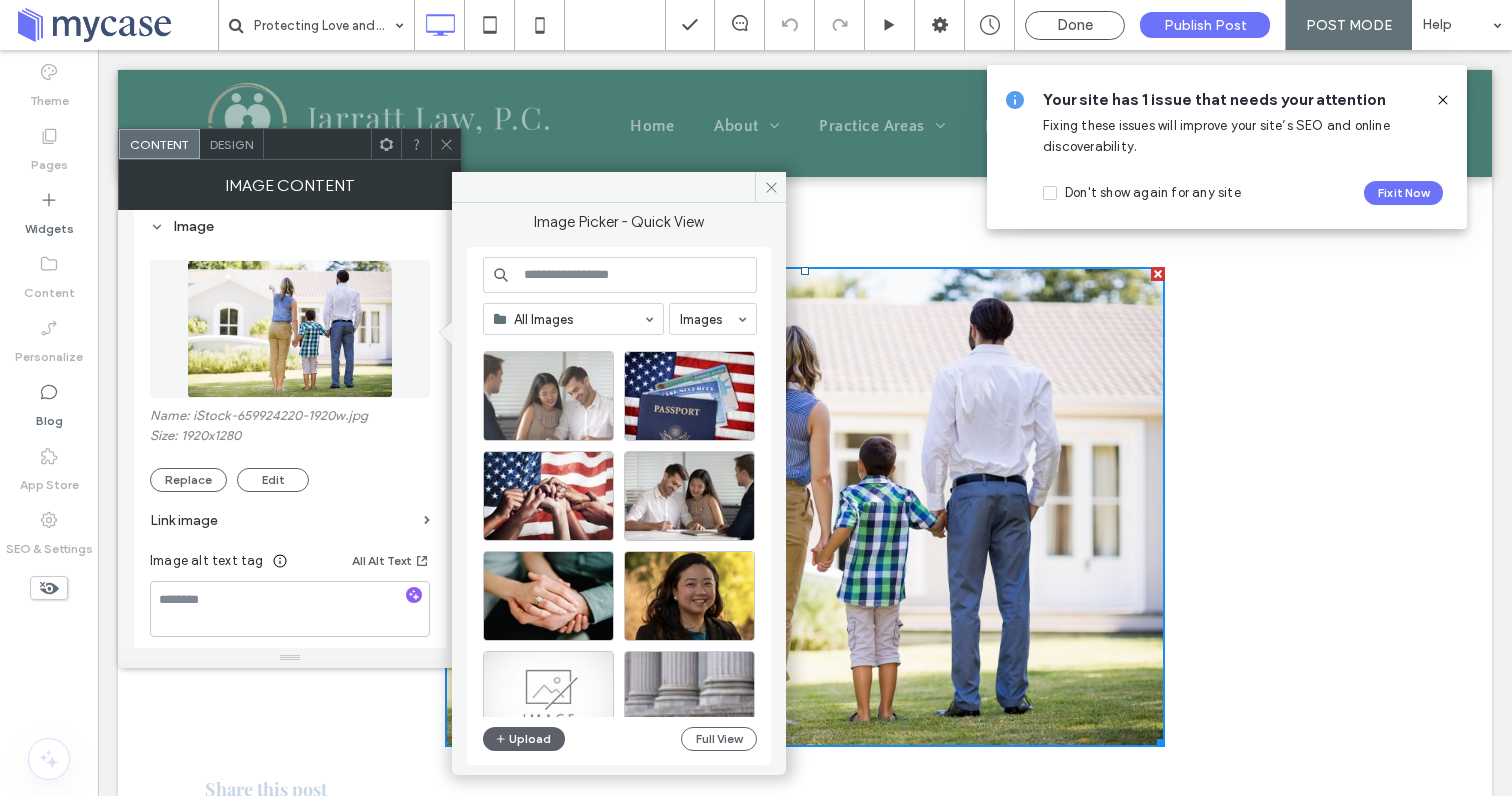 scroll, scrollTop: 162, scrollLeft: 0, axis: vertical 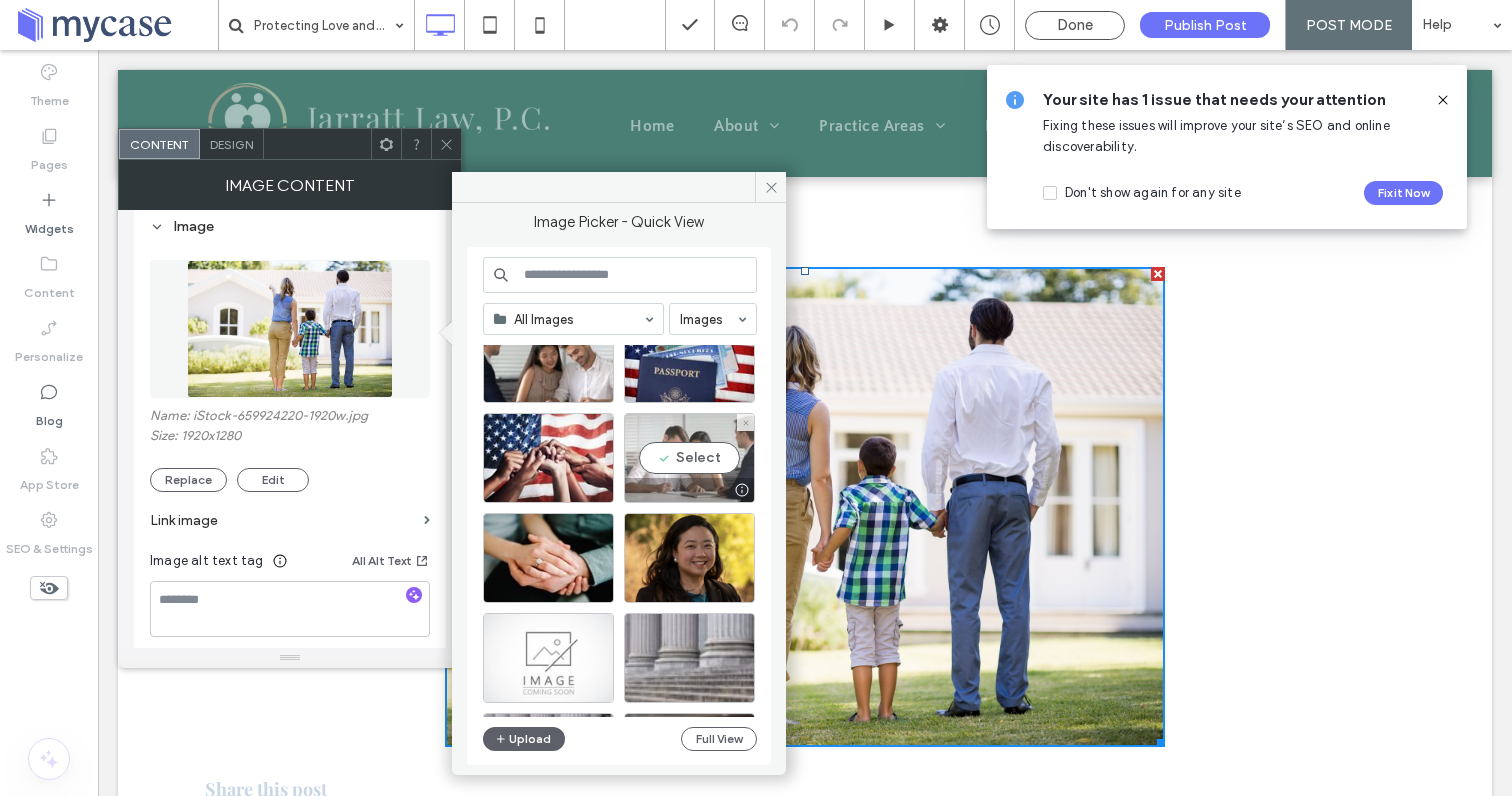 click on "Select" at bounding box center (689, 458) 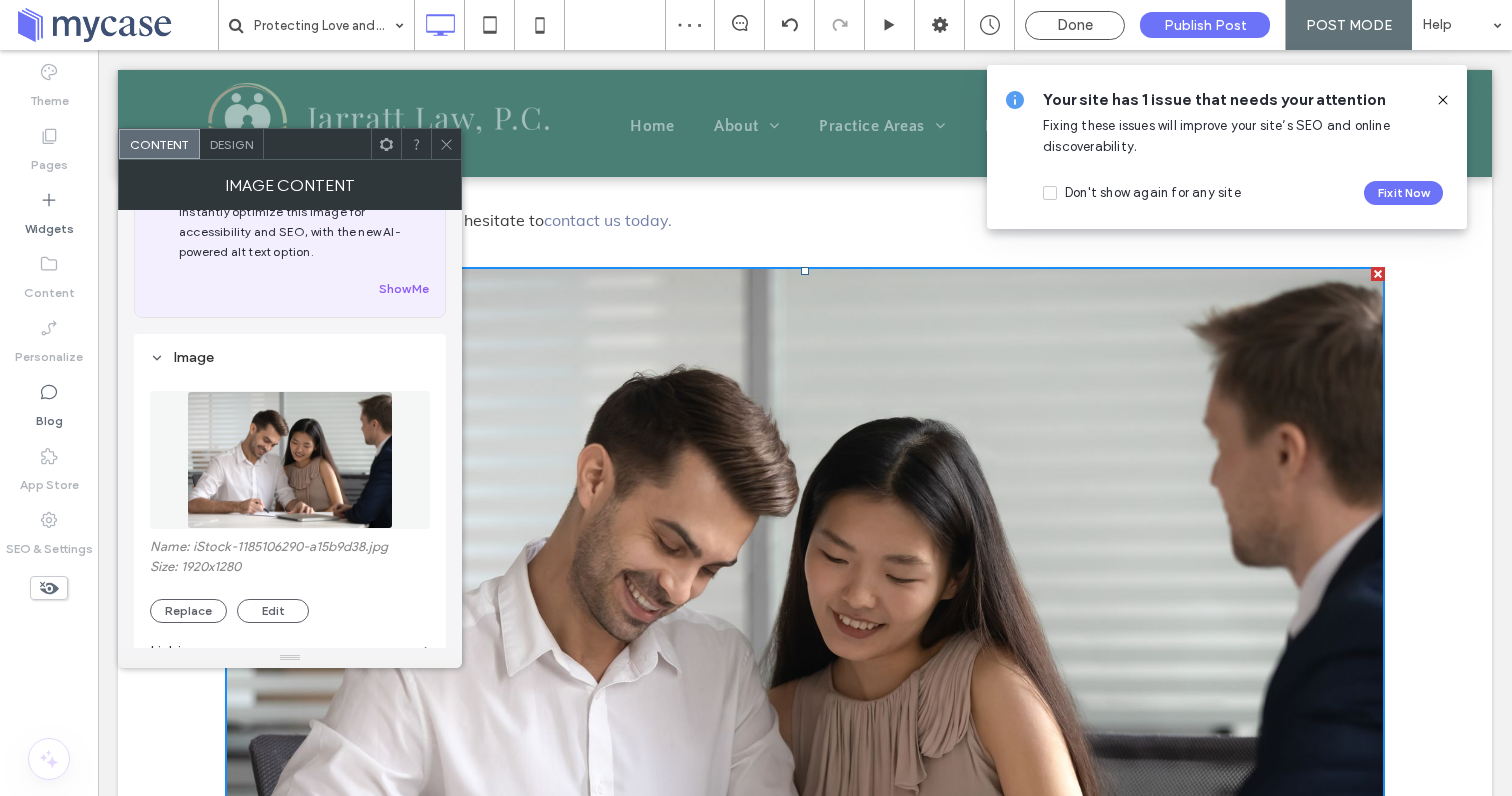 scroll, scrollTop: 0, scrollLeft: 0, axis: both 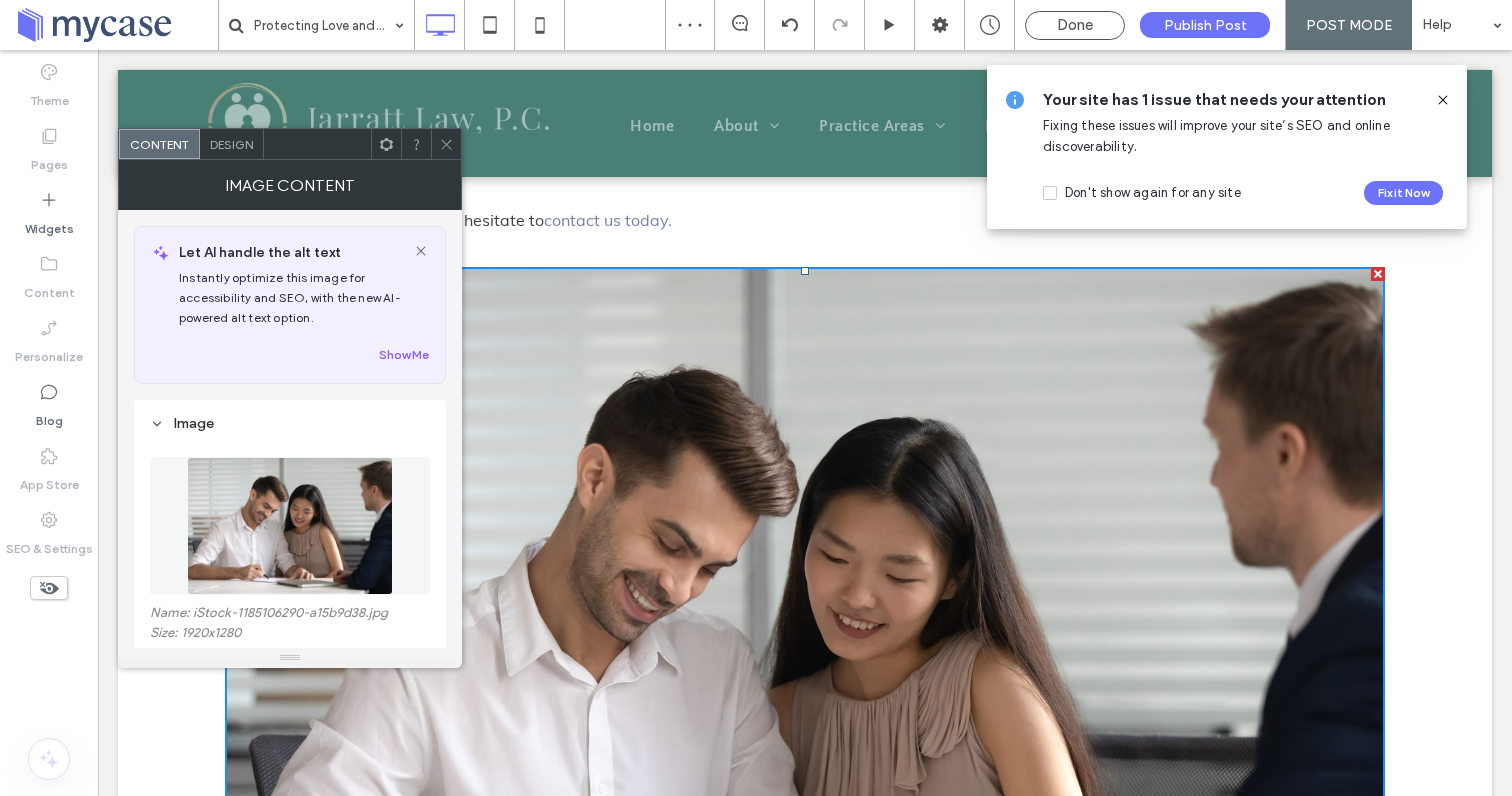 click on "Design" at bounding box center (232, 144) 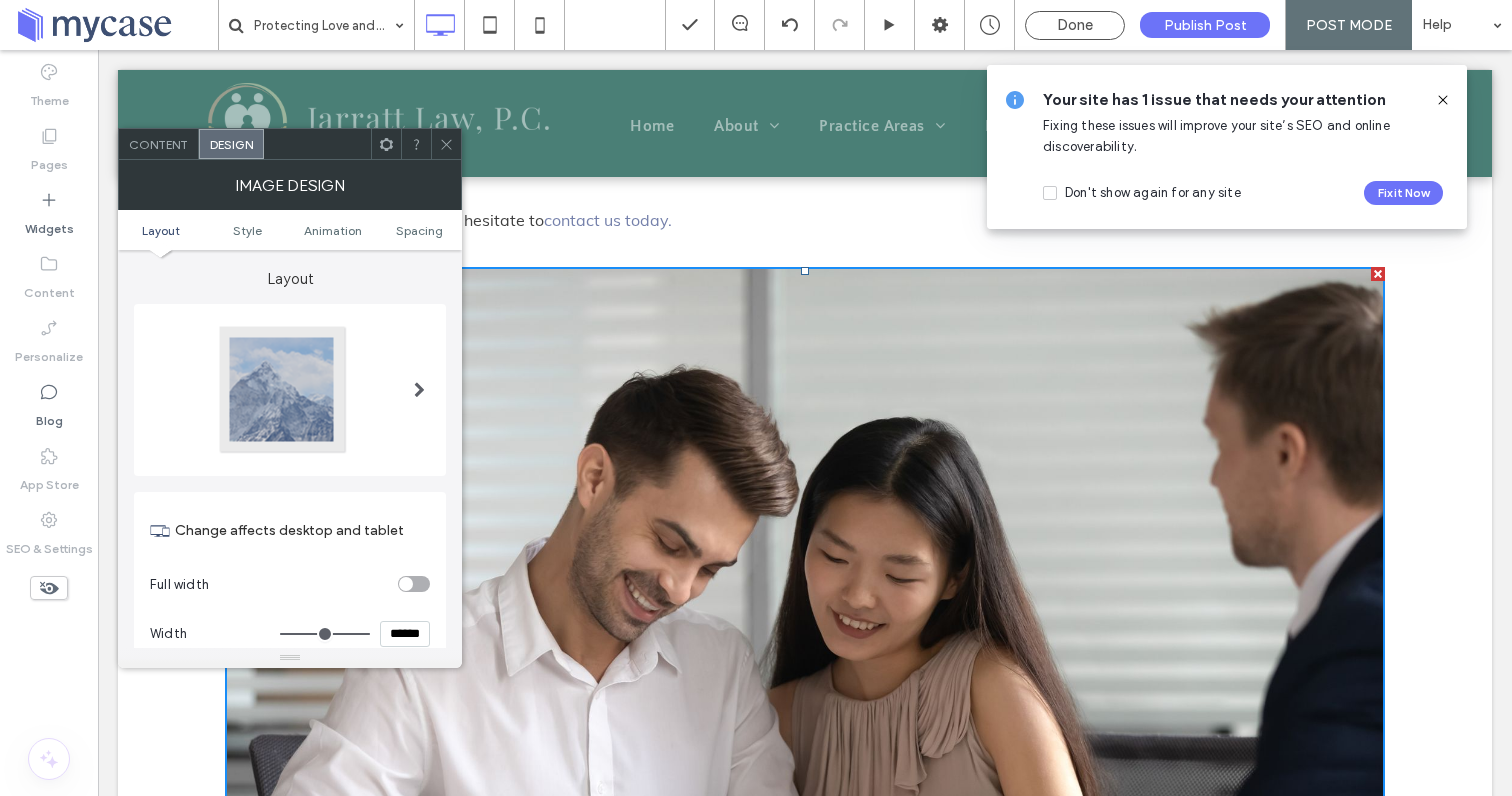 type on "***" 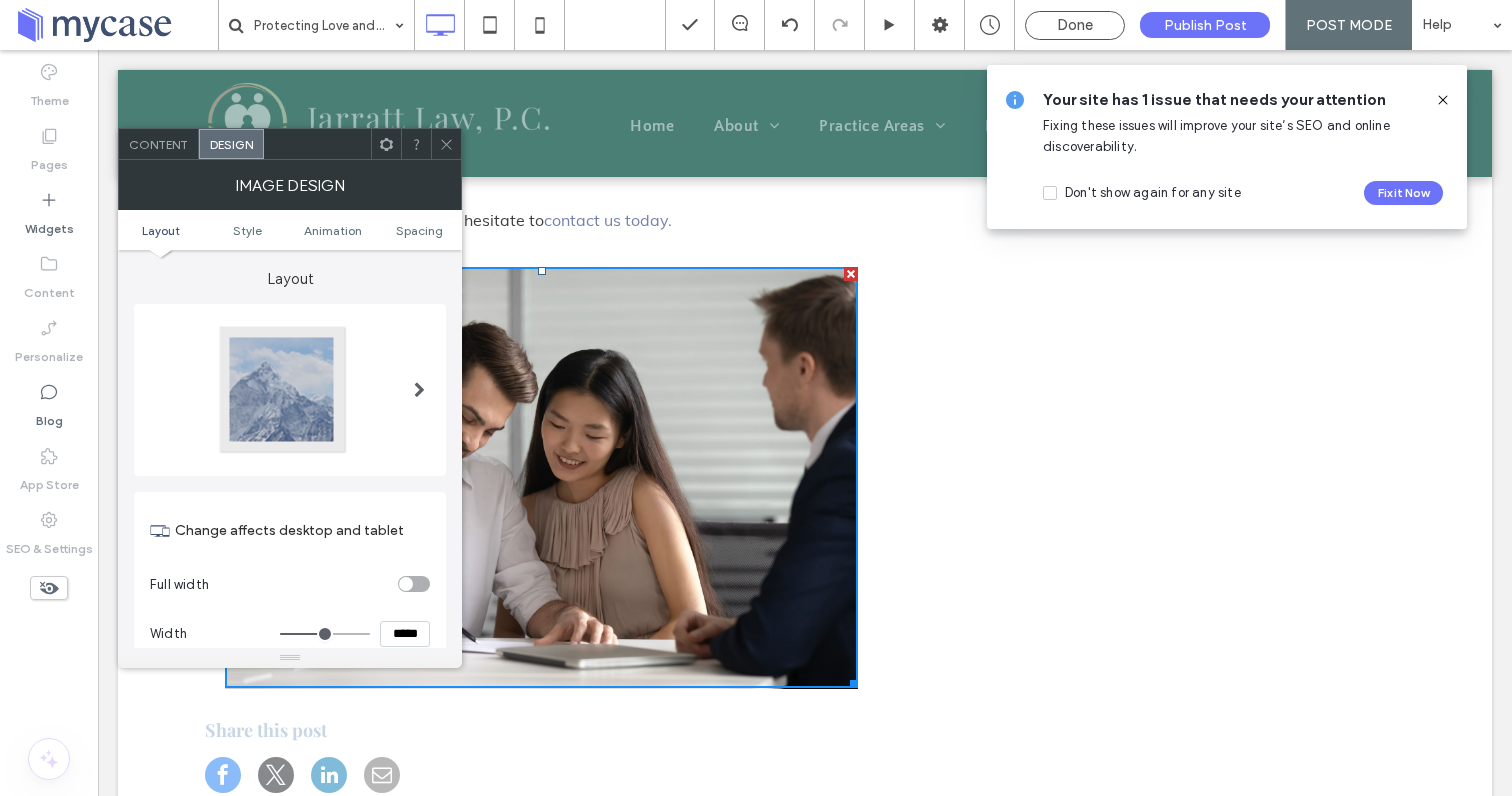 type on "***" 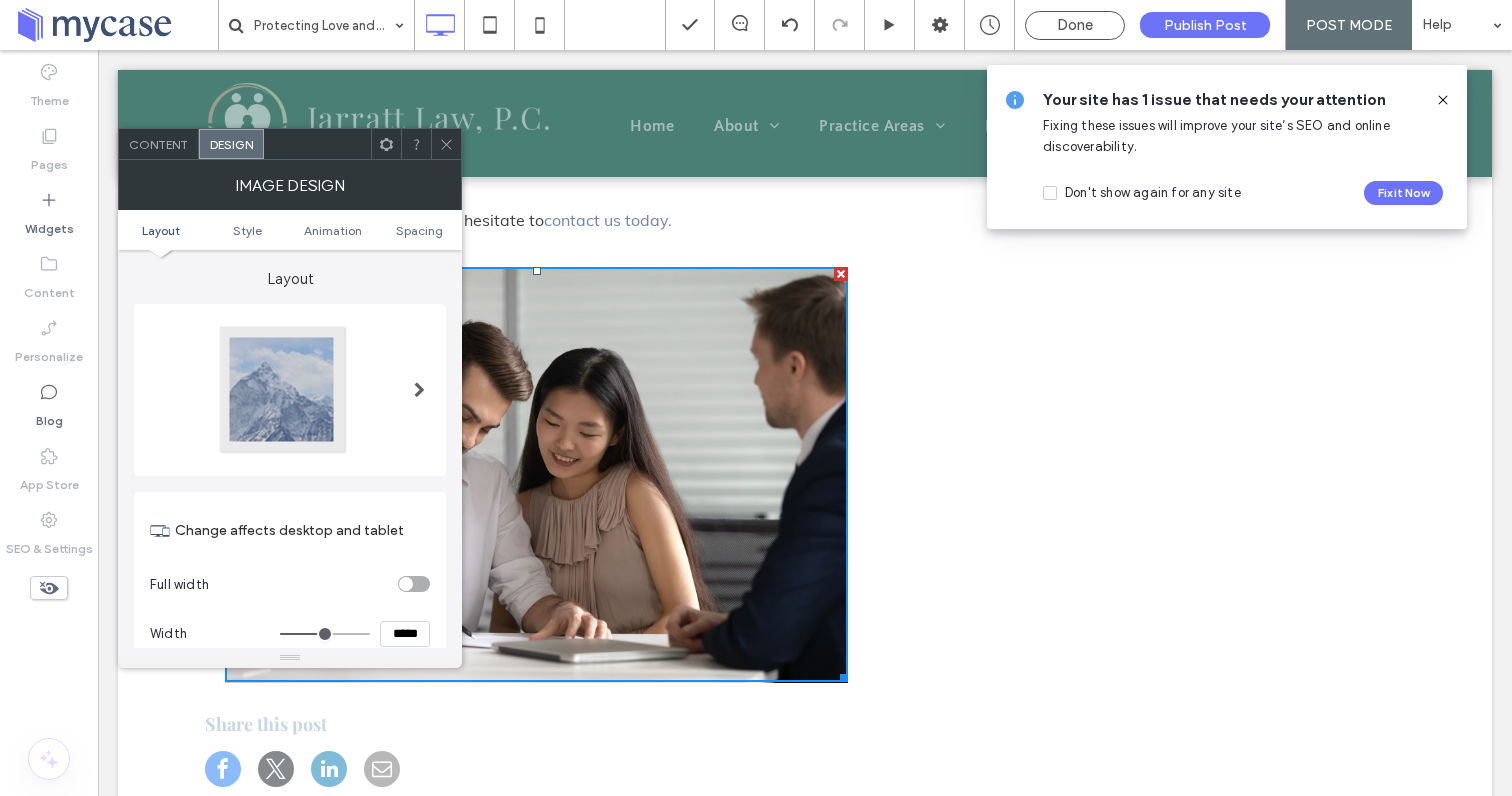 type on "***" 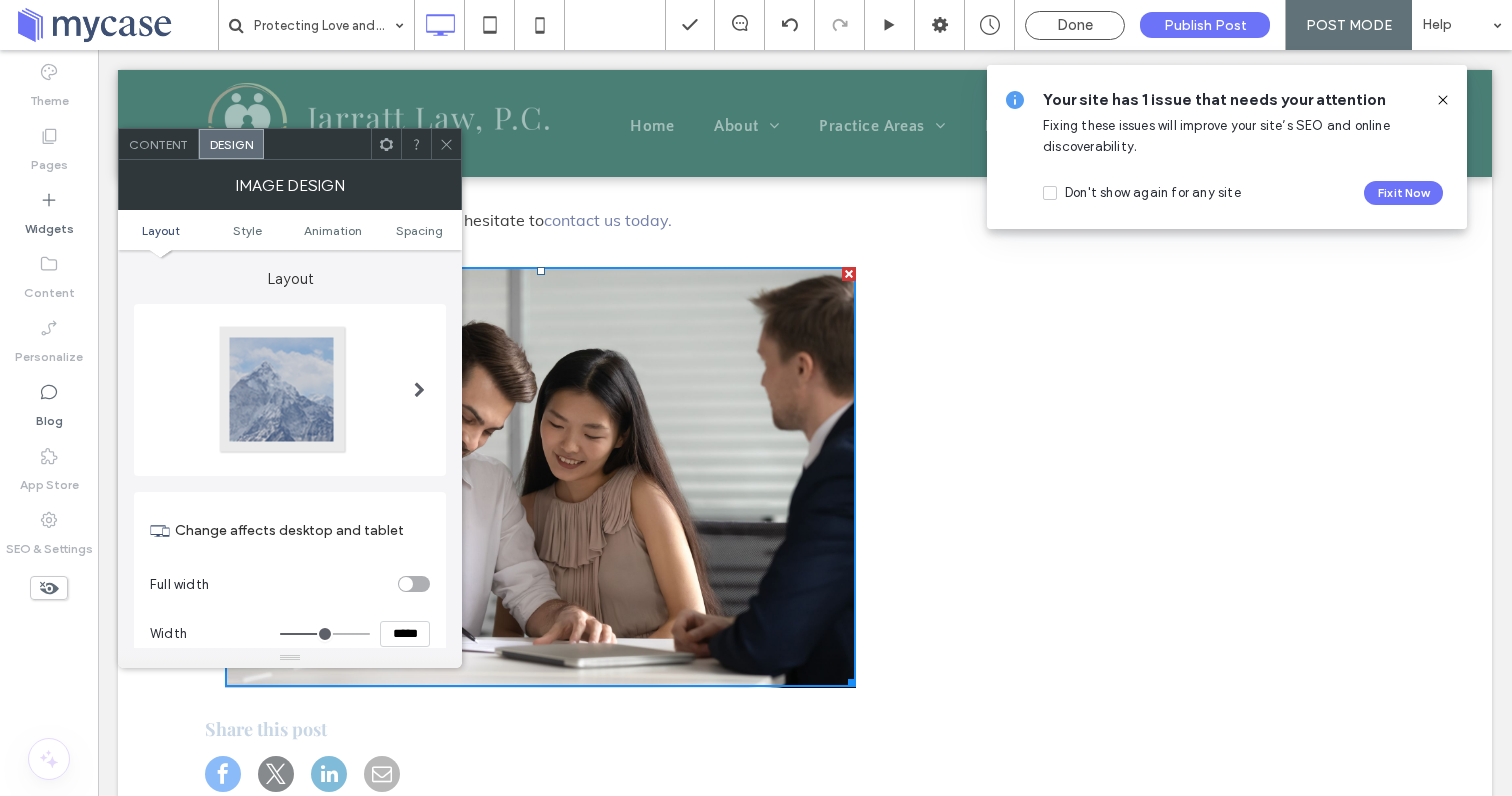 type on "***" 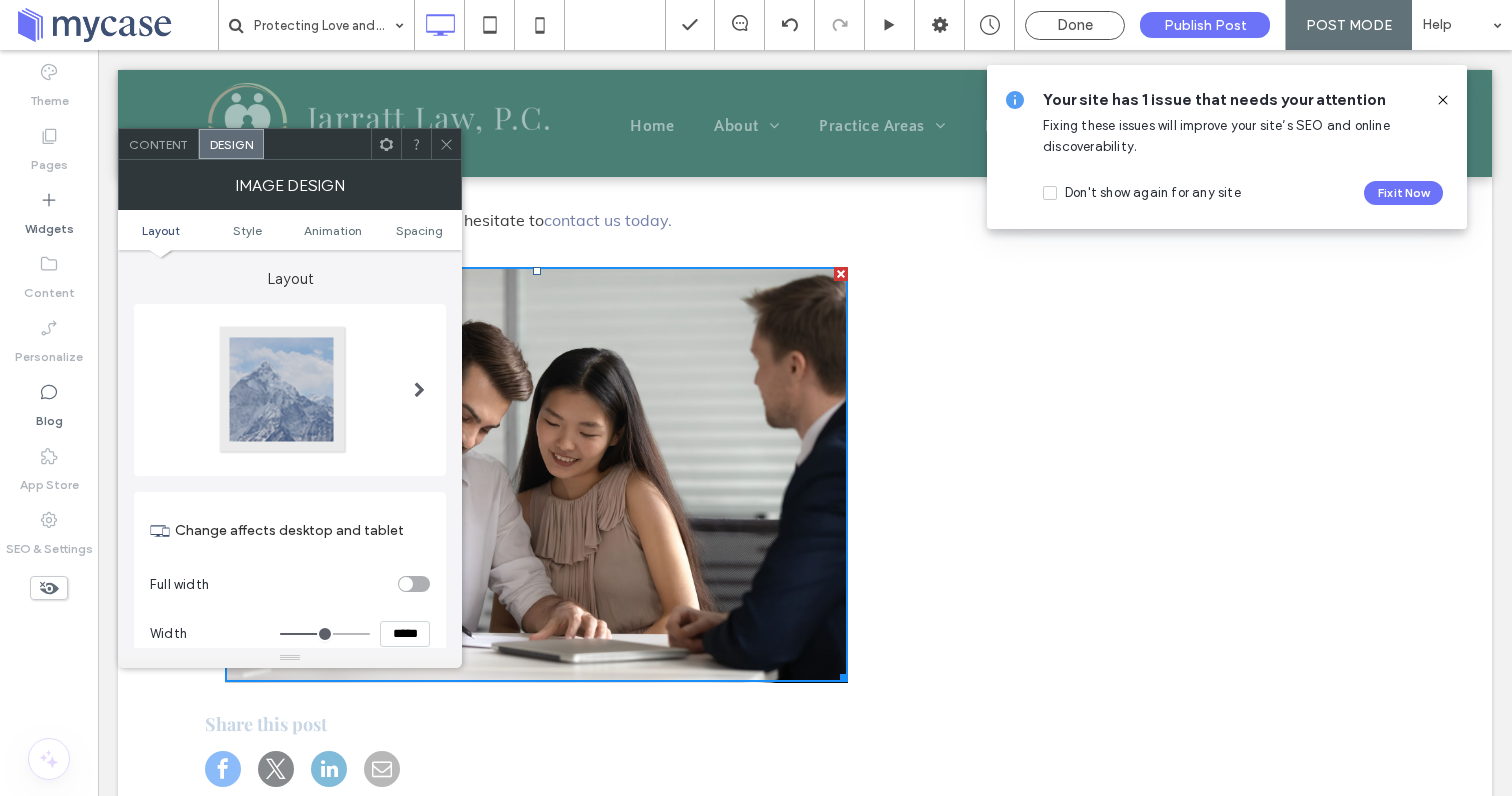 type on "***" 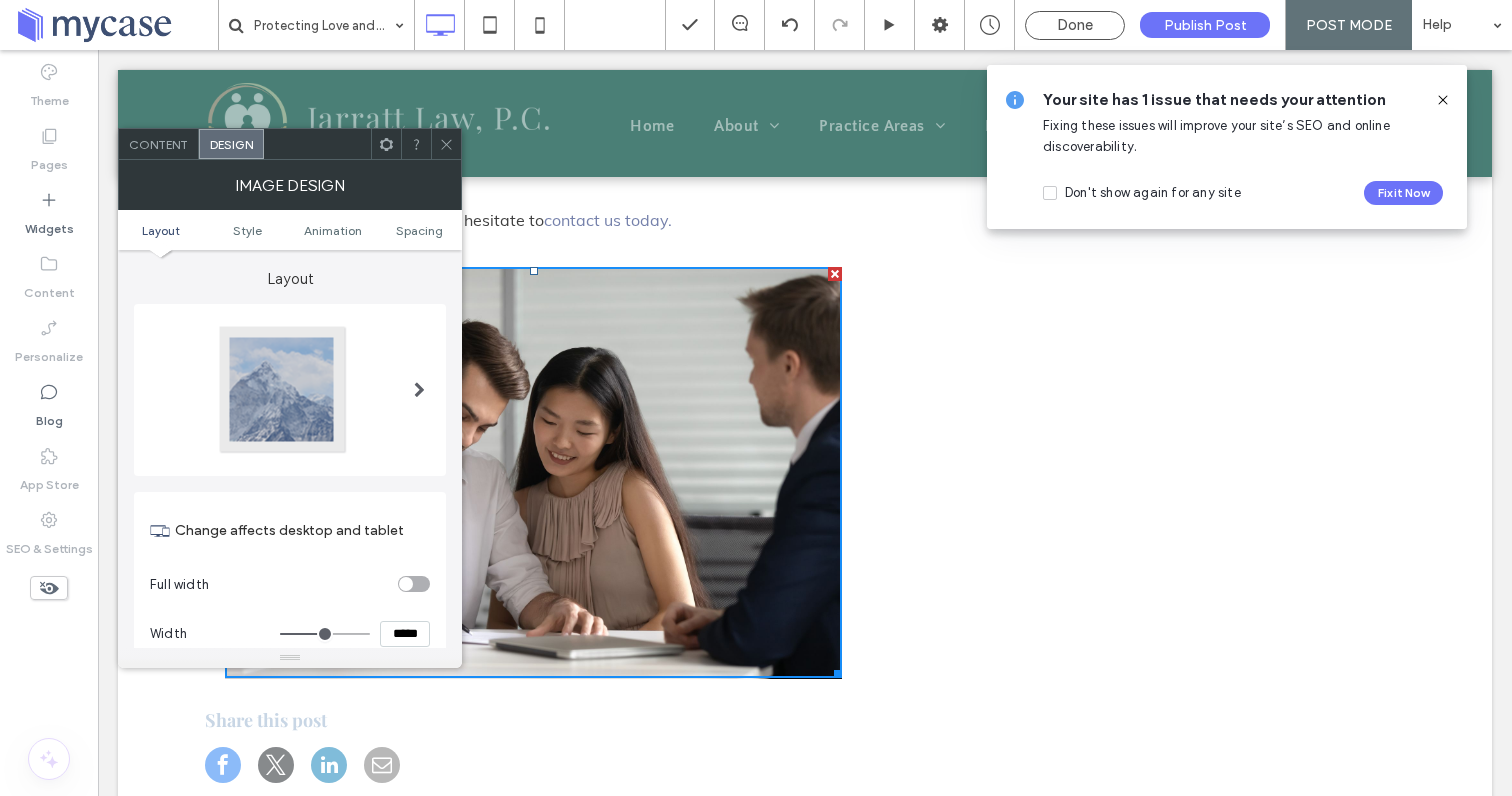 type on "***" 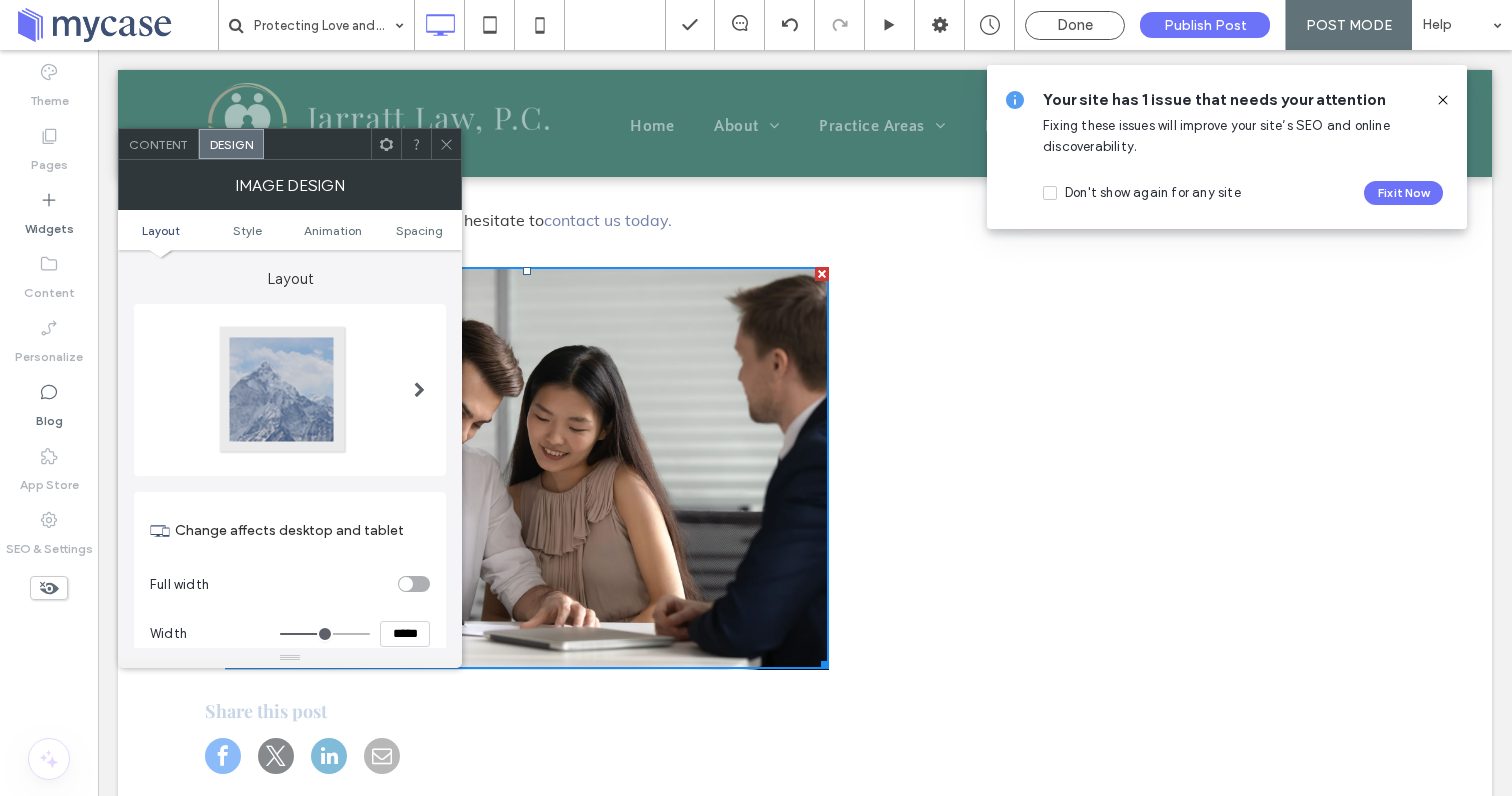 type on "***" 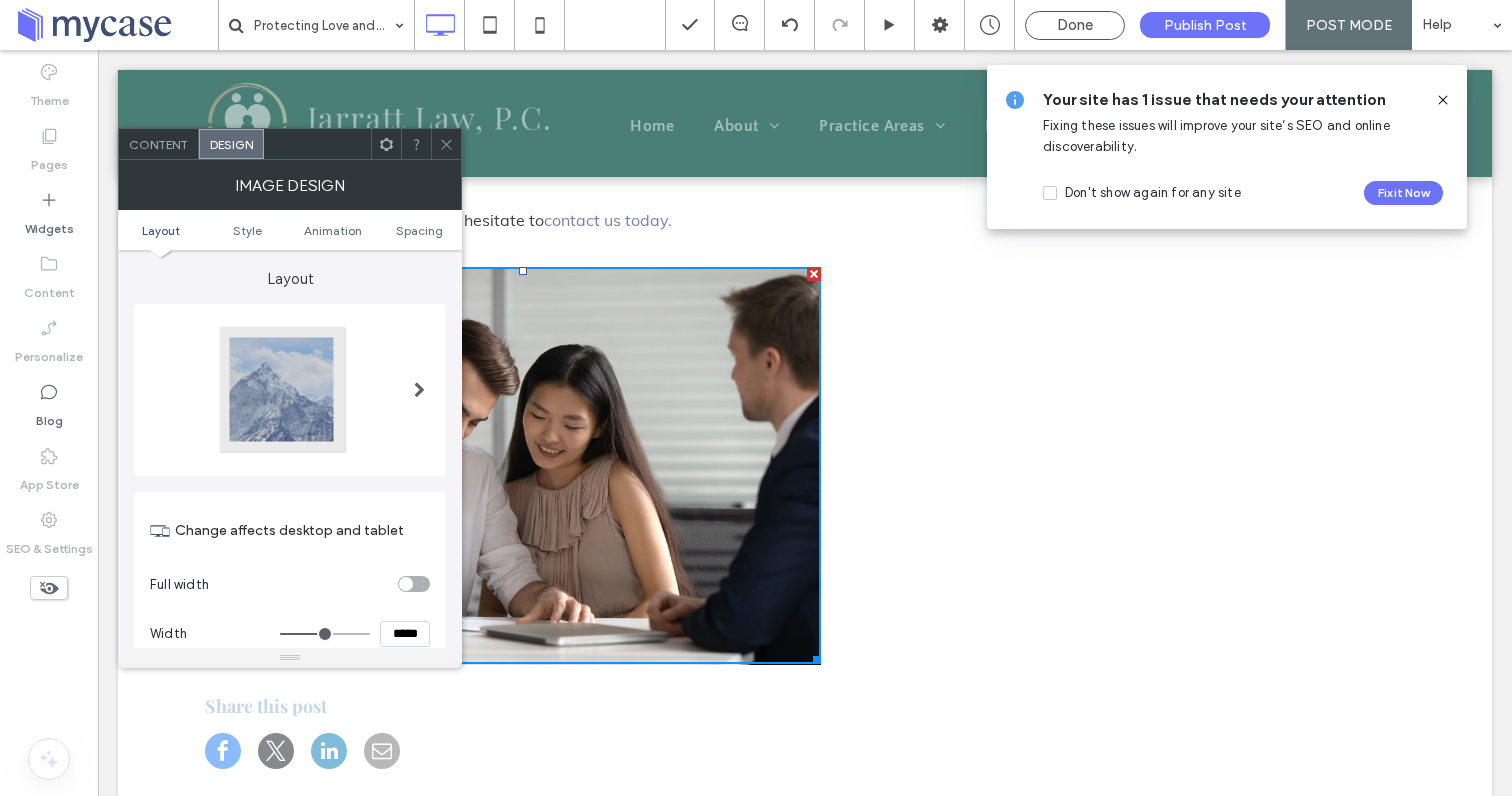 type on "***" 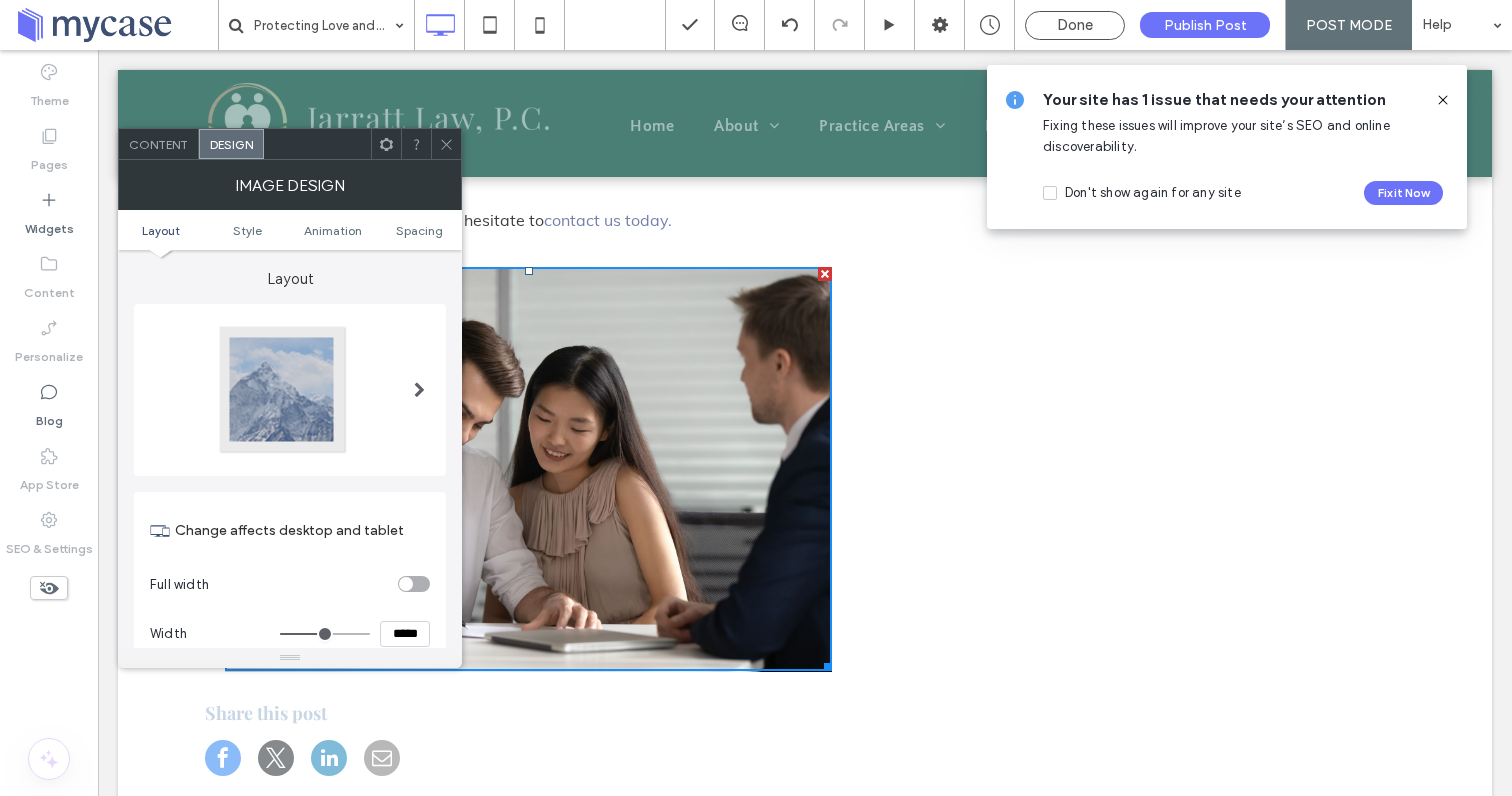 type on "***" 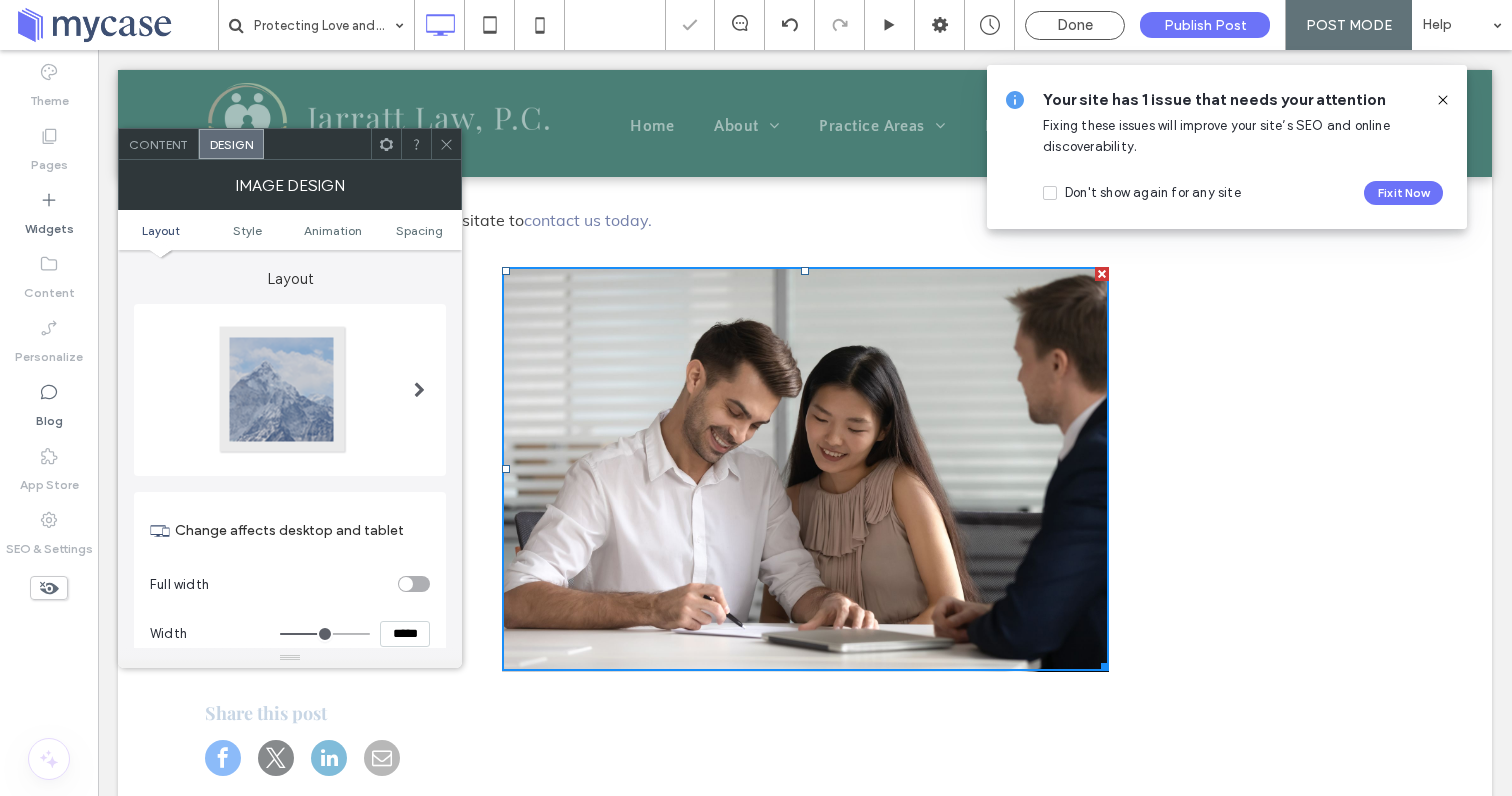click on "*****" at bounding box center (405, 634) 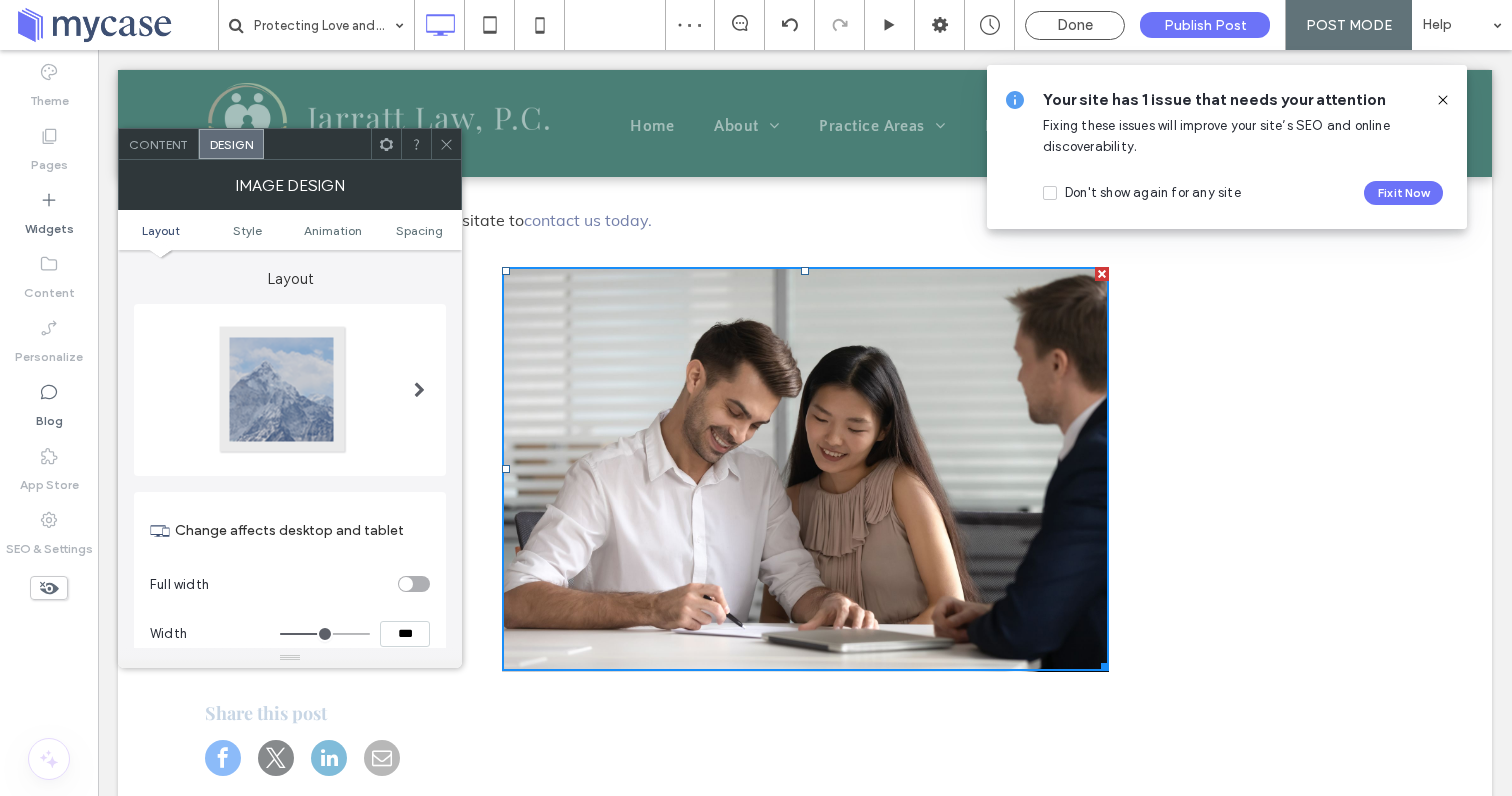 type on "*****" 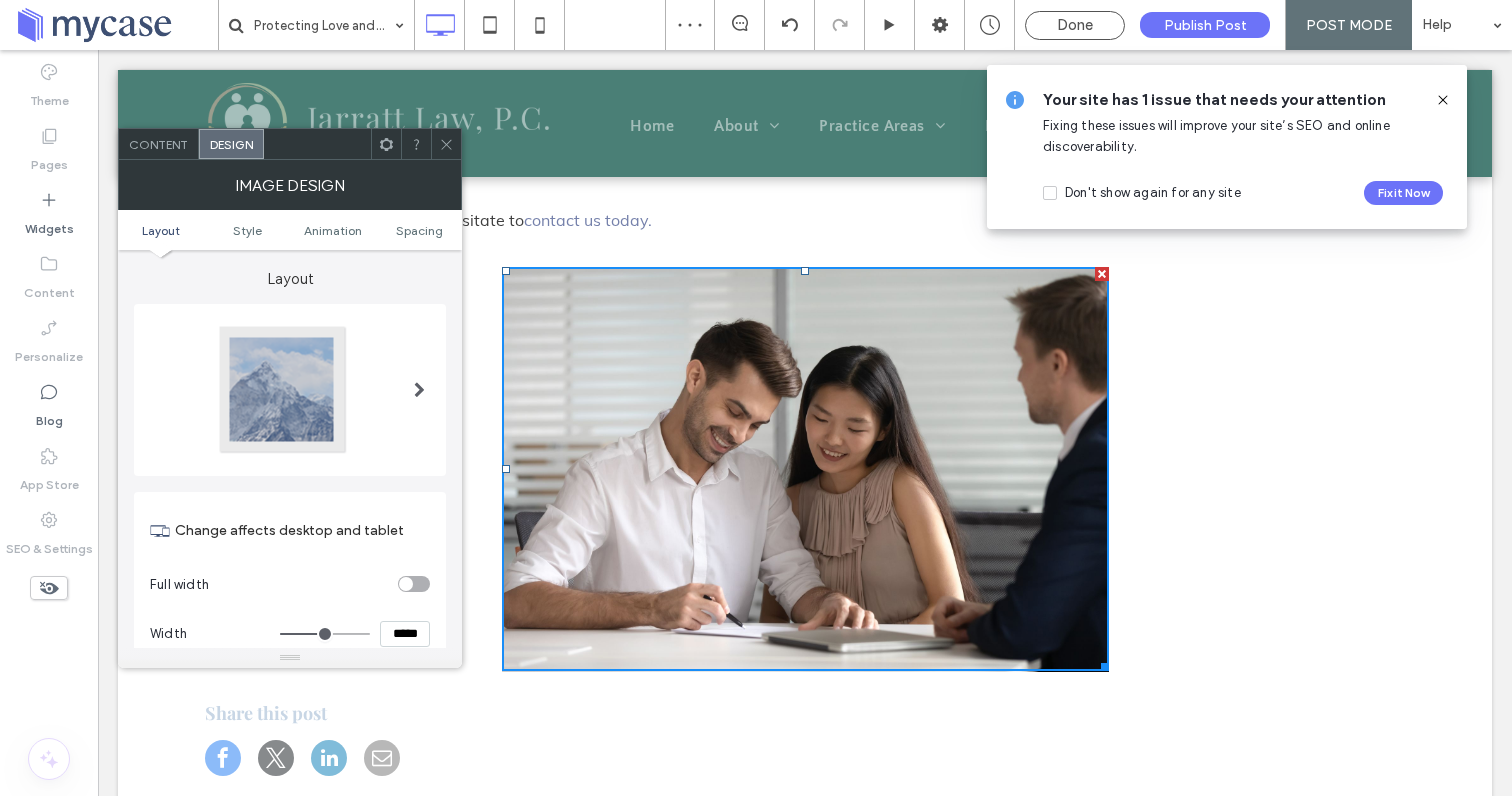 type on "***" 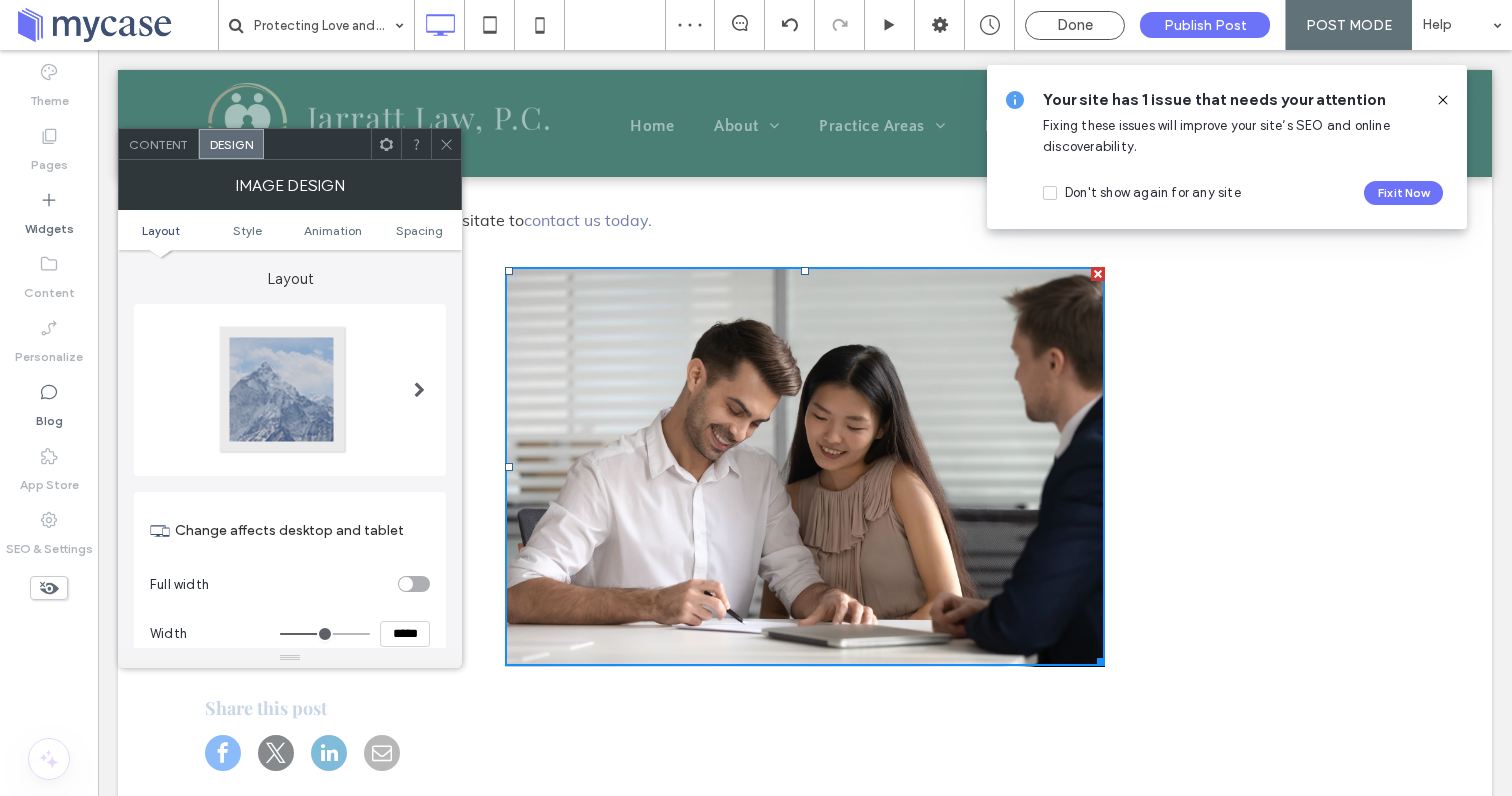 click on "*****" at bounding box center (405, 634) 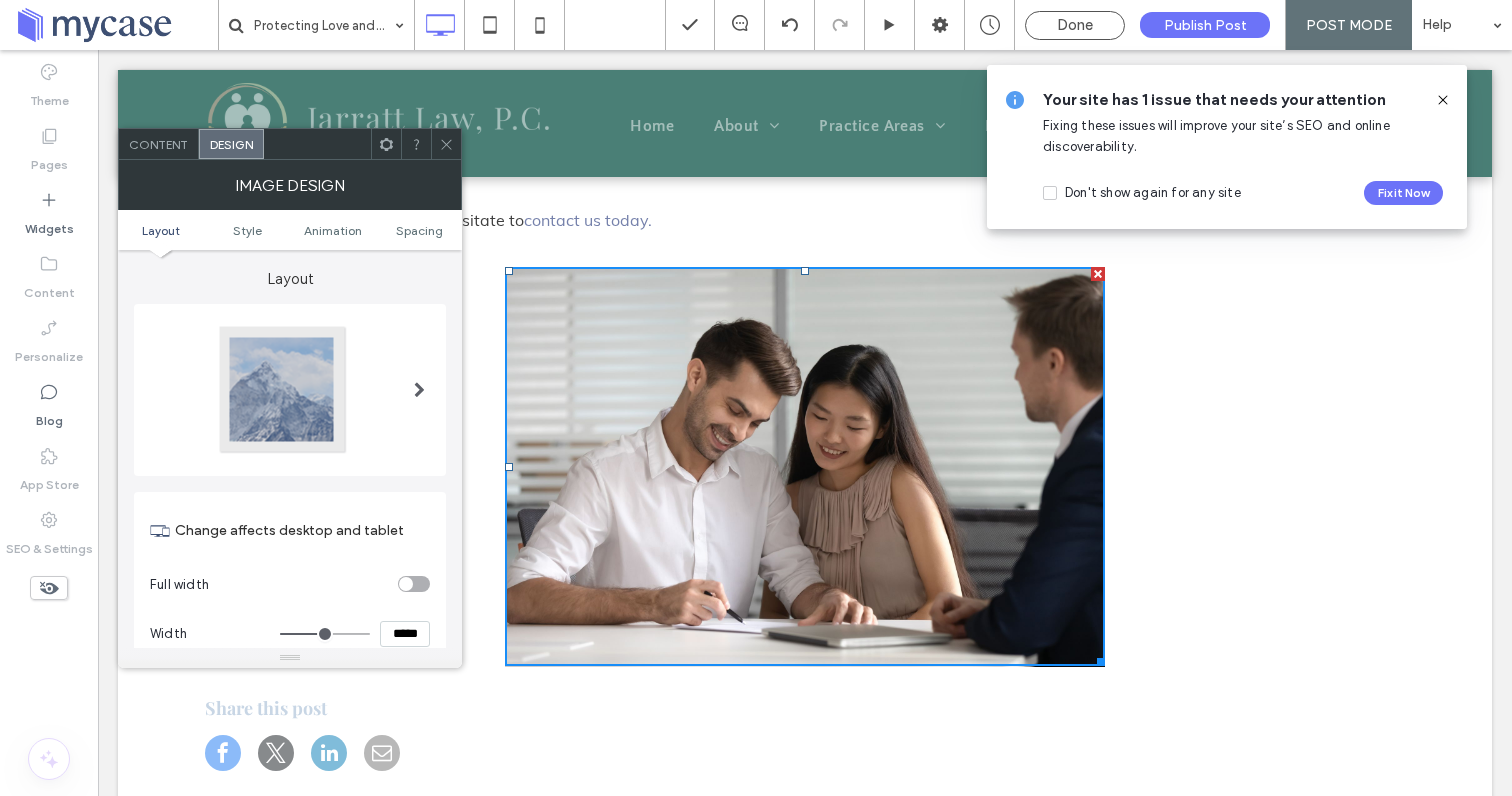 type on "*****" 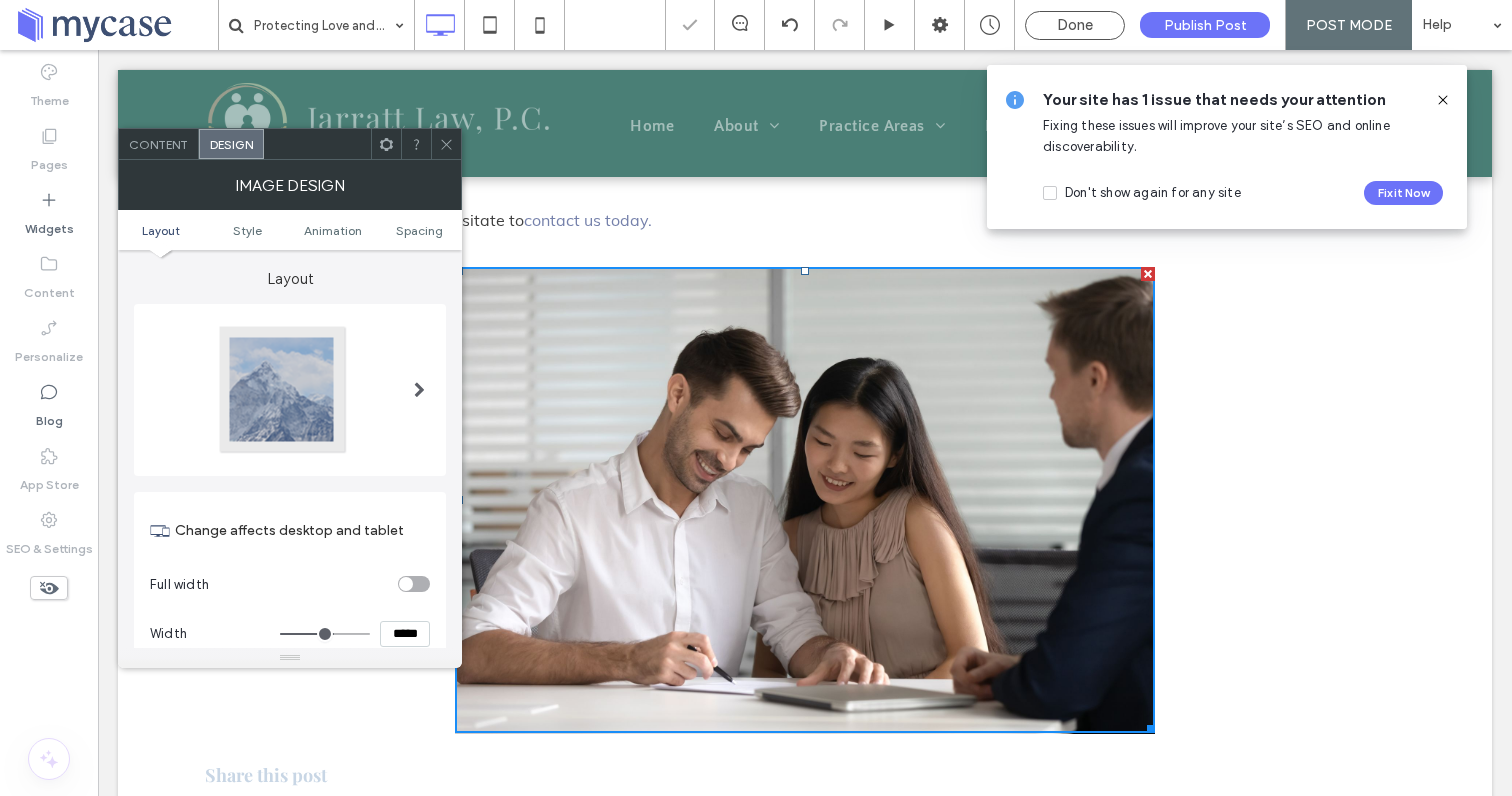 type on "*****" 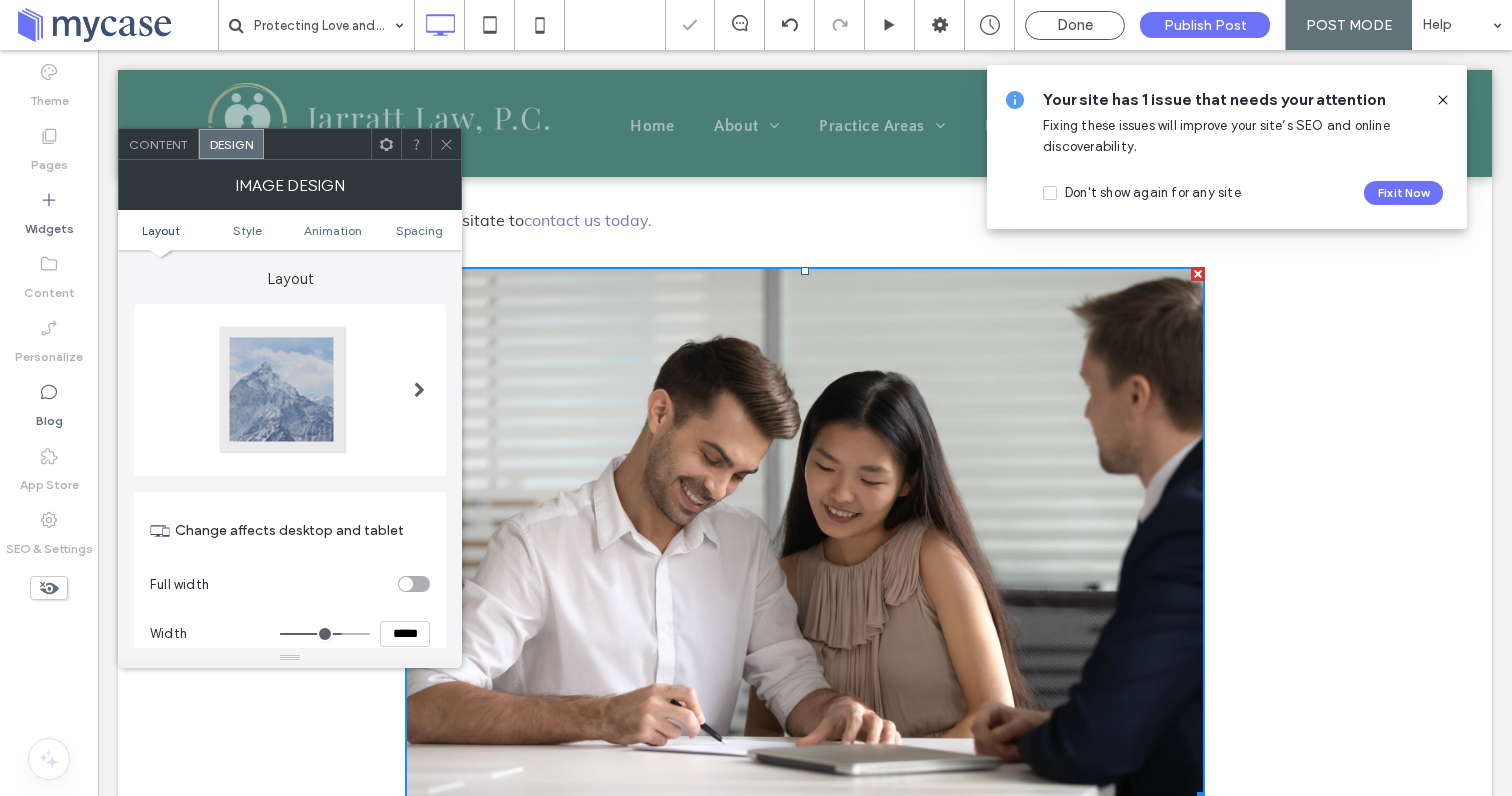 type on "*****" 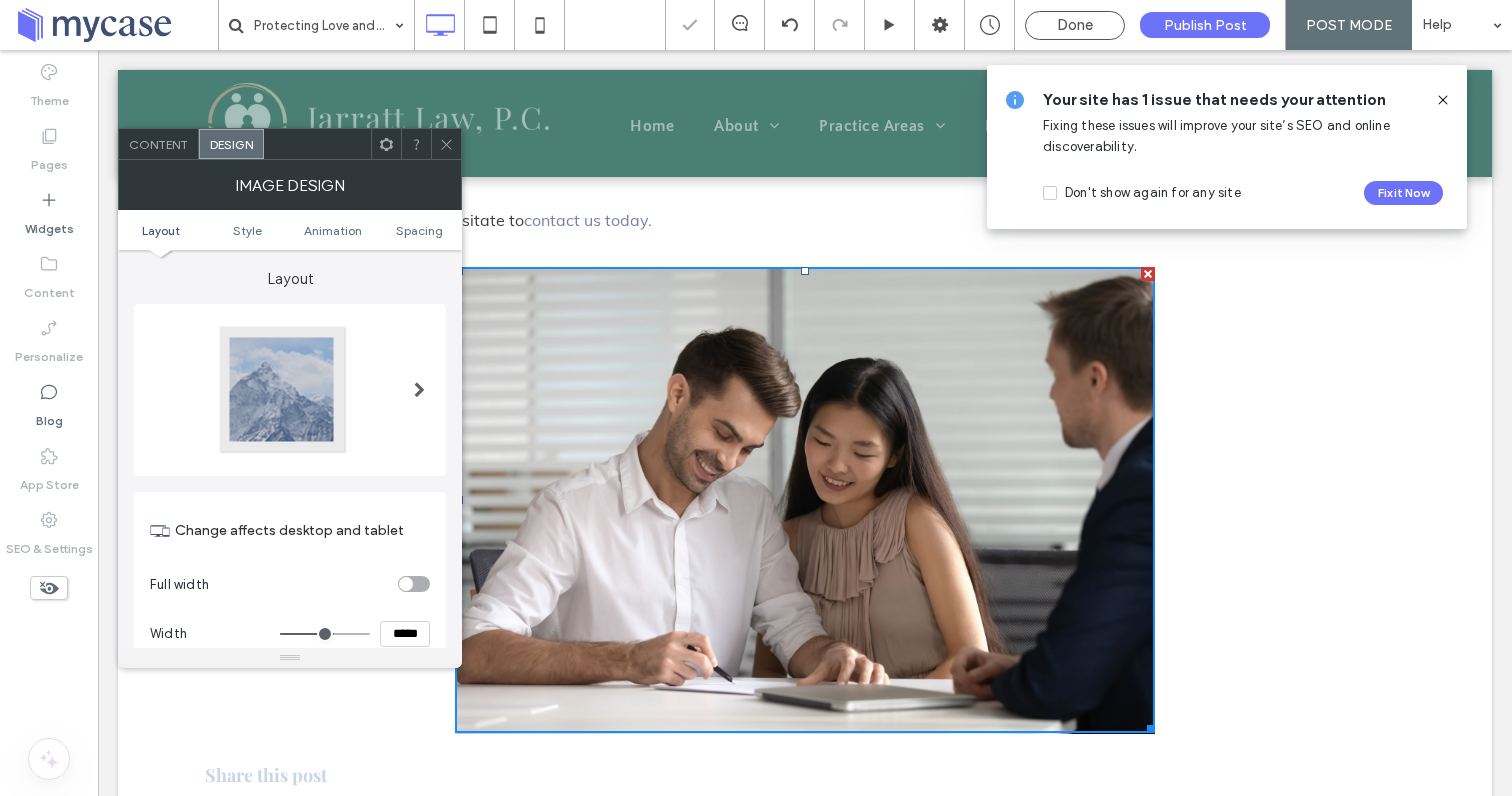 click 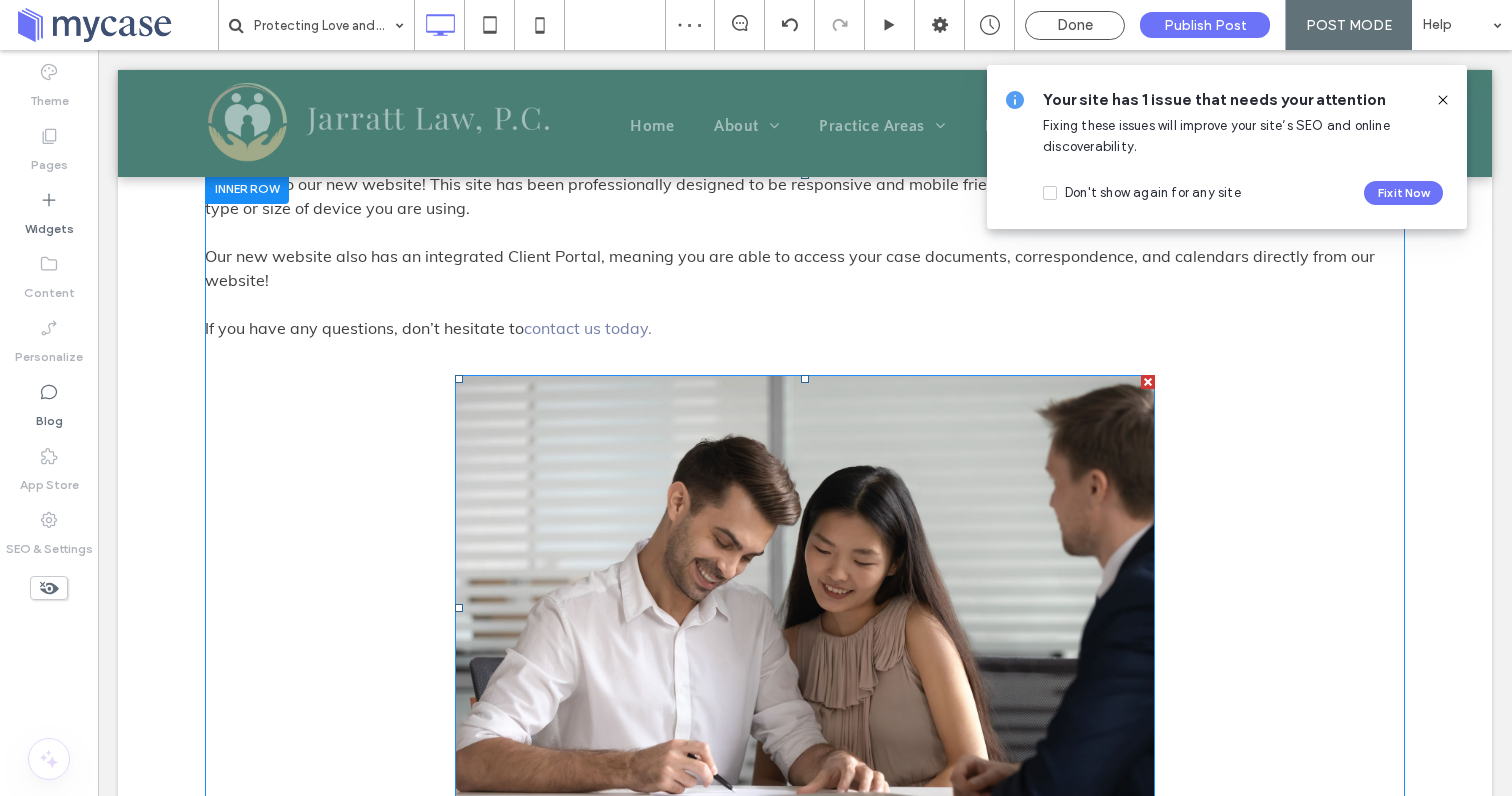 scroll, scrollTop: 273, scrollLeft: 0, axis: vertical 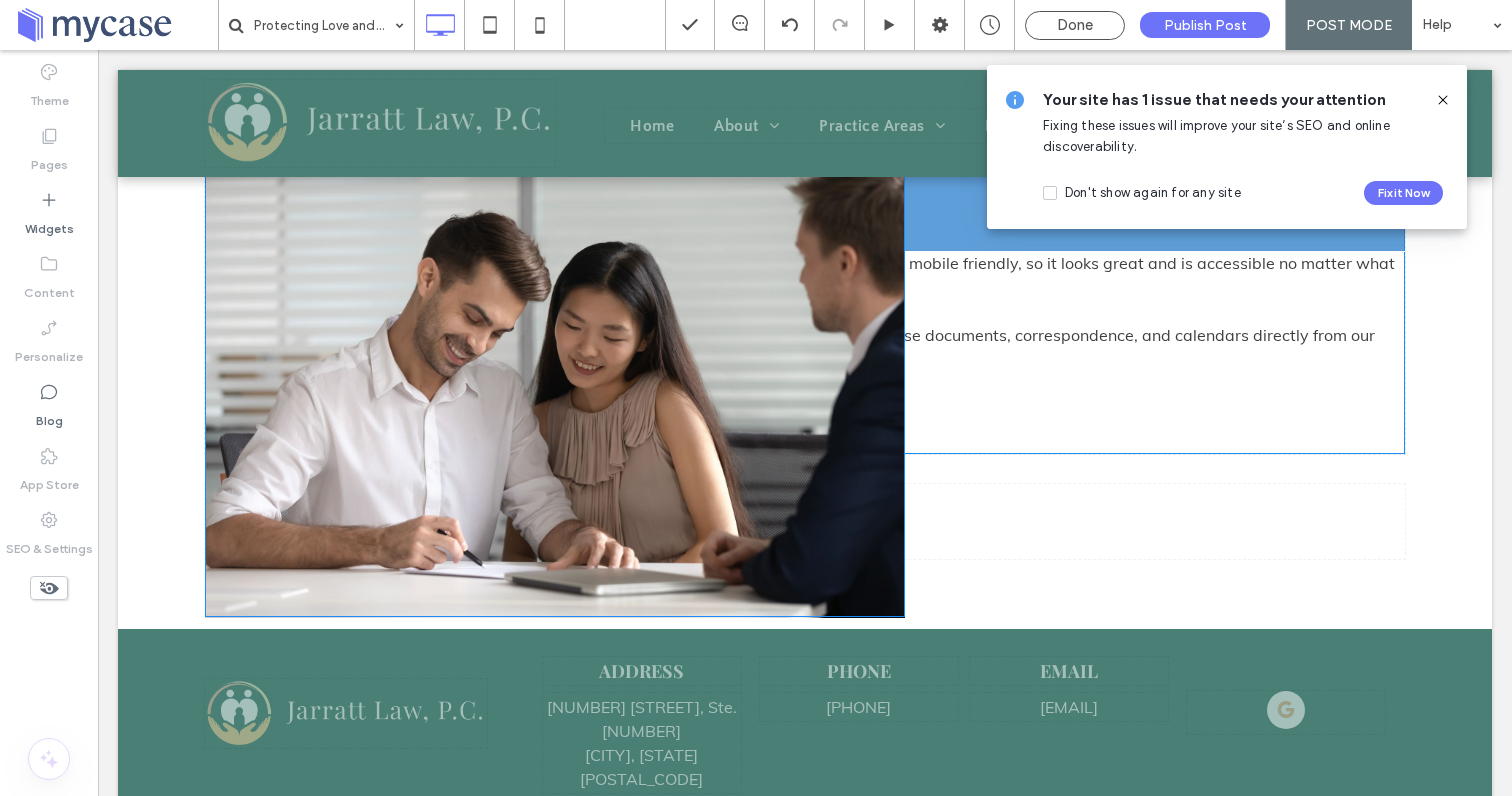 drag, startPoint x: 814, startPoint y: 514, endPoint x: 791, endPoint y: 227, distance: 287.92014 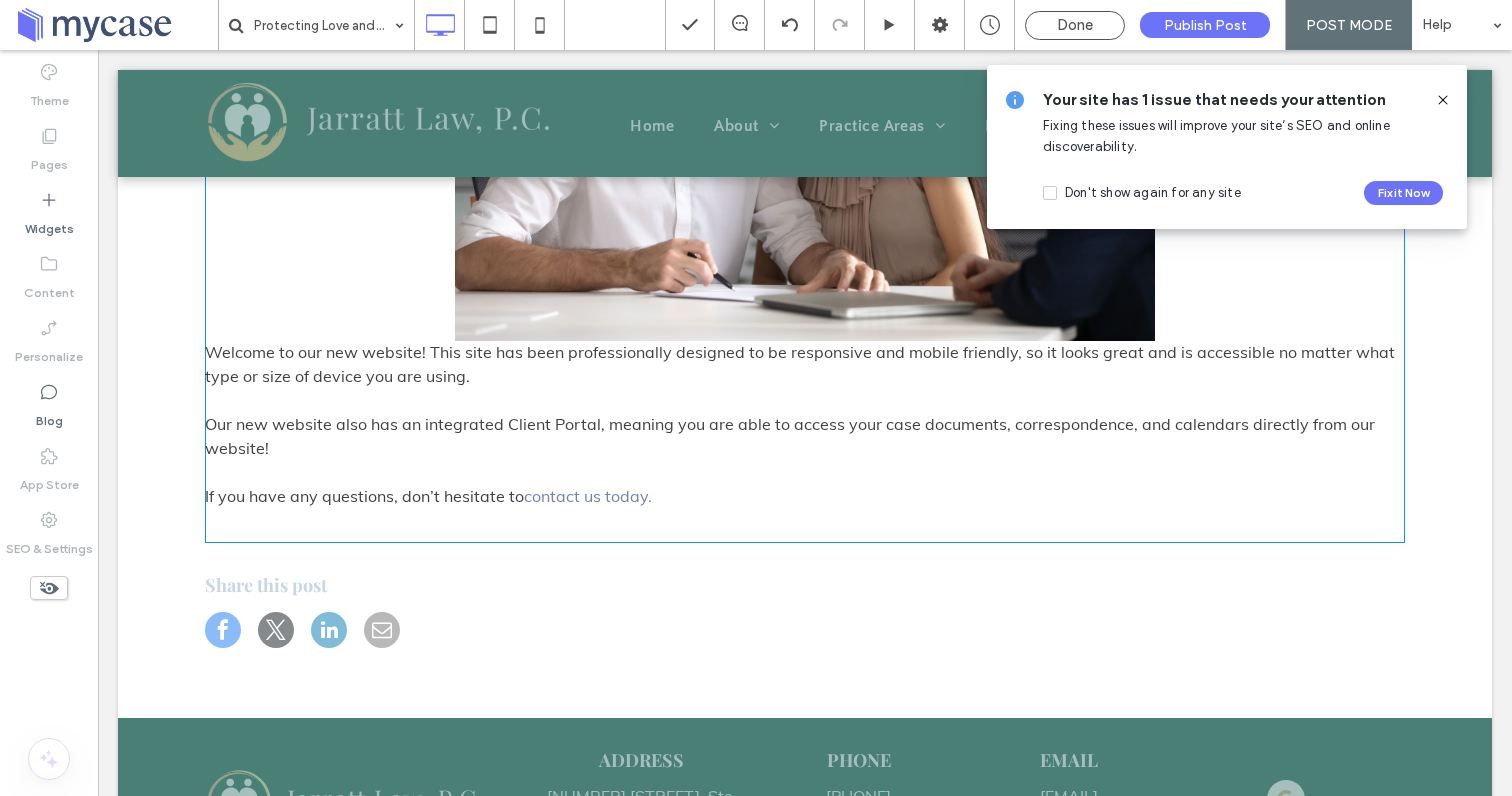 scroll, scrollTop: 609, scrollLeft: 0, axis: vertical 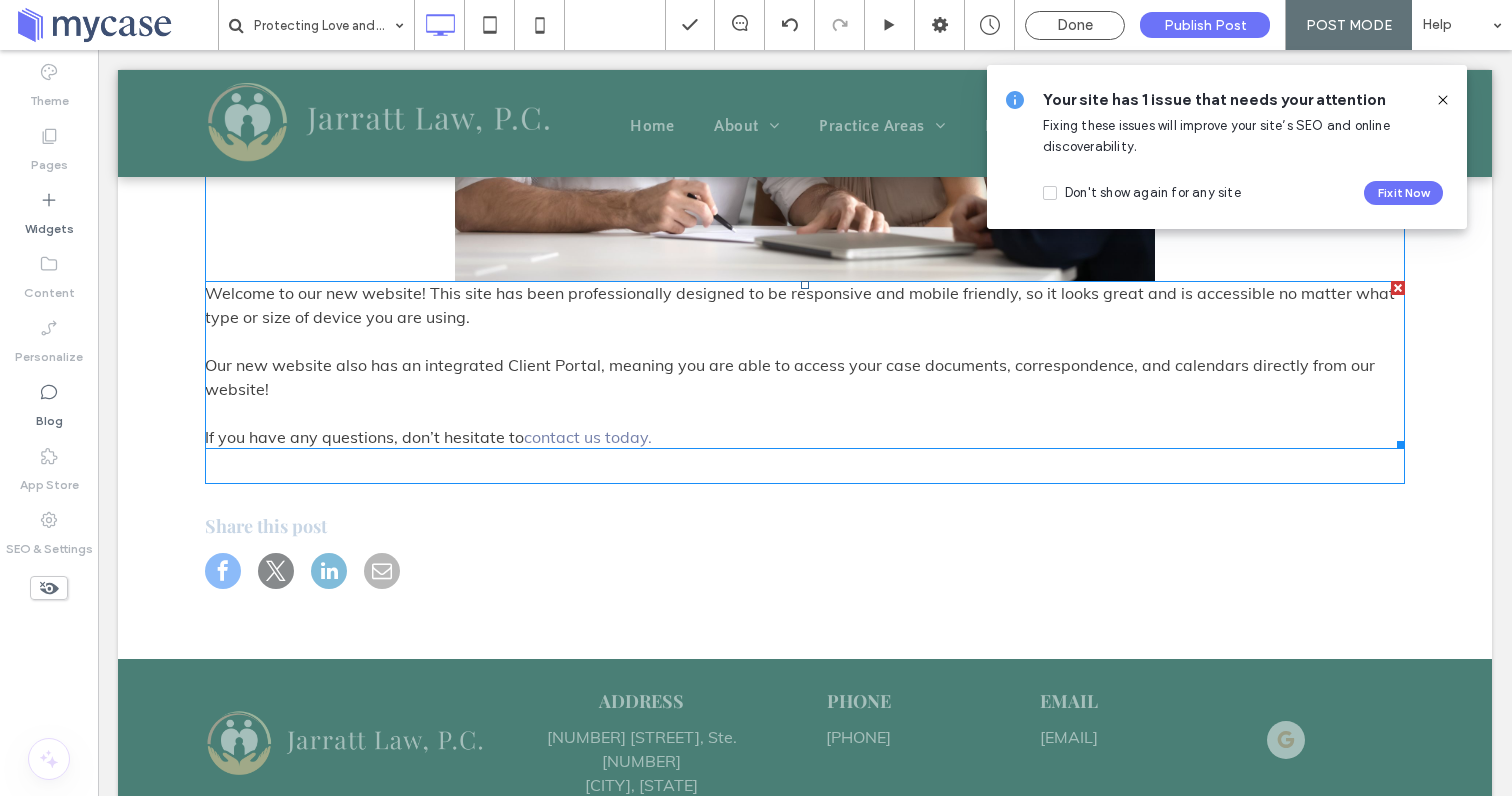click on "Our new website also has an integrated Client Portal, meaning you are able to access your case documents, correspondence, and calendars directly from our website!" at bounding box center [790, 377] 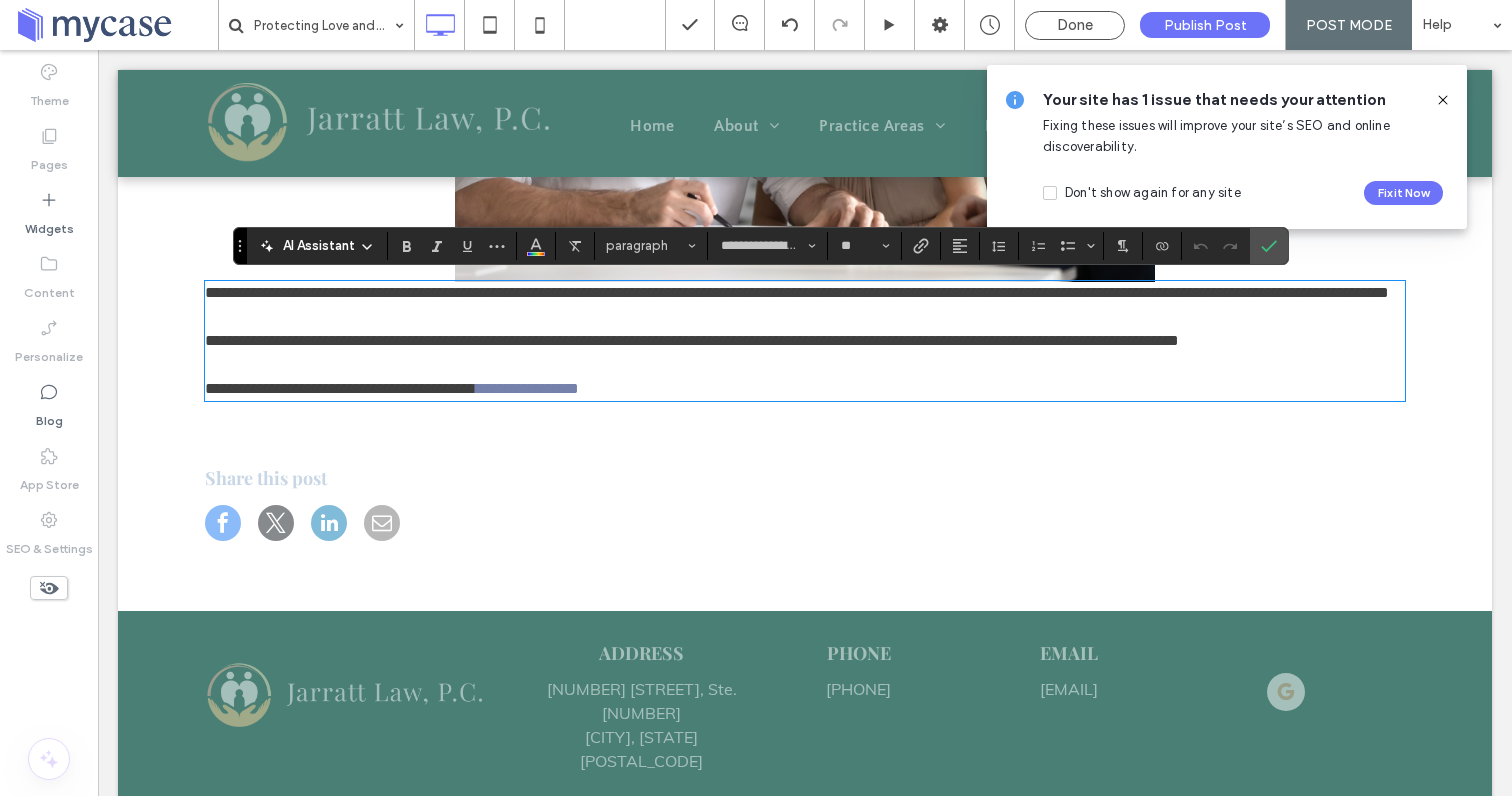 scroll, scrollTop: 0, scrollLeft: 0, axis: both 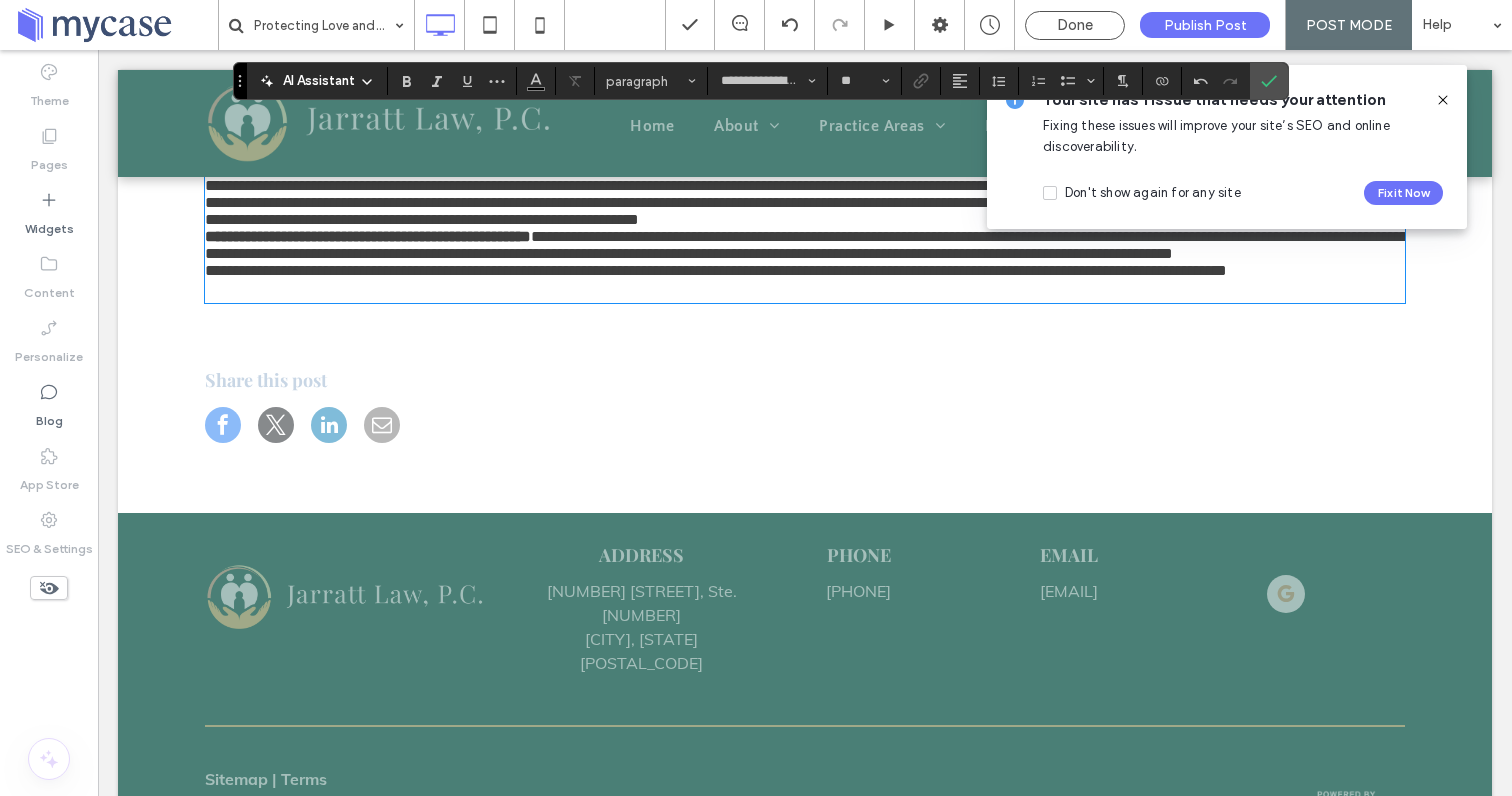 type on "****" 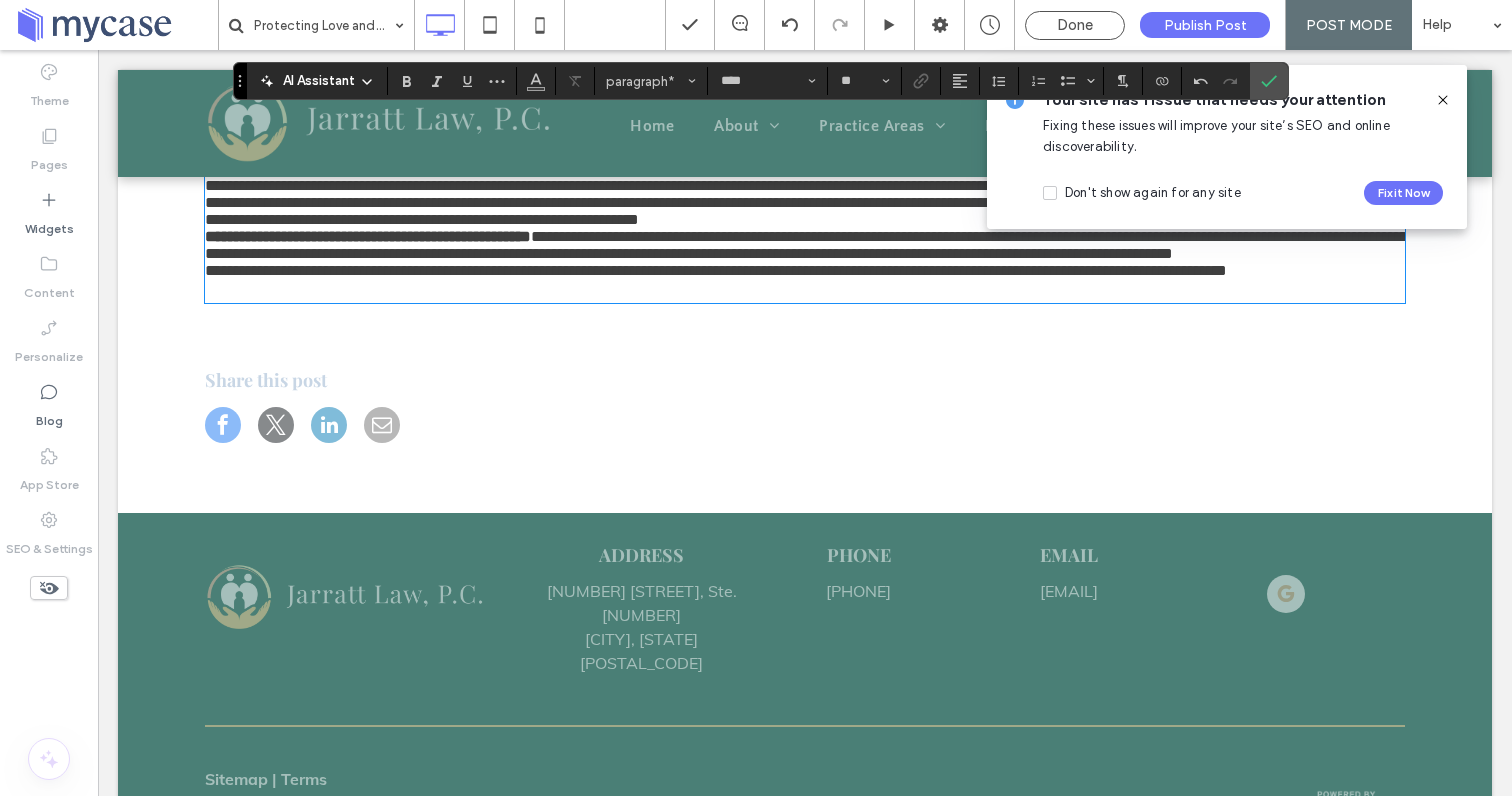 click on "**********" at bounding box center [805, 211] 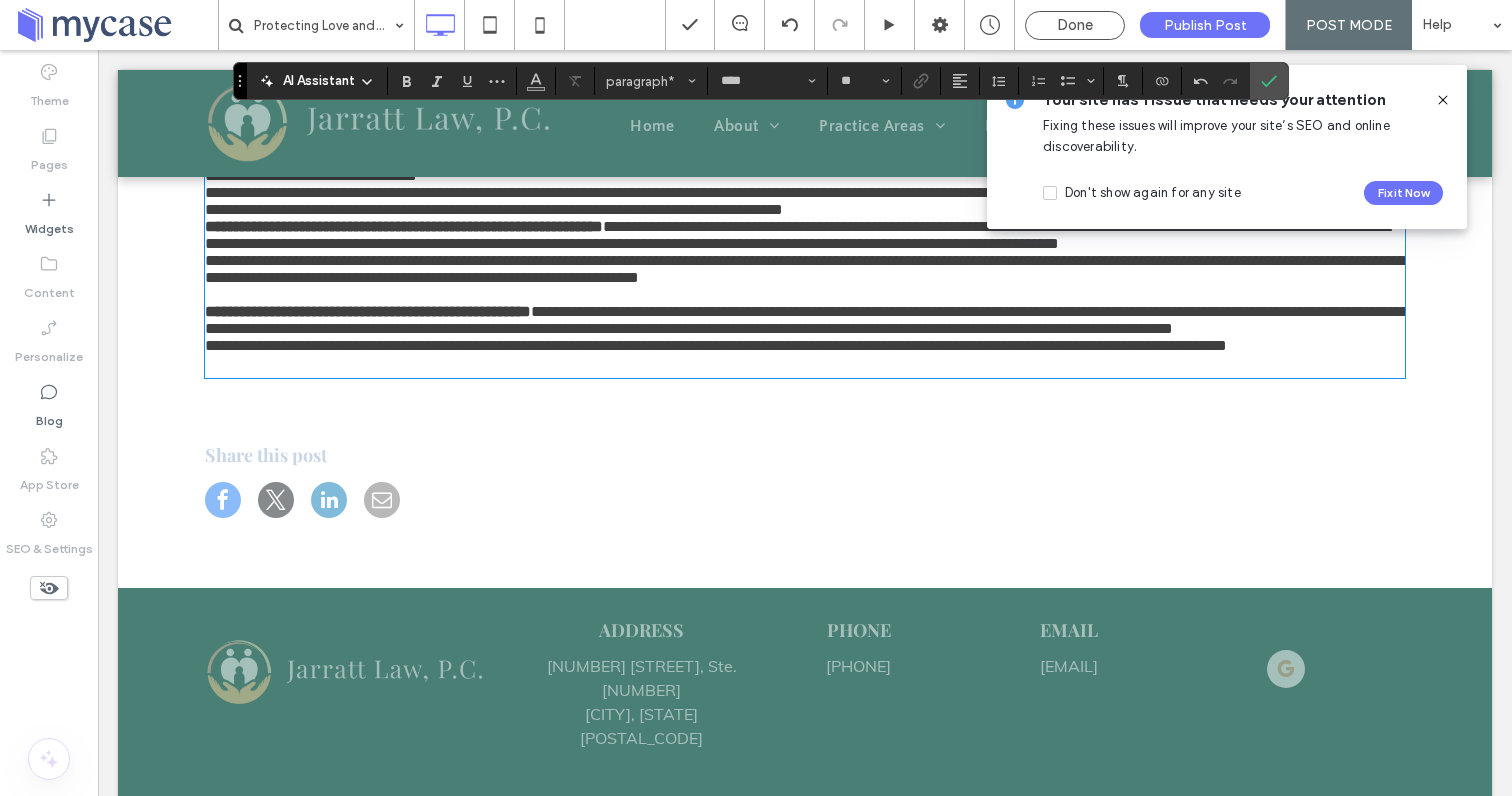 scroll, scrollTop: 1006, scrollLeft: 0, axis: vertical 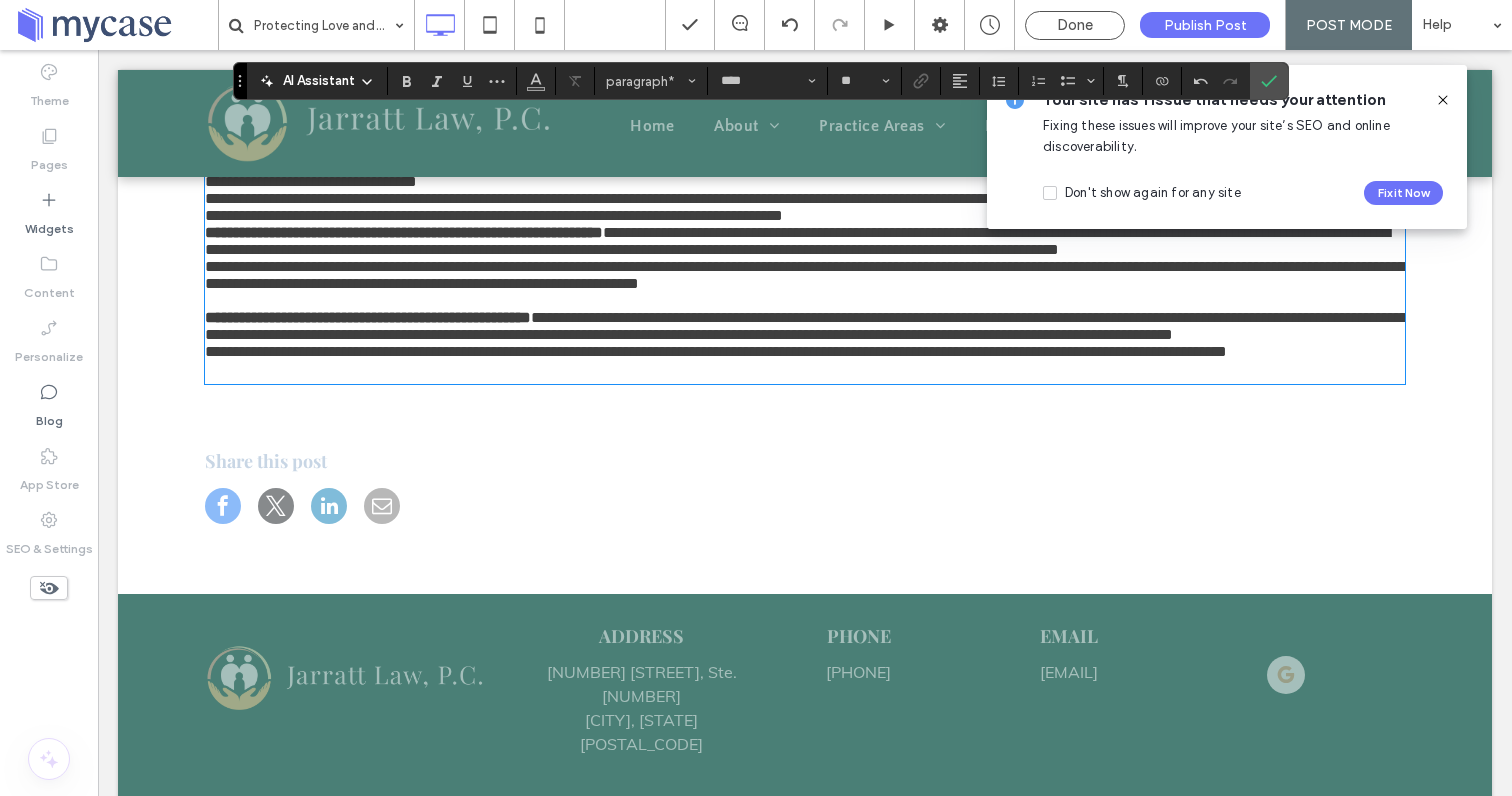 click on "**********" at bounding box center [805, 207] 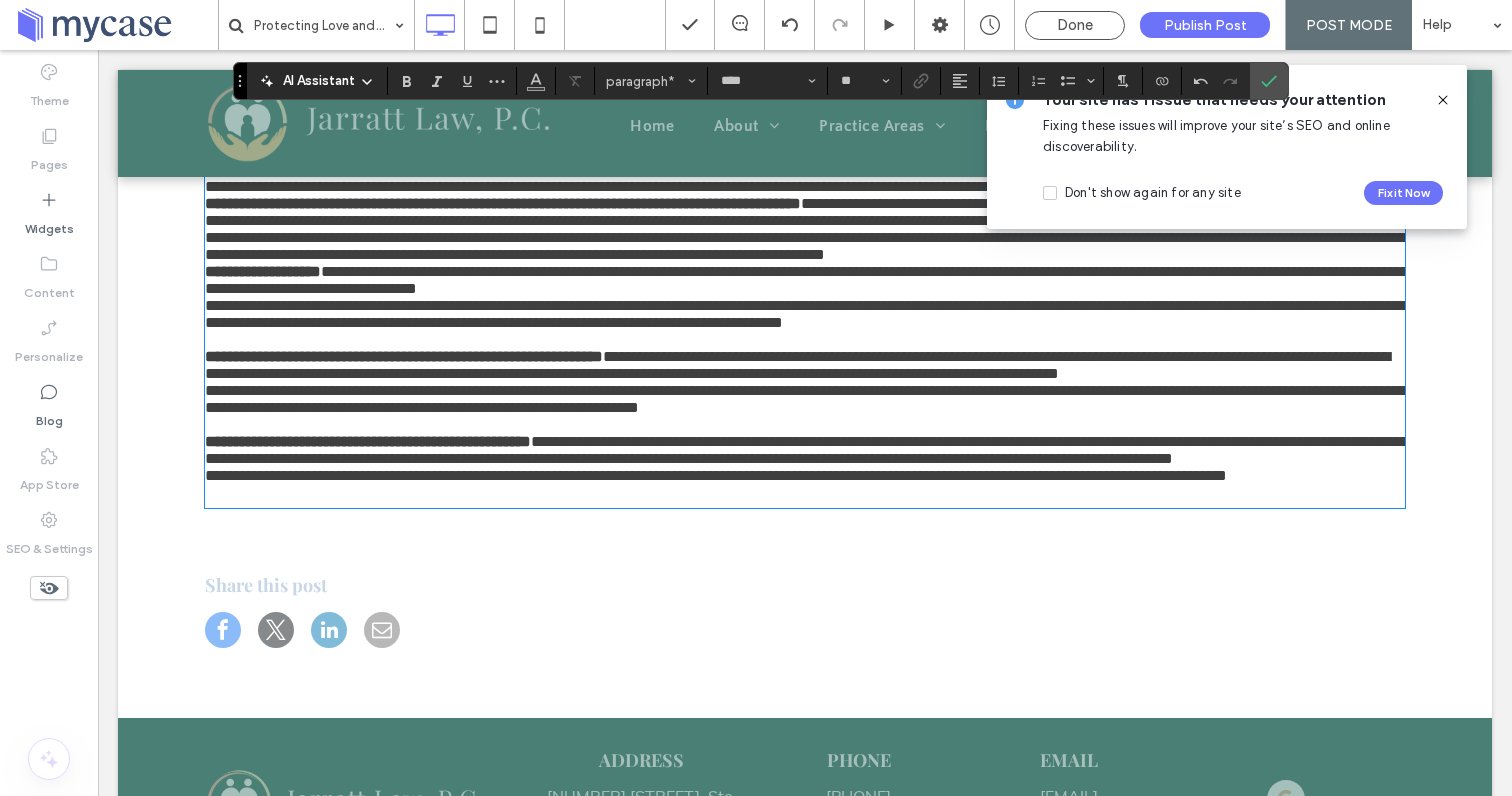 scroll, scrollTop: 870, scrollLeft: 0, axis: vertical 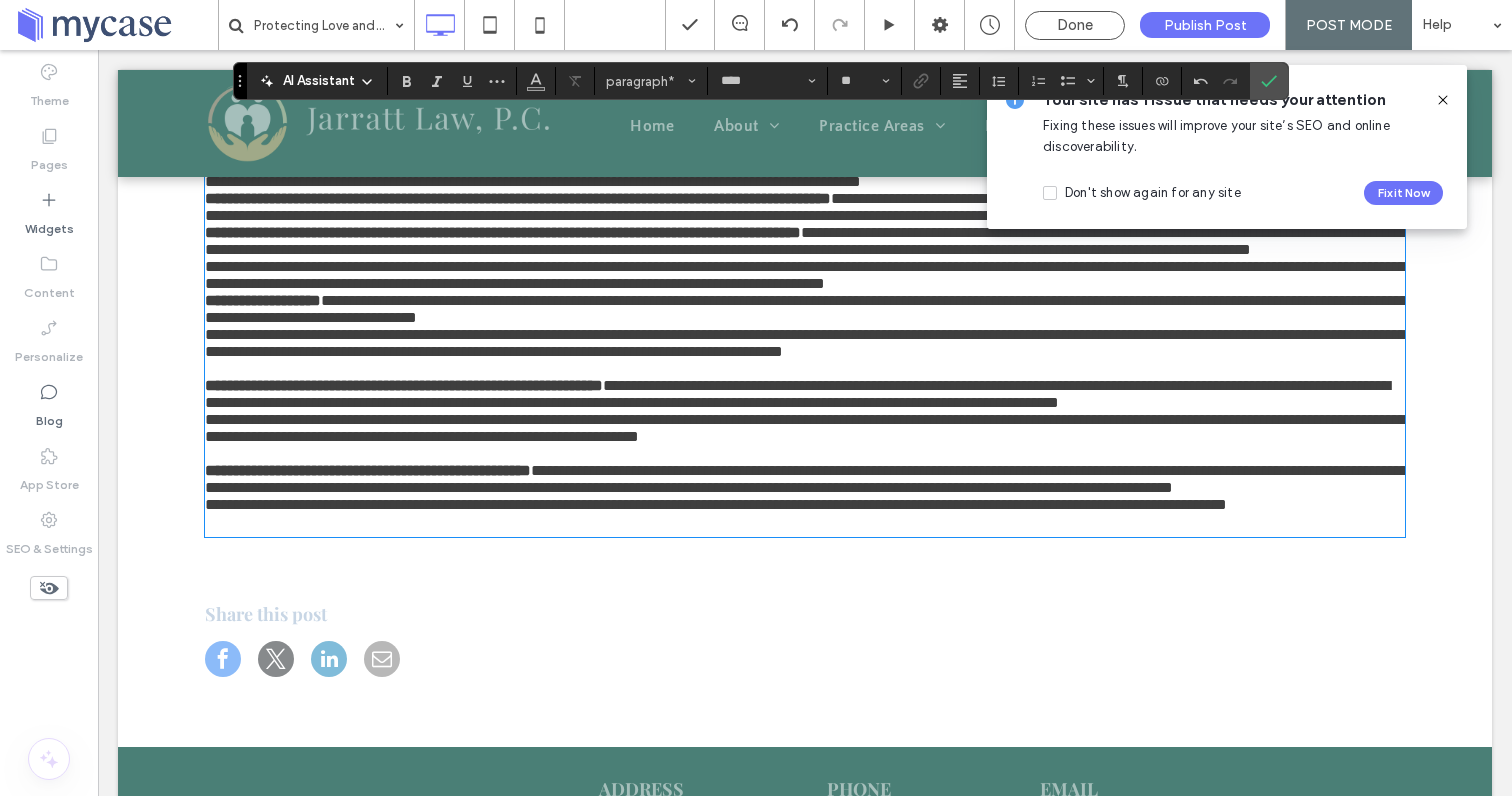 click on "**********" at bounding box center (805, 275) 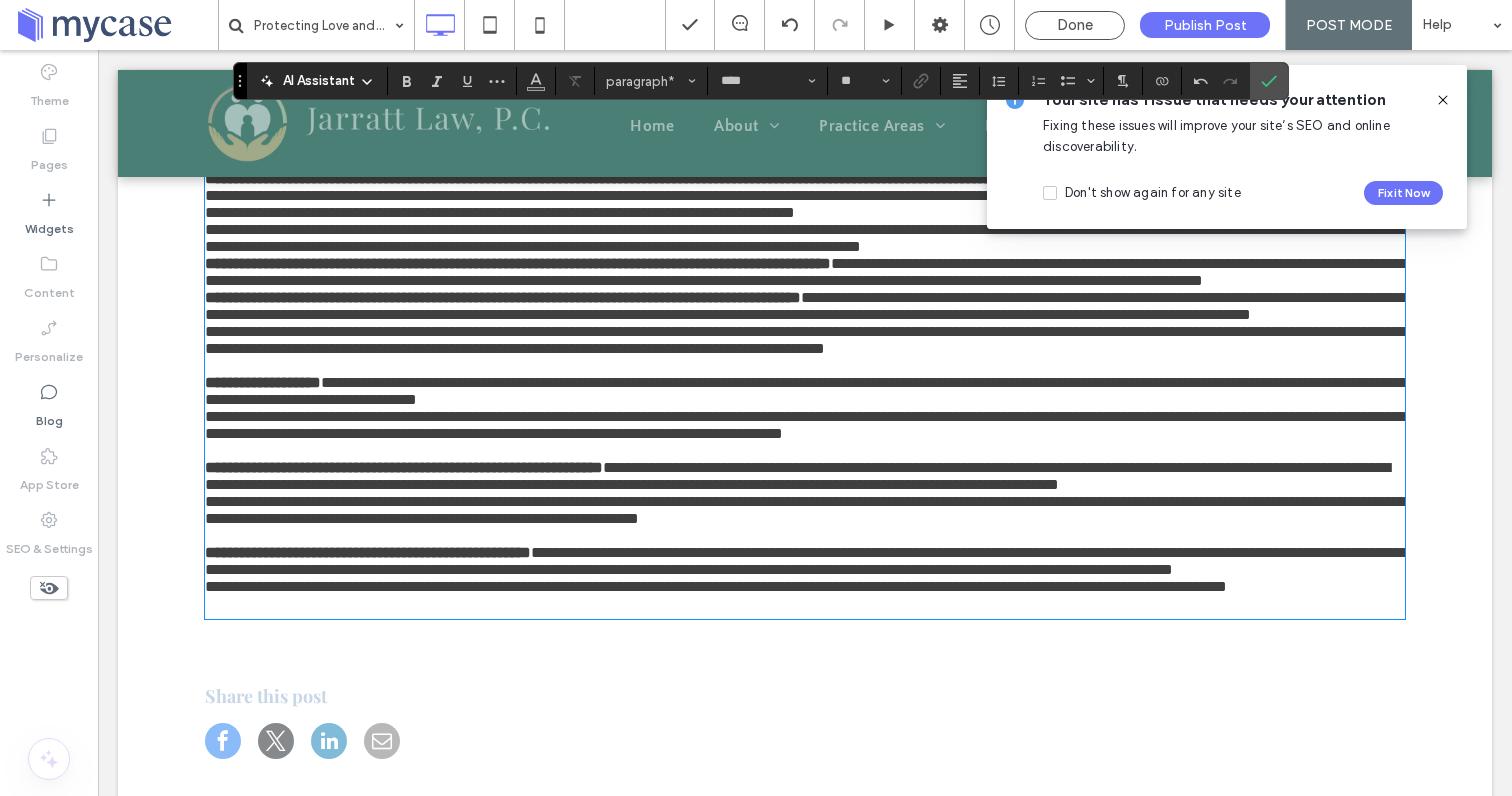 scroll, scrollTop: 778, scrollLeft: 0, axis: vertical 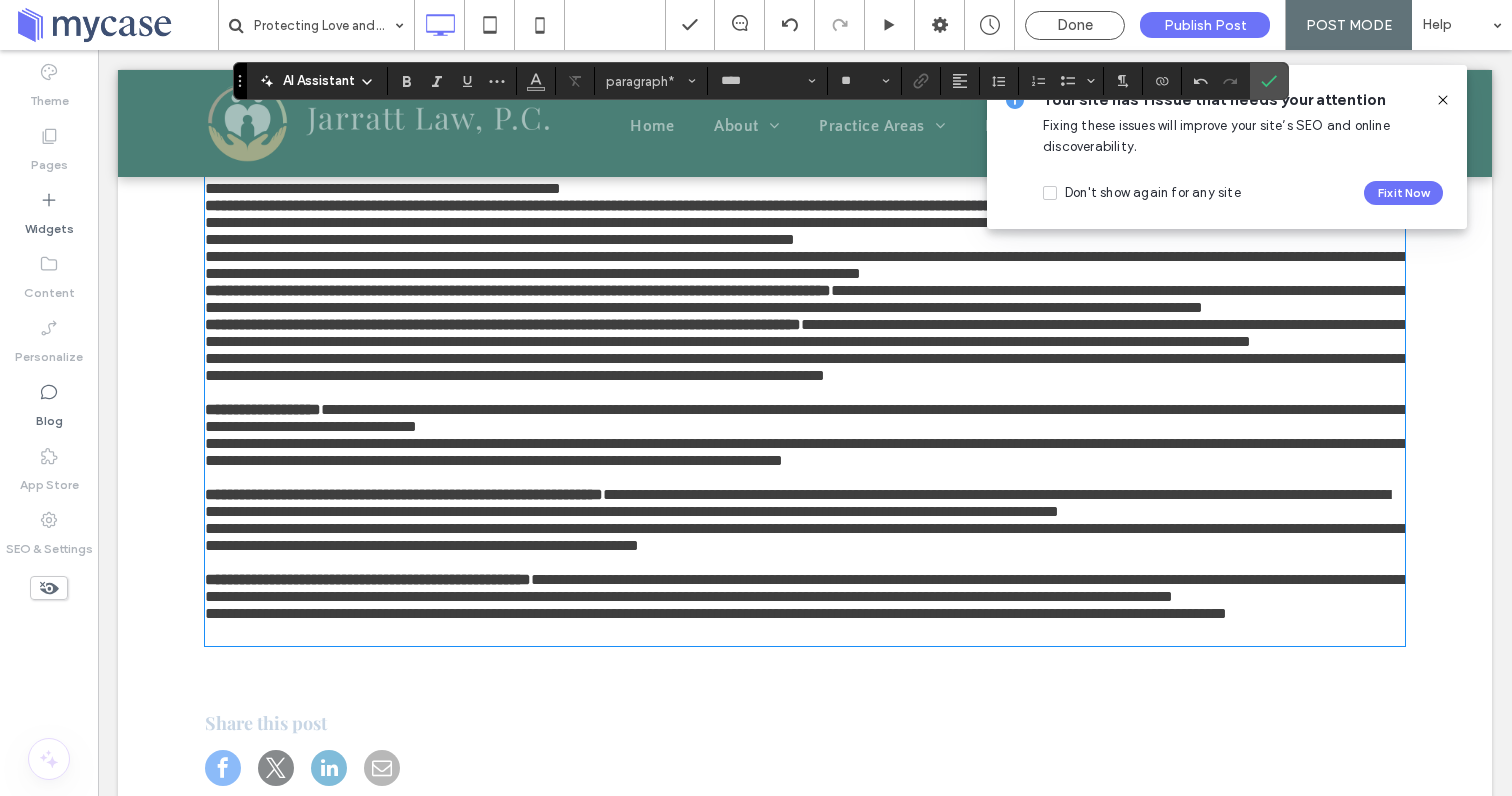 click on "**********" at bounding box center (805, 299) 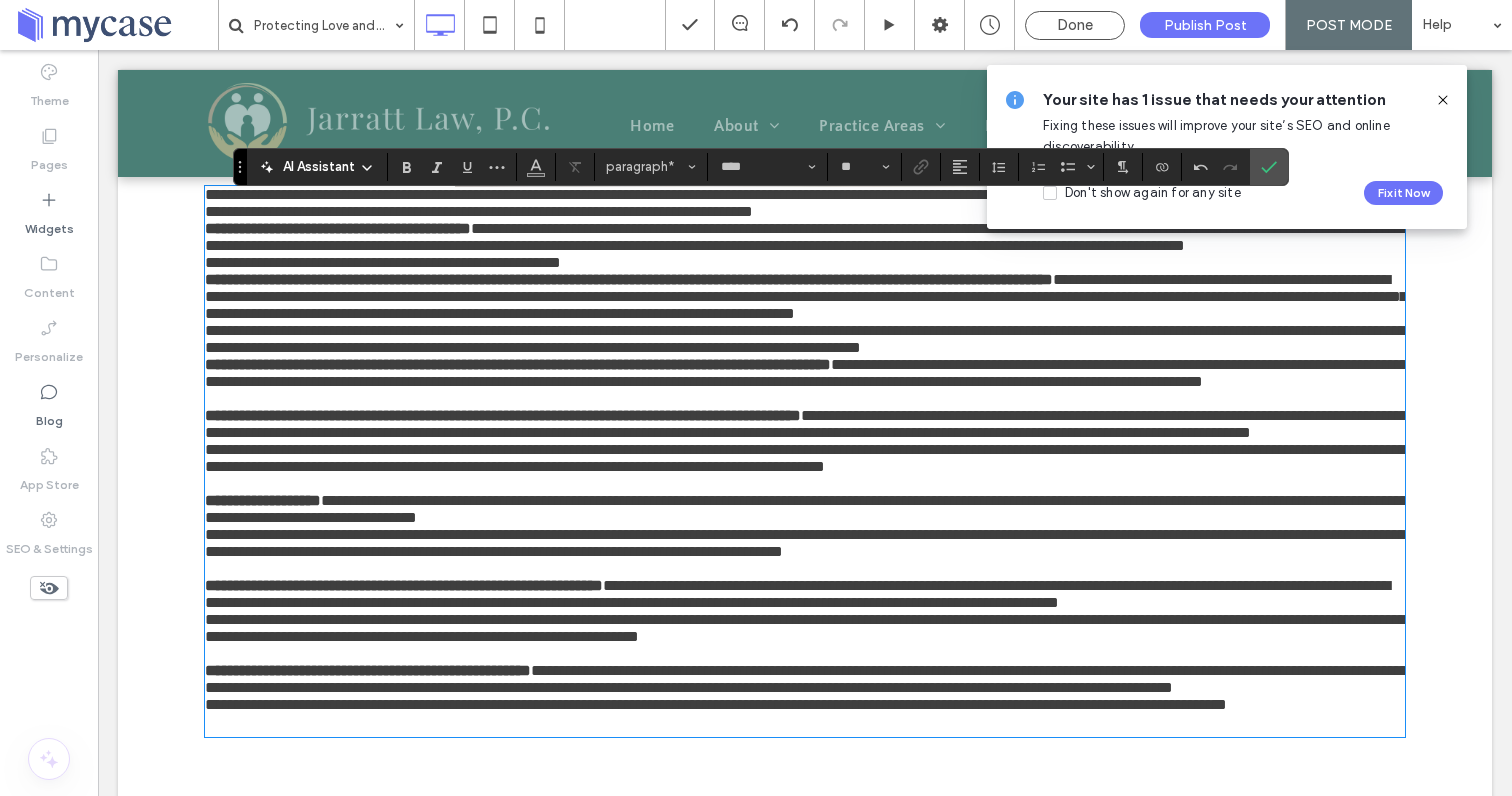 scroll, scrollTop: 688, scrollLeft: 0, axis: vertical 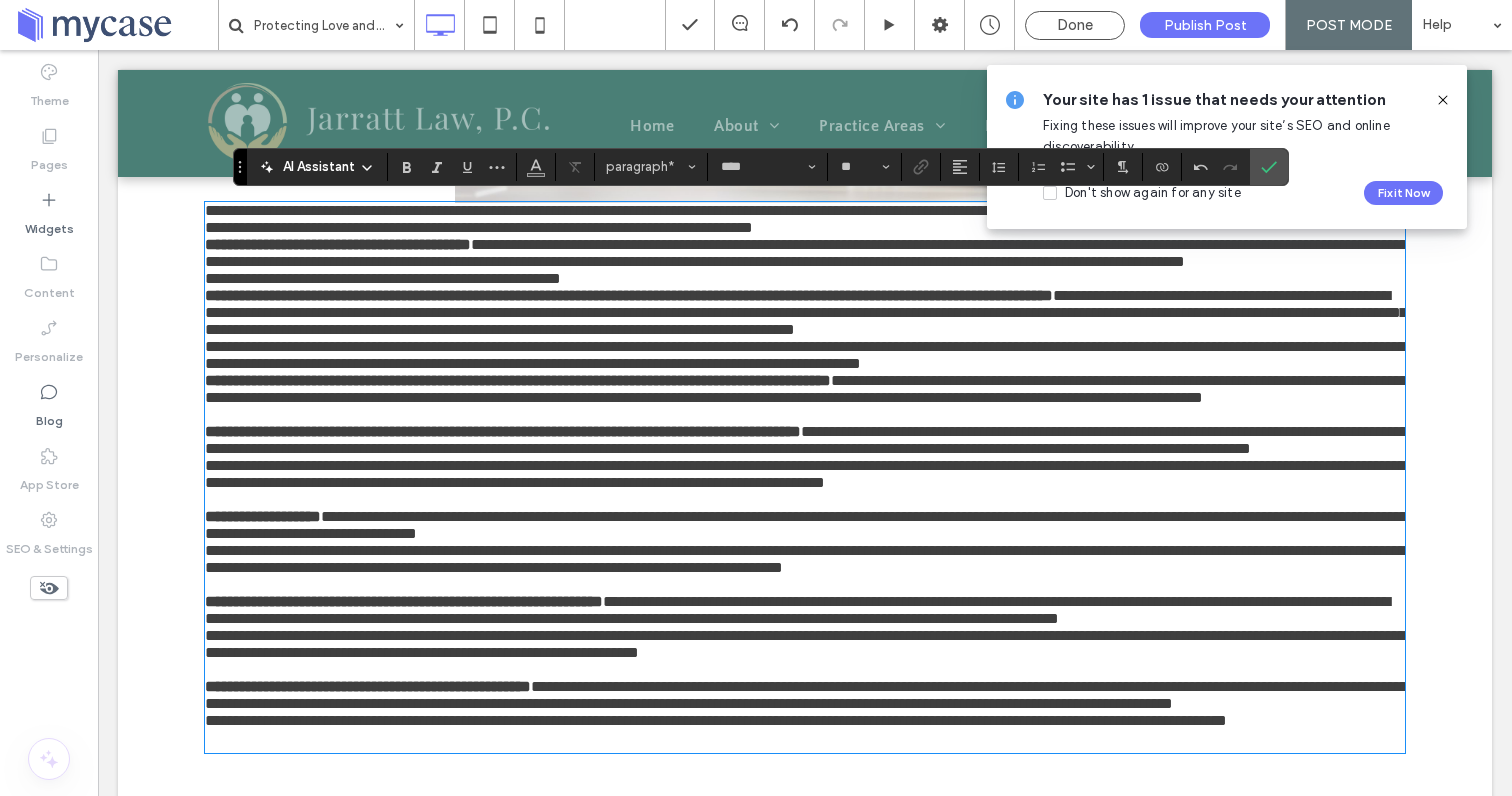 click on "**********" at bounding box center [805, 312] 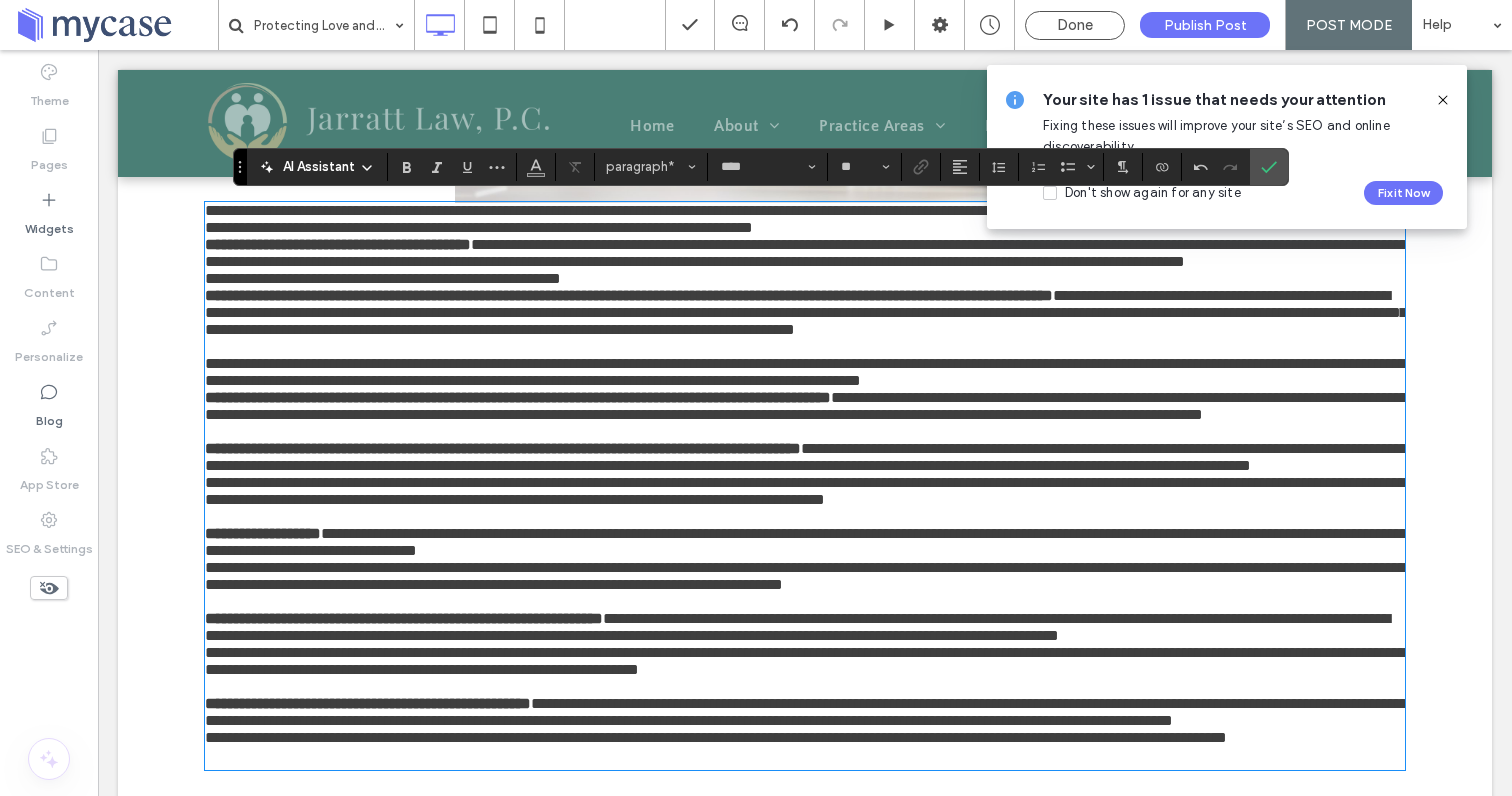 click on "**********" at bounding box center (805, 278) 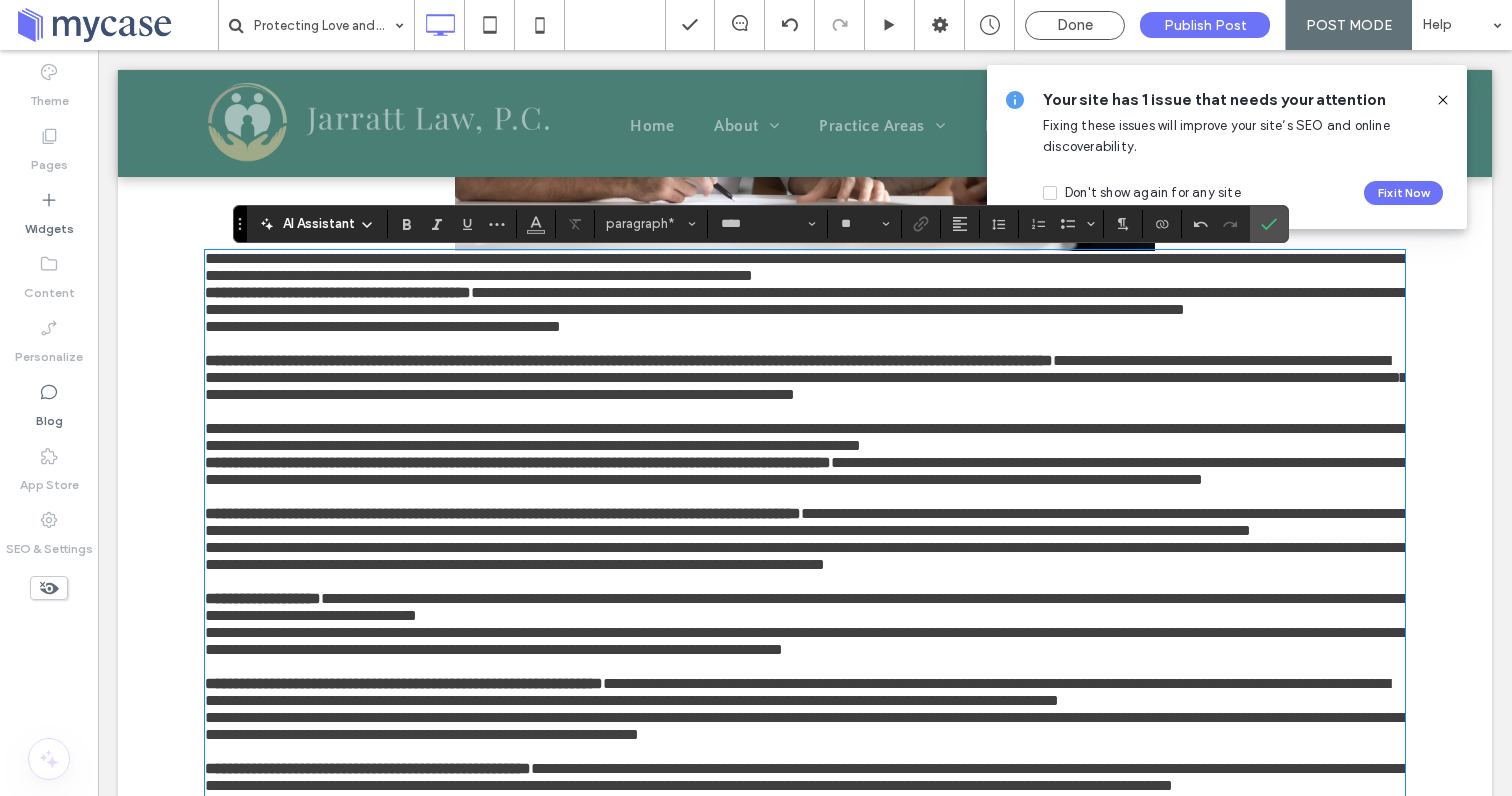 scroll, scrollTop: 628, scrollLeft: 0, axis: vertical 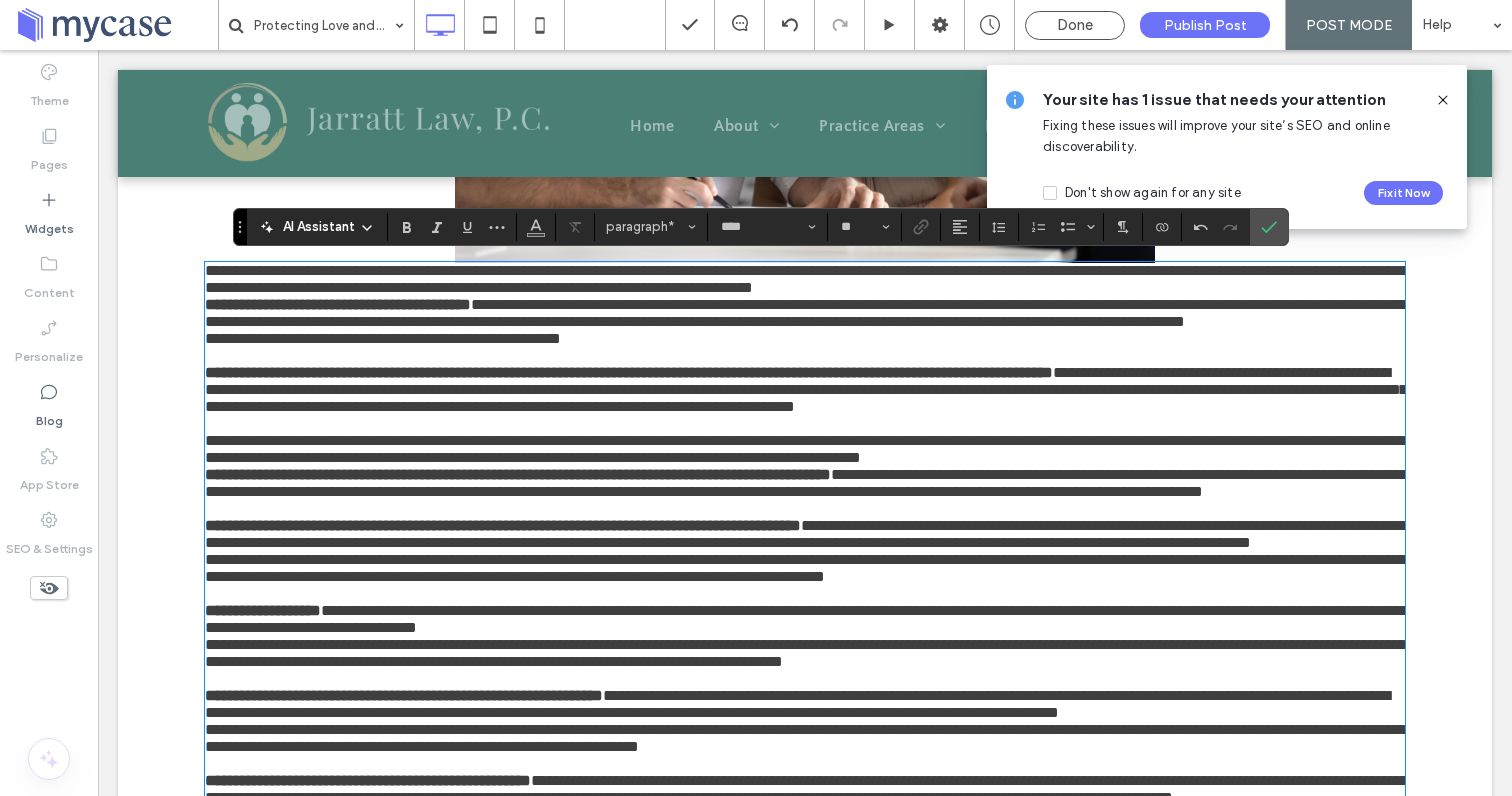 click on "**********" at bounding box center (805, 279) 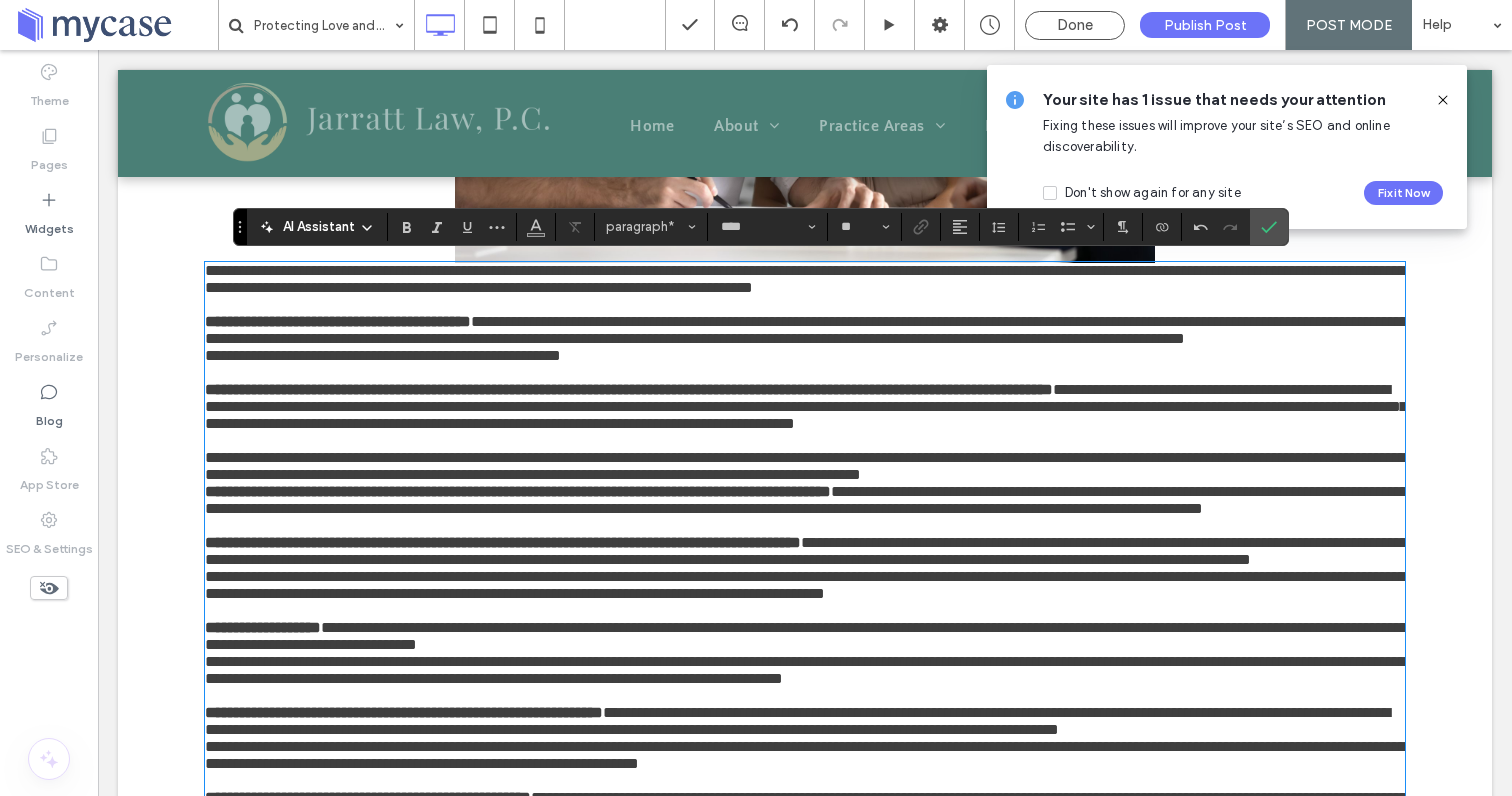 click on "**********" at bounding box center (805, 279) 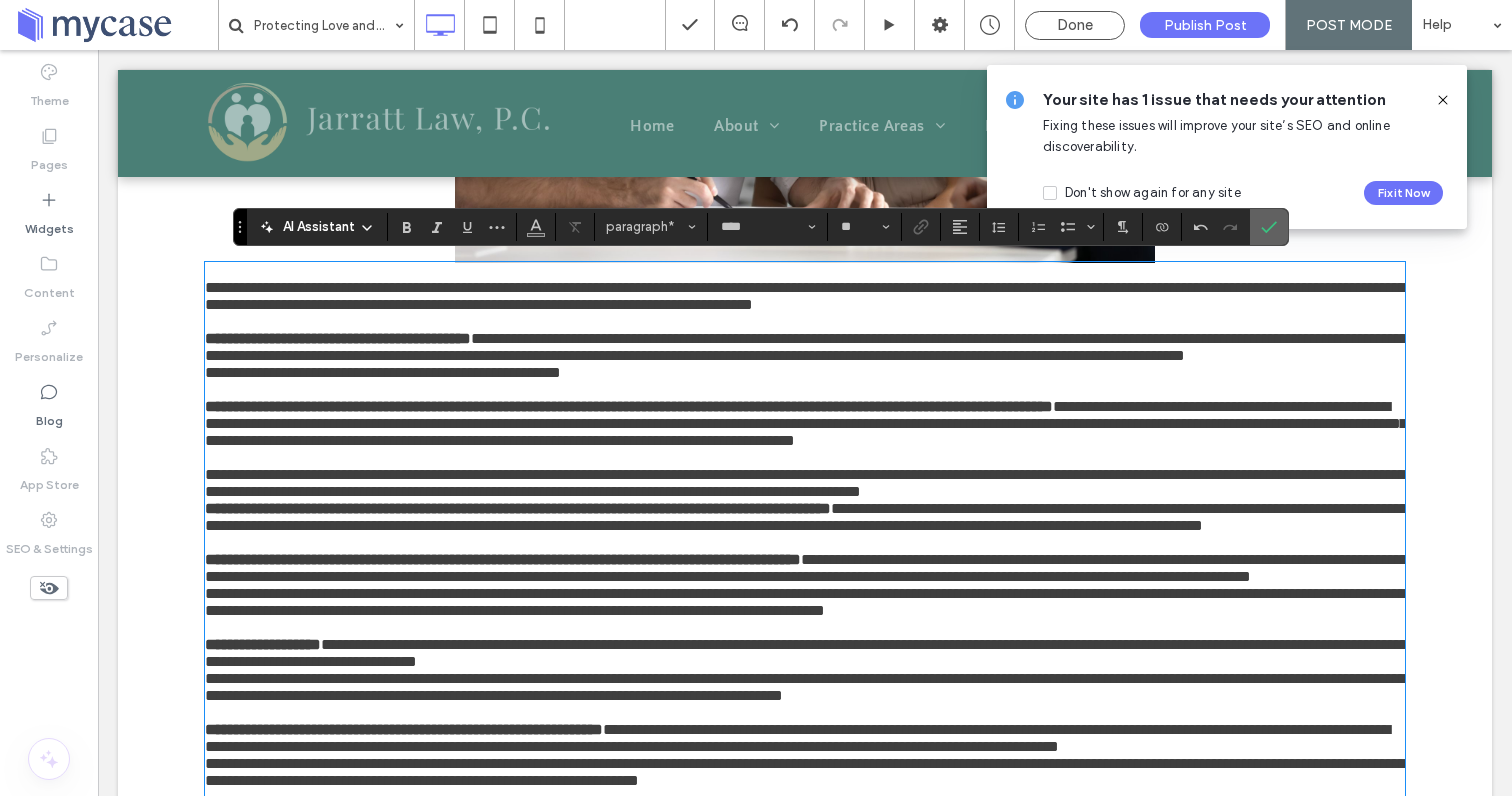 click 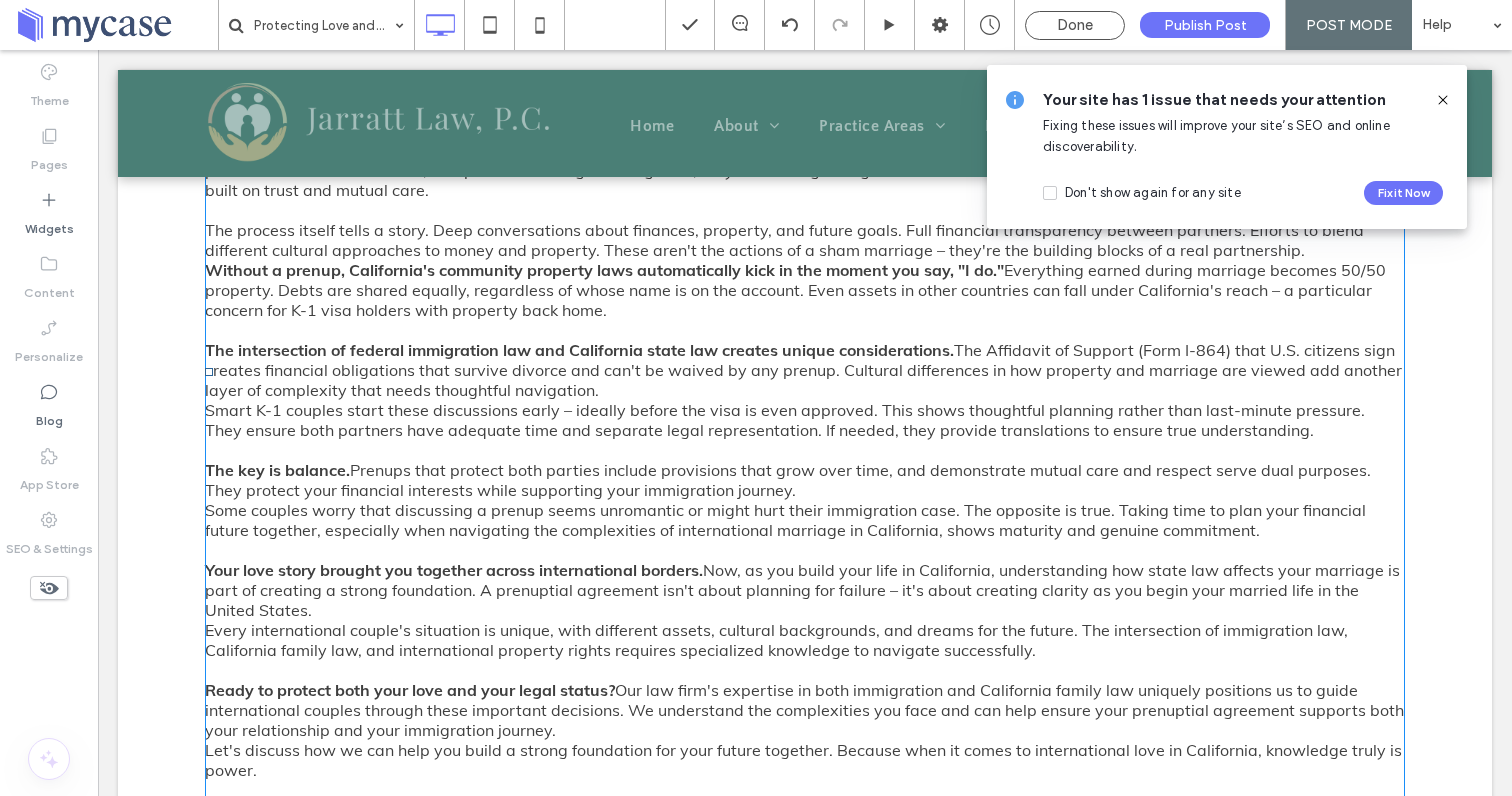 scroll, scrollTop: 1030, scrollLeft: 0, axis: vertical 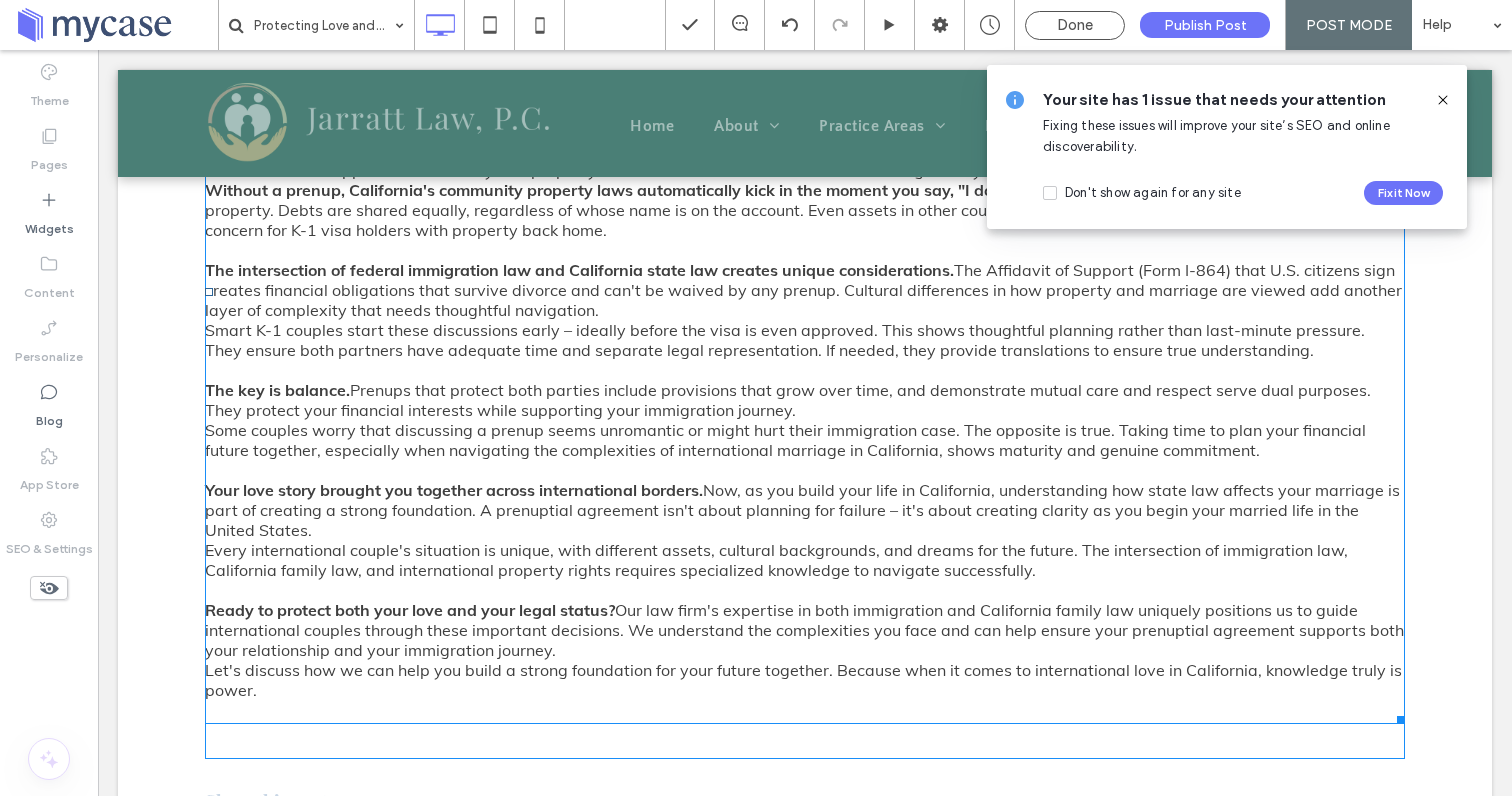 click on "Some couples worry that discussing a prenup seems unromantic or might hurt their immigration case. The opposite is true. Taking time to plan your financial future together, especially when navigating the complexities of international marriage in California, shows maturity and genuine commitment." at bounding box center [785, 440] 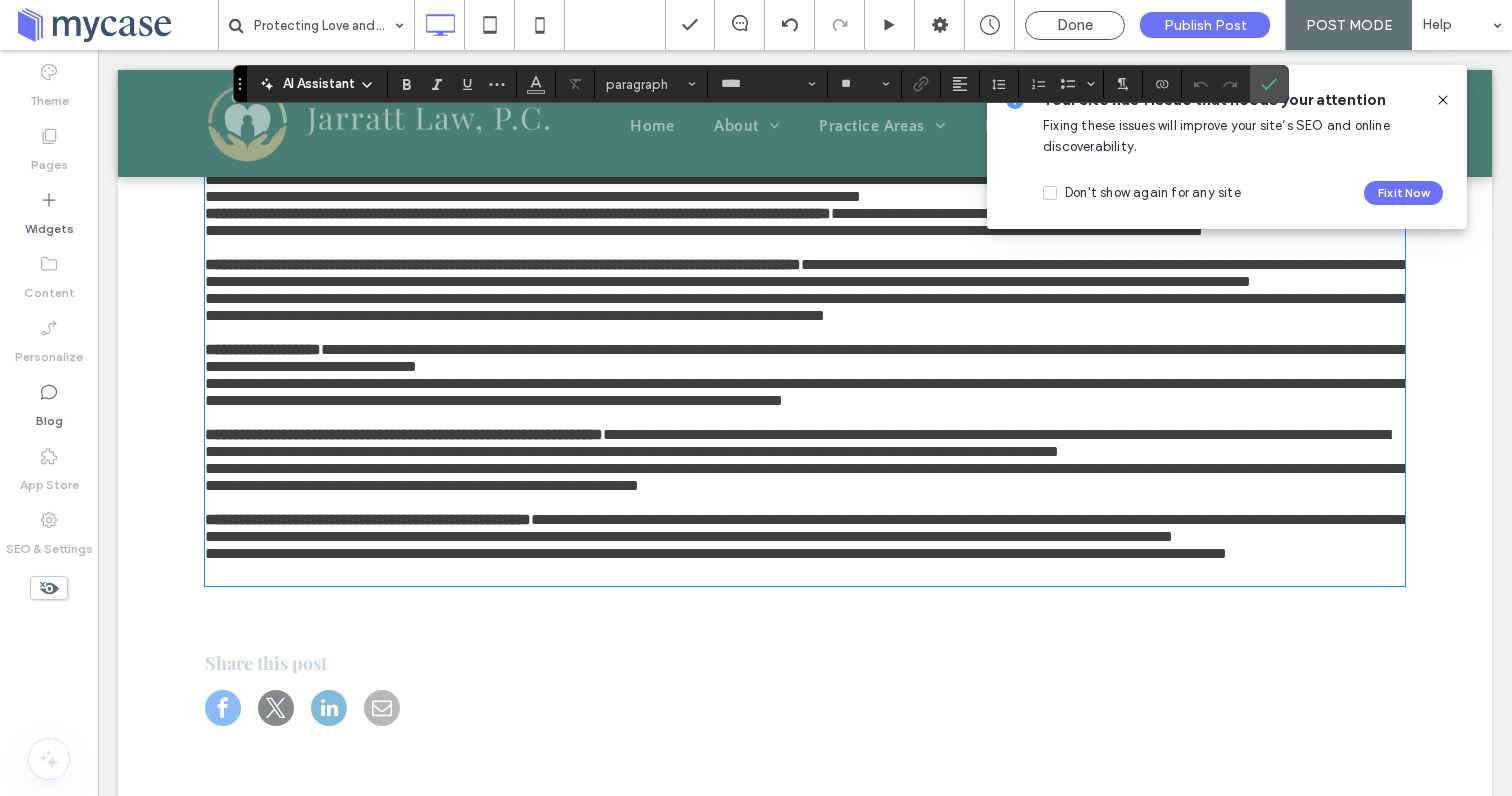 scroll, scrollTop: 1017, scrollLeft: 0, axis: vertical 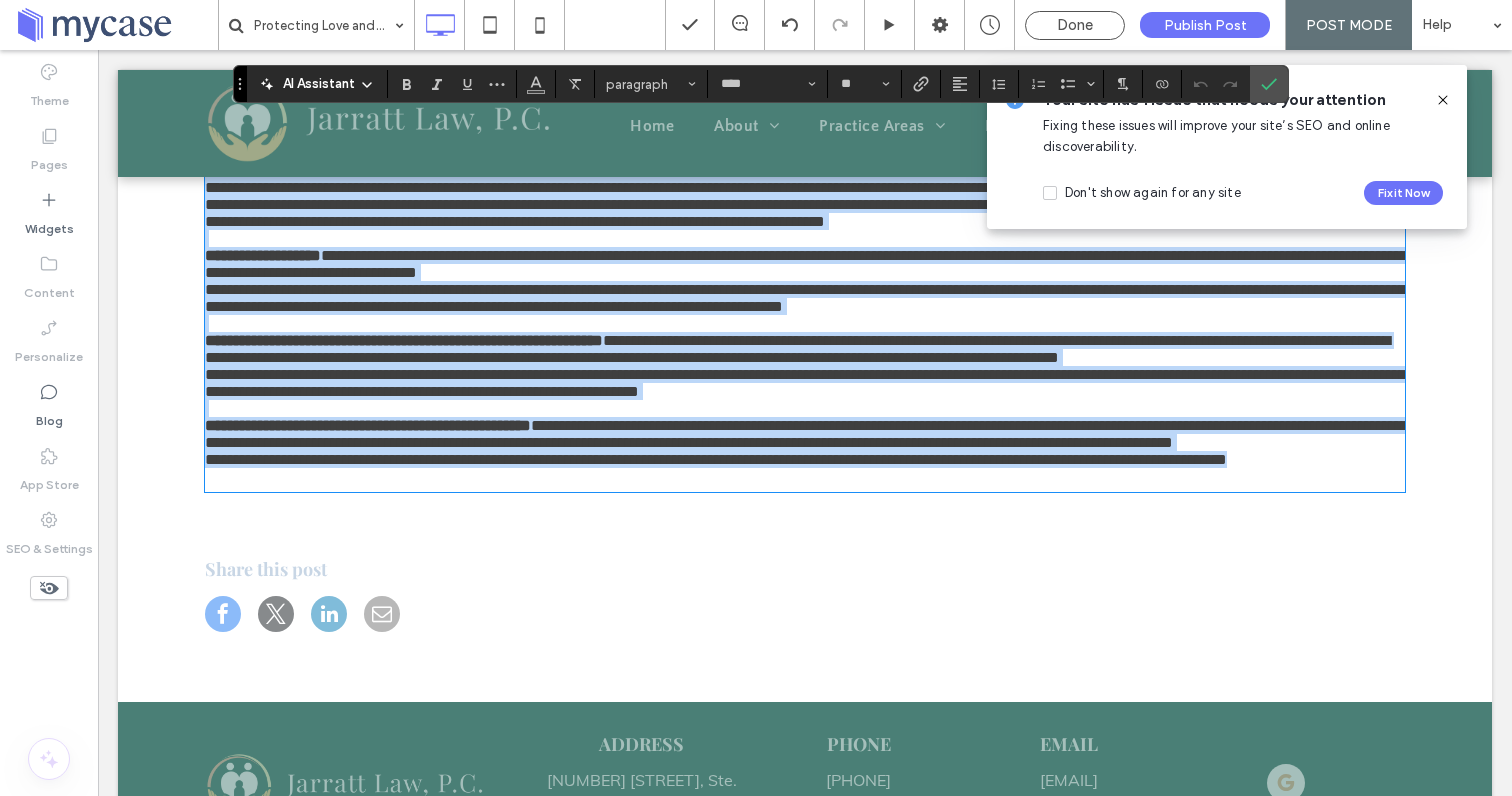 drag, startPoint x: 206, startPoint y: 279, endPoint x: 296, endPoint y: 710, distance: 440.29648 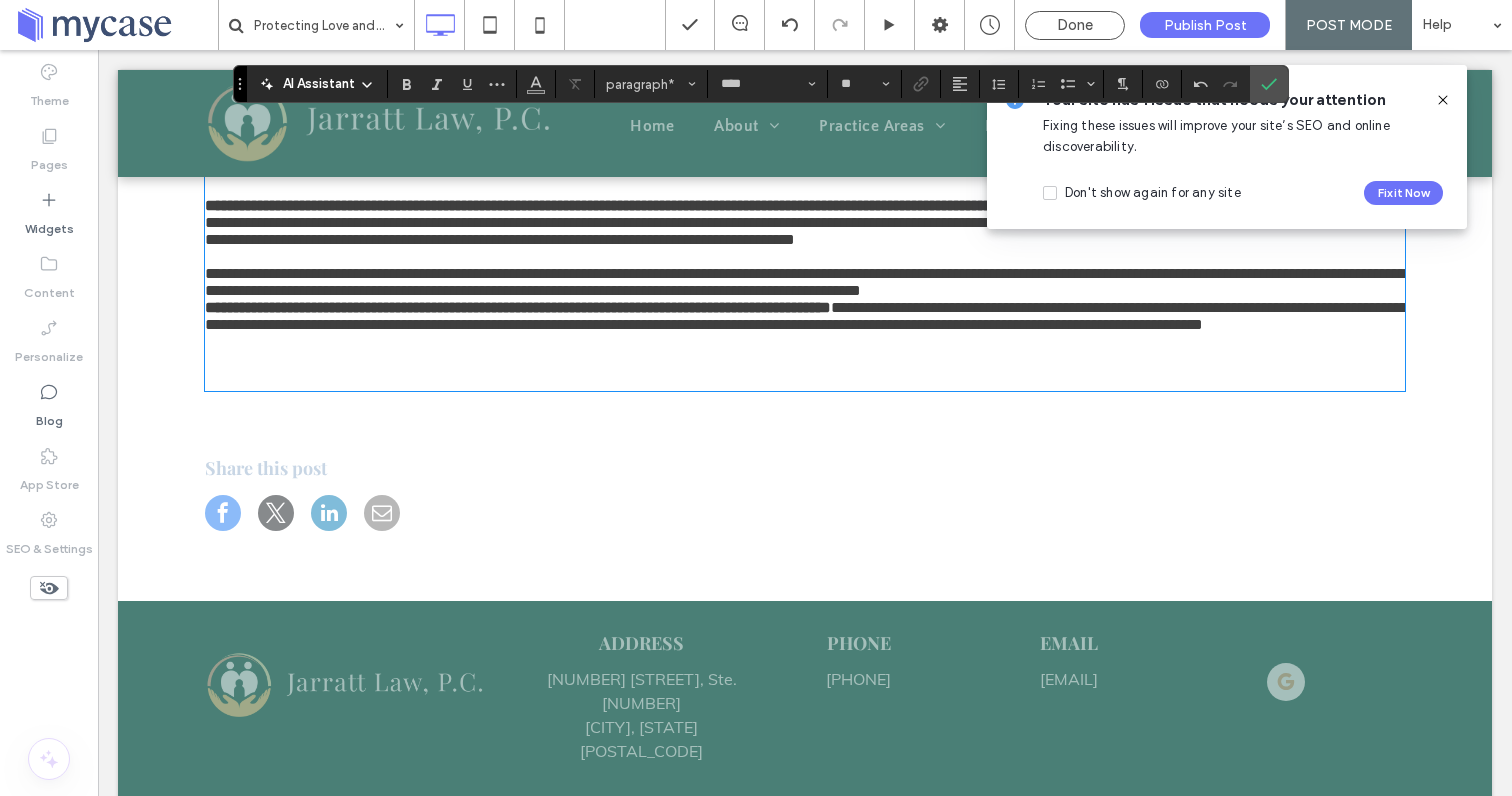 scroll, scrollTop: 813, scrollLeft: 0, axis: vertical 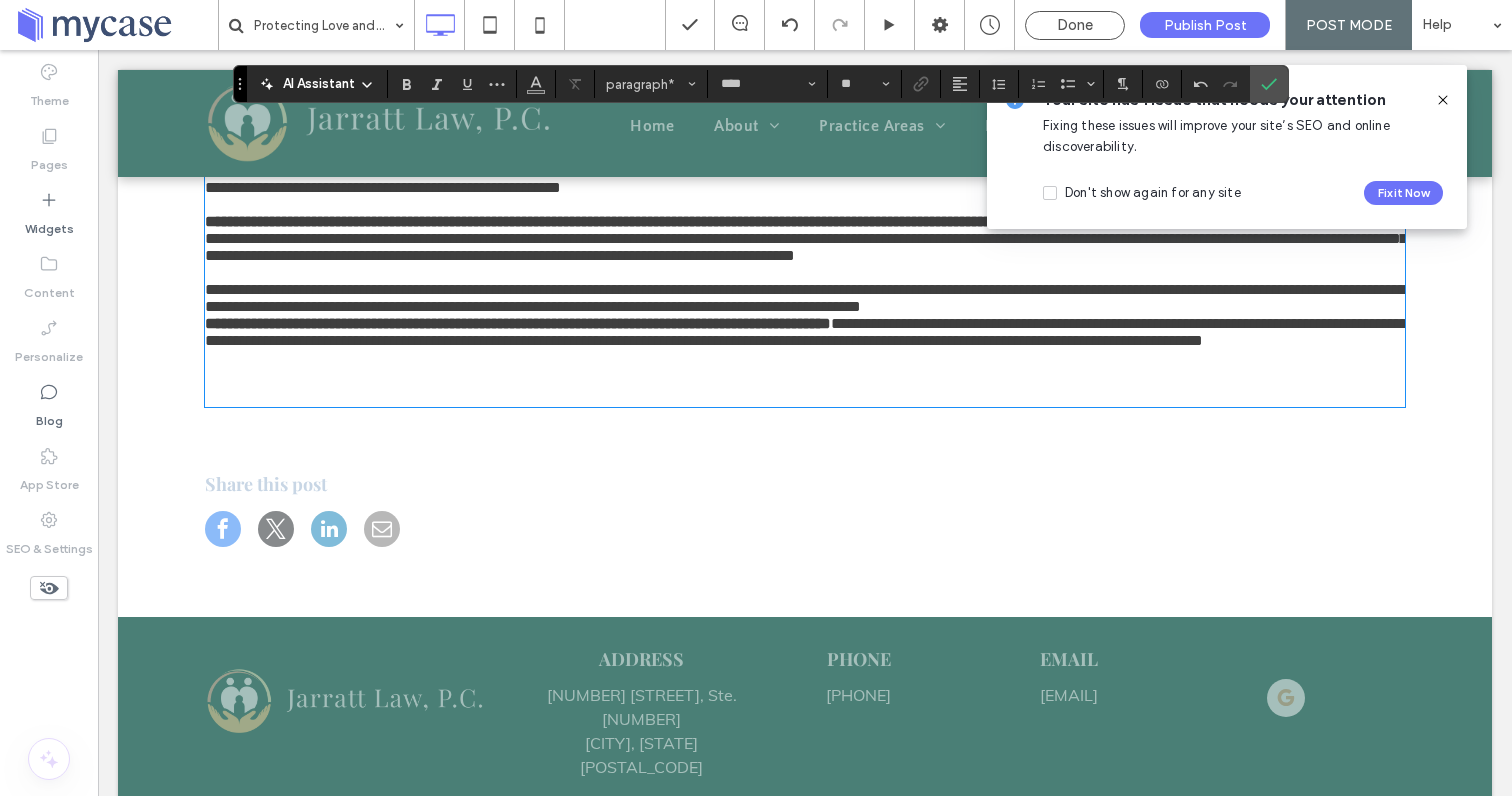 click on "**********" at bounding box center (805, 26) 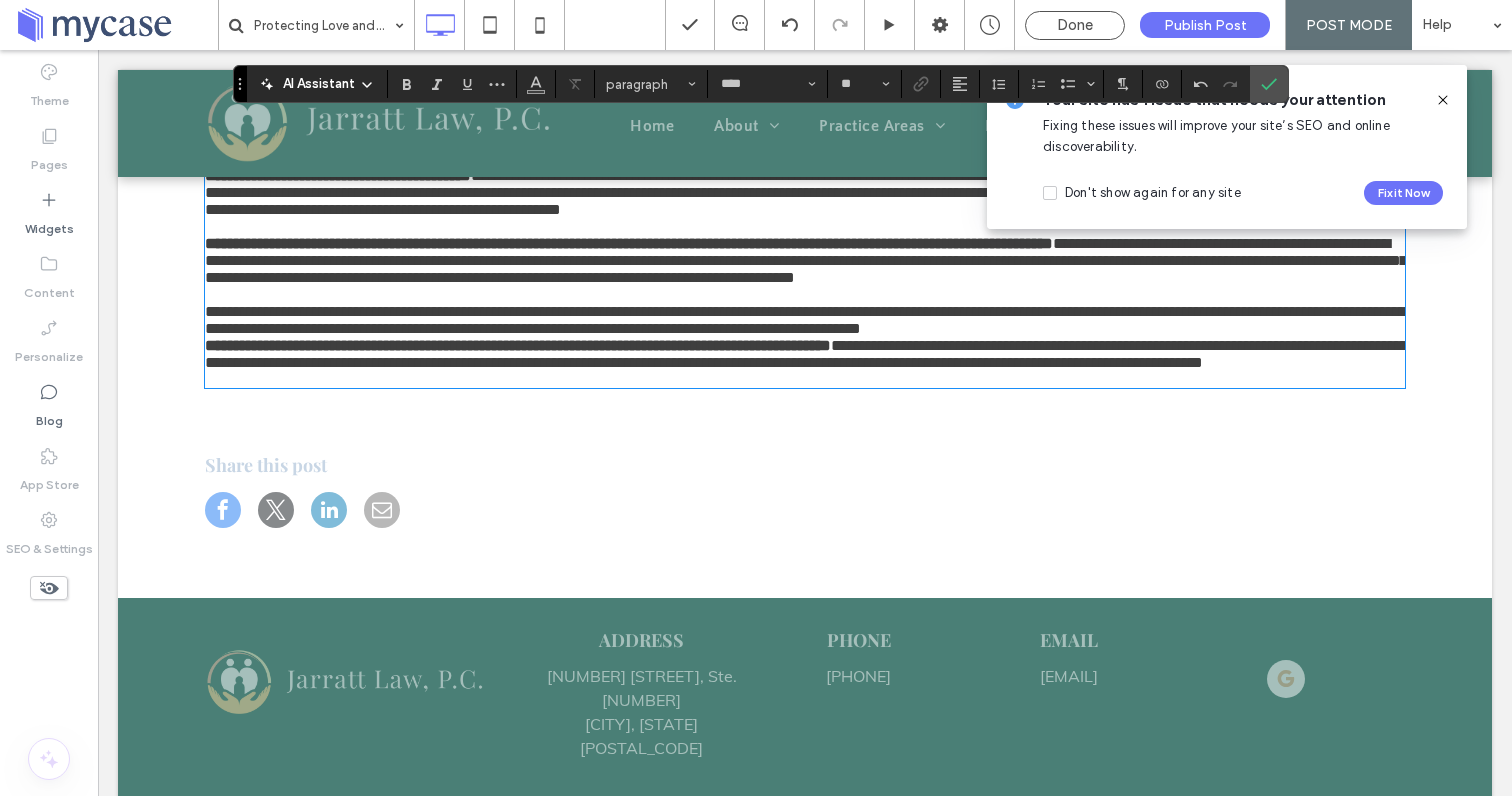 scroll, scrollTop: 845, scrollLeft: 0, axis: vertical 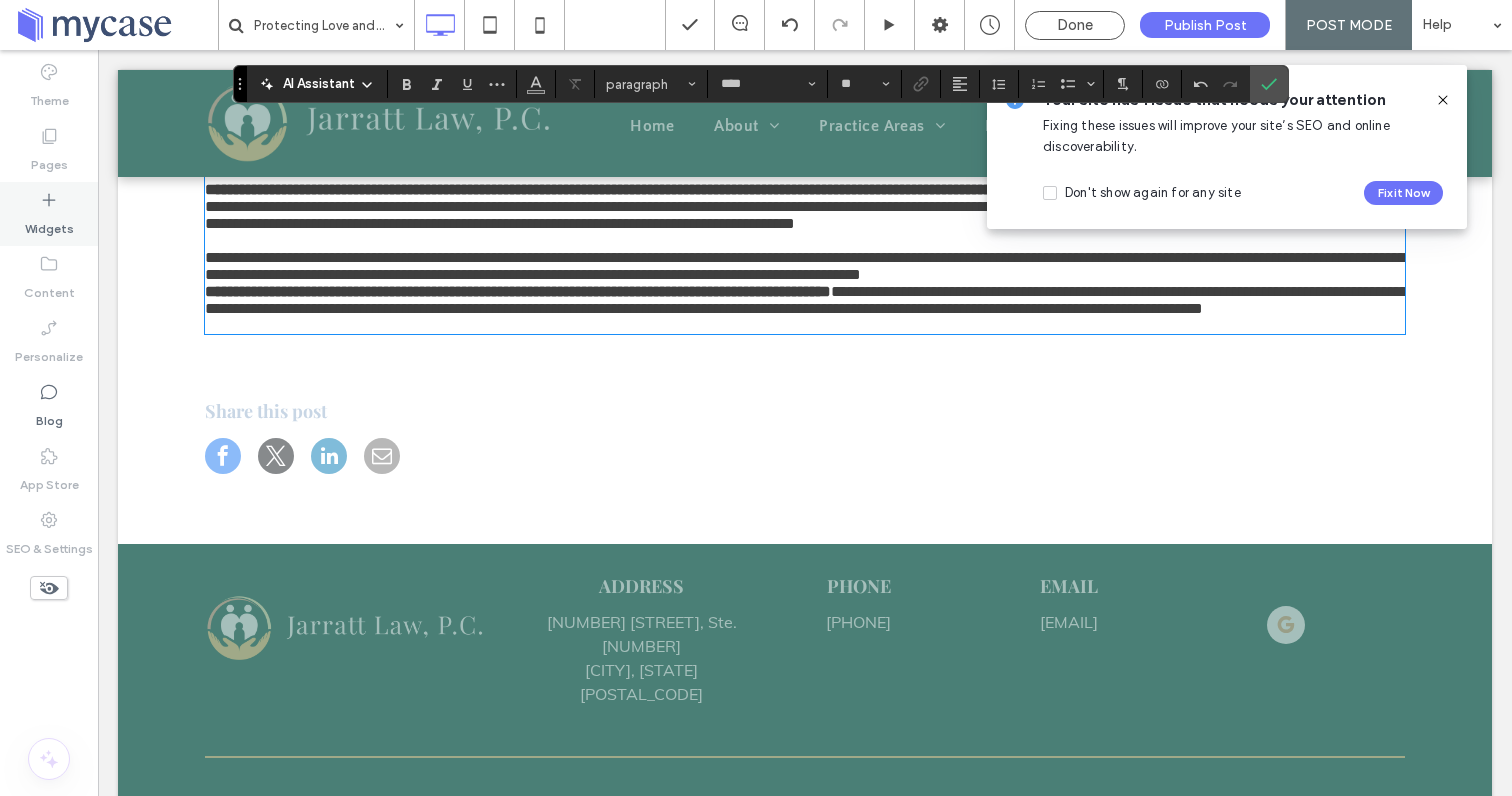 click on "Widgets" at bounding box center (49, 224) 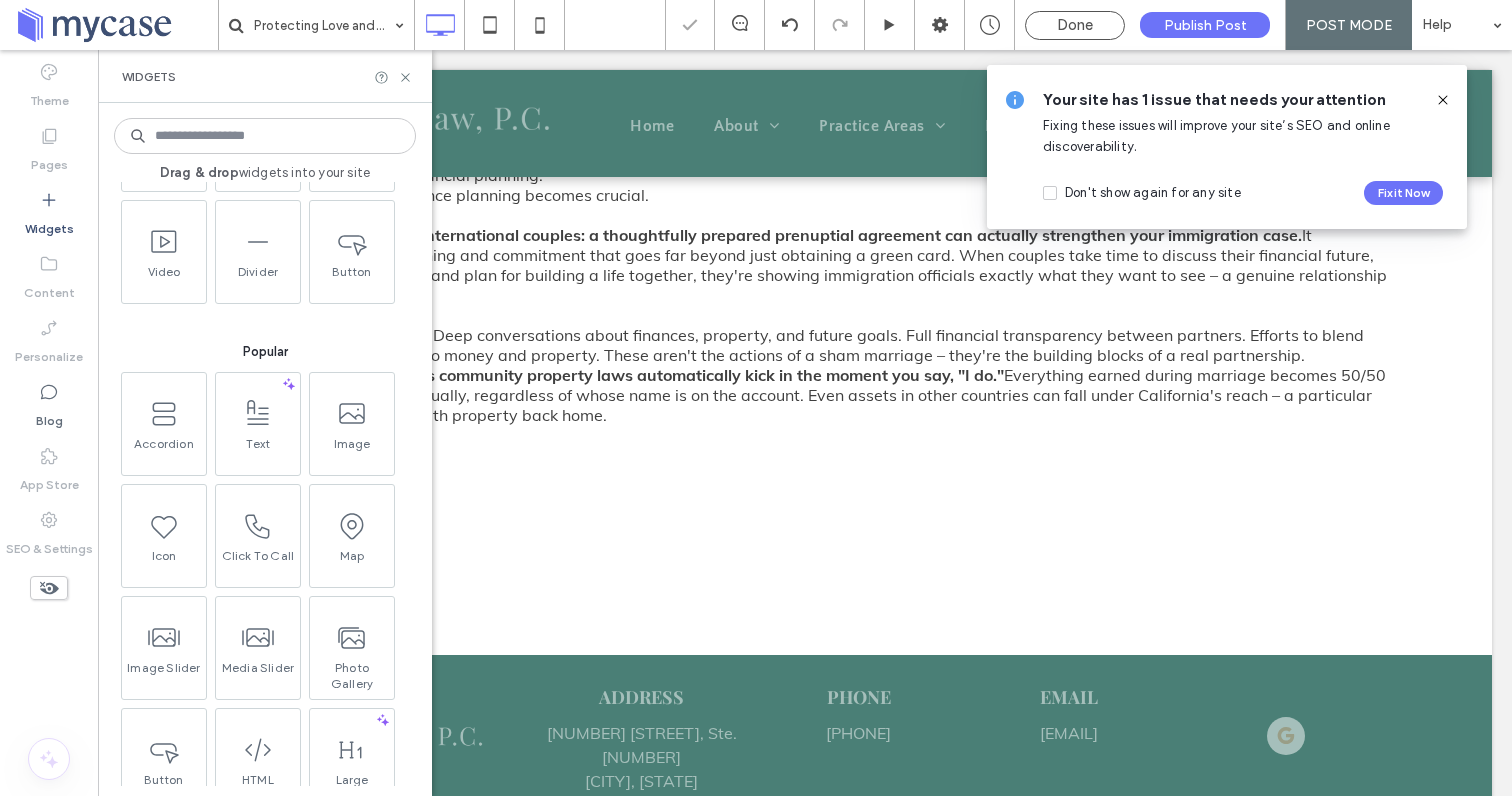 scroll, scrollTop: 155, scrollLeft: 0, axis: vertical 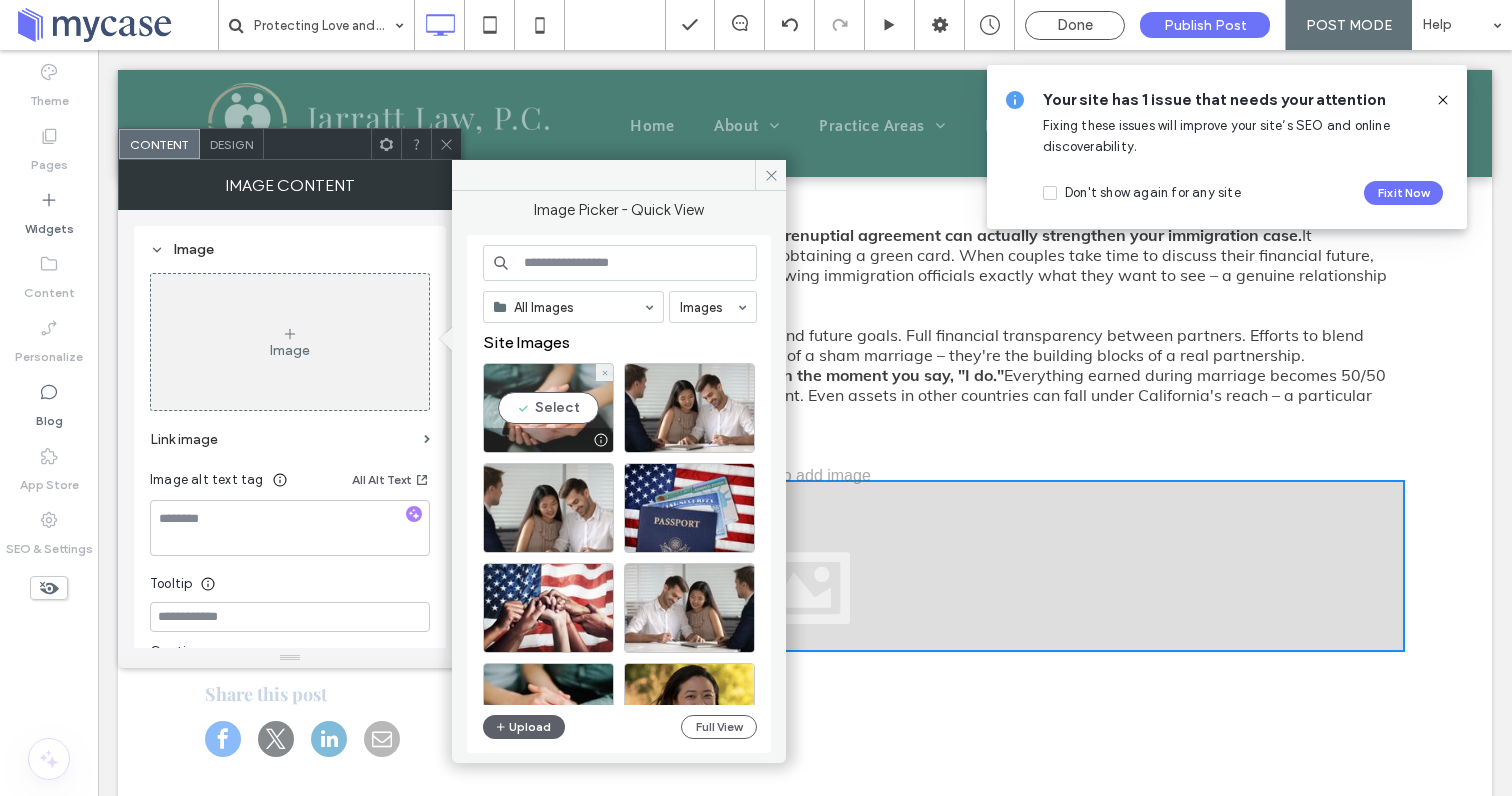 click on "Select" at bounding box center (548, 408) 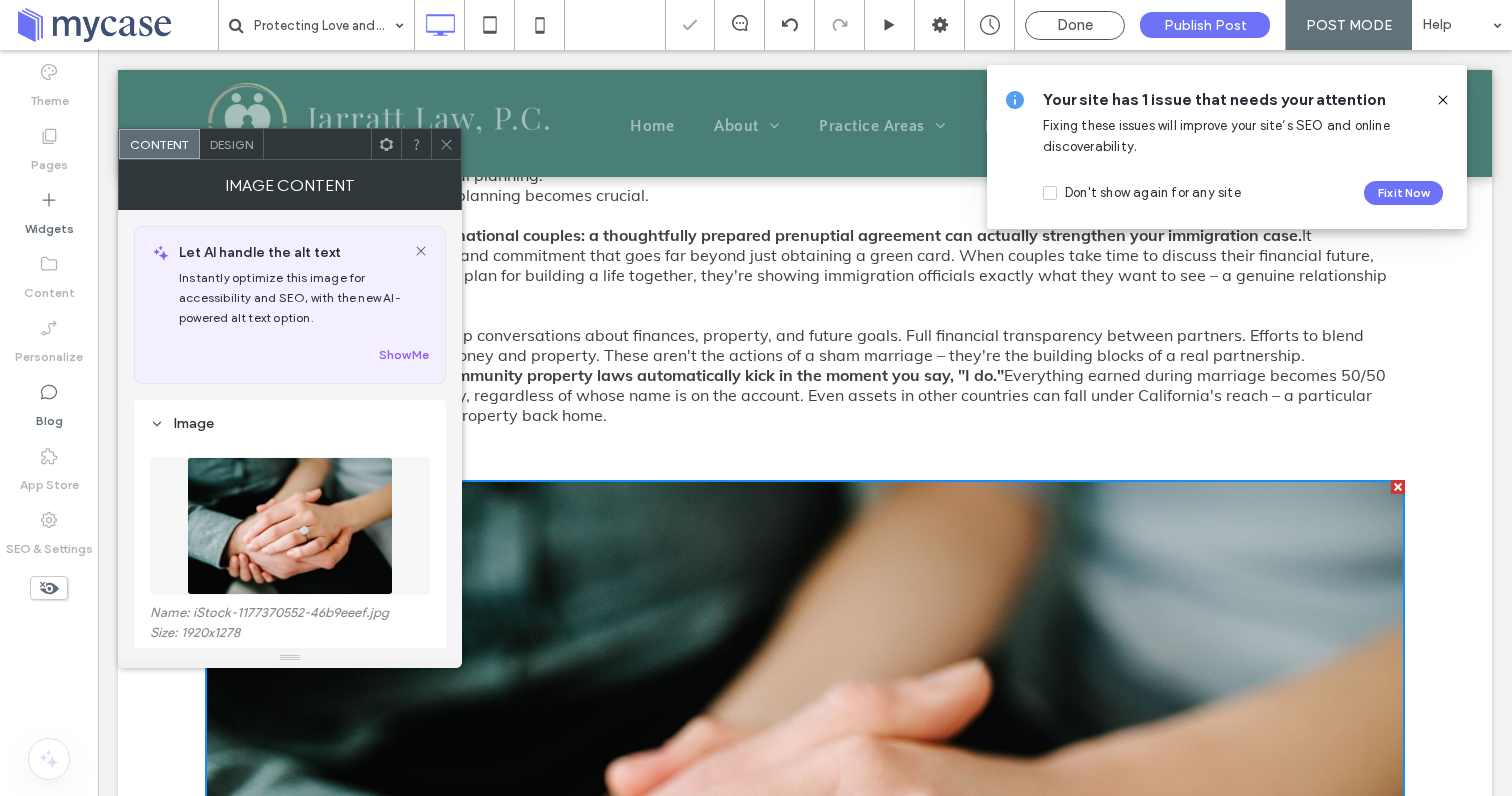 scroll, scrollTop: 182, scrollLeft: 0, axis: vertical 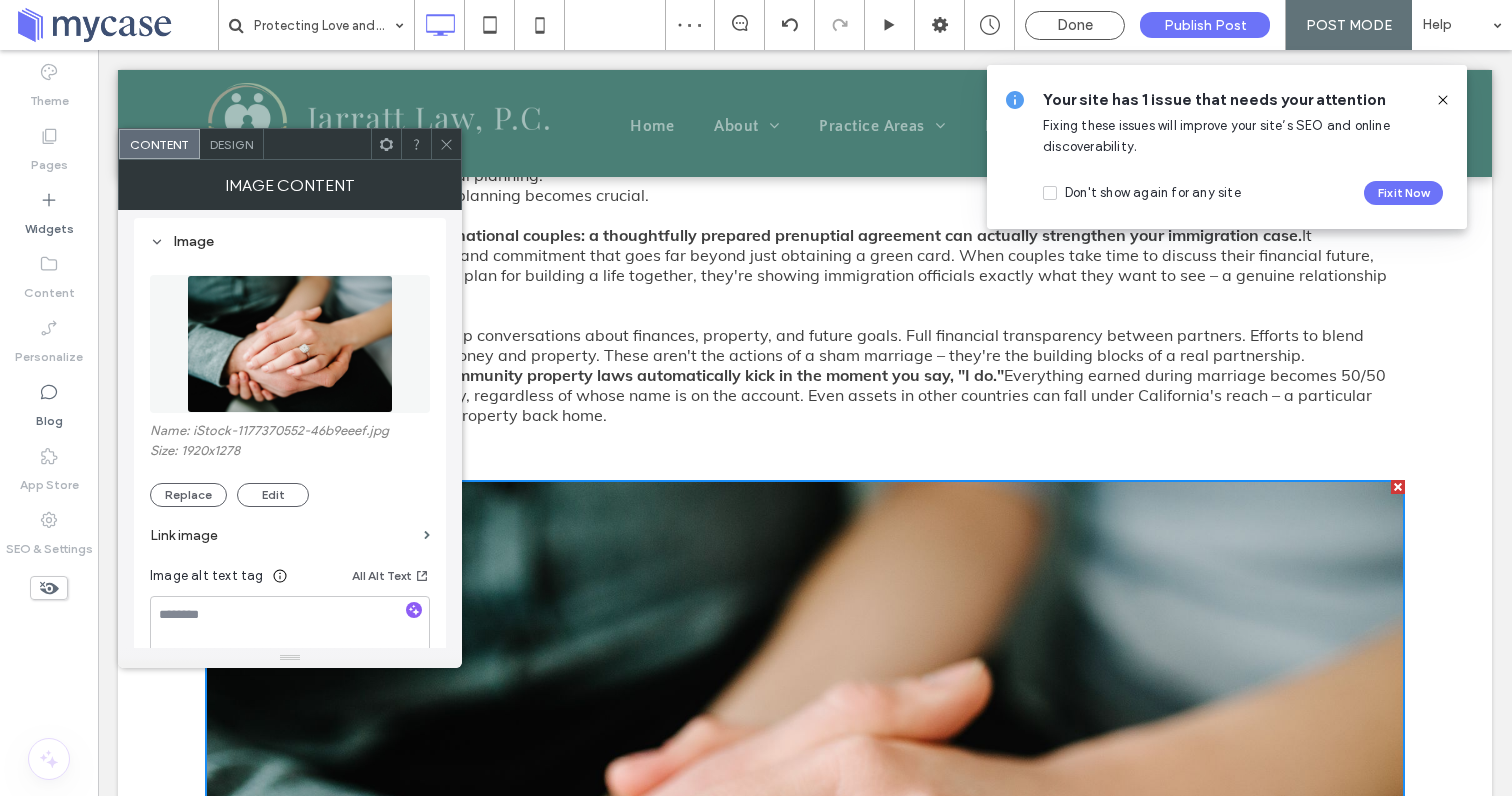 click on "Design" at bounding box center (231, 144) 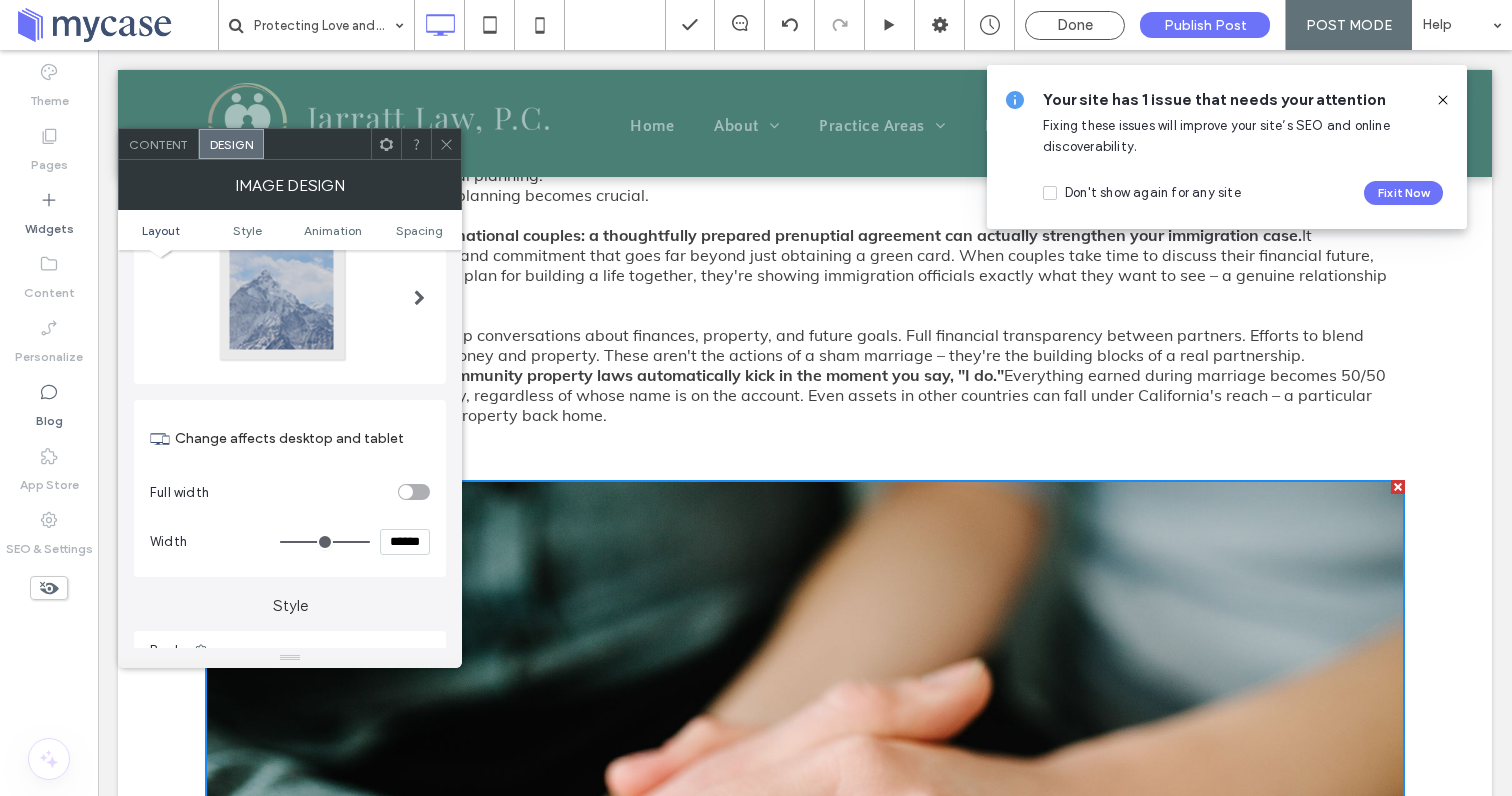 scroll, scrollTop: 97, scrollLeft: 0, axis: vertical 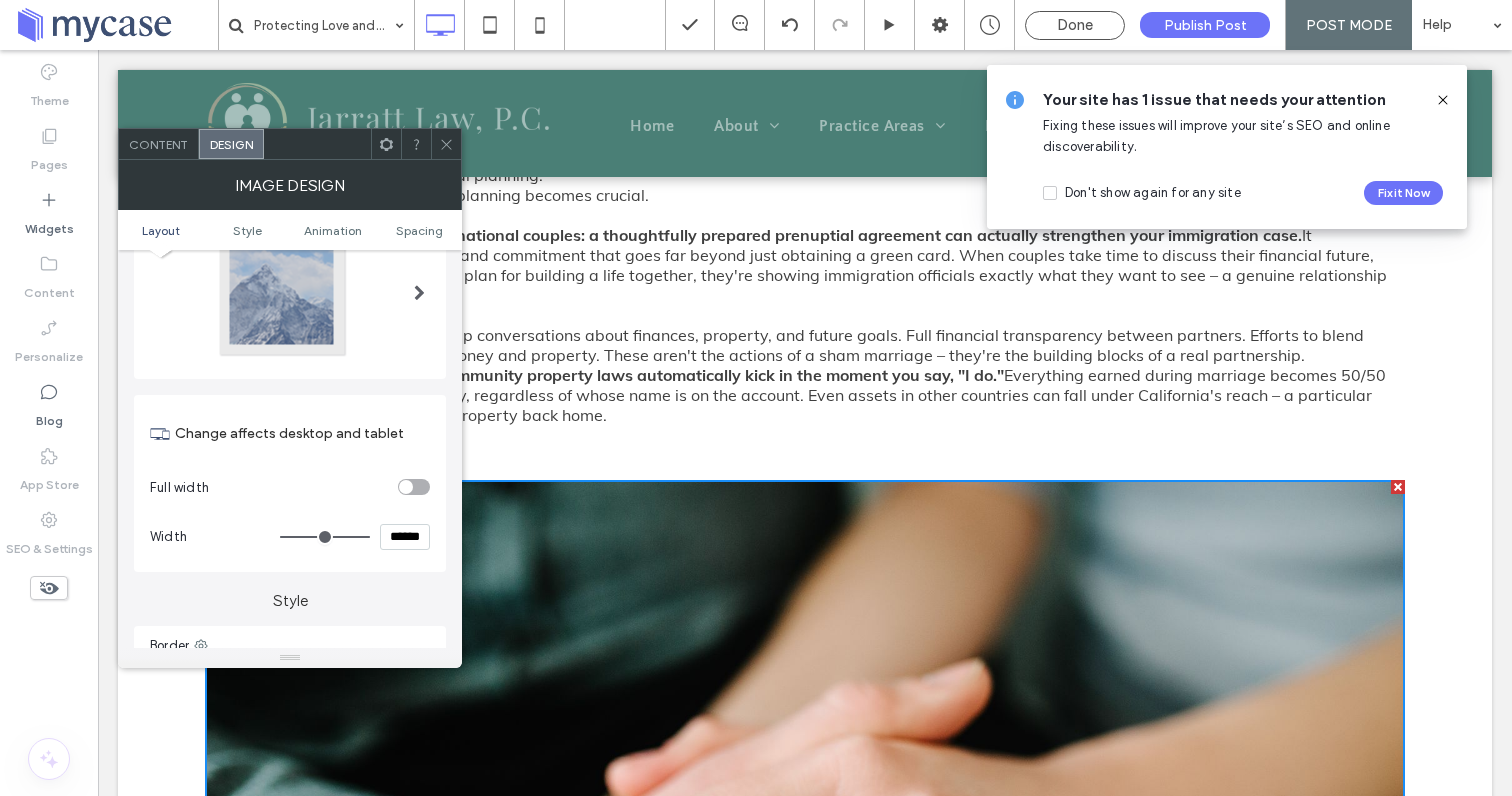 type on "***" 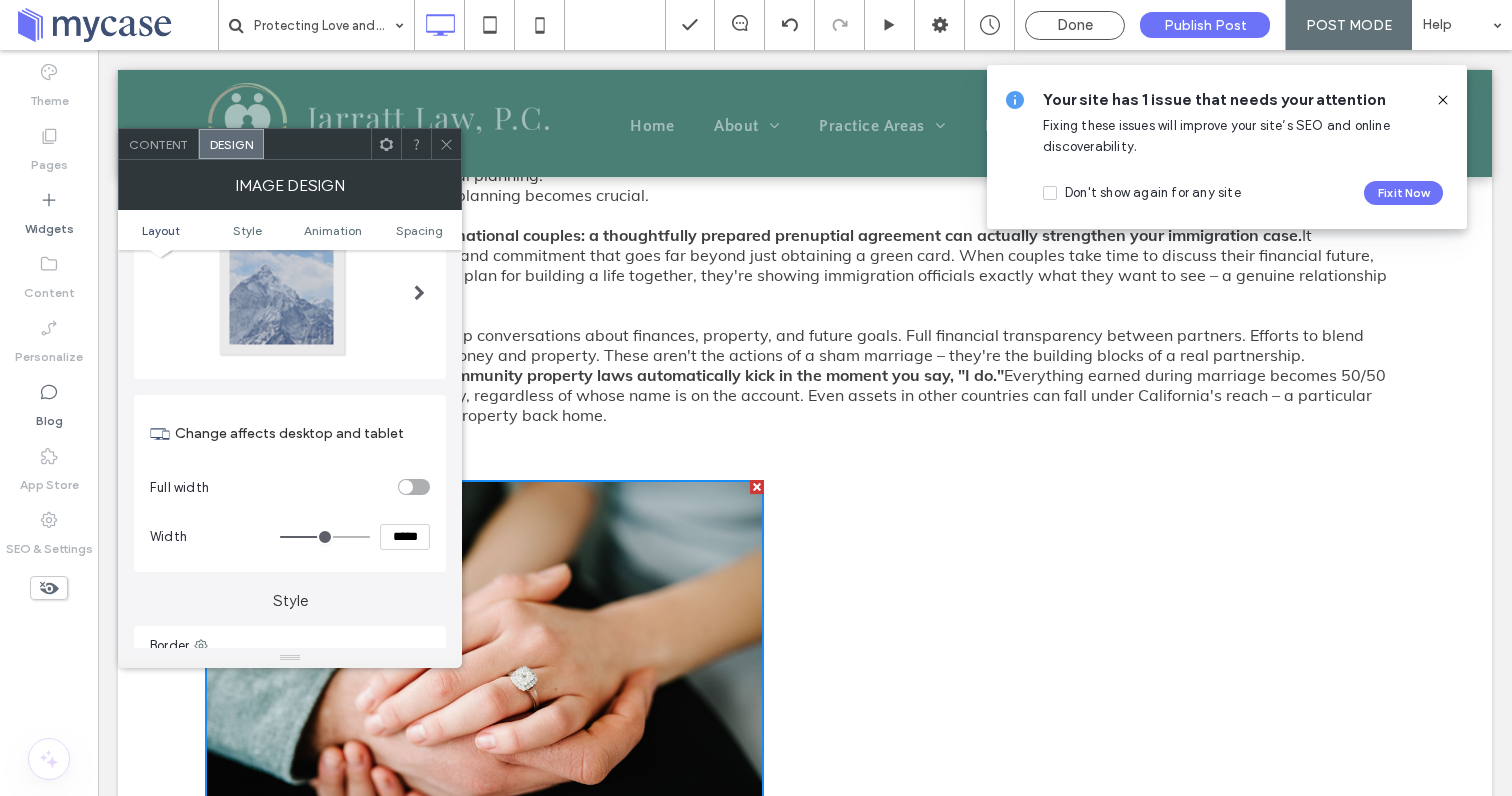 type on "***" 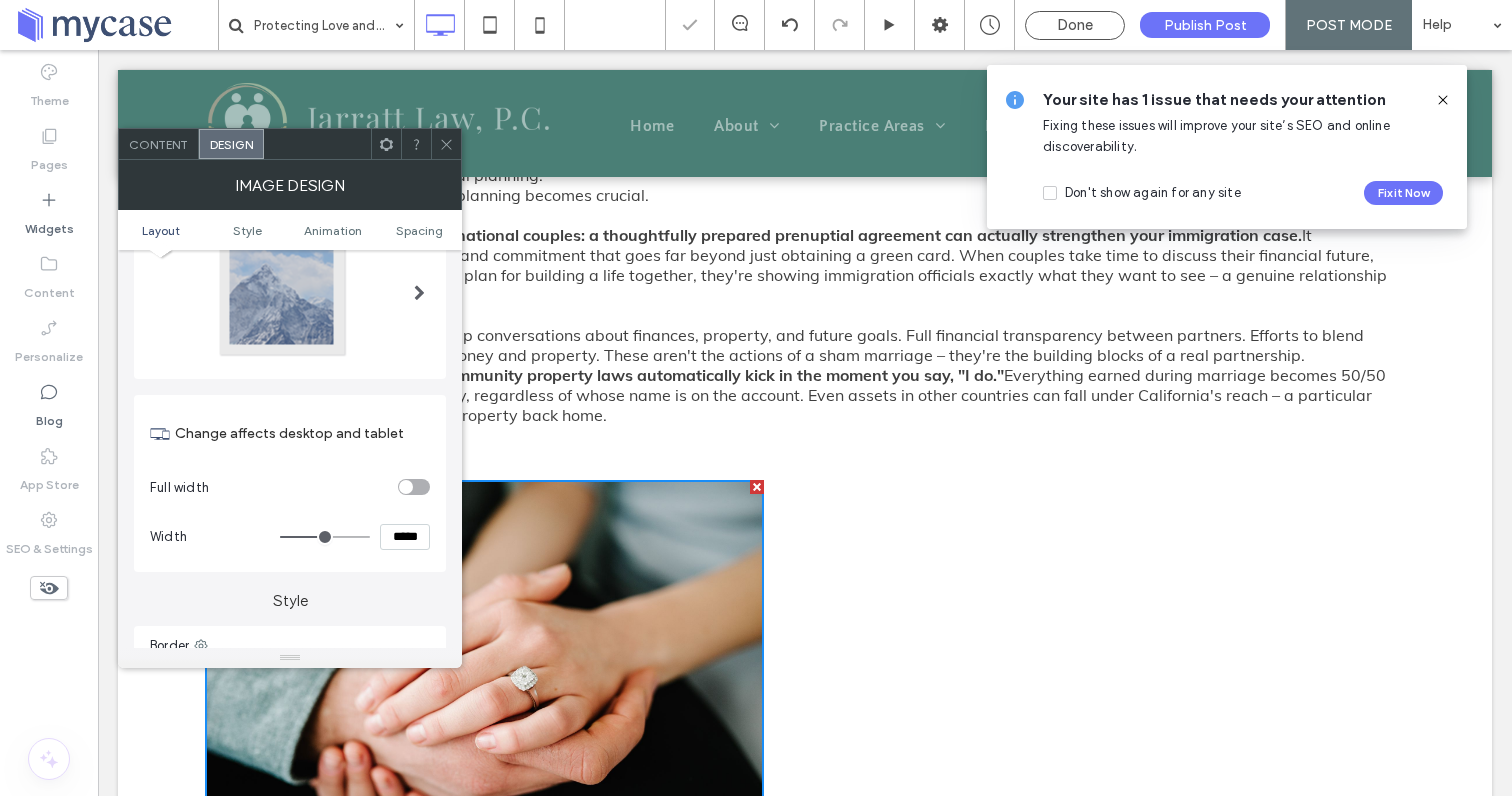 click on "*****" at bounding box center (405, 537) 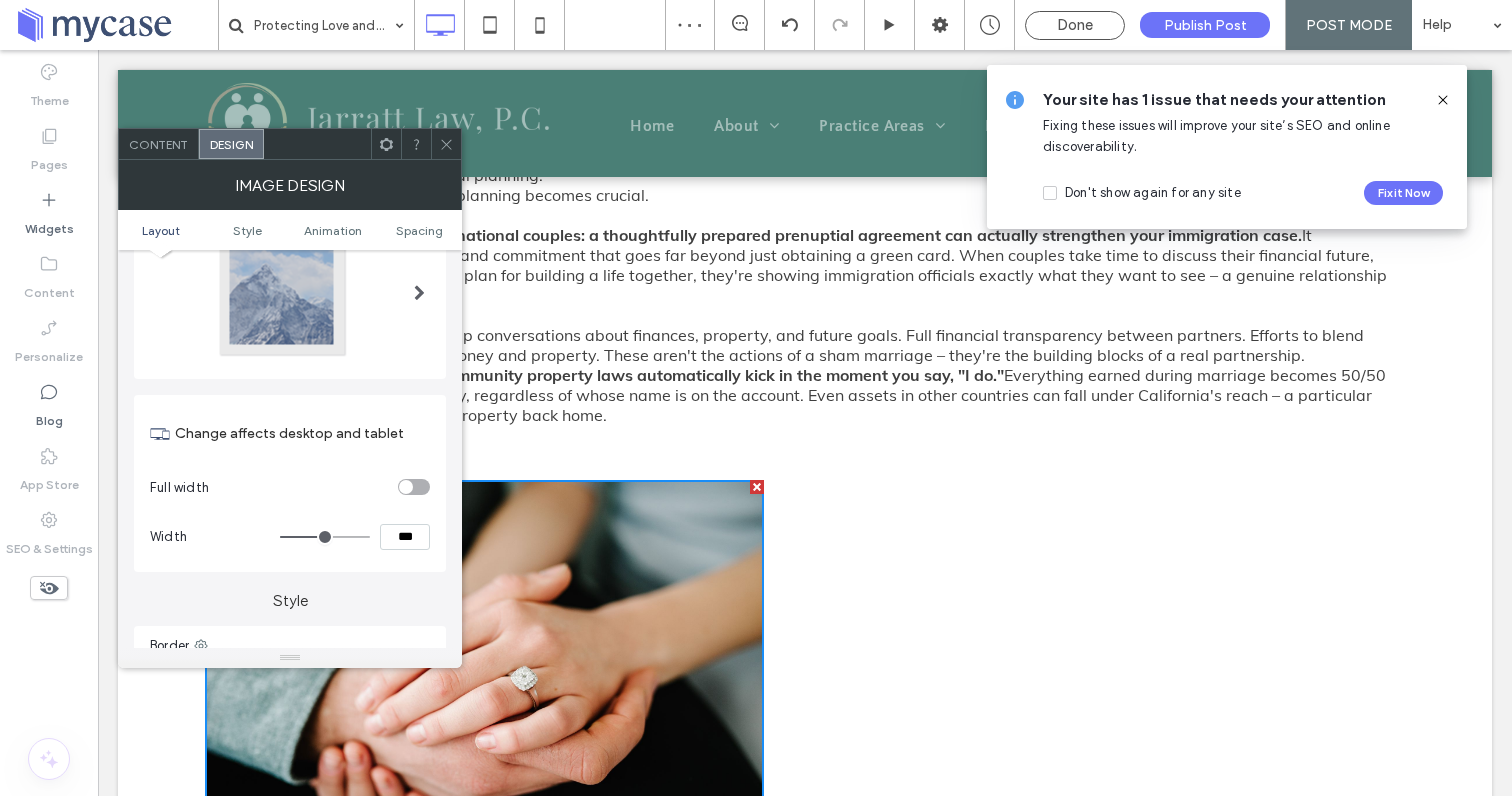 type on "*****" 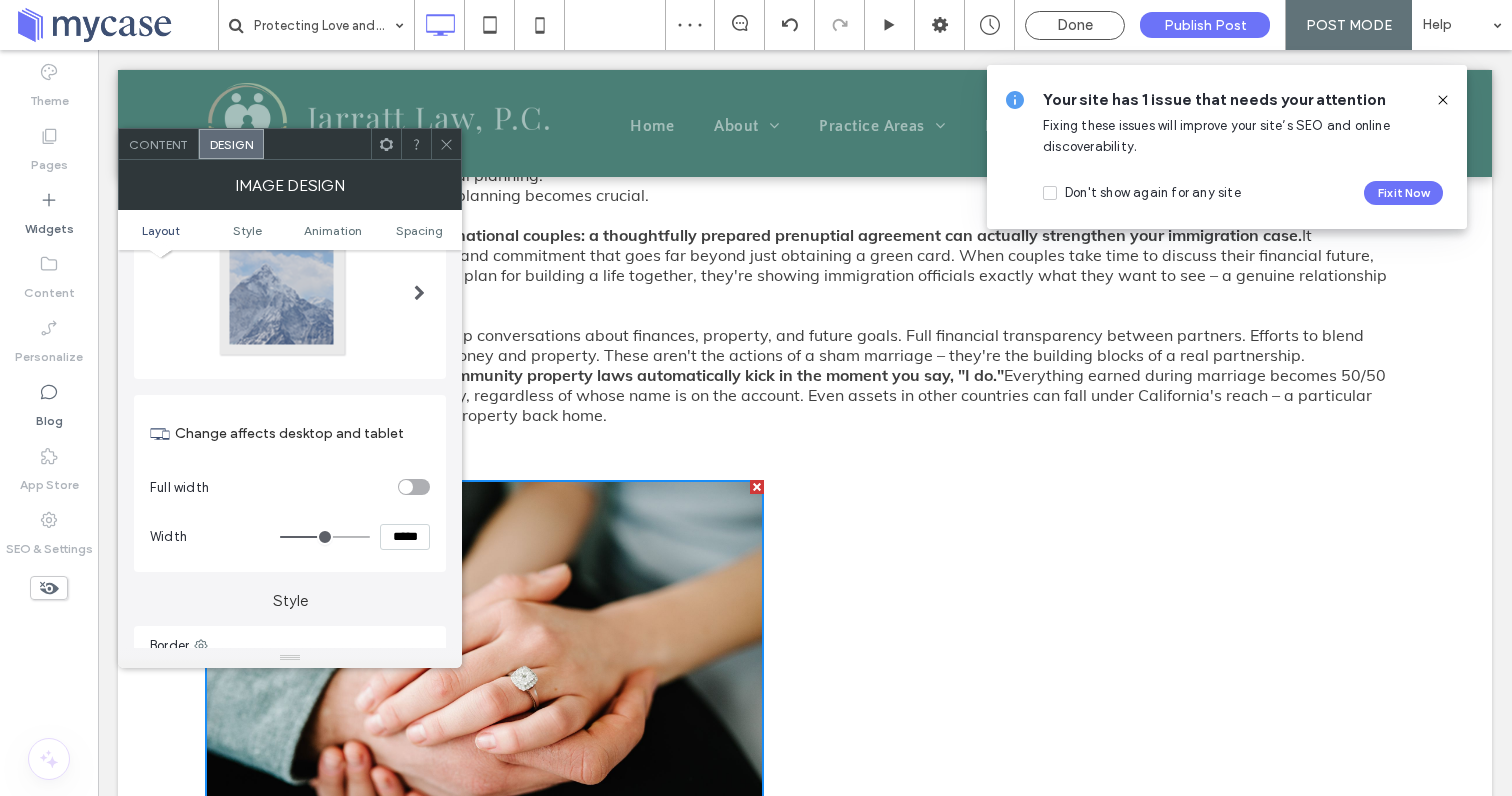 type on "***" 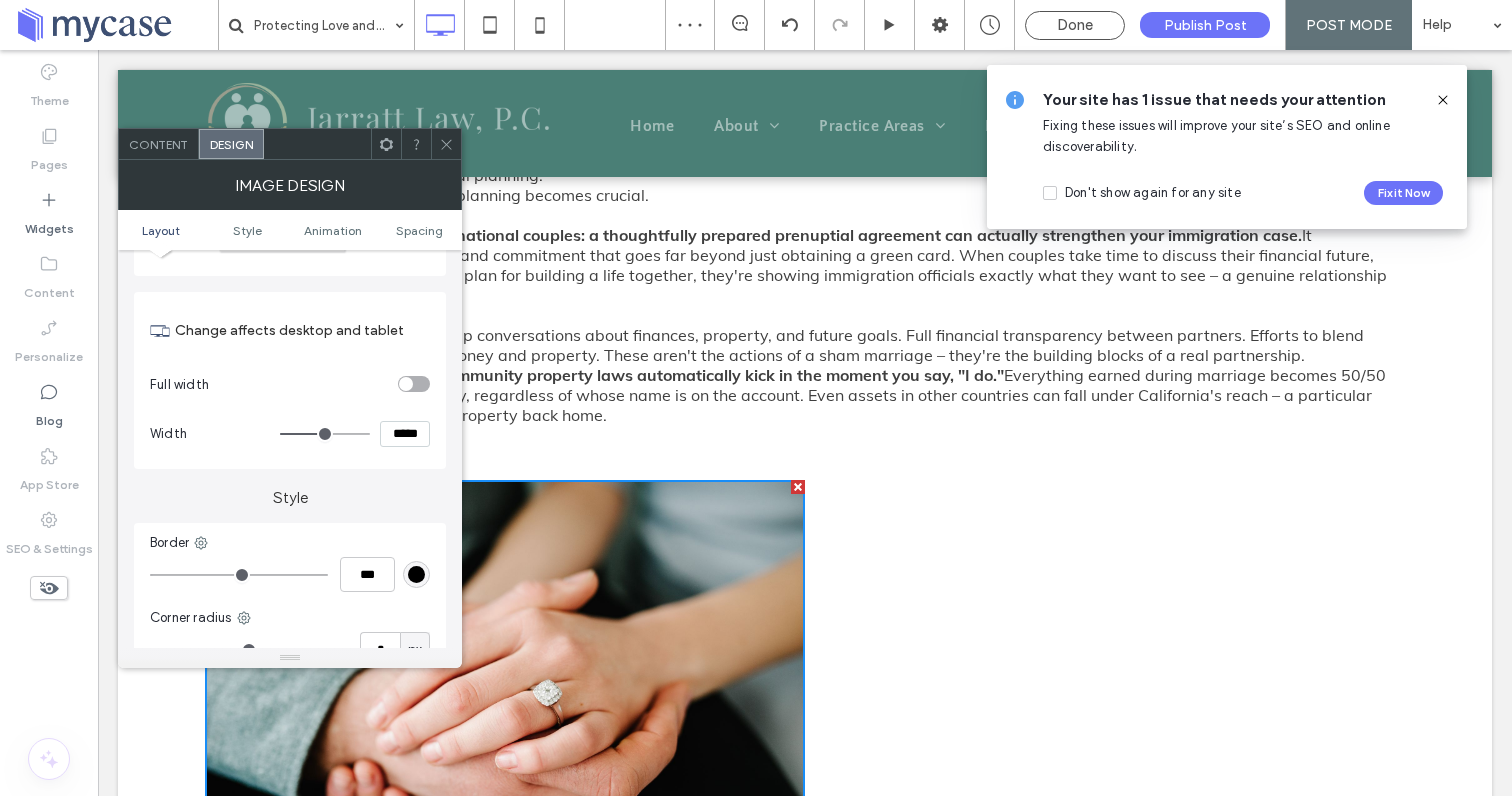 scroll, scrollTop: 224, scrollLeft: 0, axis: vertical 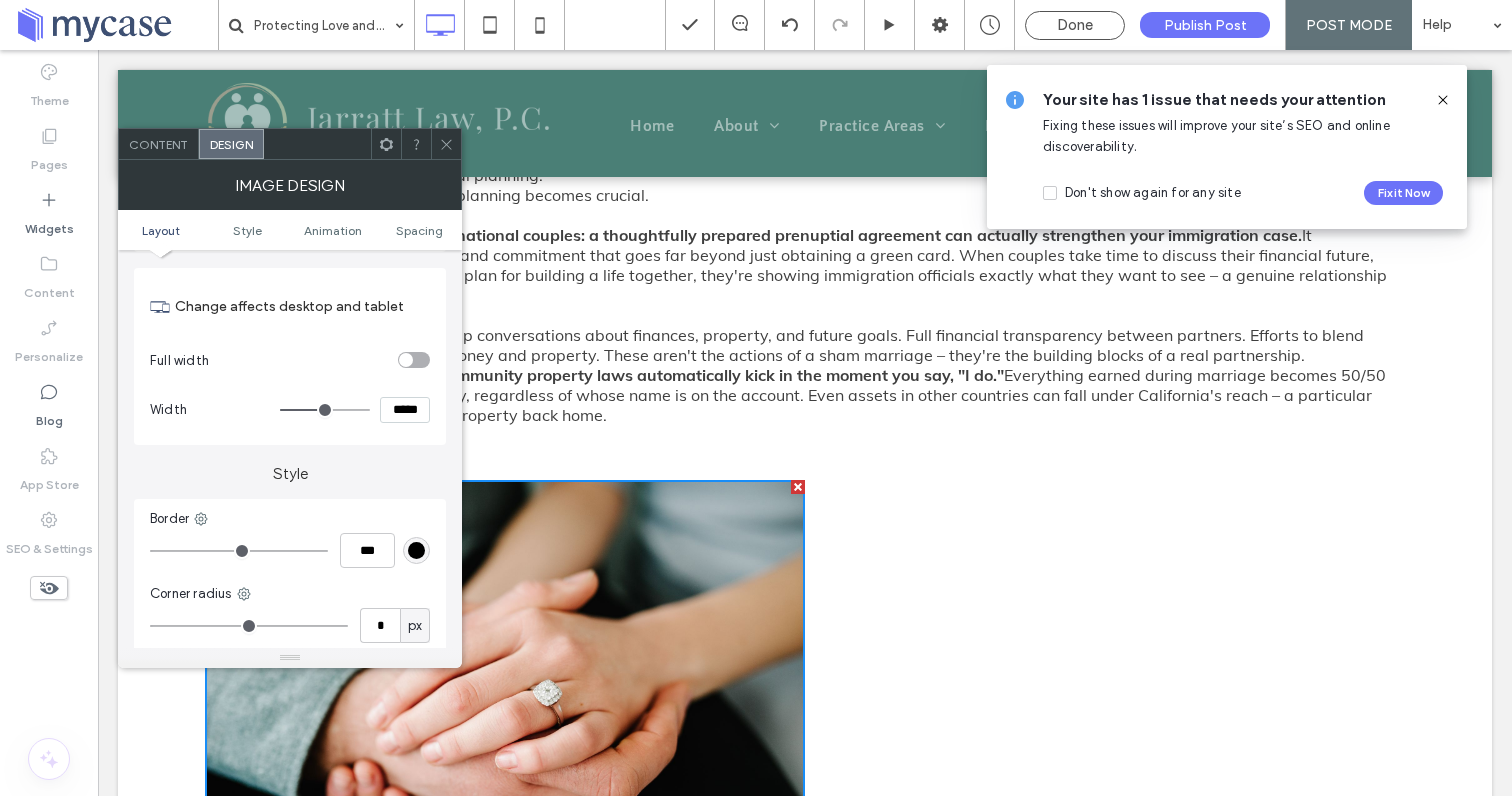 click 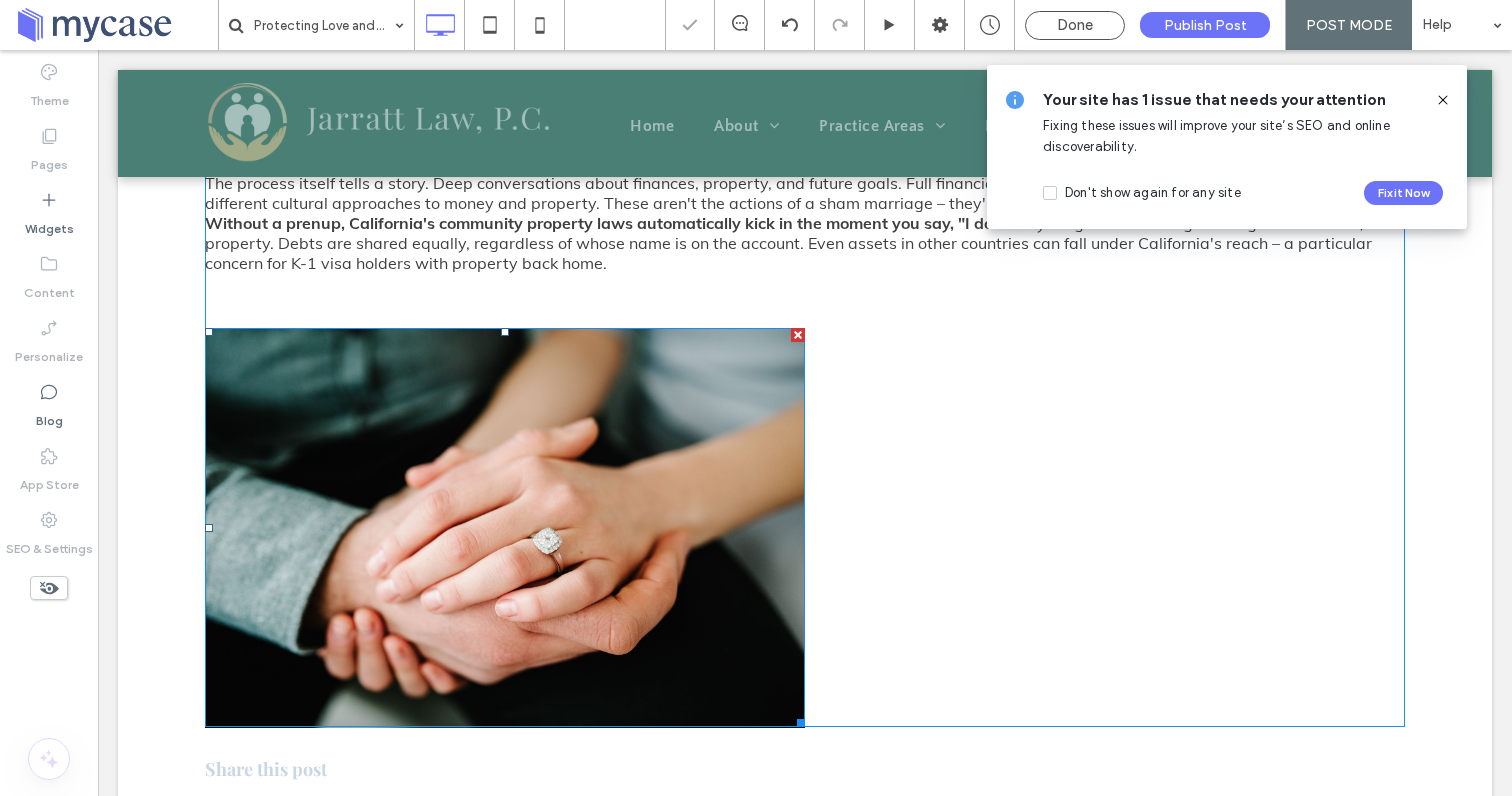 scroll, scrollTop: 987, scrollLeft: 0, axis: vertical 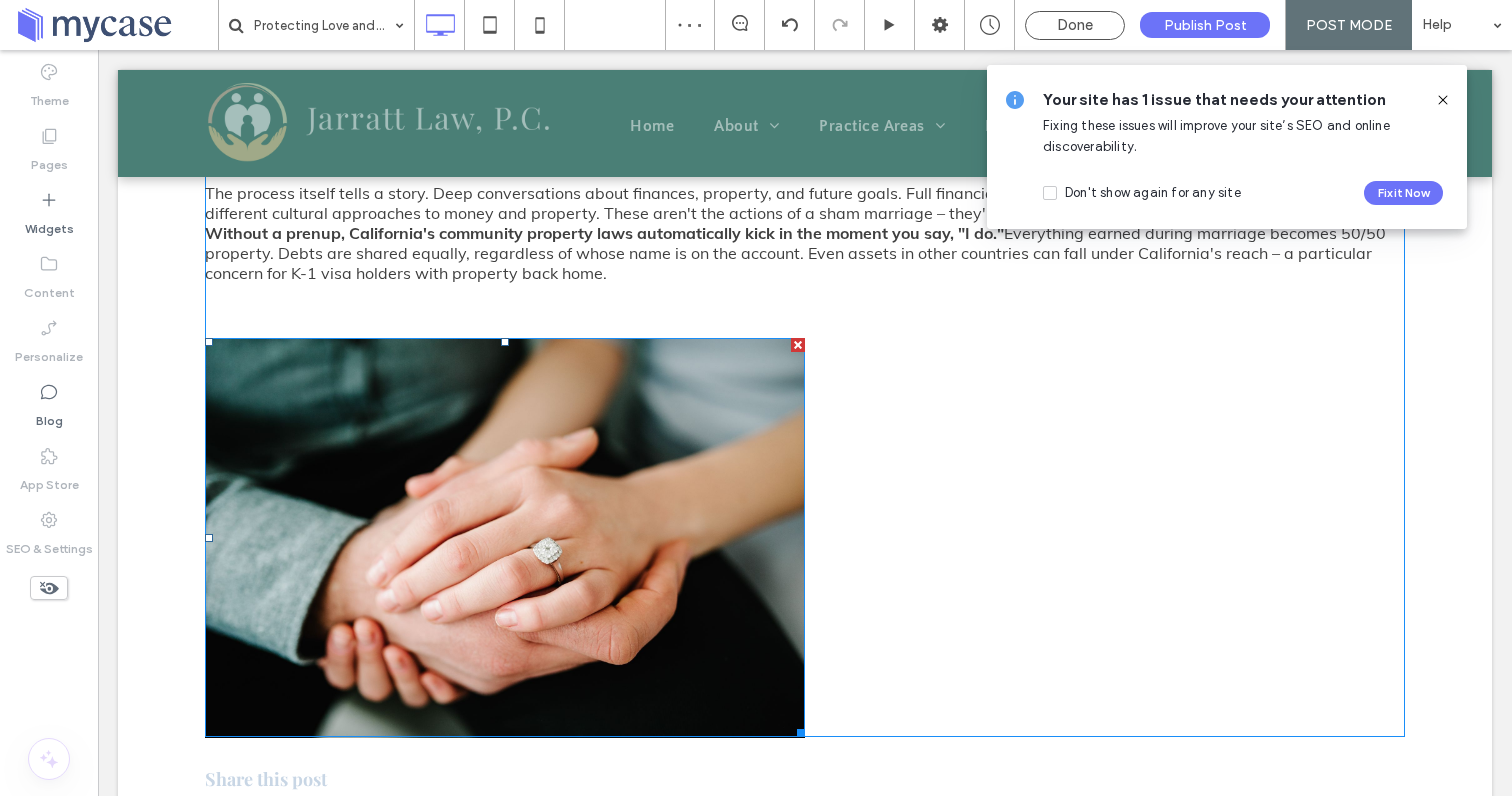 click at bounding box center [505, 537] 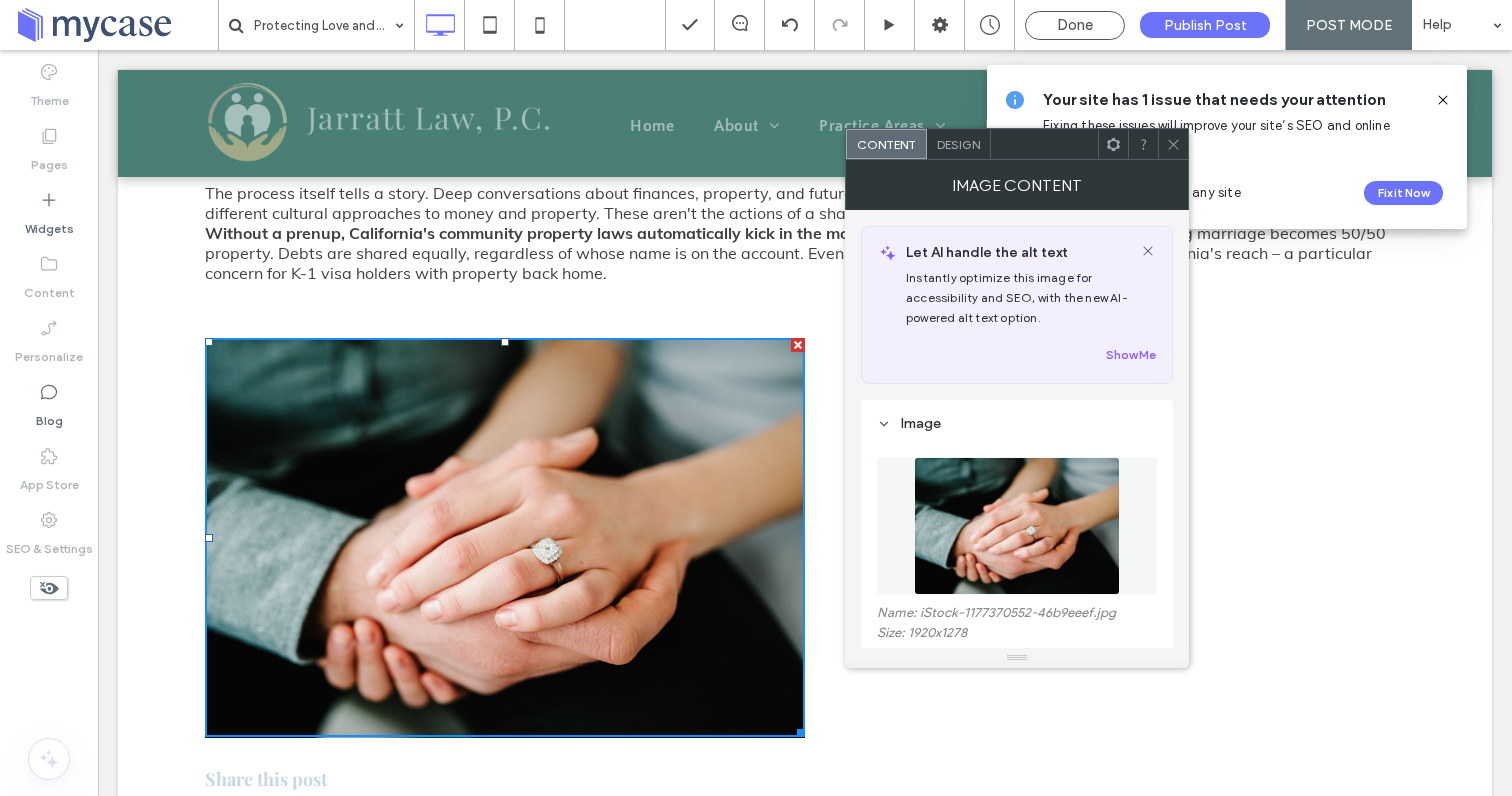 click at bounding box center [1173, 144] 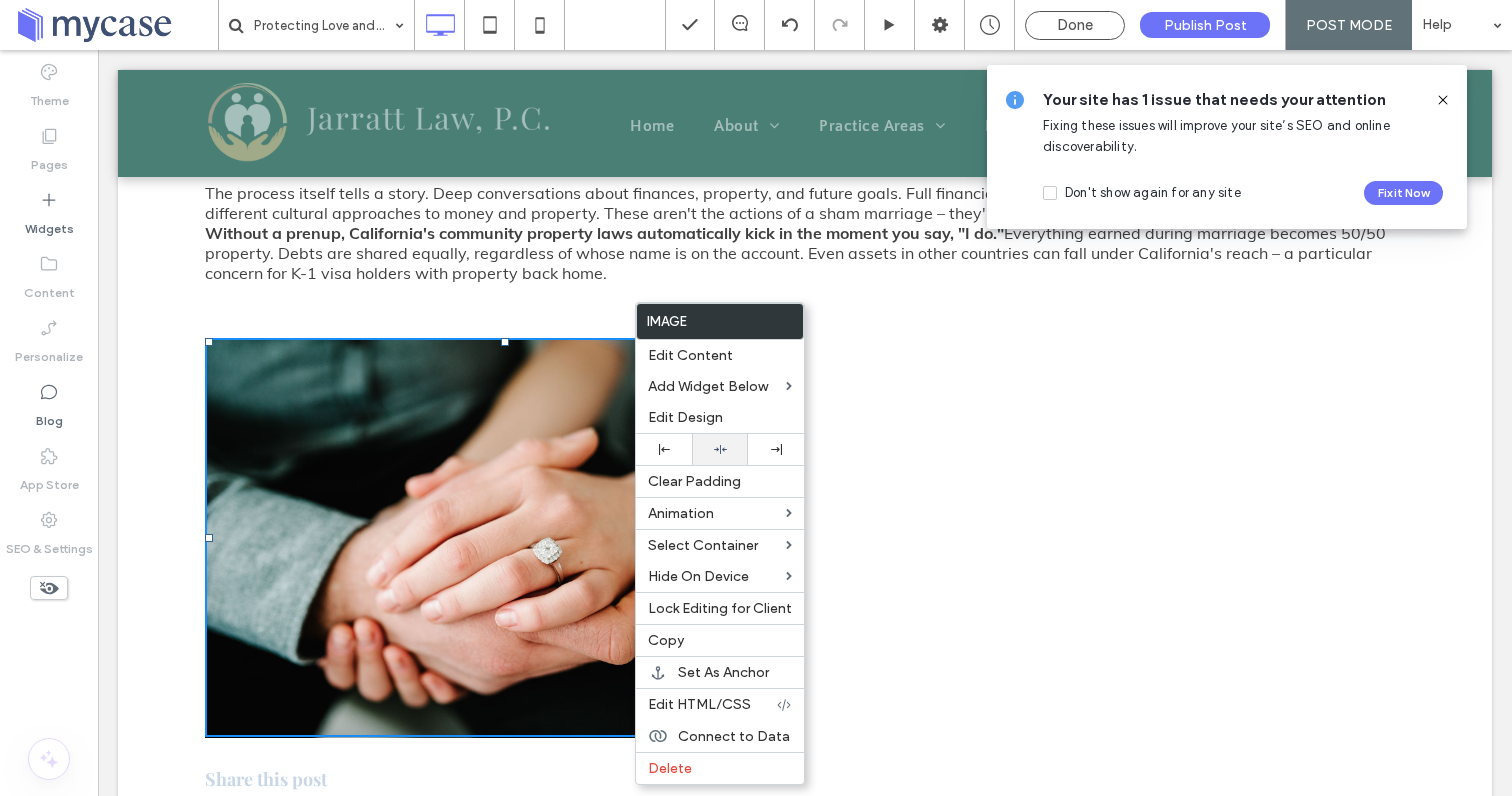 click at bounding box center (720, 449) 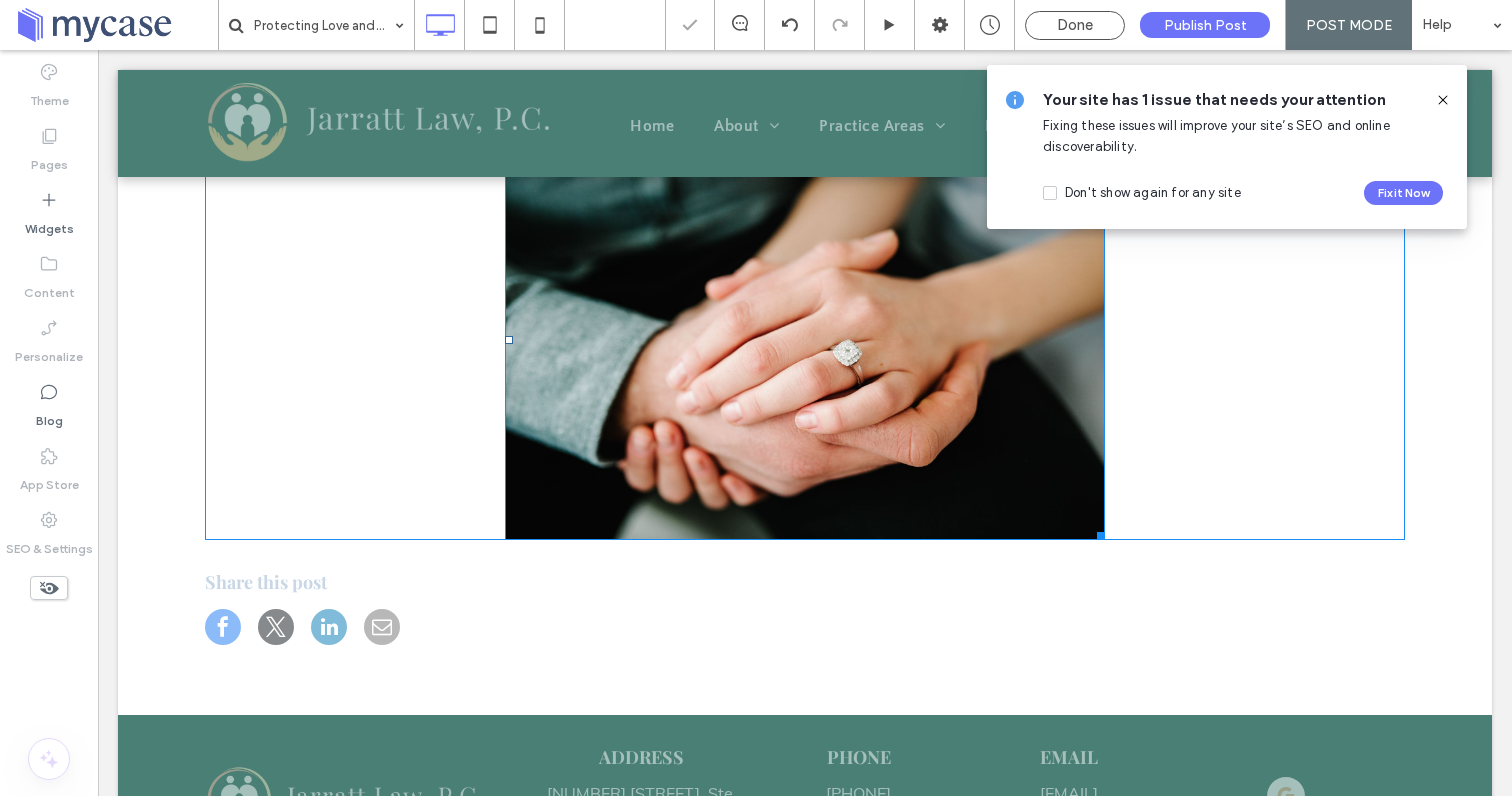 scroll, scrollTop: 1329, scrollLeft: 0, axis: vertical 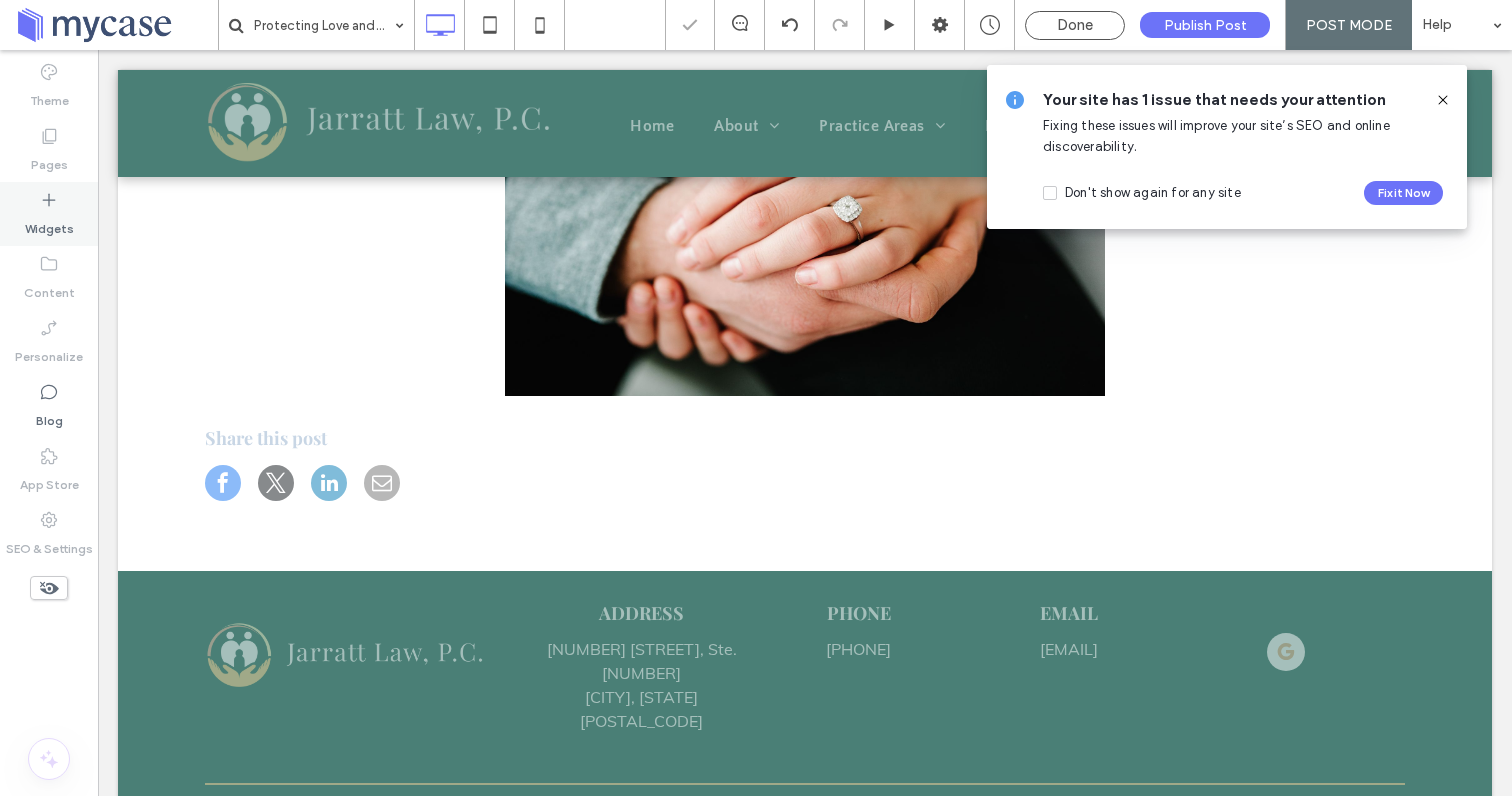 click on "Widgets" at bounding box center (49, 224) 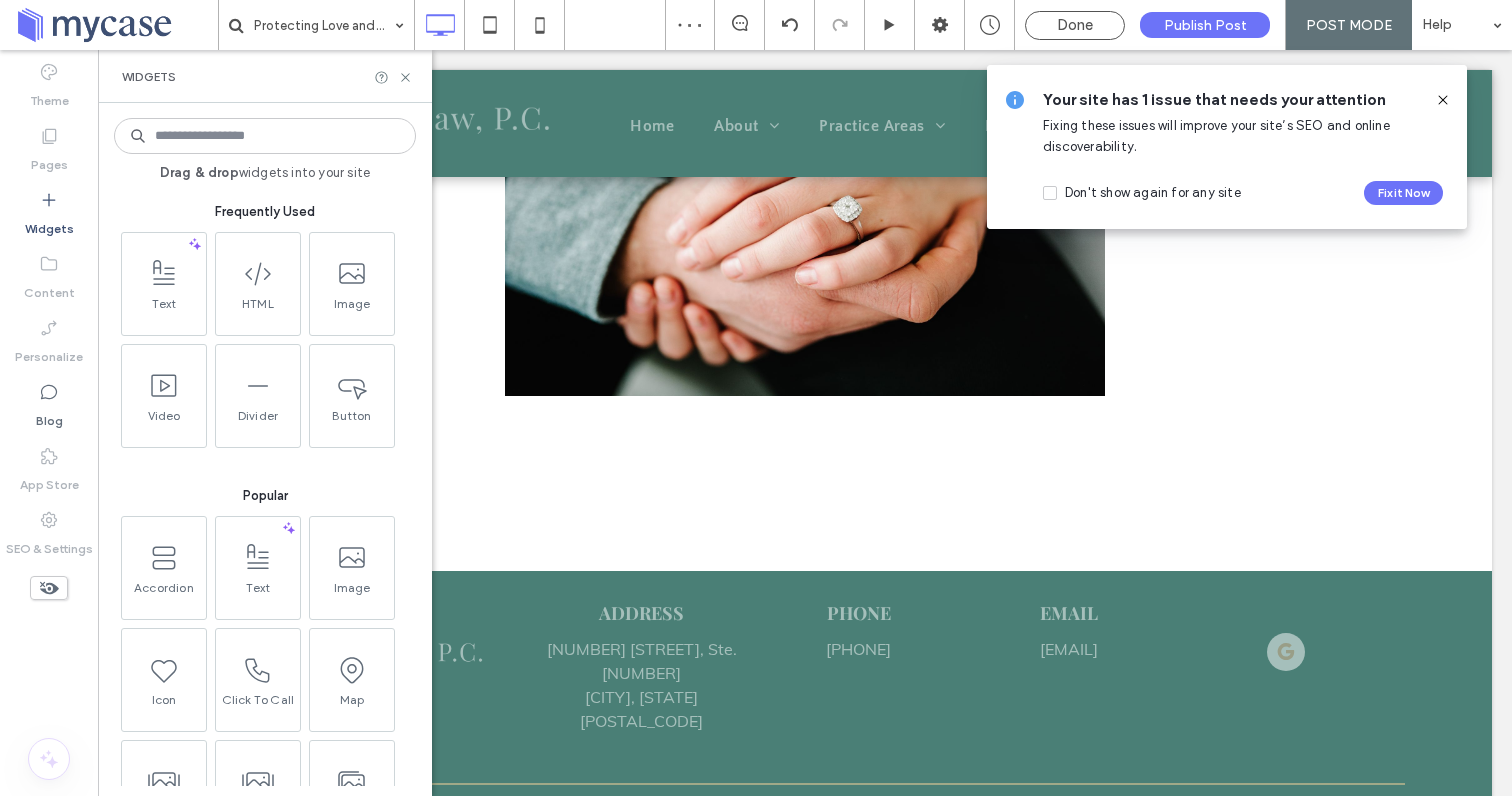 scroll, scrollTop: 77, scrollLeft: 0, axis: vertical 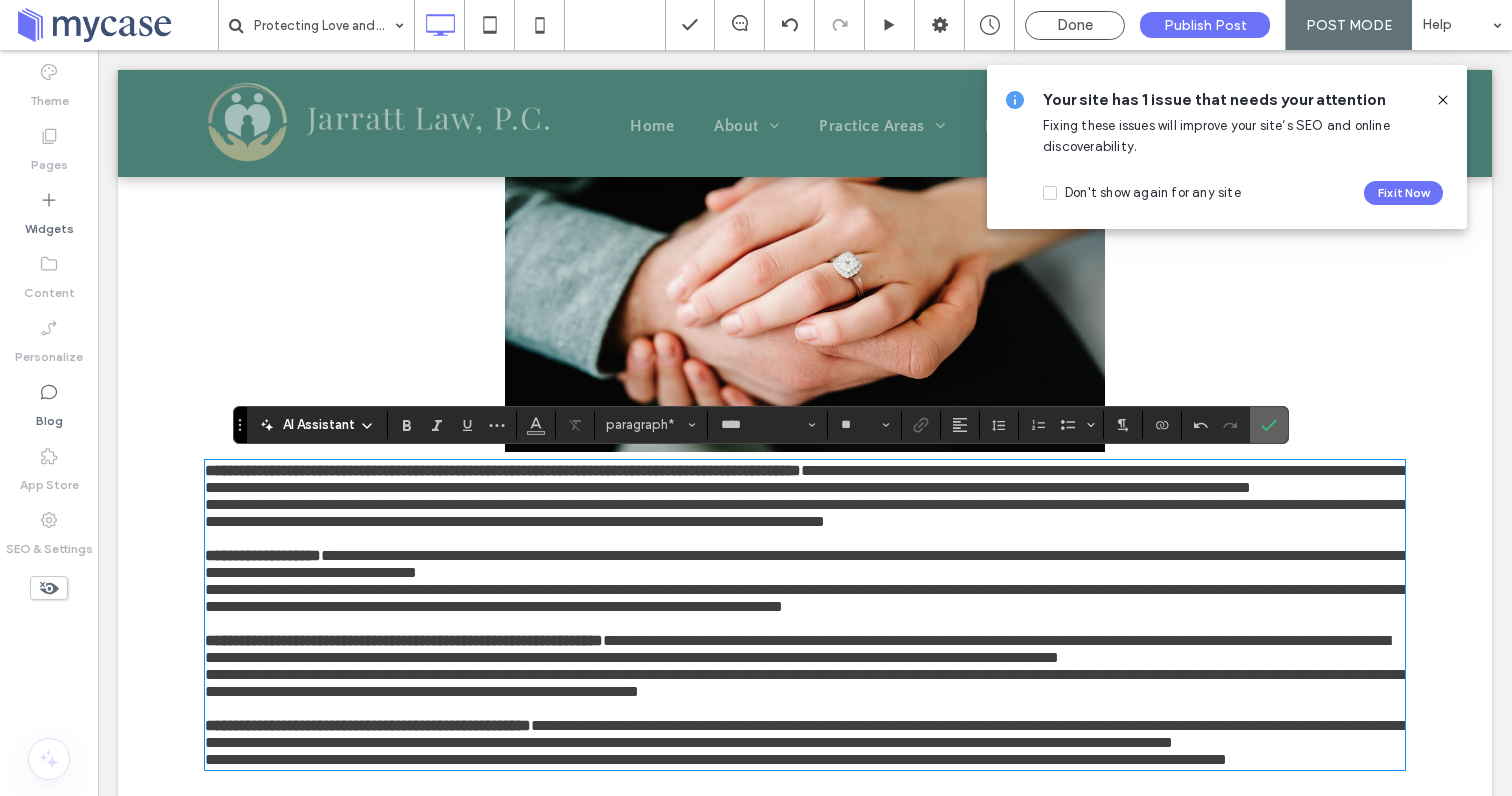 click 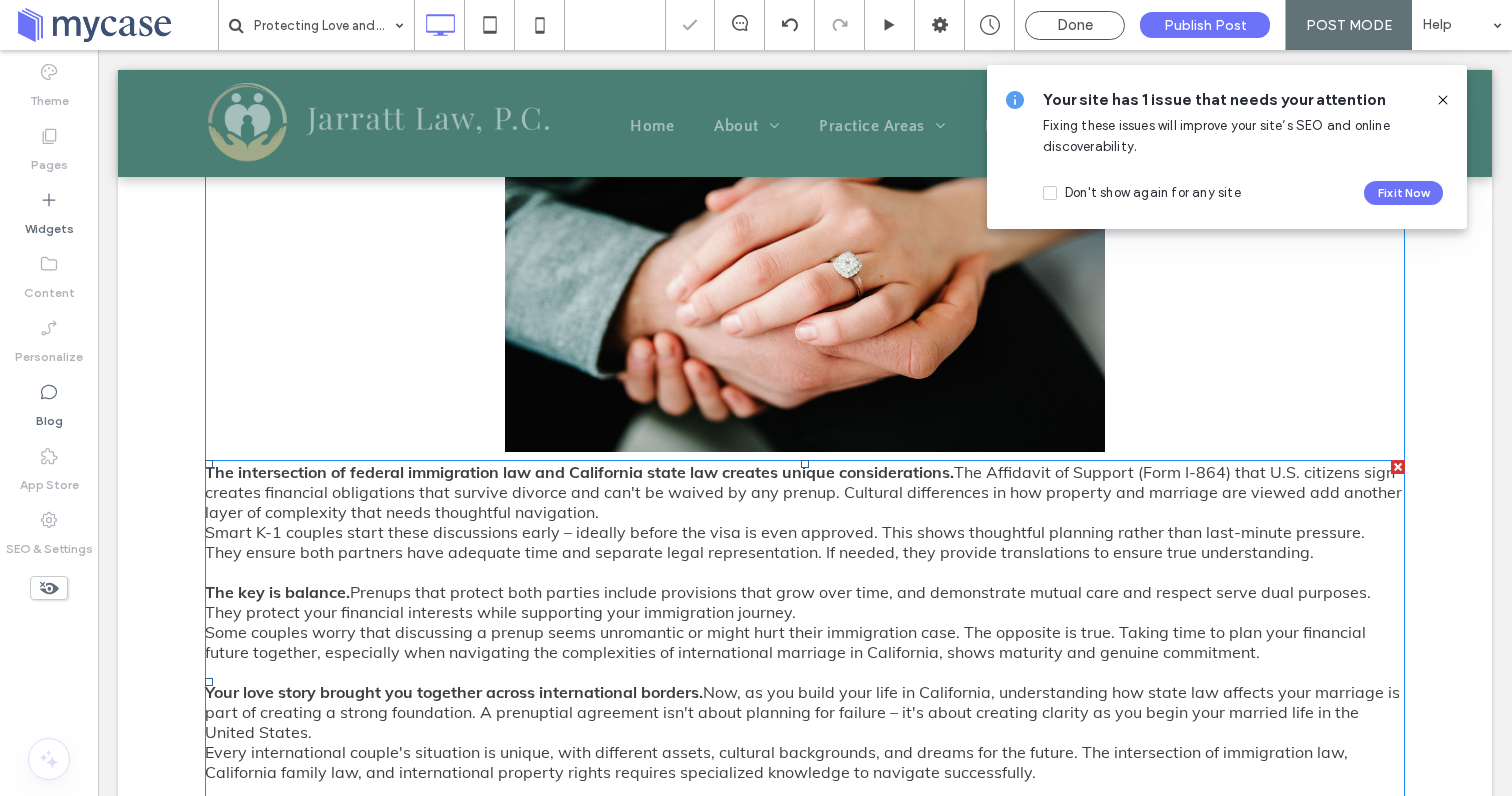 click on "The intersection of federal immigration law and California state law creates unique considerations." at bounding box center [579, 472] 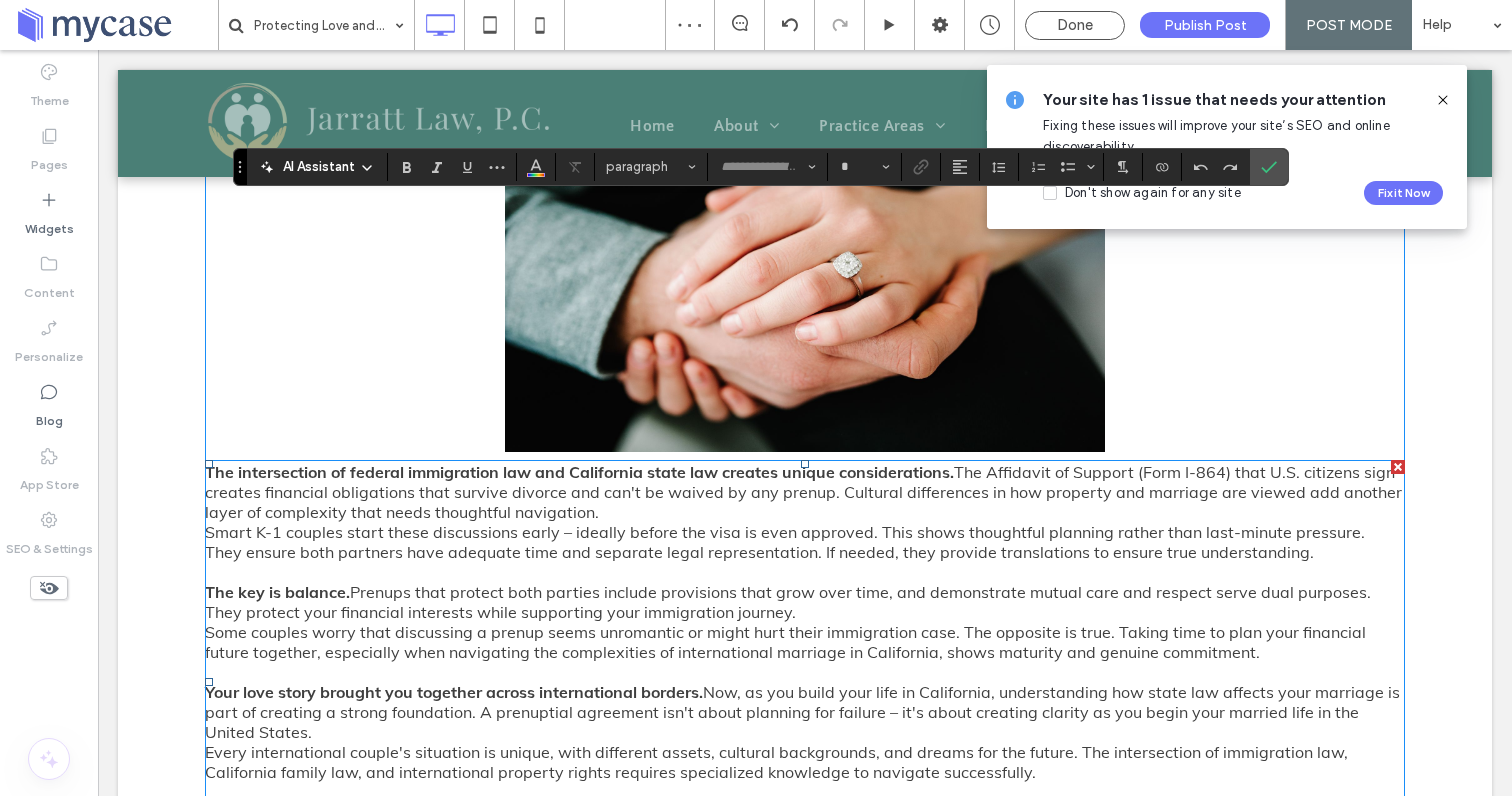 type on "****" 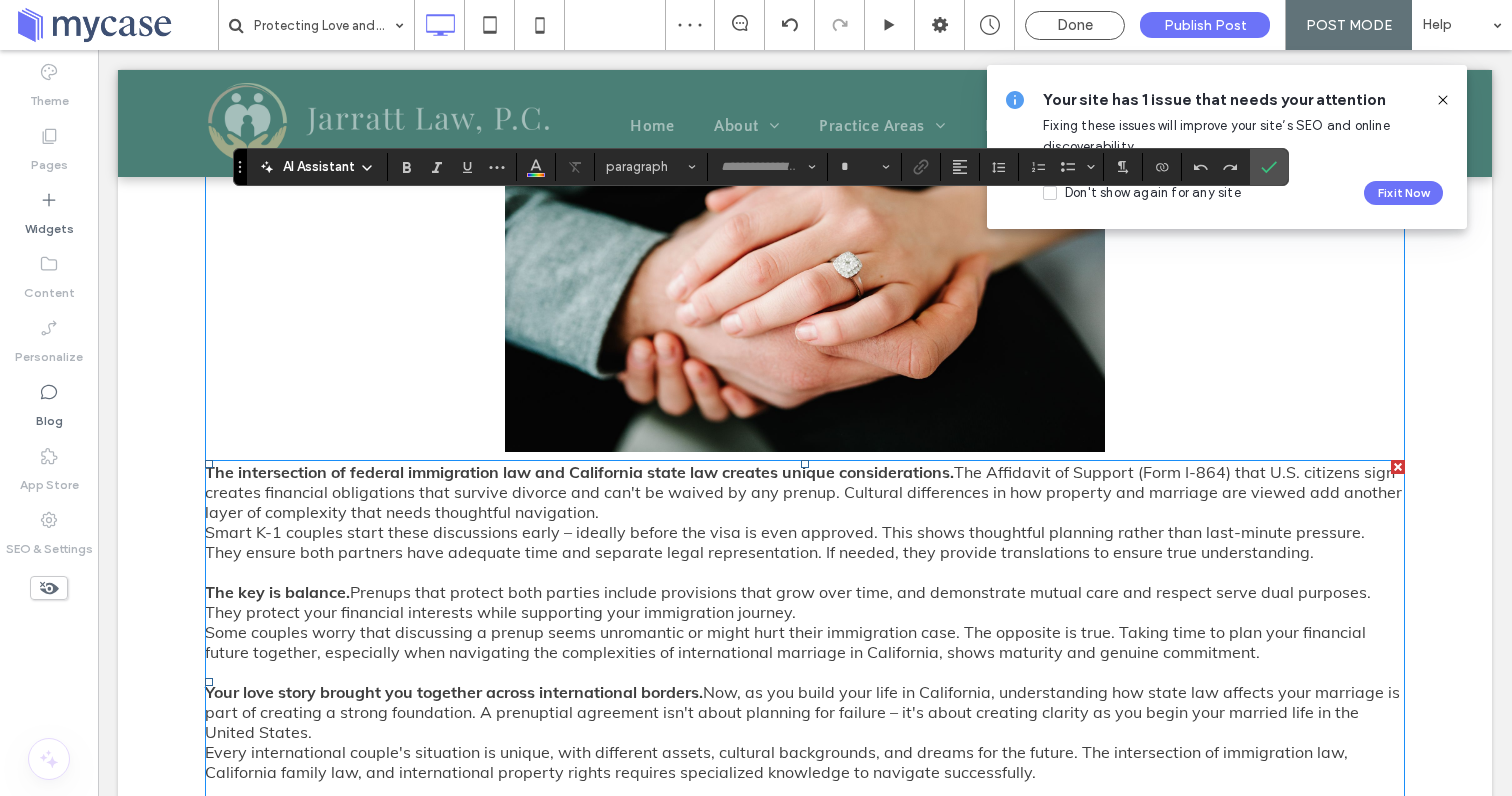 type on "**" 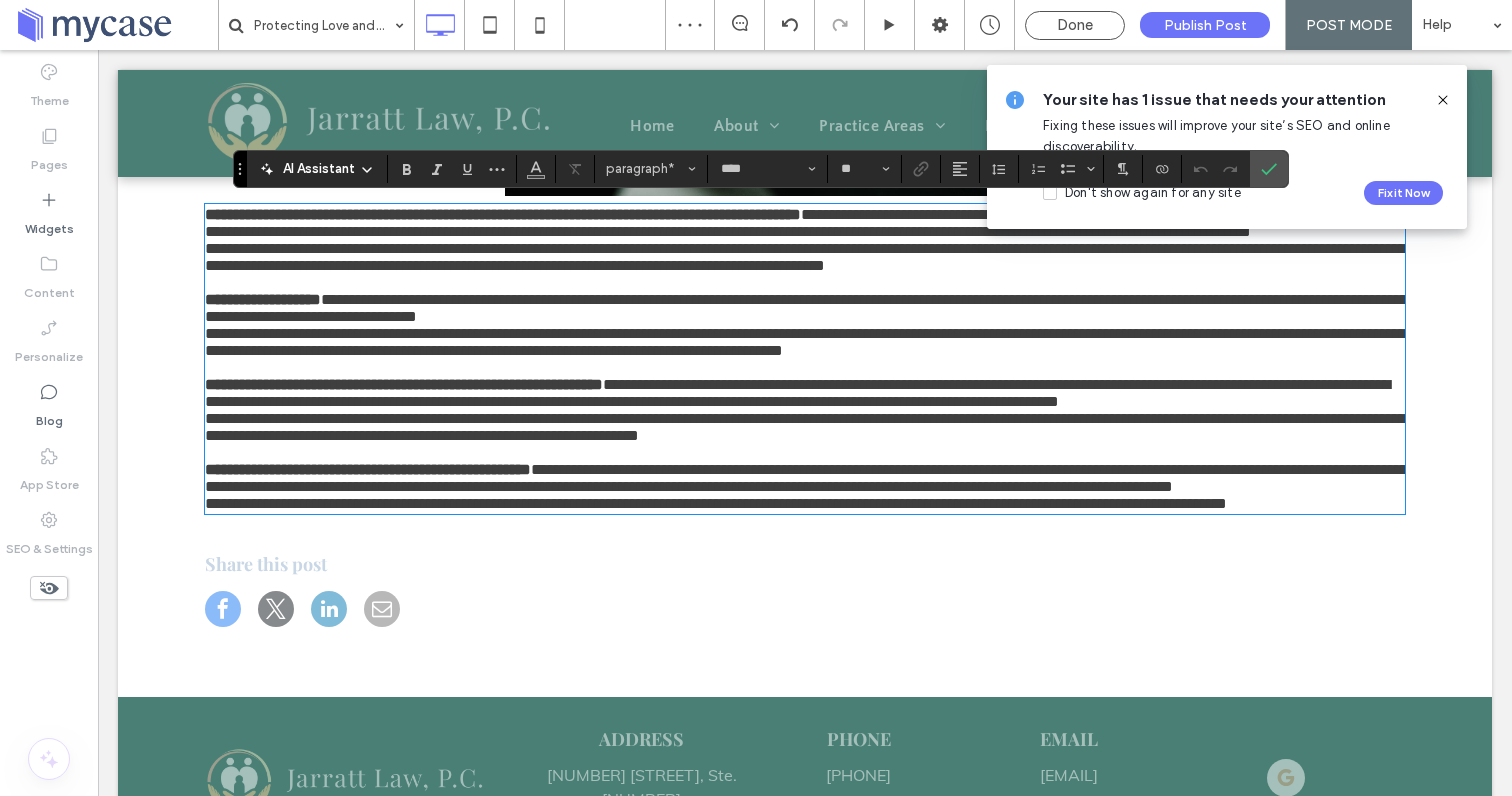 scroll, scrollTop: 1408, scrollLeft: 0, axis: vertical 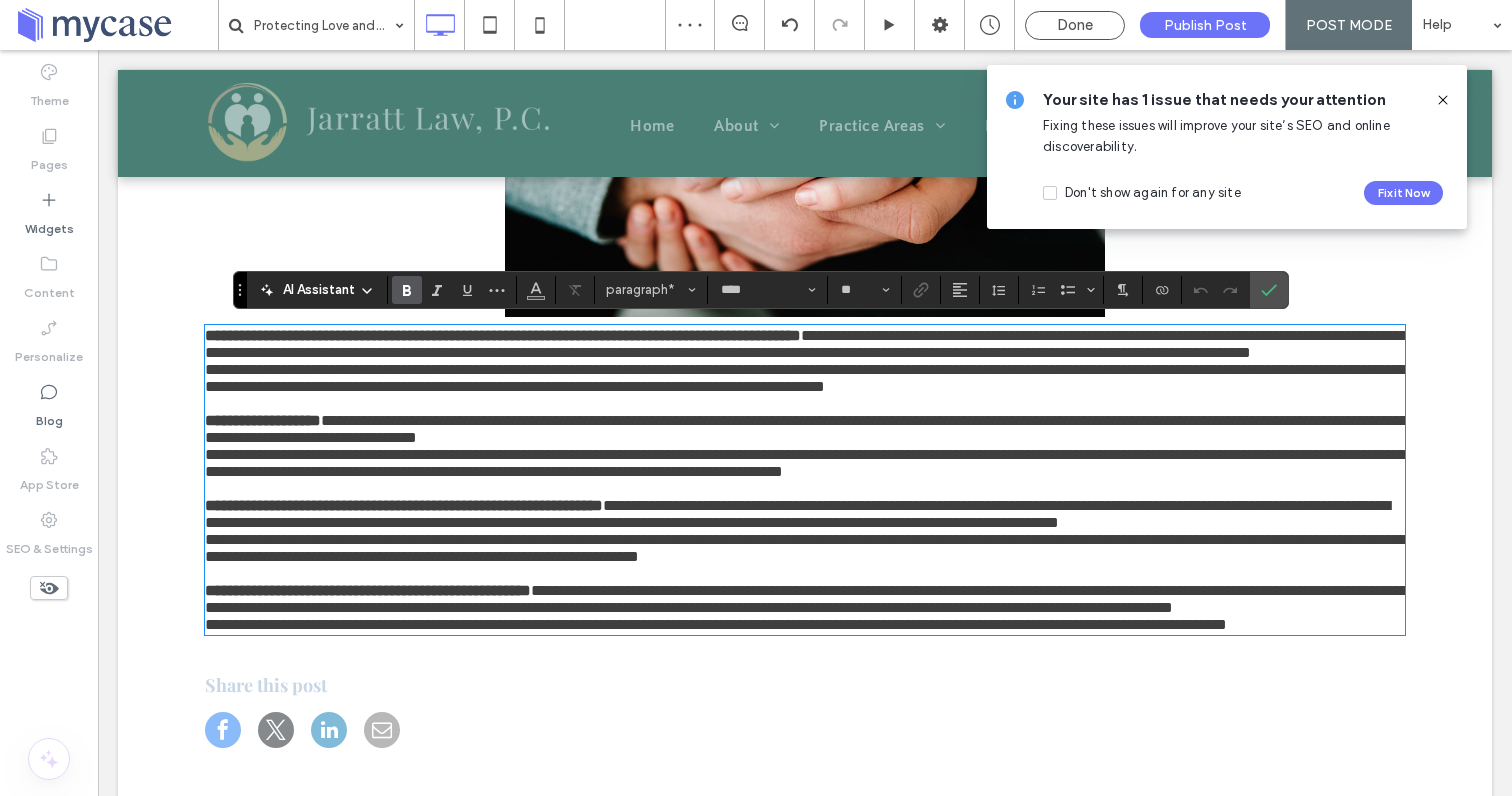 click on "**********" at bounding box center [503, 335] 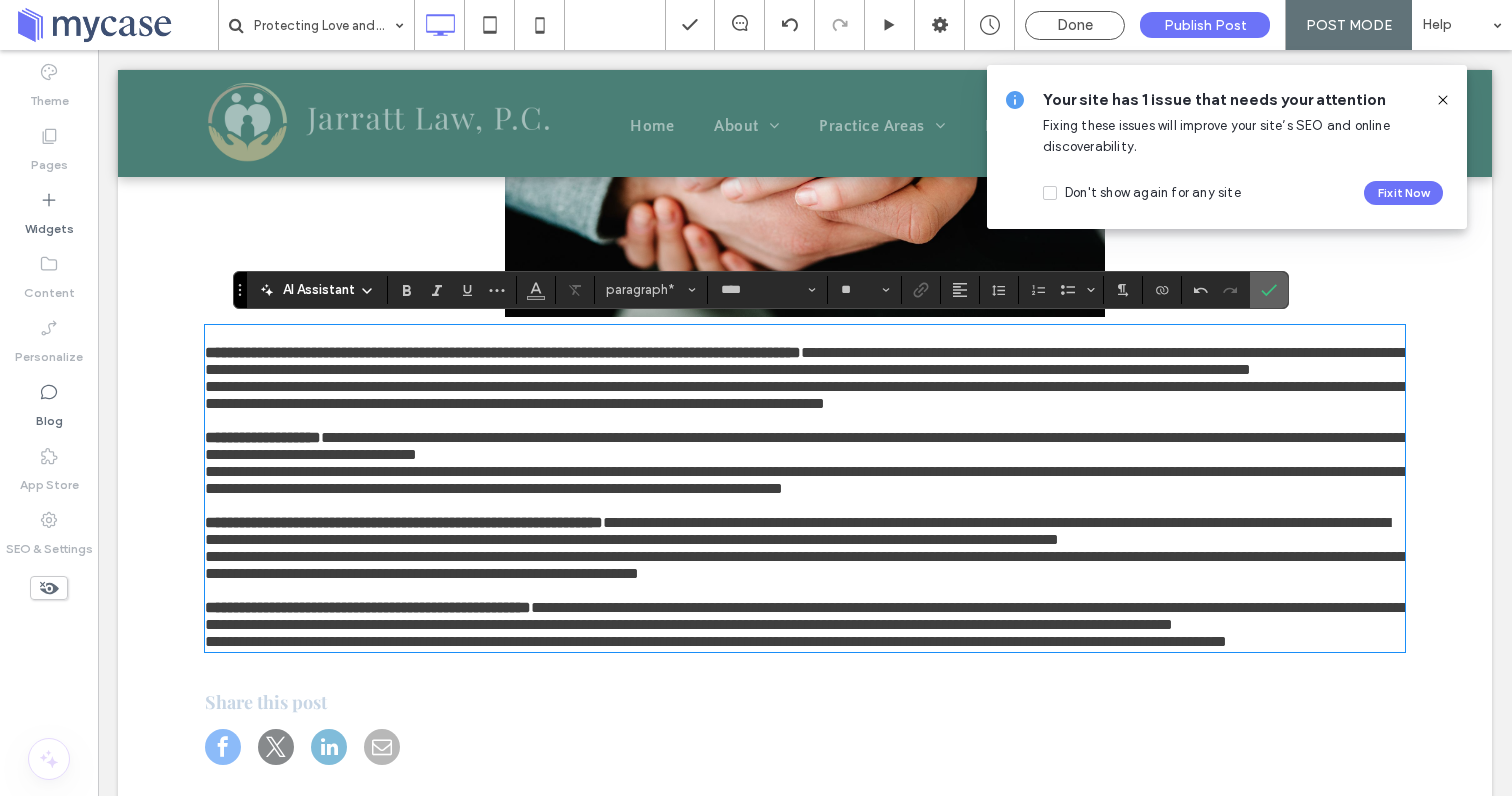 click 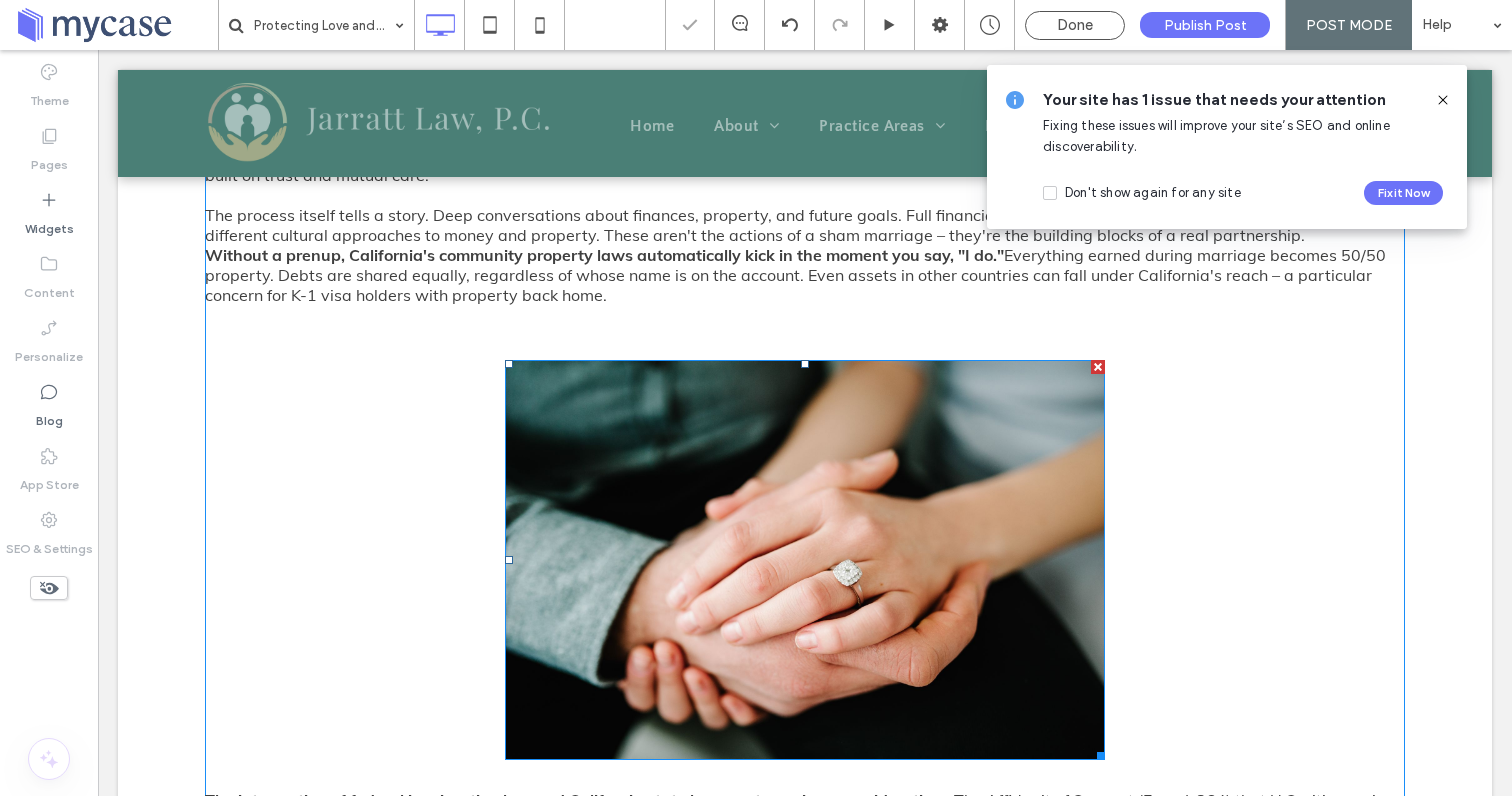 scroll, scrollTop: 1023, scrollLeft: 0, axis: vertical 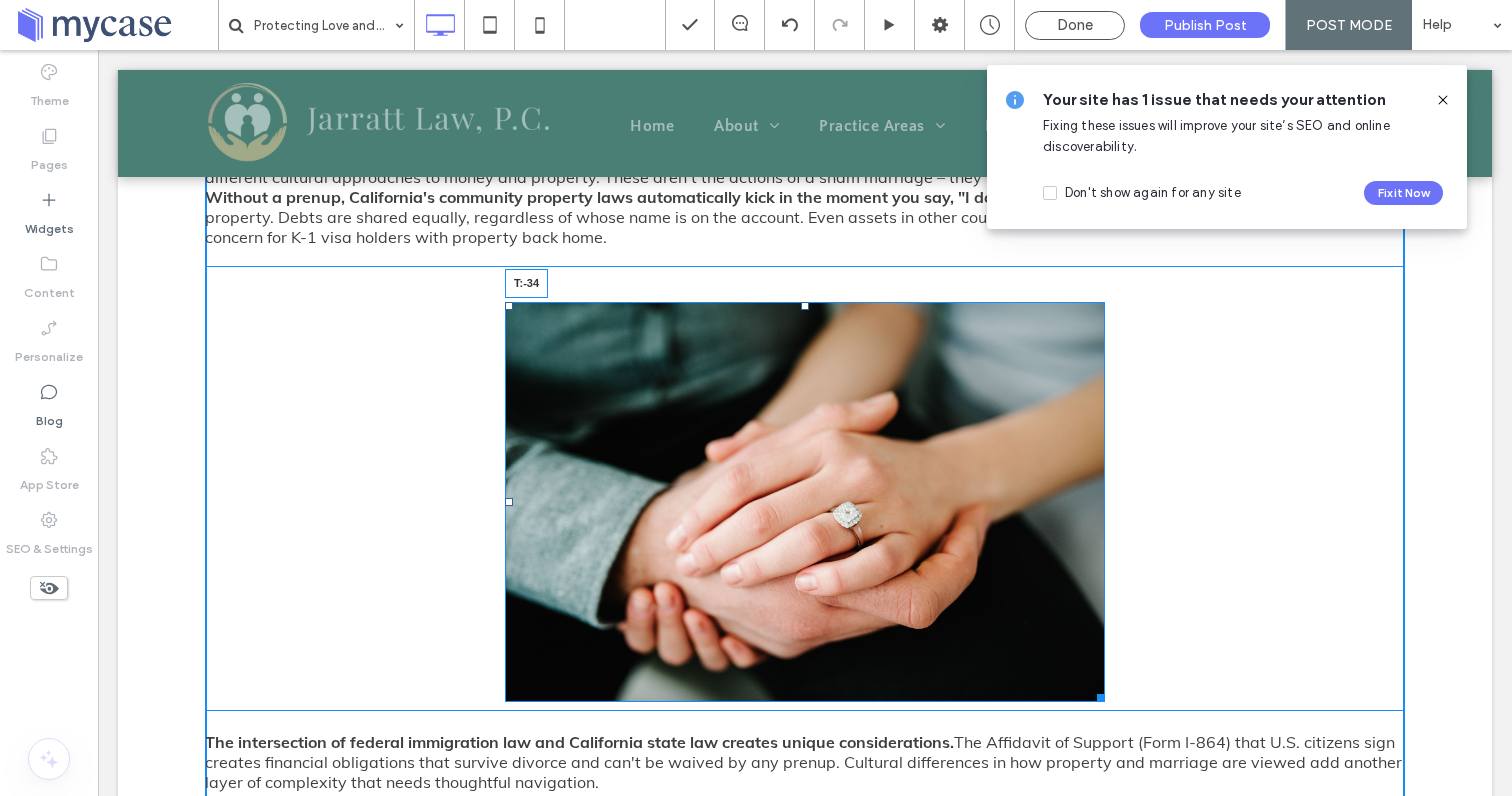 drag, startPoint x: 804, startPoint y: 302, endPoint x: 804, endPoint y: 268, distance: 34 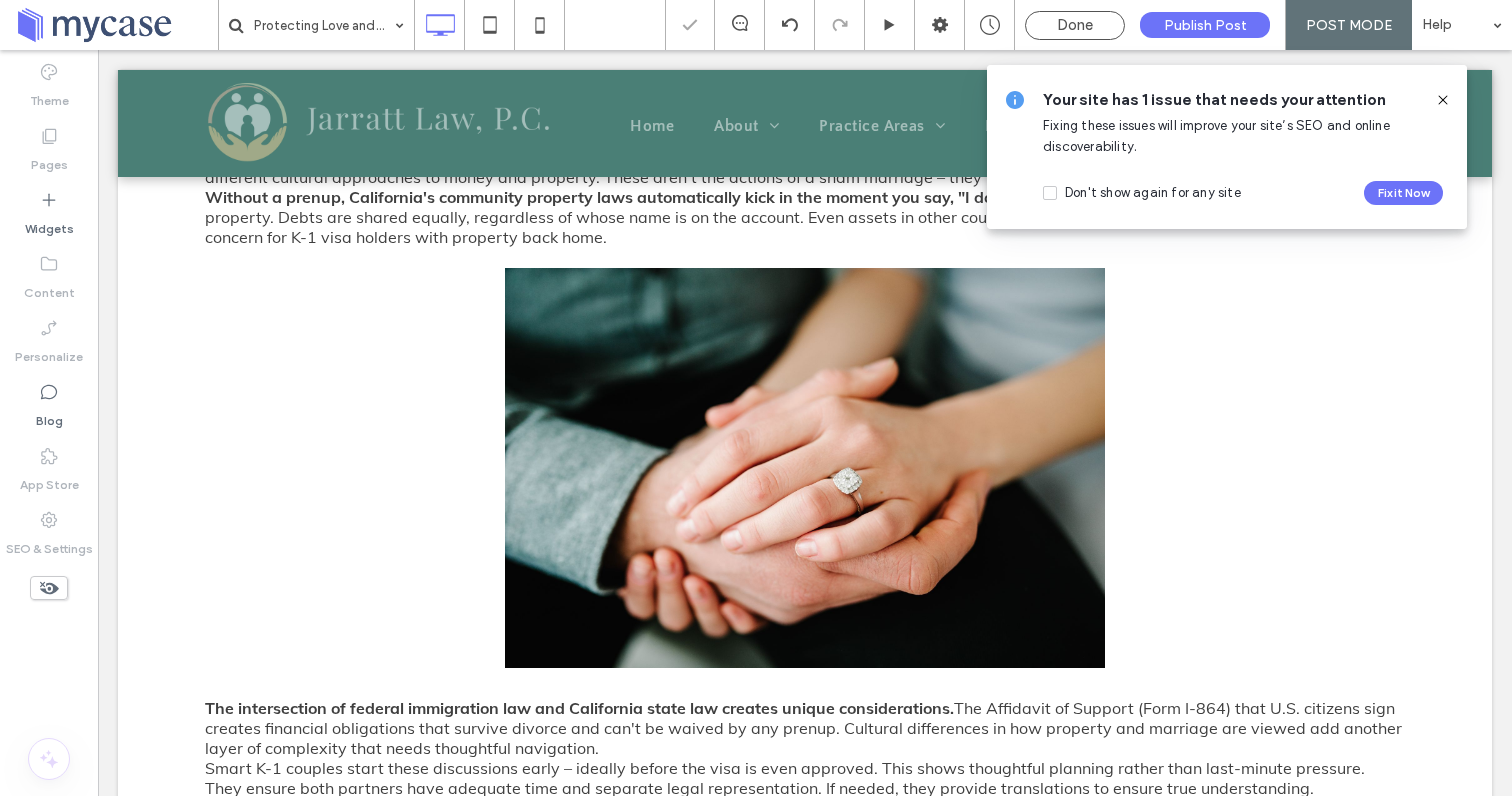 click on "Your site has 1 issue that needs your attention Fixing these issues will improve your site’s SEO and online discoverability. Don't show again for any site Fix it Now" at bounding box center (1227, 147) 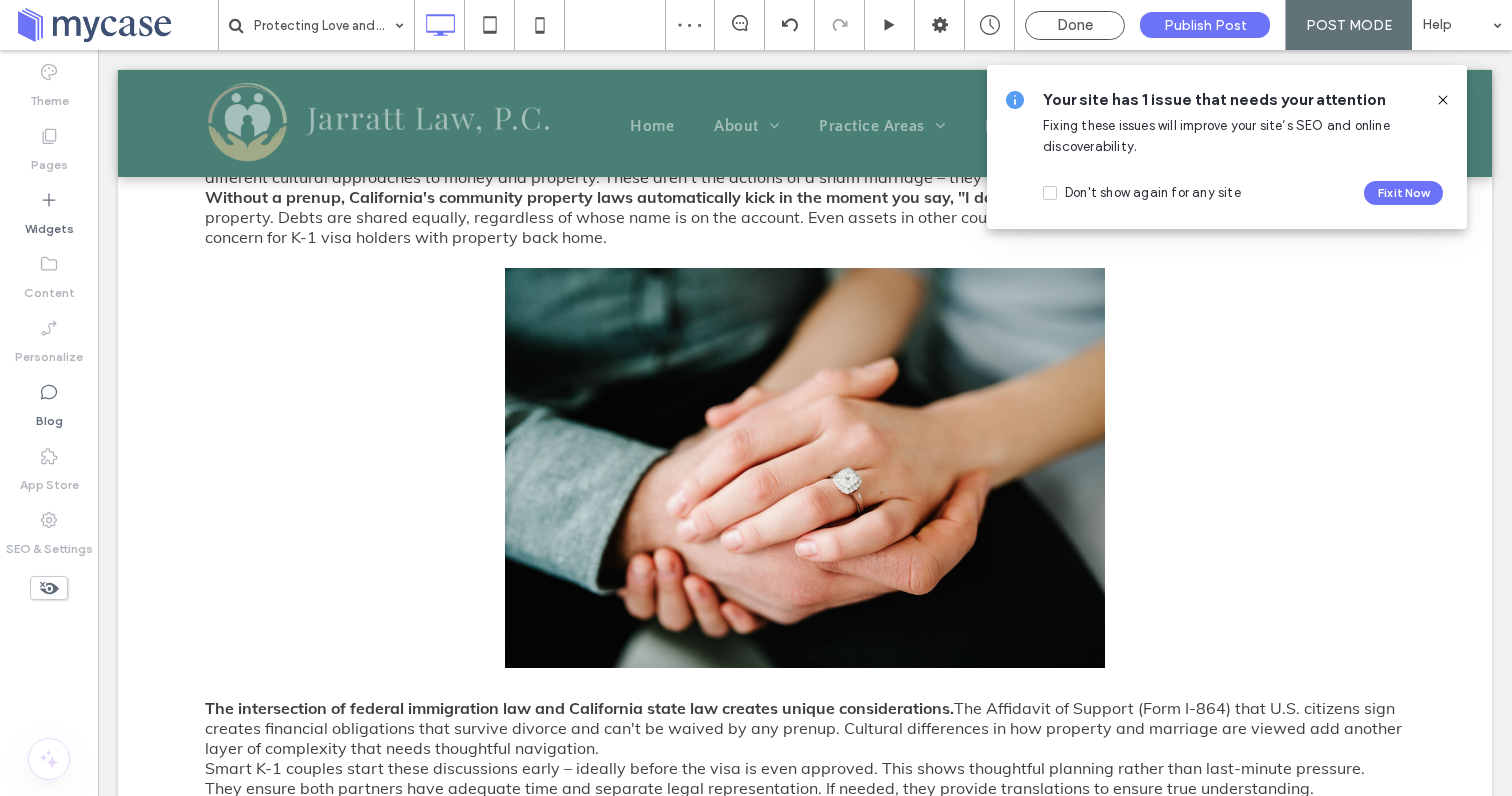 click 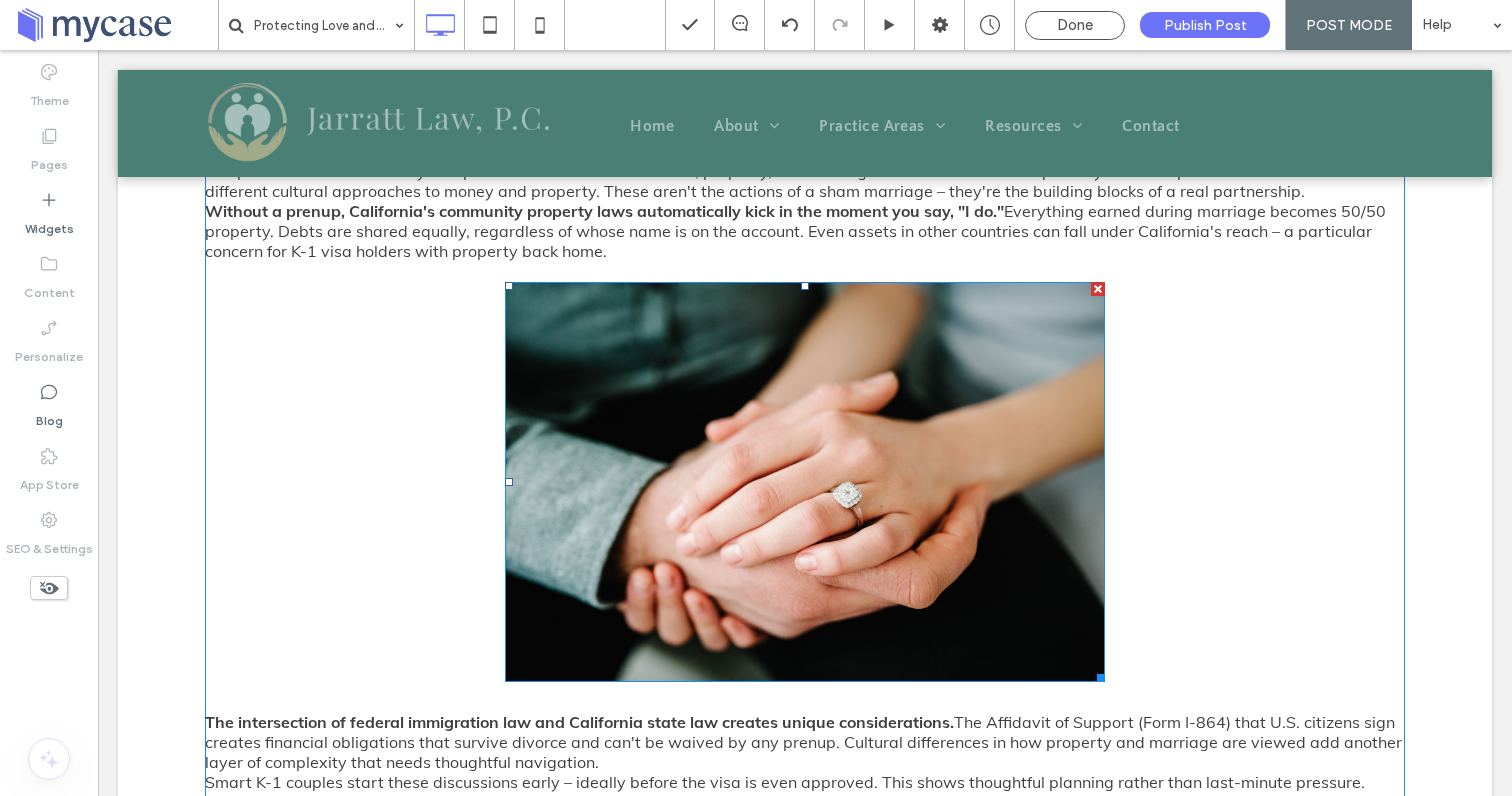 scroll, scrollTop: 987, scrollLeft: 0, axis: vertical 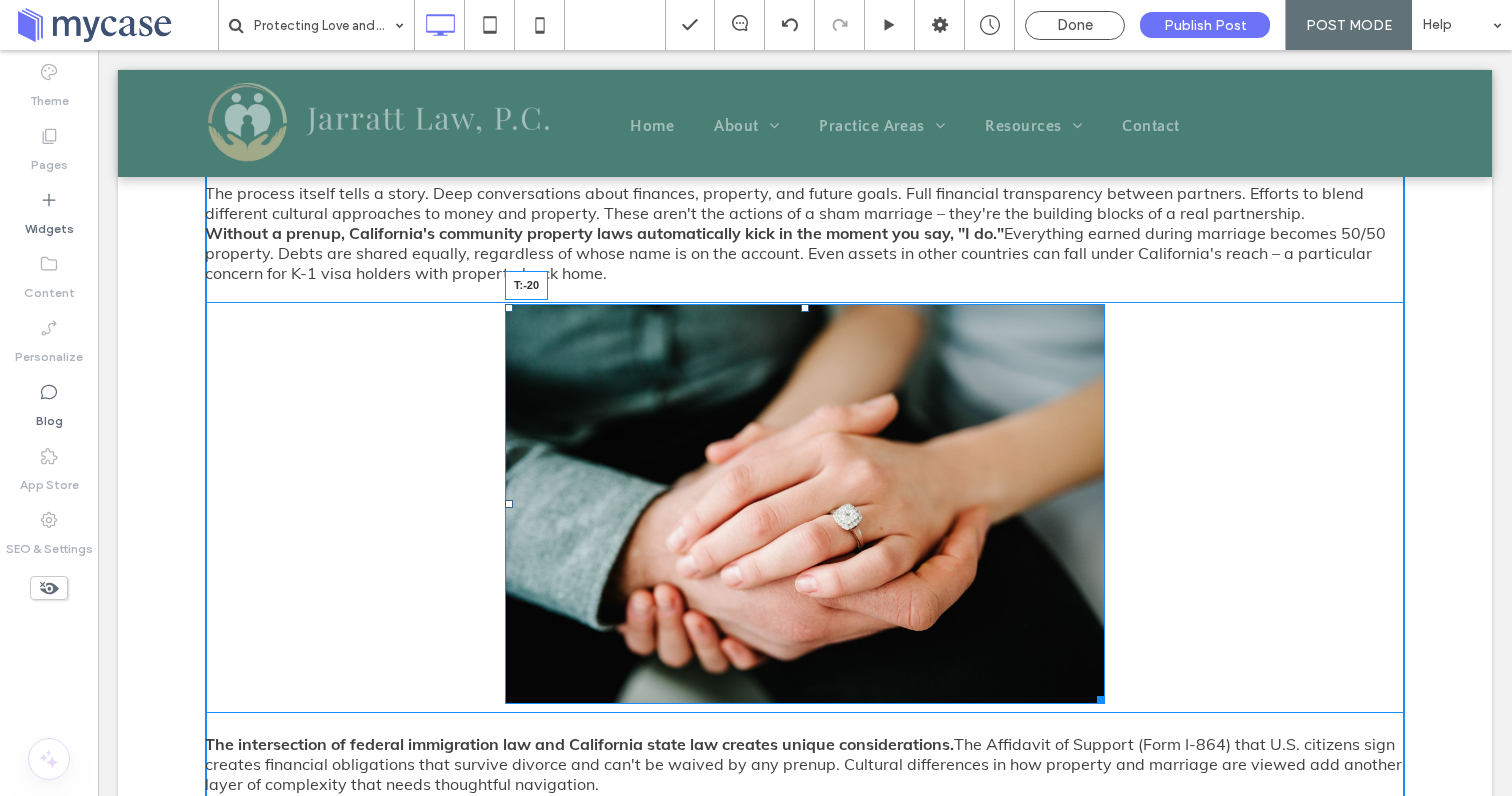 drag, startPoint x: 805, startPoint y: 306, endPoint x: 805, endPoint y: 320, distance: 14 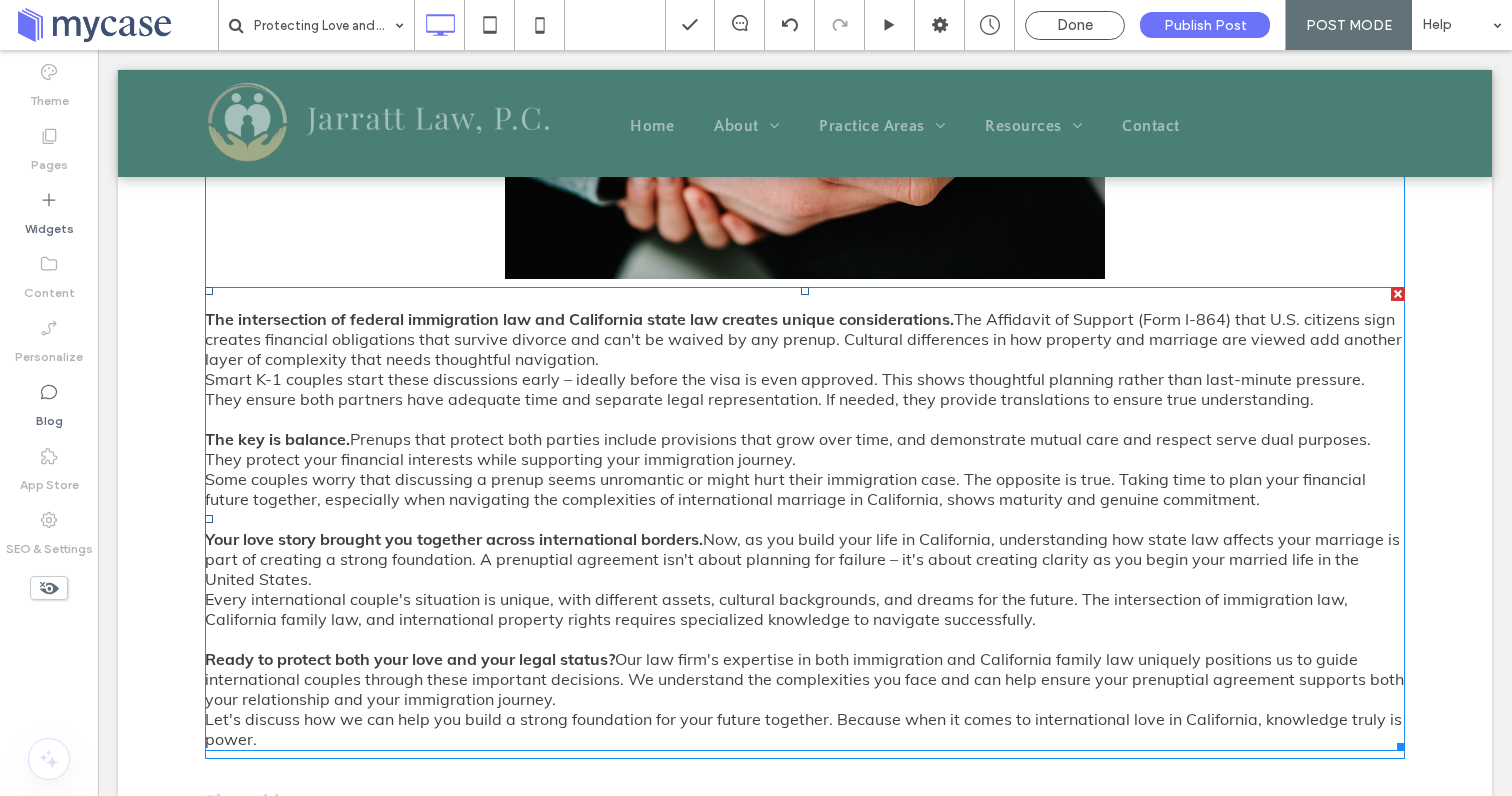 scroll, scrollTop: 1522, scrollLeft: 0, axis: vertical 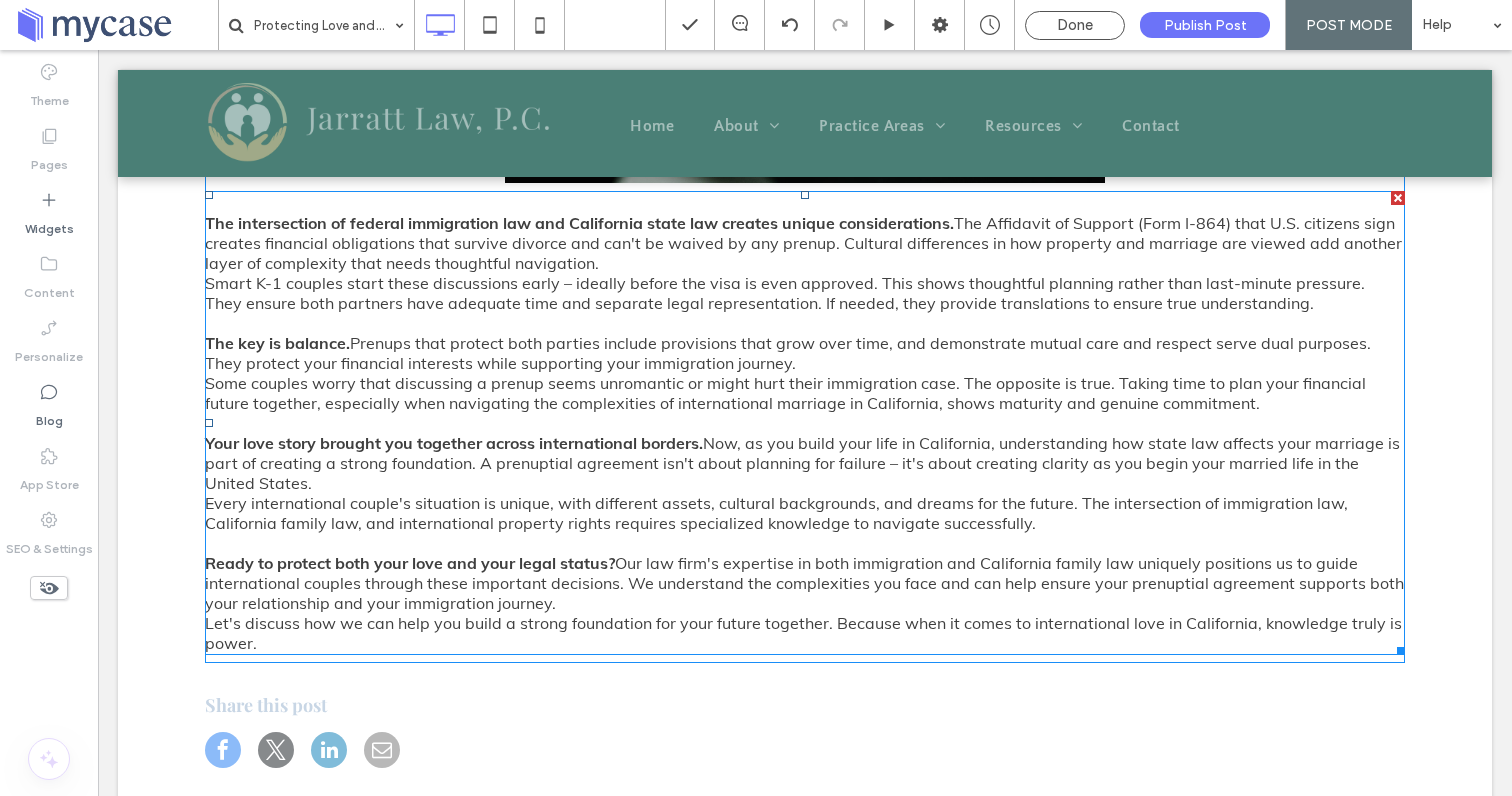 click on "Let's discuss how we can help you build a strong foundation for your future together. Because when it comes to international love in California, knowledge truly is power." at bounding box center [805, 633] 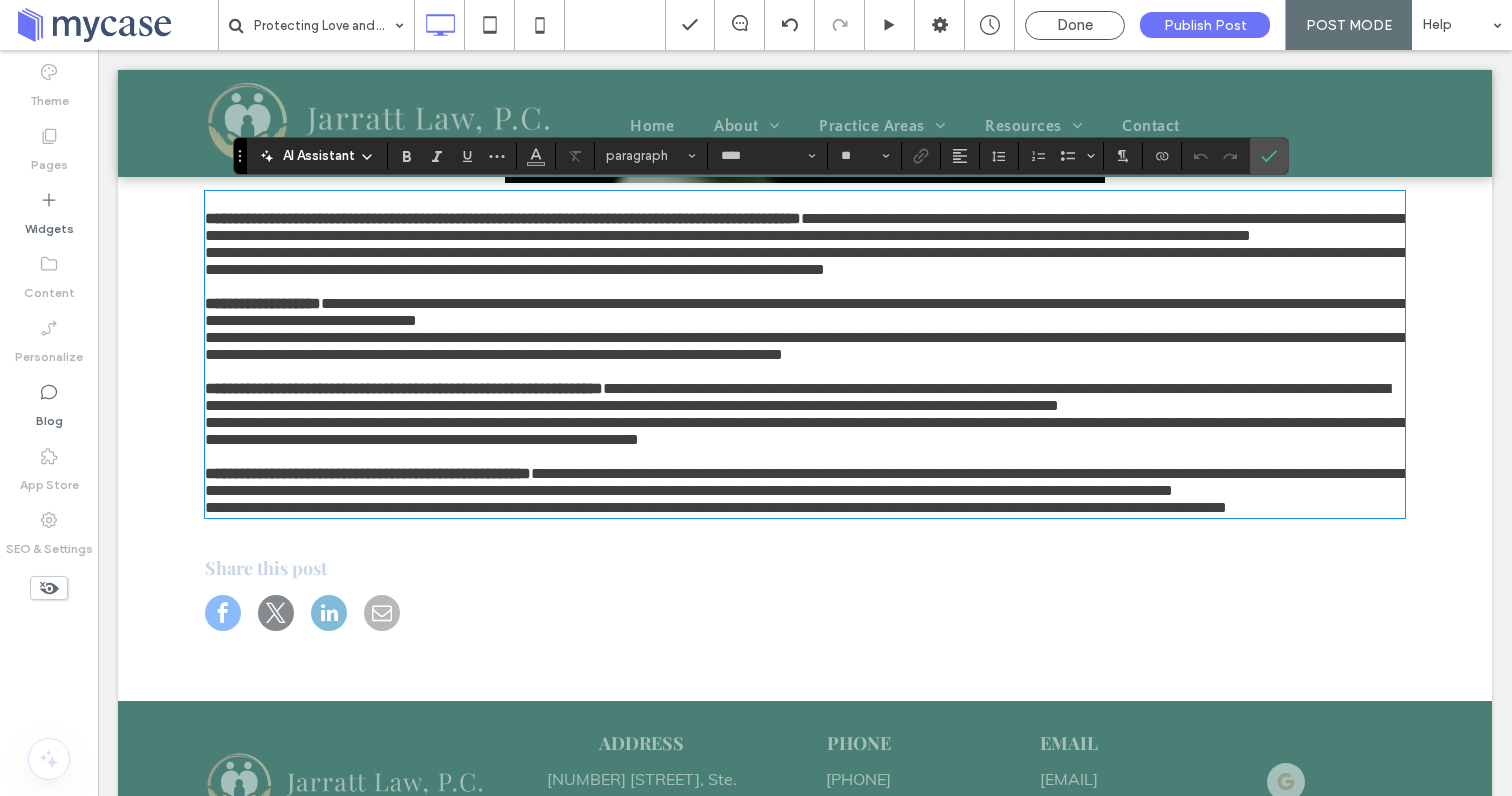 click on "**********" at bounding box center (805, 507) 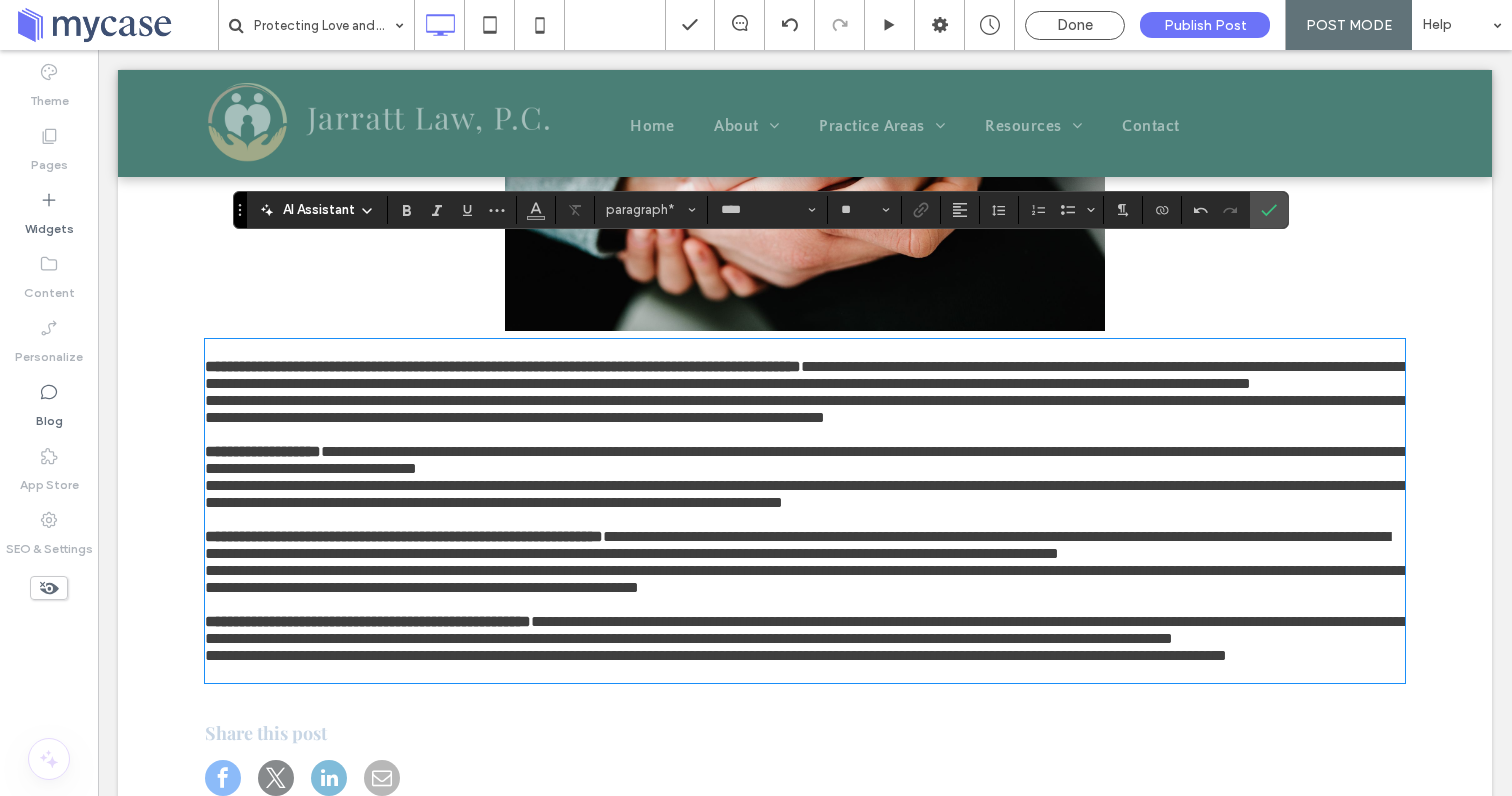 scroll, scrollTop: 1364, scrollLeft: 0, axis: vertical 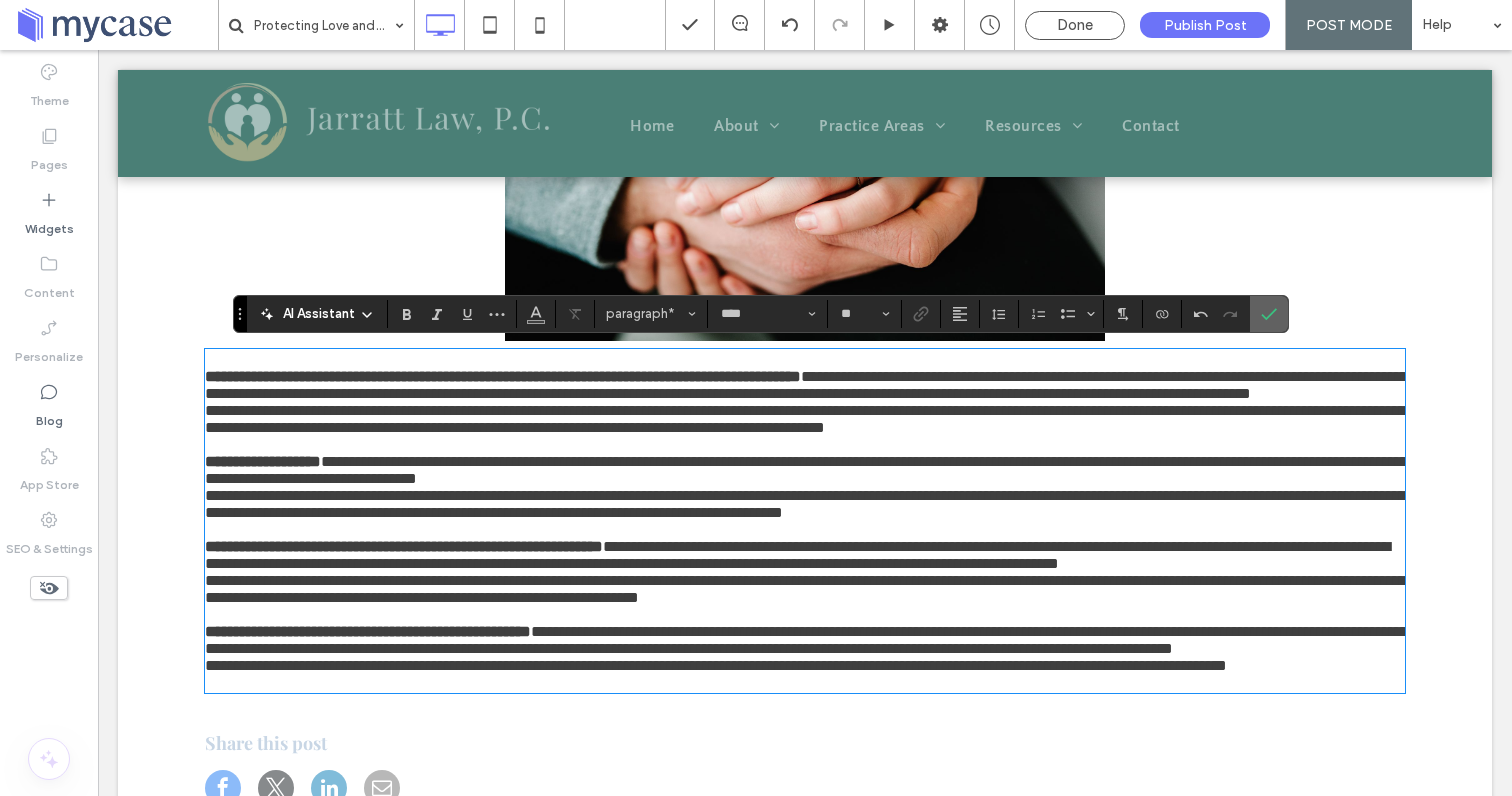 click at bounding box center [1269, 314] 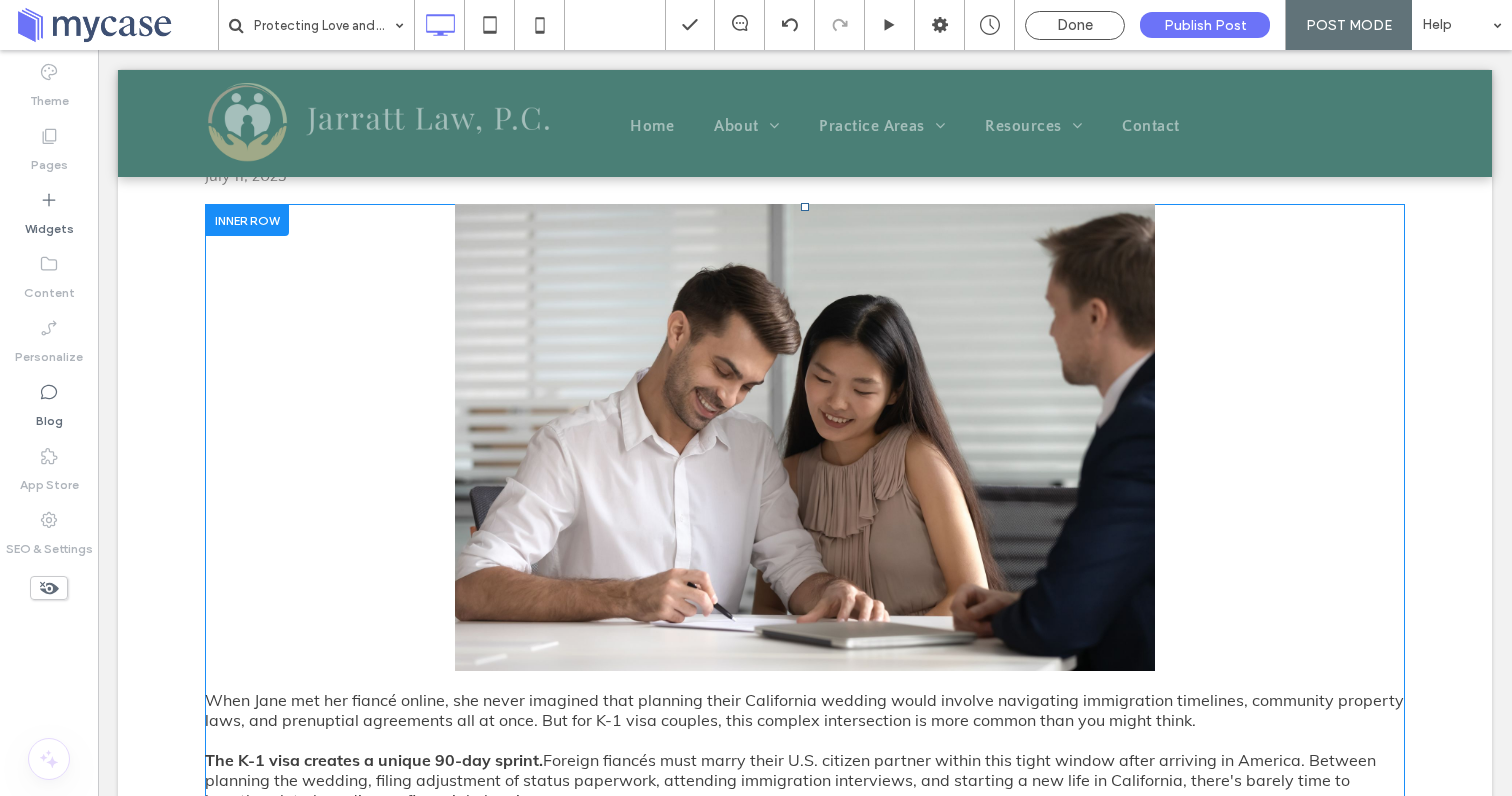 scroll, scrollTop: 195, scrollLeft: 0, axis: vertical 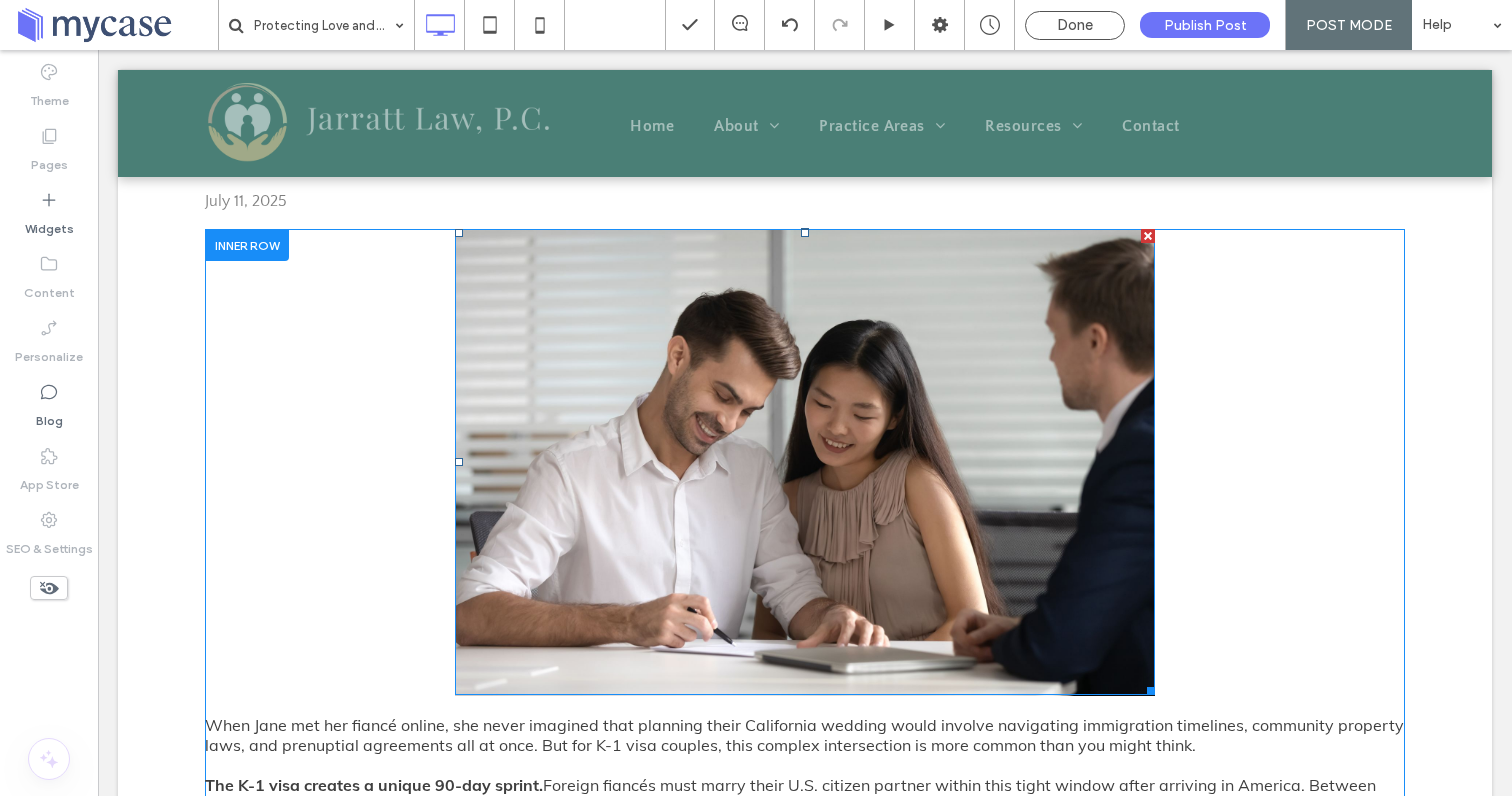 click at bounding box center (805, 462) 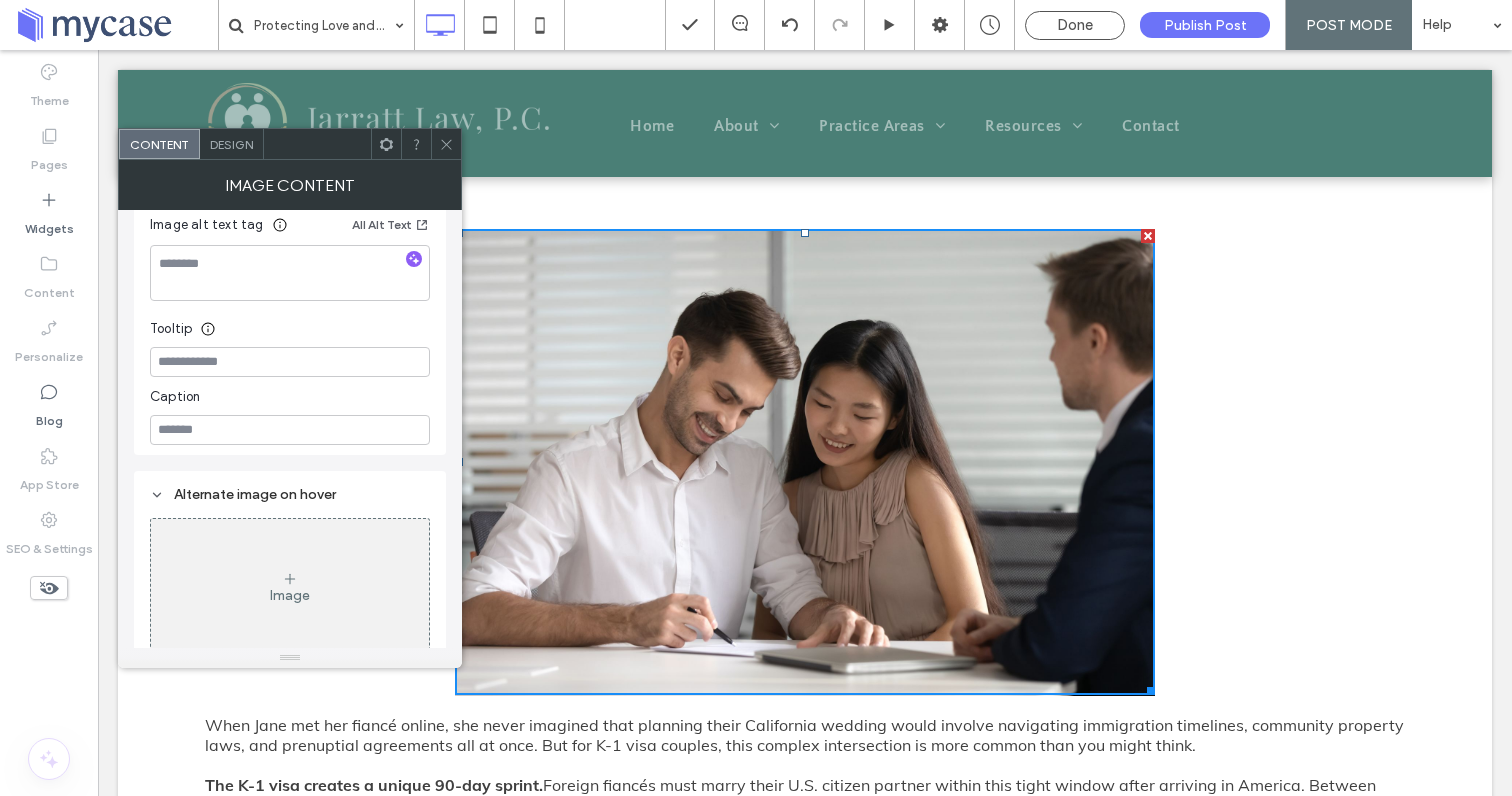 scroll, scrollTop: 554, scrollLeft: 0, axis: vertical 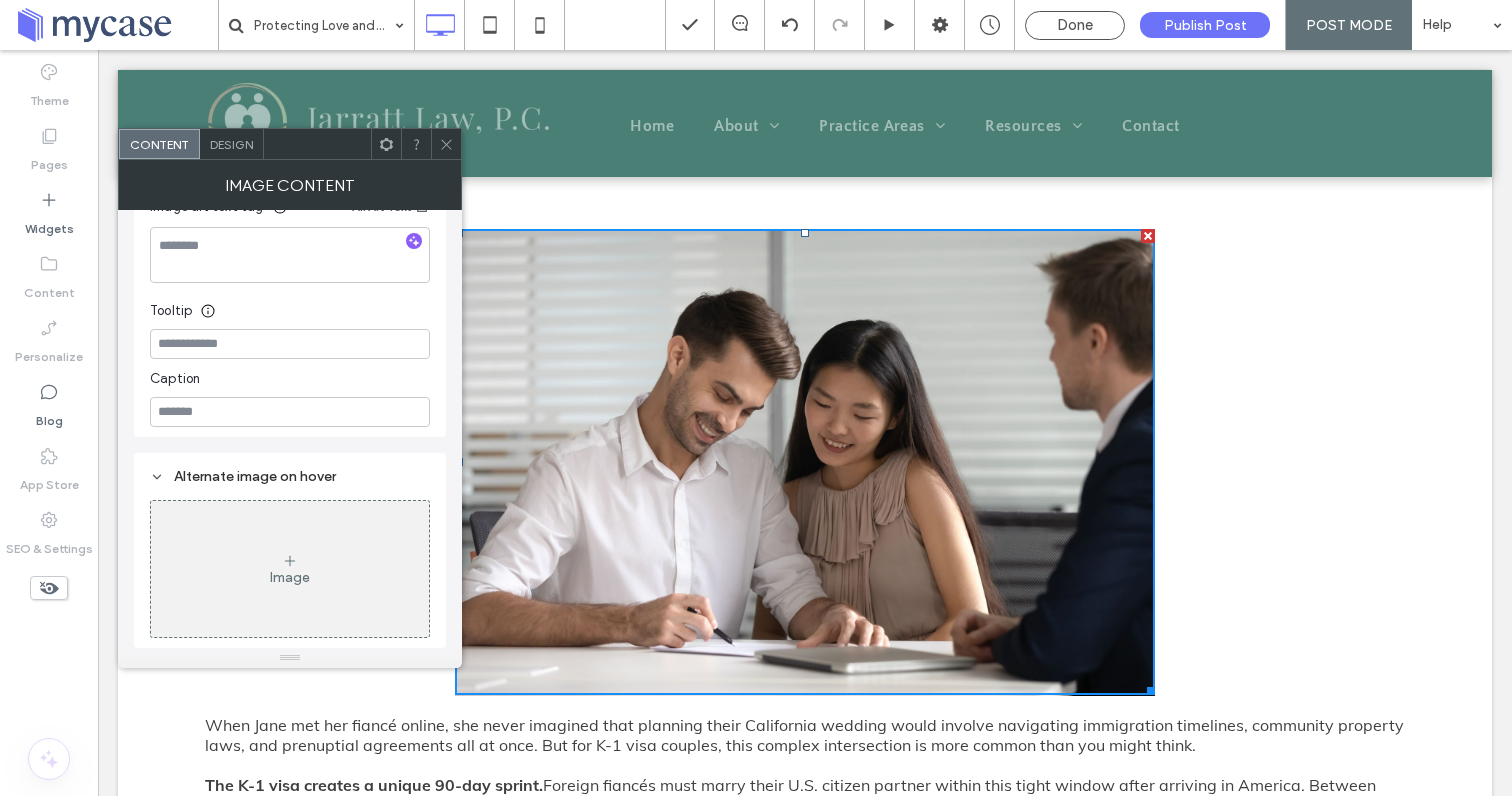 click on "Design" at bounding box center (231, 144) 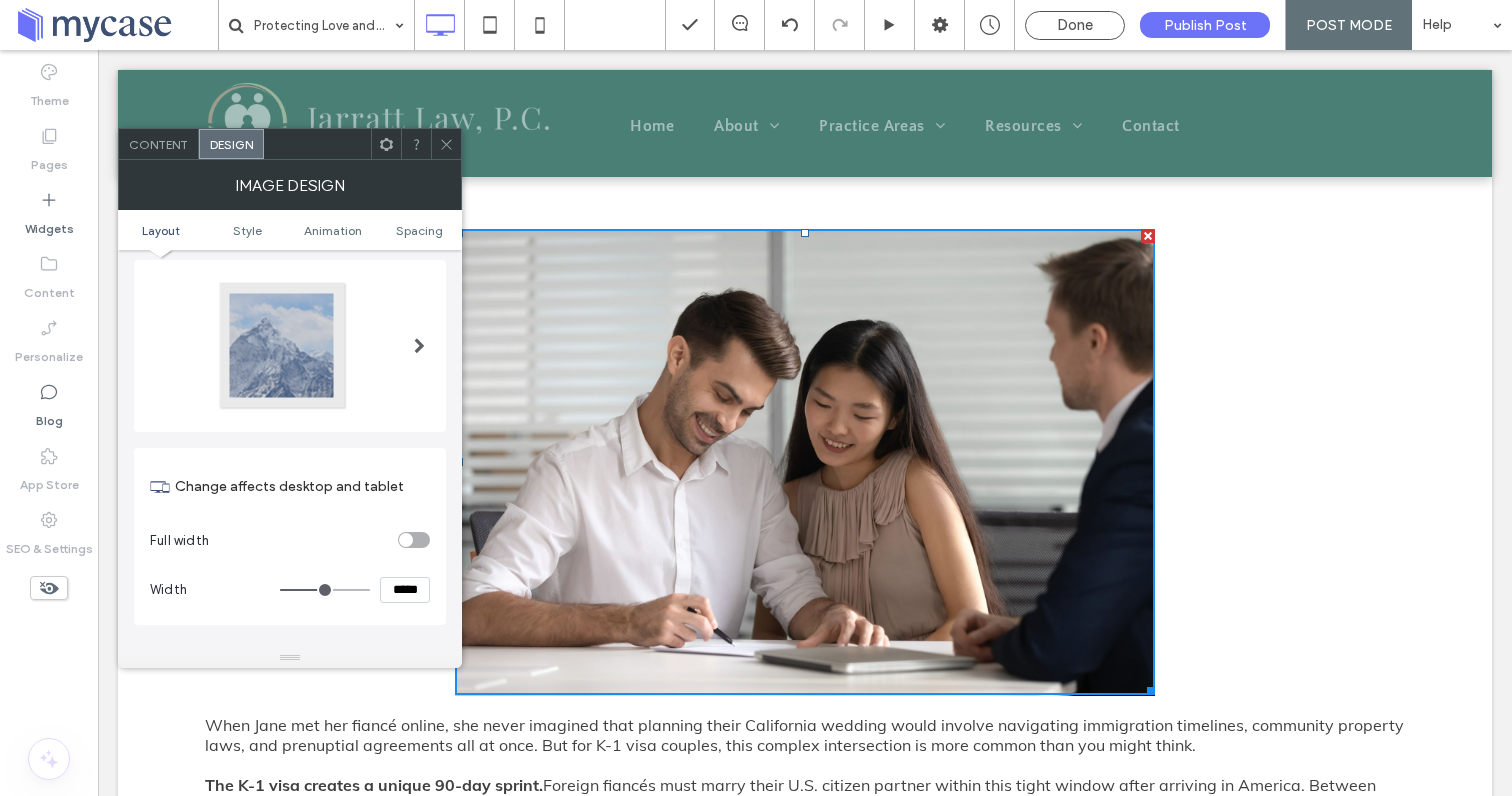 scroll, scrollTop: 102, scrollLeft: 0, axis: vertical 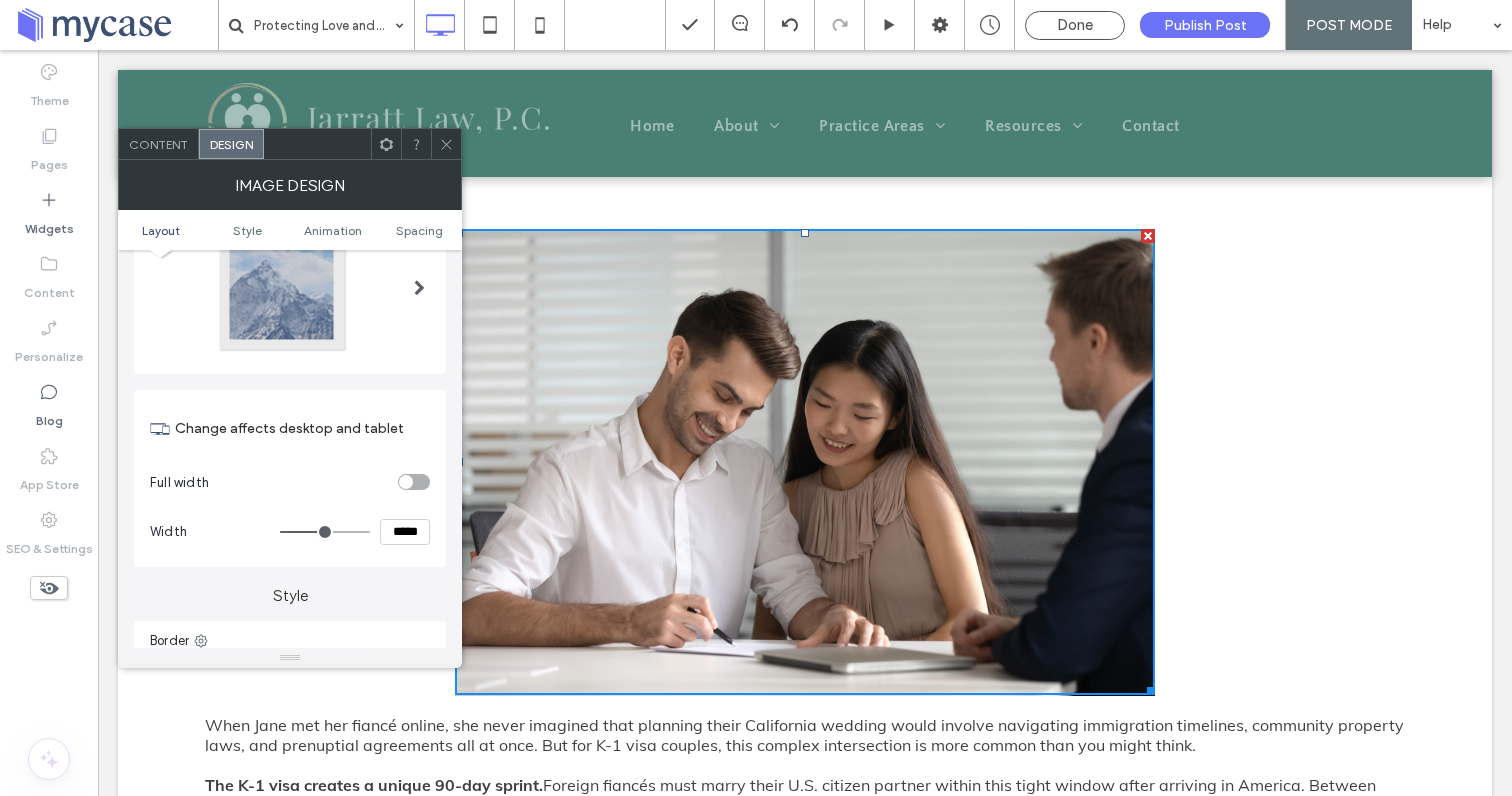 click on "*****" at bounding box center [405, 532] 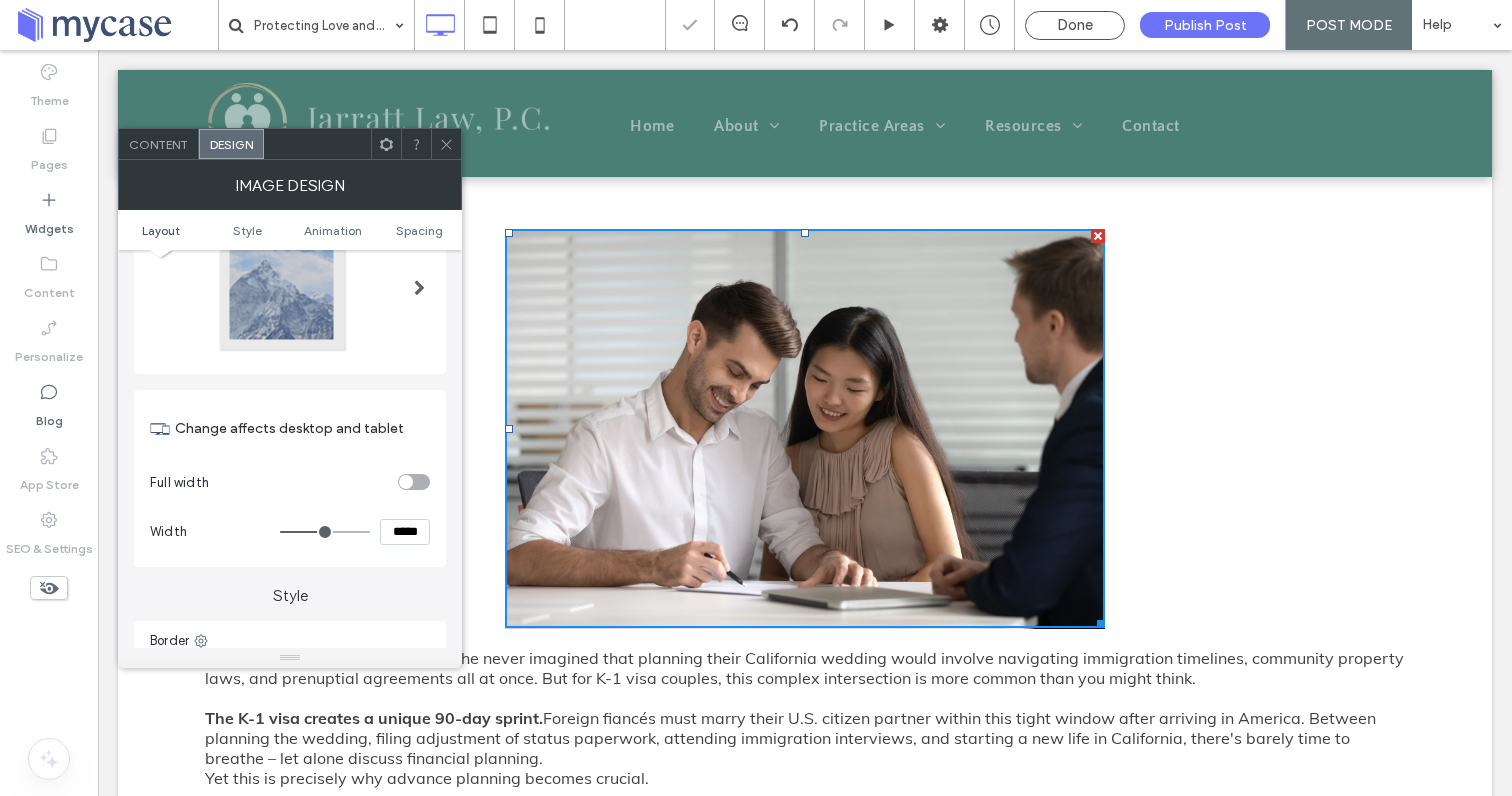 click 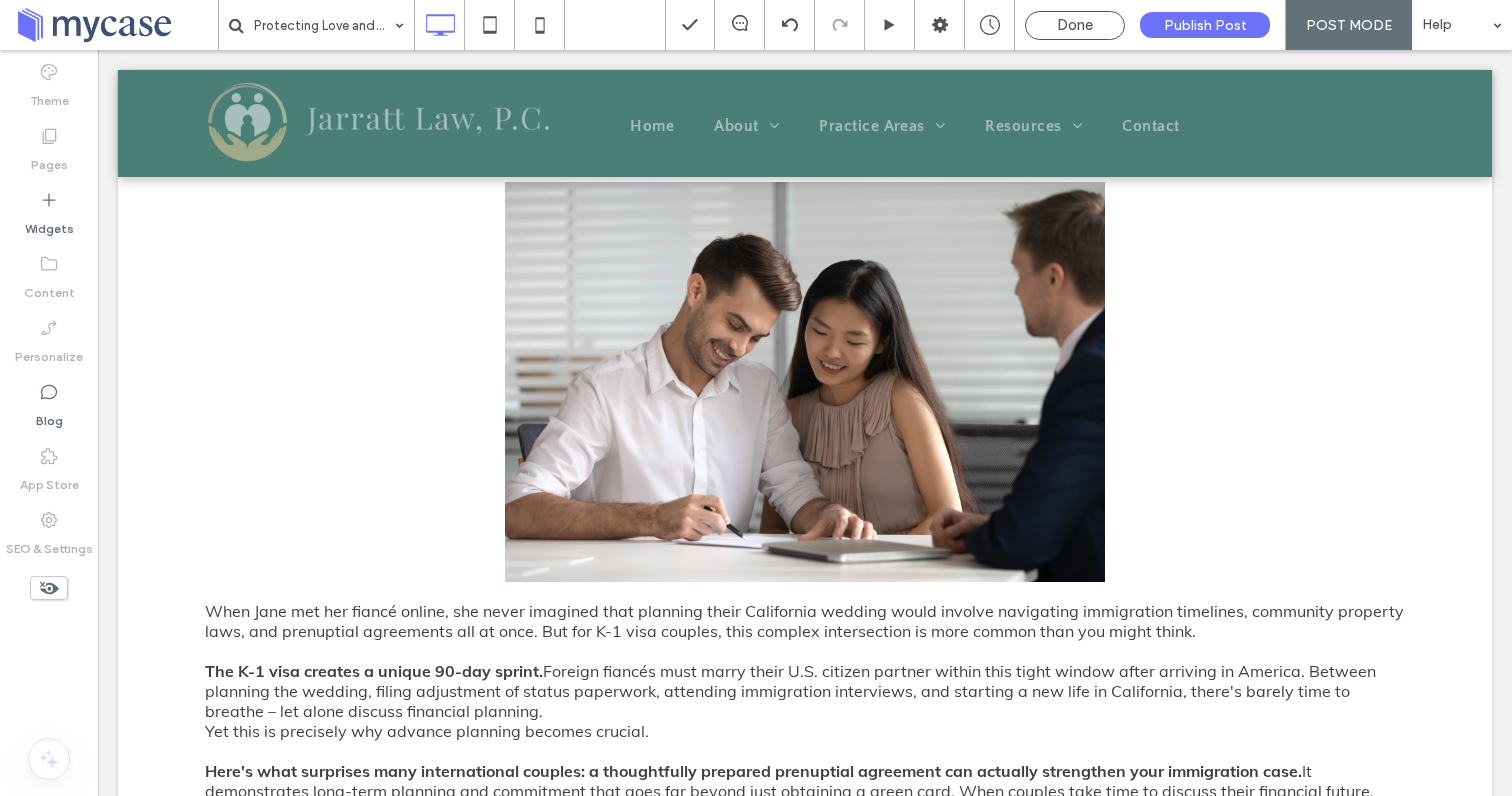 scroll, scrollTop: 221, scrollLeft: 0, axis: vertical 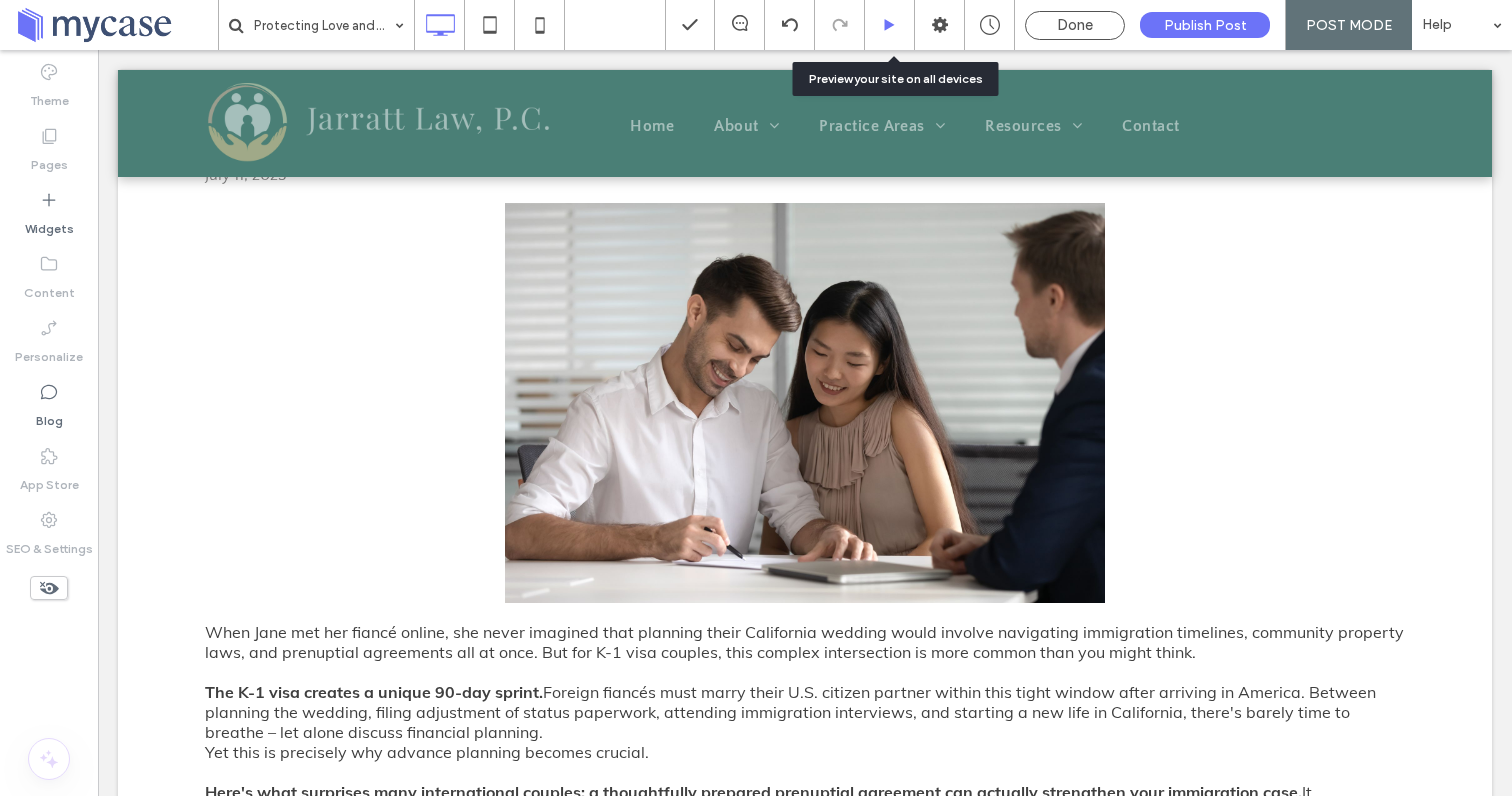 click 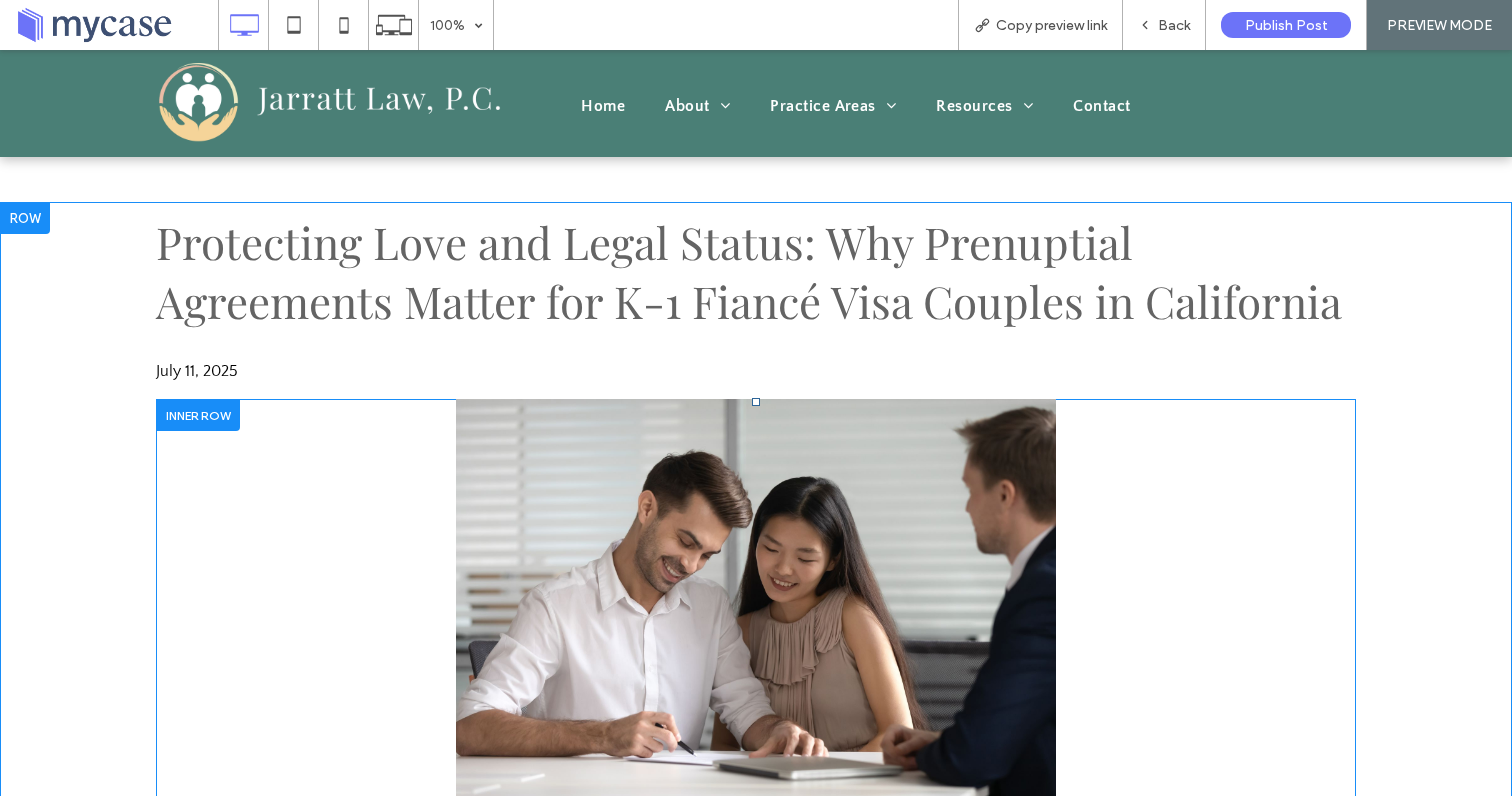 scroll, scrollTop: 0, scrollLeft: 0, axis: both 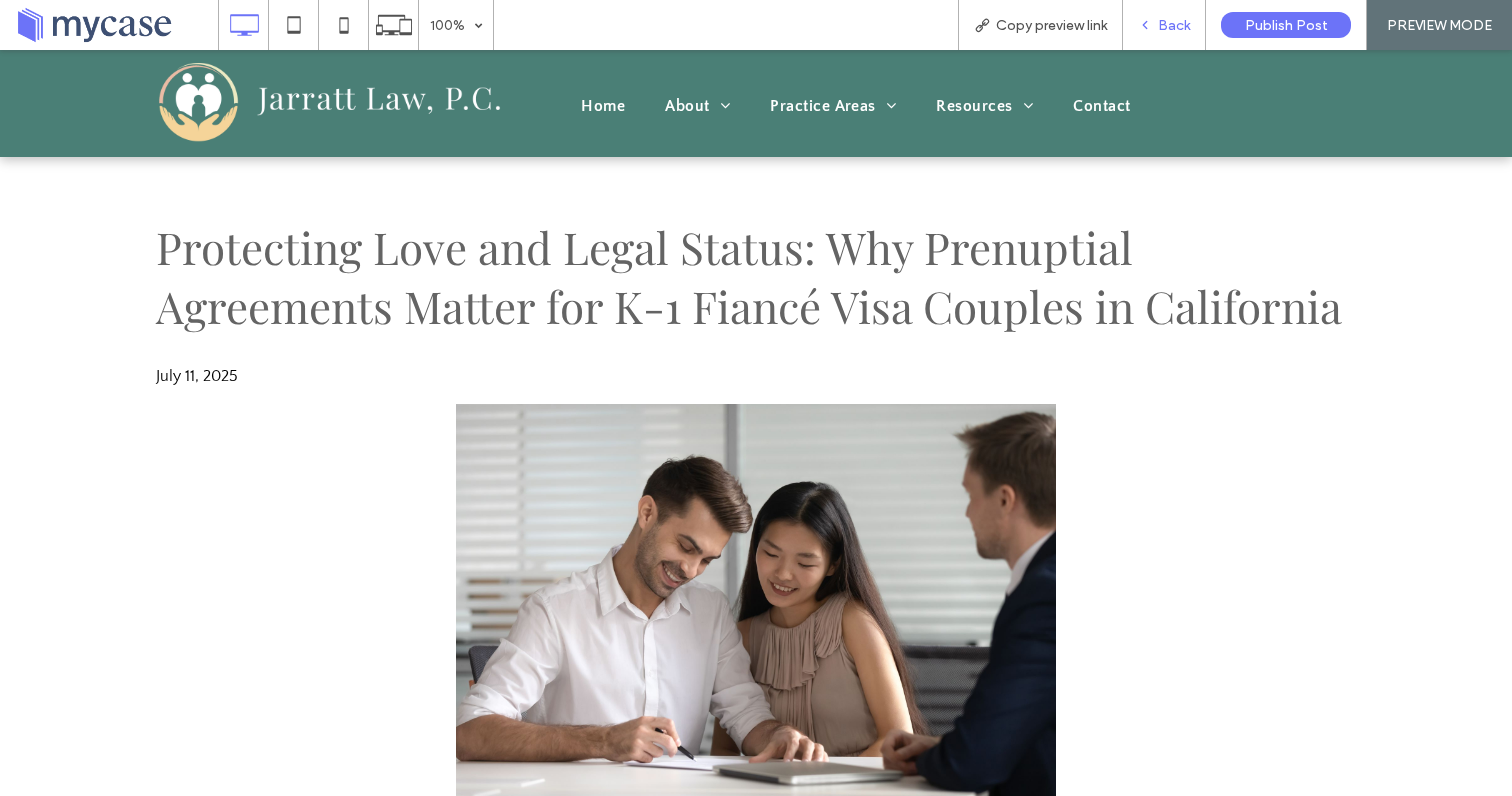click on "Back" at bounding box center (1174, 25) 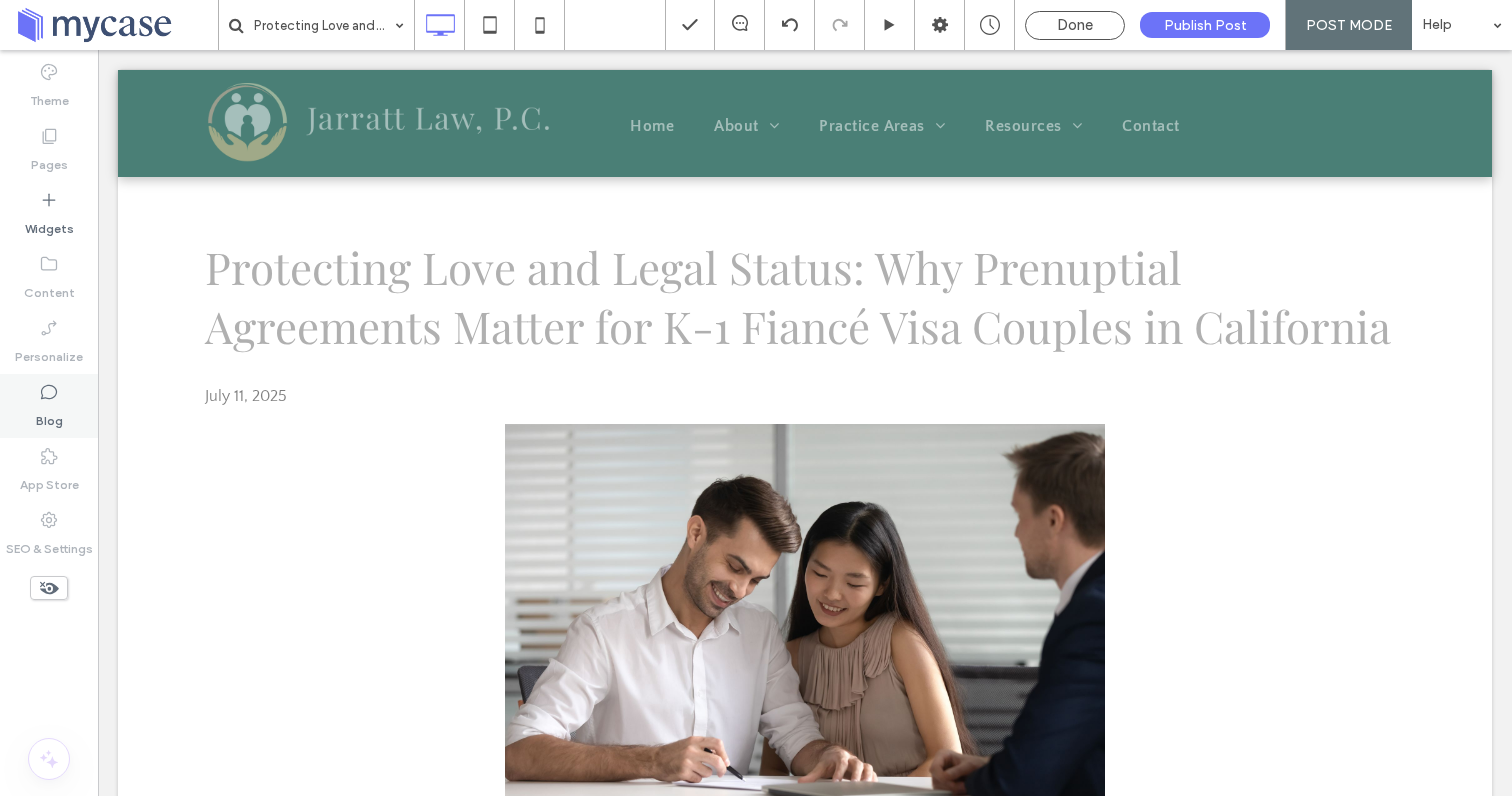 click on "Blog" at bounding box center (49, 416) 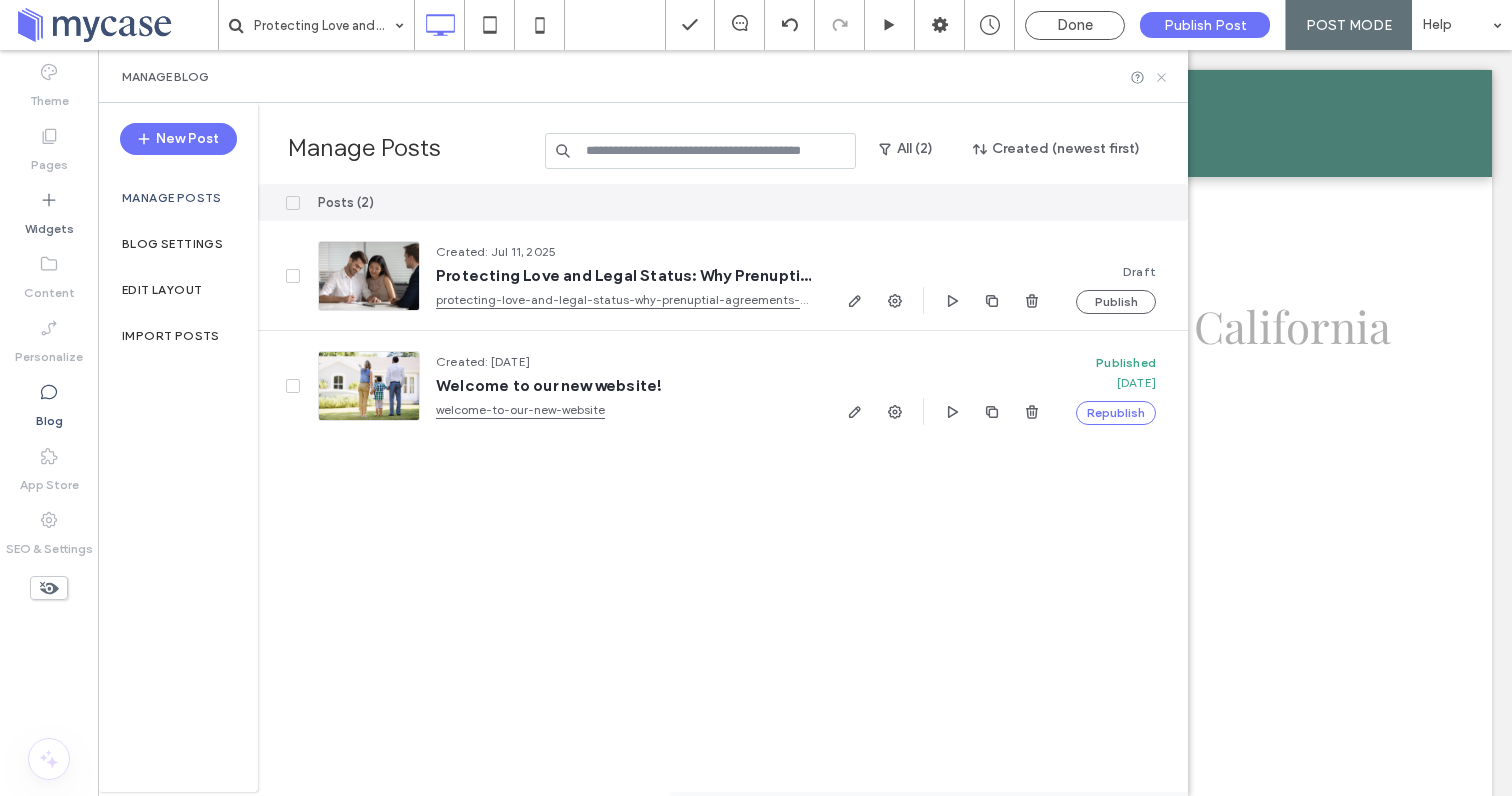 click 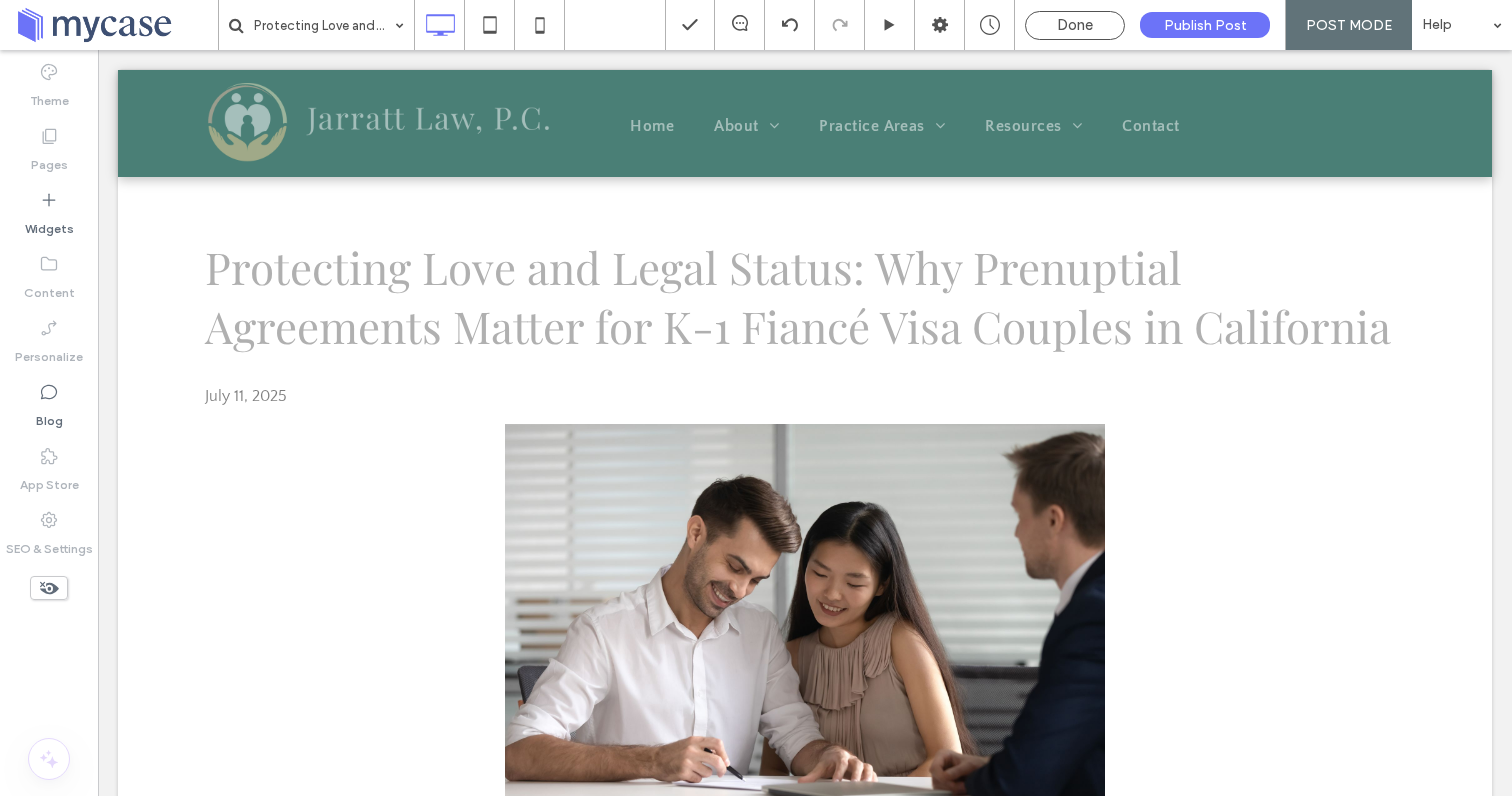 click at bounding box center (116, 25) 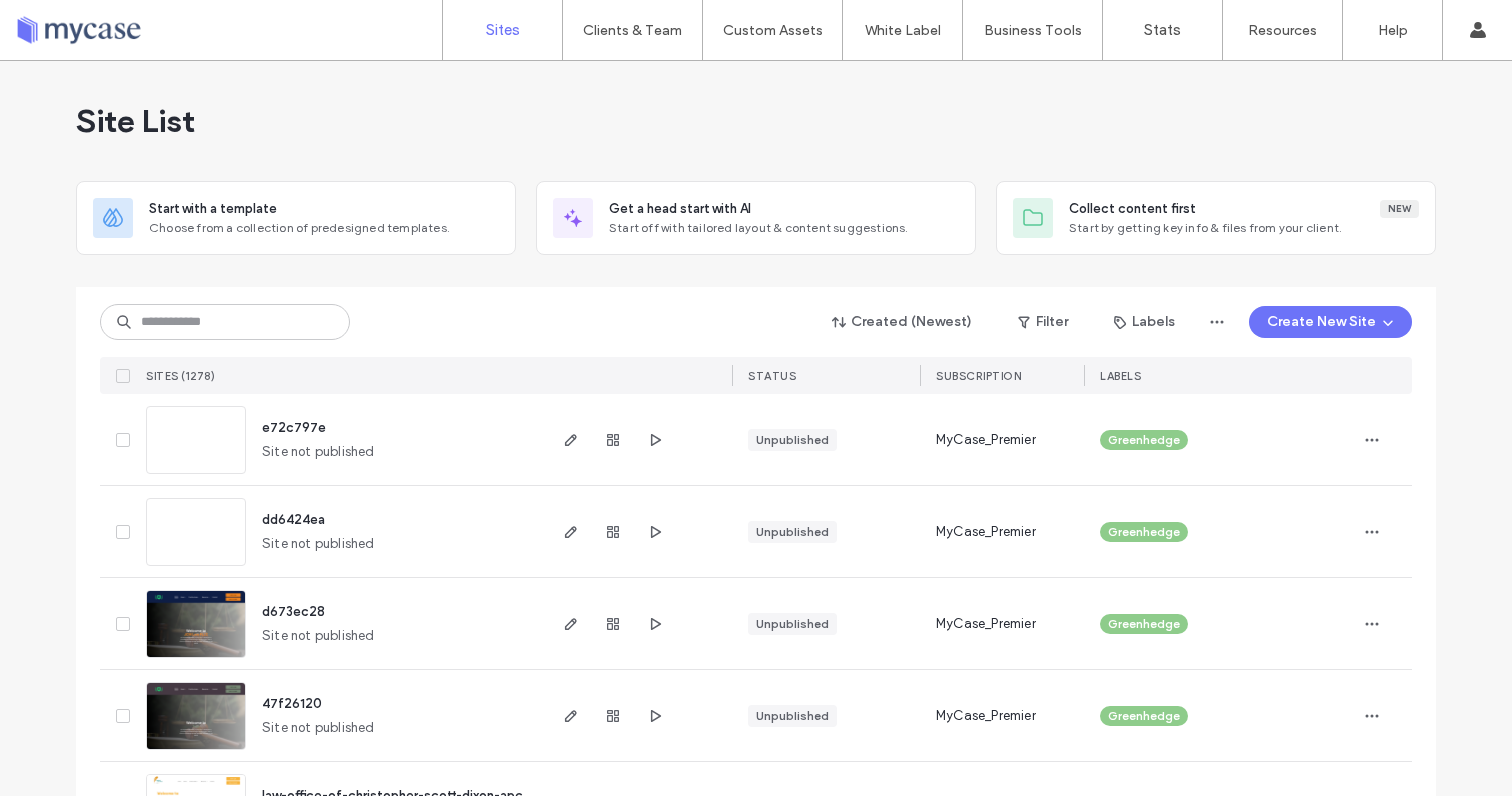 scroll, scrollTop: 0, scrollLeft: 0, axis: both 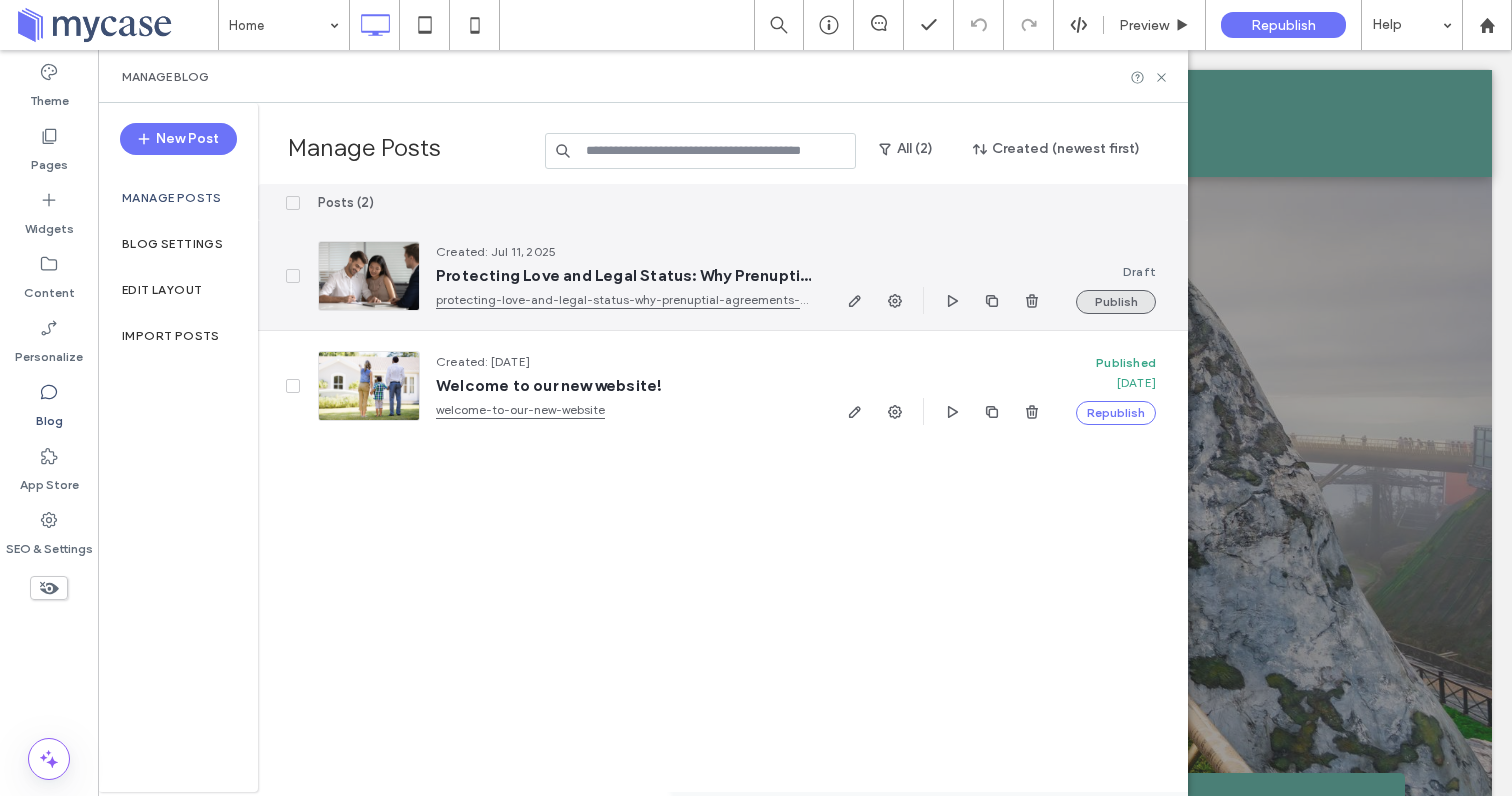 click on "Publish" at bounding box center [1116, 302] 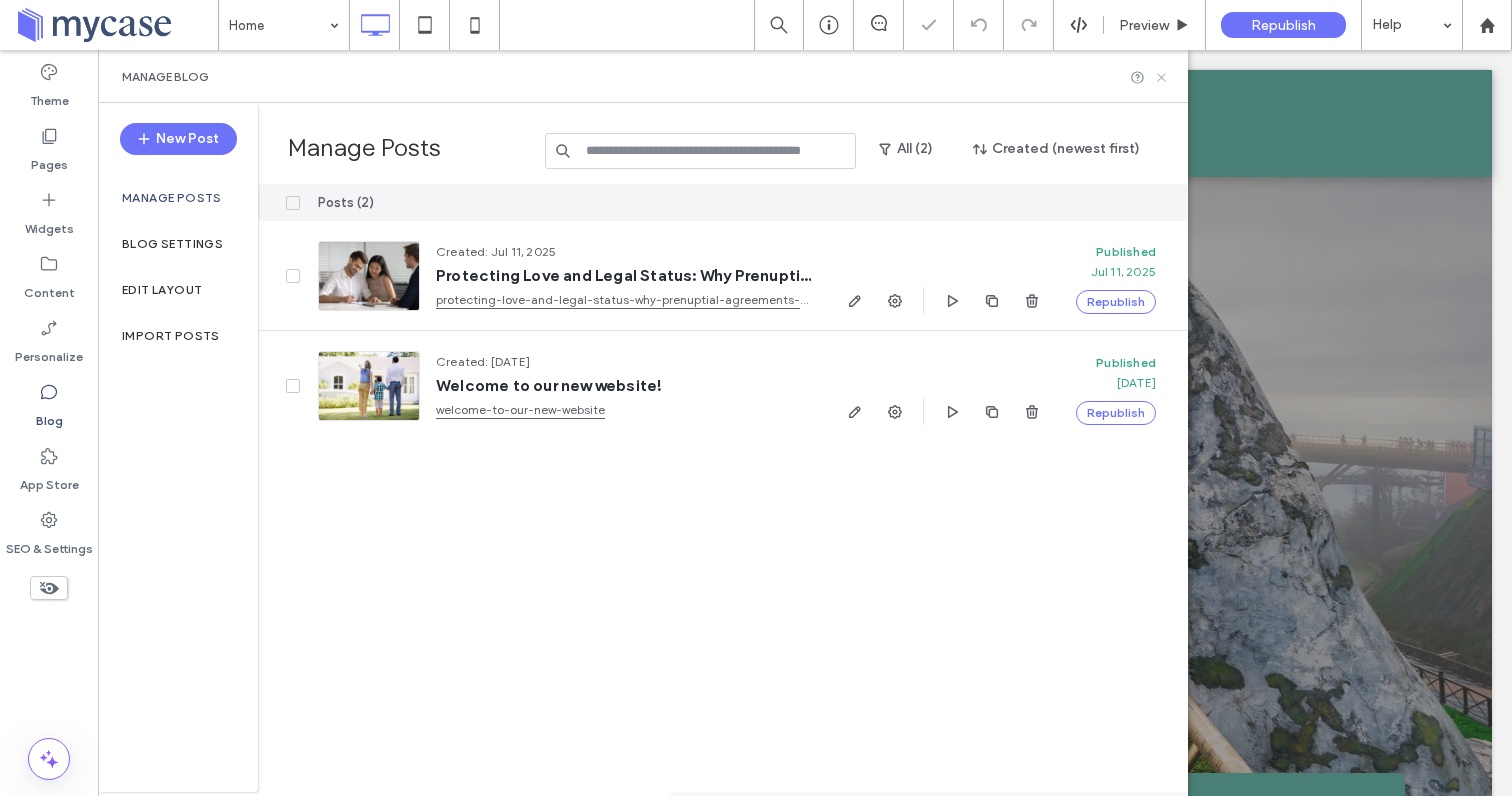 click 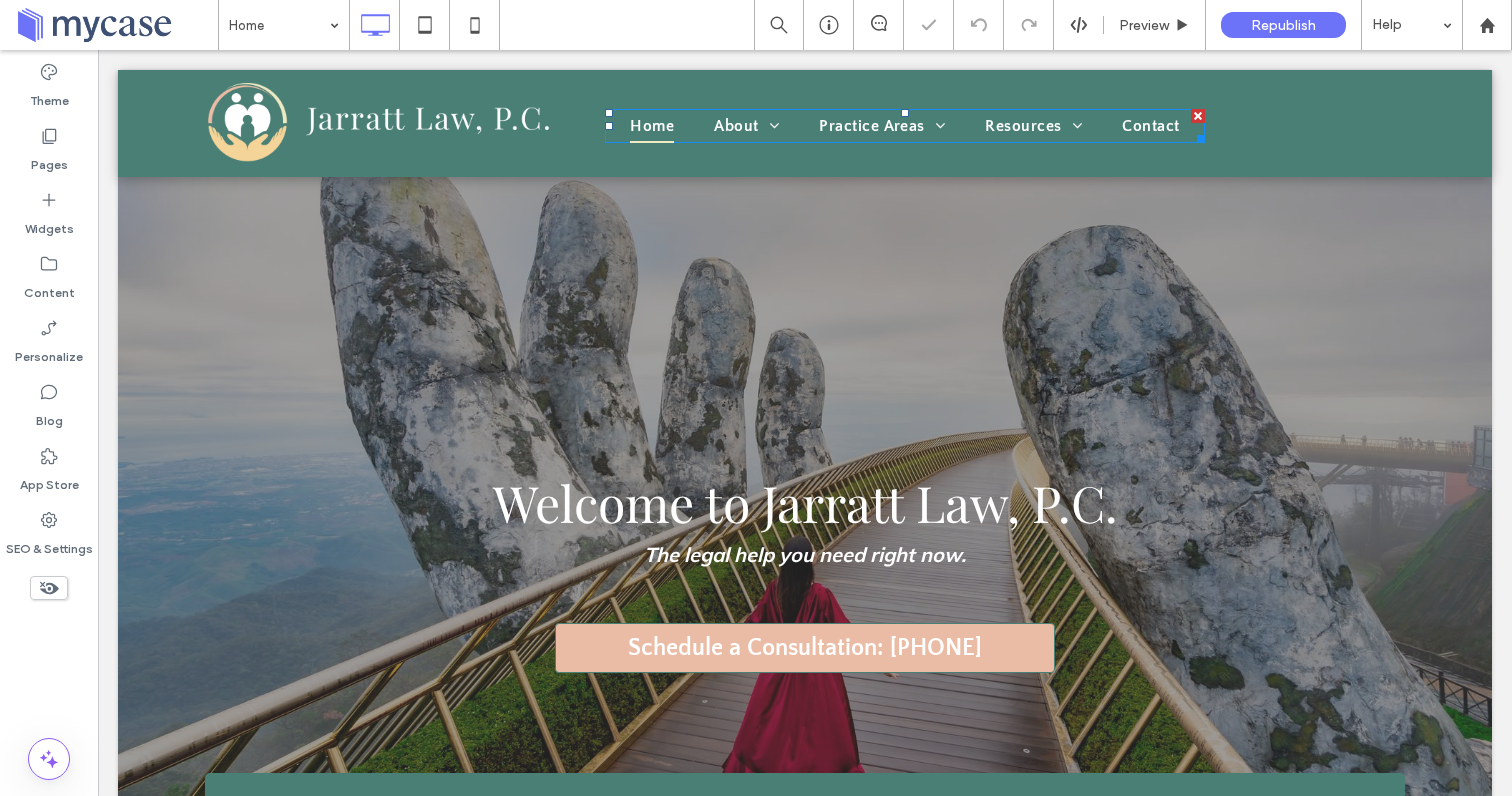 scroll, scrollTop: 0, scrollLeft: 0, axis: both 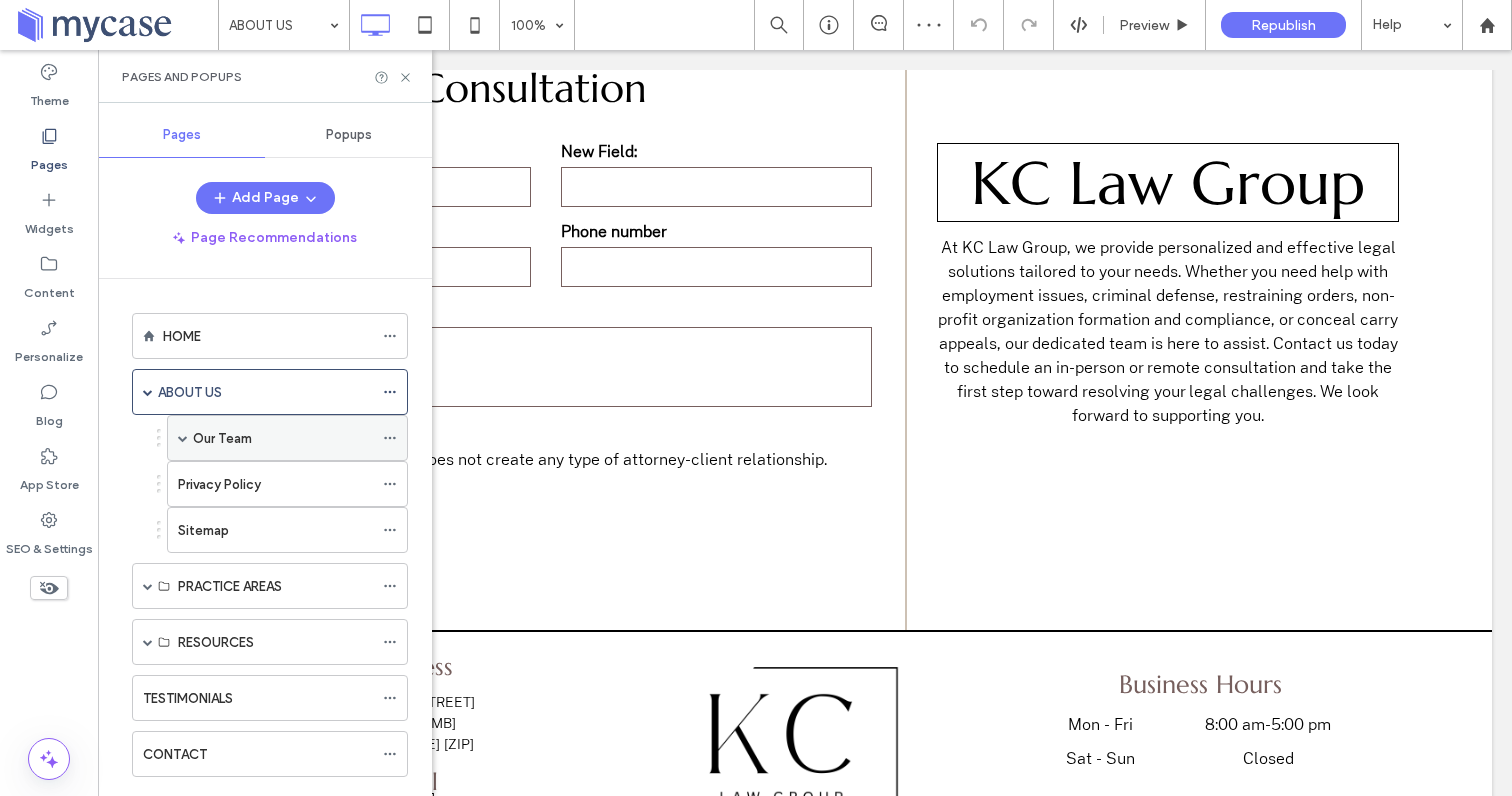 click on "Our Team" at bounding box center (283, 438) 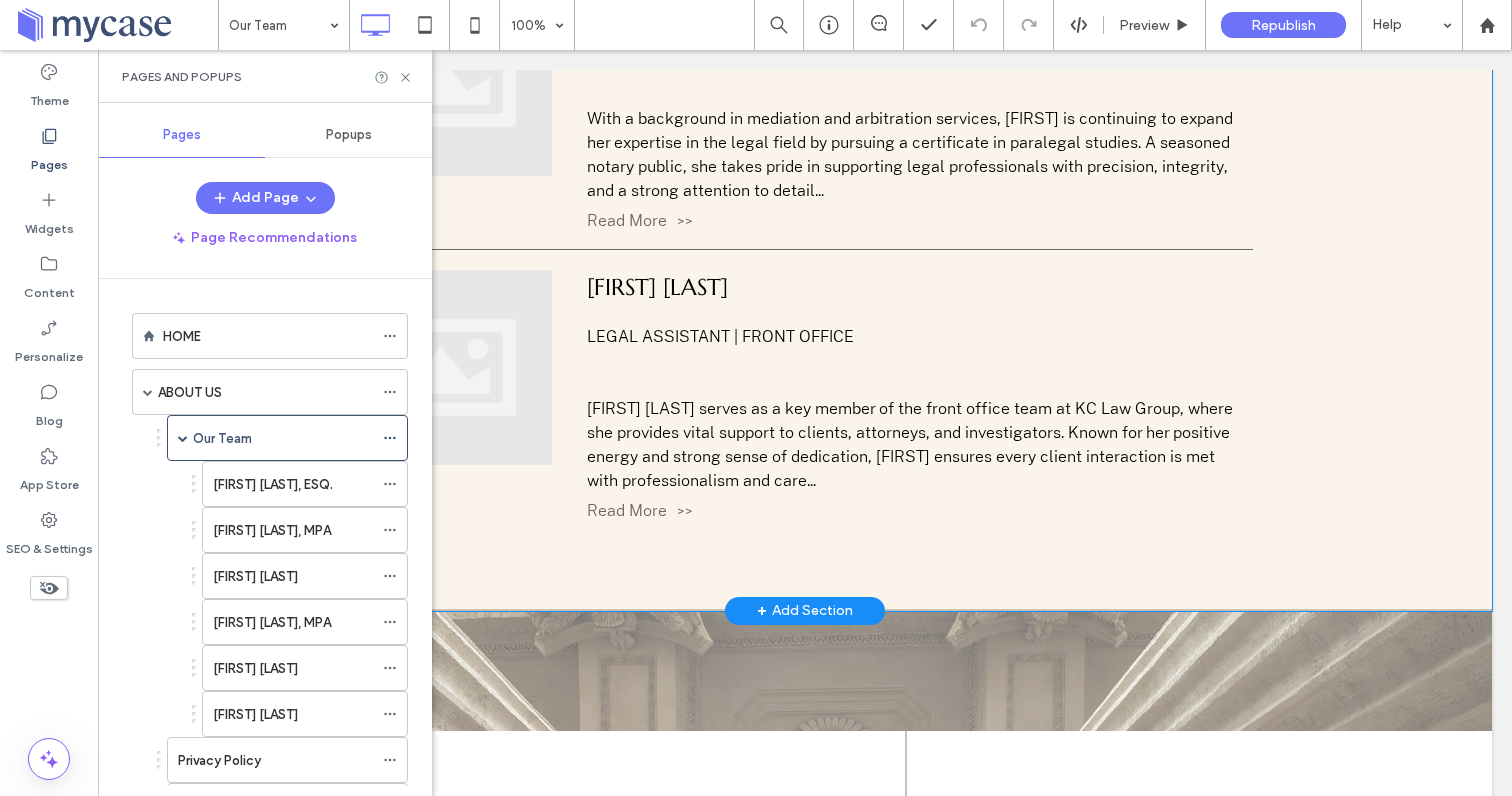 scroll, scrollTop: 1603, scrollLeft: 0, axis: vertical 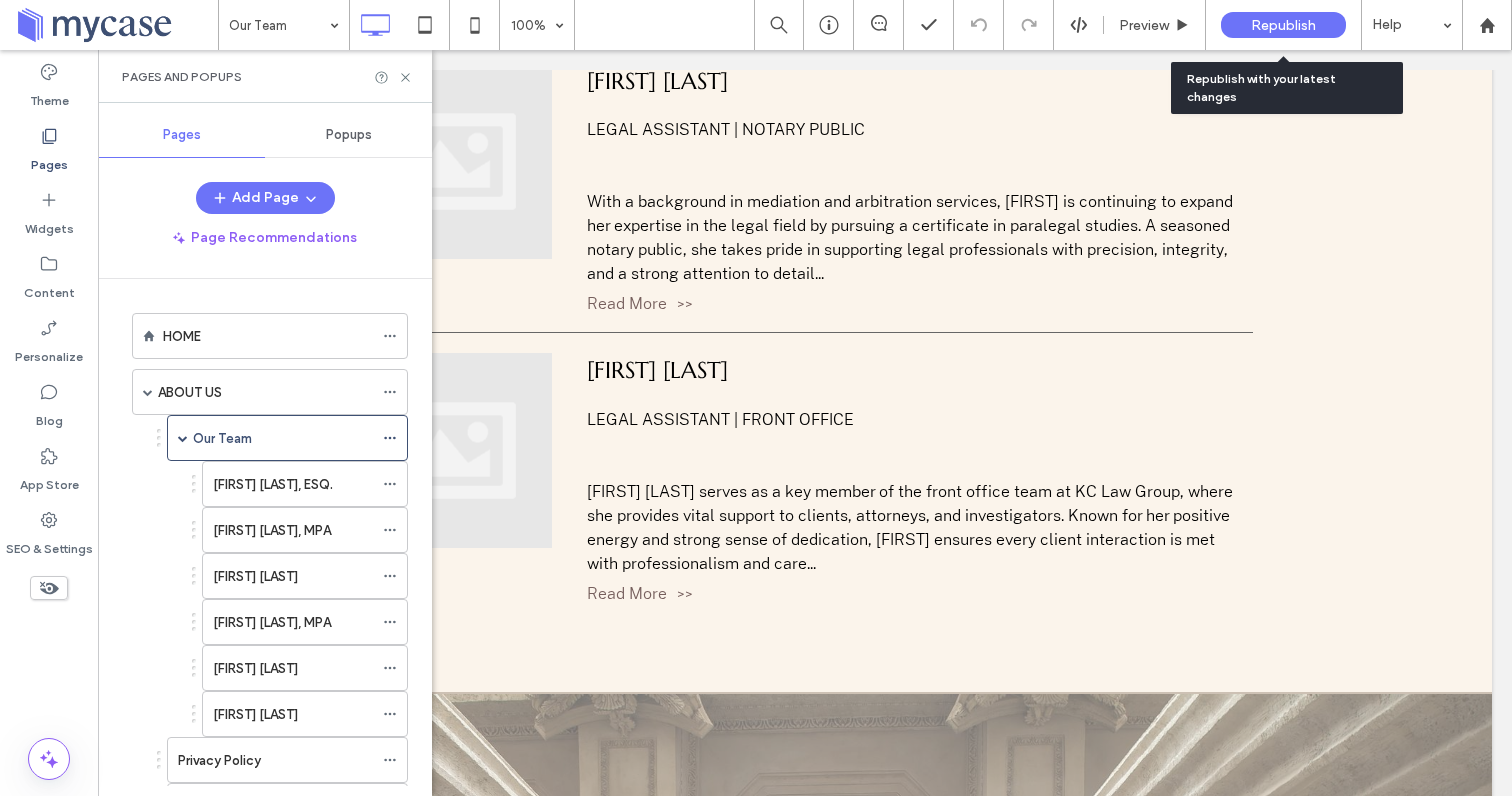 click on "Republish" at bounding box center (1283, 25) 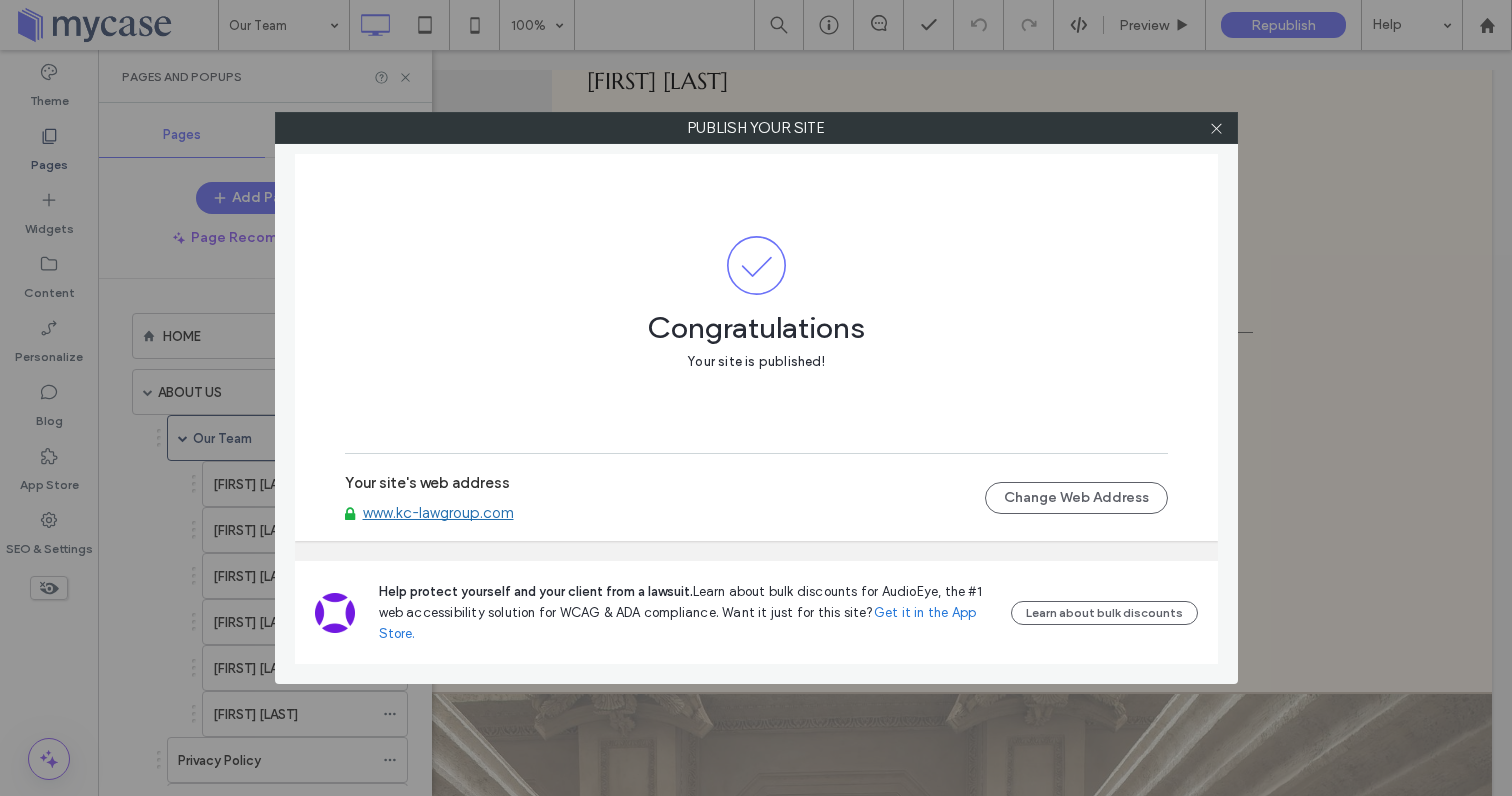 click on "Your site's web address www.kc-lawgroup.com Change Web Address" at bounding box center (756, 498) 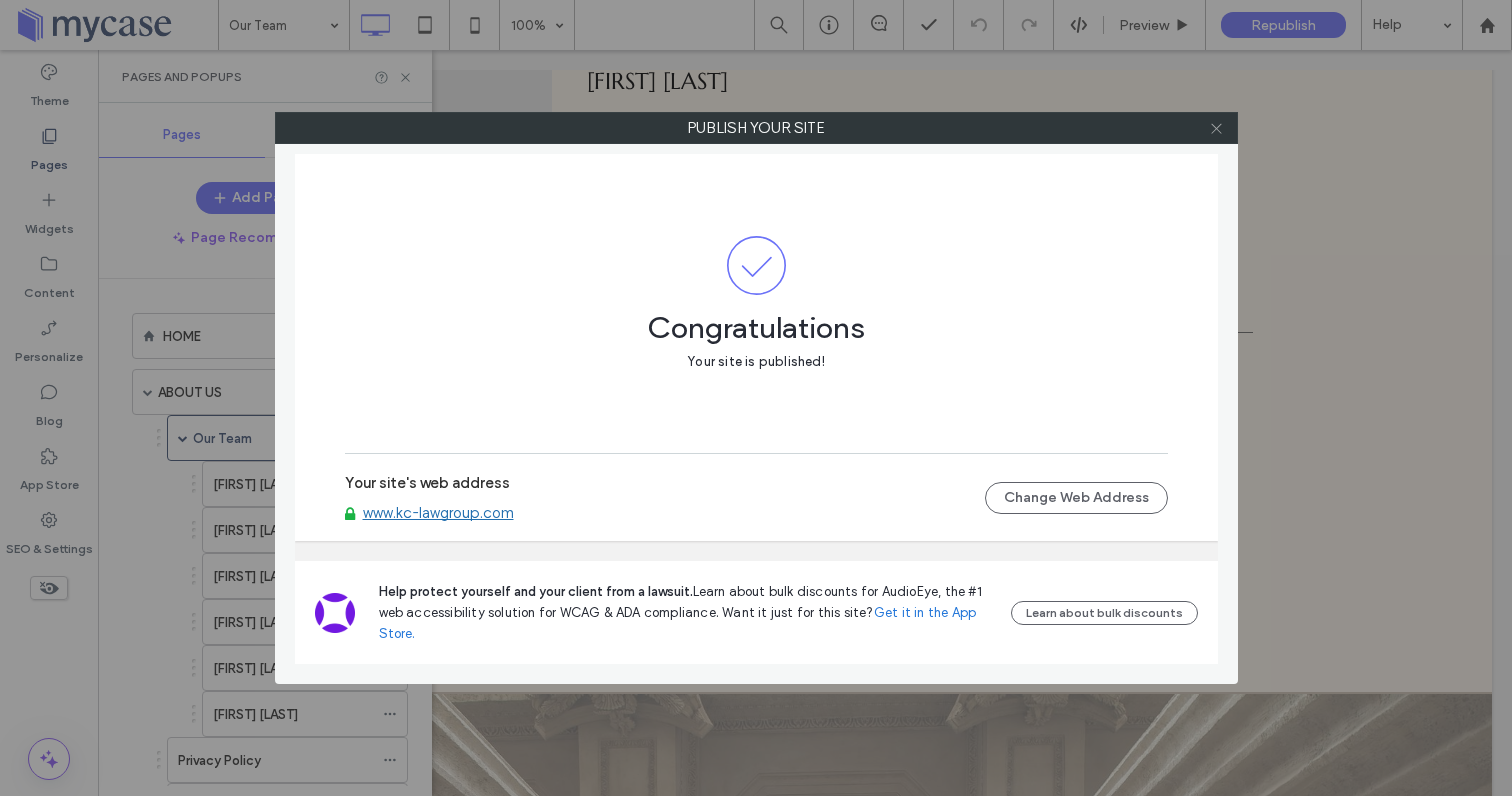 click 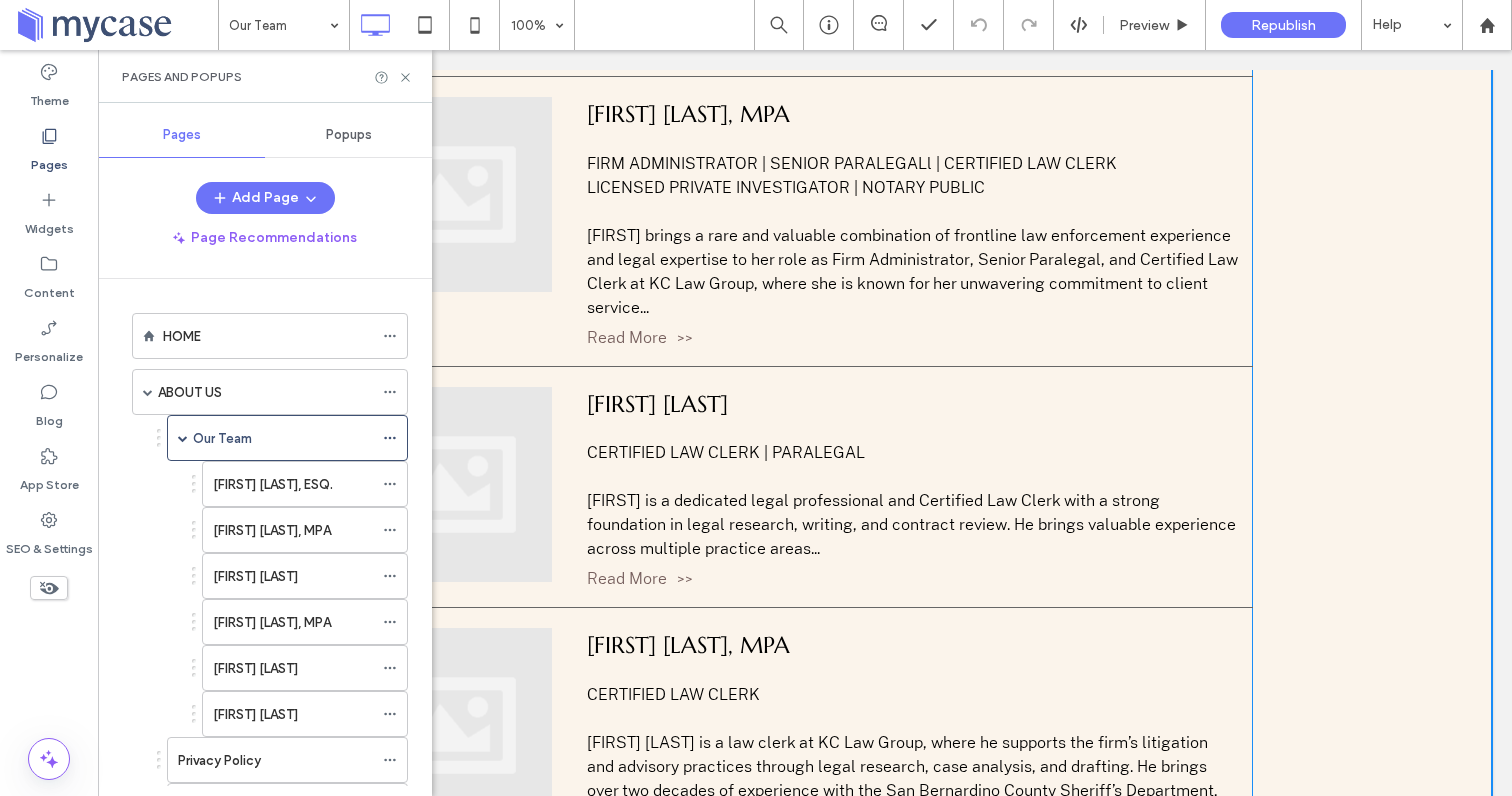 scroll, scrollTop: 0, scrollLeft: 0, axis: both 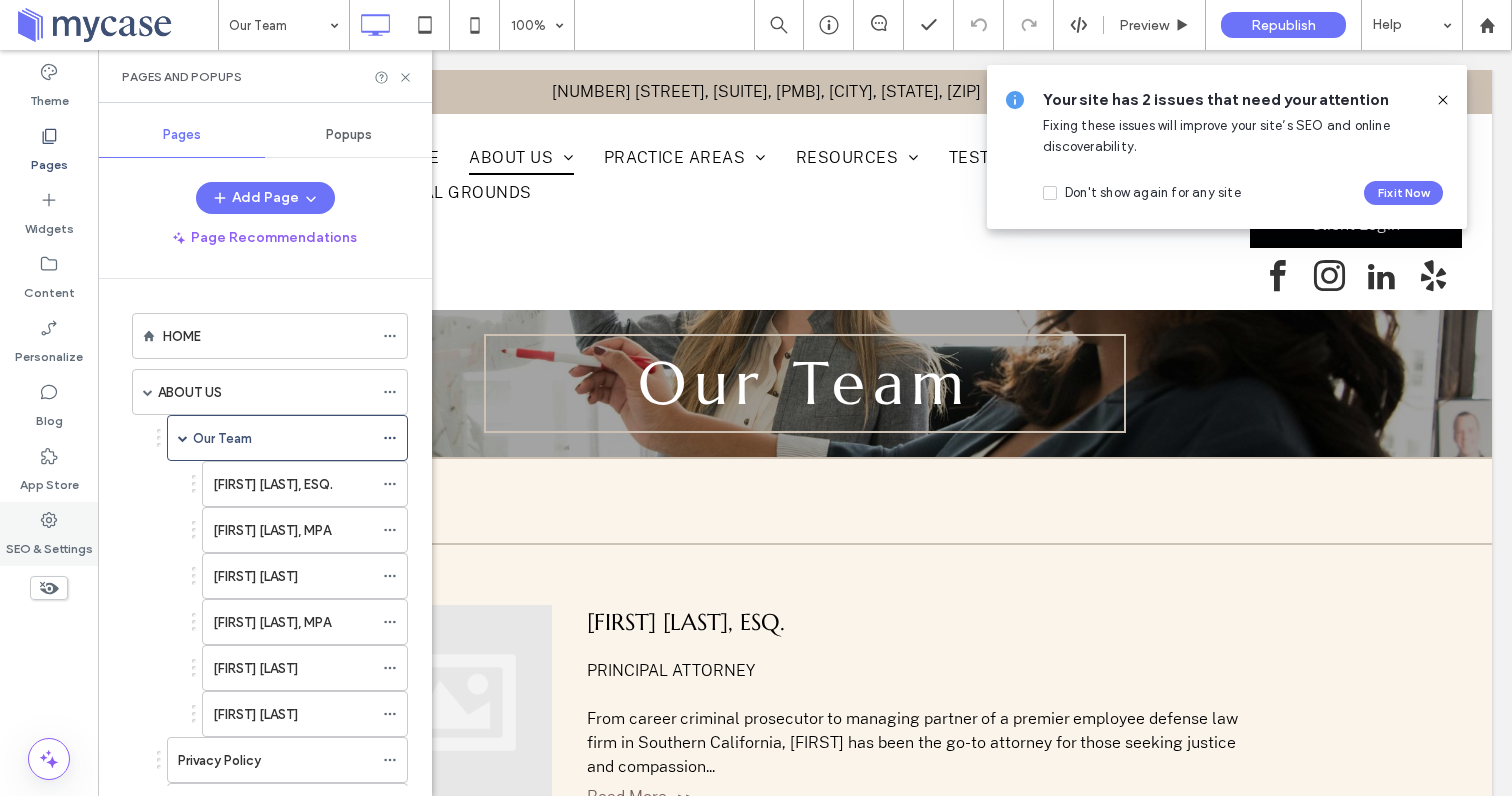 click 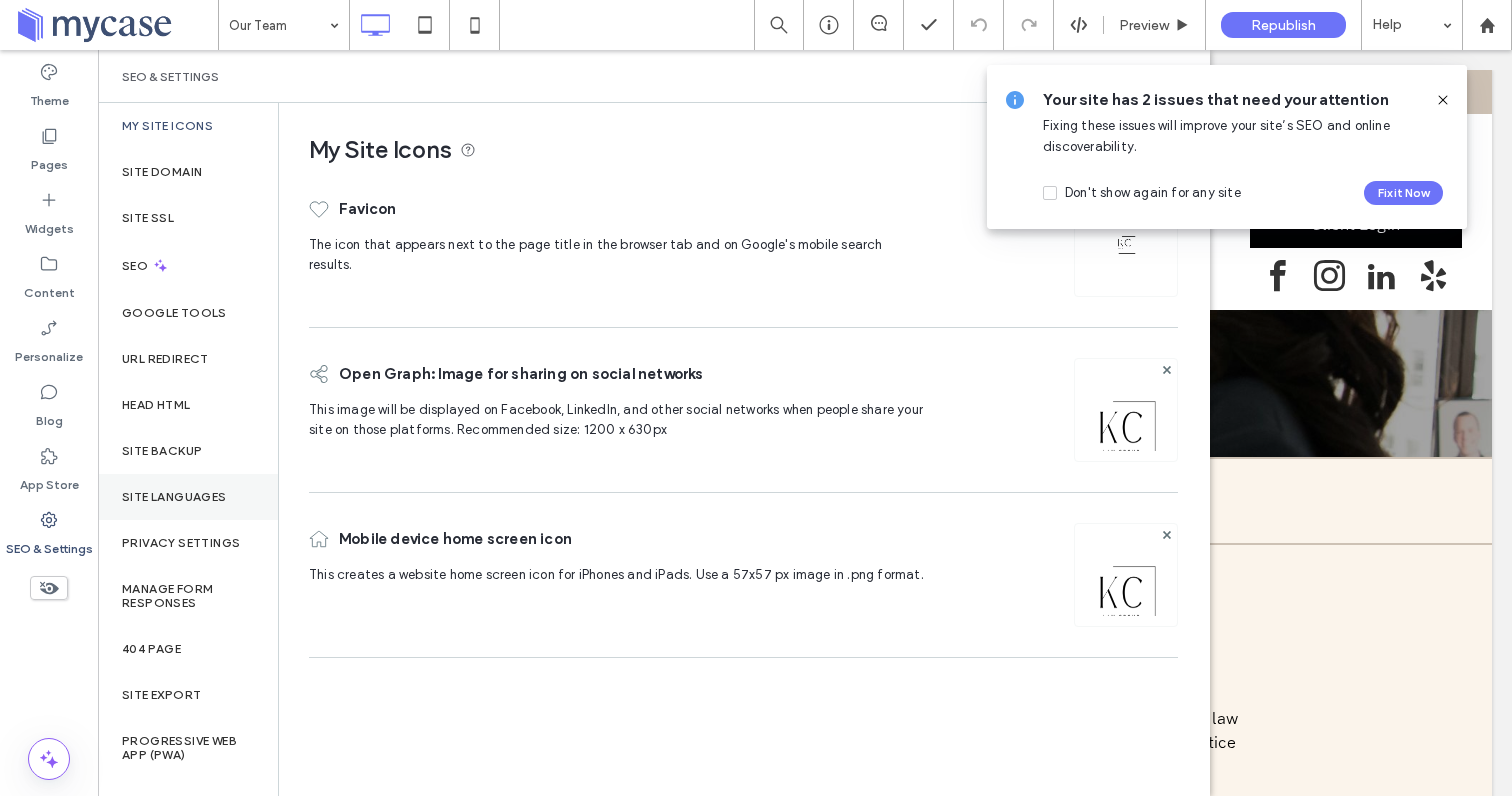 click on "Site Languages" at bounding box center [188, 497] 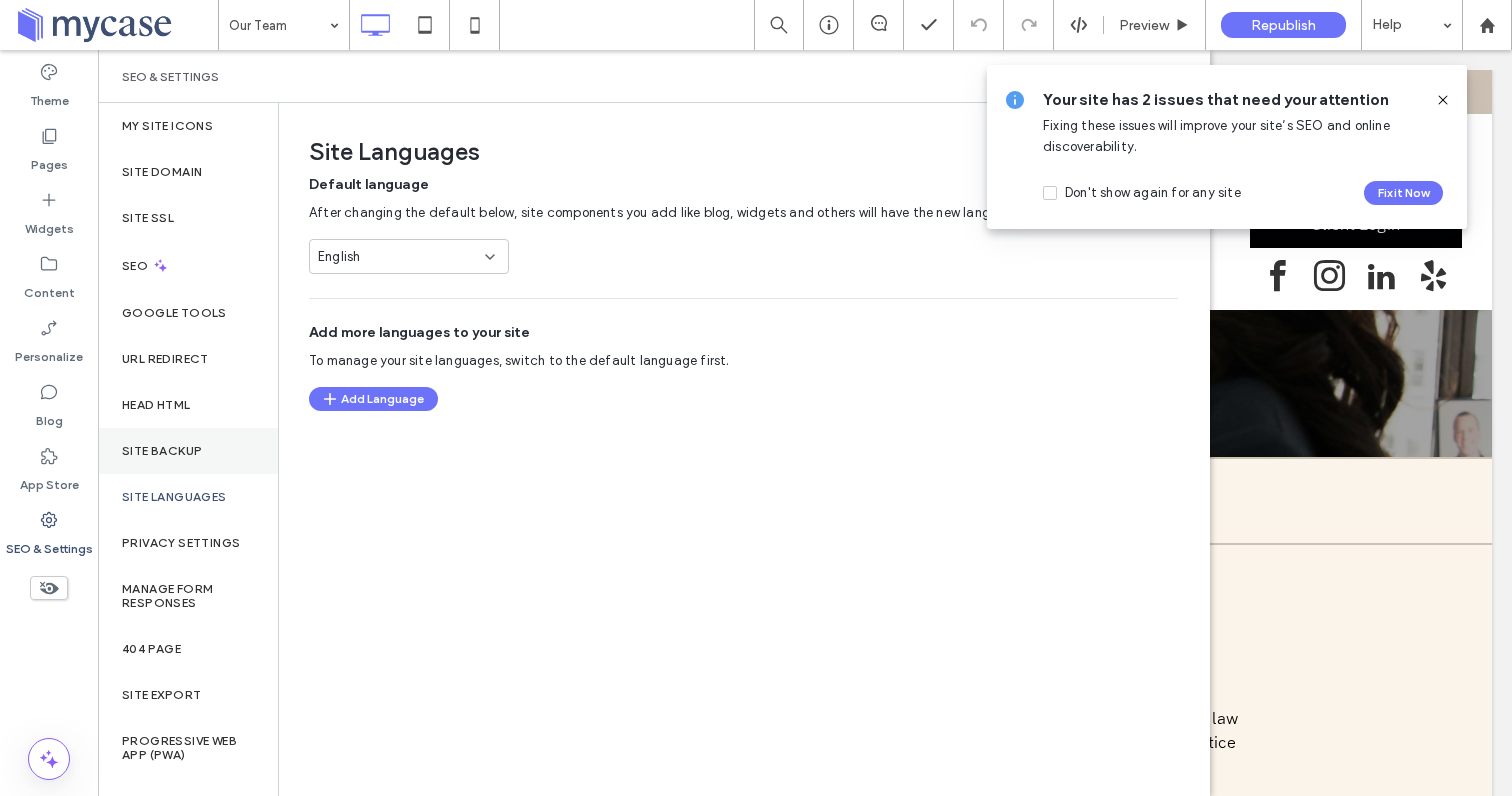 click on "Site Backup" at bounding box center (188, 451) 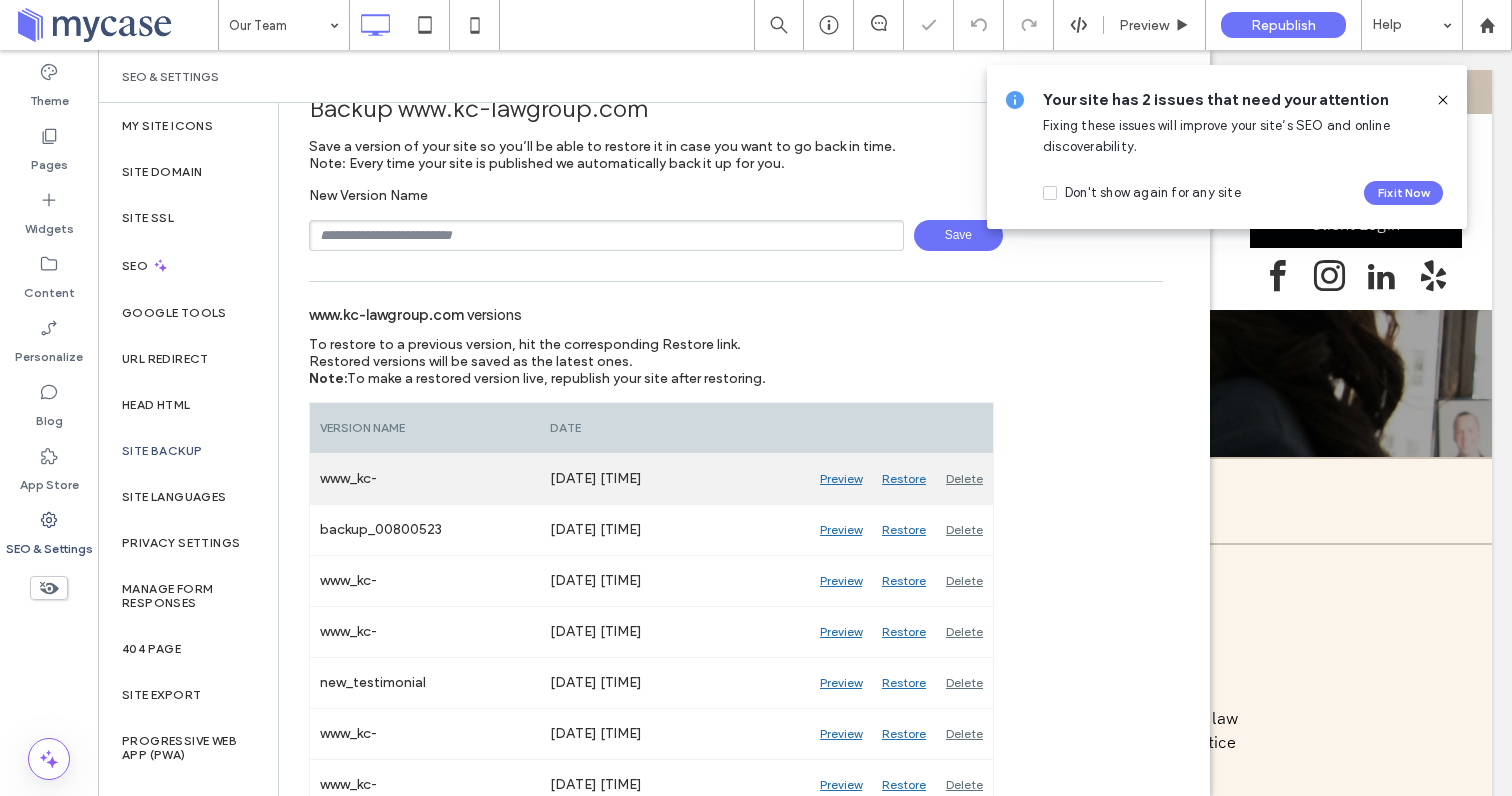 scroll, scrollTop: 40, scrollLeft: 0, axis: vertical 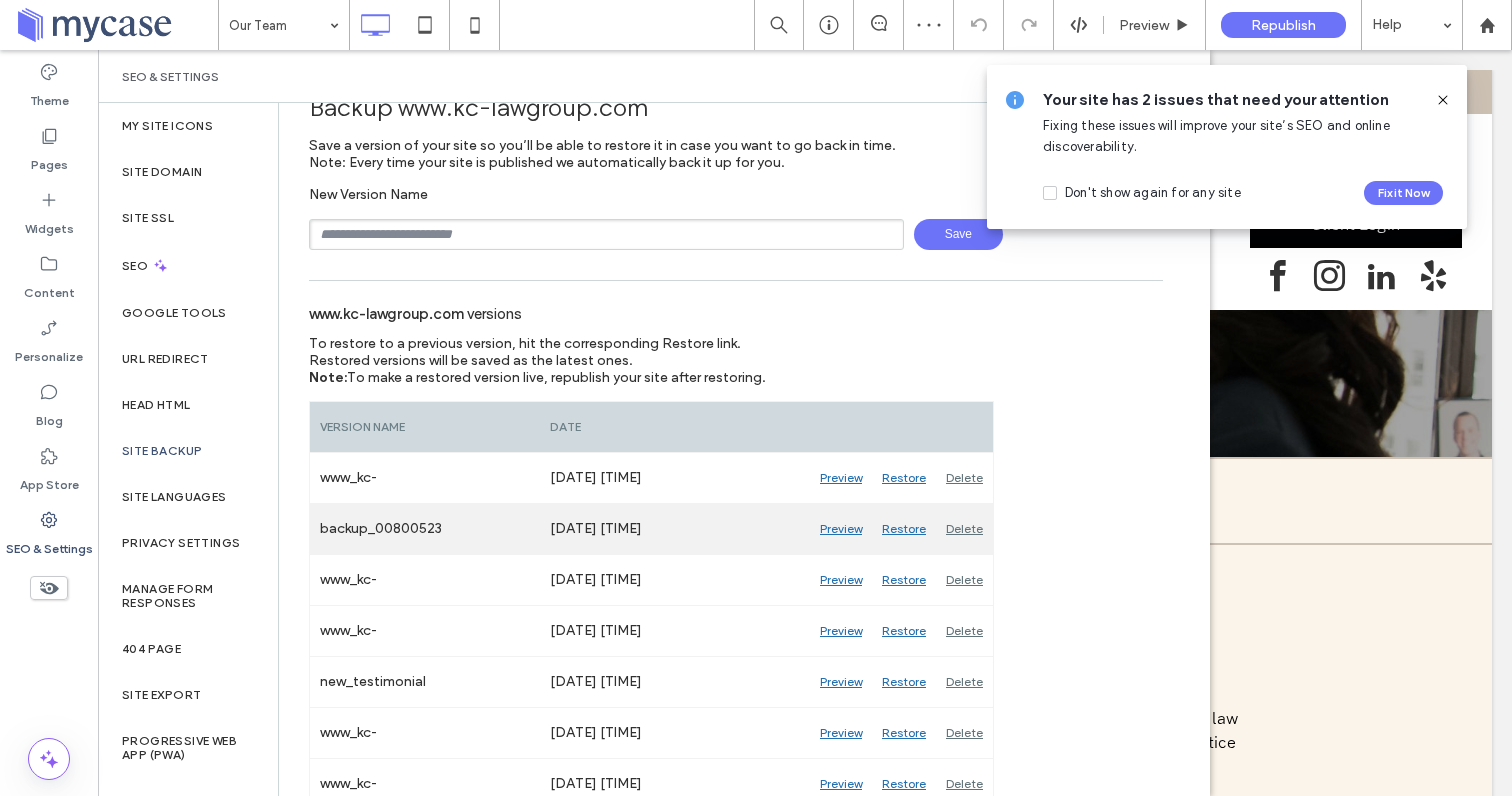 click on "Preview" at bounding box center [841, 529] 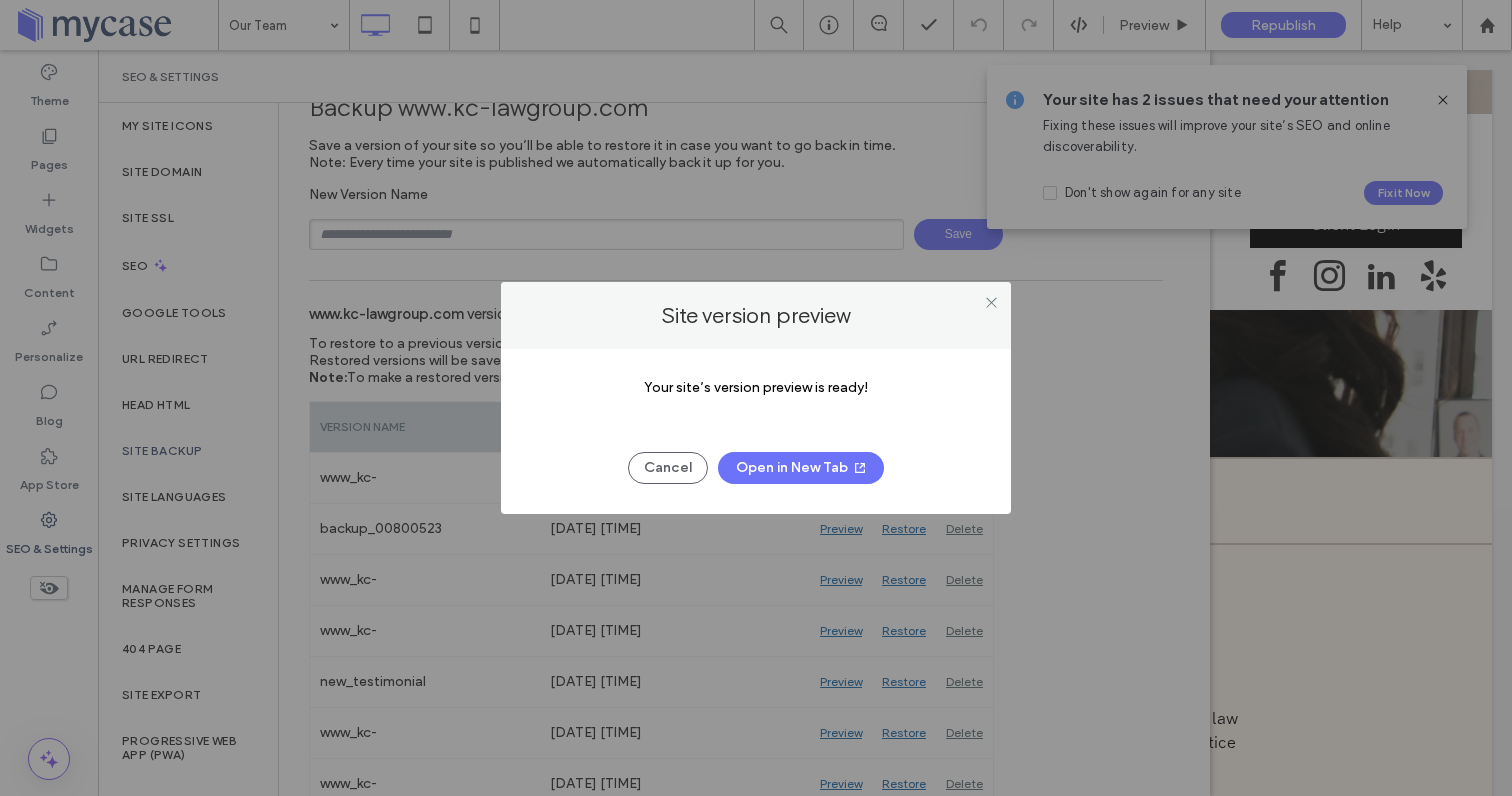 click on "Open in New Tab" at bounding box center (801, 468) 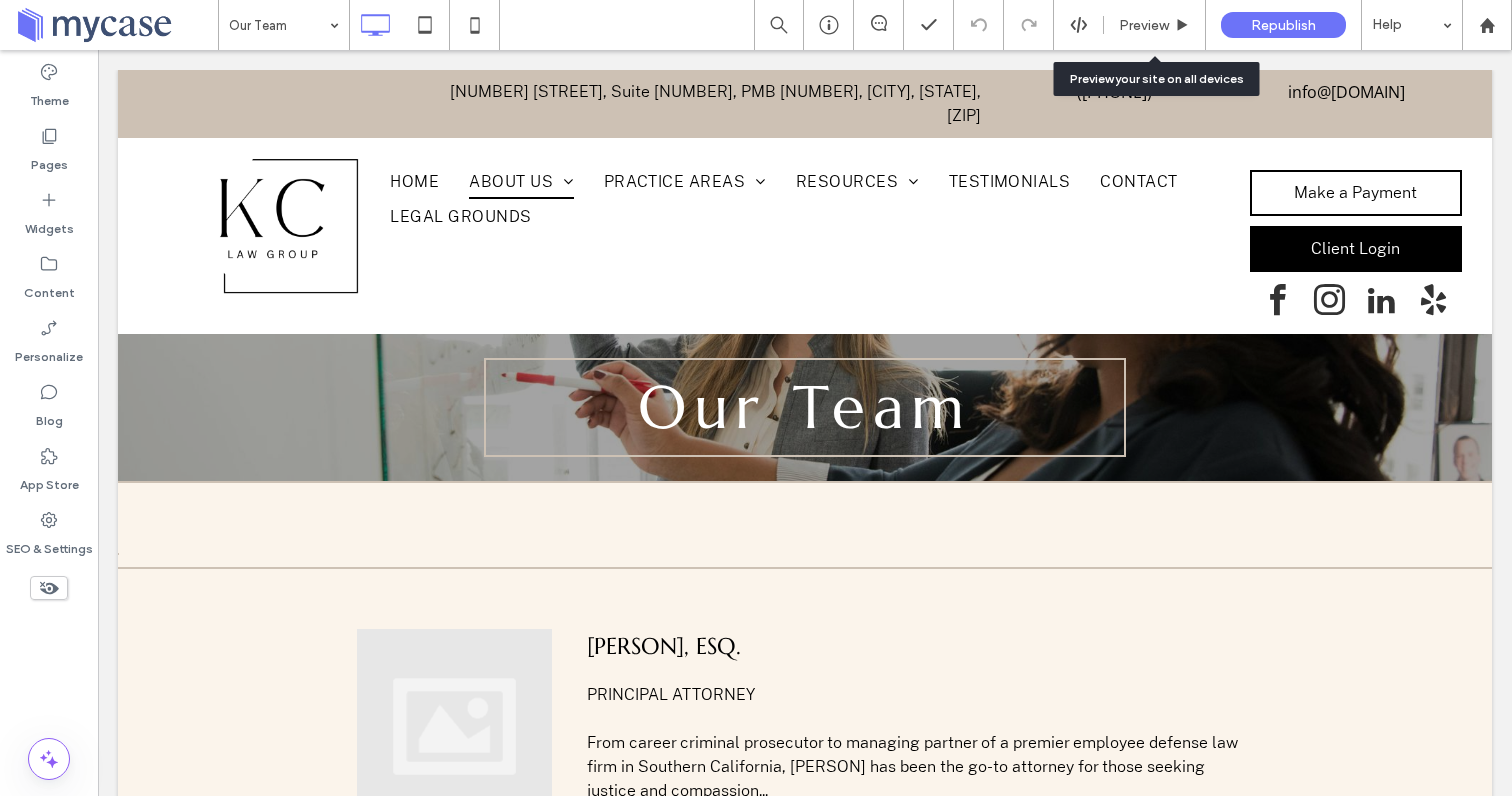 scroll, scrollTop: 0, scrollLeft: 0, axis: both 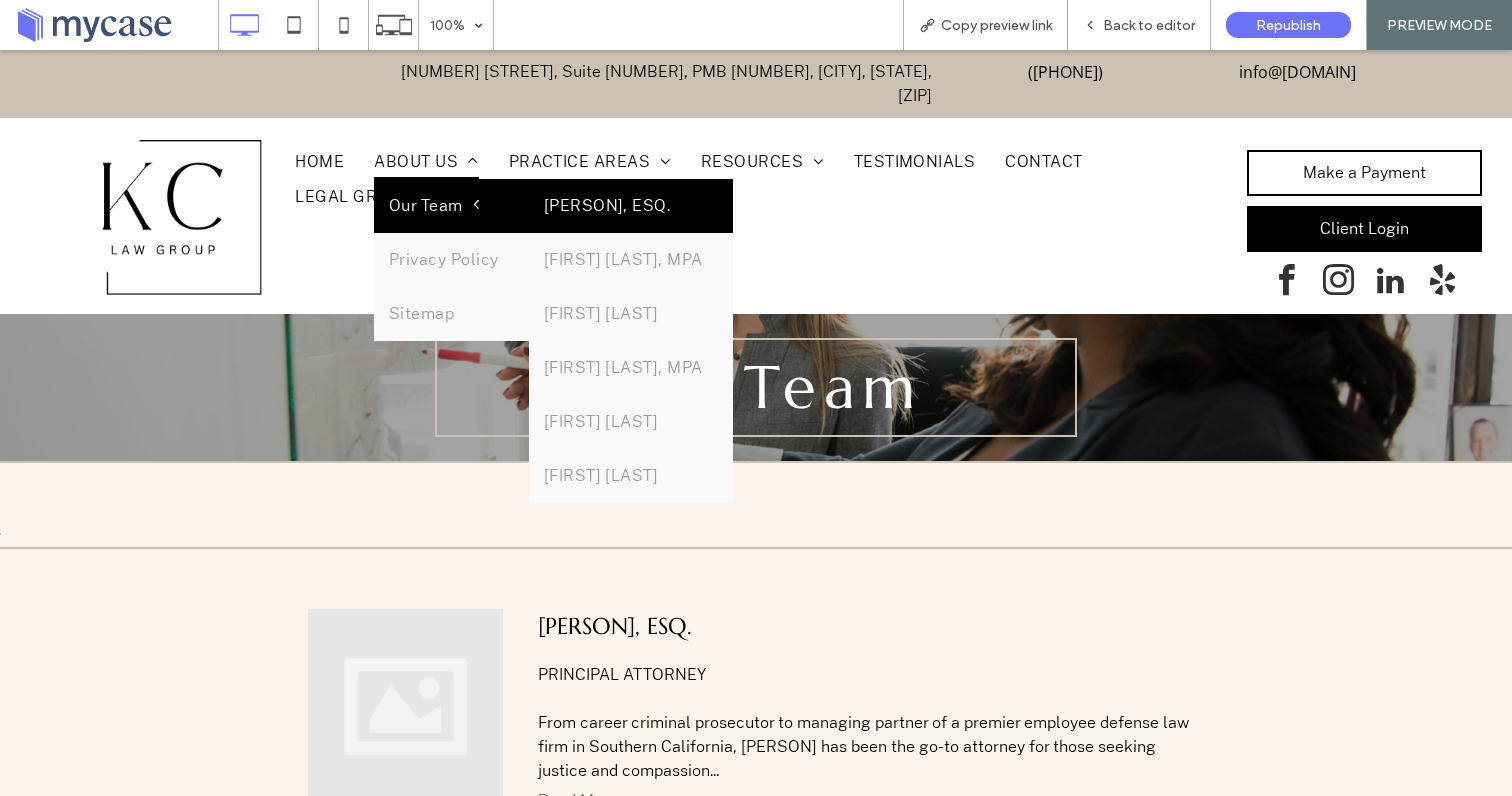 click on "KASEY A. CASTILLO, ESQ." at bounding box center (631, 206) 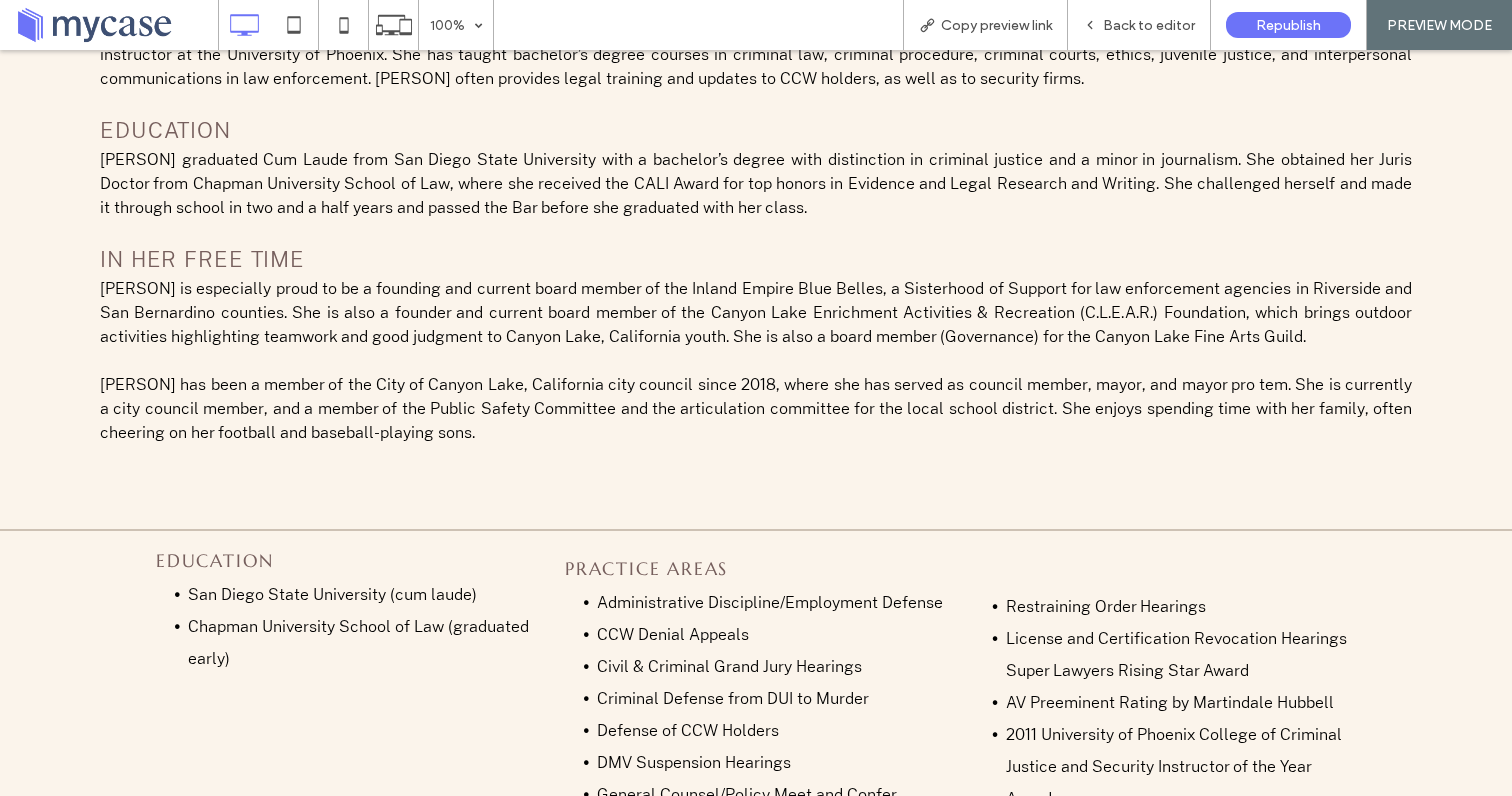 scroll, scrollTop: 1802, scrollLeft: 0, axis: vertical 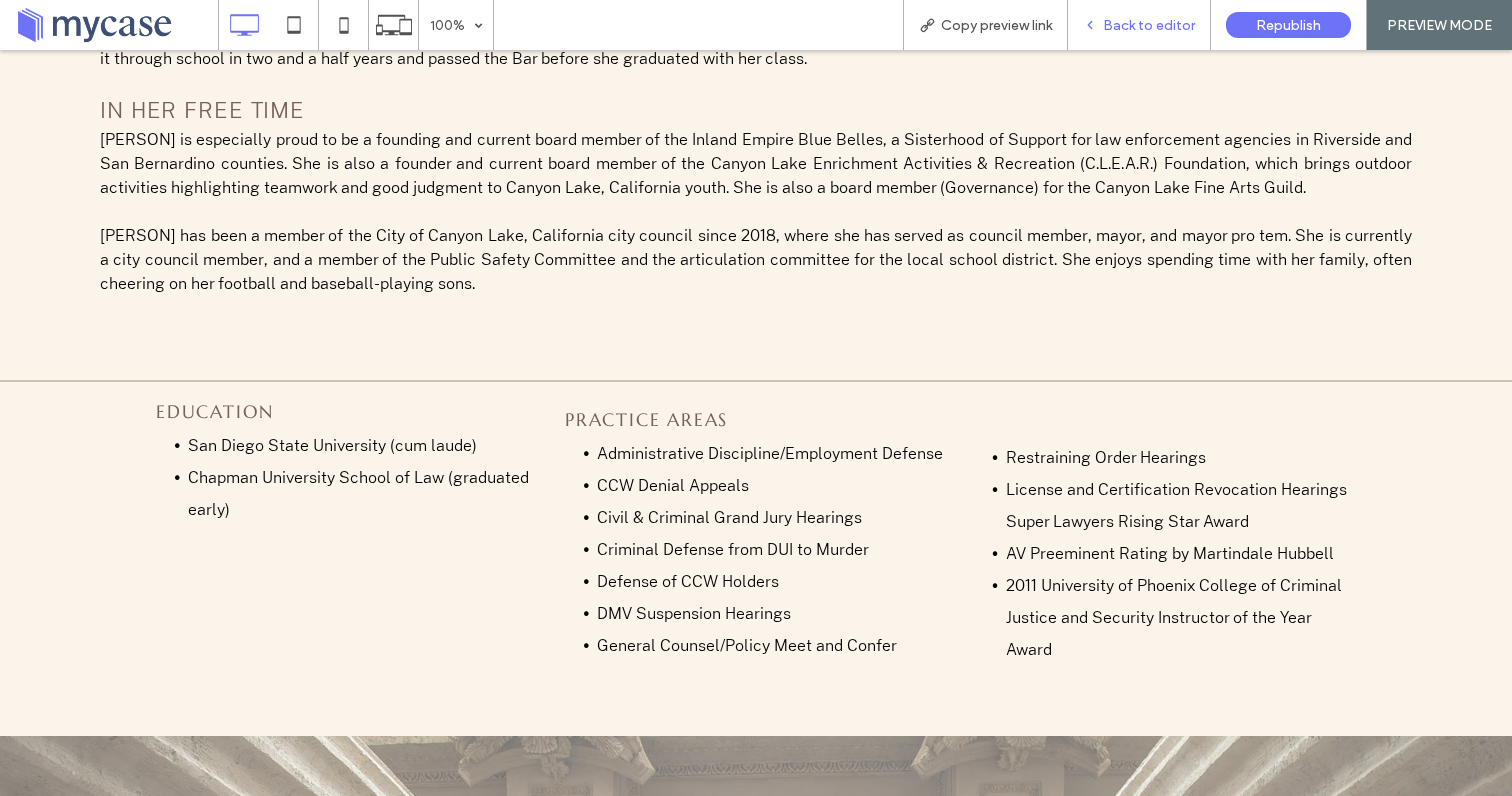 click on "Back to editor" at bounding box center [1149, 25] 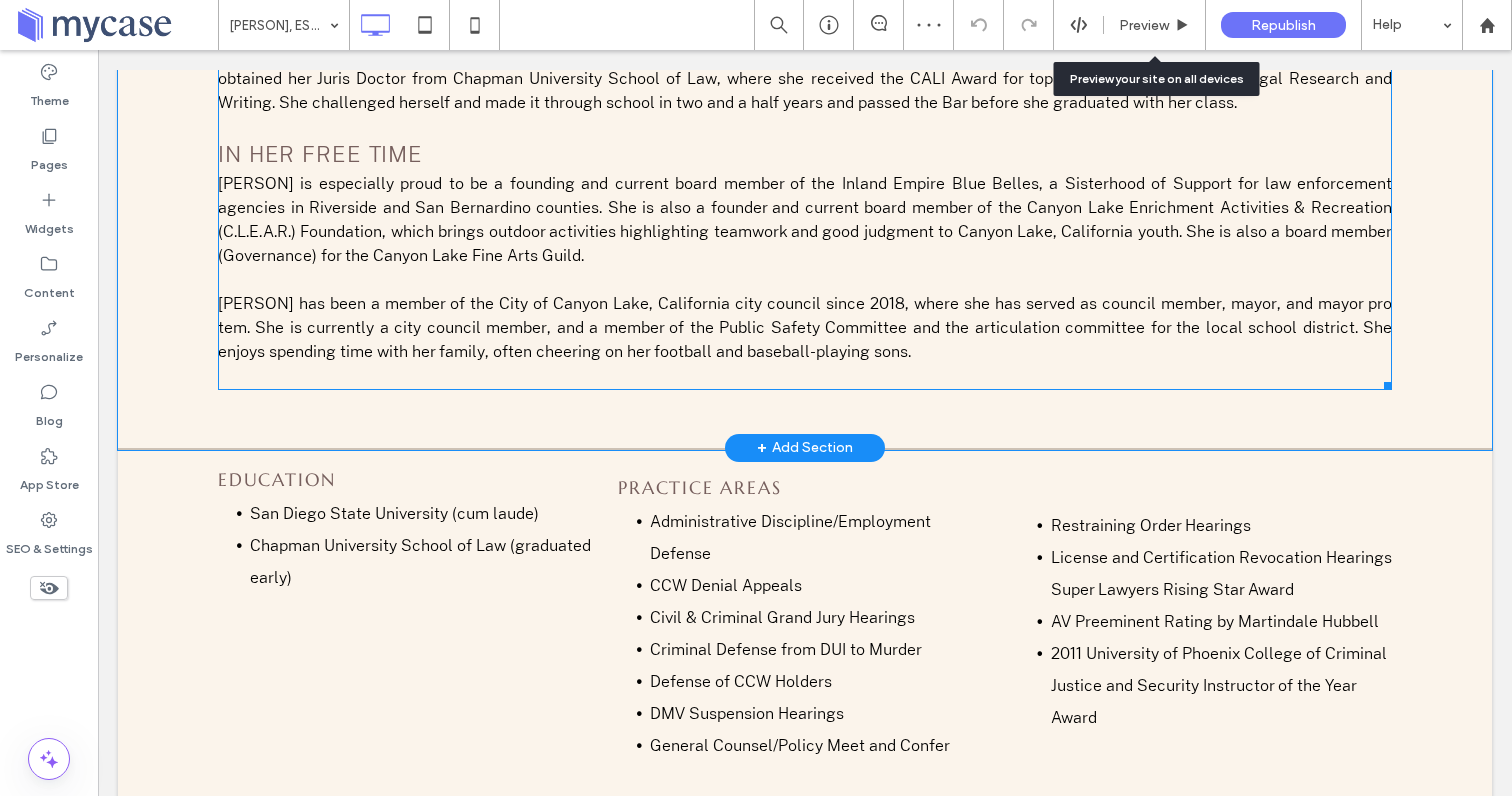 scroll, scrollTop: 1898, scrollLeft: 0, axis: vertical 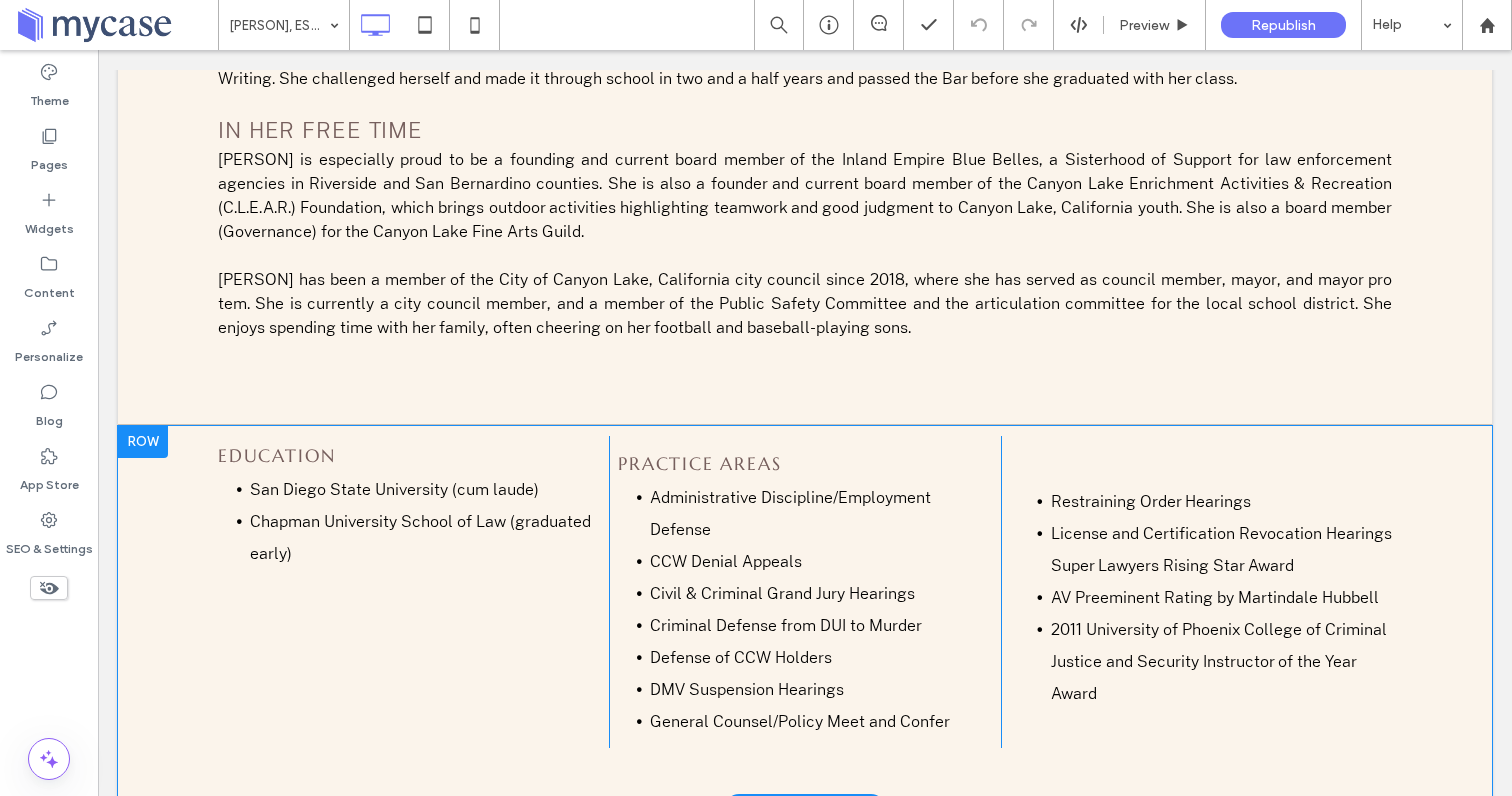 click on "Education
San Diego State University (cum laude) Chapman University School of Law (graduated early) ﻿
Click To Paste
Practice Areas
Administrative Discipline/Employment Defense CCW Denial Appeals Civil & Criminal Grand Jury Hearings Criminal Defense from DUI to Murder Defense of CCW Holders DMV Suspension Hearings General Counsel/Policy Meet and Confer ﻿
Click To Paste
Restraining Order Hearings License and Certification Revocation Hearings Super Lawyers Rising Star Award AV Preeminent Rating by Martindale Hubbell 2011 University of Phoenix College of Criminal Justice and Security Instructor of the Year Award ﻿
Click To Paste
Row + Add Section" at bounding box center [805, 617] 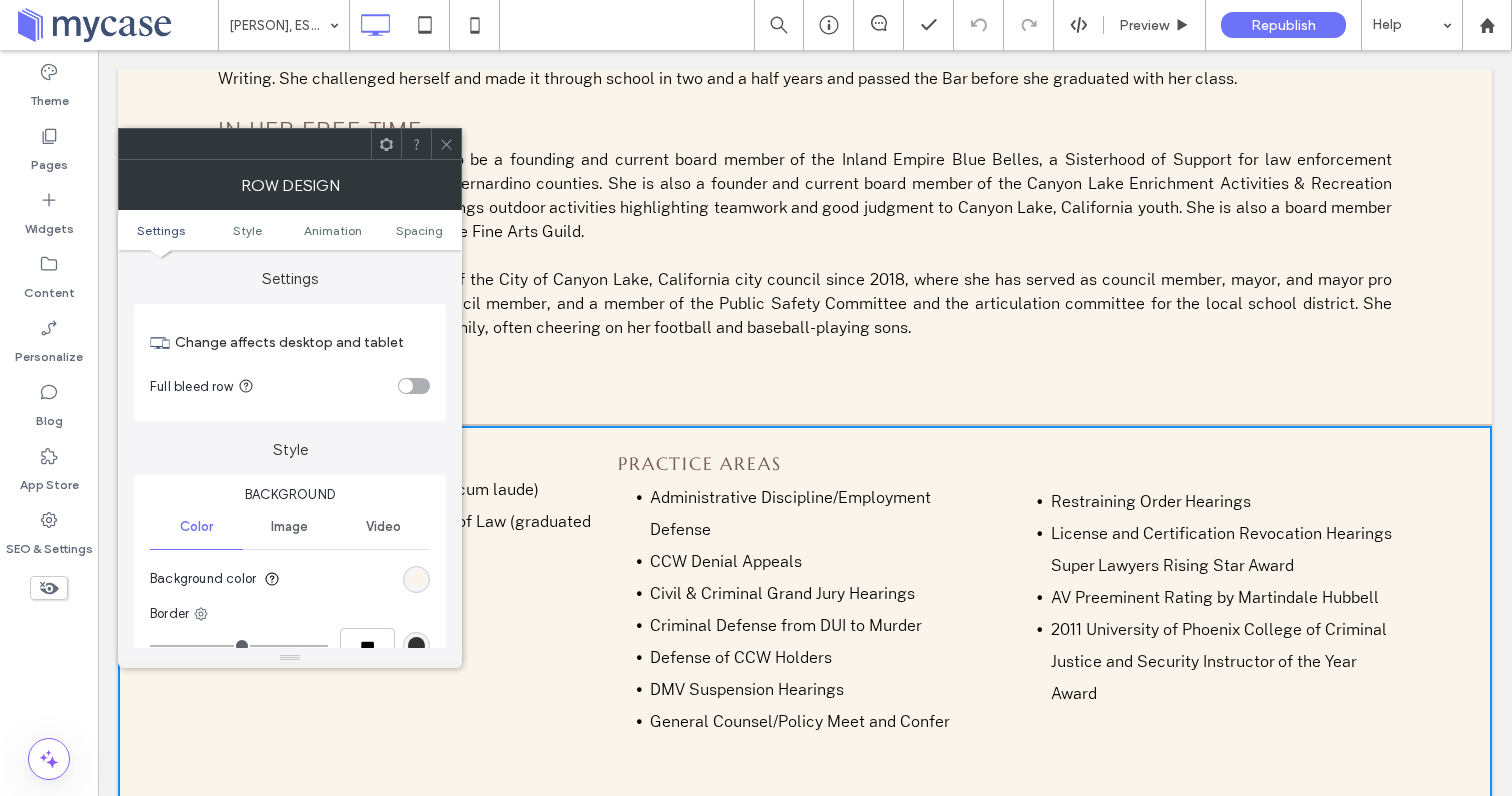 click on "Settings Style Animation Spacing" at bounding box center (290, 230) 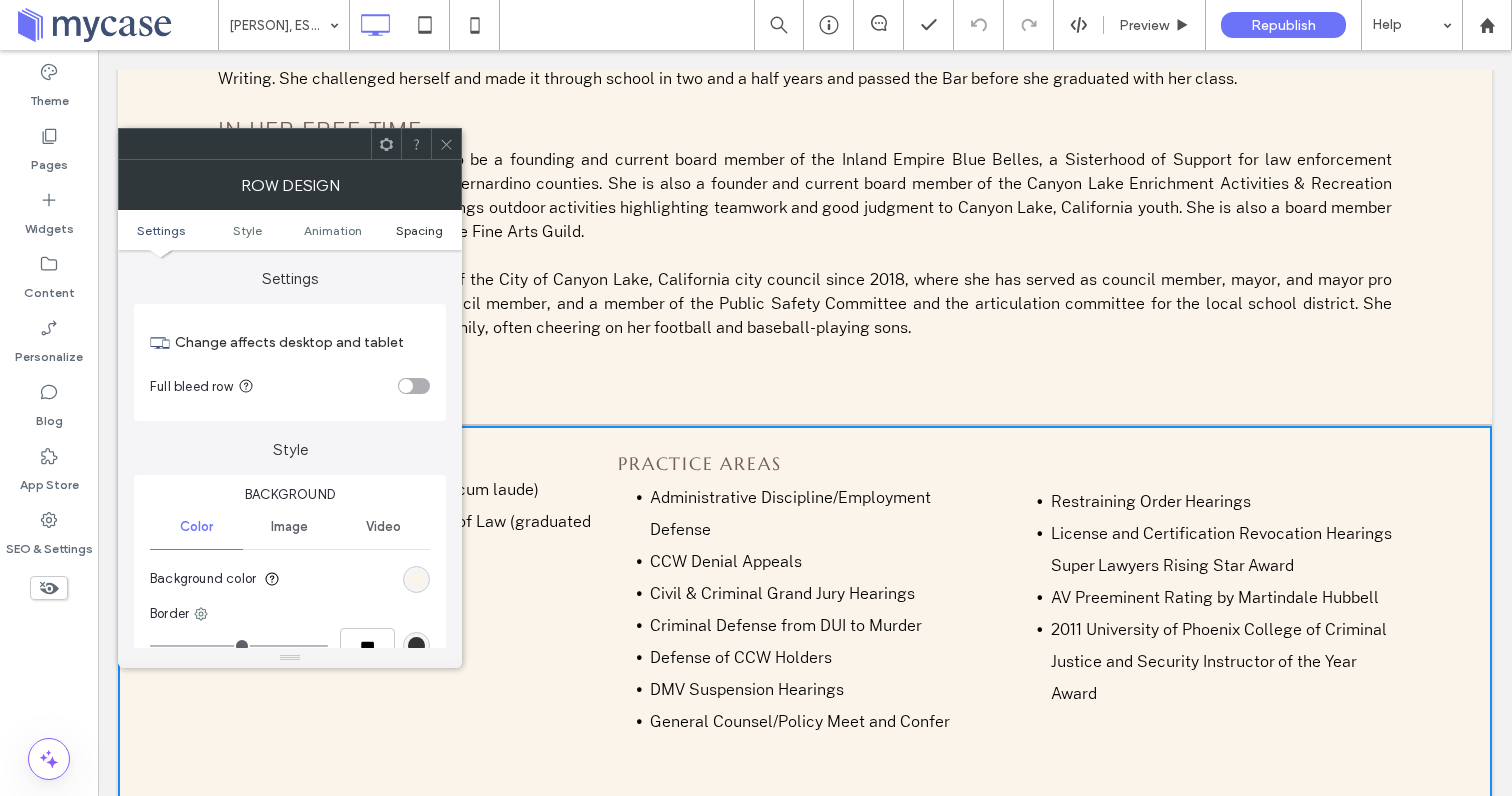 click on "Spacing" at bounding box center [419, 230] 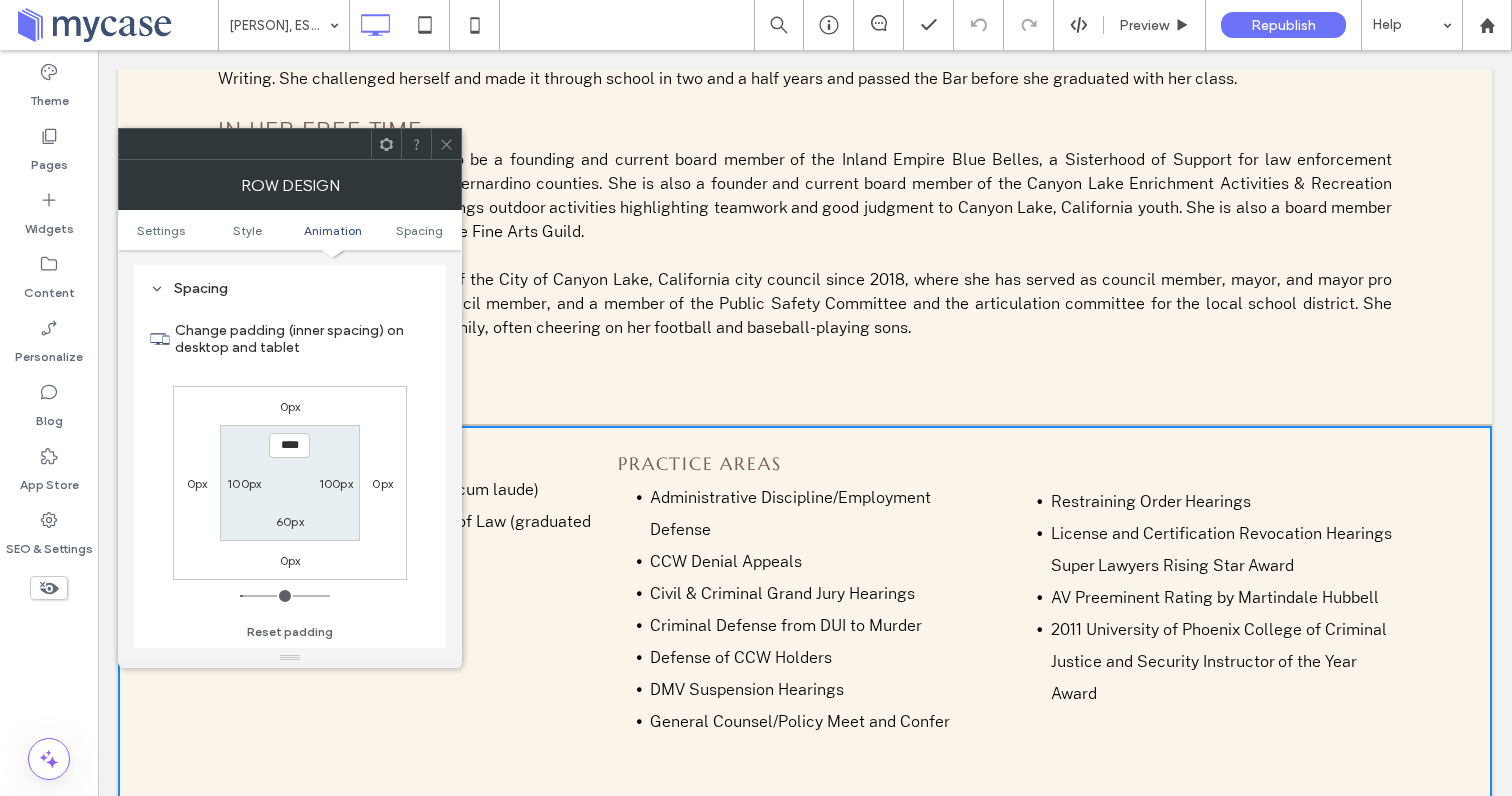 scroll, scrollTop: 566, scrollLeft: 0, axis: vertical 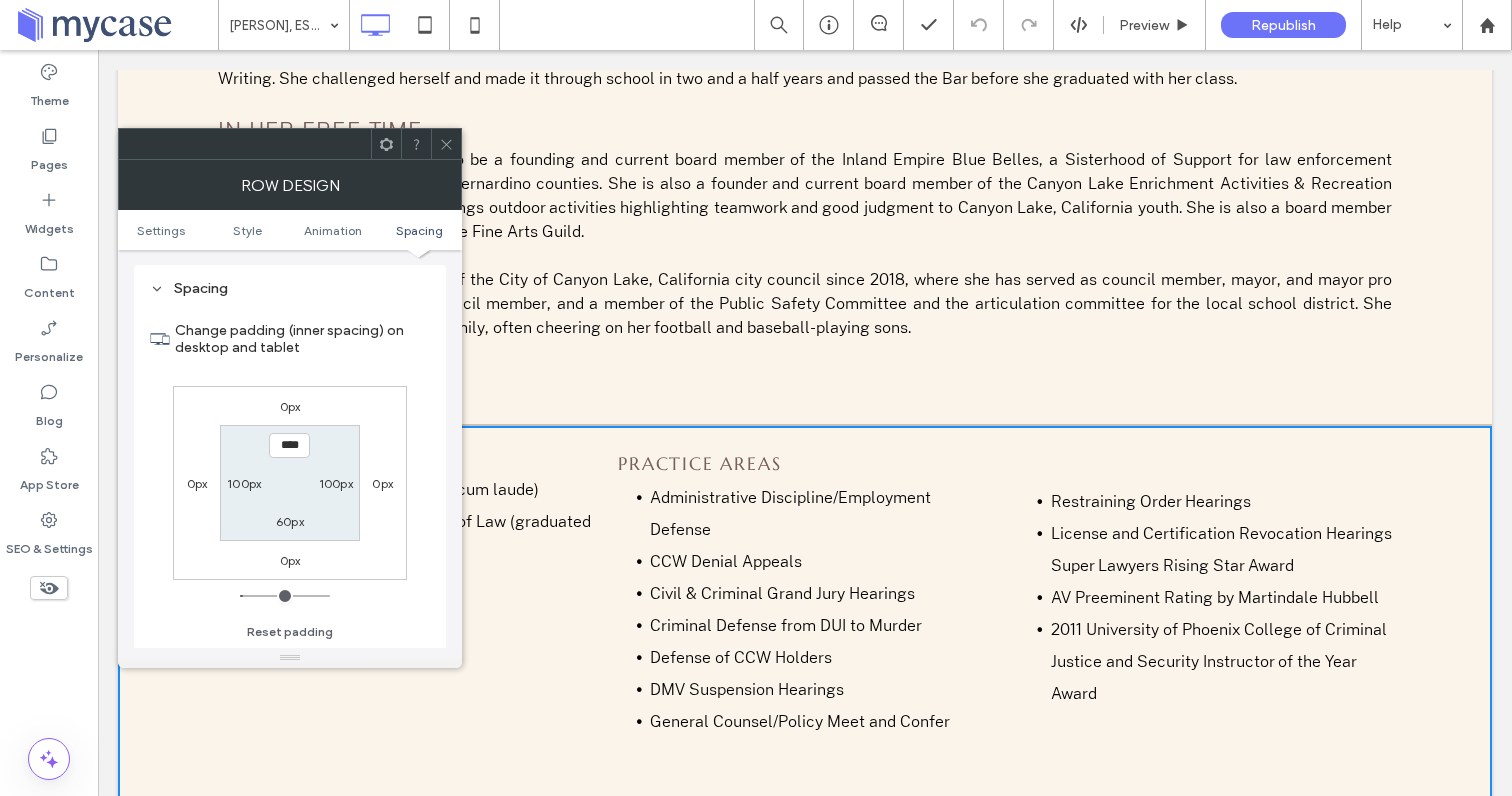 click on "100px" at bounding box center [244, 483] 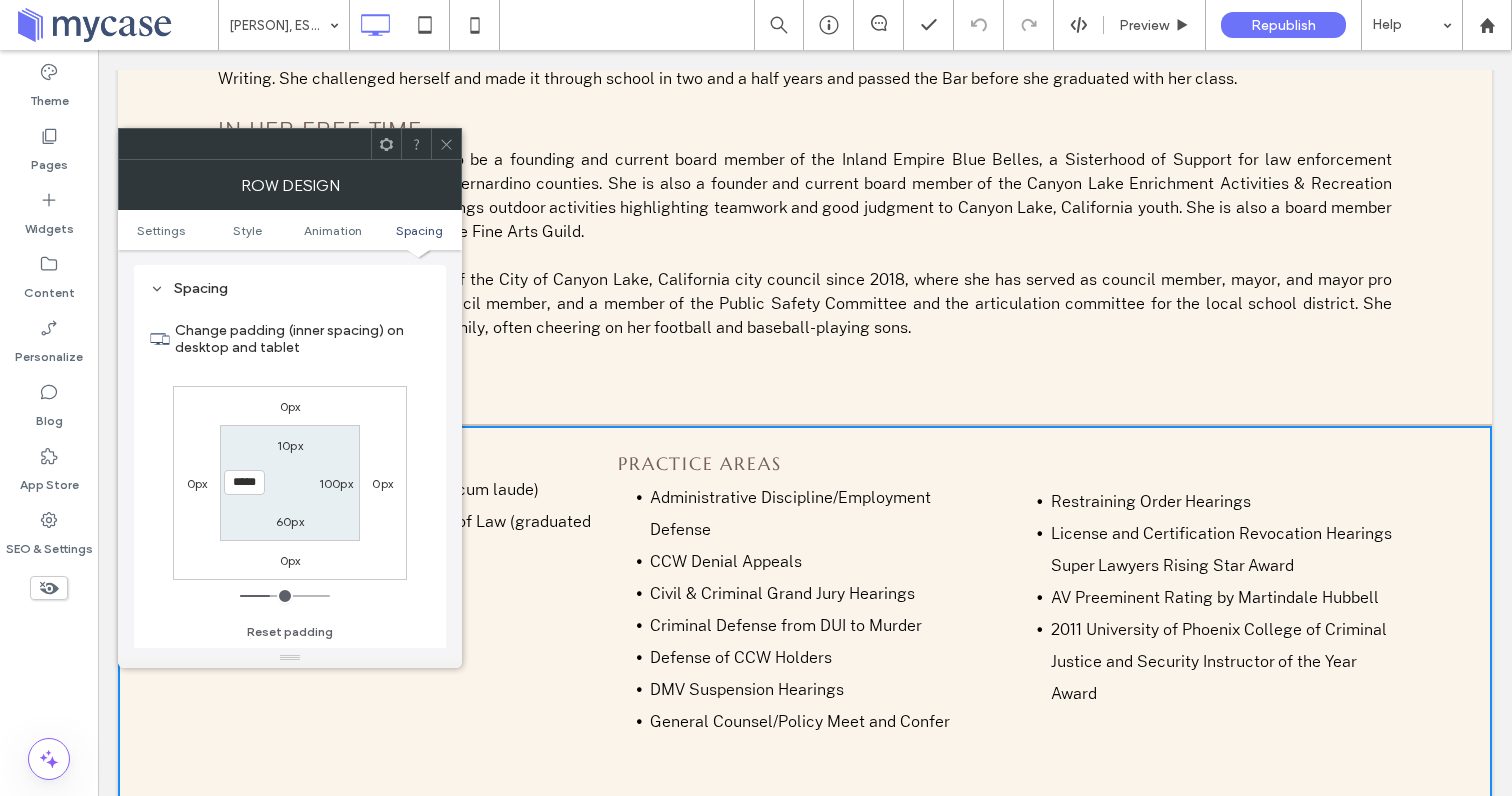 click on "*****" at bounding box center [244, 482] 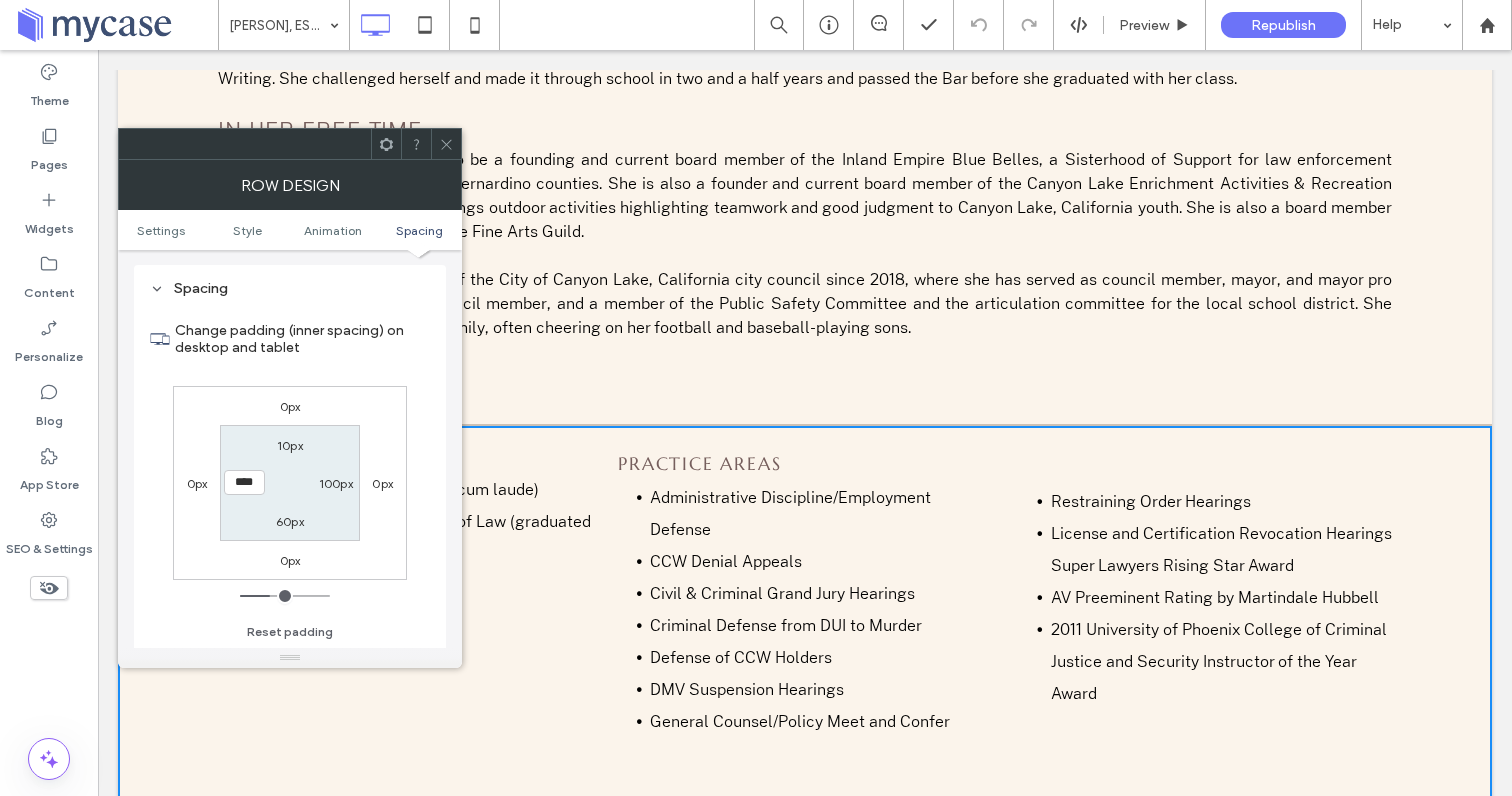 type on "****" 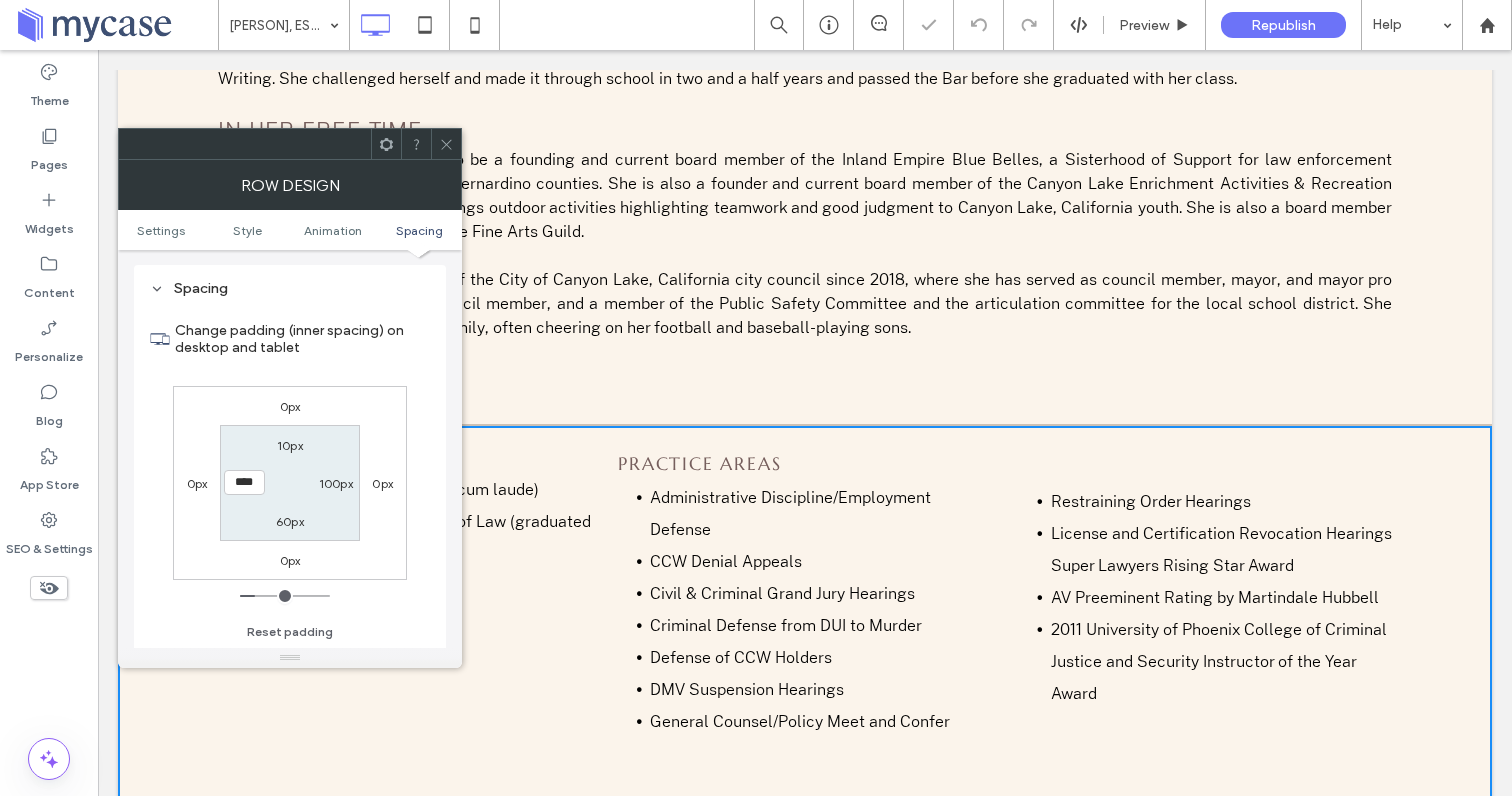 type on "**" 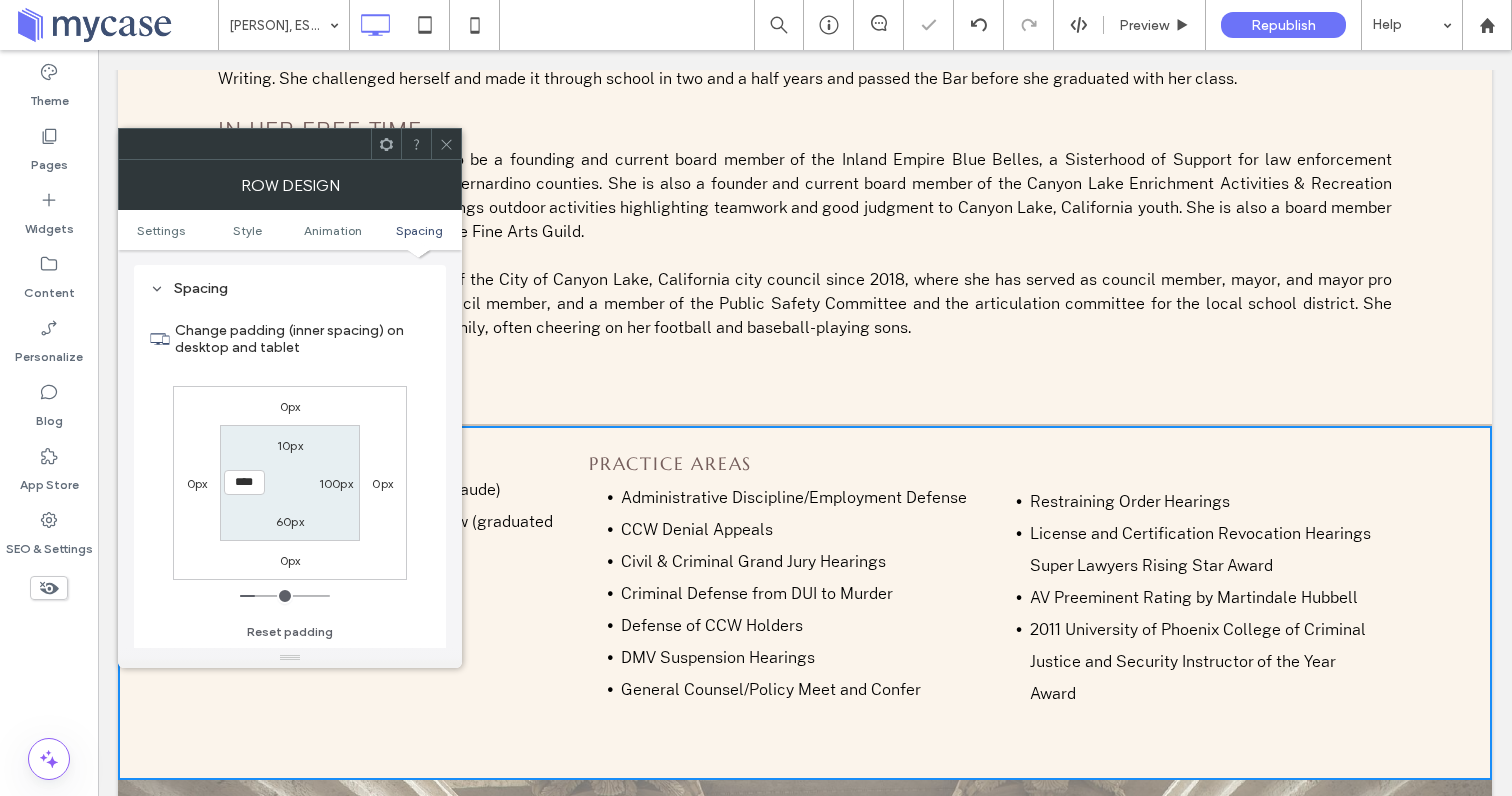 click 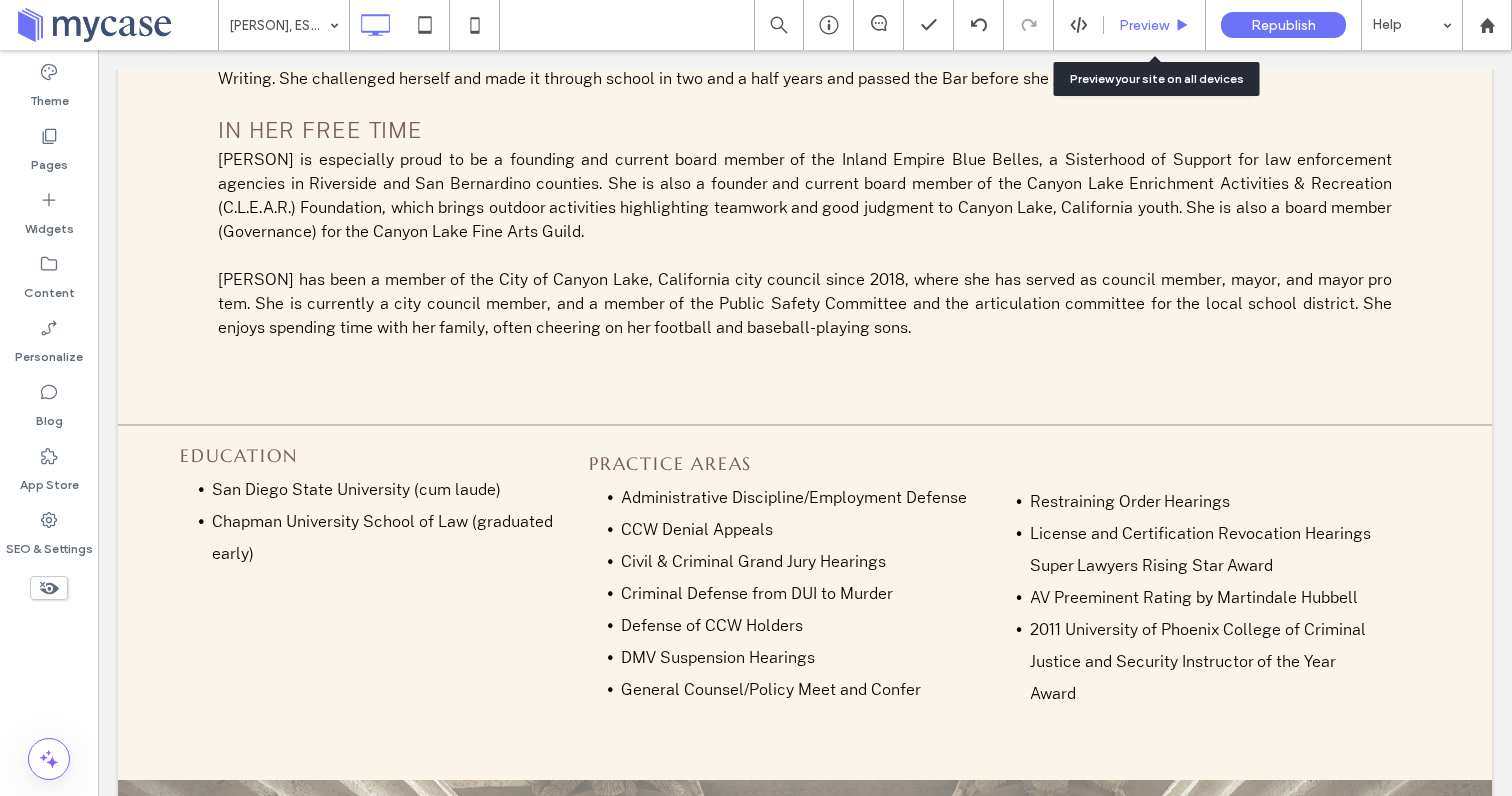 click on "Preview" at bounding box center (1144, 25) 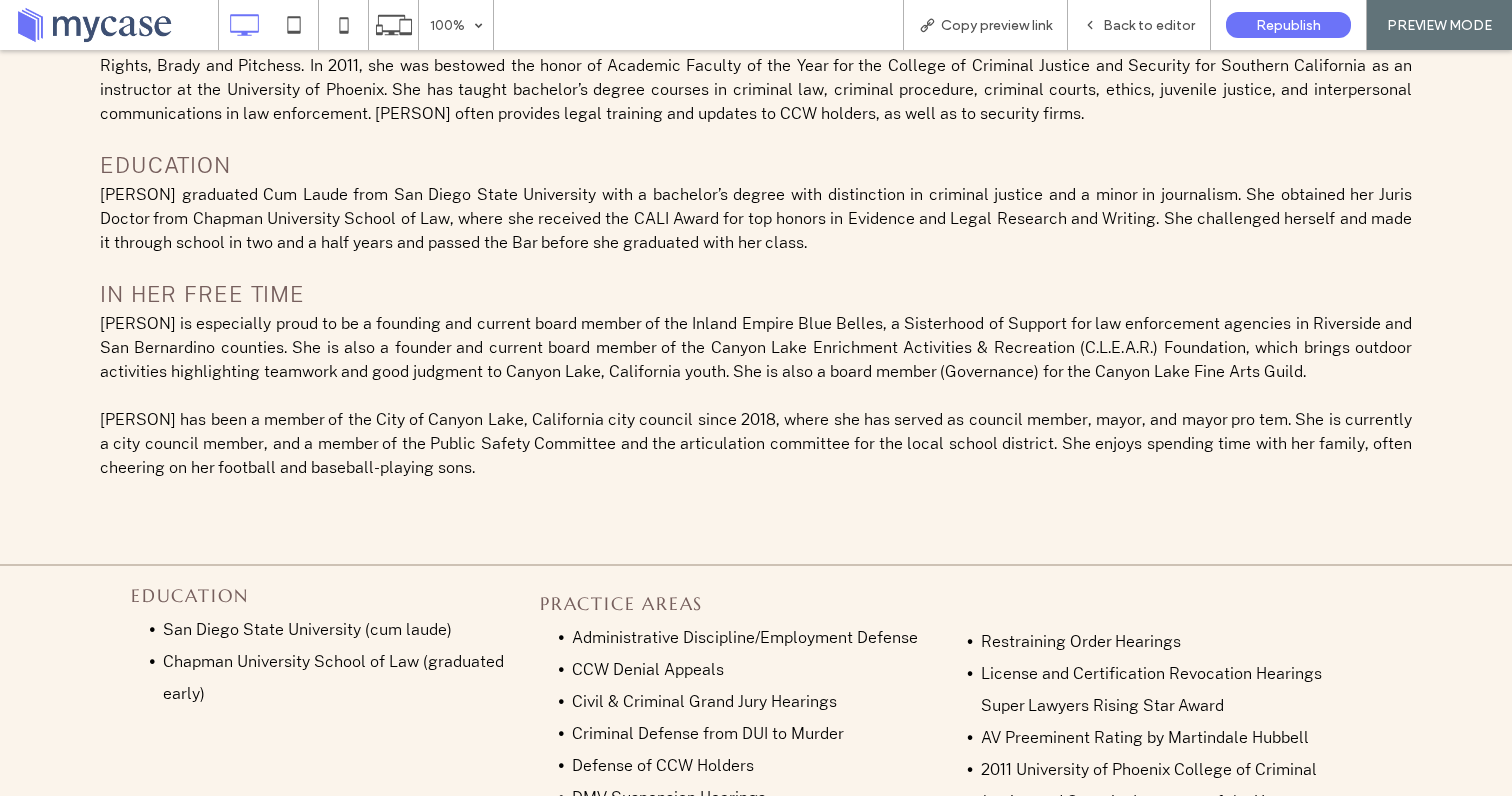 scroll, scrollTop: 1607, scrollLeft: 0, axis: vertical 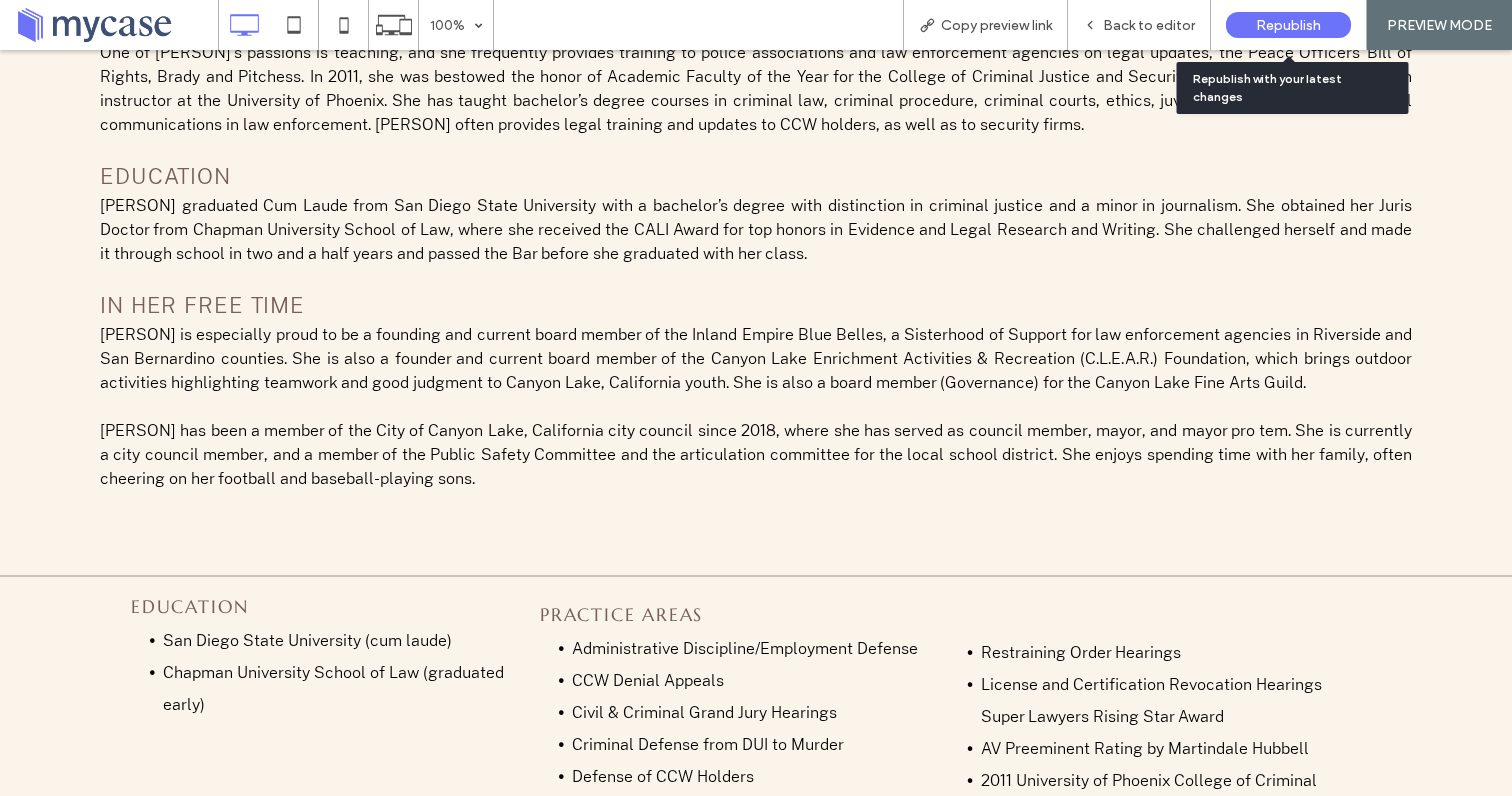 click on "Republish" at bounding box center [1288, 25] 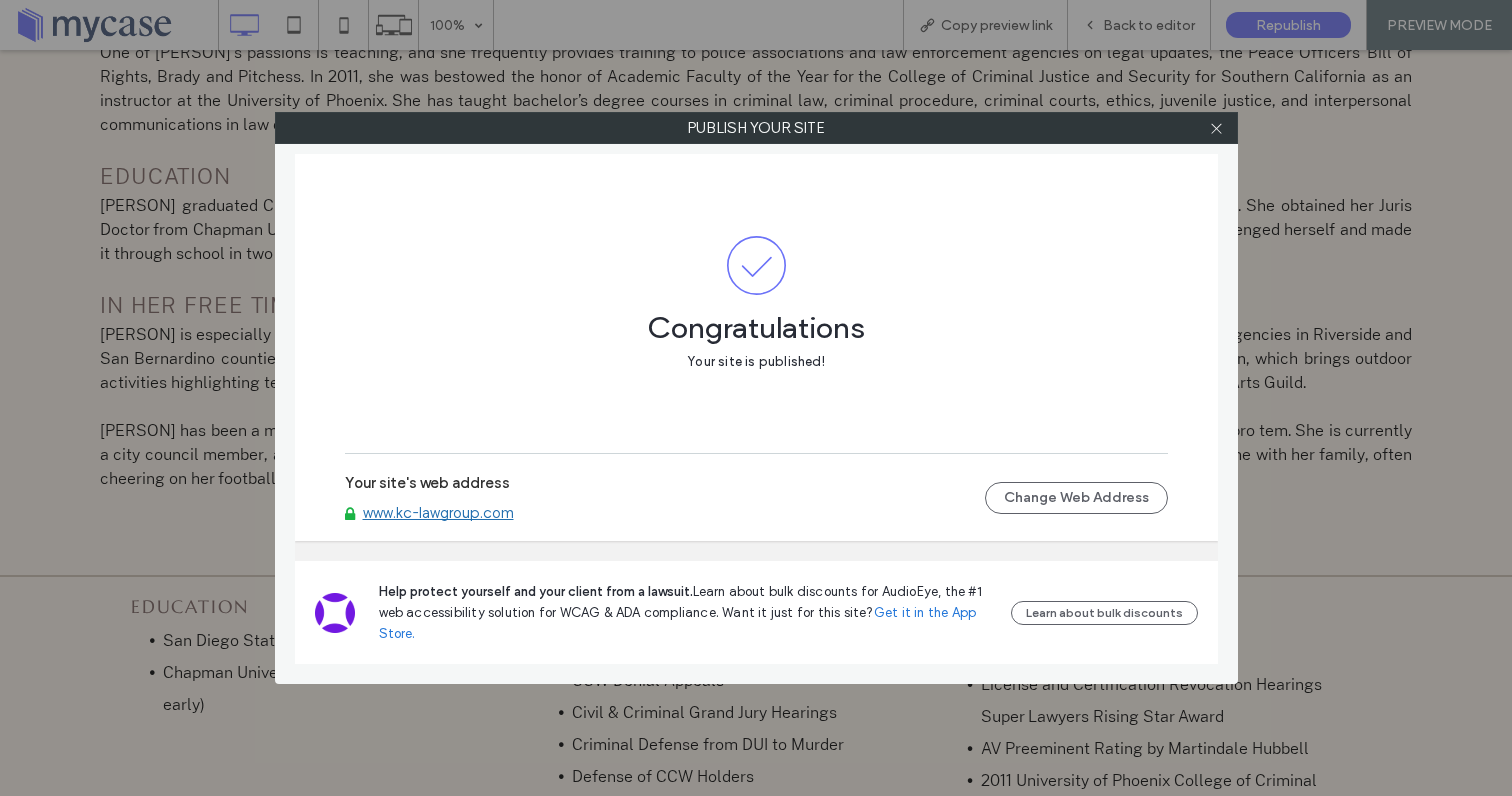 click at bounding box center (1217, 128) 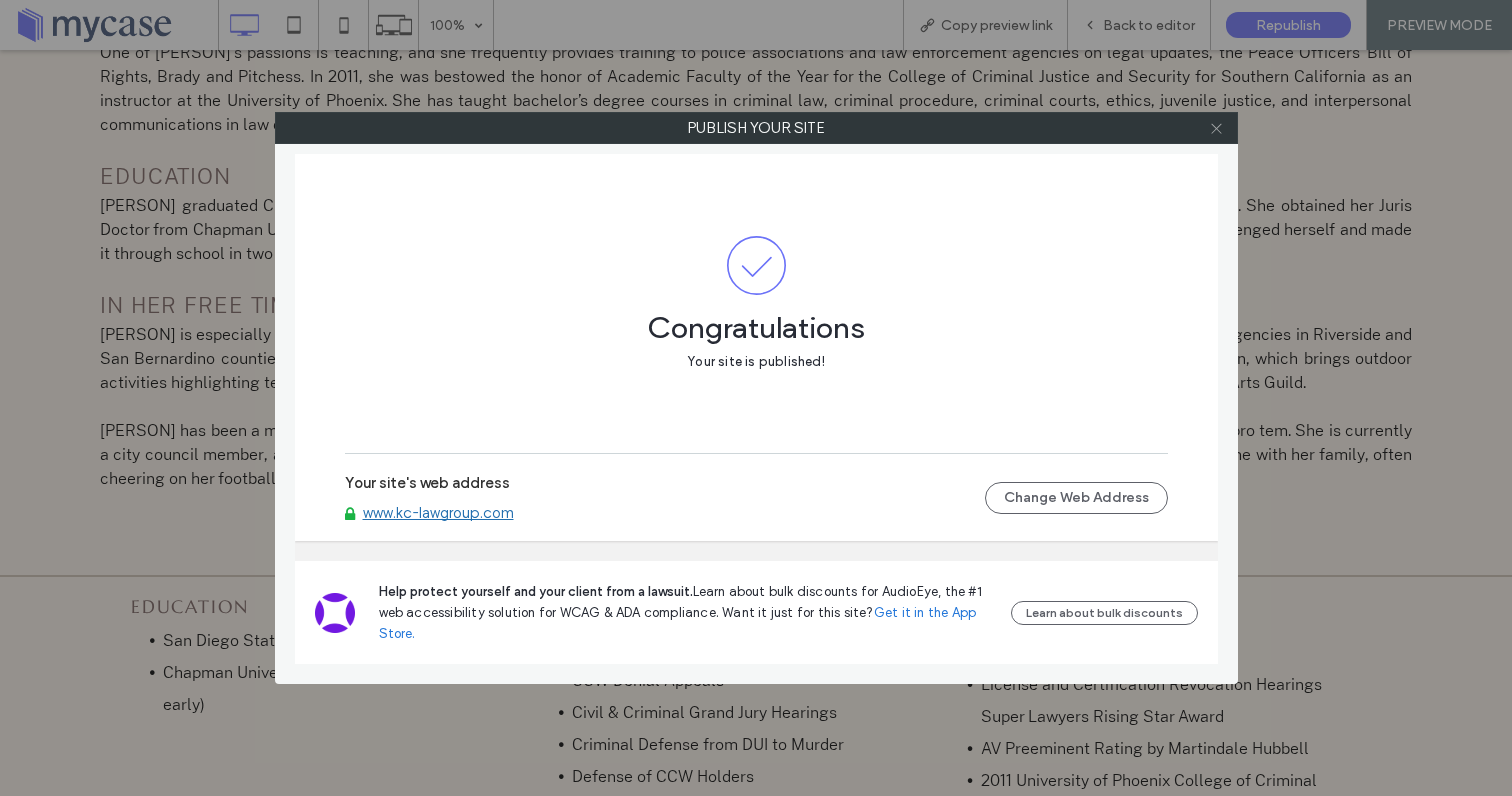 click 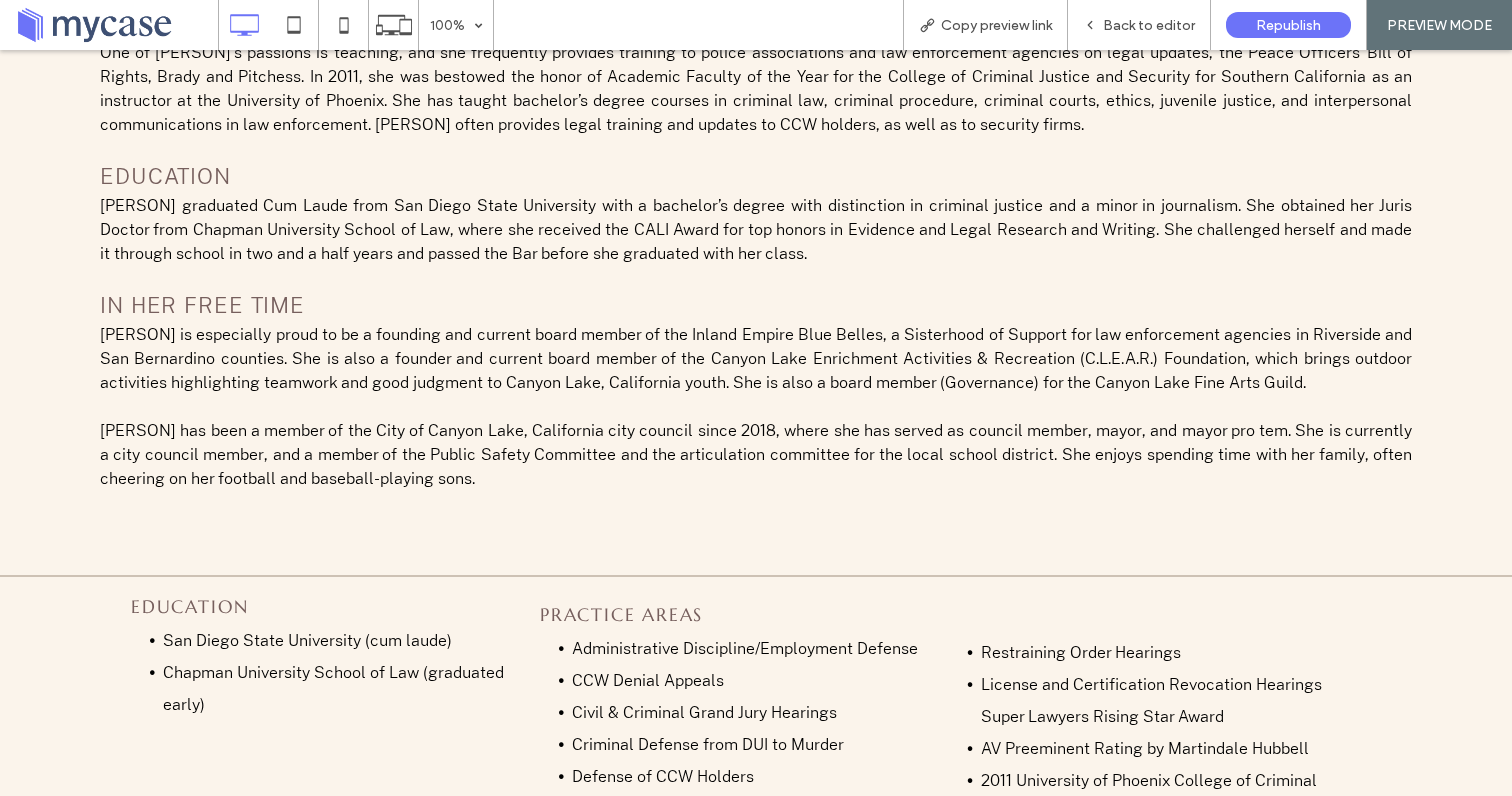 click on "Education
San Diego State University (cum laude) Chapman University School of Law (graduated early) ﻿
Click To Paste
Practice Areas
Administrative Discipline/Employment Defense CCW Denial Appeals Civil & Criminal Grand Jury Hearings Criminal Defense from DUI to Murder Defense of CCW Holders DMV Suspension Hearings General Counsel/Policy Meet and Confer ﻿
Click To Paste
Restraining Order Hearings License and Certification Revocation Hearings Super Lawyers Rising Star Award AV Preeminent Rating by Martindale Hubbell 2011 University of Phoenix College of Criminal Justice and Security Instructor of the Year Award ﻿
Click To Paste
Row + Add Section" at bounding box center (756, 754) 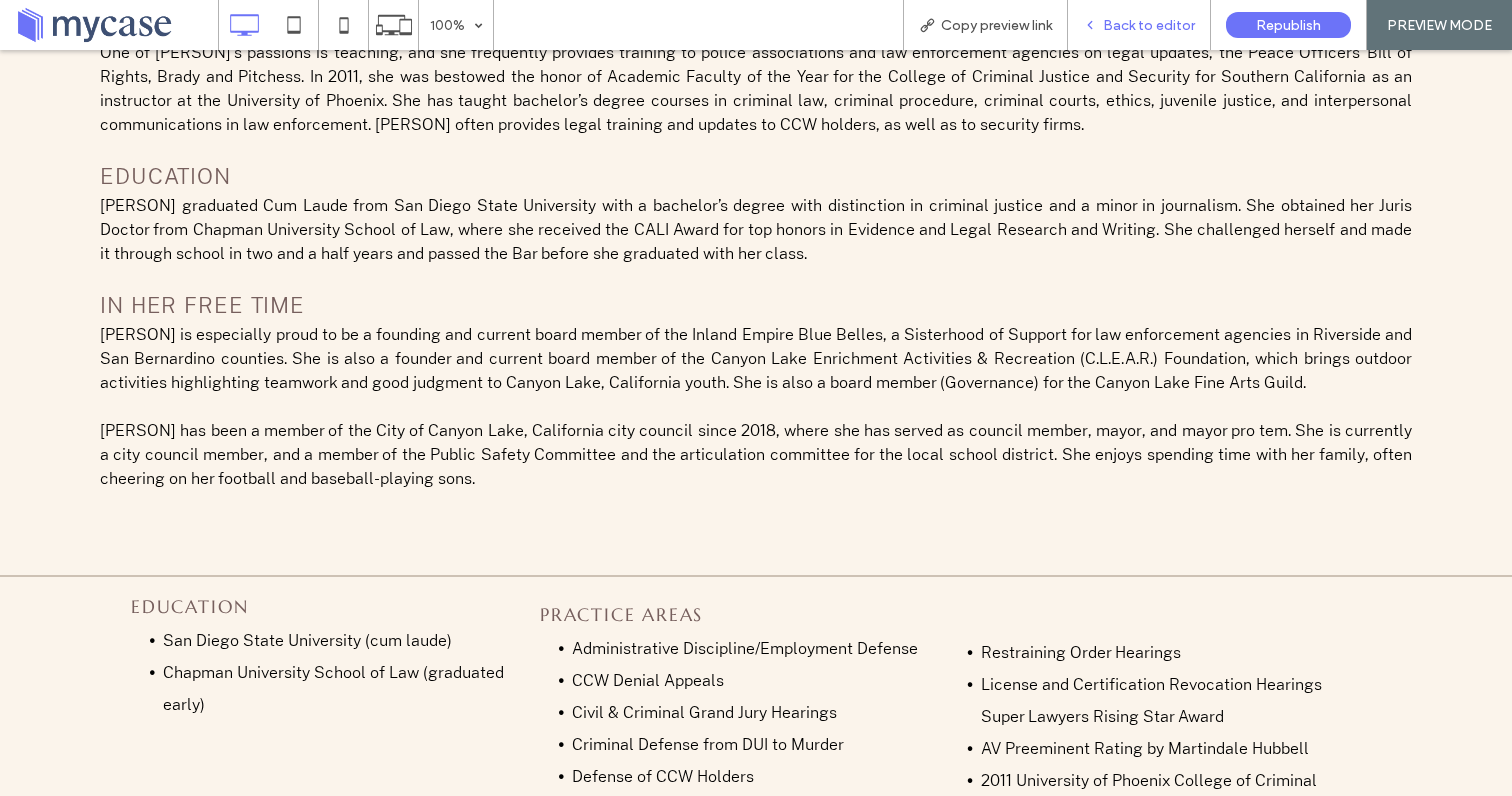 click on "Back to editor" at bounding box center (1139, 25) 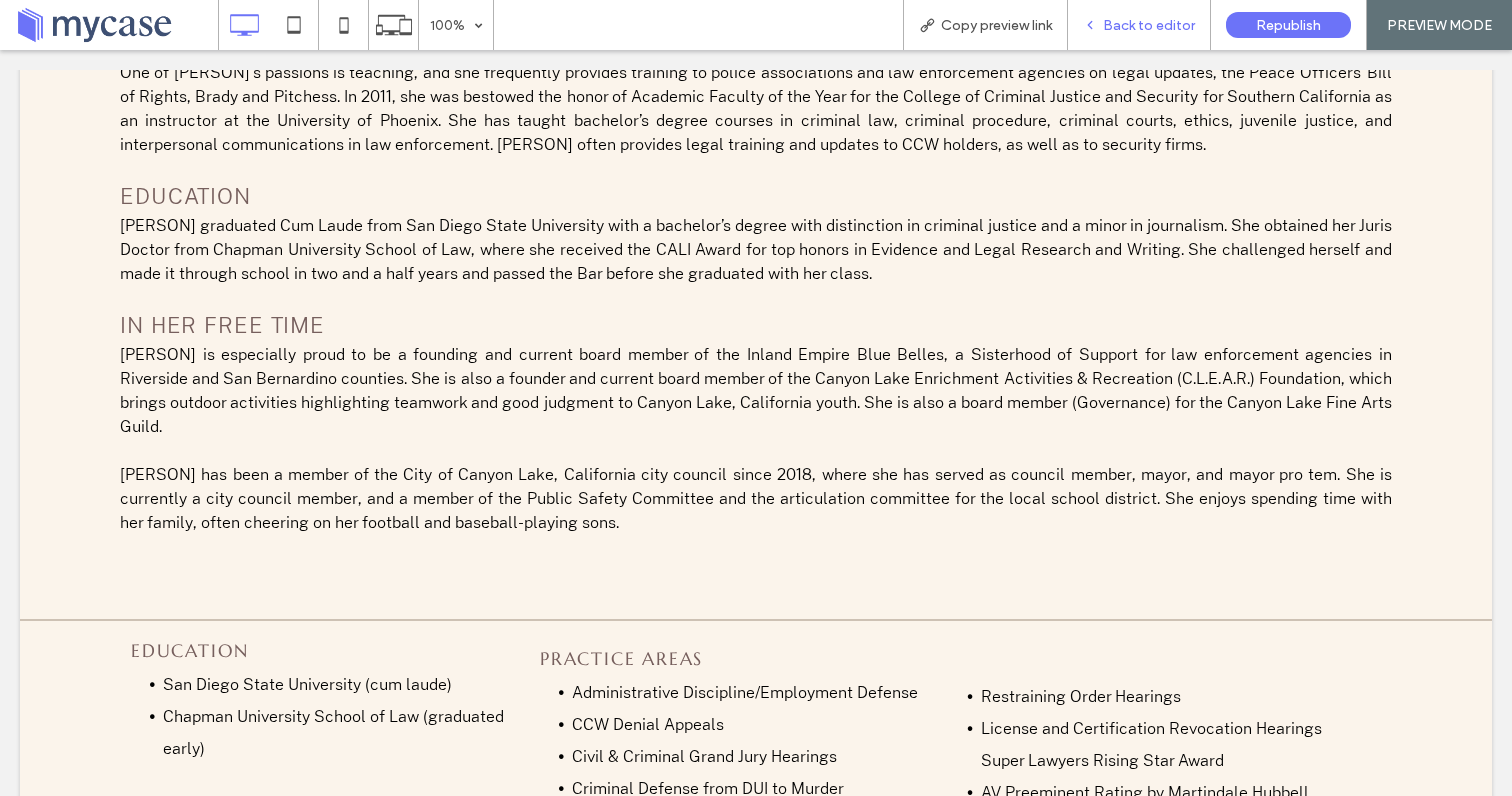 scroll, scrollTop: 1679, scrollLeft: 0, axis: vertical 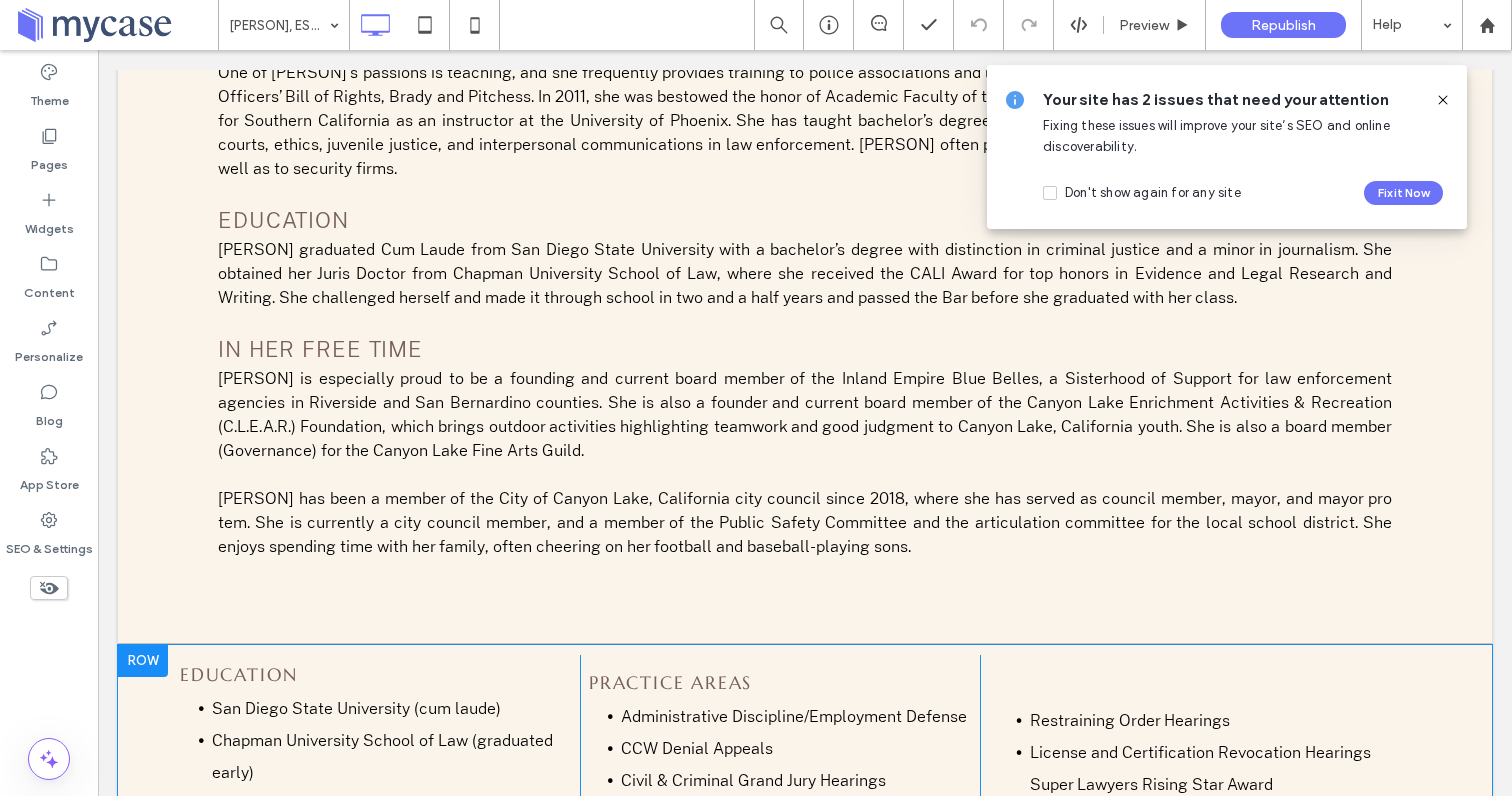 click on "Education
San Diego State University (cum laude) Chapman University School of Law (graduated early) ﻿
Click To Paste
Practice Areas
Administrative Discipline/Employment Defense CCW Denial Appeals Civil & Criminal Grand Jury Hearings Criminal Defense from DUI to Murder Defense of CCW Holders DMV Suspension Hearings General Counsel/Policy Meet and Confer ﻿
Click To Paste
Restraining Order Hearings License and Certification Revocation Hearings Super Lawyers Rising Star Award AV Preeminent Rating by Martindale Hubbell 2011 University of Phoenix College of Criminal Justice and Security Instructor of the Year Award ﻿
Click To Paste
Row + Add Section" at bounding box center [805, 822] 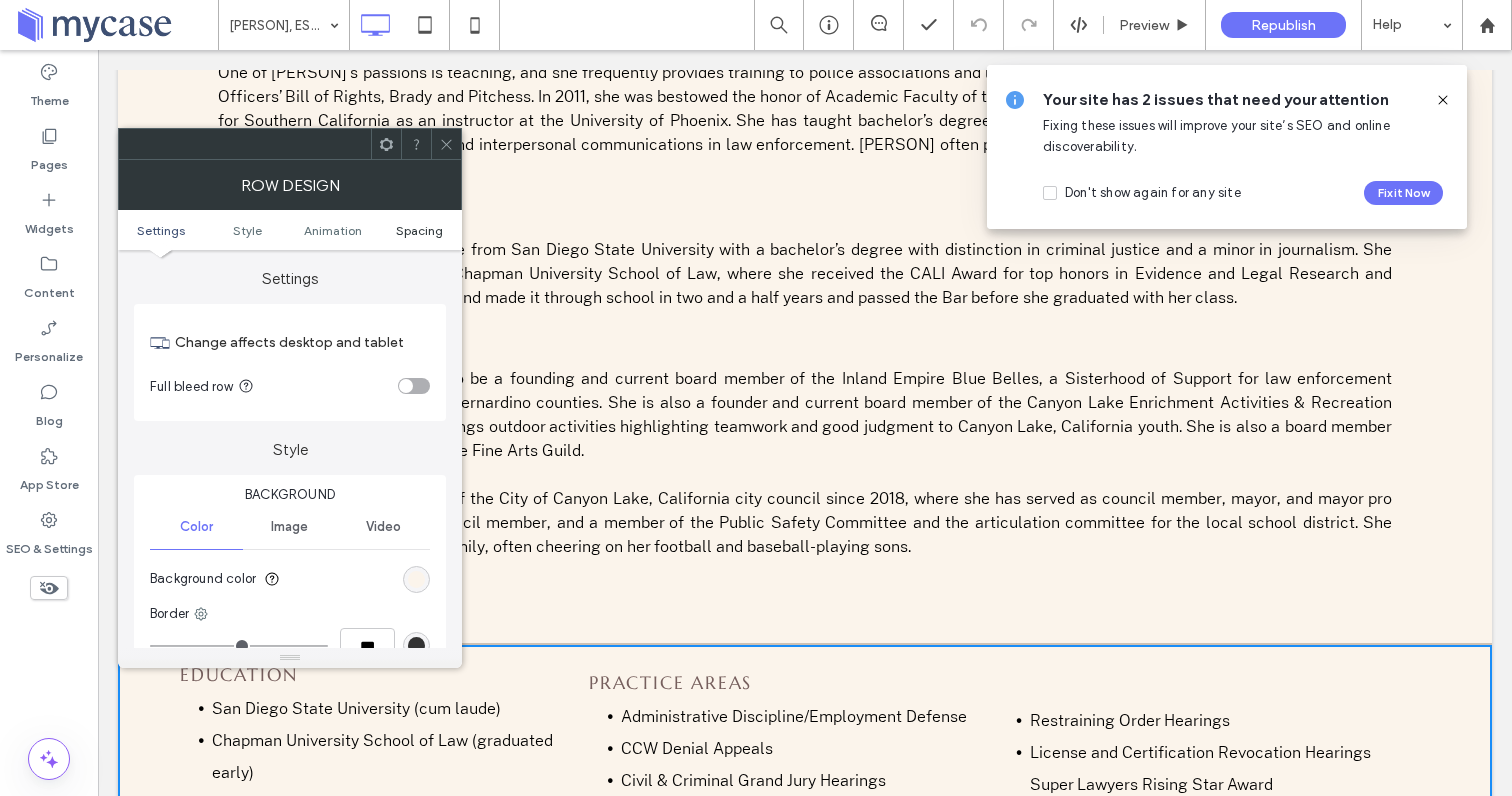 click on "Spacing" at bounding box center [419, 230] 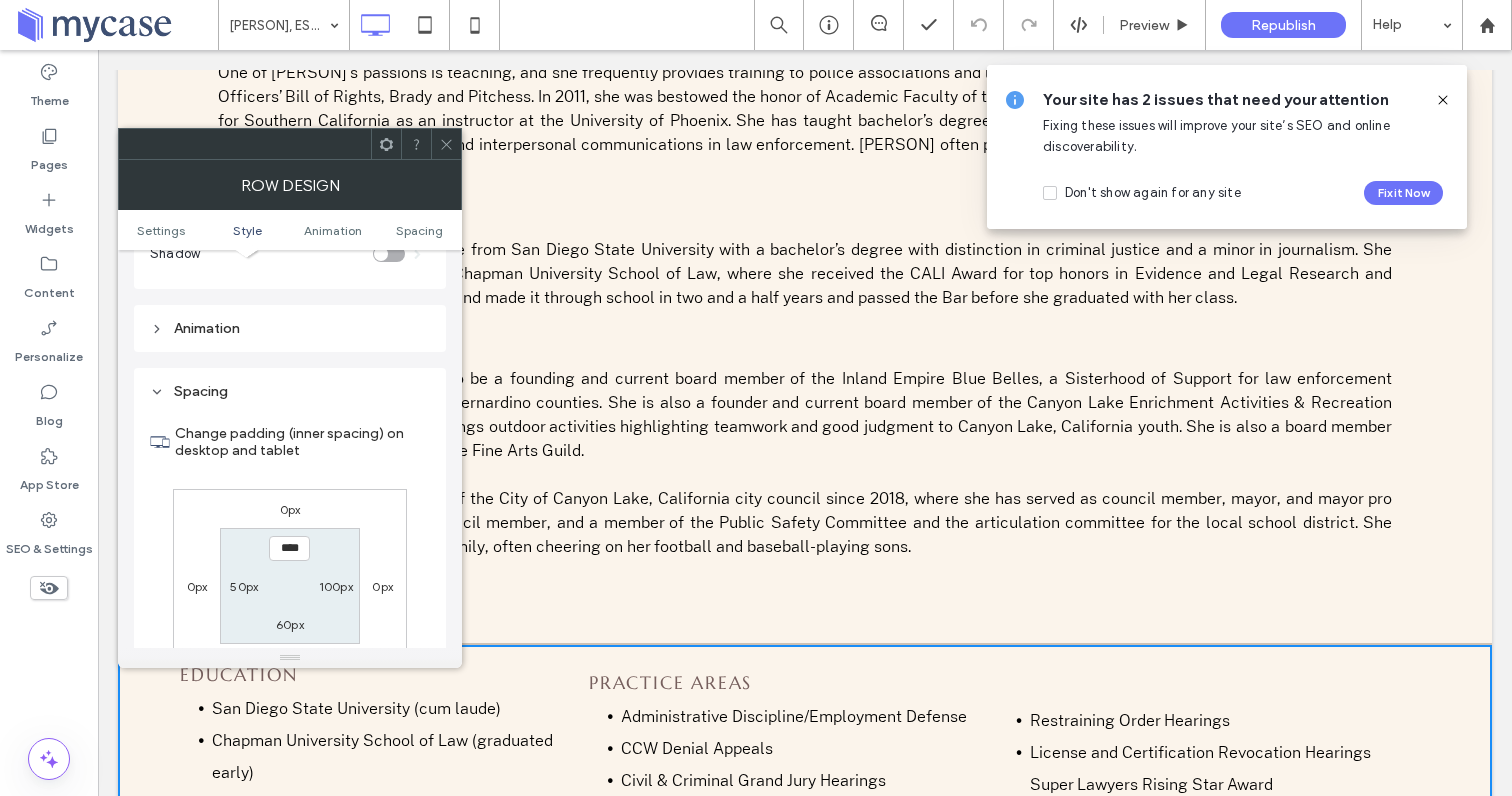 scroll, scrollTop: 566, scrollLeft: 0, axis: vertical 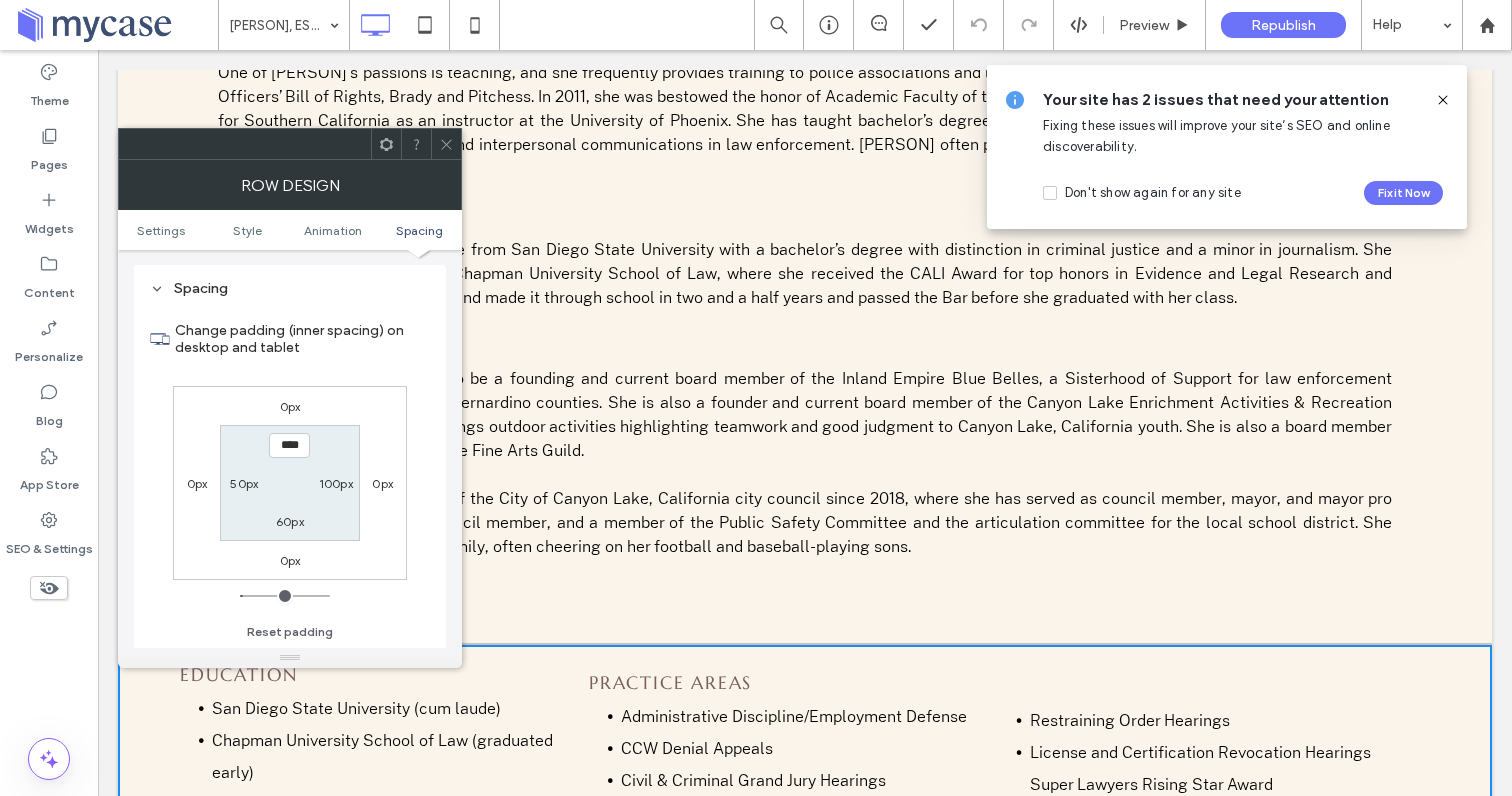 click on "50px" at bounding box center [244, 483] 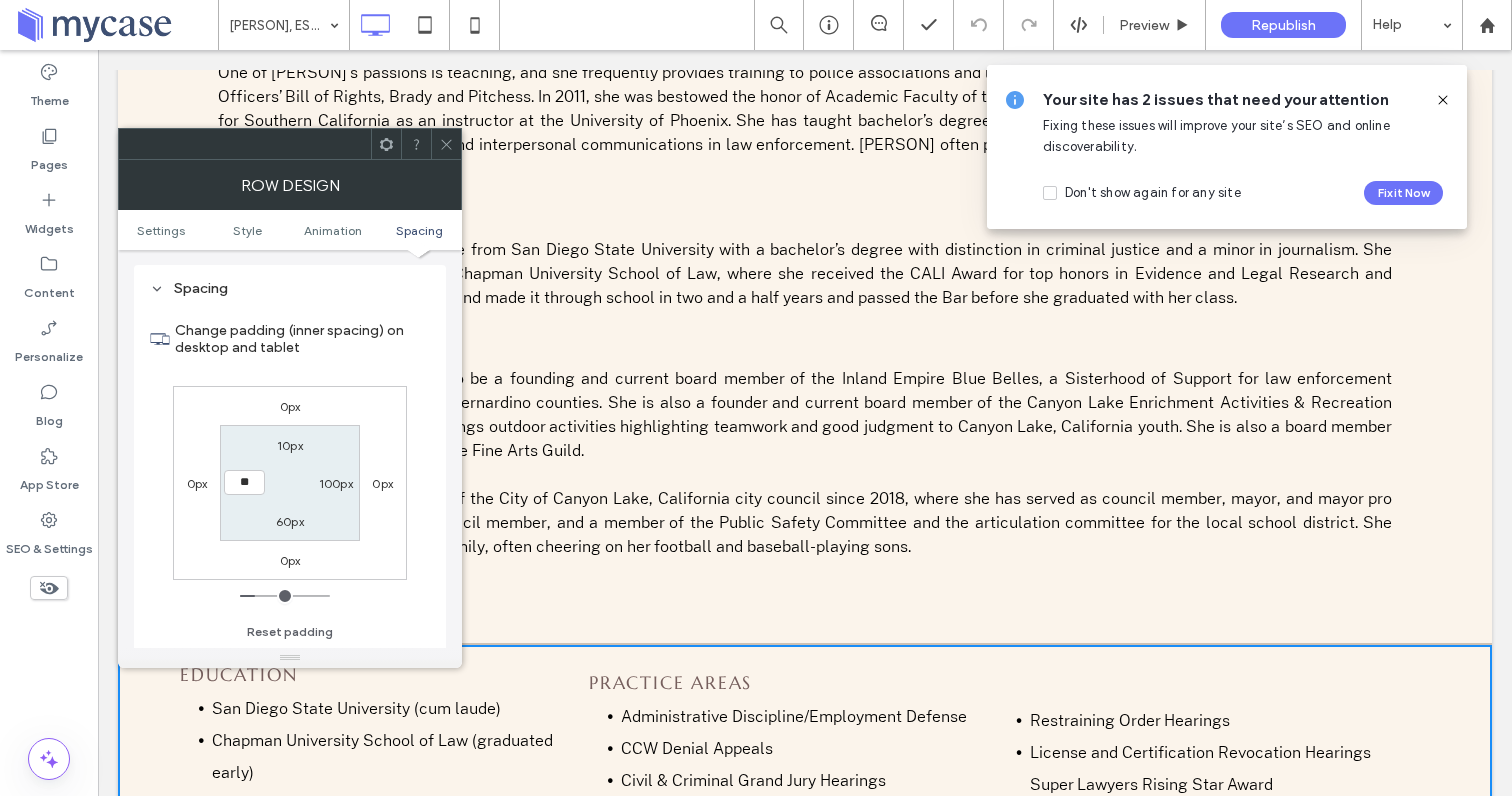 type on "**" 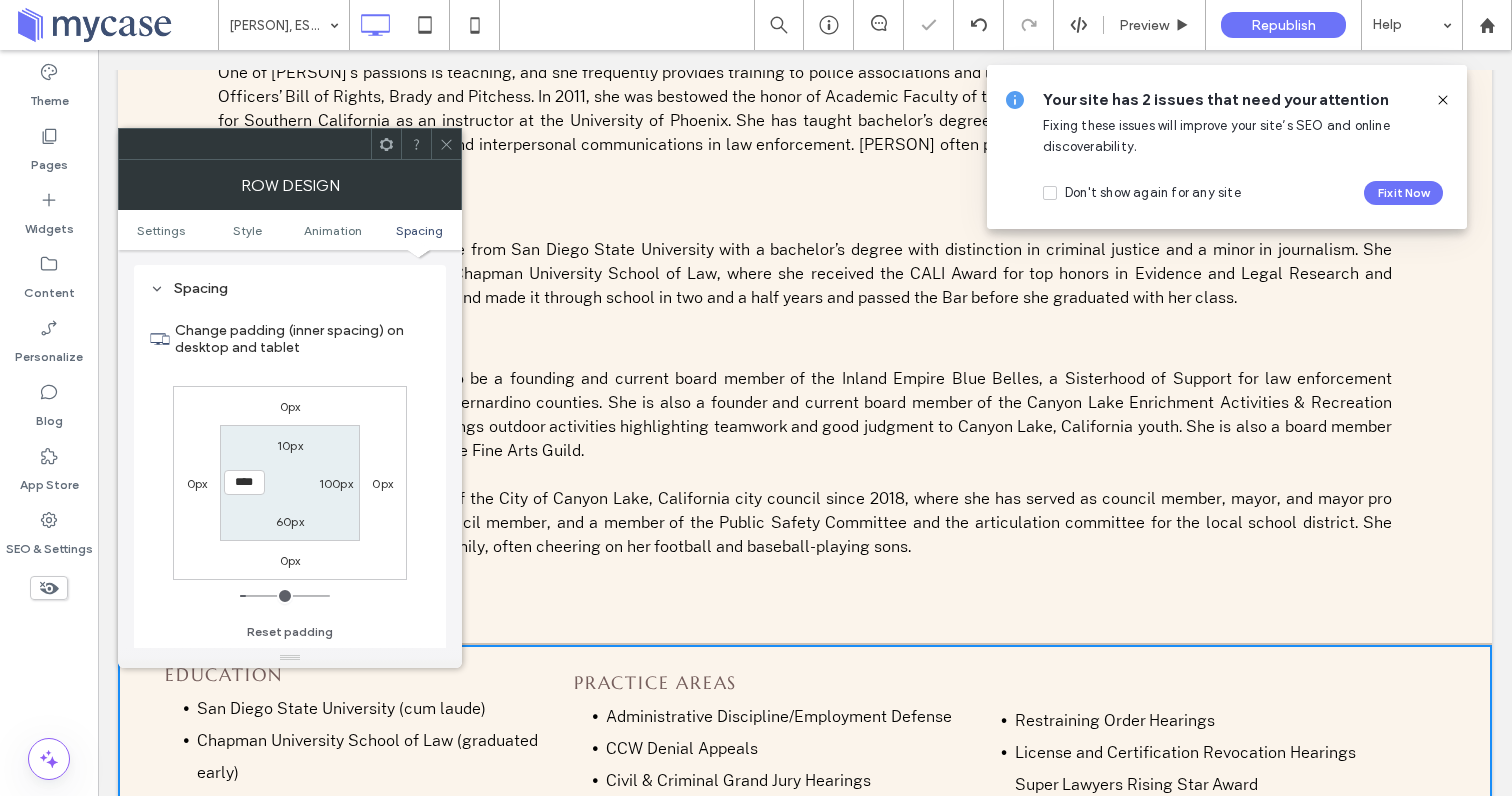 click 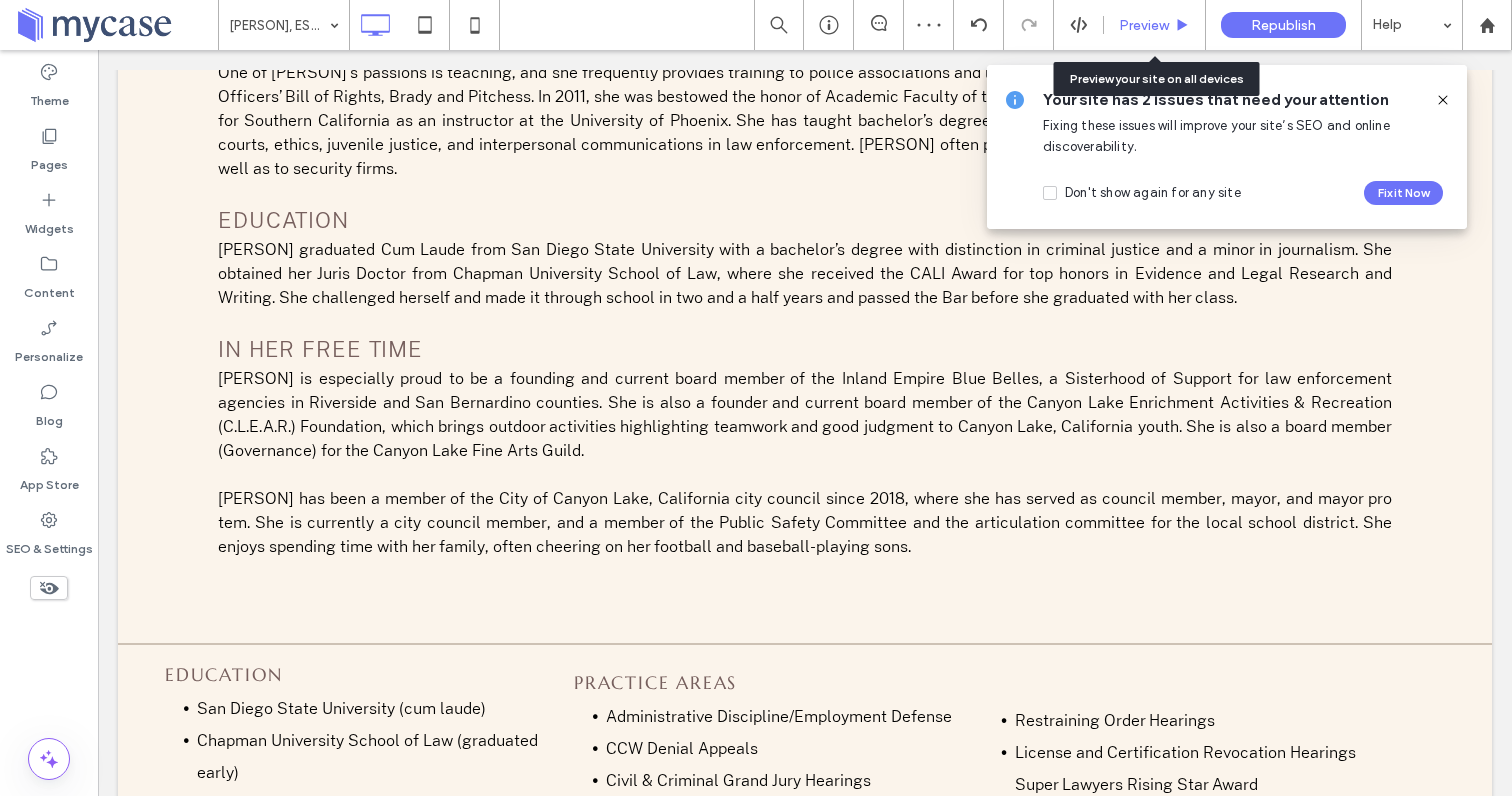 click on "Preview" at bounding box center (1144, 25) 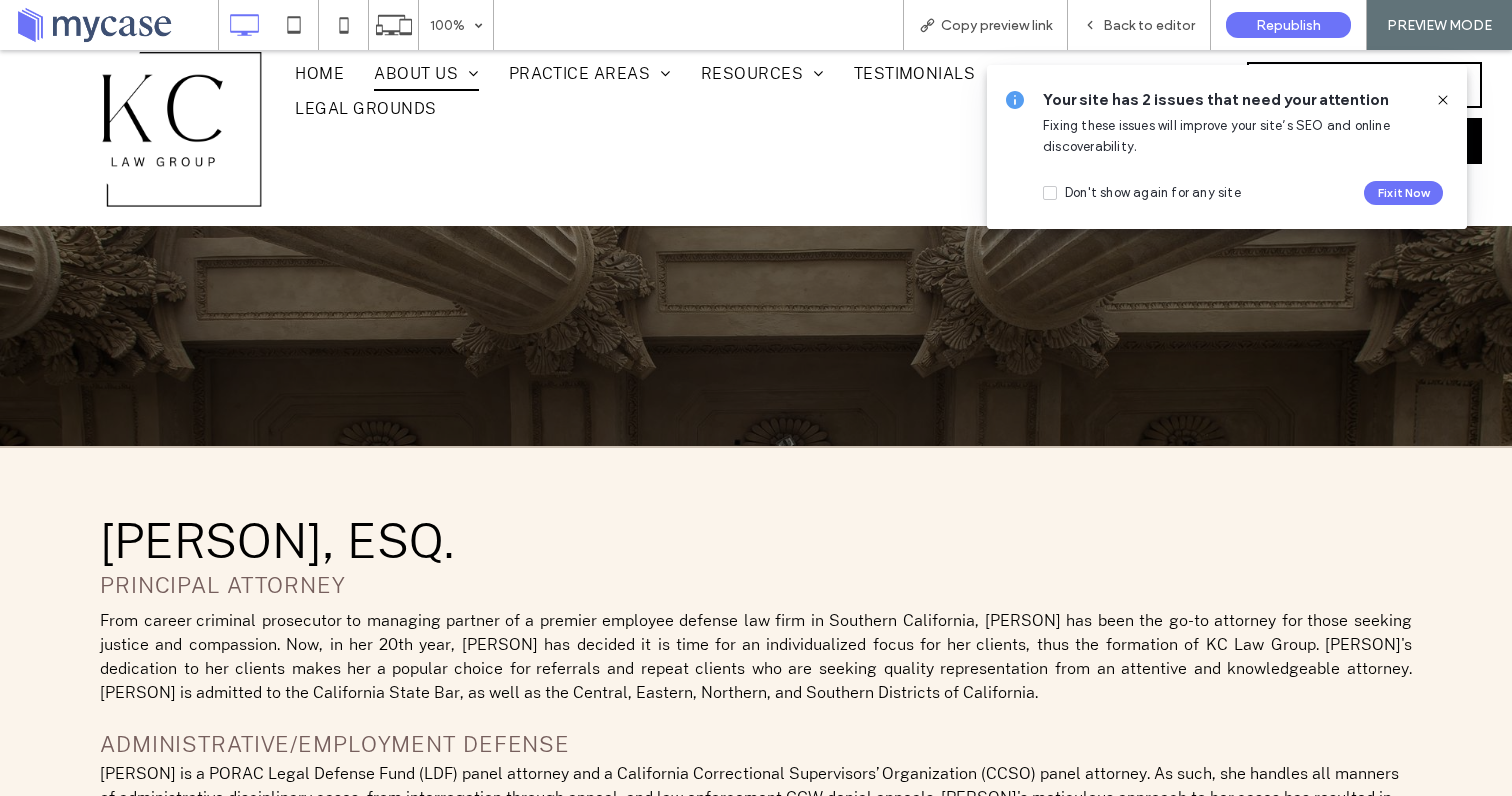 scroll, scrollTop: 0, scrollLeft: 0, axis: both 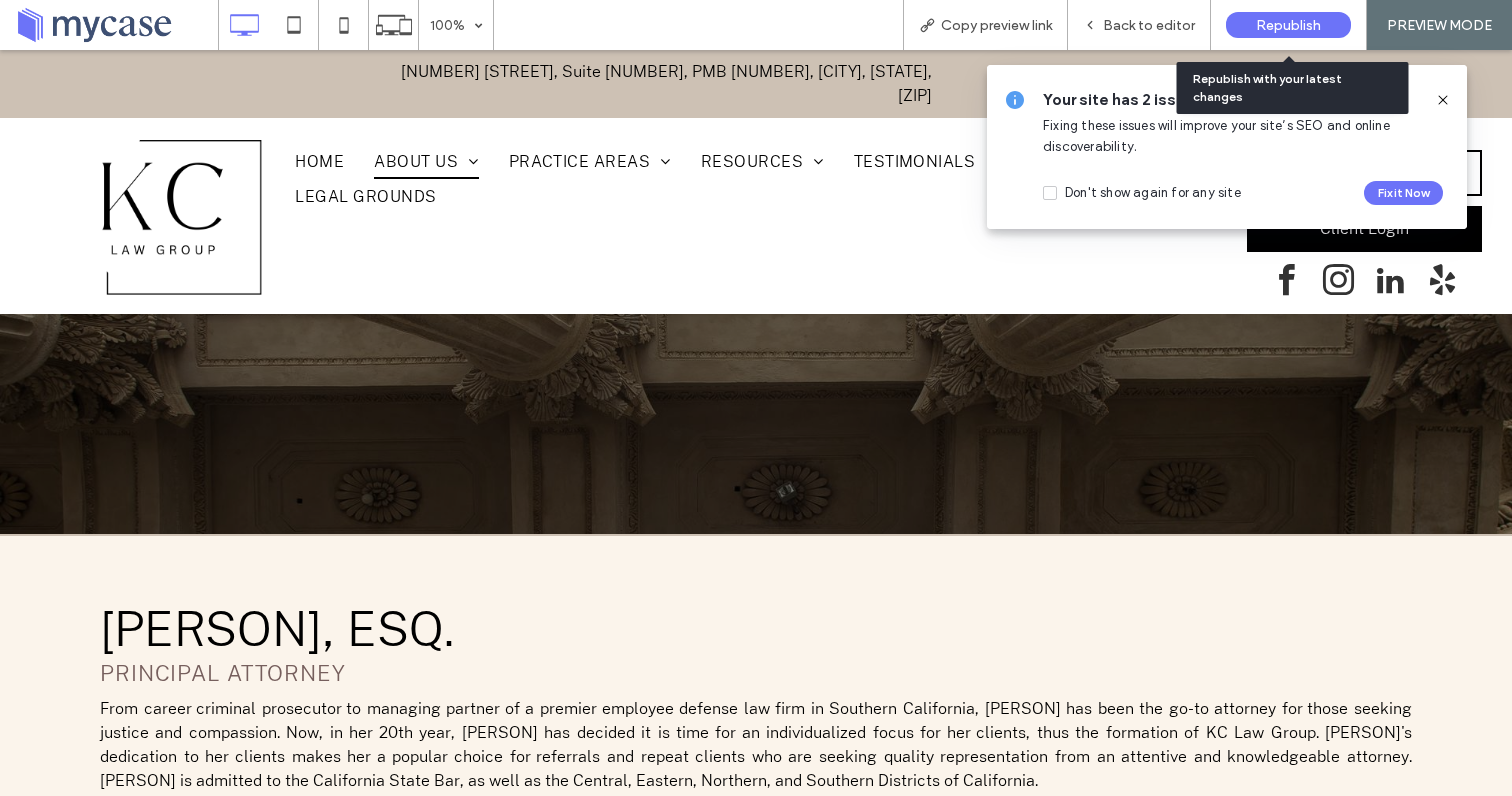 click on "Republish" at bounding box center (1288, 25) 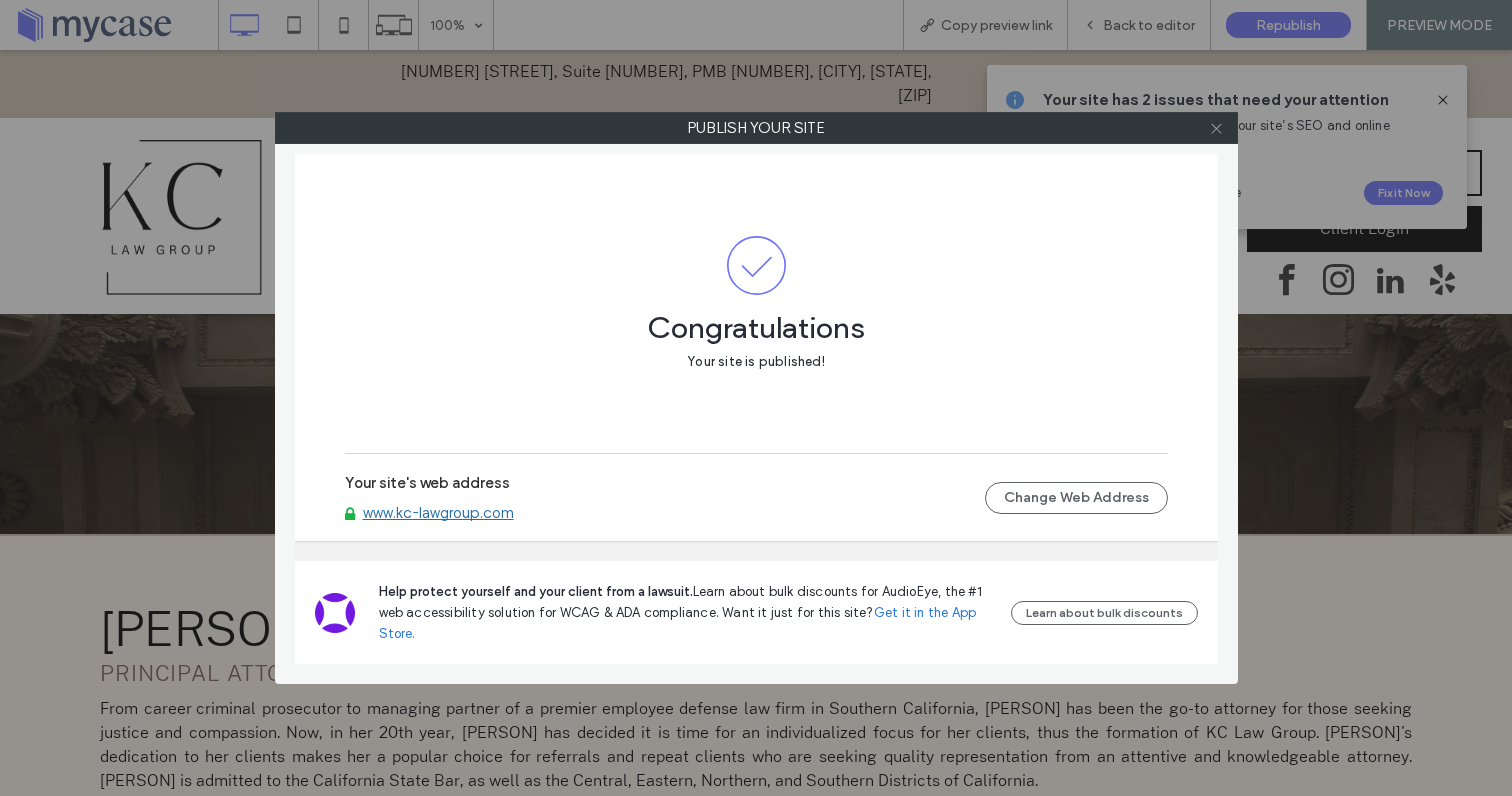 click 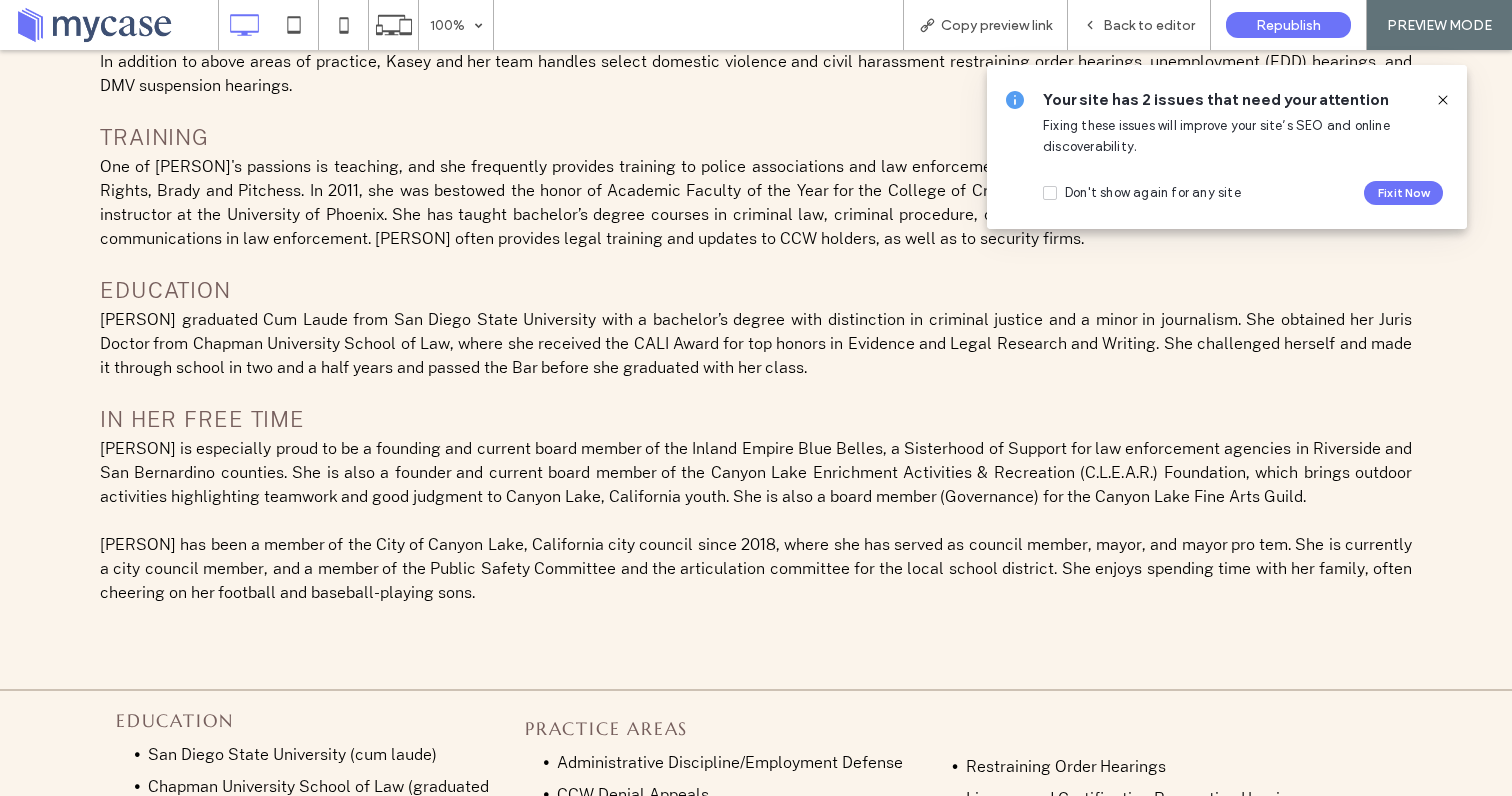 scroll, scrollTop: 1786, scrollLeft: 0, axis: vertical 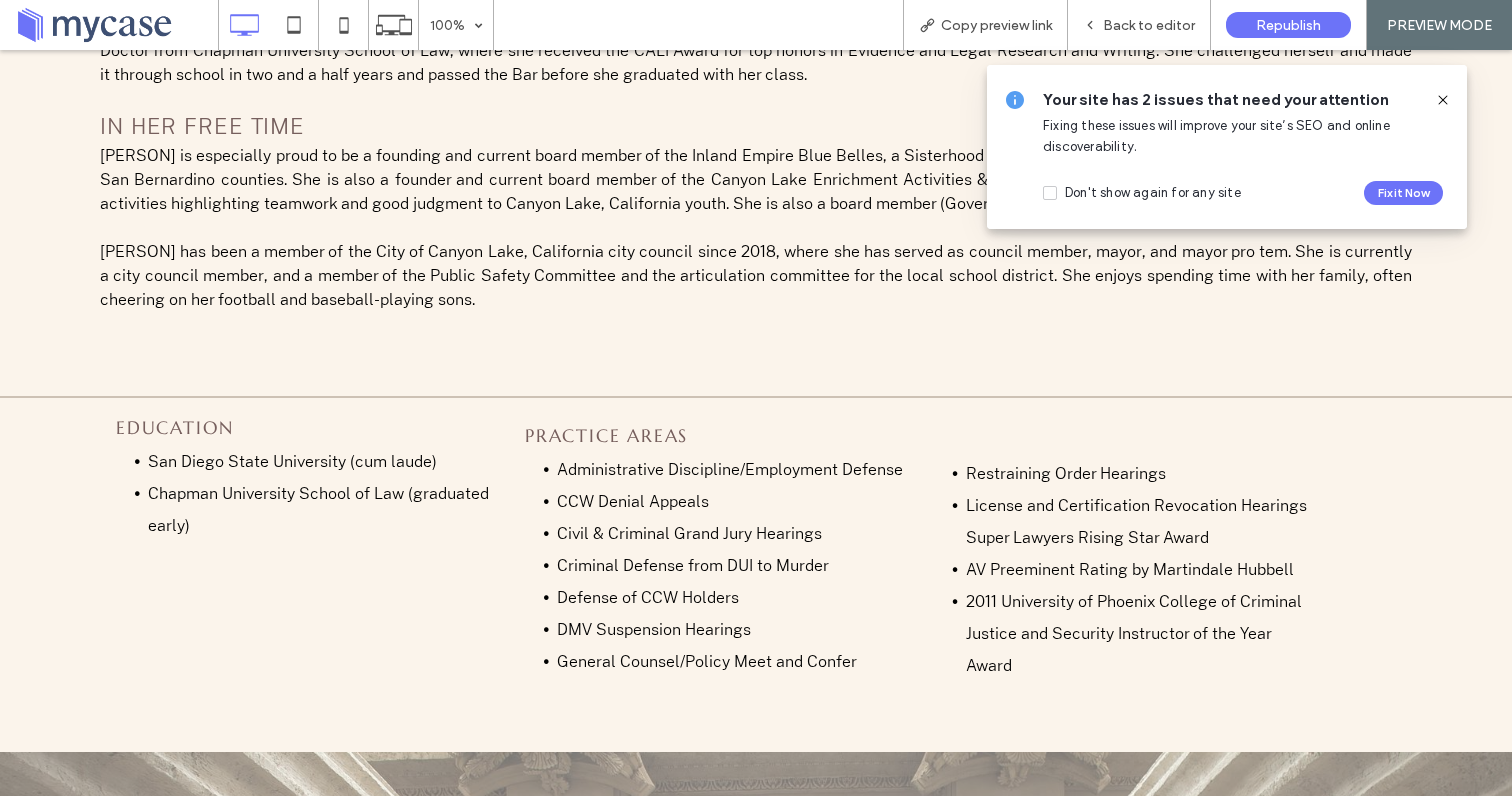 click on "Education
San Diego State University (cum laude) Chapman University School of Law (graduated early) ﻿
Click To Paste
Practice Areas
Administrative Discipline/Employment Defense CCW Denial Appeals Civil & Criminal Grand Jury Hearings Criminal Defense from DUI to Murder Defense of CCW Holders DMV Suspension Hearings General Counsel/Policy Meet and Confer ﻿
Click To Paste
Restraining Order Hearings License and Certification Revocation Hearings Super Lawyers Rising Star Award AV Preeminent Rating by Martindale Hubbell 2011 University of Phoenix College of Criminal Justice and Security Instructor of the Year Award ﻿
Click To Paste
Row + Add Section" at bounding box center (756, 575) 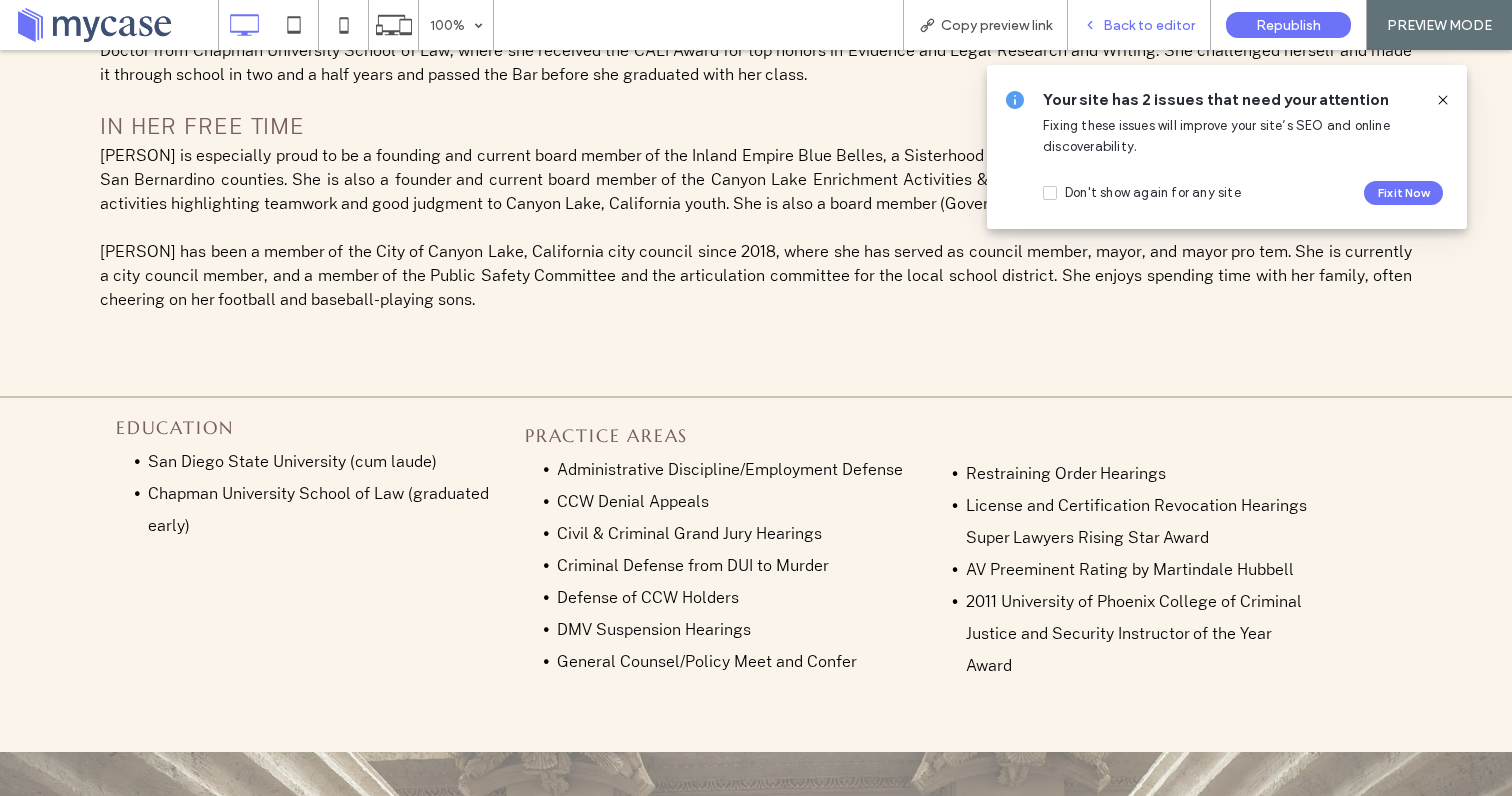 click on "Back to editor" at bounding box center [1149, 25] 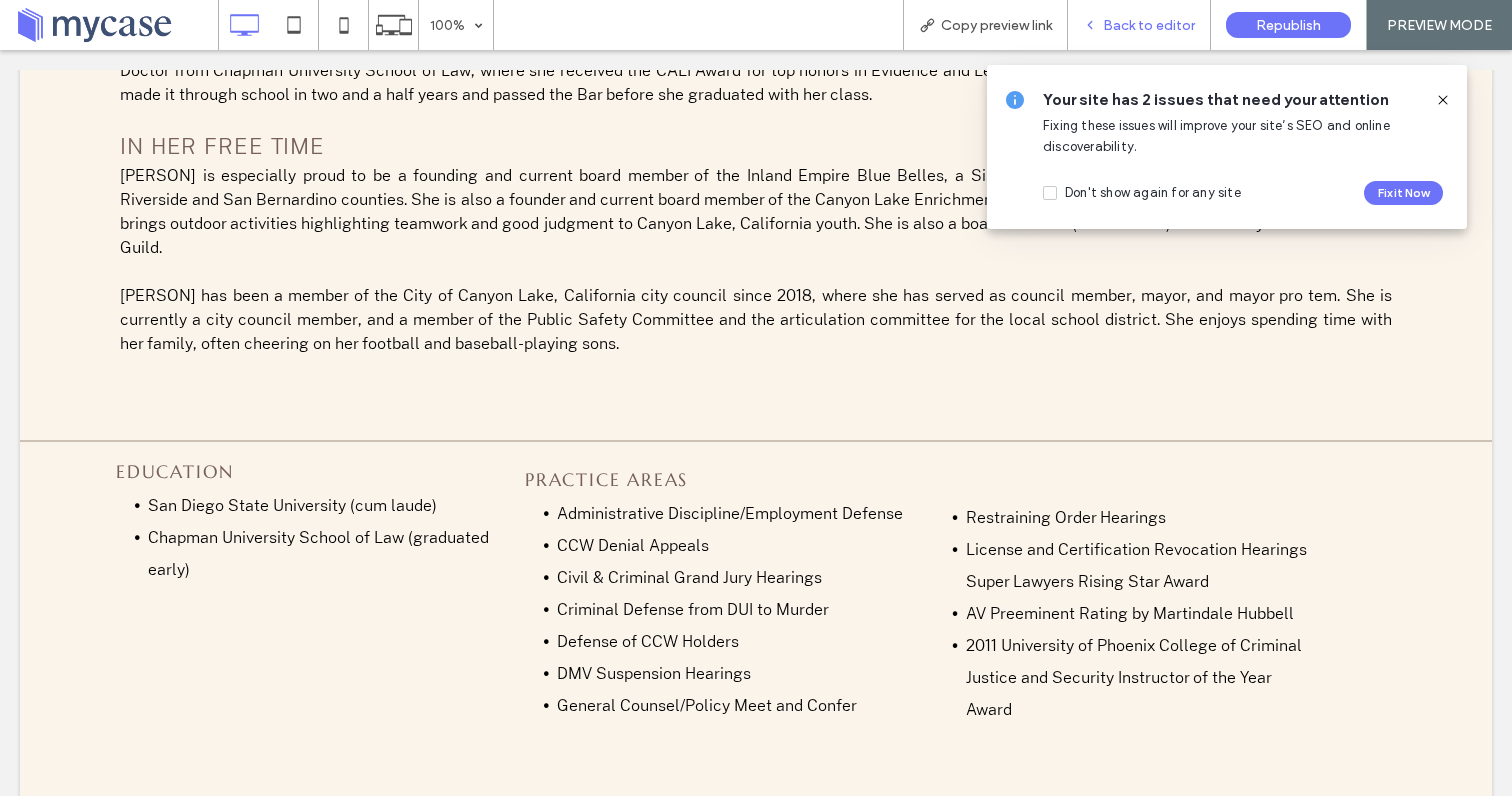 scroll, scrollTop: 1882, scrollLeft: 0, axis: vertical 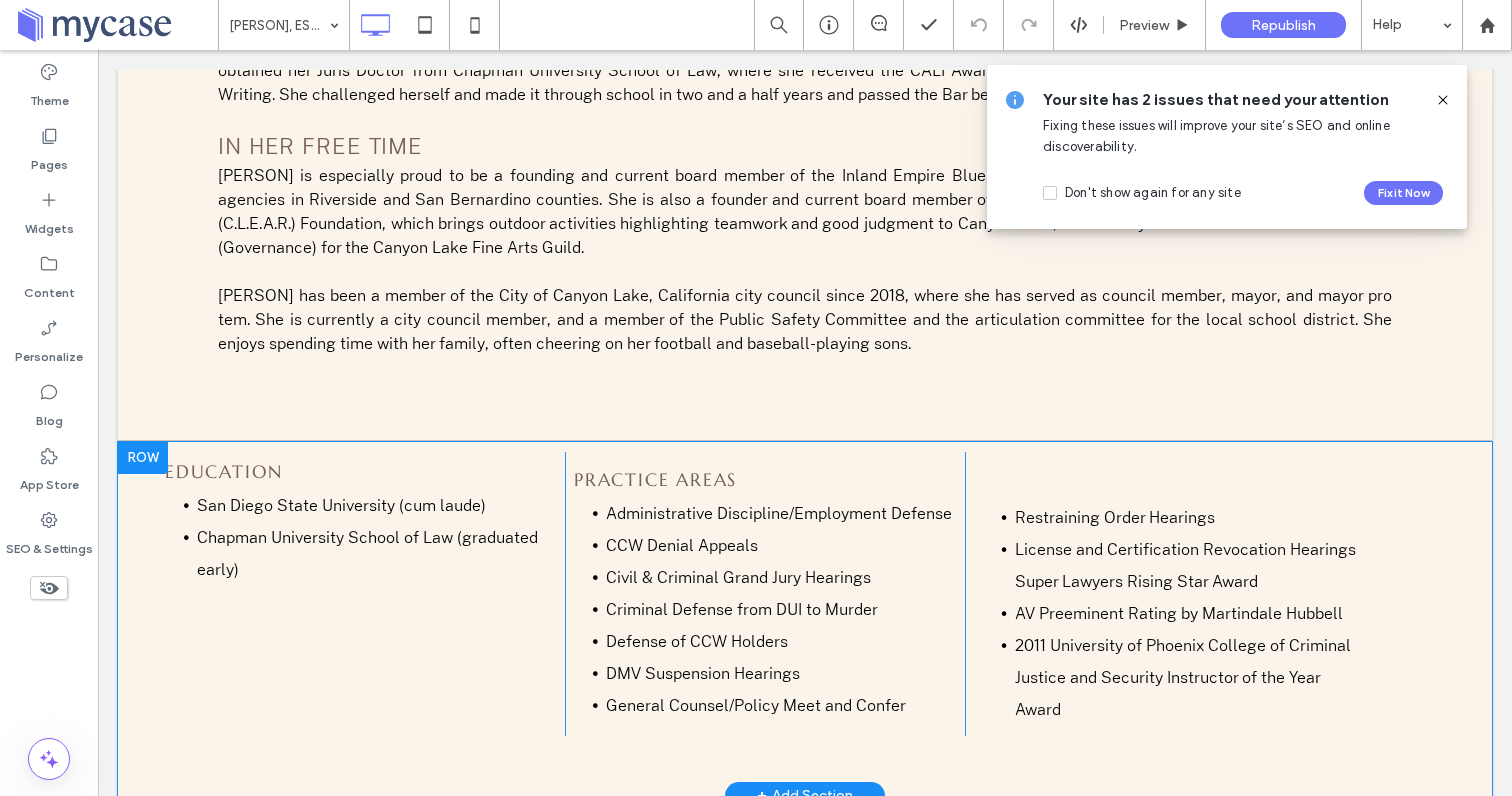 click on "Education
San Diego State University (cum laude) Chapman University School of Law (graduated early) ﻿
Click To Paste
Practice Areas
Administrative Discipline/Employment Defense CCW Denial Appeals Civil & Criminal Grand Jury Hearings Criminal Defense from DUI to Murder Defense of CCW Holders DMV Suspension Hearings General Counsel/Policy Meet and Confer ﻿
Click To Paste
Restraining Order Hearings License and Certification Revocation Hearings Super Lawyers Rising Star Award AV Preeminent Rating by Martindale Hubbell 2011 University of Phoenix College of Criminal Justice and Security Instructor of the Year Award ﻿
Click To Paste
Row + Add Section" at bounding box center (805, 619) 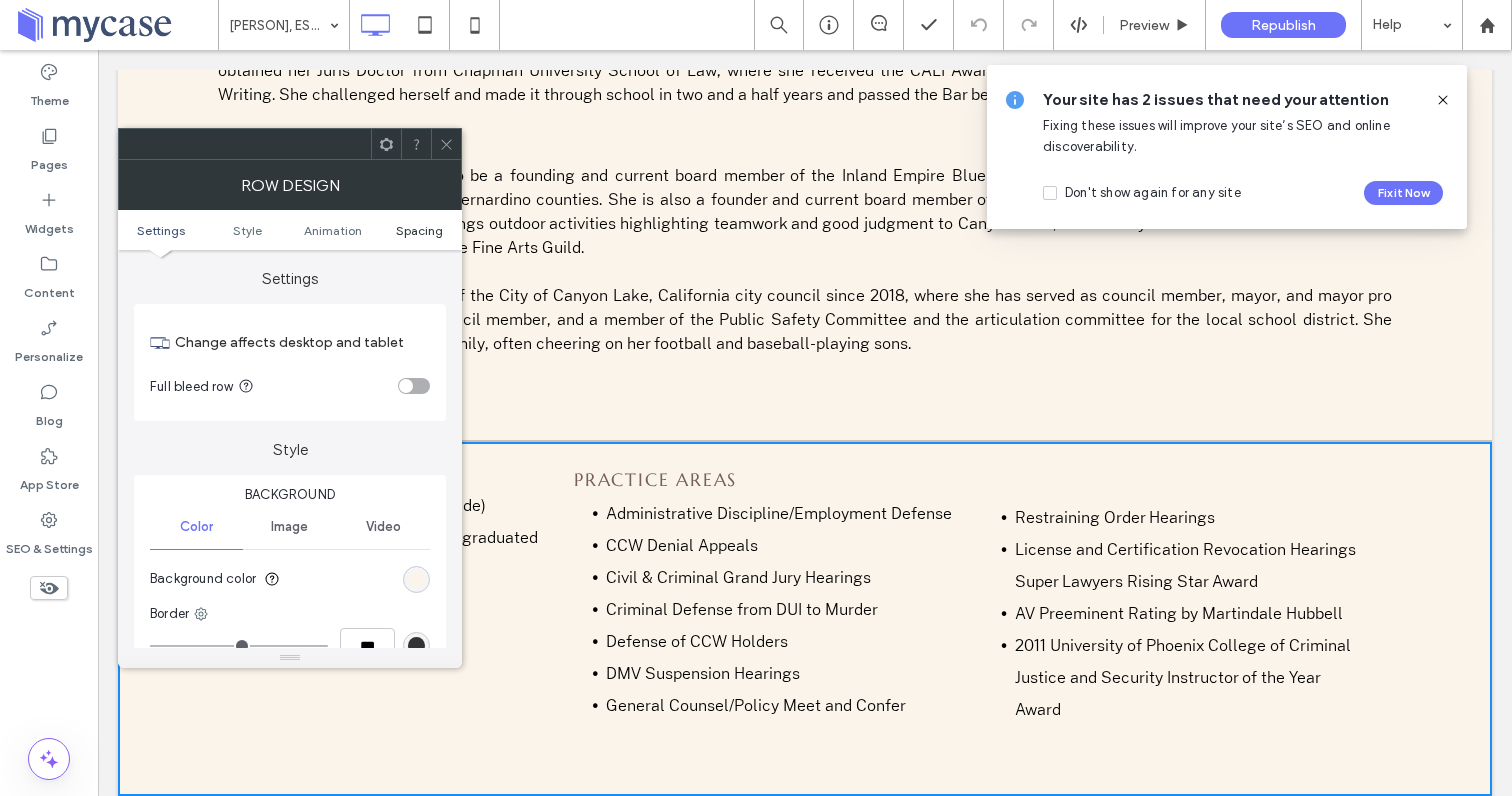 click on "Spacing" at bounding box center [419, 230] 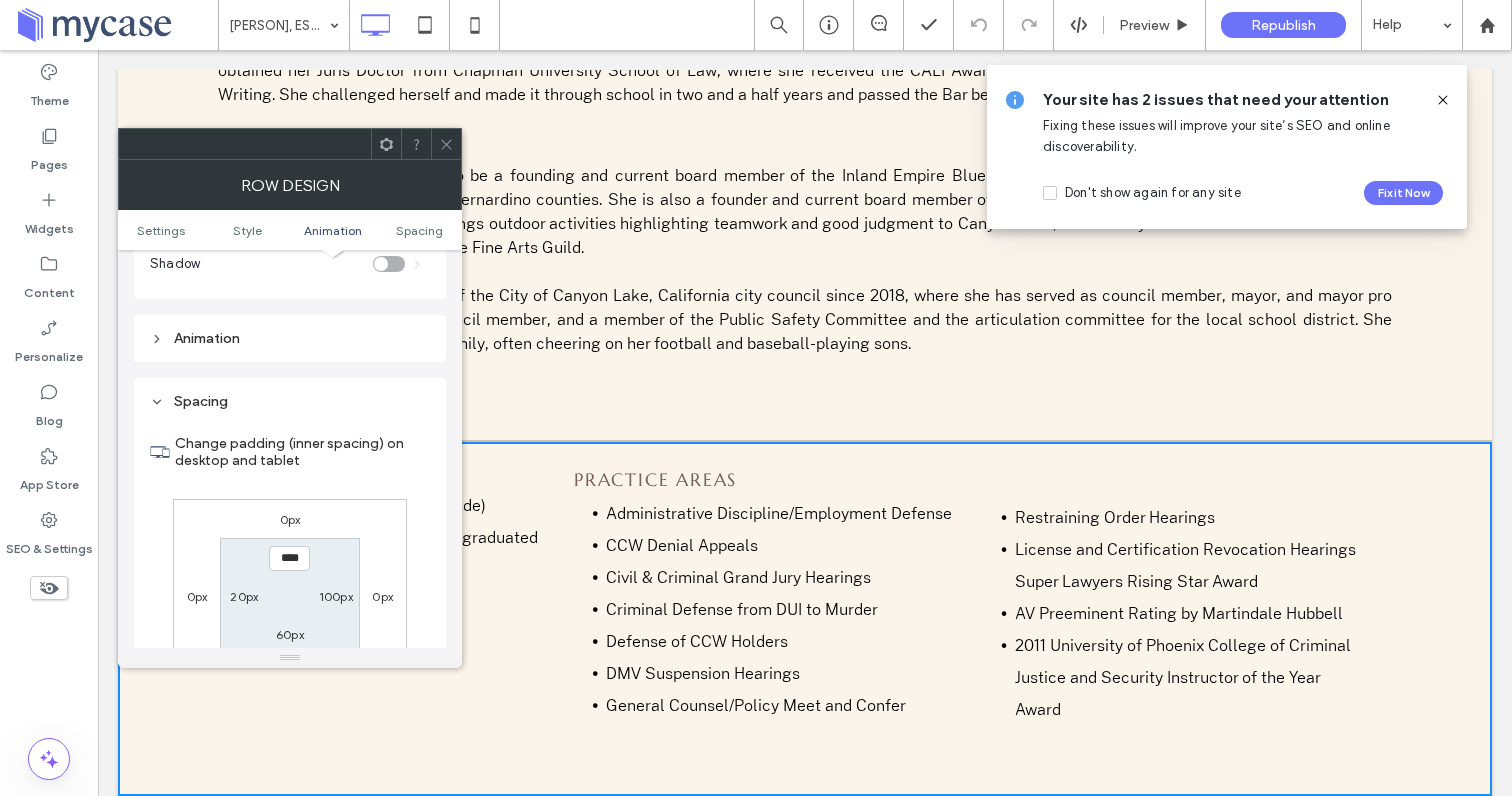 scroll, scrollTop: 566, scrollLeft: 0, axis: vertical 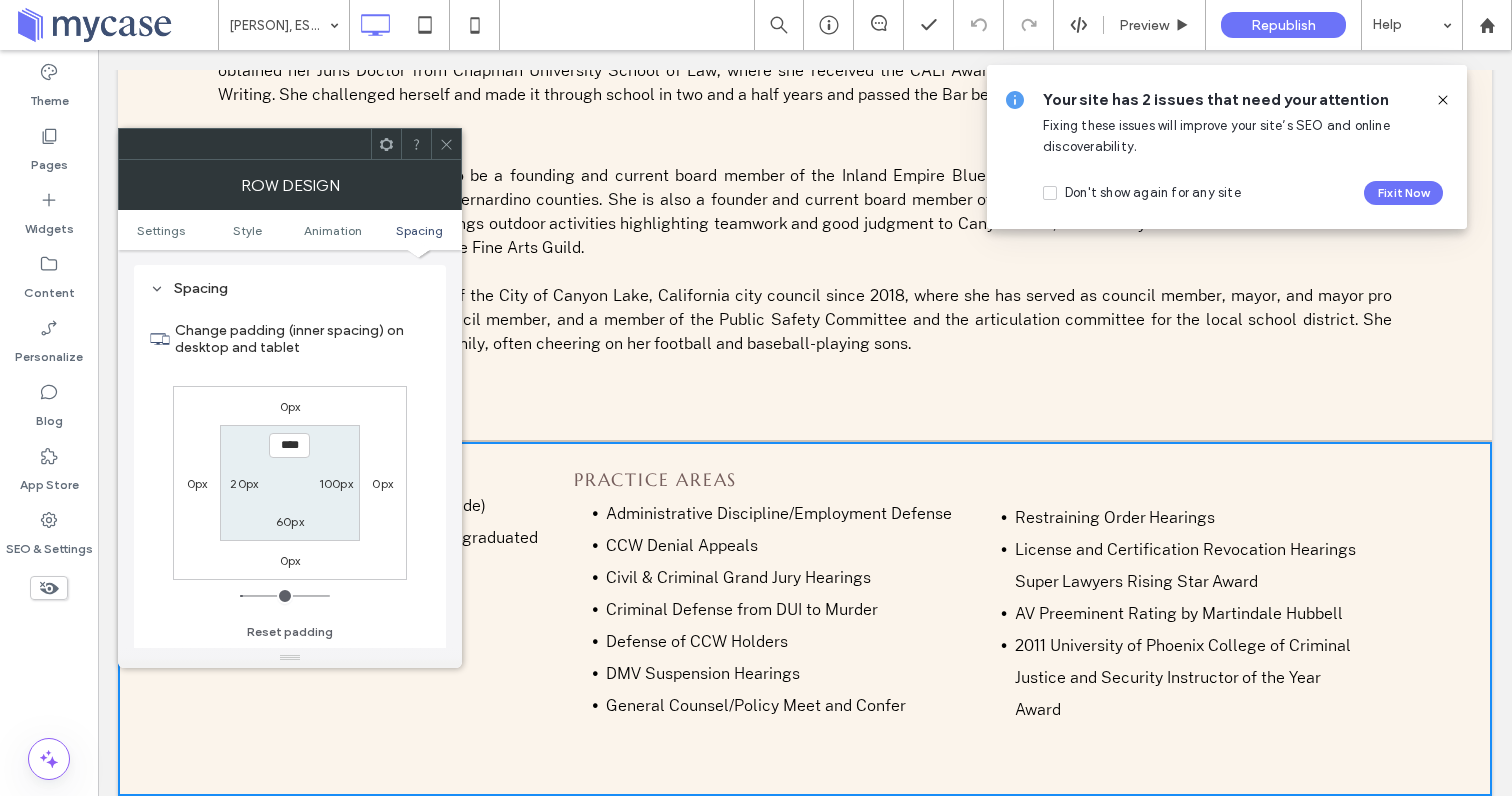 click on "20px" at bounding box center [244, 483] 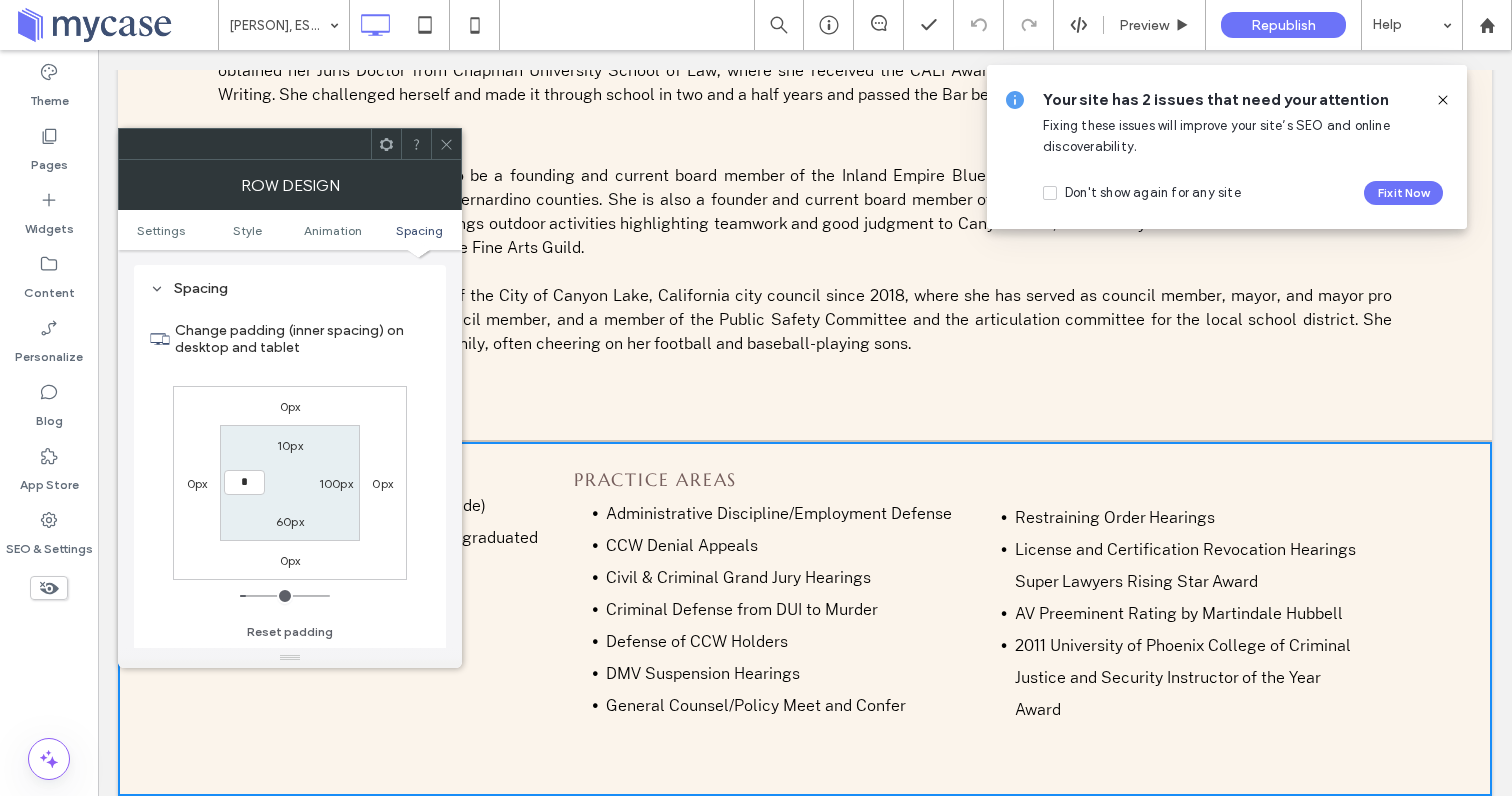 type on "*" 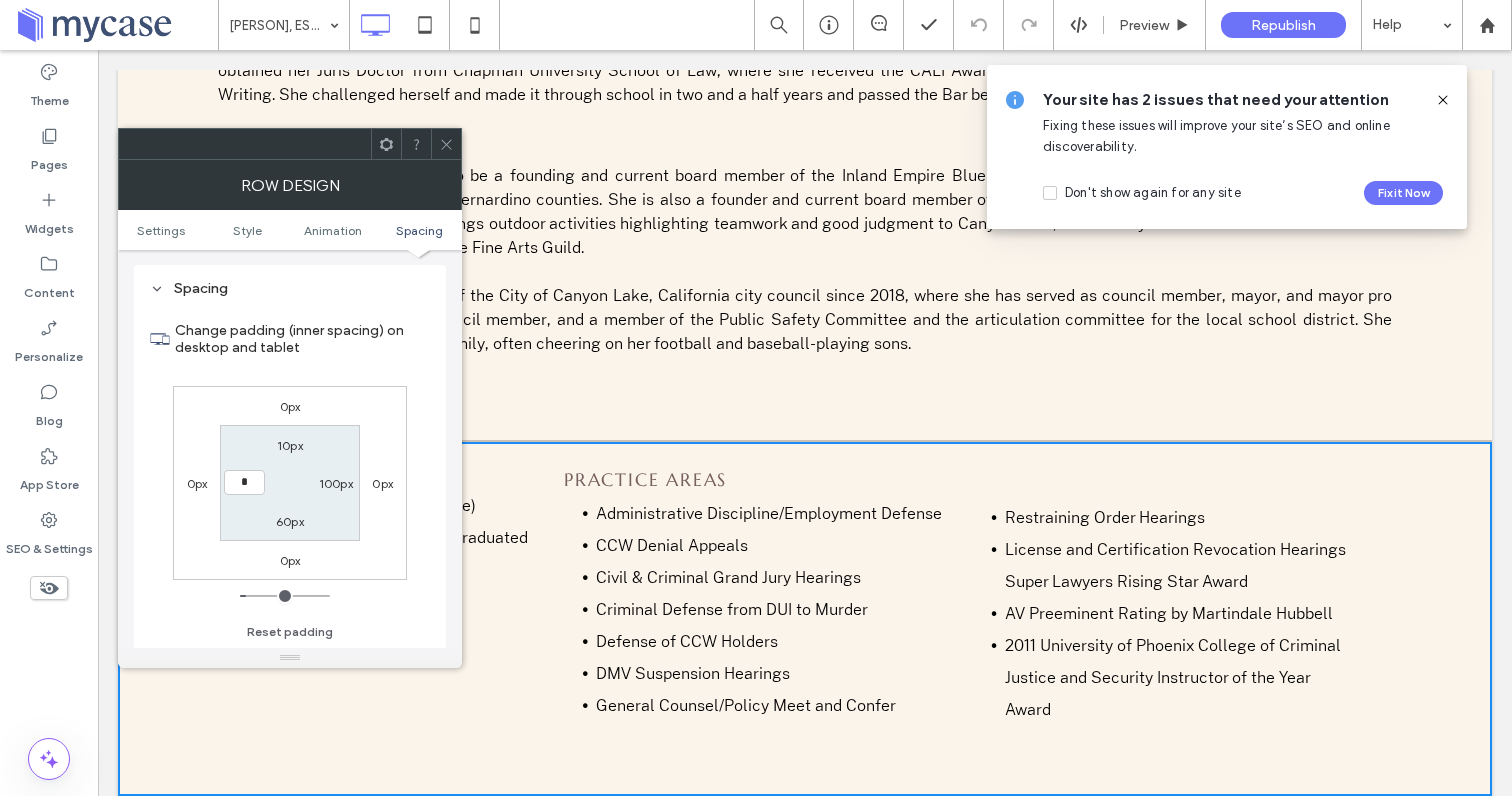 type on "*" 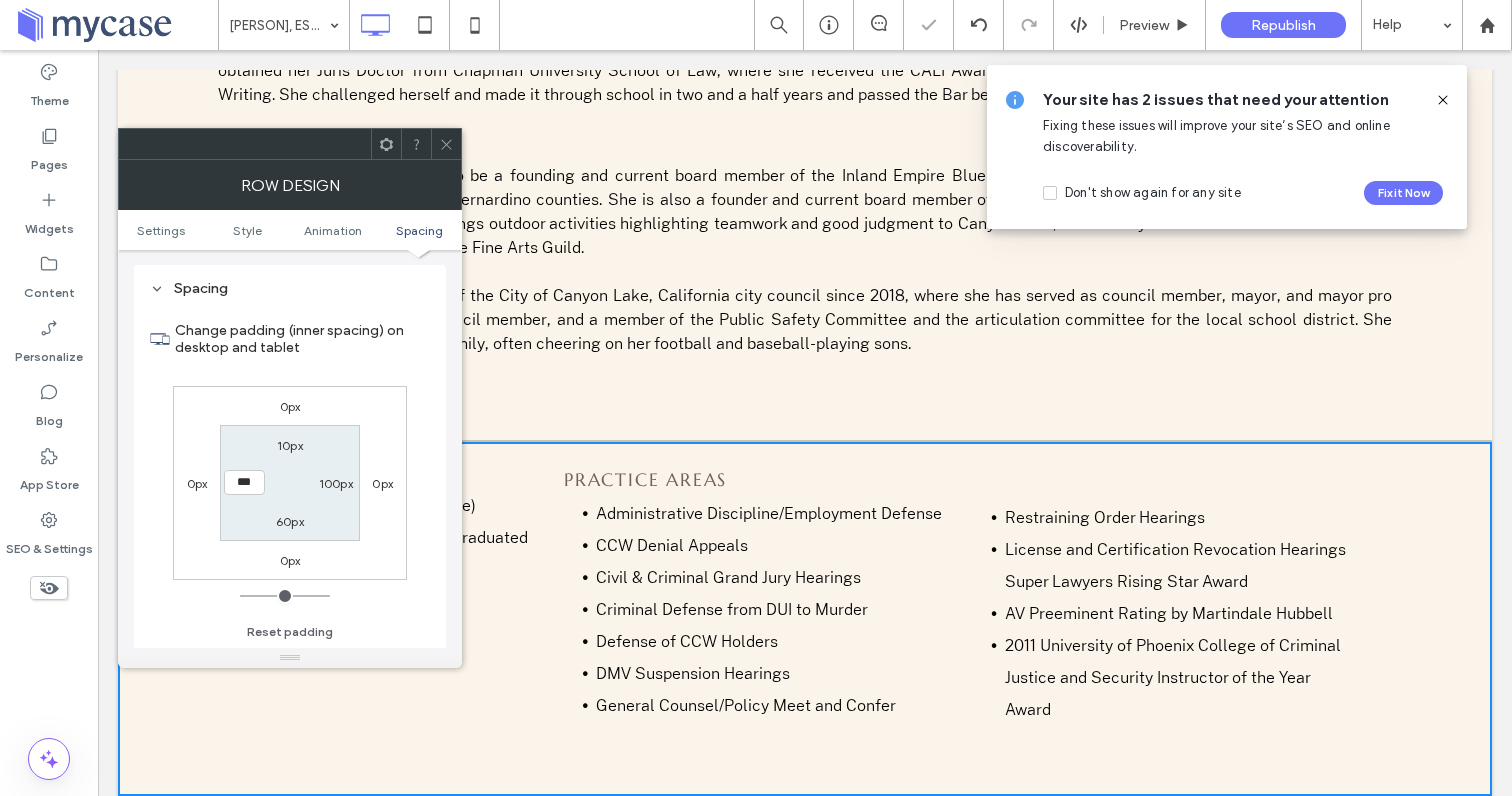 click 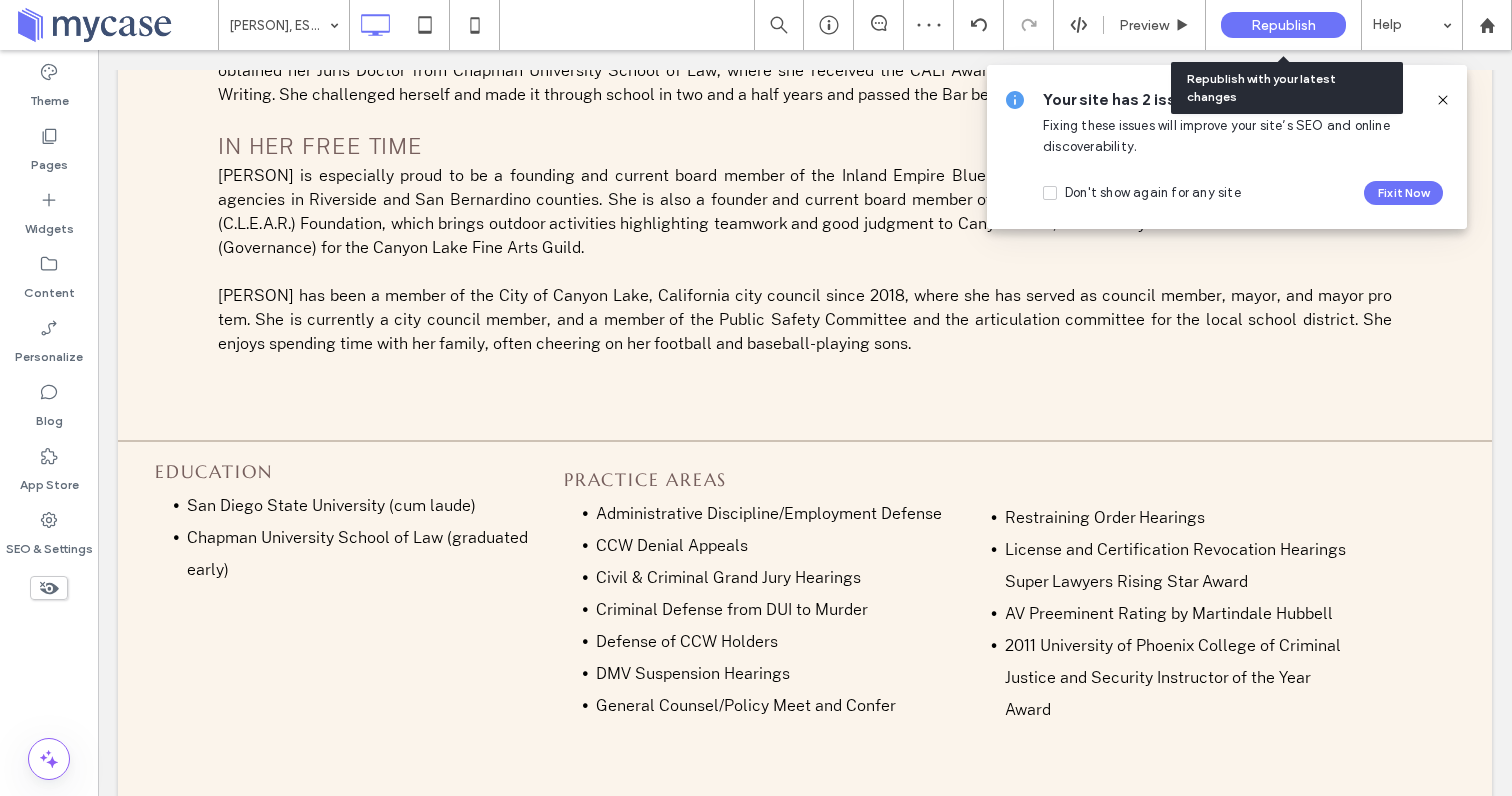 click on "Republish" at bounding box center [1283, 25] 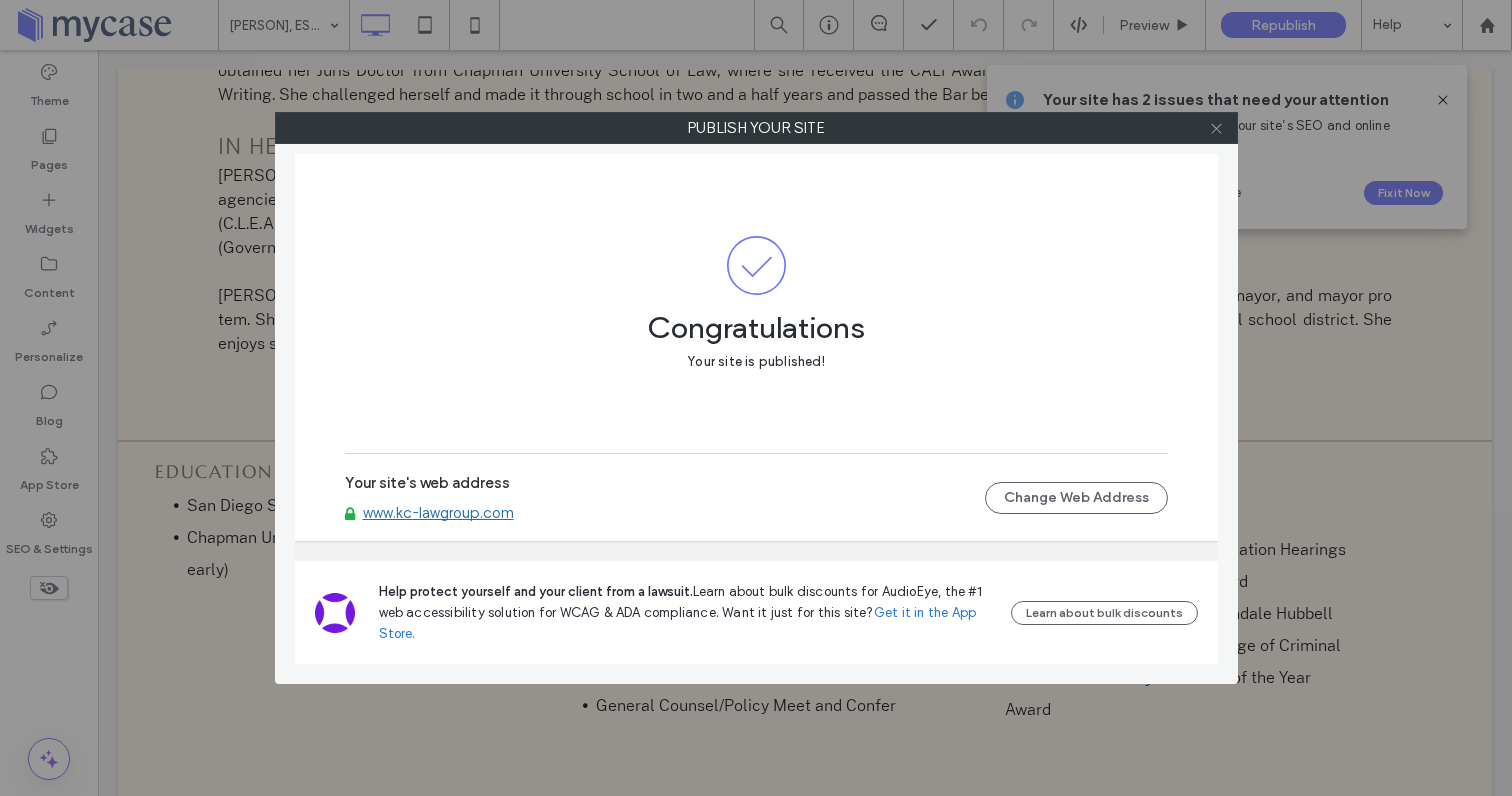 click 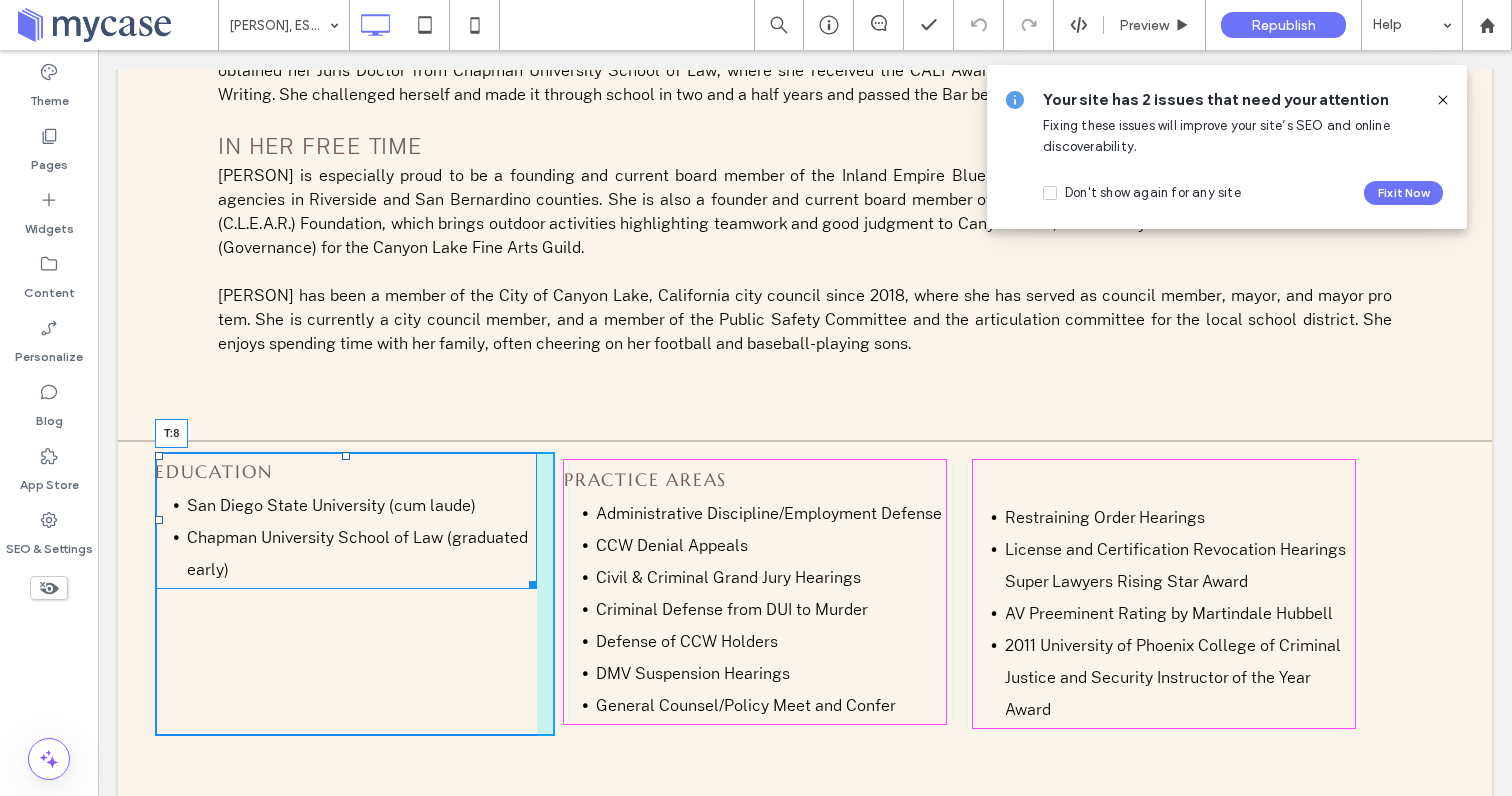 drag, startPoint x: 348, startPoint y: 430, endPoint x: 348, endPoint y: 441, distance: 11 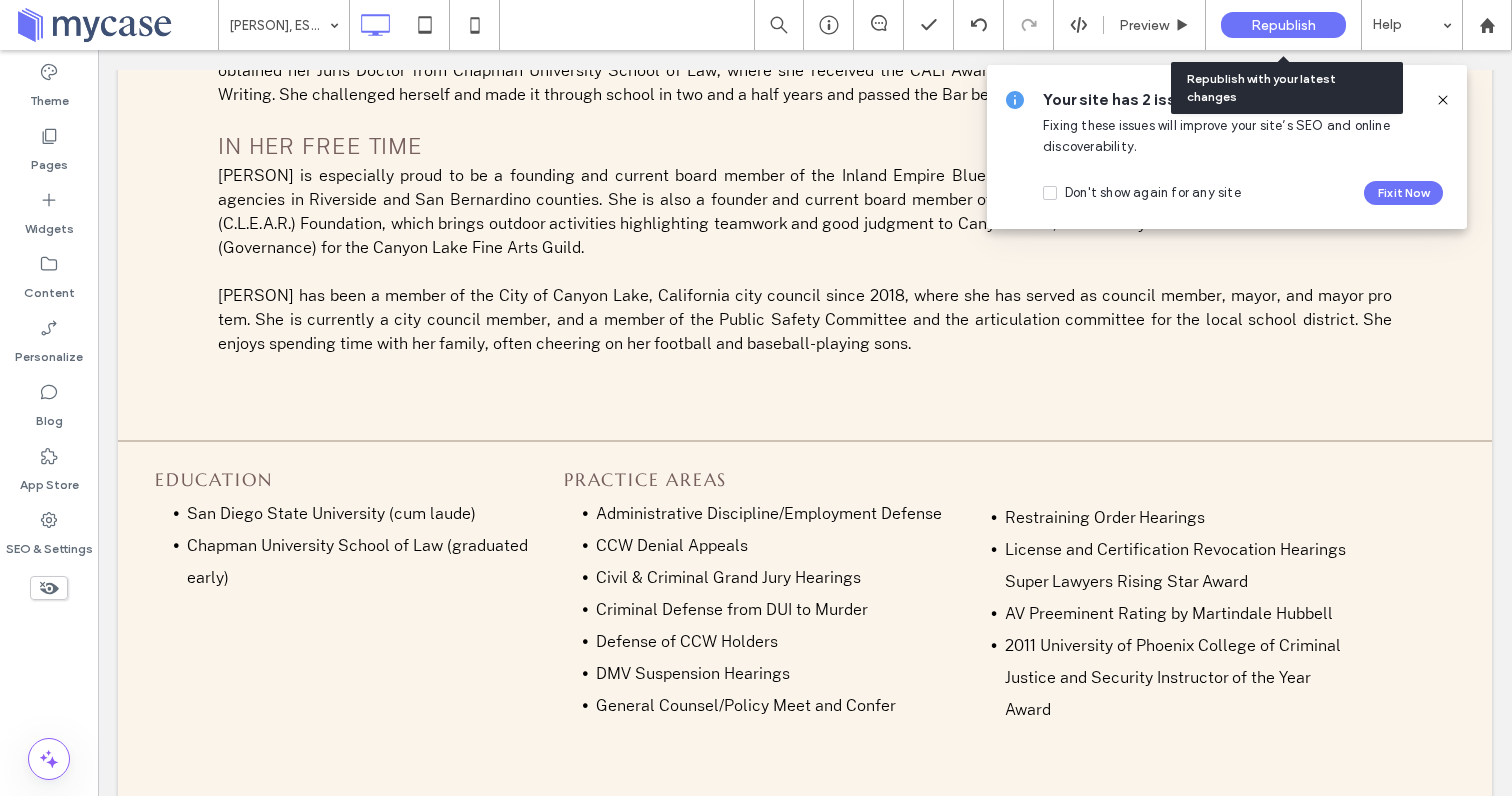 click on "Republish" at bounding box center (1283, 25) 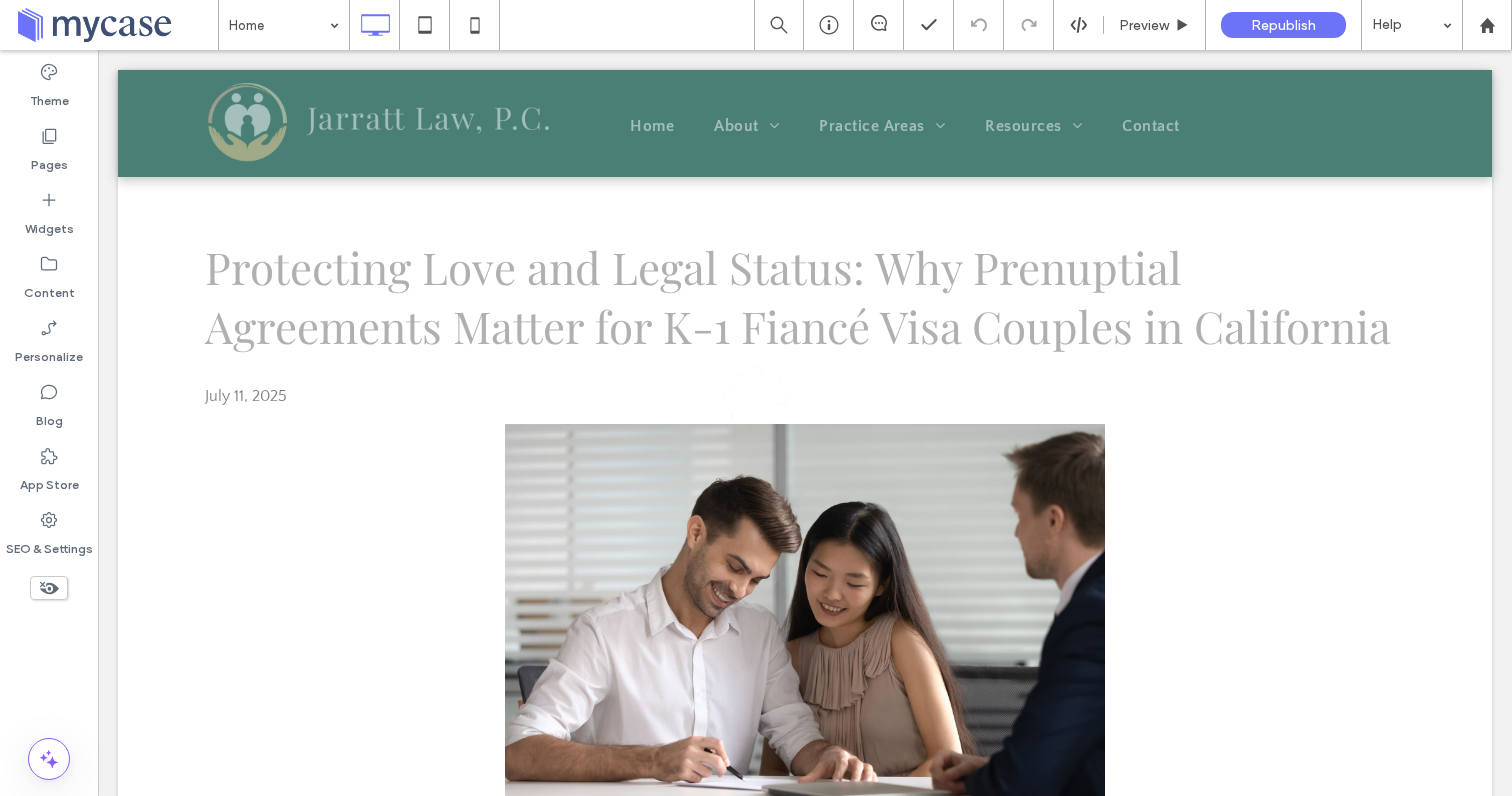 scroll, scrollTop: 106, scrollLeft: 0, axis: vertical 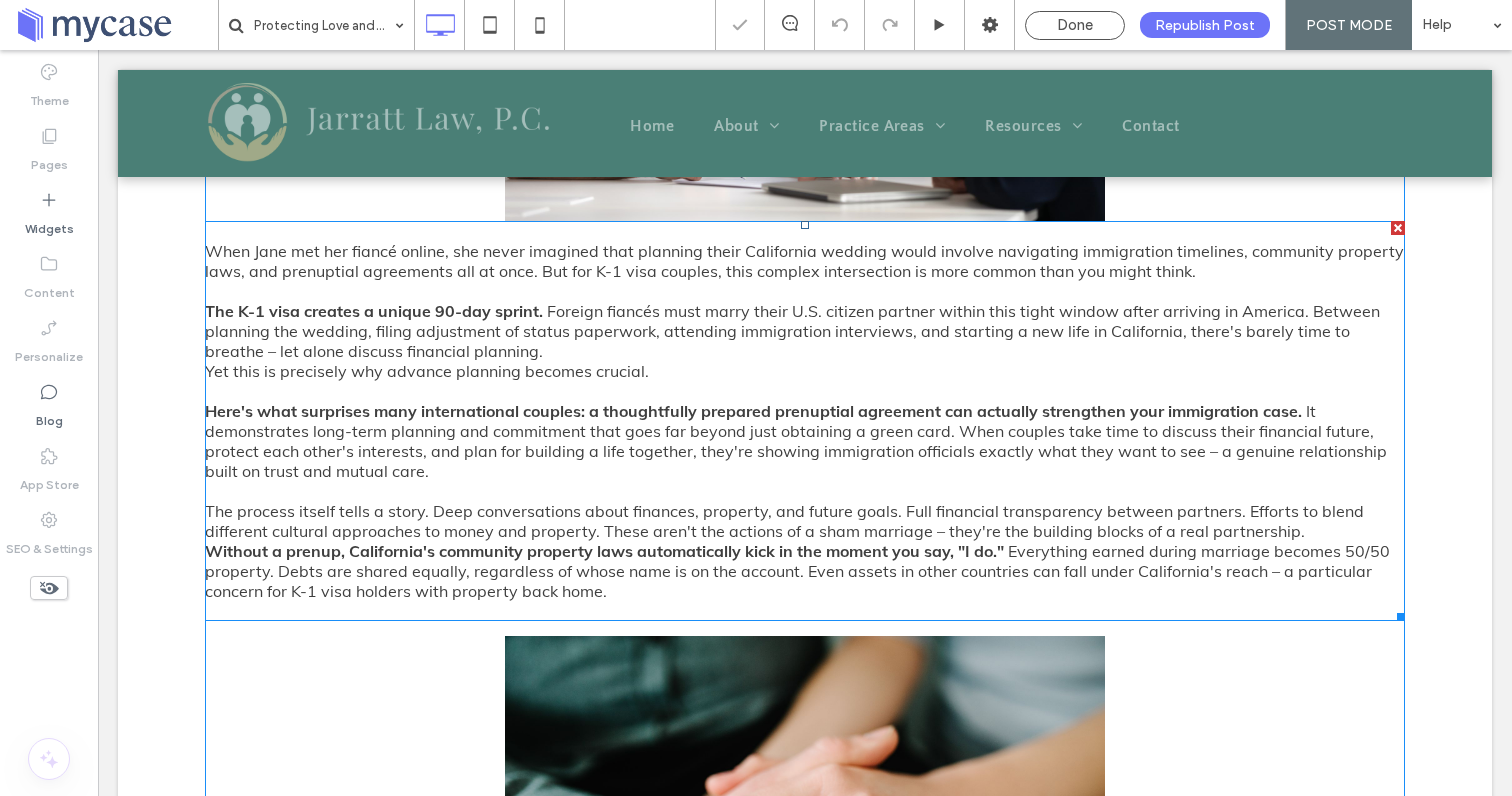 click on "The K-1 visa creates a unique 90-day sprint. Foreign fiancés must marry their U.S. citizen partner within this tight window after arriving in [COUNTRY]. Between planning the wedding, filing adjustment of status paperwork, attending immigration interviews, and starting a new life in [STATE], there's barely time to breathe – let alone discuss financial planning." at bounding box center (805, 331) 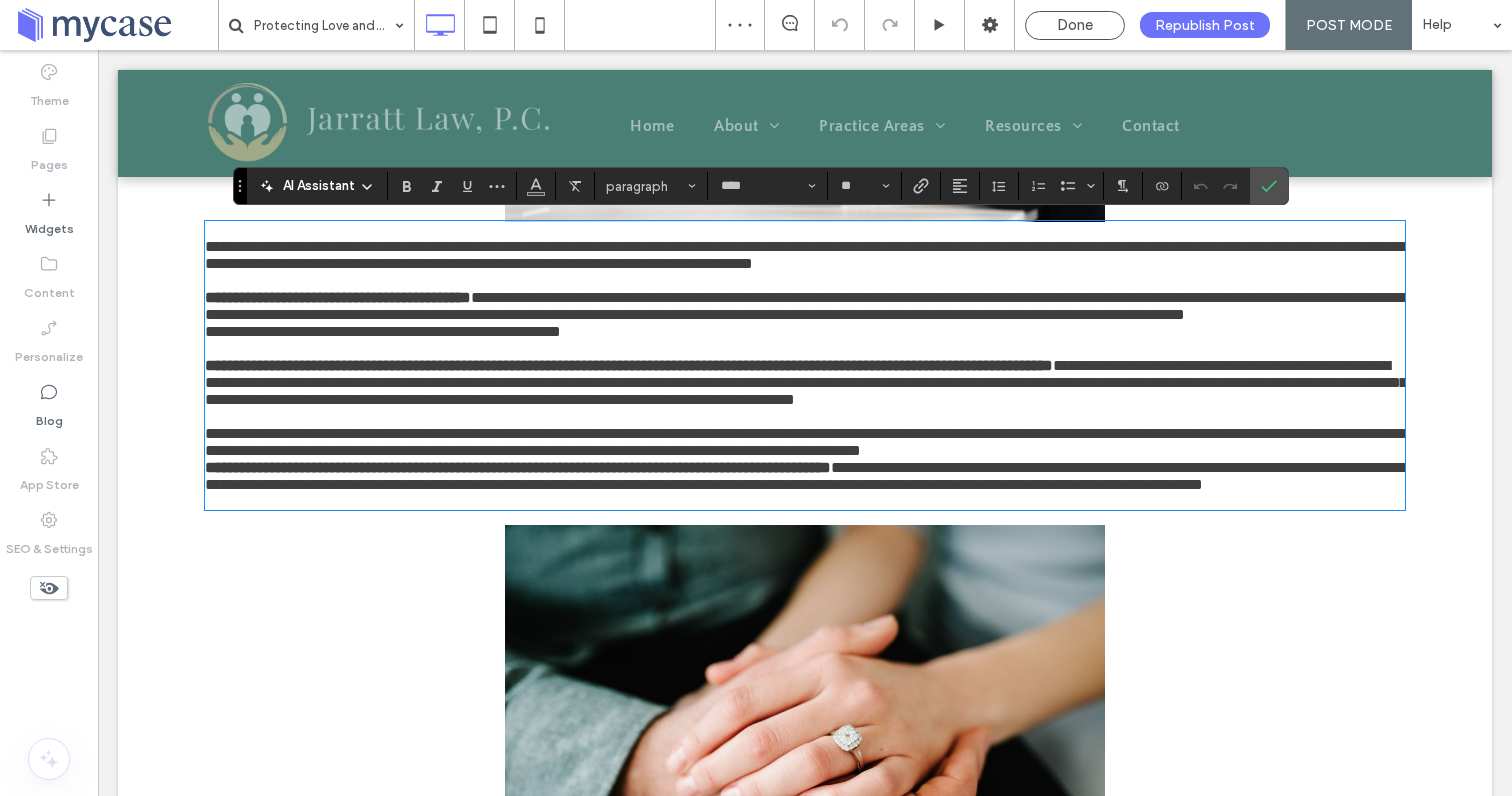 click on "**********" at bounding box center (806, 306) 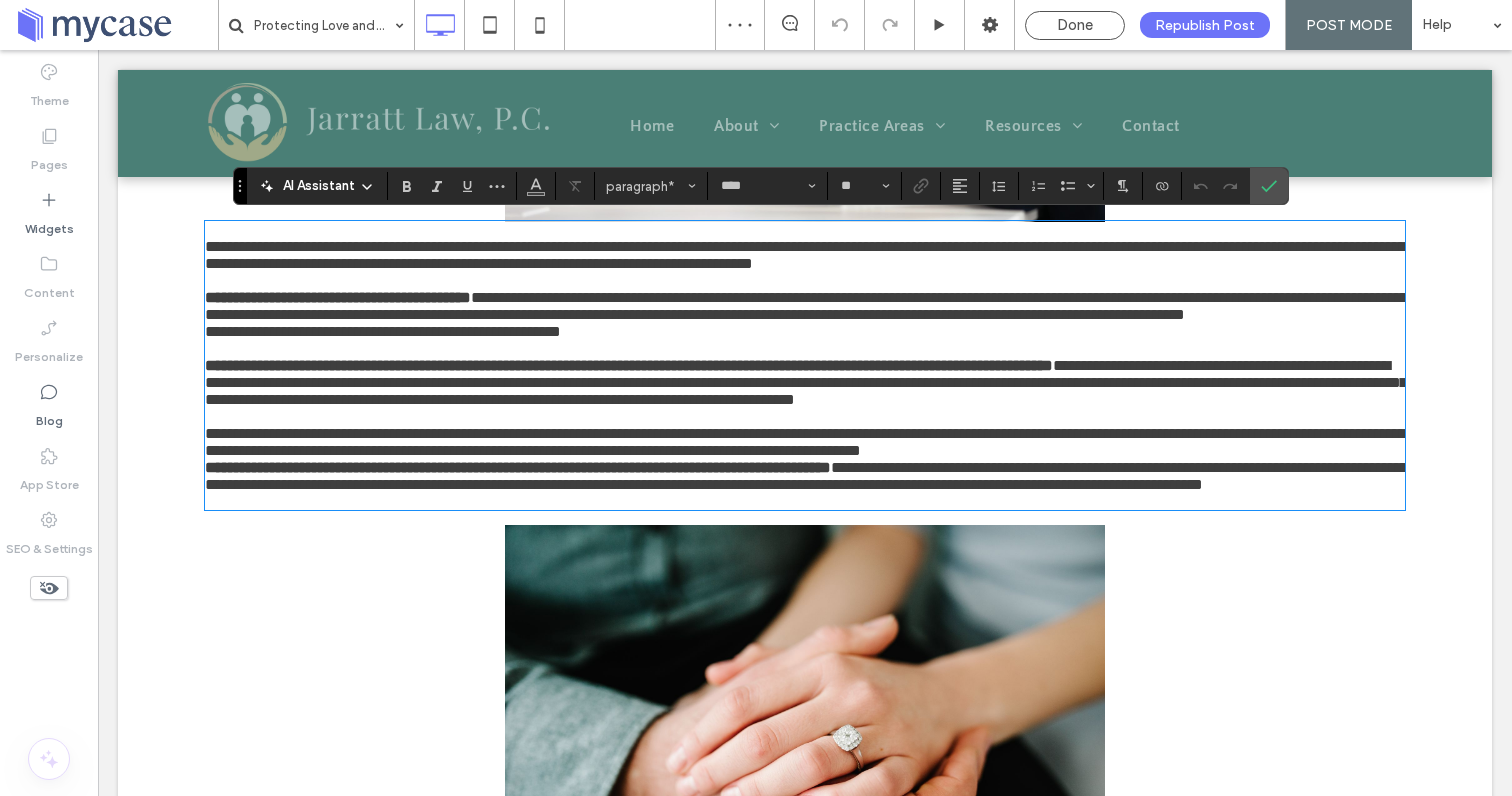click on "**********" at bounding box center (805, 306) 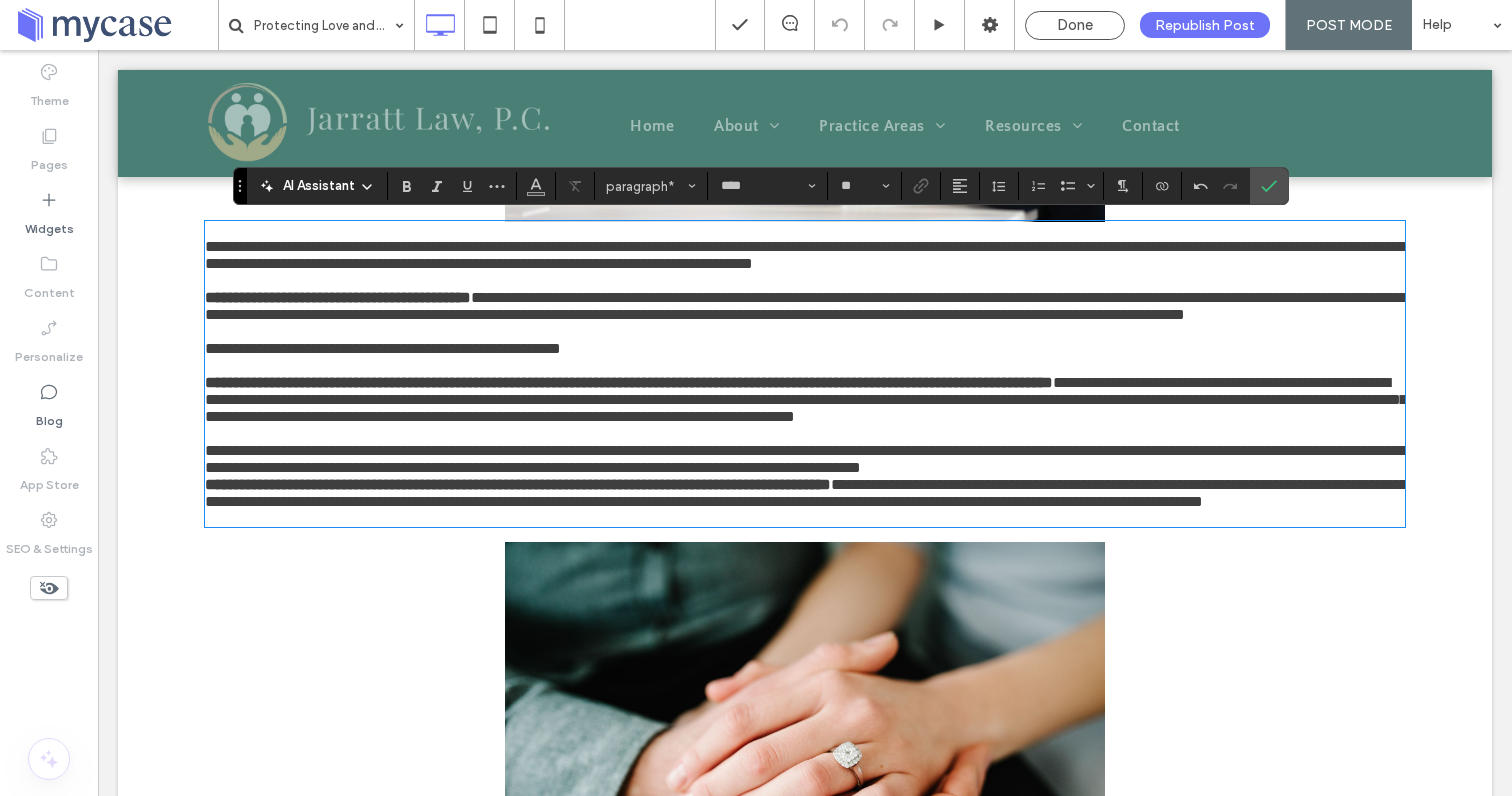click on "**********" at bounding box center [805, 459] 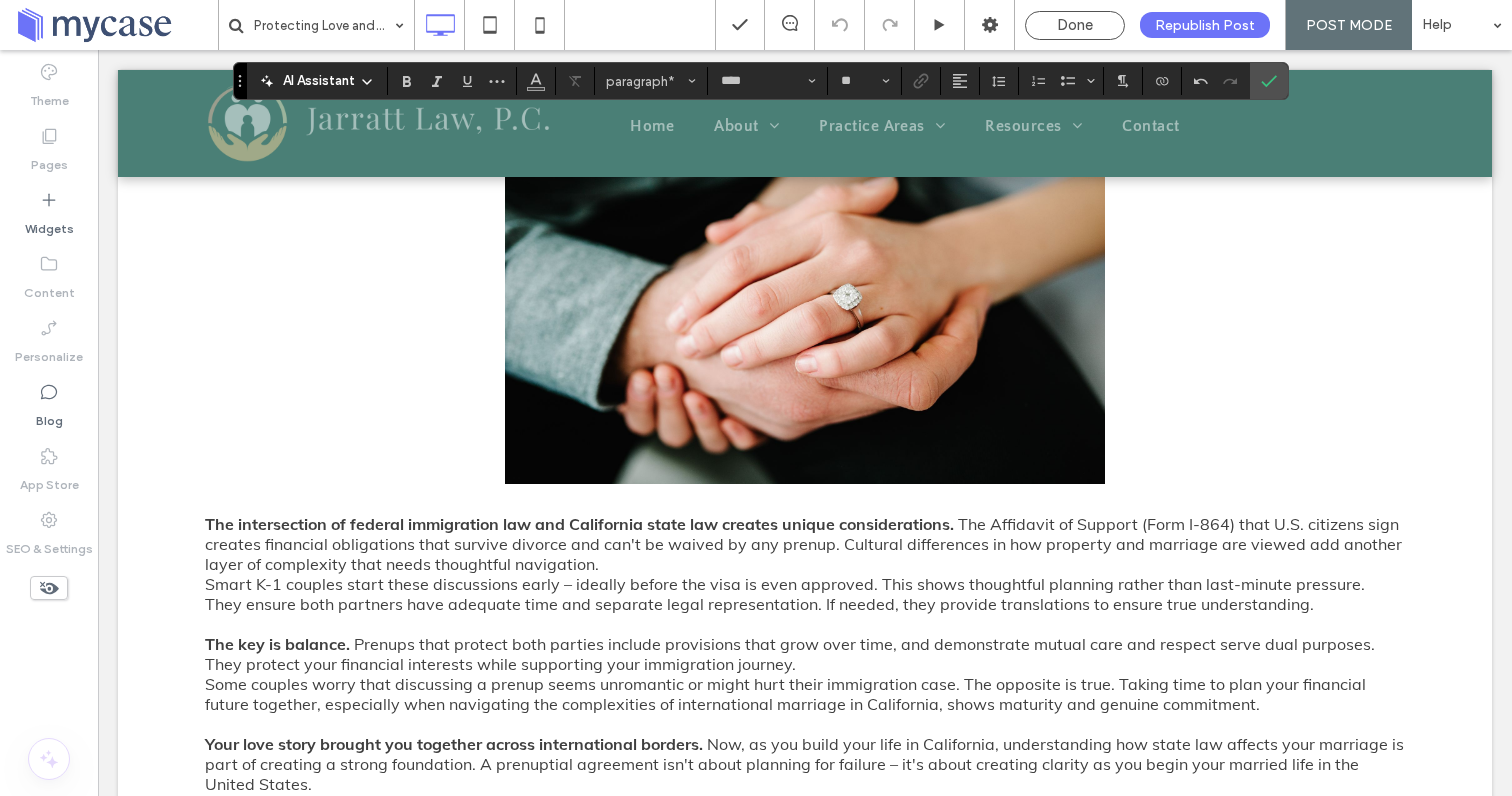 scroll, scrollTop: 1313, scrollLeft: 0, axis: vertical 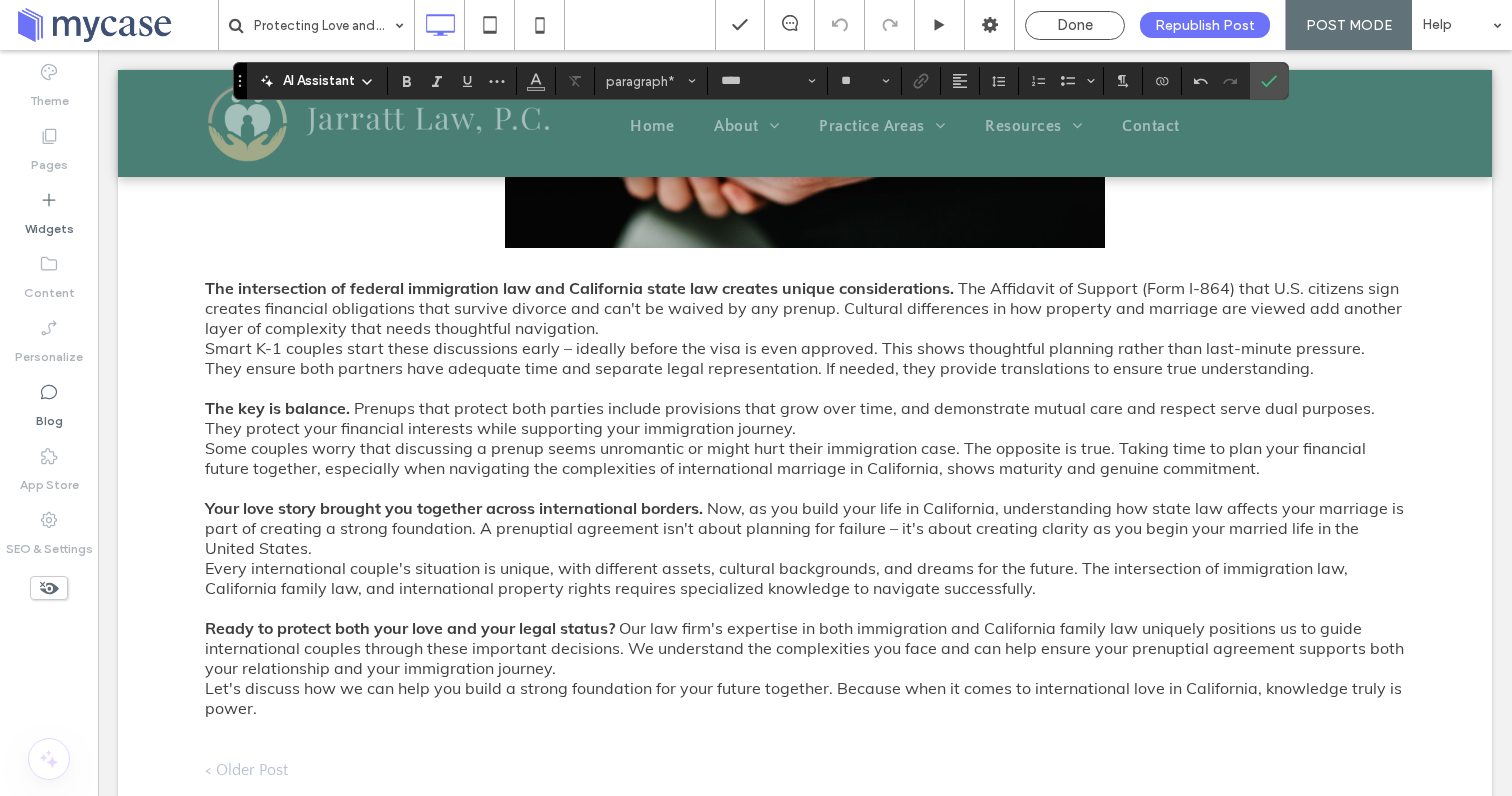 click on "The intersection of federal immigration law and [STATE] state law creates unique considerations. The Affidavit of Support (Form I-864) that U.S. citizens sign creates financial obligations that survive divorce and can't be waived by any prenup. Cultural differences in how property and marriage are viewed add another layer of complexity that needs thoughtful navigation." at bounding box center (805, 308) 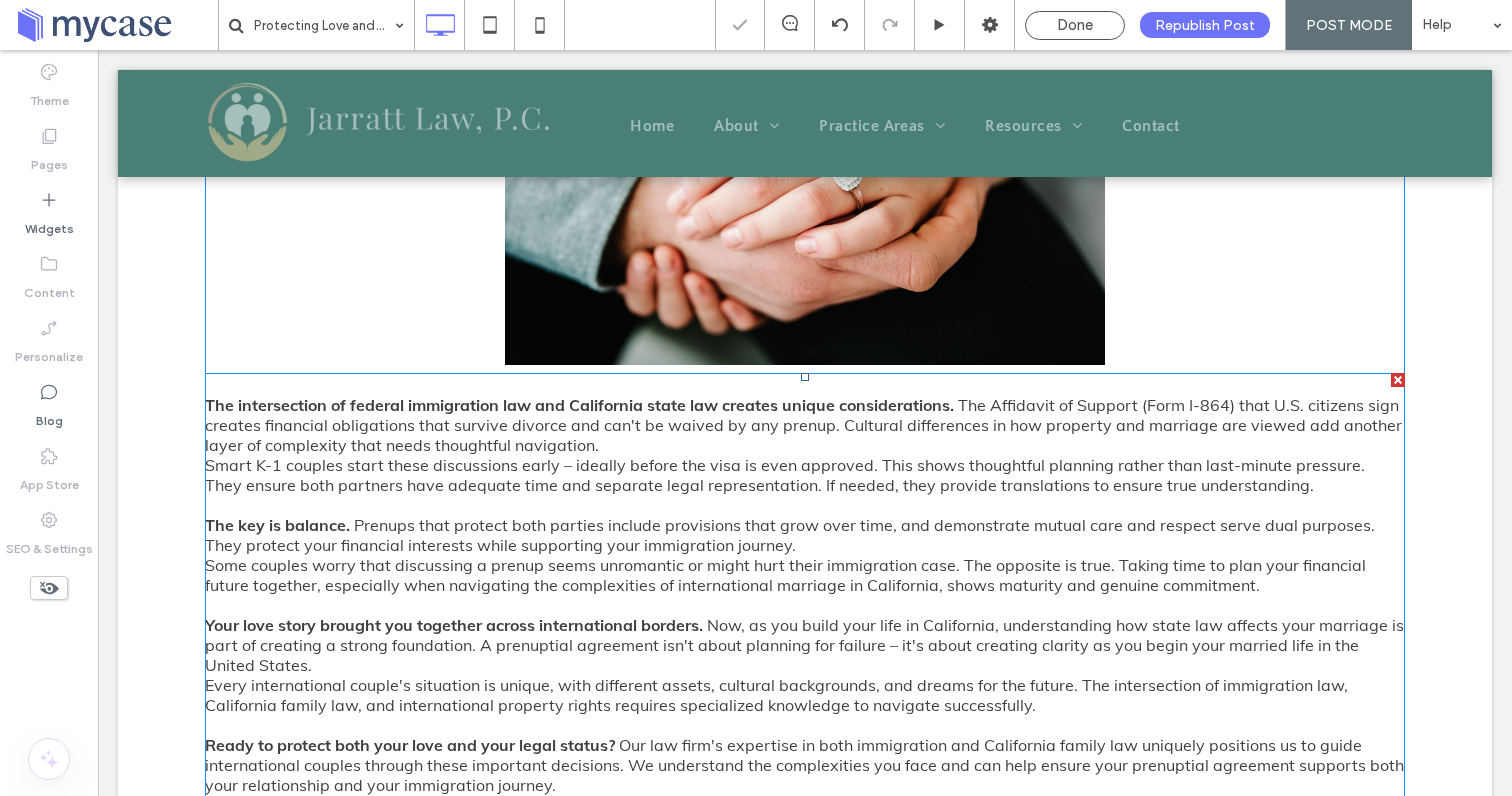 click on "The intersection of federal immigration law and [STATE] state law creates unique considerations. The Affidavit of Support (Form I-864) that U.S. citizens sign creates financial obligations that survive divorce and can't be waived by any prenup. Cultural differences in how property and marriage are viewed add another layer of complexity that needs thoughtful navigation." at bounding box center (805, 425) 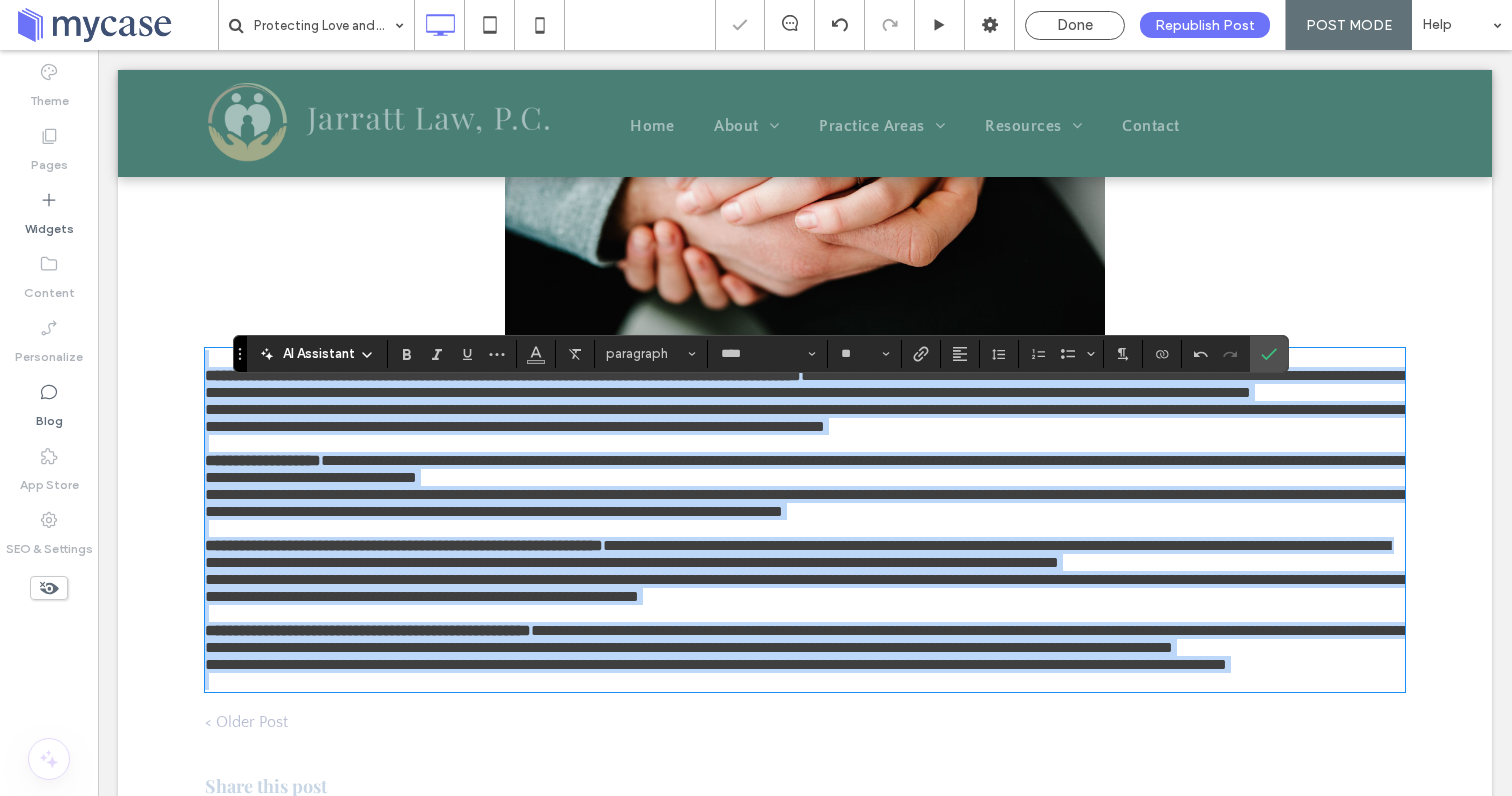 scroll, scrollTop: 1238, scrollLeft: 0, axis: vertical 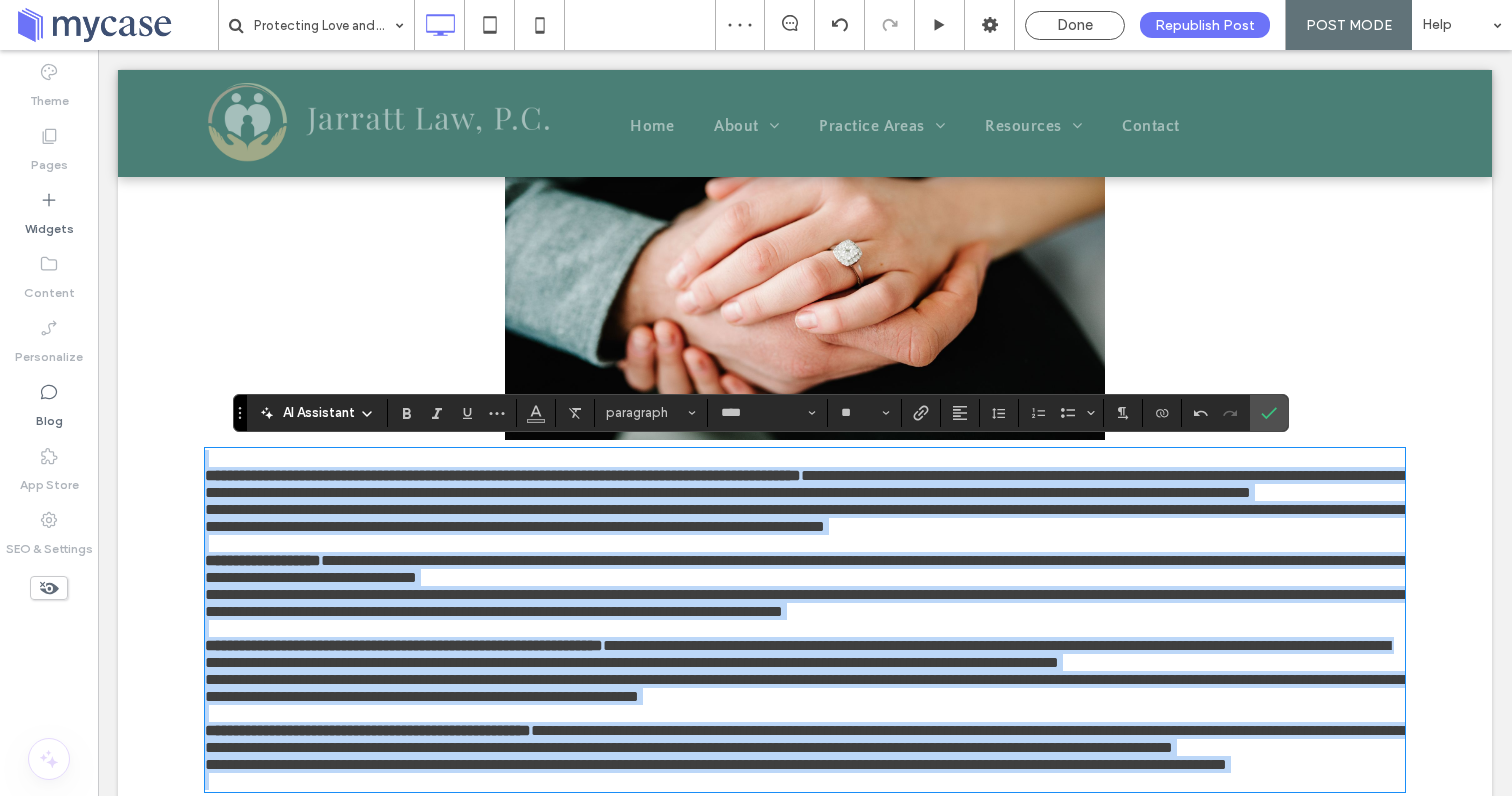 click on "**********" at bounding box center (805, 484) 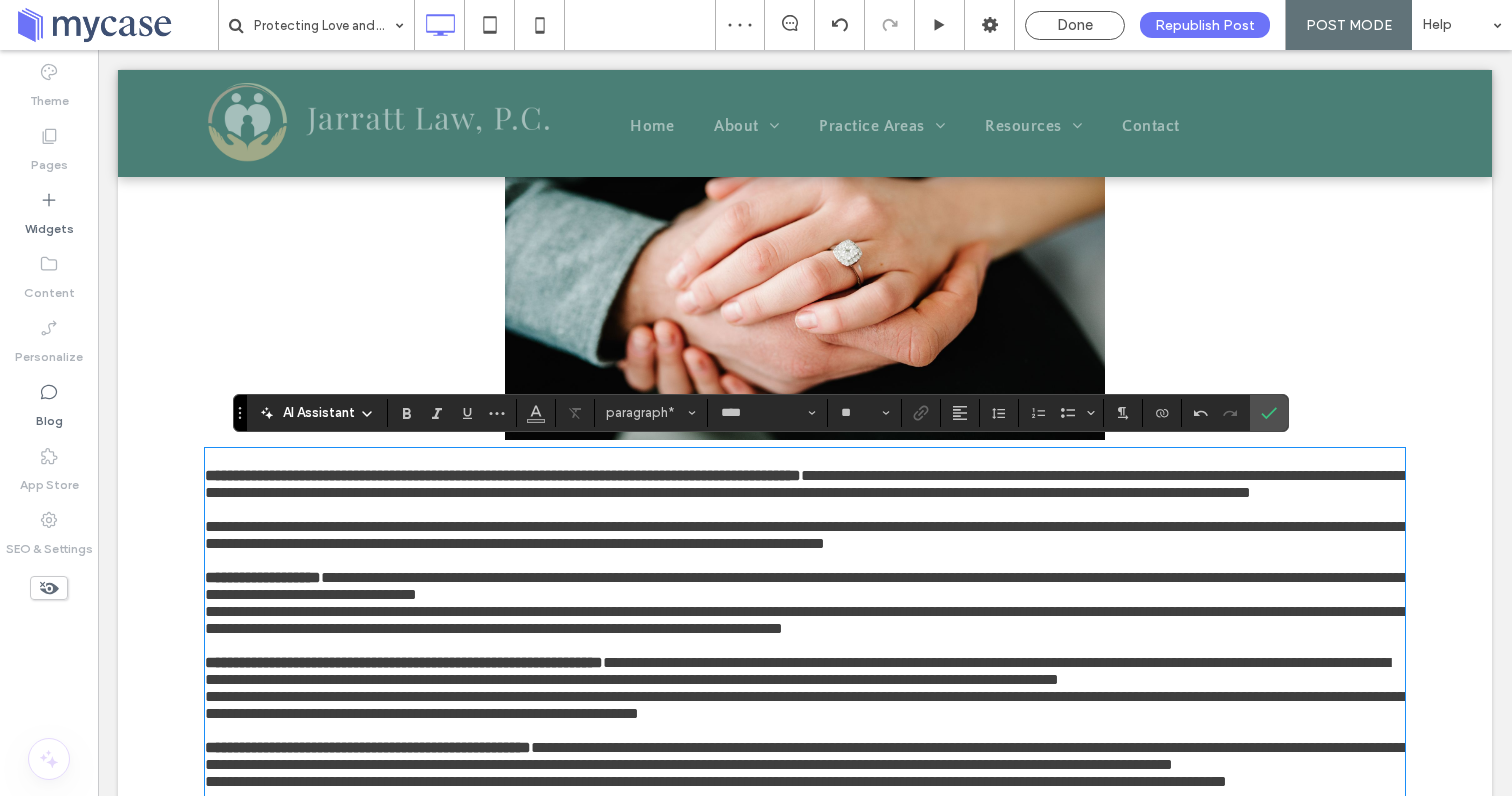 scroll, scrollTop: 1456, scrollLeft: 0, axis: vertical 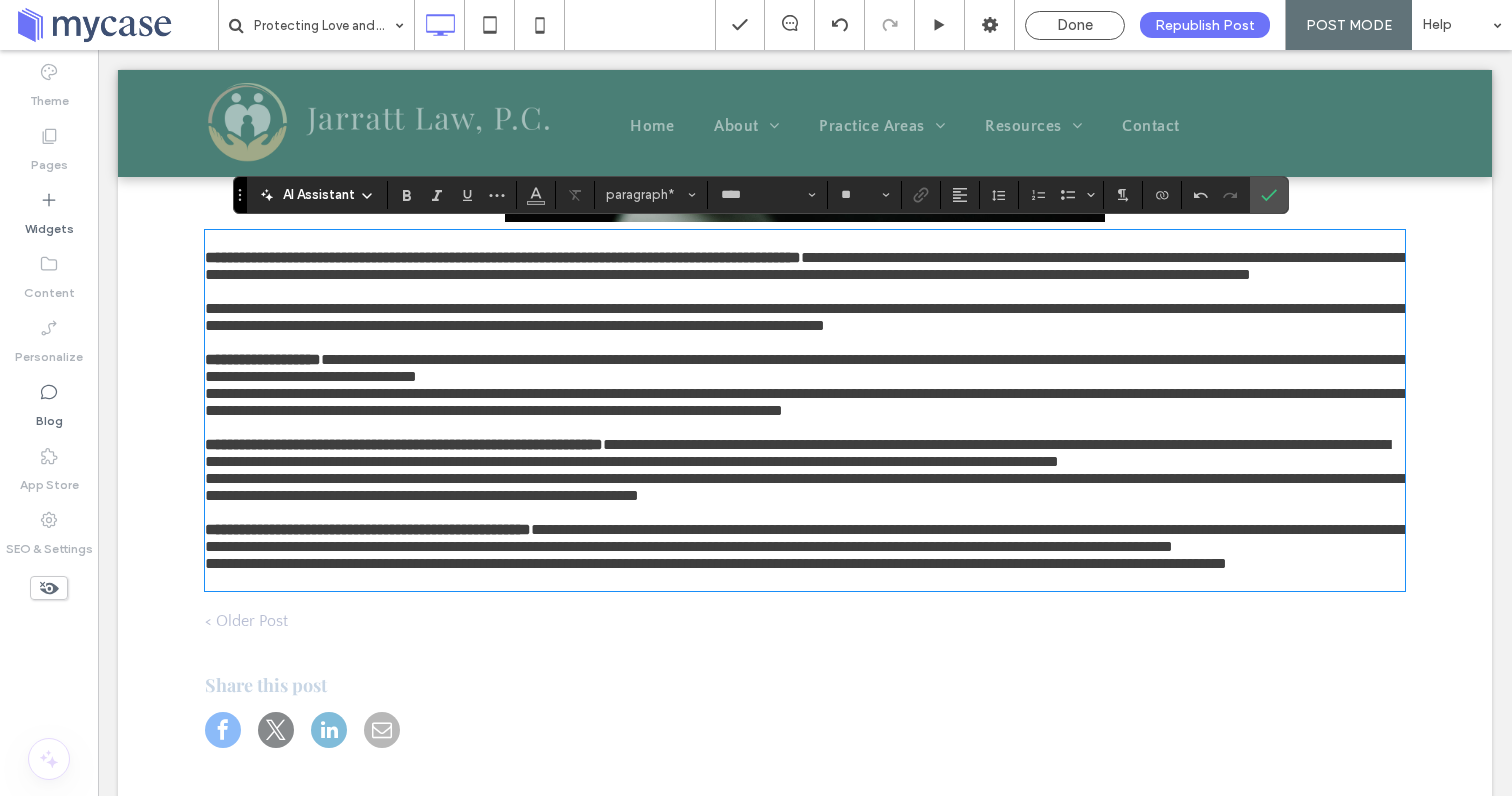 click on "**********" at bounding box center (805, 368) 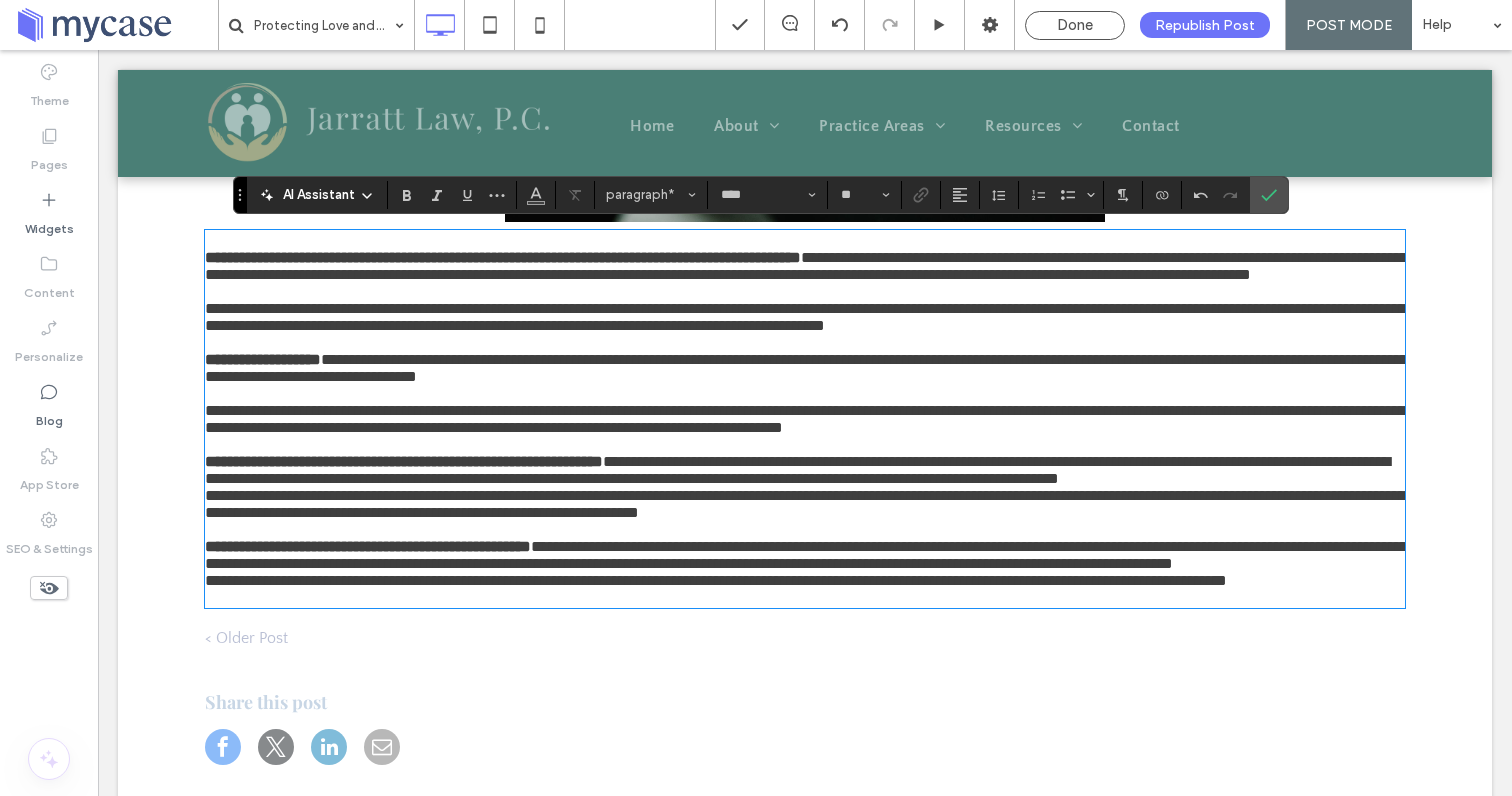 click on "**********" at bounding box center [805, 470] 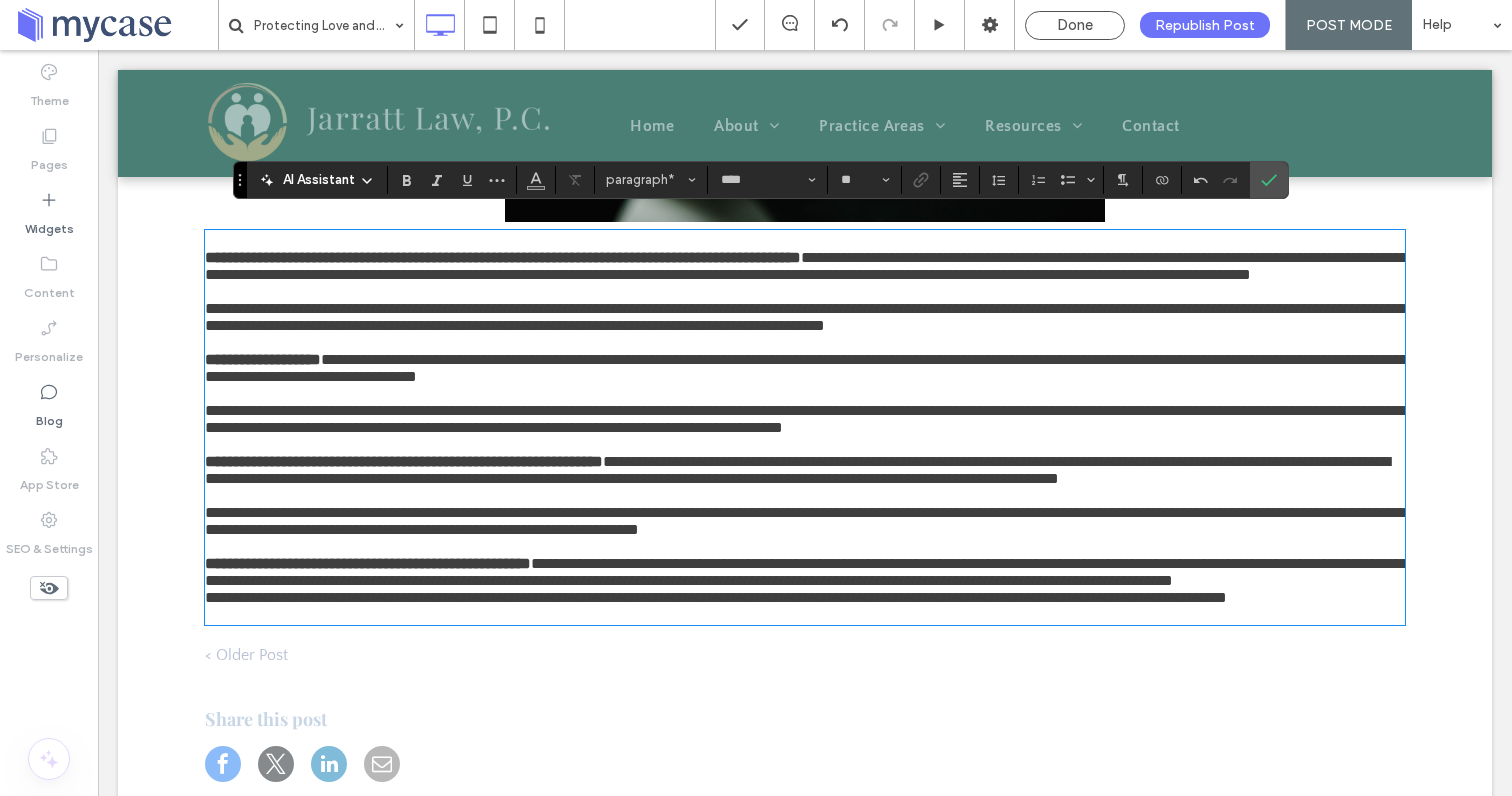 scroll, scrollTop: 1514, scrollLeft: 0, axis: vertical 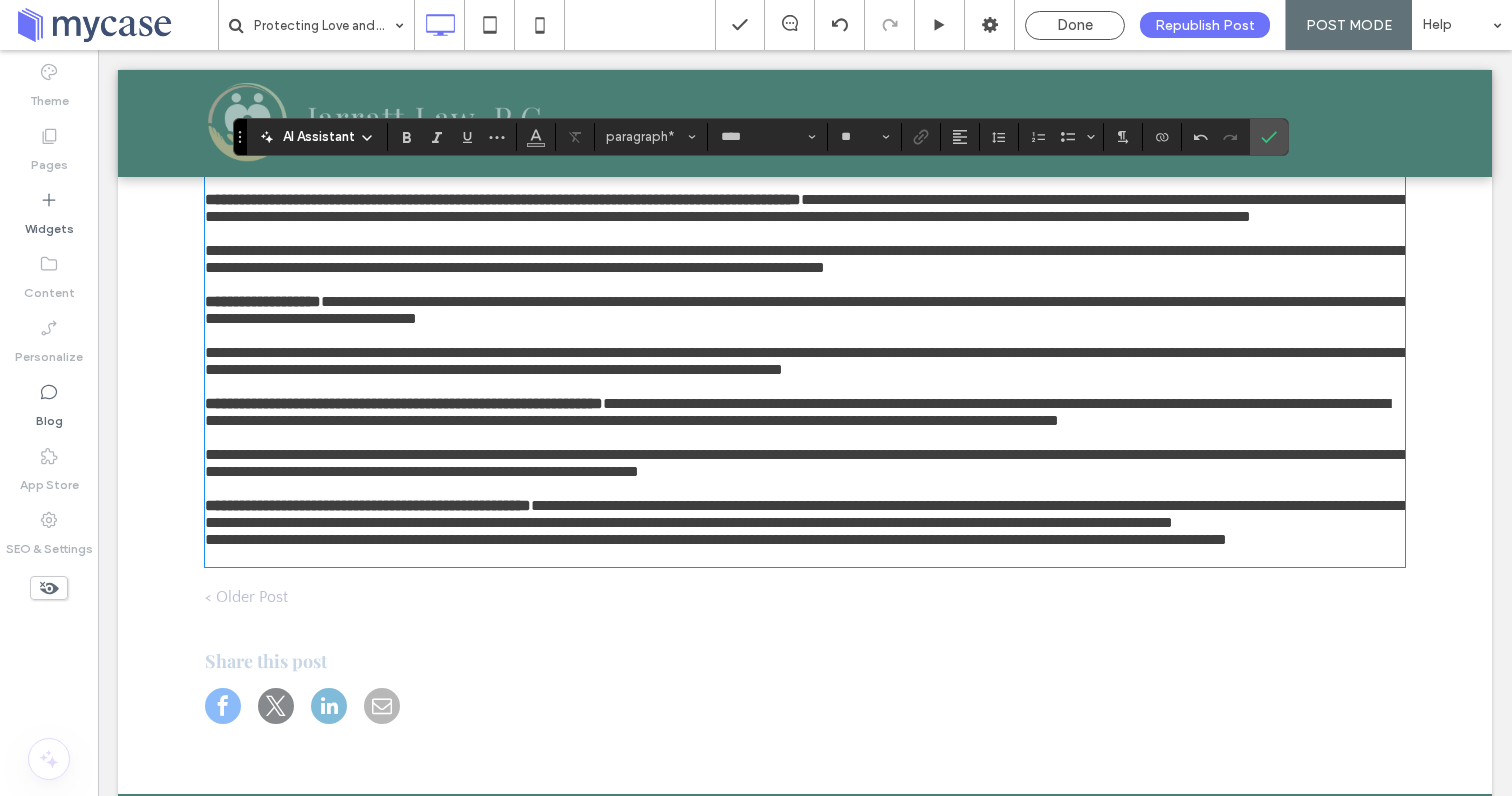 click on "**********" at bounding box center [805, 514] 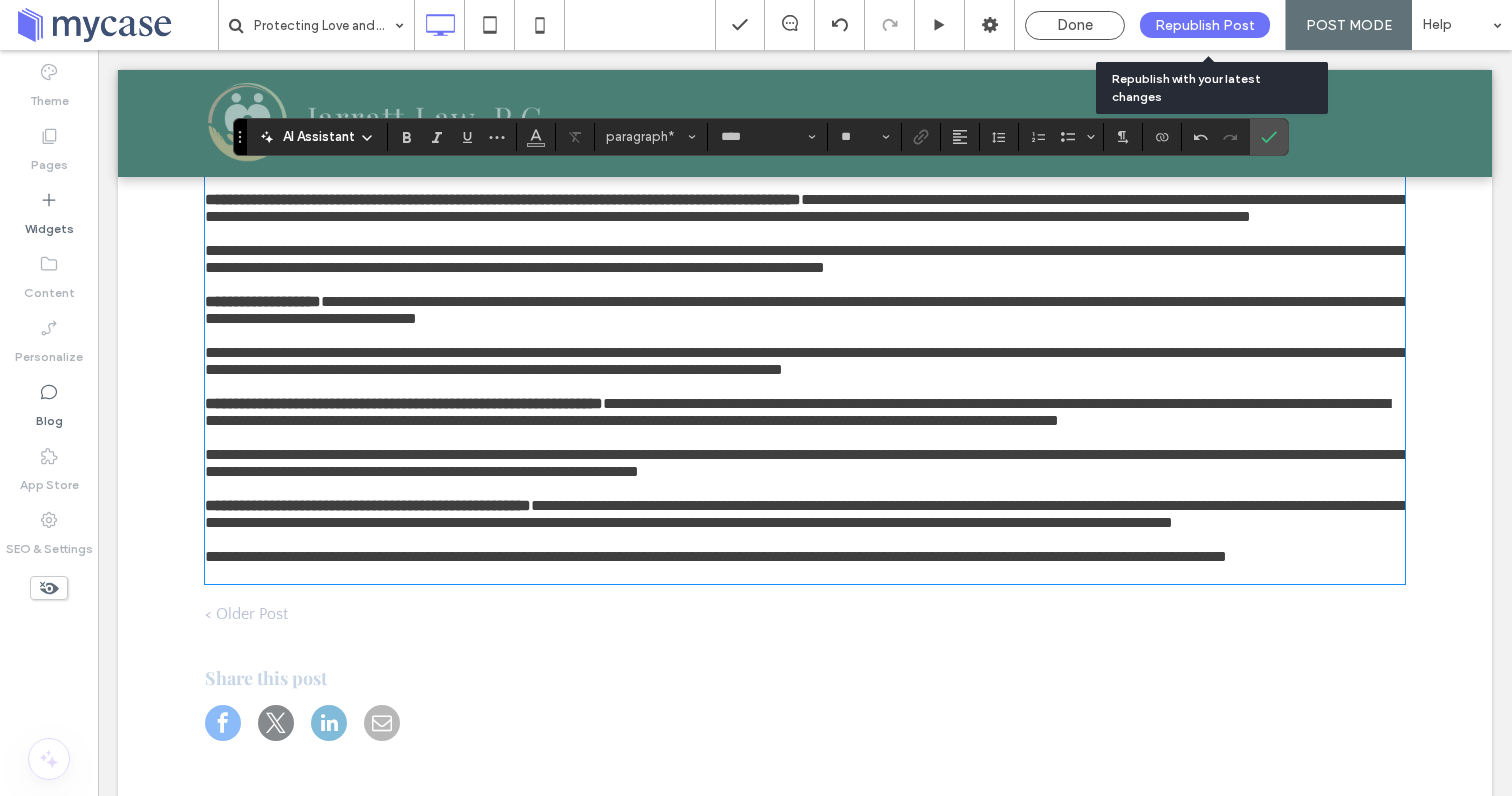 click on "Republish Post" at bounding box center [1205, 25] 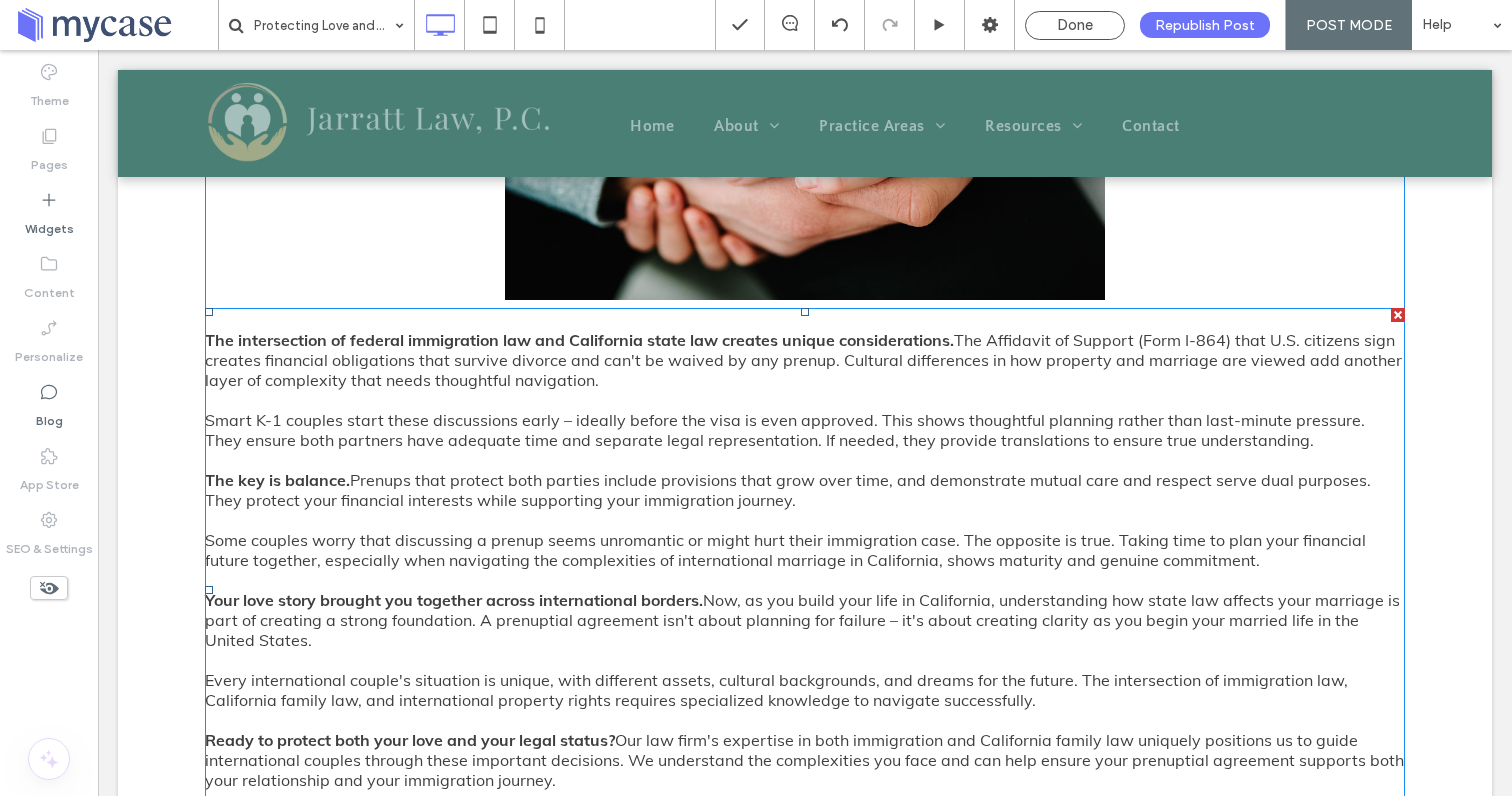 scroll, scrollTop: 1663, scrollLeft: 0, axis: vertical 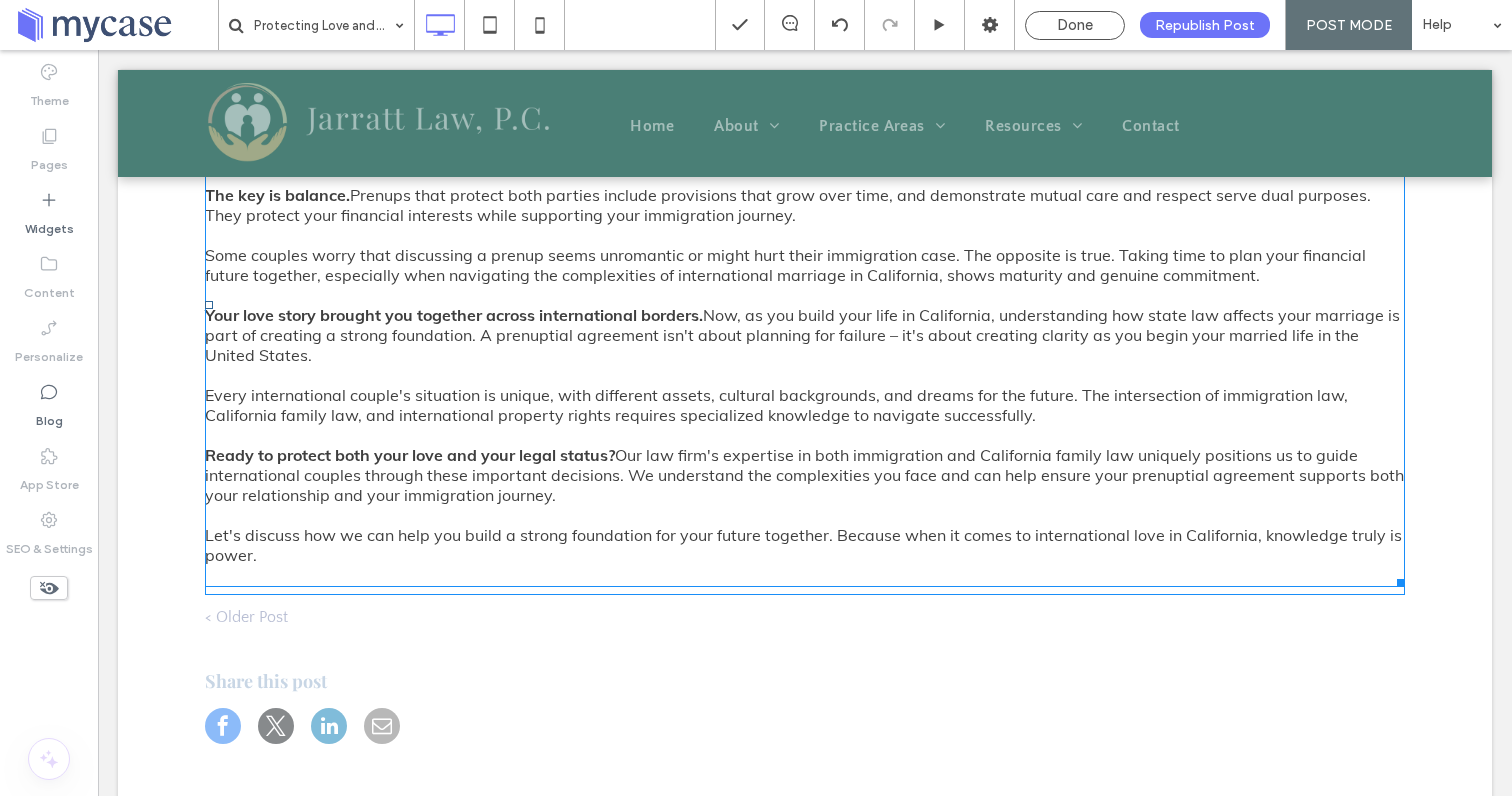 click at bounding box center (805, 375) 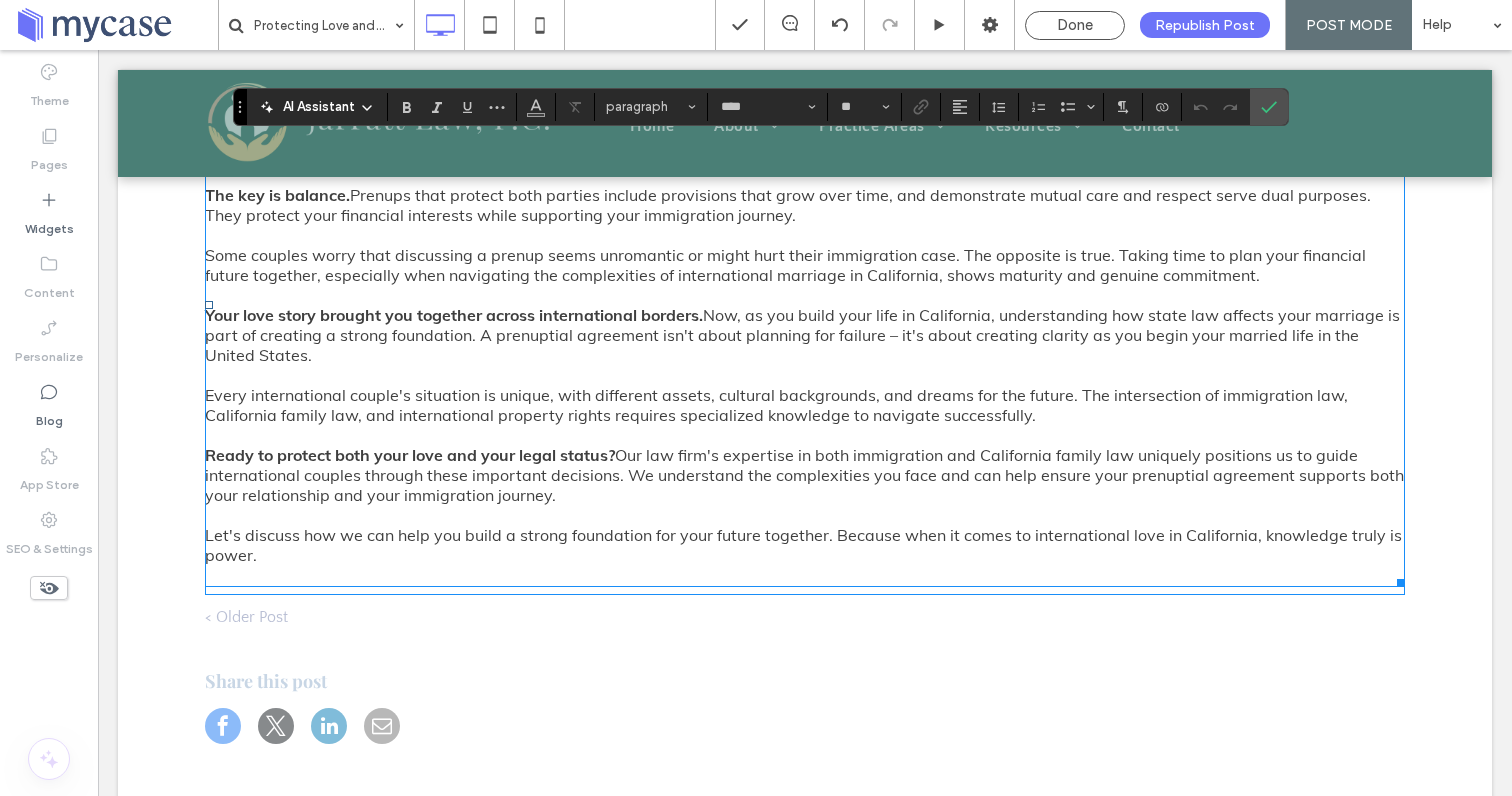 scroll, scrollTop: 1544, scrollLeft: 0, axis: vertical 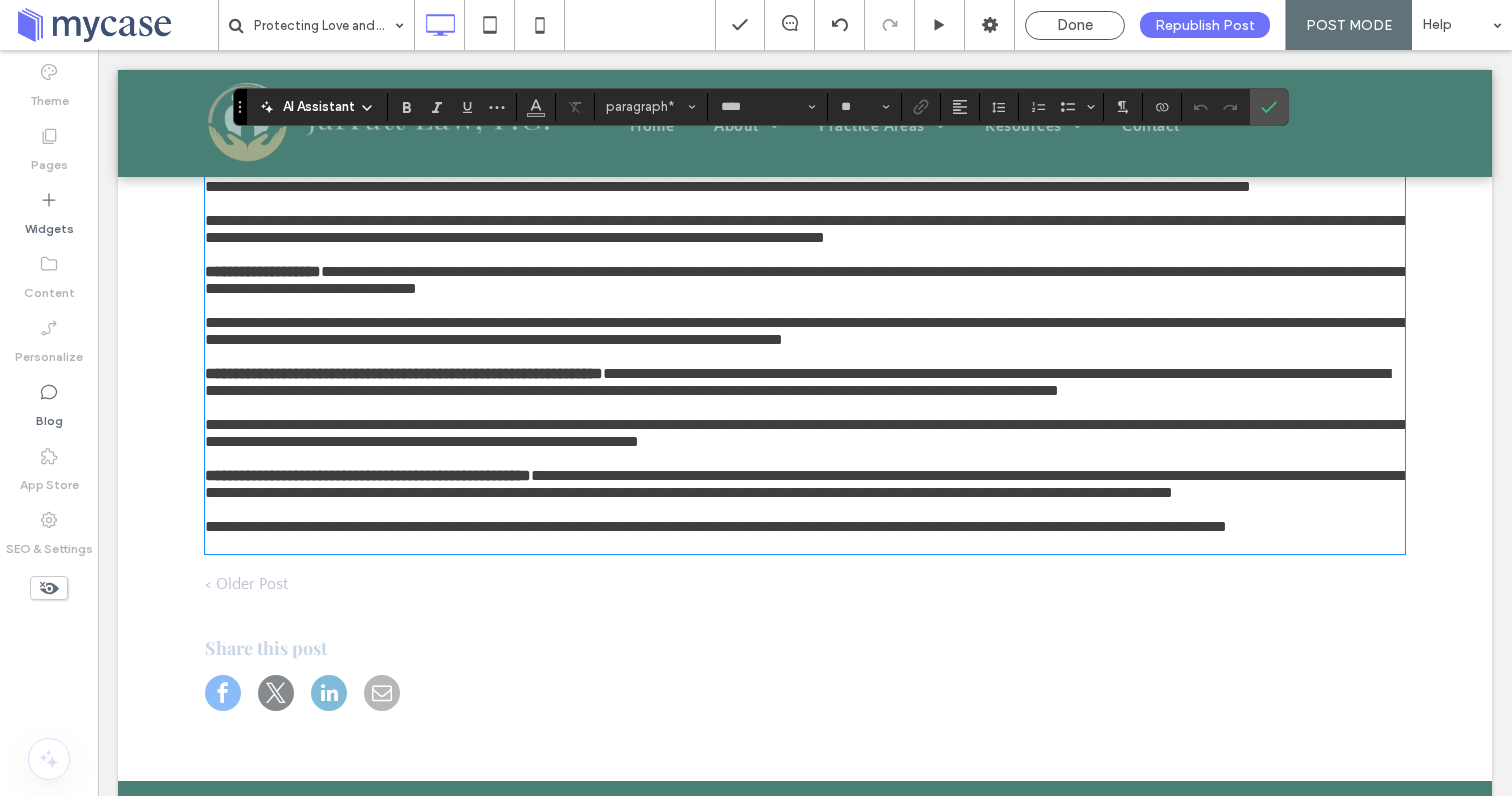 click at bounding box center (805, 407) 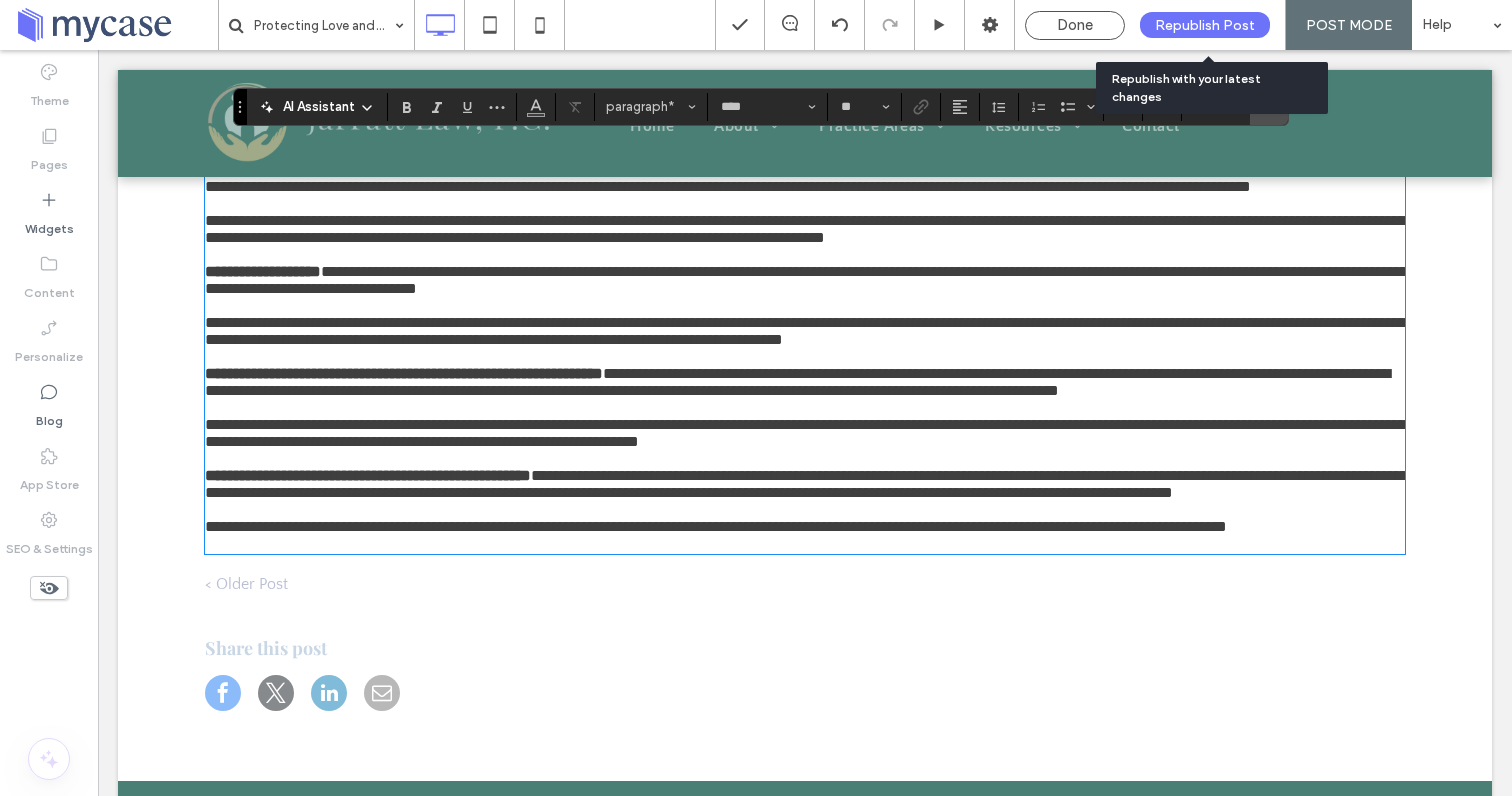 click on "Republish Post" at bounding box center (1205, 25) 